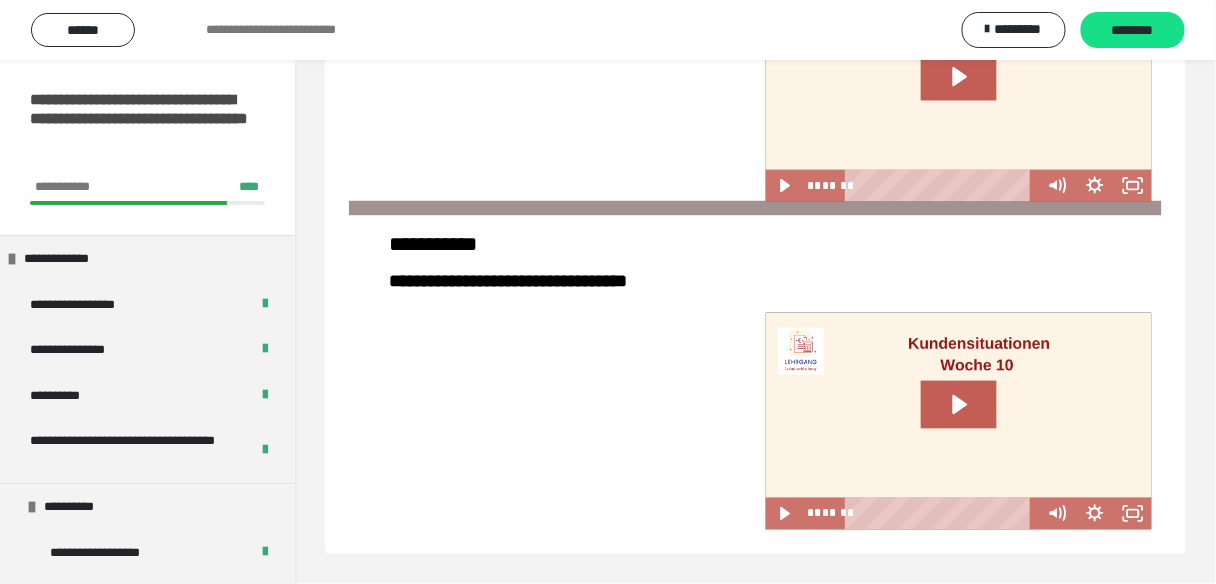 scroll, scrollTop: 0, scrollLeft: 0, axis: both 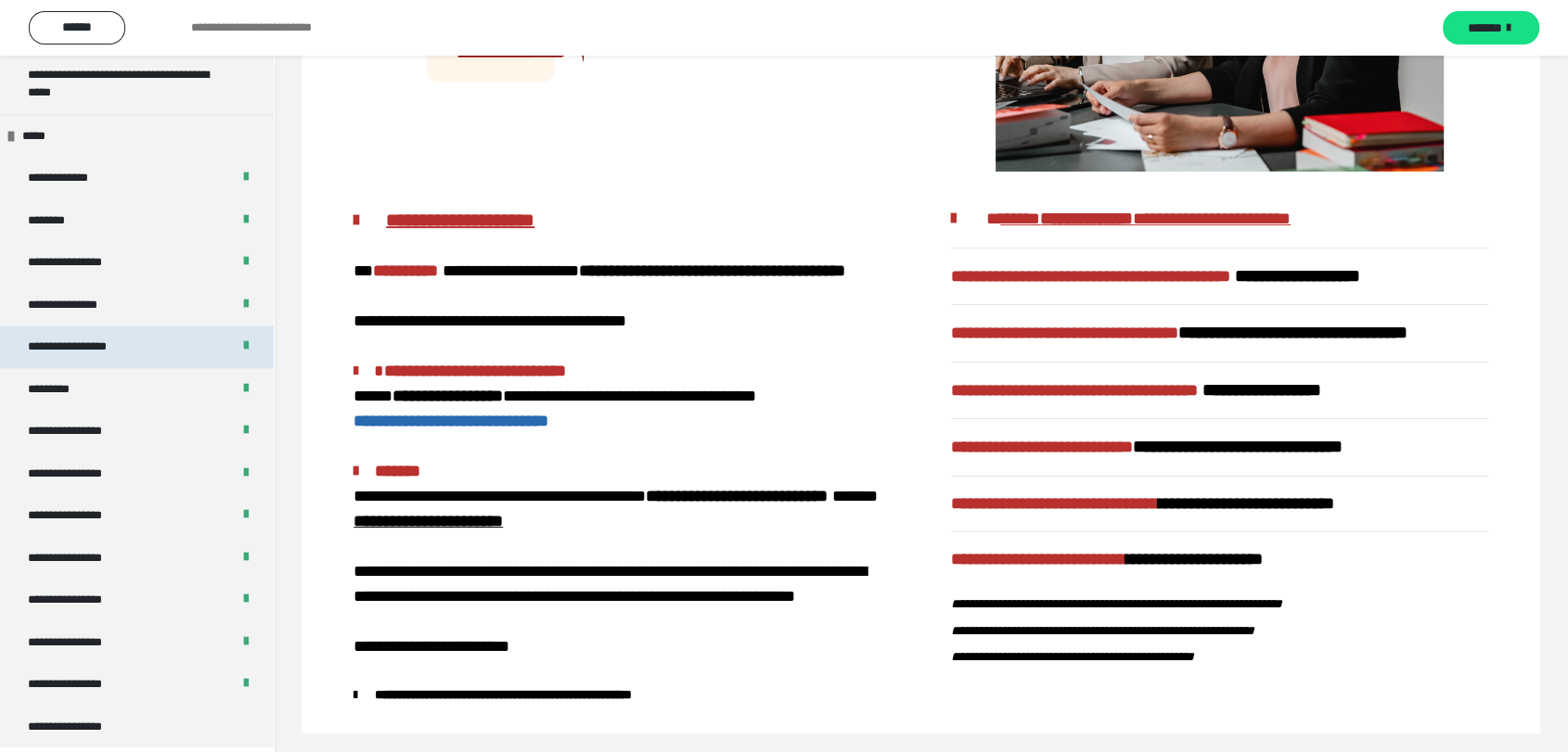 click on "**********" at bounding box center [86, 347] 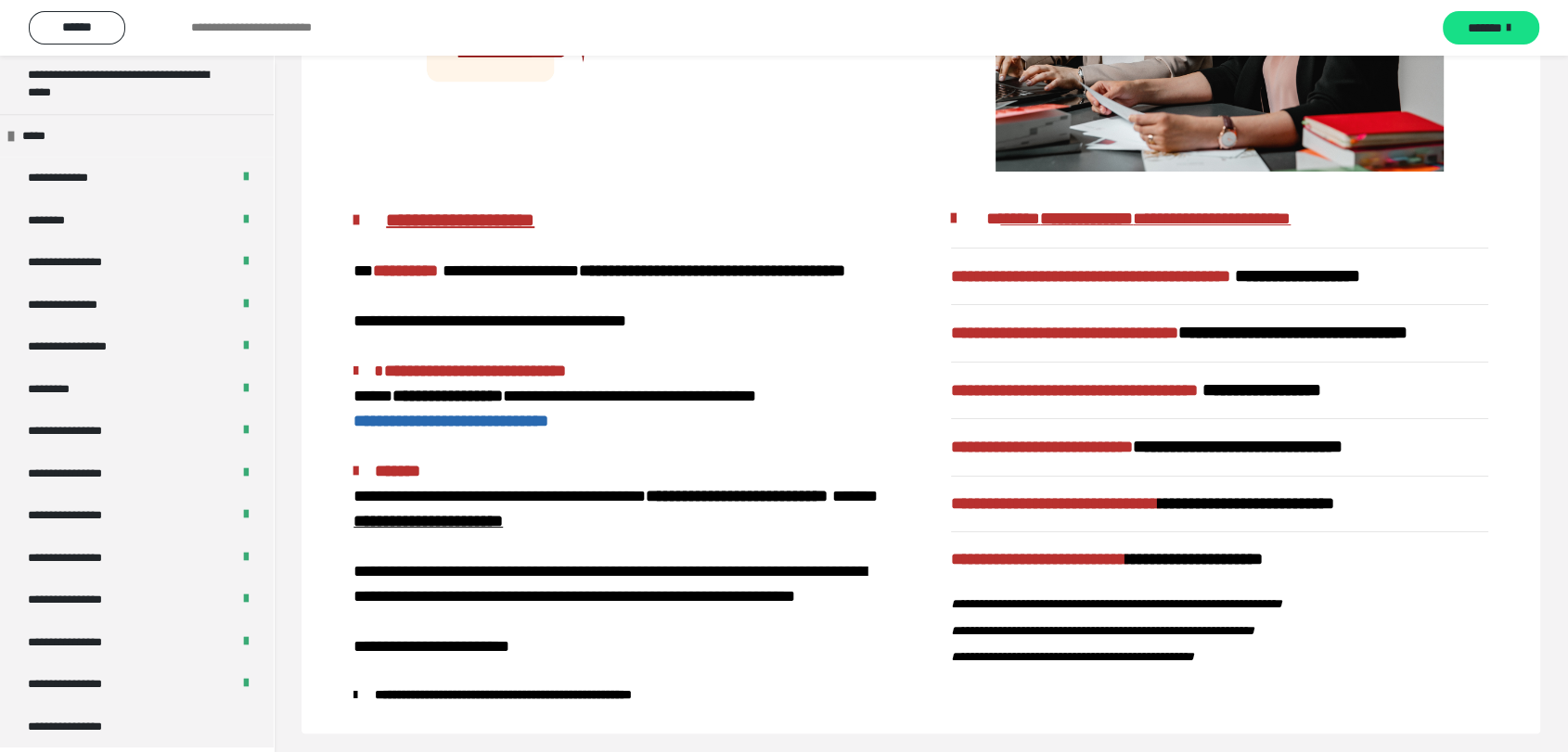 scroll, scrollTop: 393, scrollLeft: 0, axis: vertical 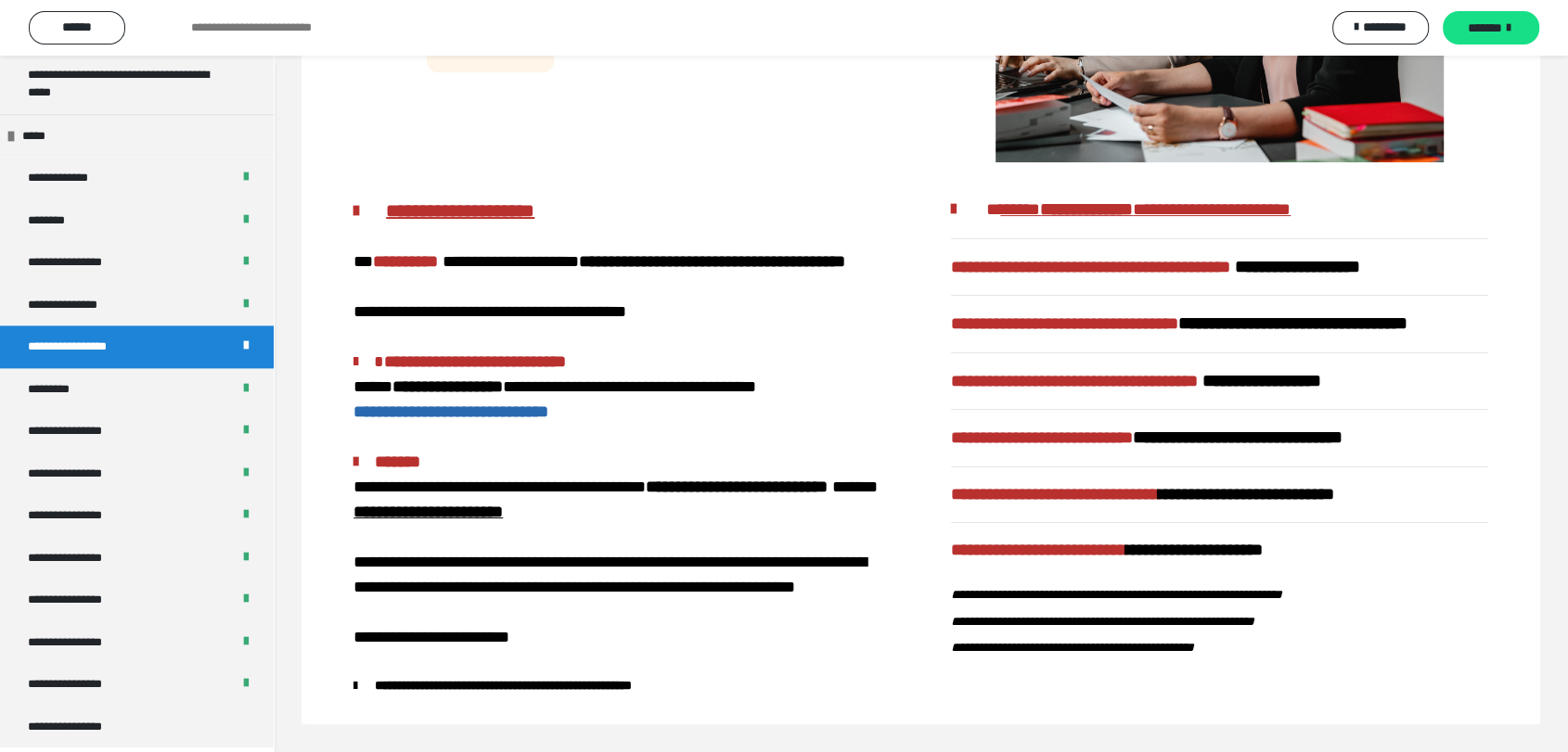click on "**********" at bounding box center (86, 347) 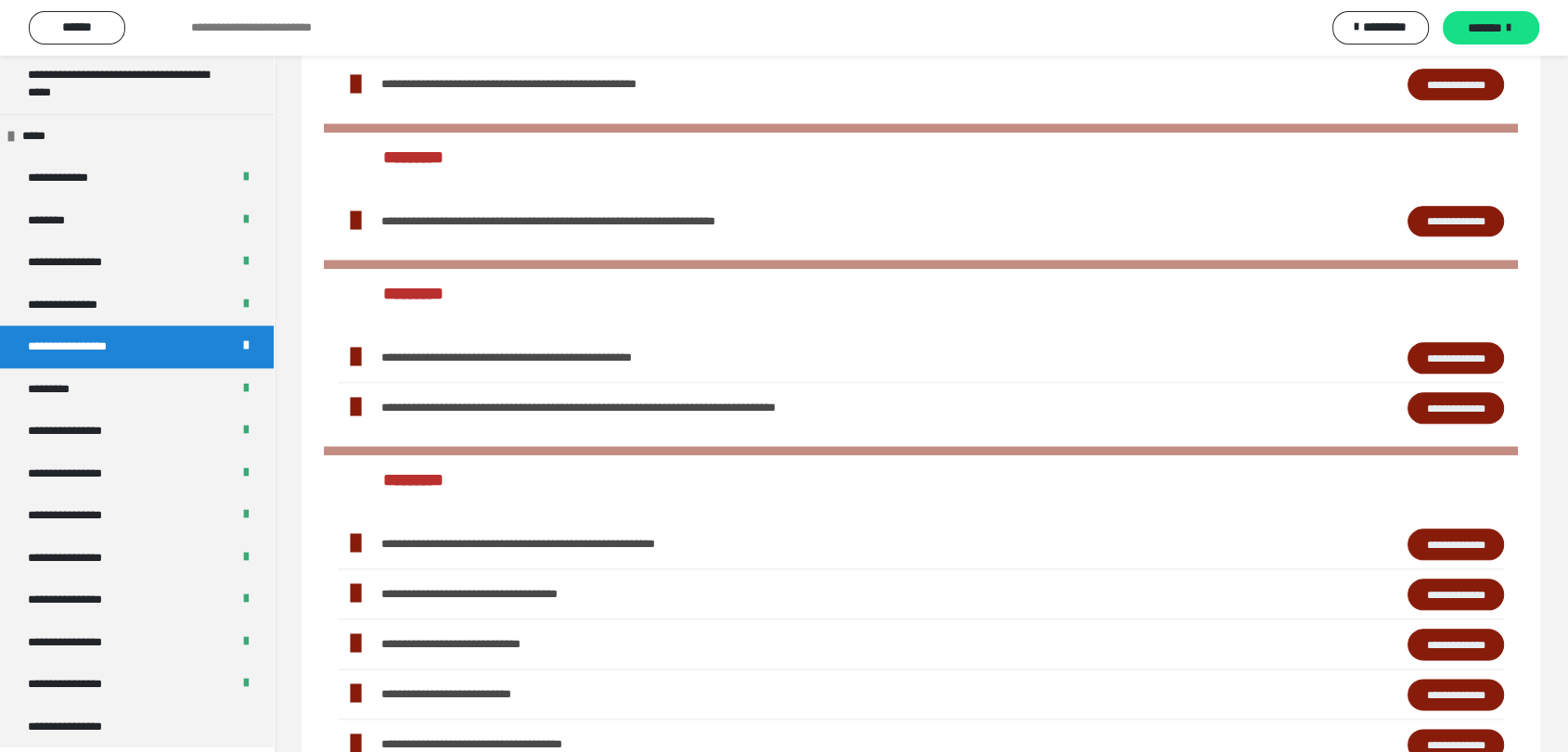 scroll, scrollTop: 2020, scrollLeft: 0, axis: vertical 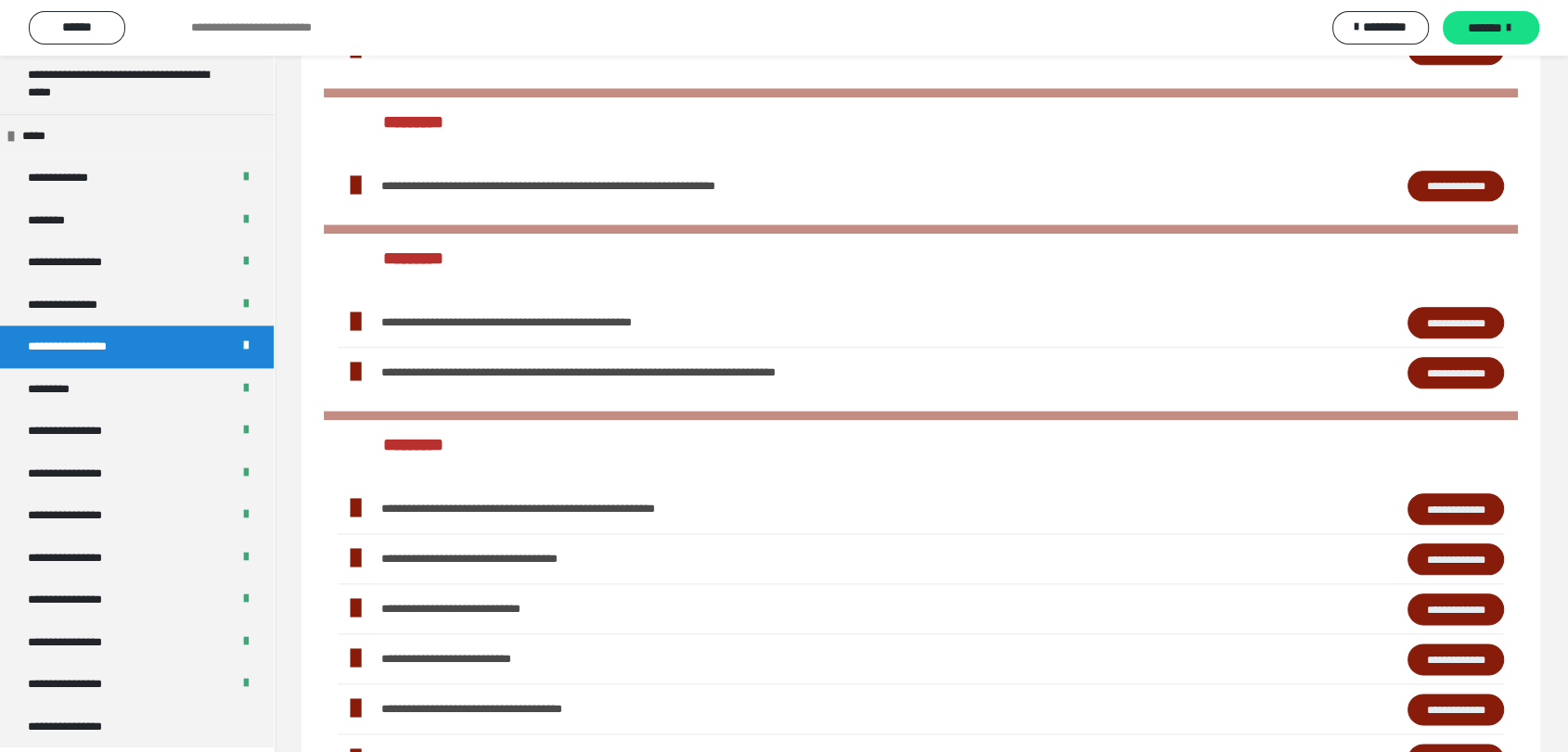 click on "**********" at bounding box center (1456, 323) 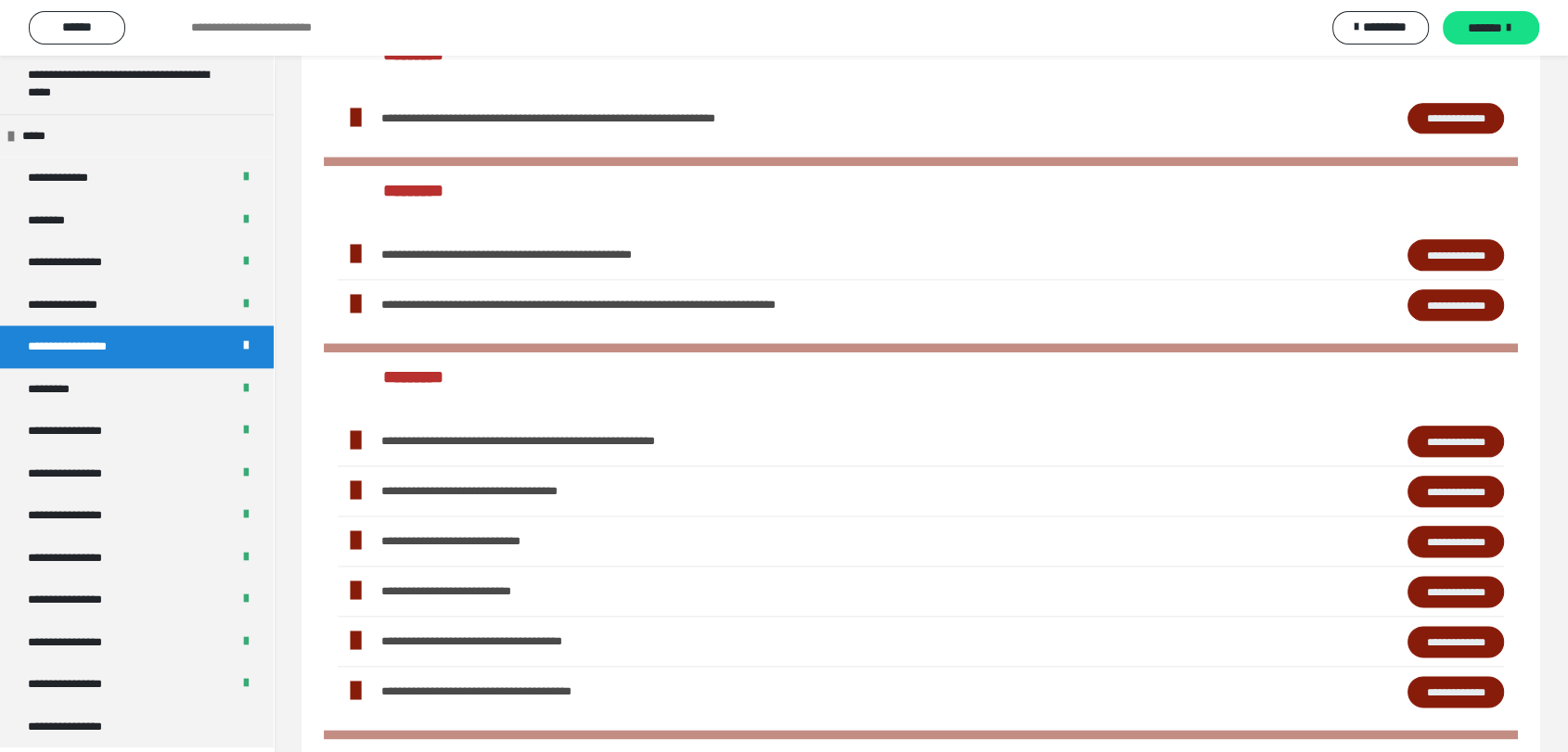 scroll, scrollTop: 2123, scrollLeft: 0, axis: vertical 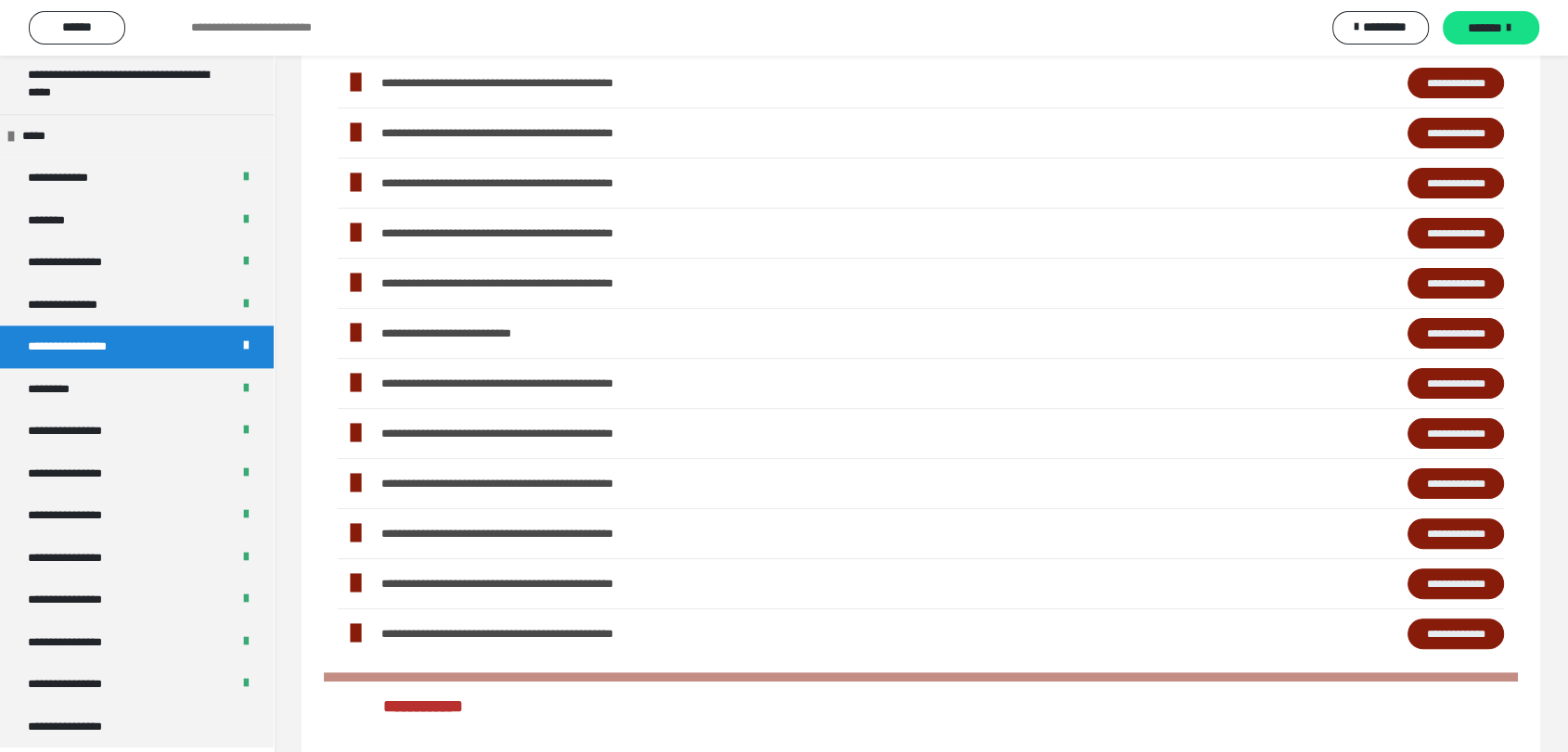 click on "**********" at bounding box center [482, 333] 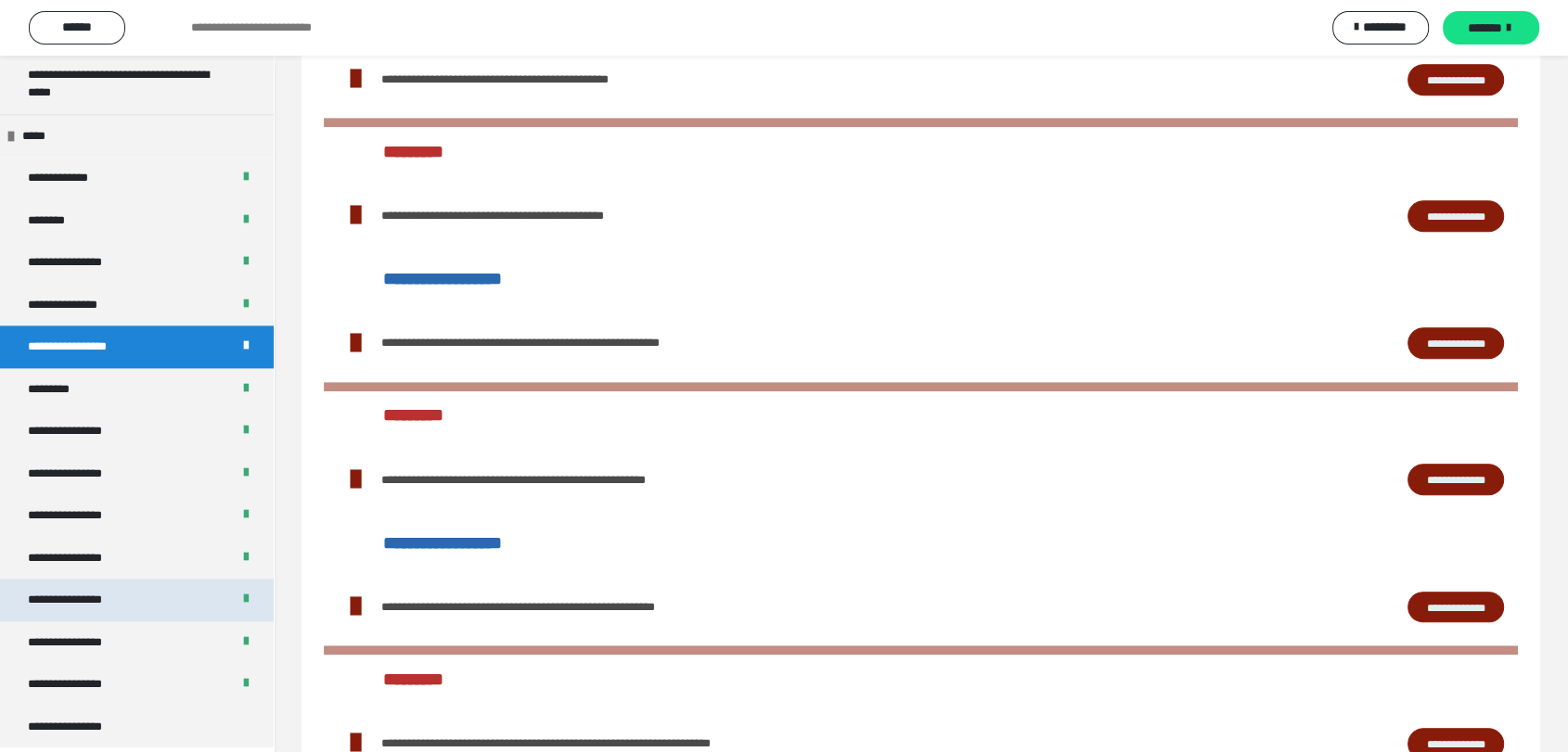 scroll, scrollTop: 1093, scrollLeft: 0, axis: vertical 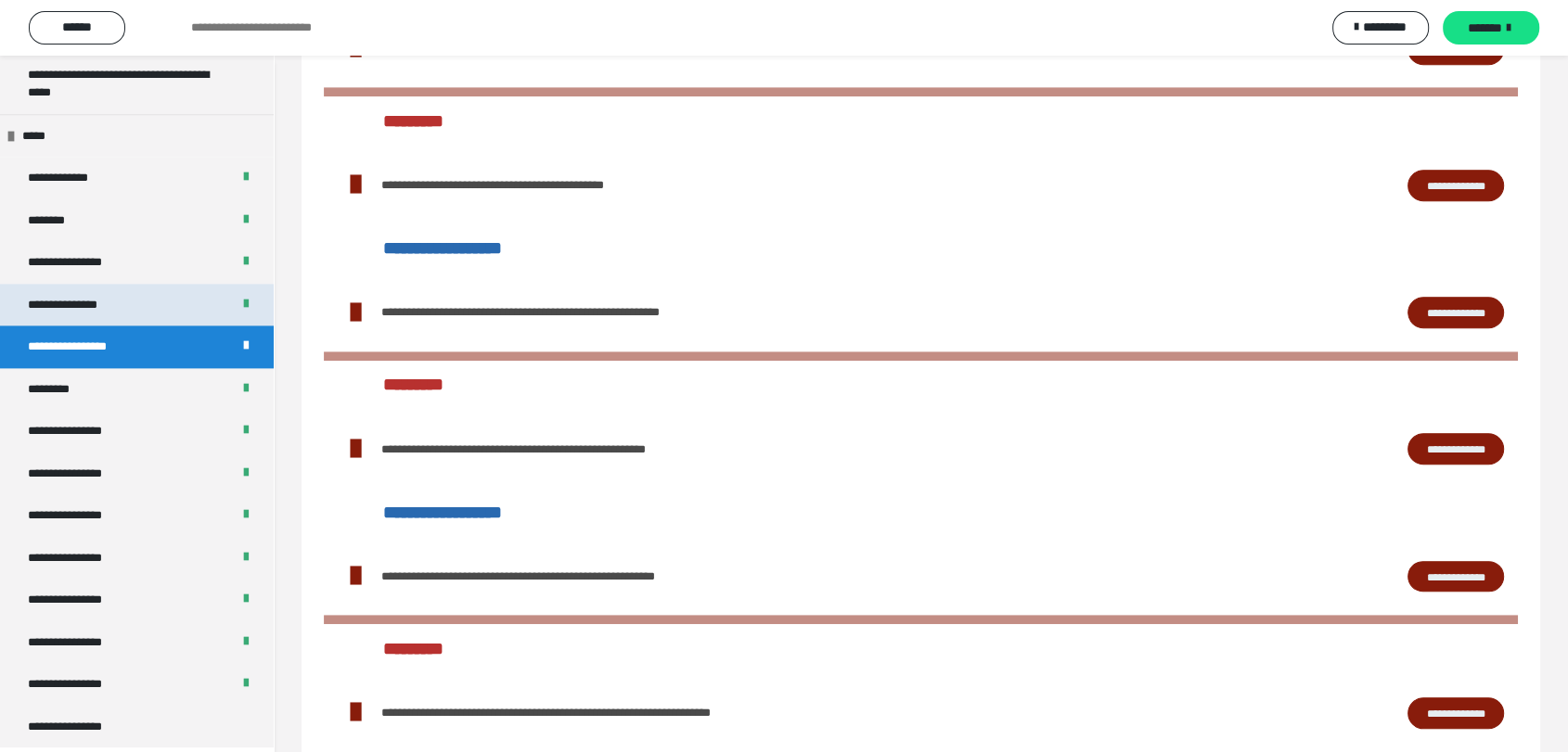 click on "**********" at bounding box center [83, 305] 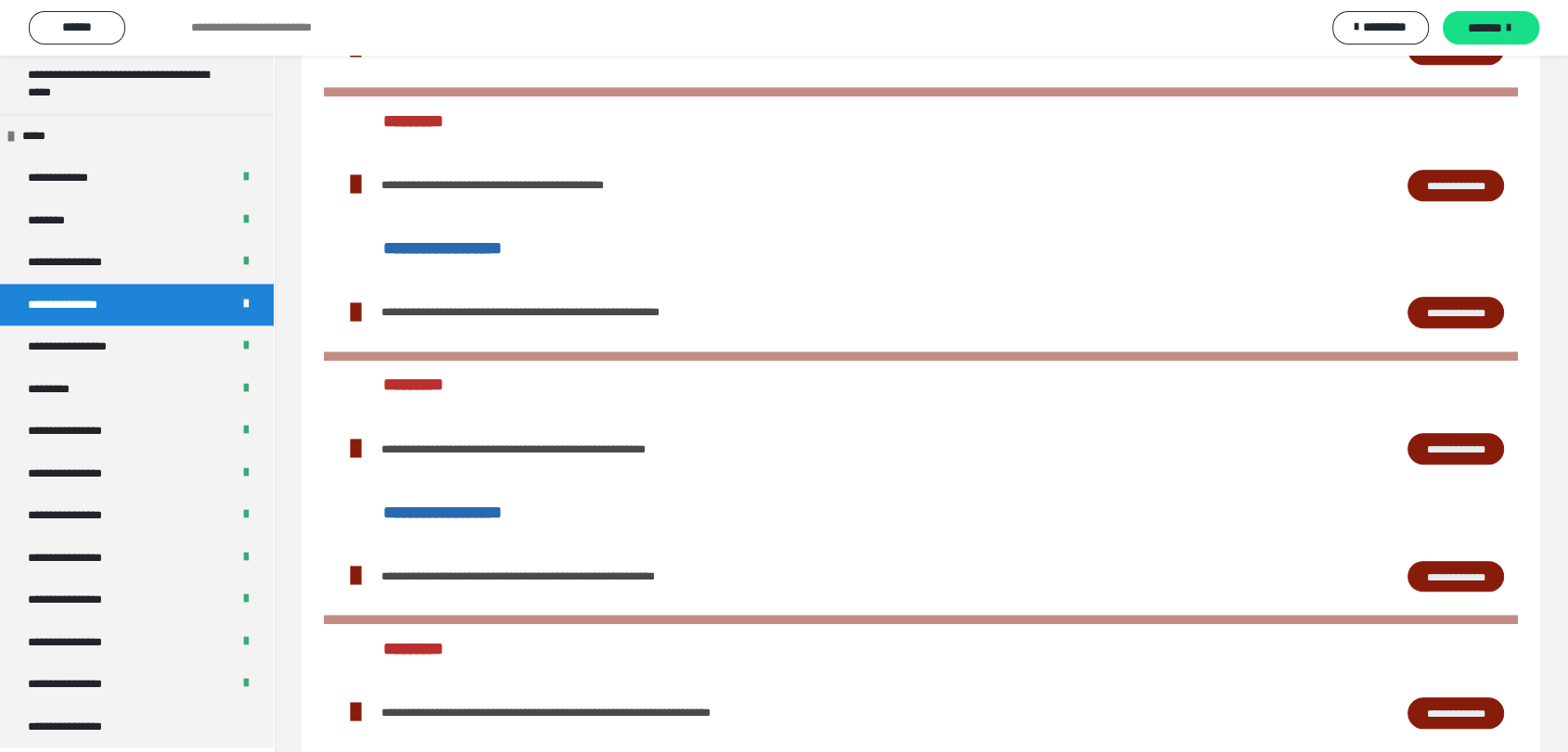 scroll, scrollTop: 56, scrollLeft: 0, axis: vertical 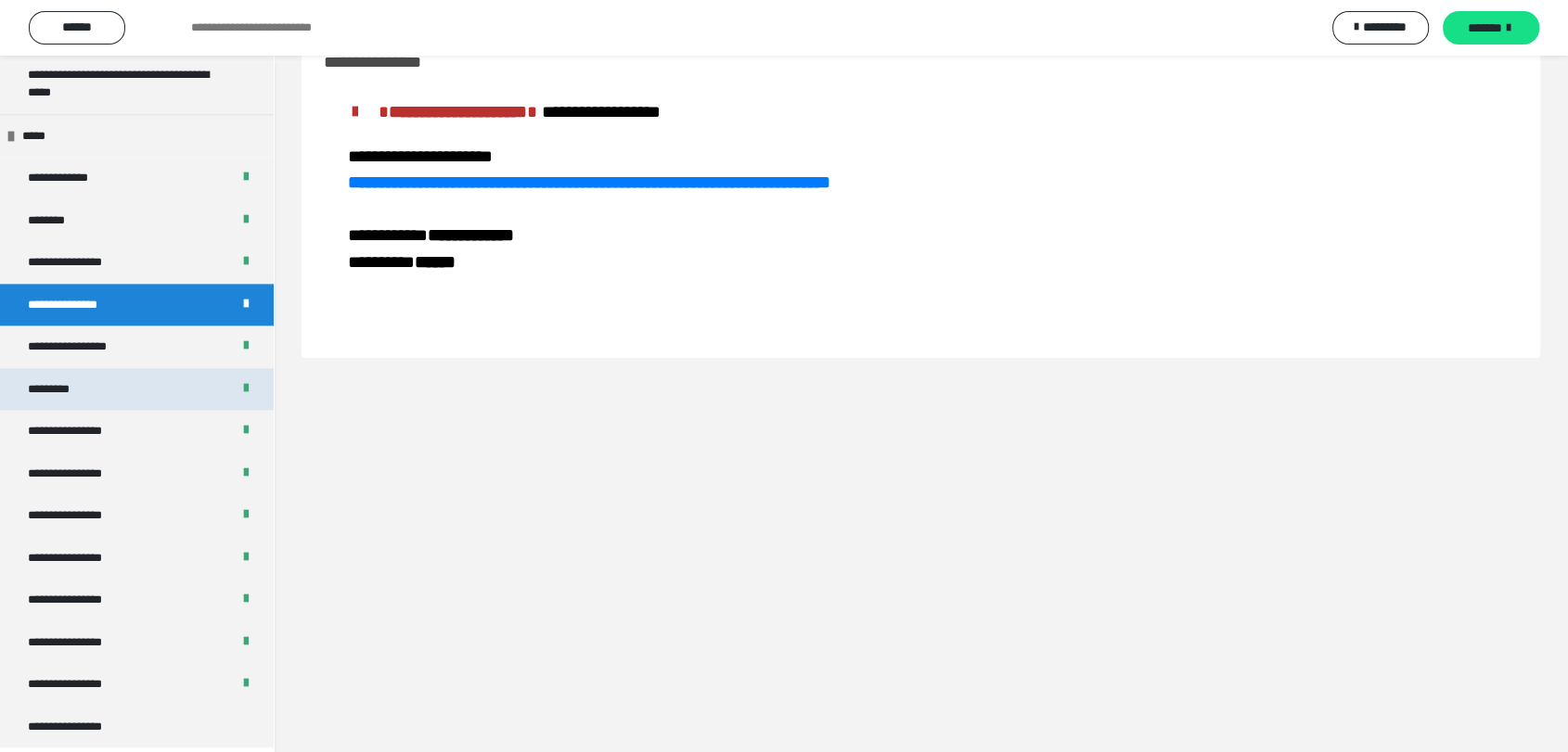 click on "*********" at bounding box center (136, 389) 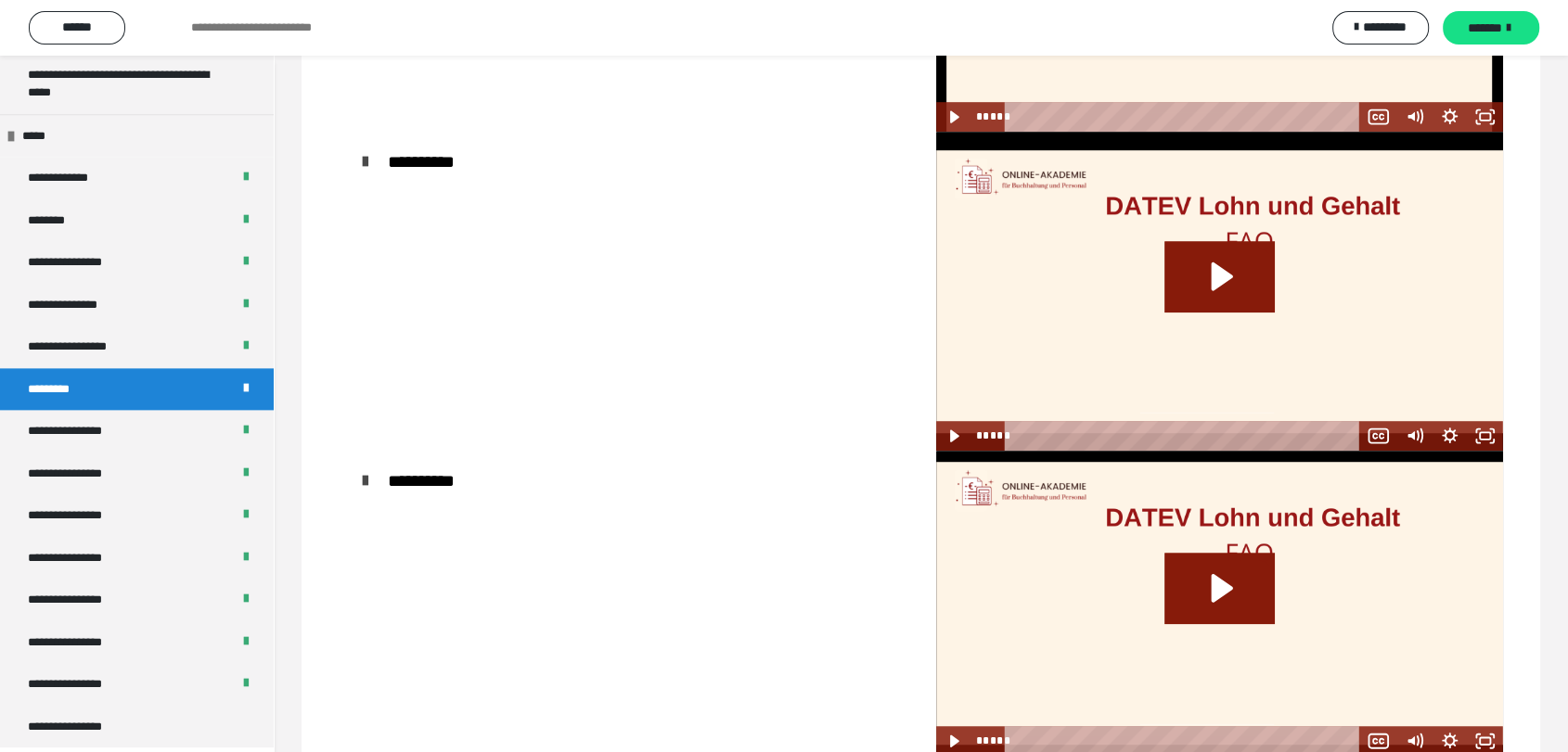 scroll, scrollTop: 1278, scrollLeft: 0, axis: vertical 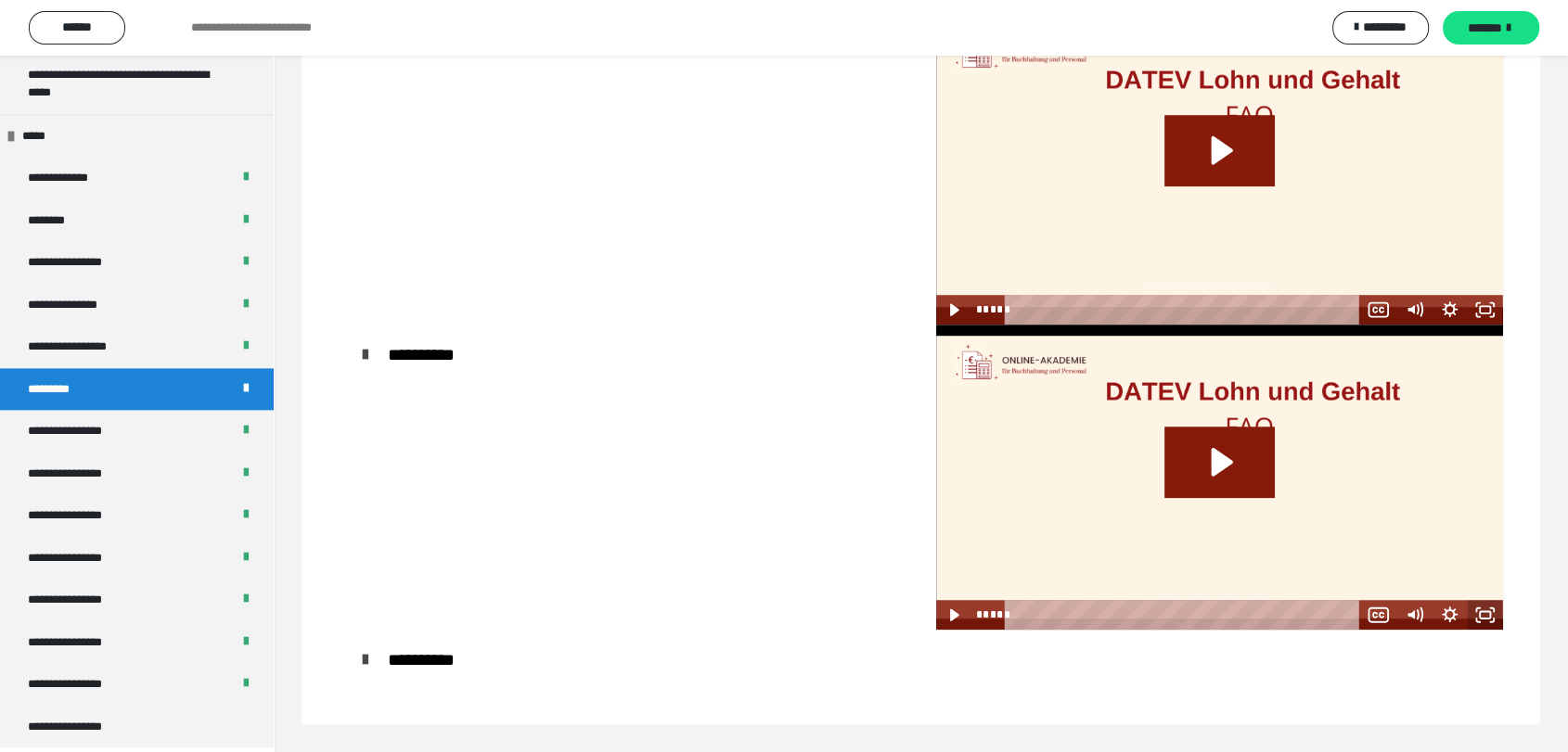 click 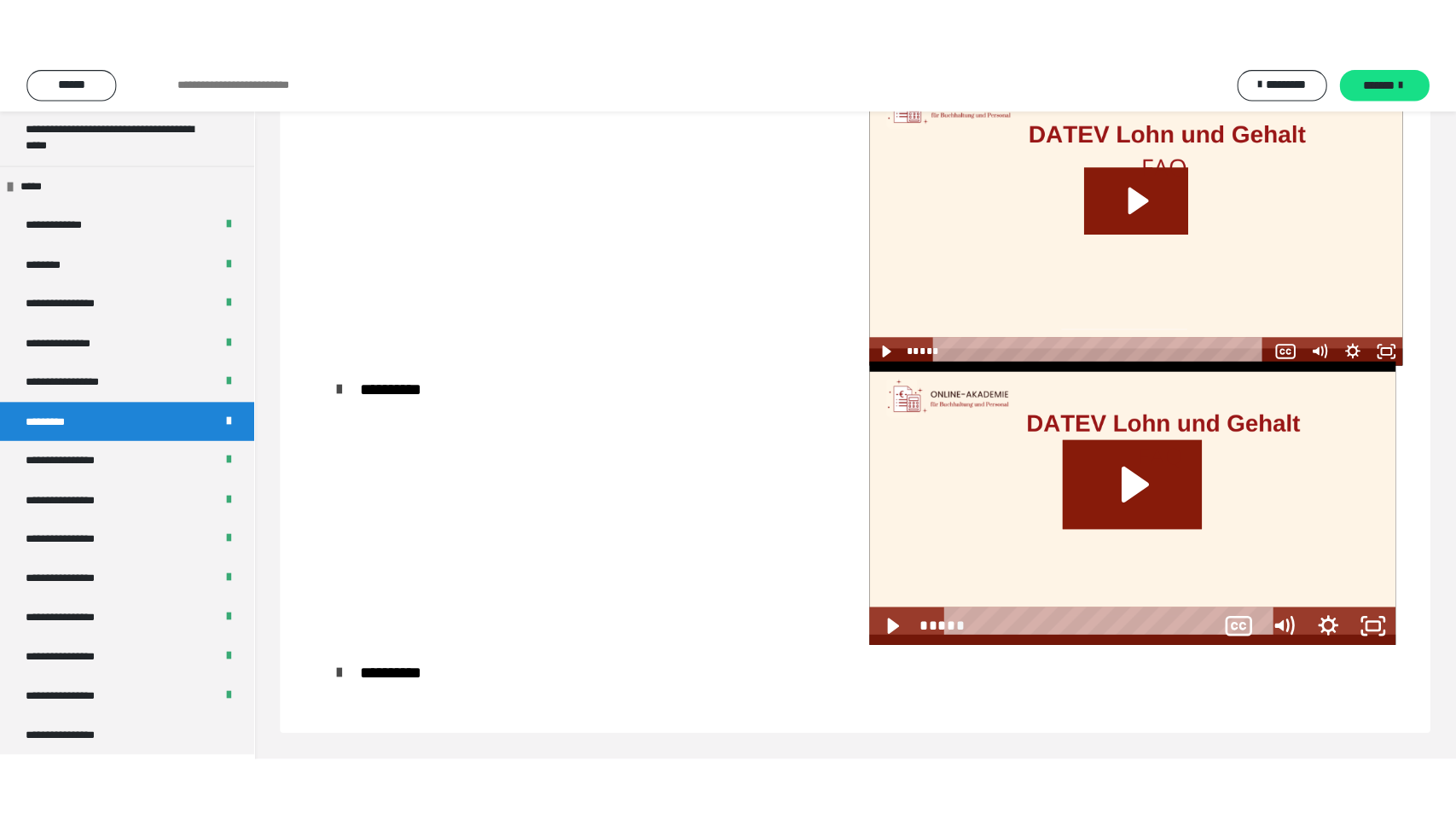scroll, scrollTop: 1071, scrollLeft: 0, axis: vertical 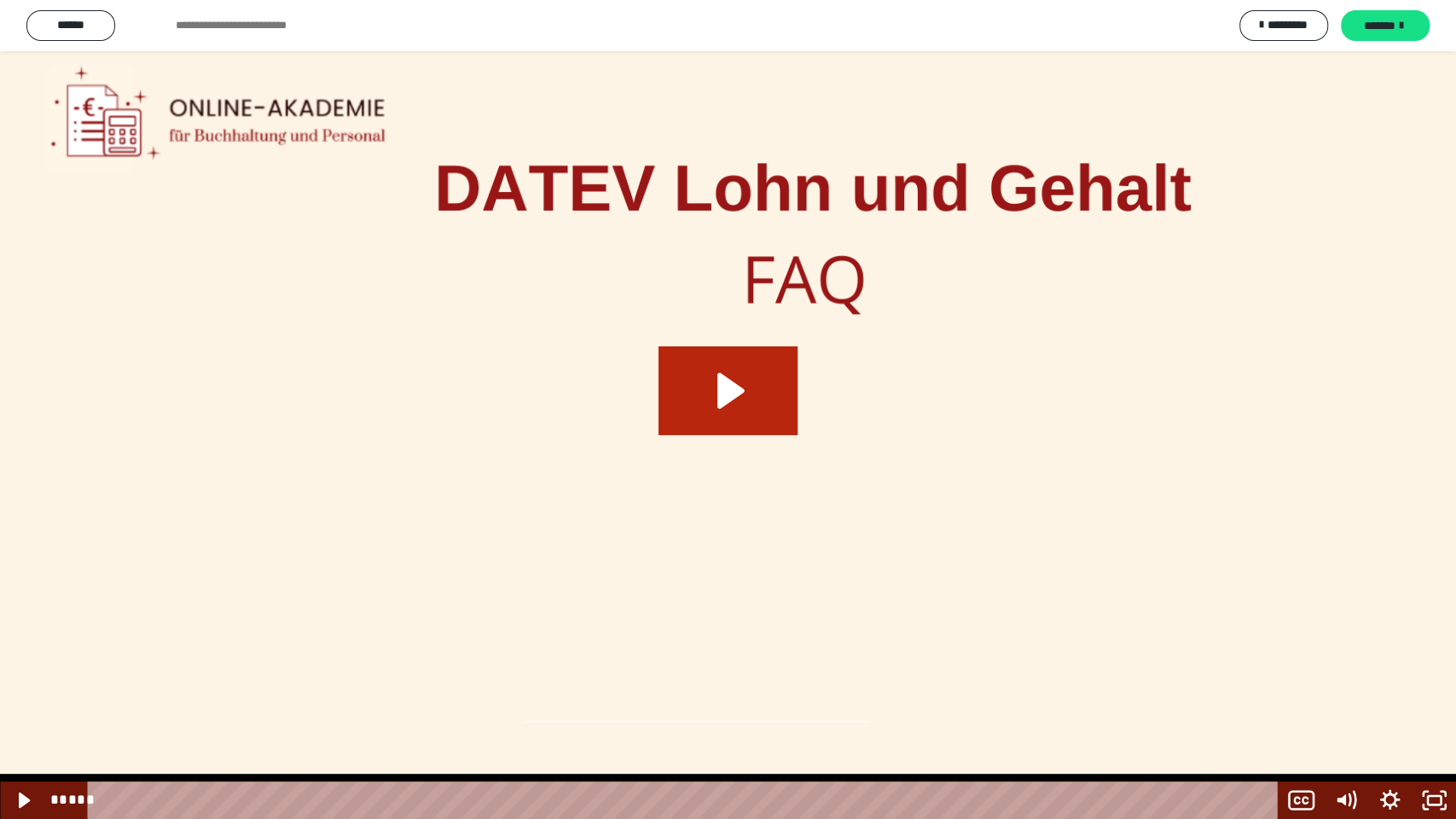click 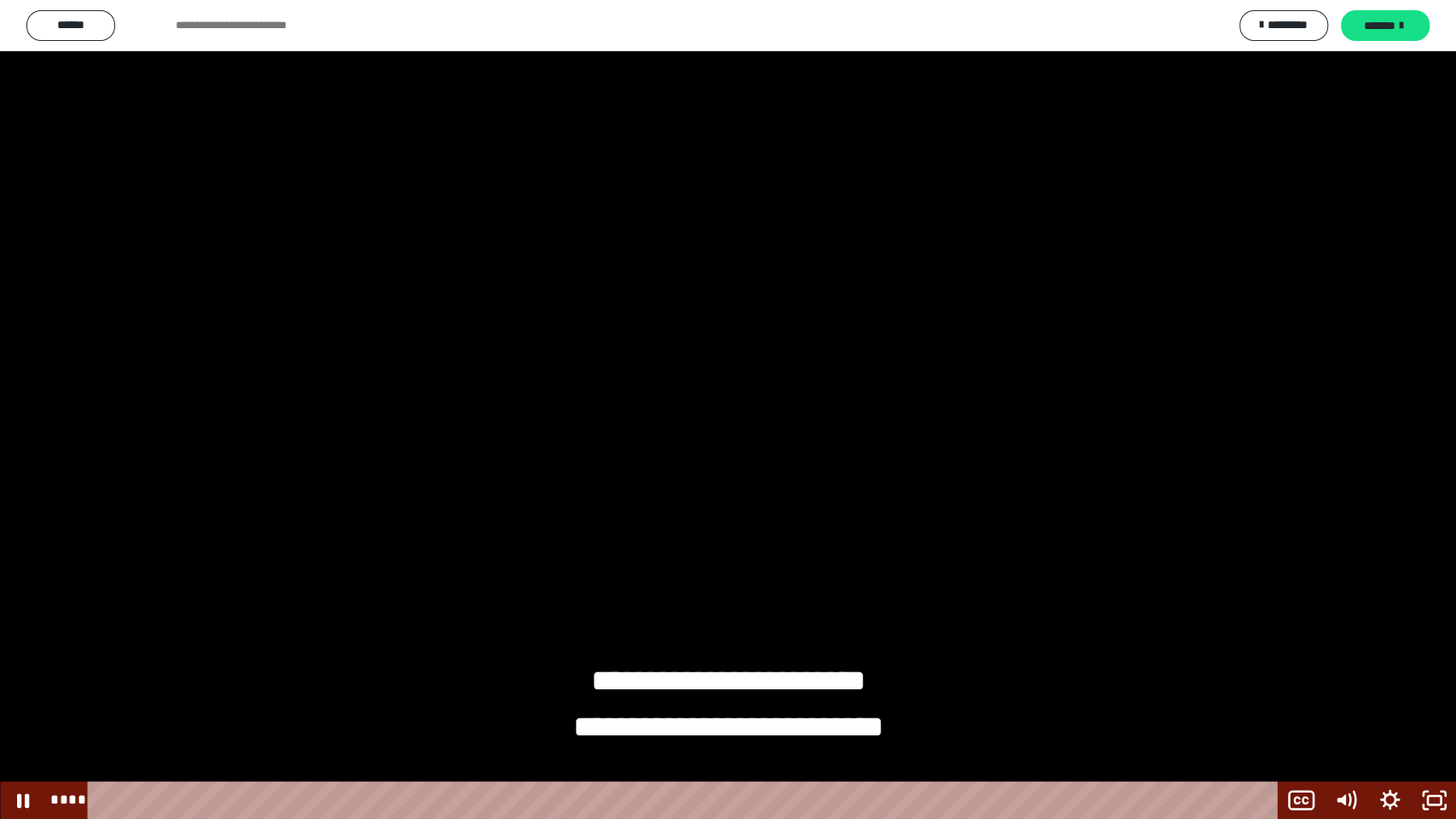 click at bounding box center [728, 410] 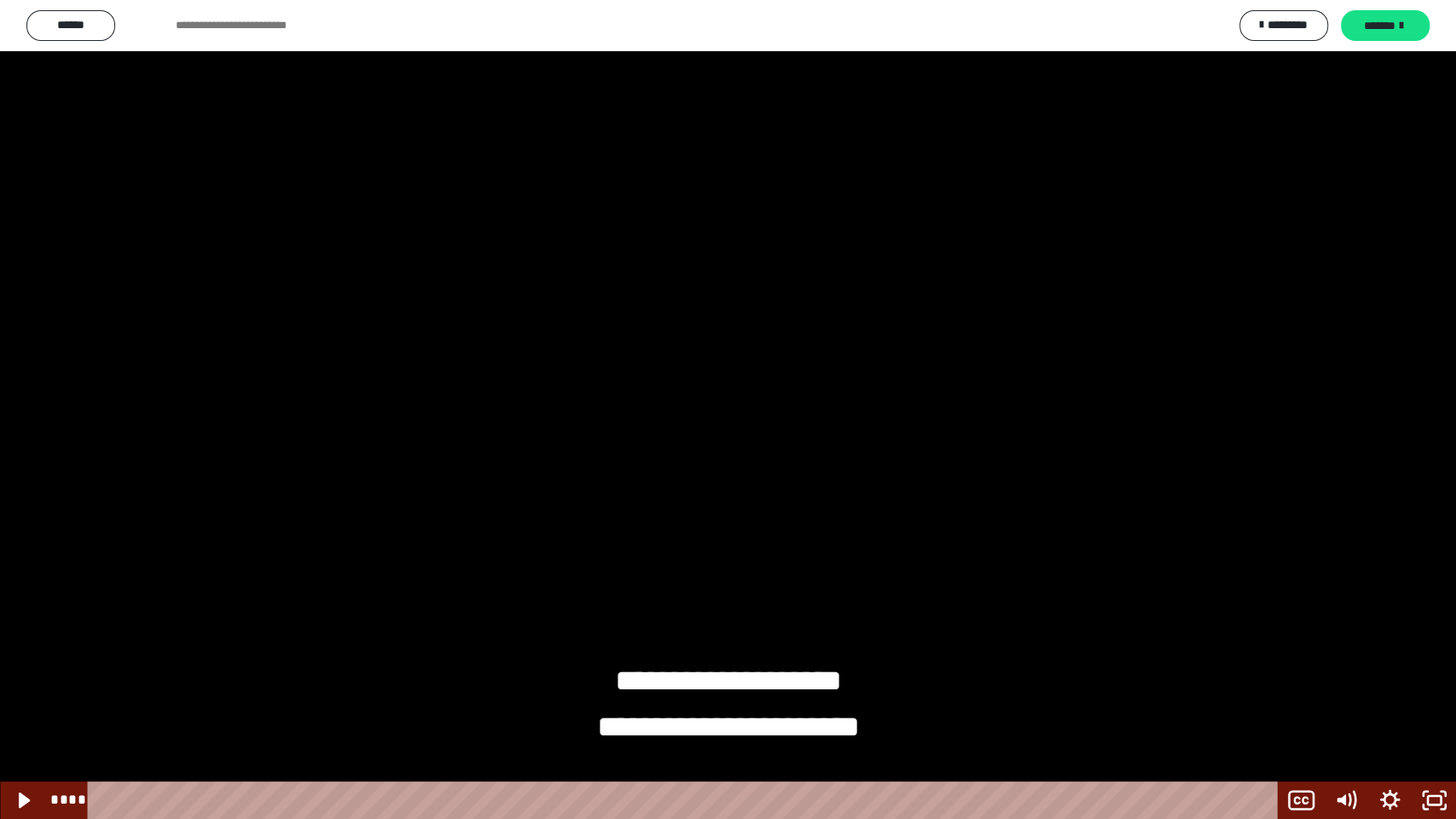 click at bounding box center [728, 410] 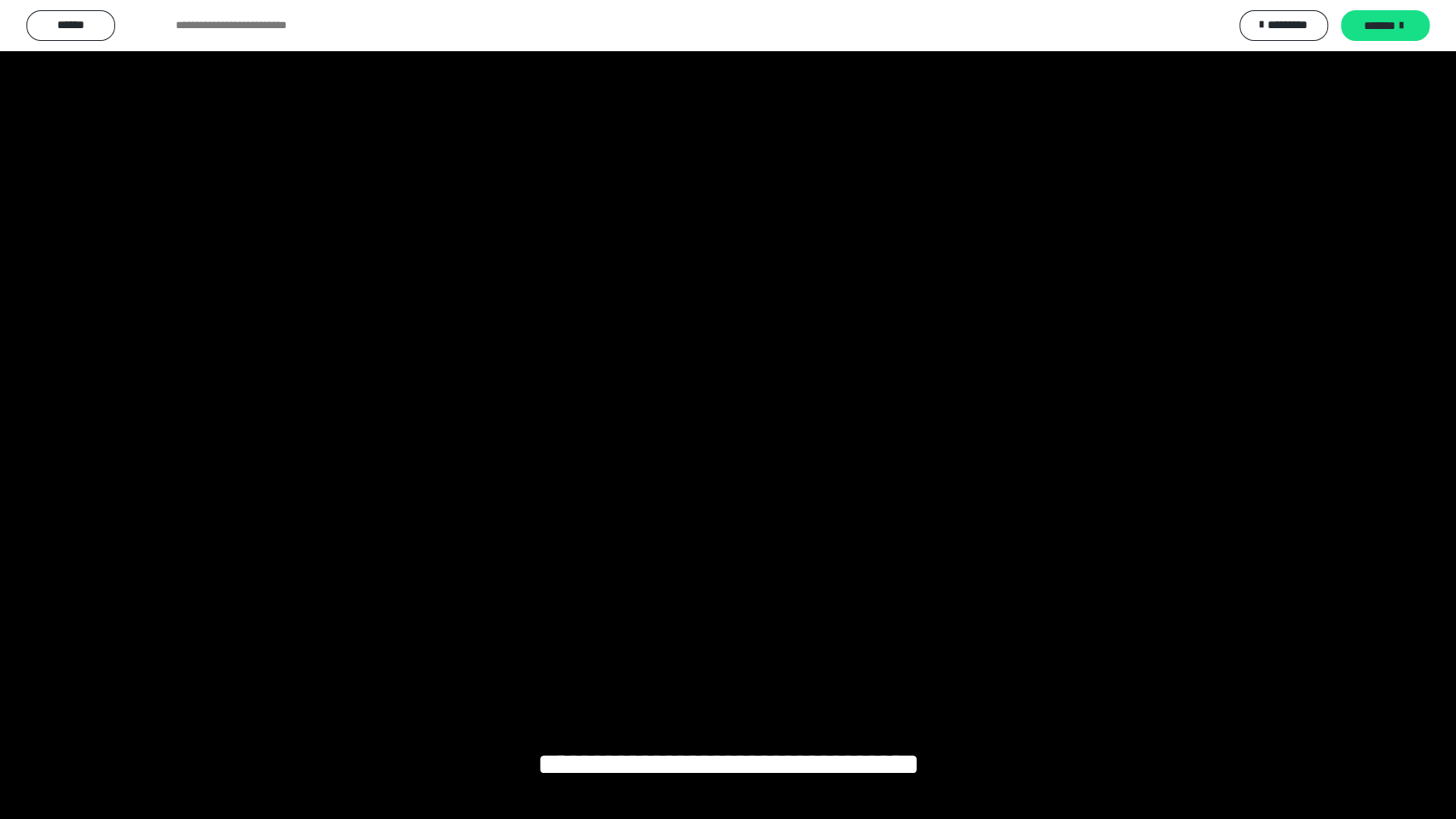 click at bounding box center [728, 410] 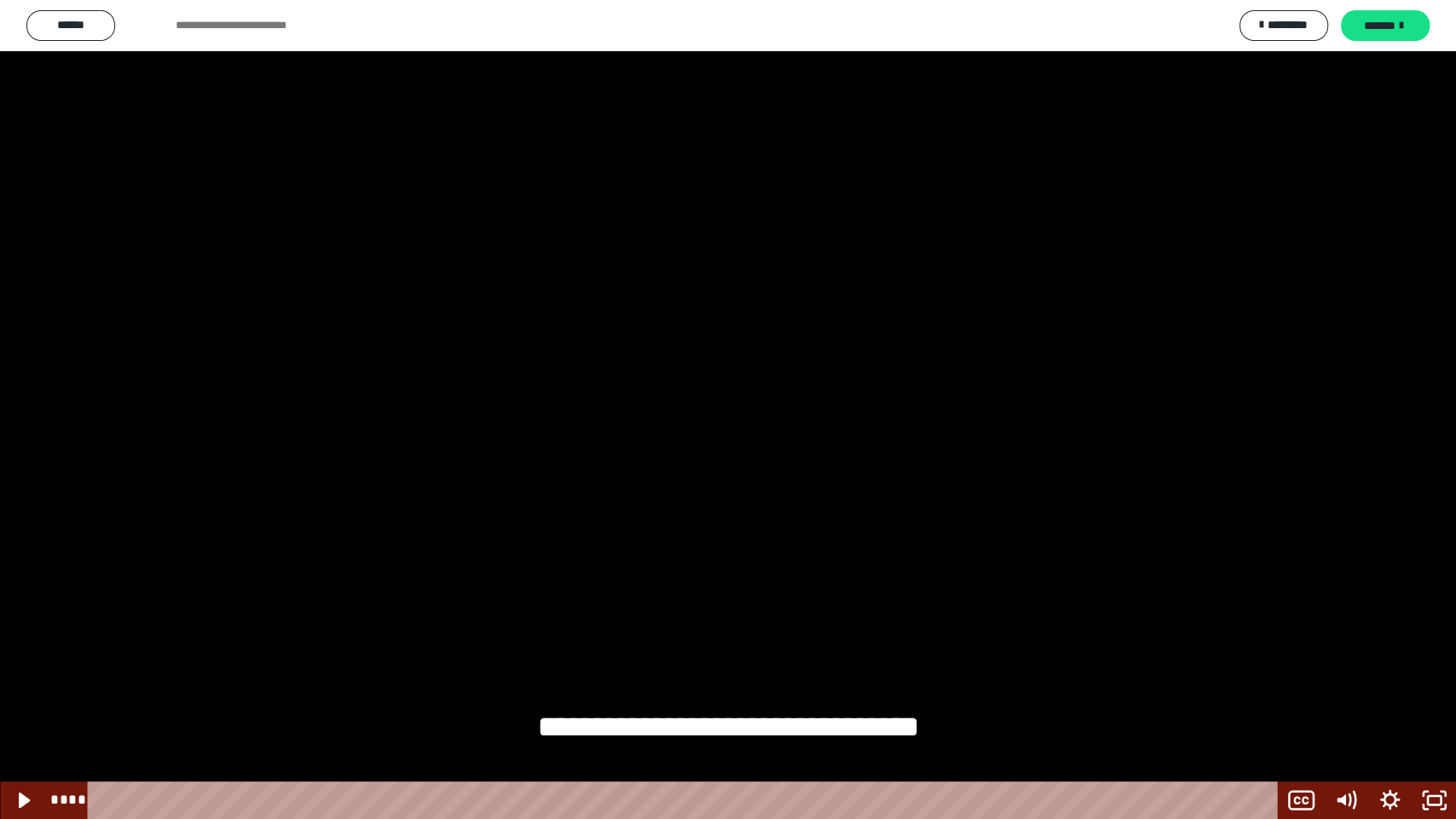click at bounding box center [728, 410] 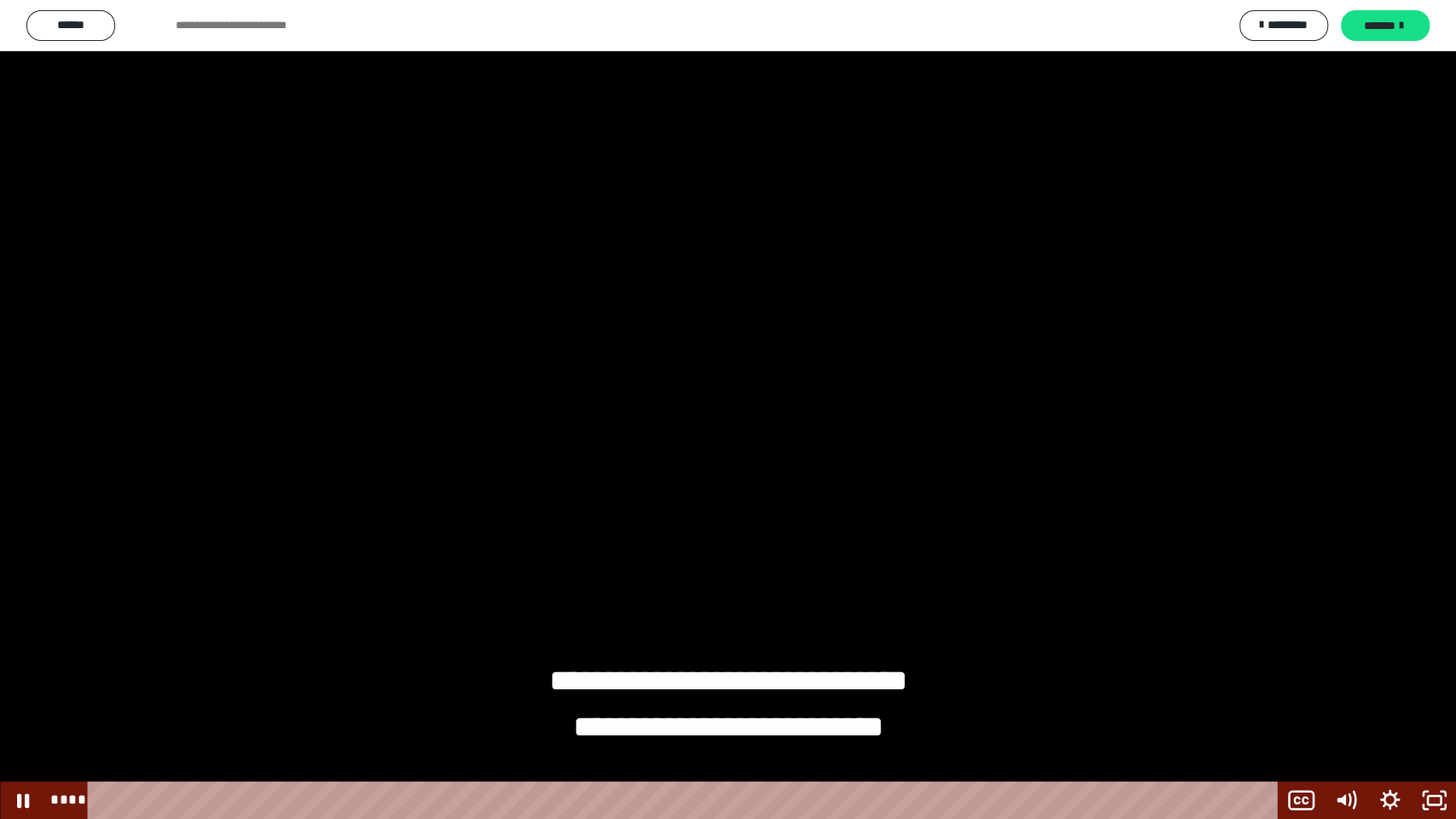click at bounding box center [728, 410] 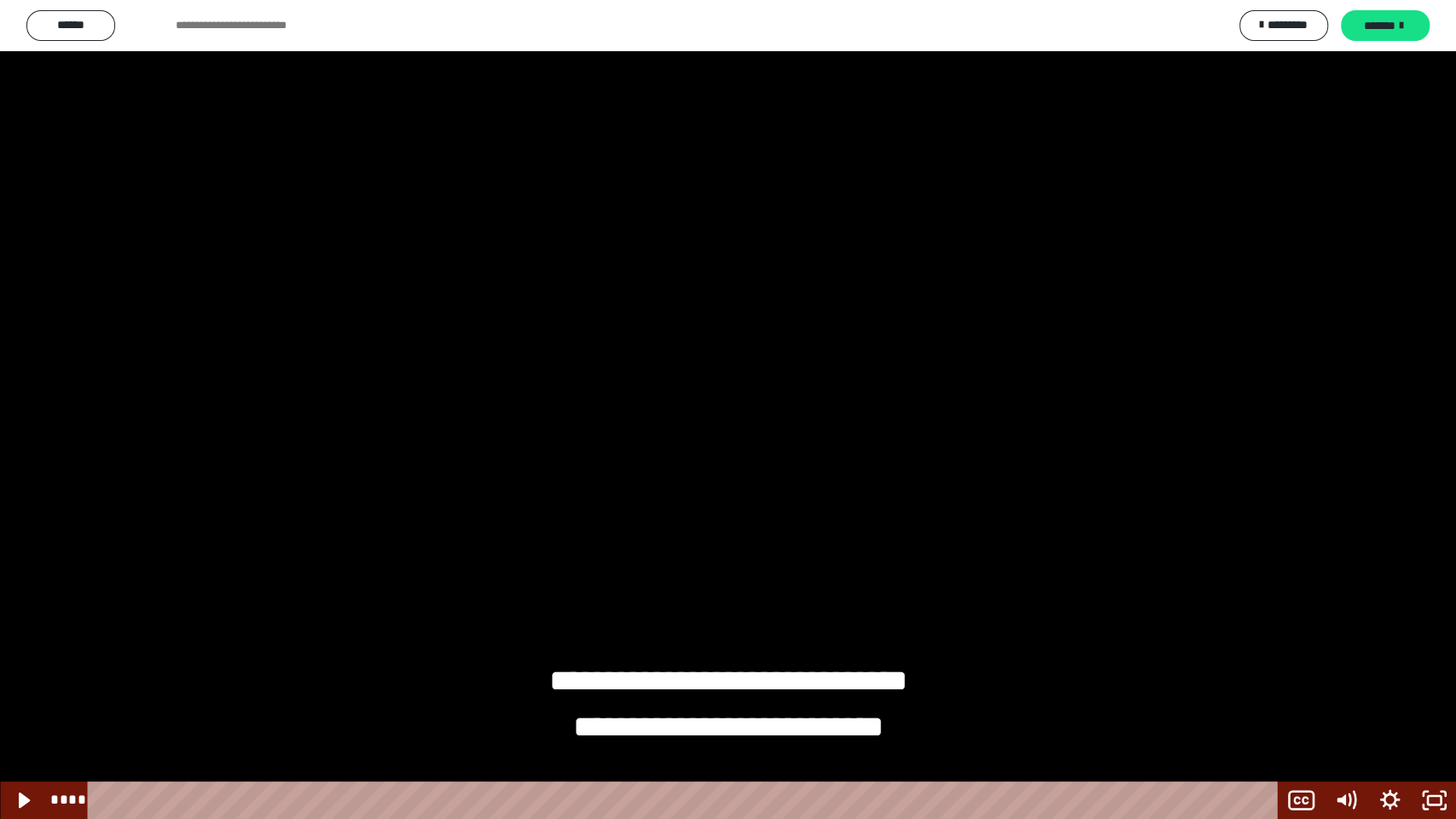 click at bounding box center [728, 410] 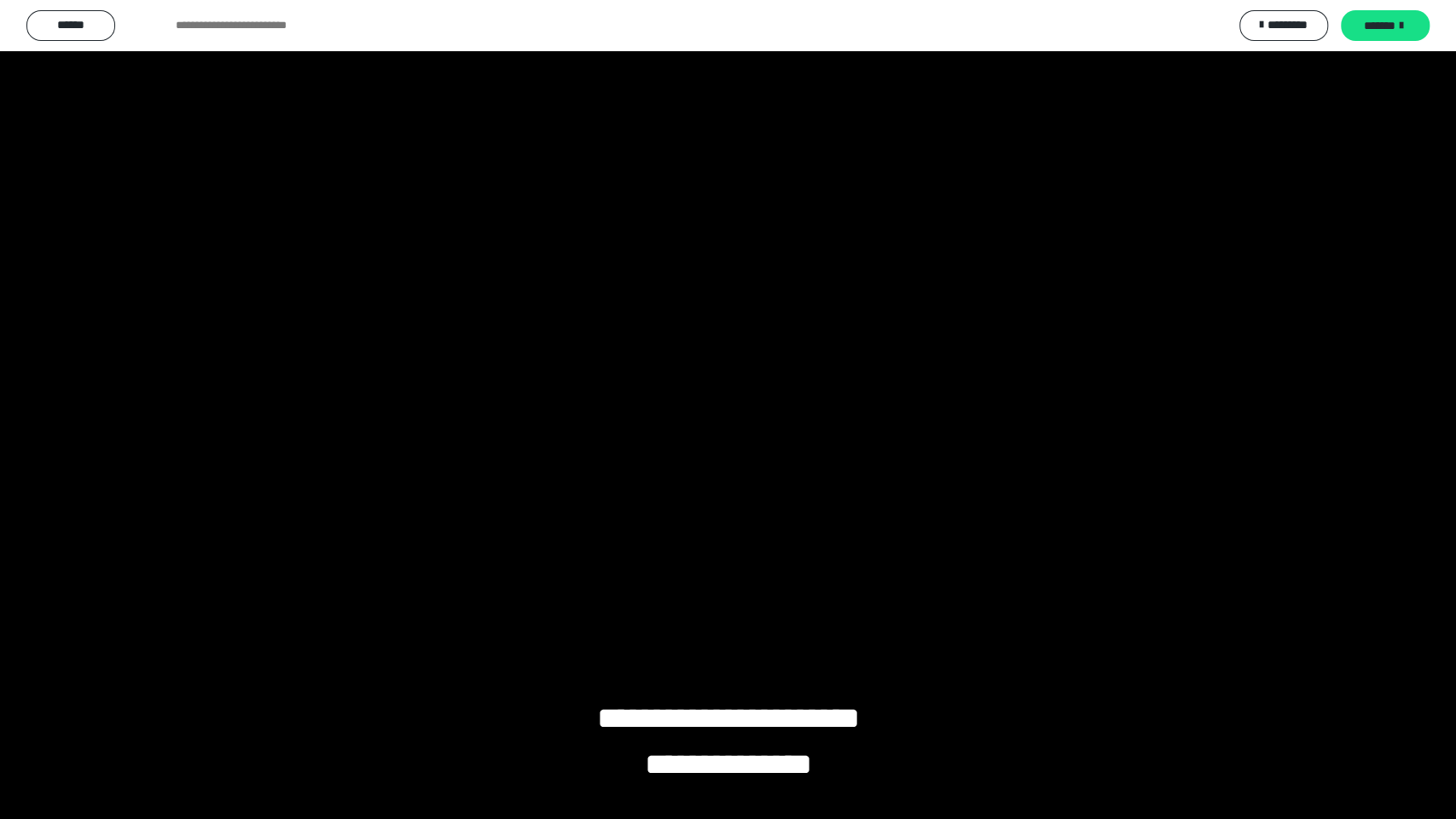 click at bounding box center (728, 410) 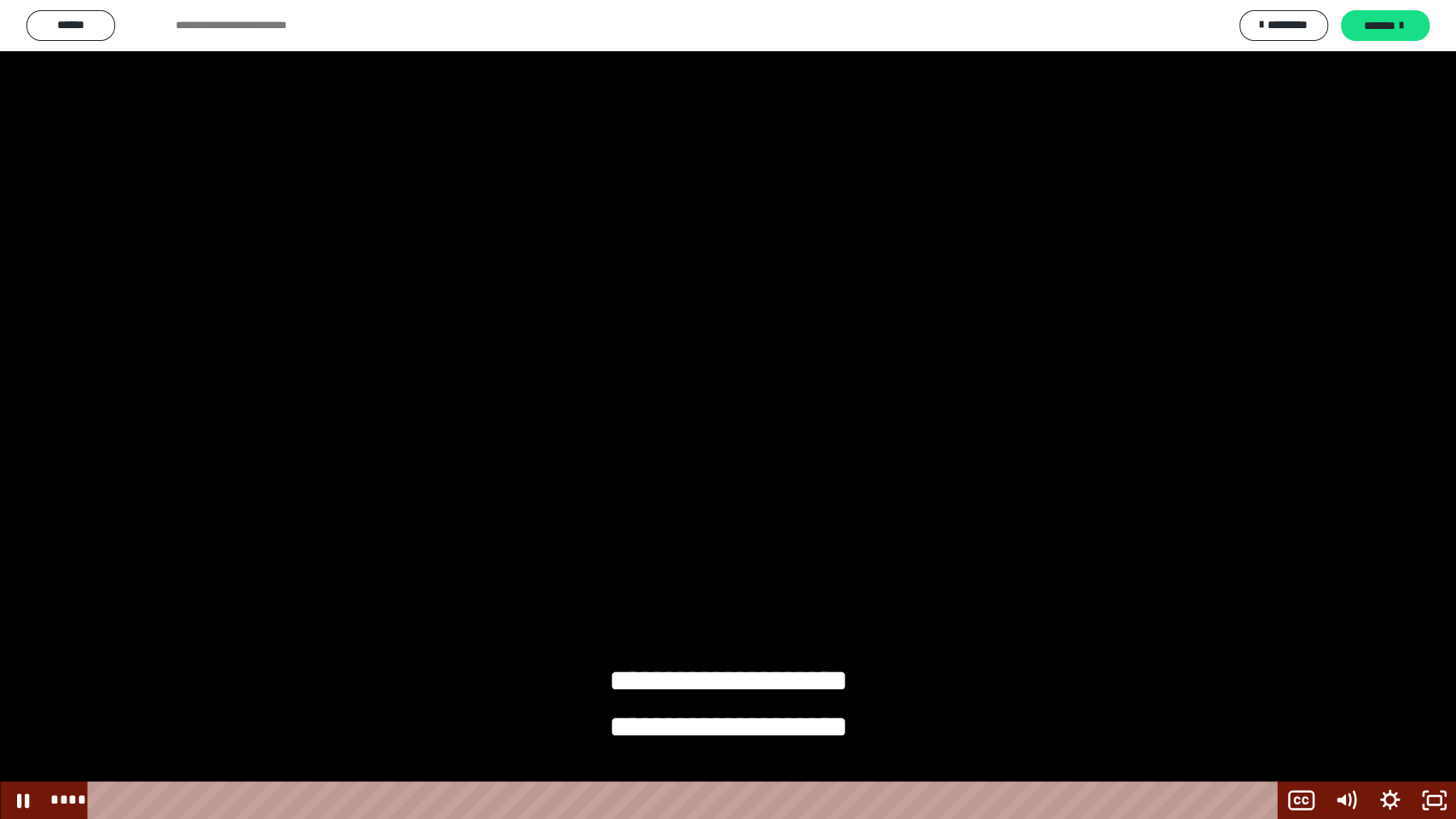 click at bounding box center [728, 410] 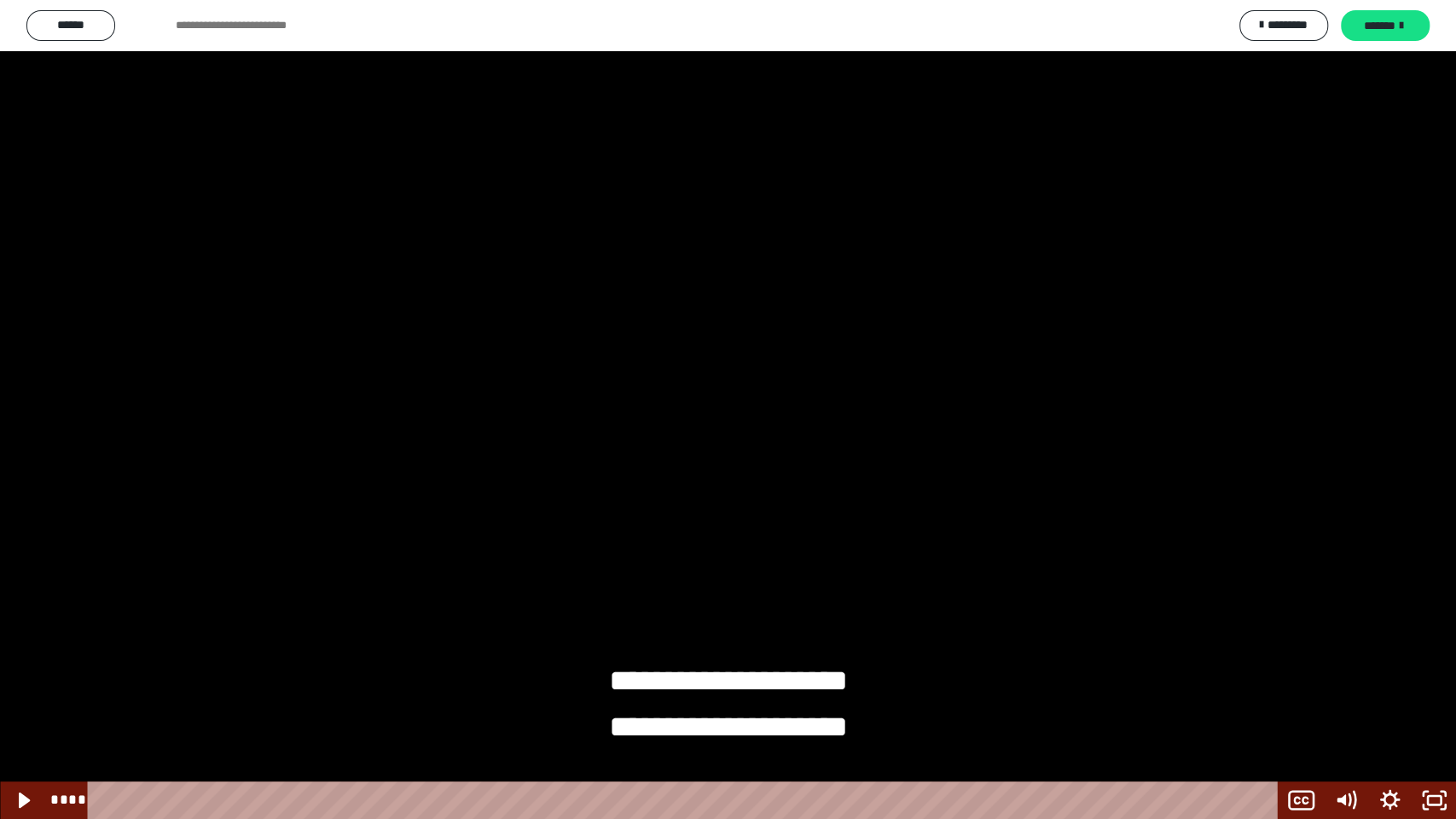 click at bounding box center [728, 410] 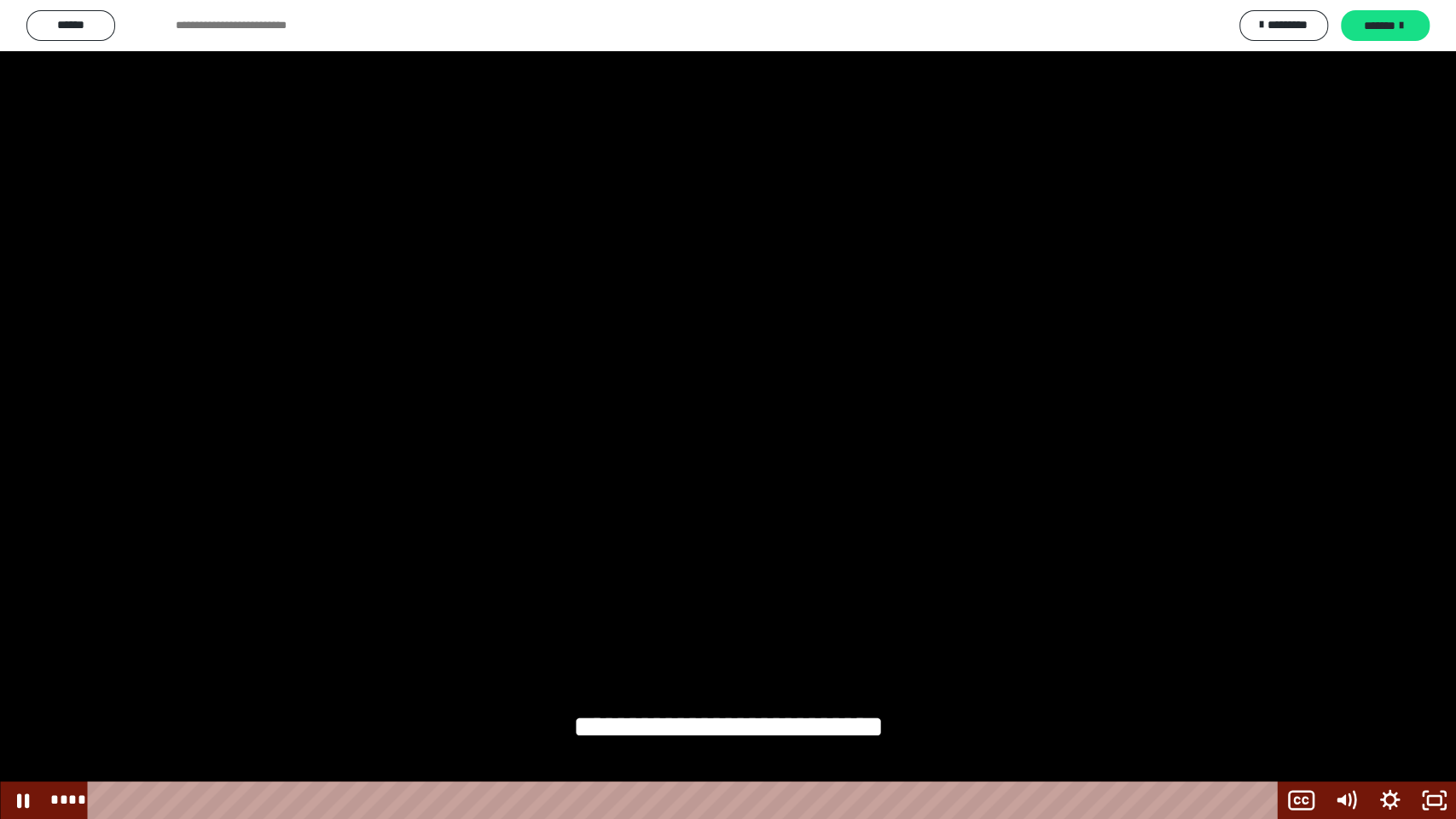 click at bounding box center [728, 410] 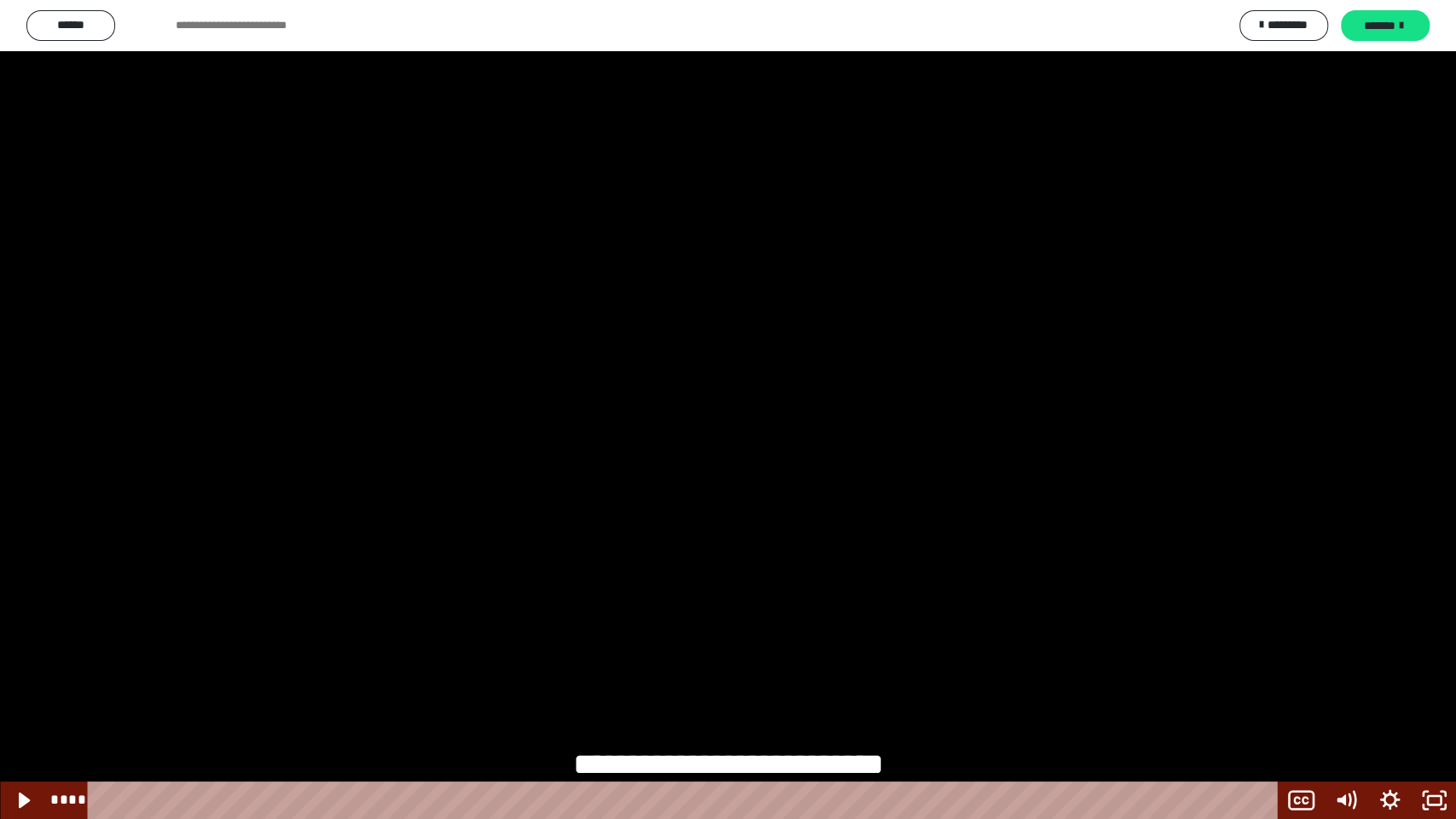click at bounding box center [728, 410] 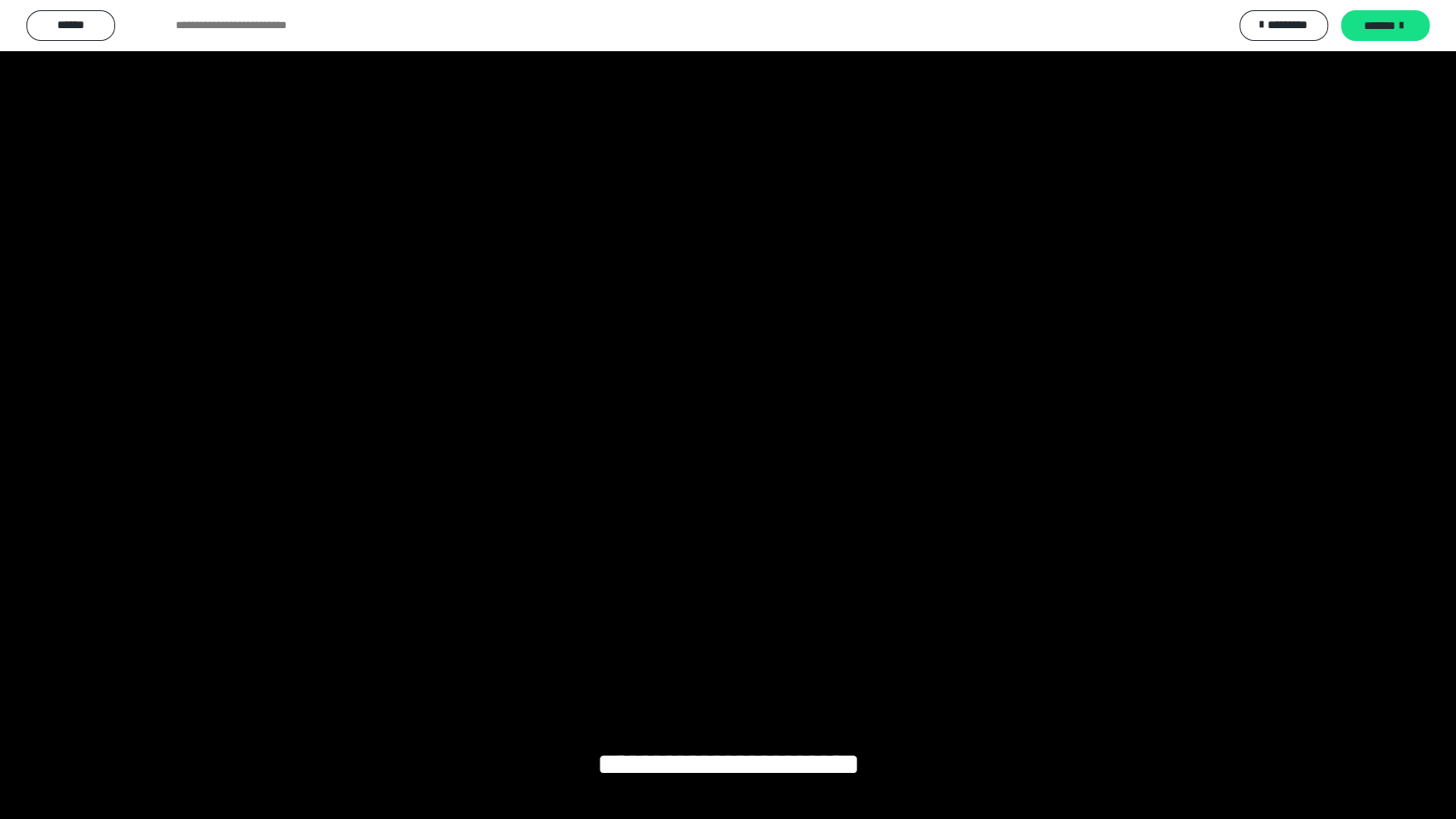 click at bounding box center [728, 410] 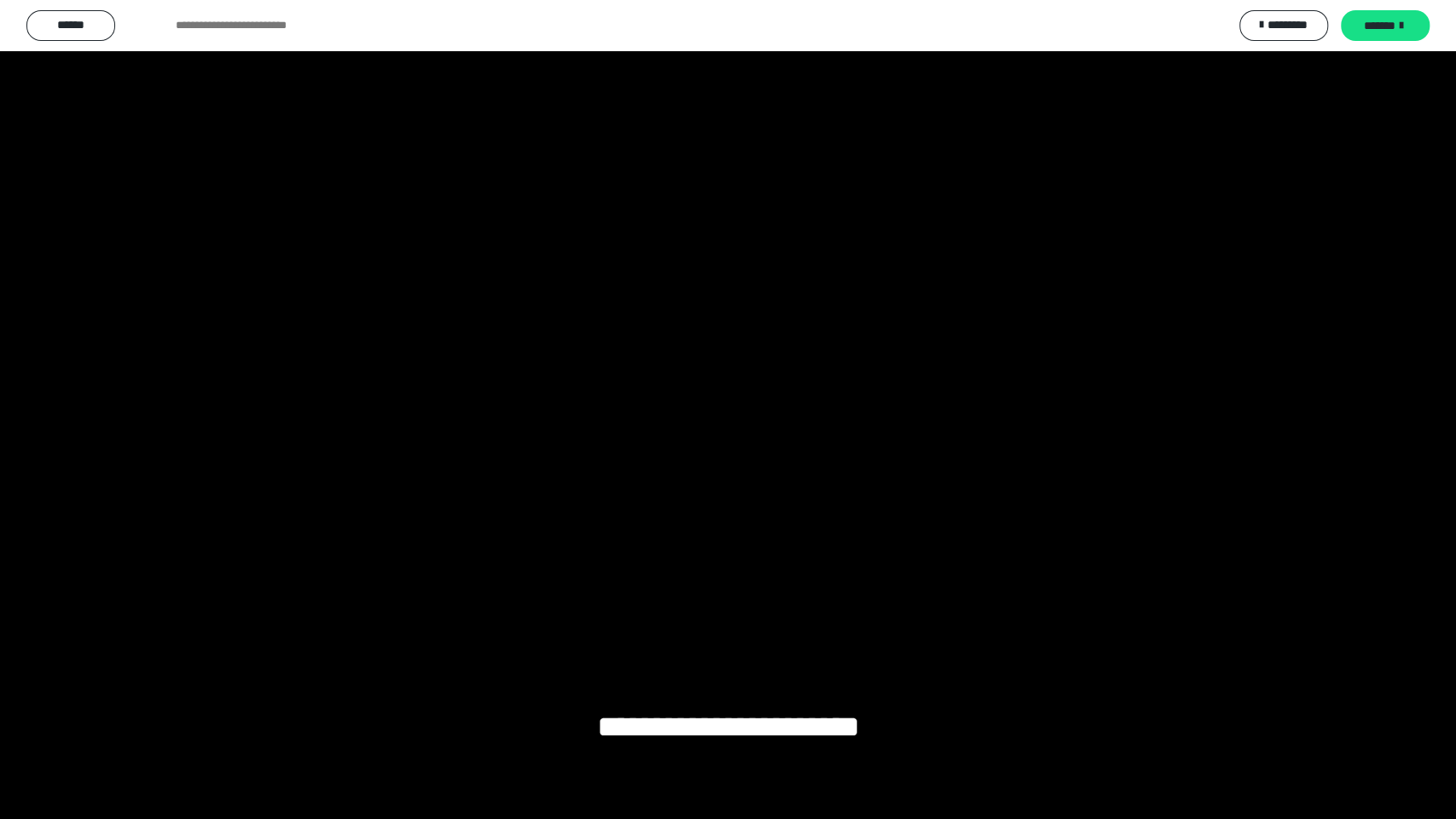 click at bounding box center [728, 410] 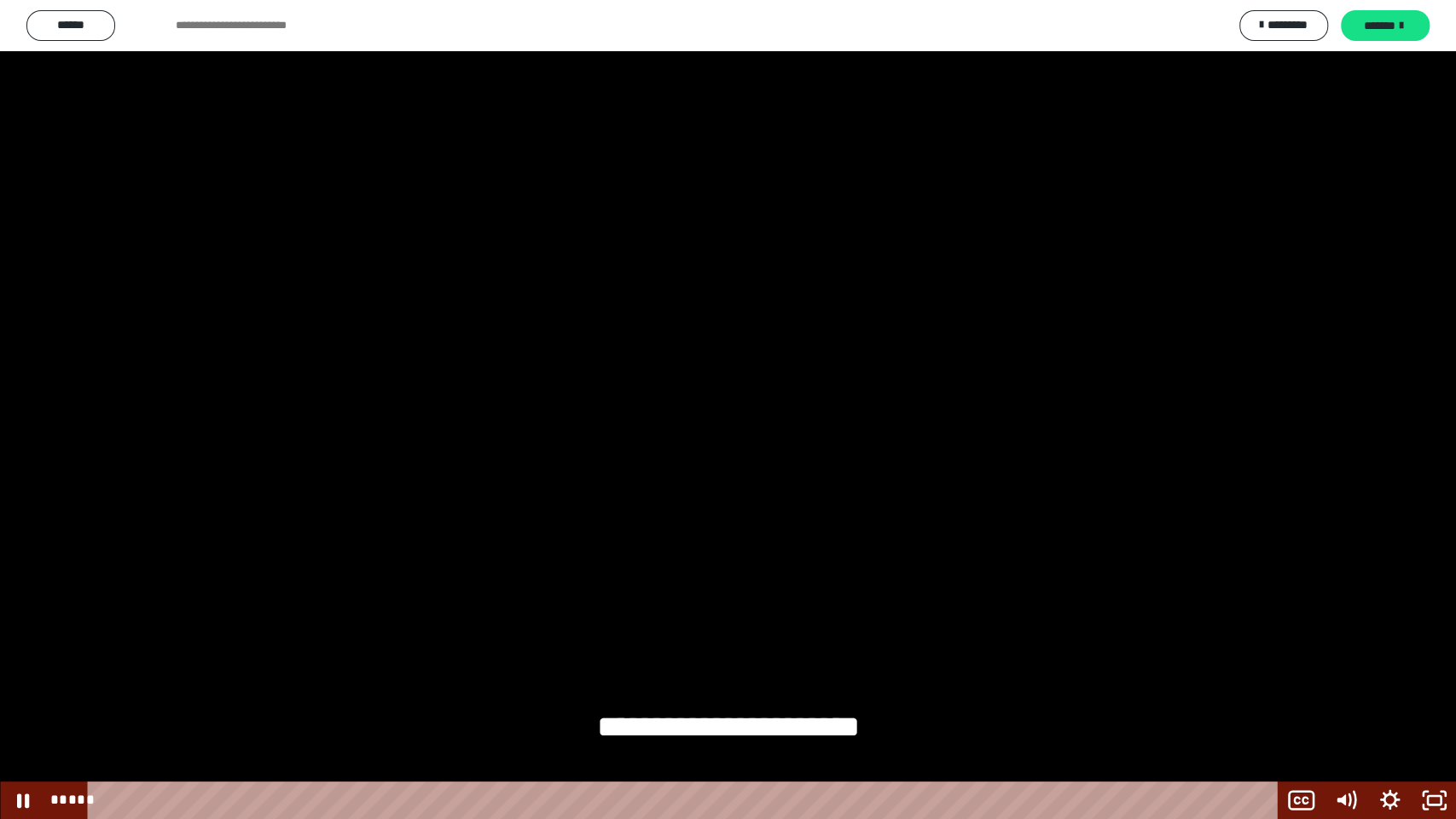 click at bounding box center (728, 410) 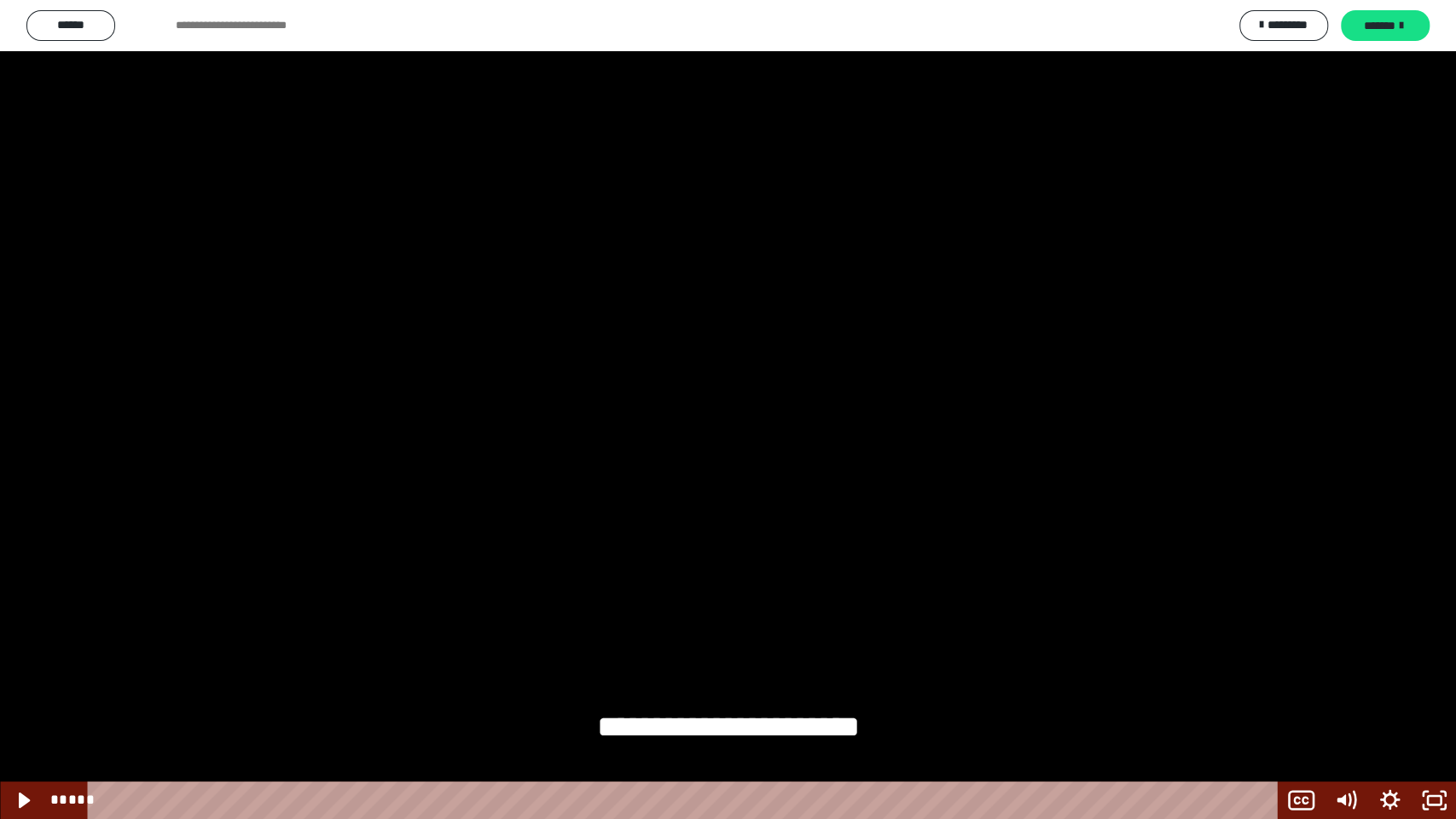 click at bounding box center [728, 410] 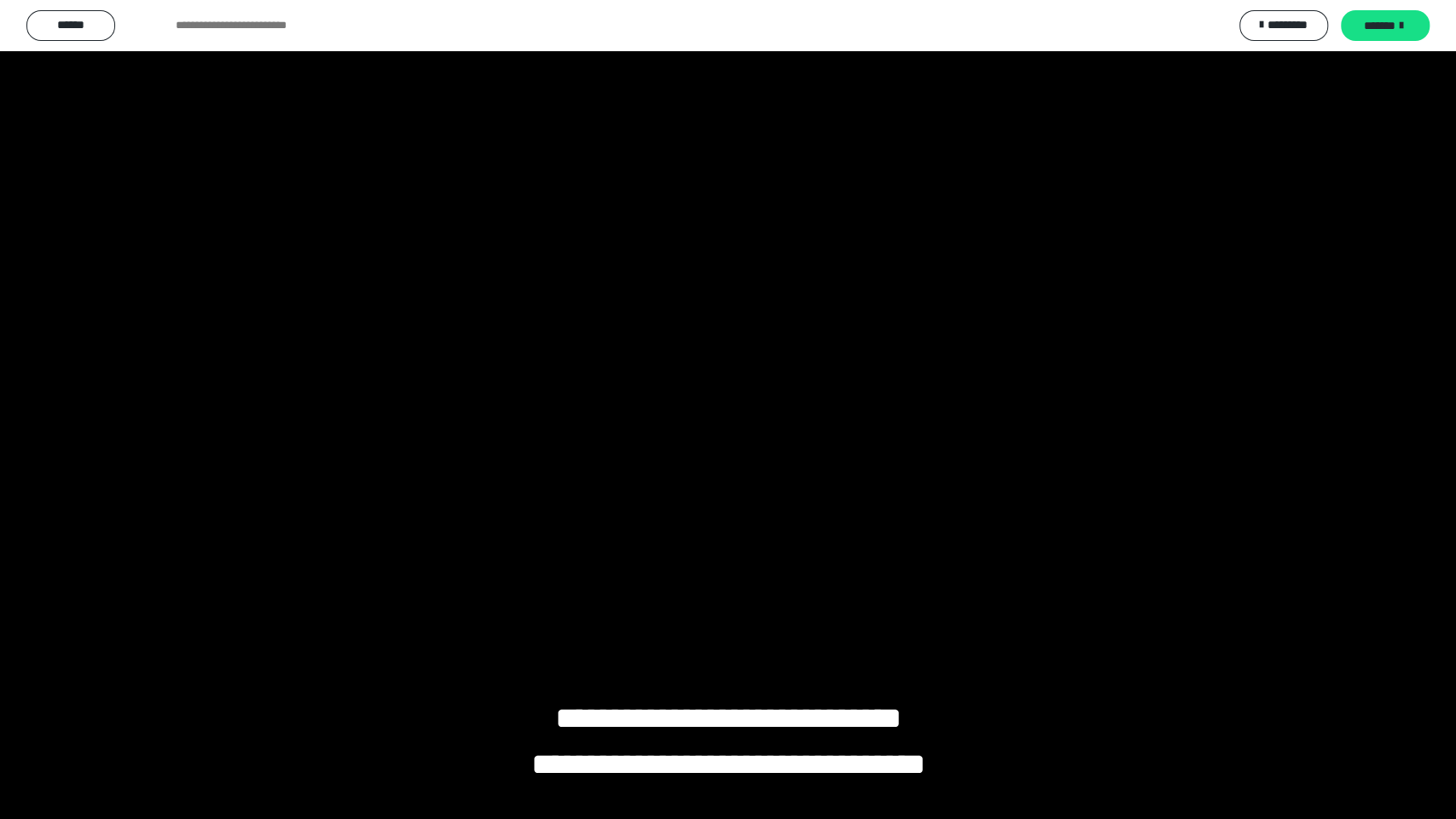 click at bounding box center [728, 410] 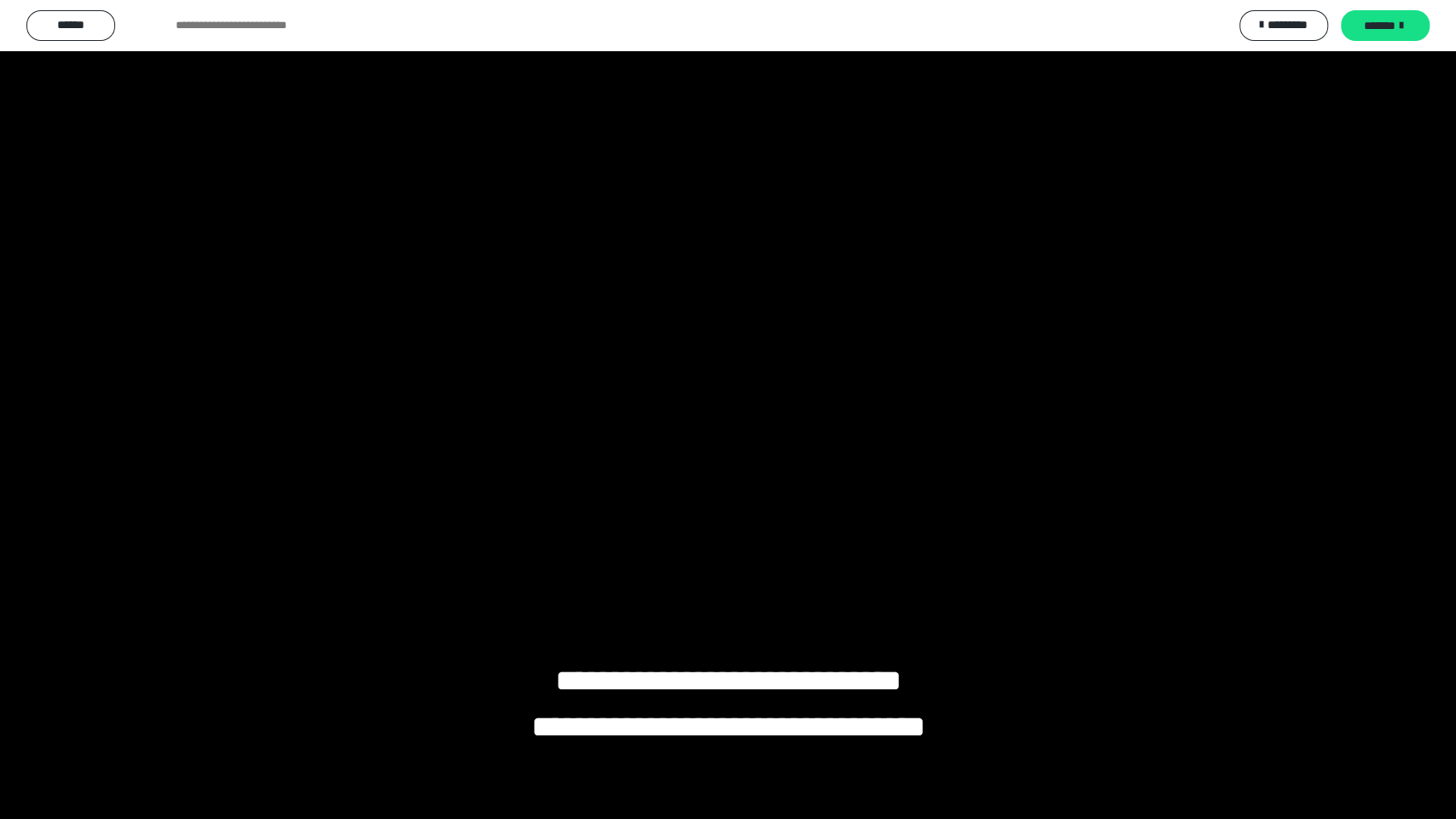 click at bounding box center [728, 410] 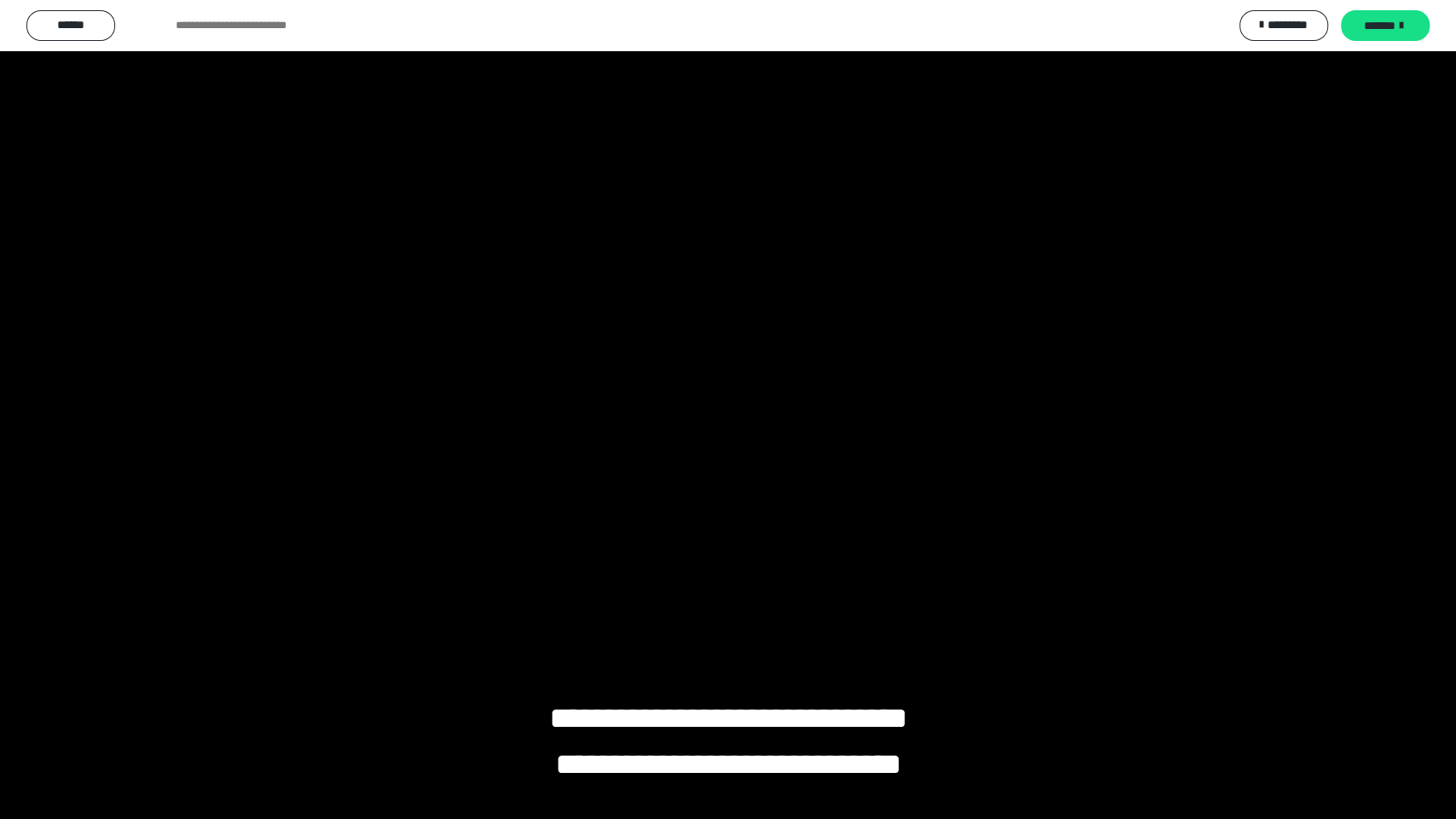 click at bounding box center [728, 410] 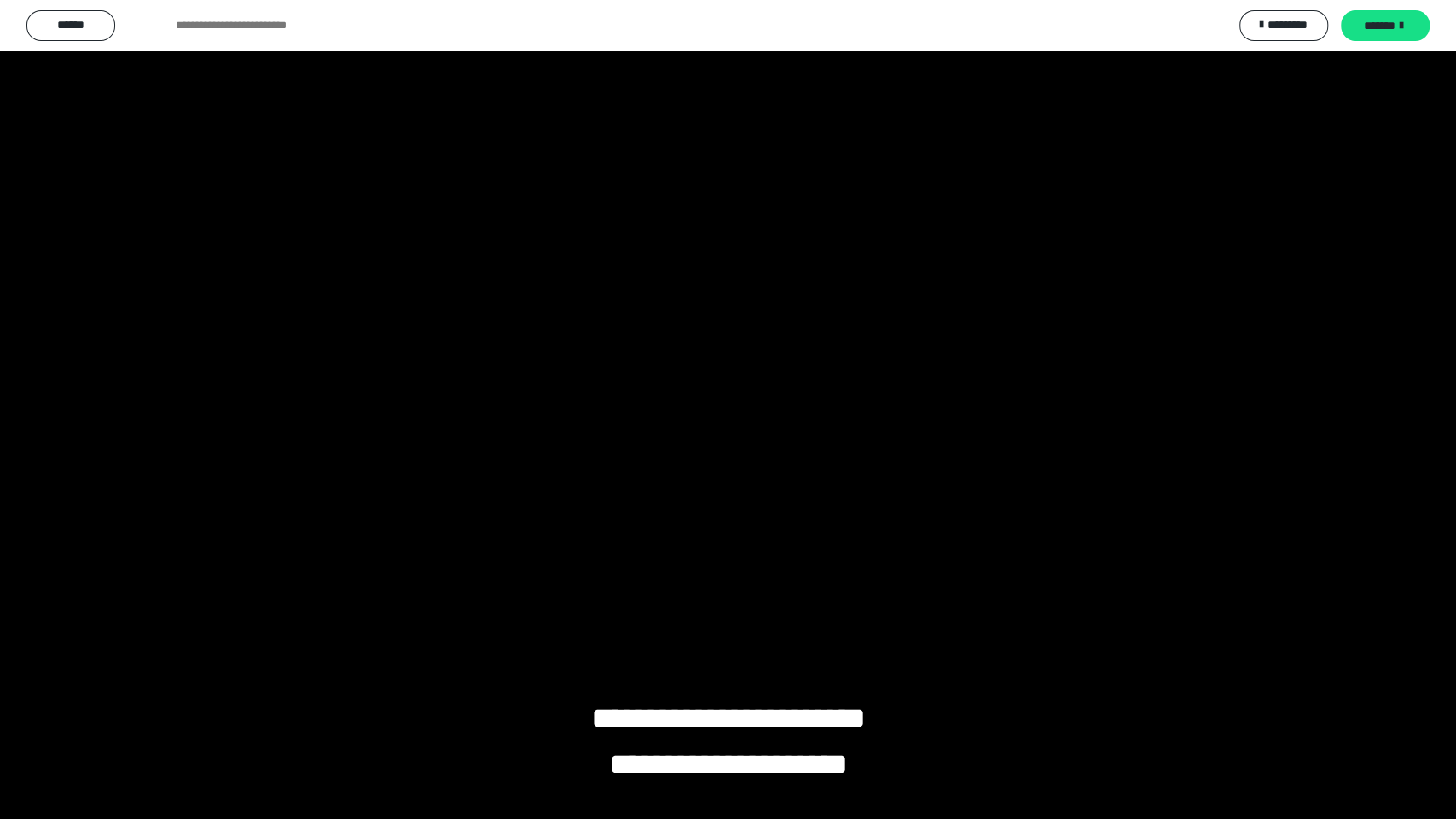 click at bounding box center (728, 410) 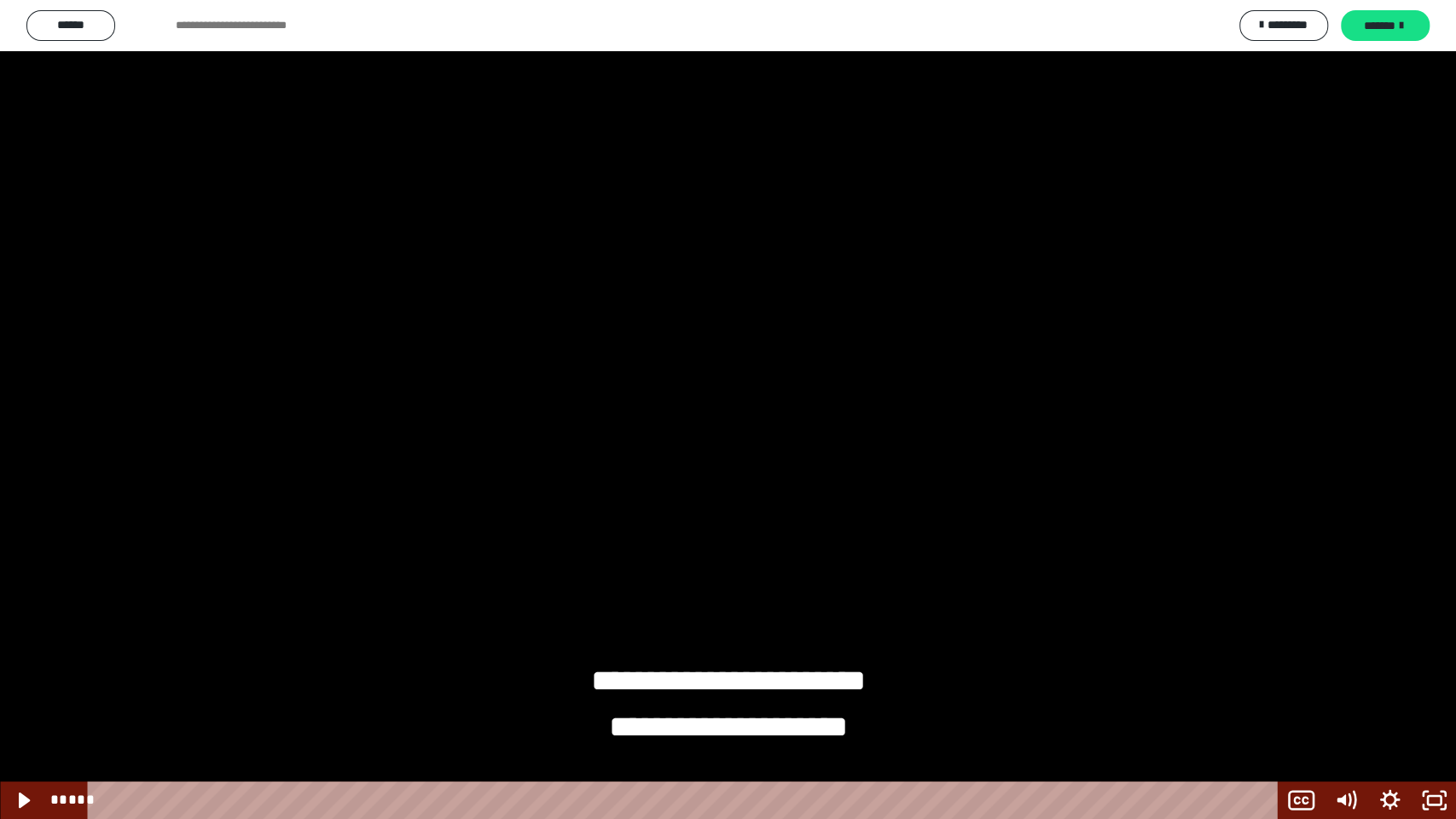 click at bounding box center (686, 800) 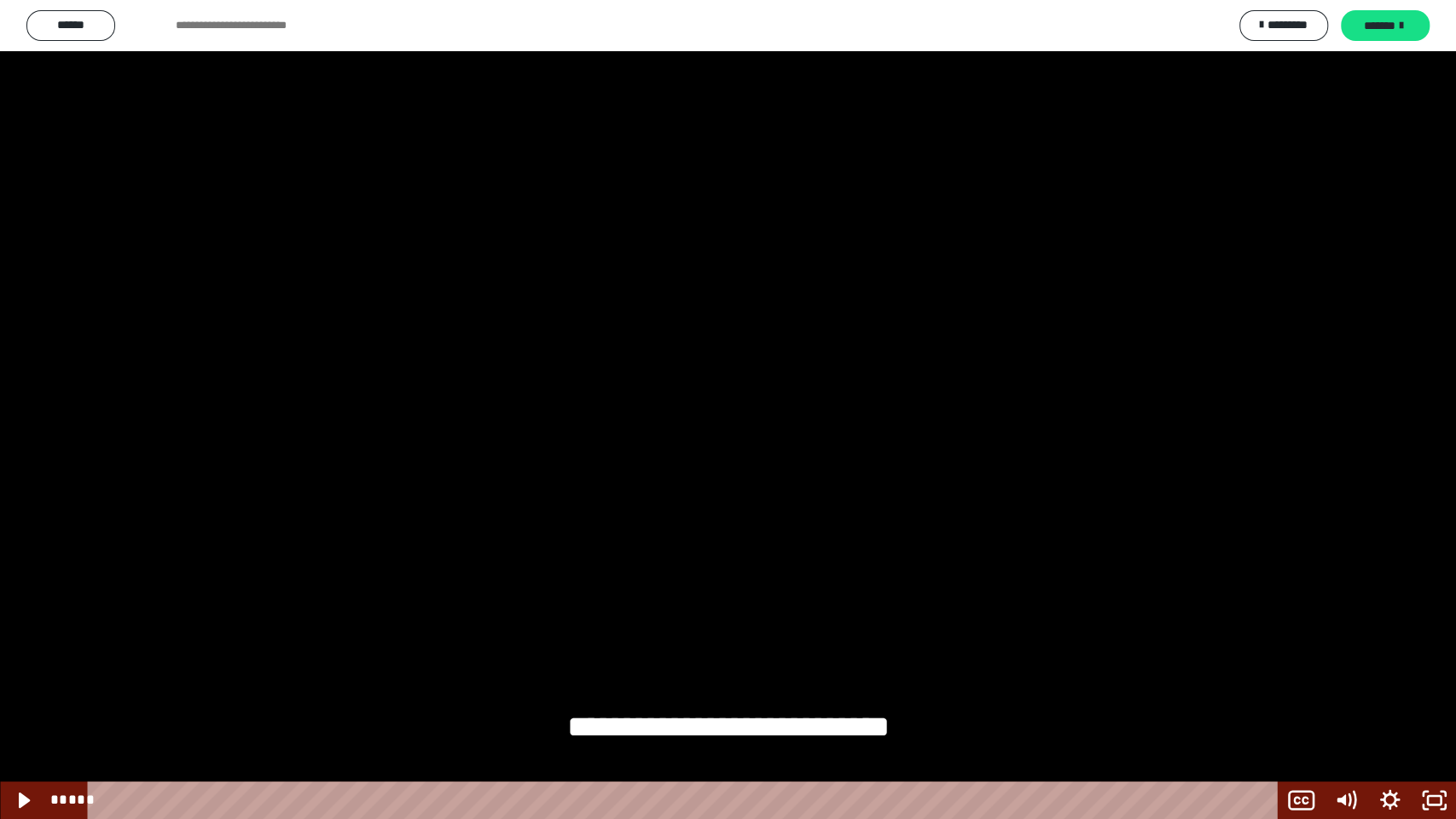 click at bounding box center [728, 410] 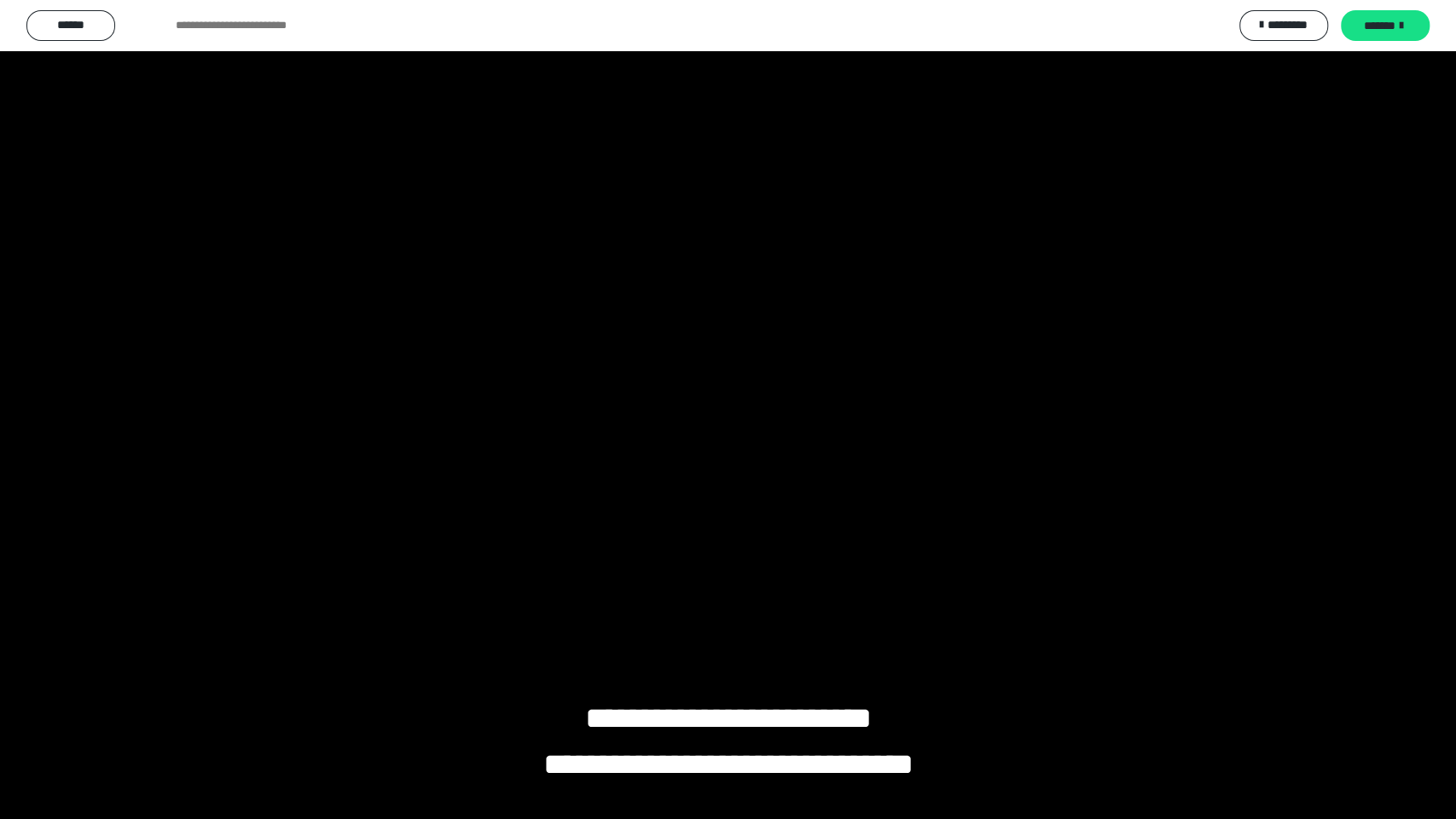 click at bounding box center [728, 410] 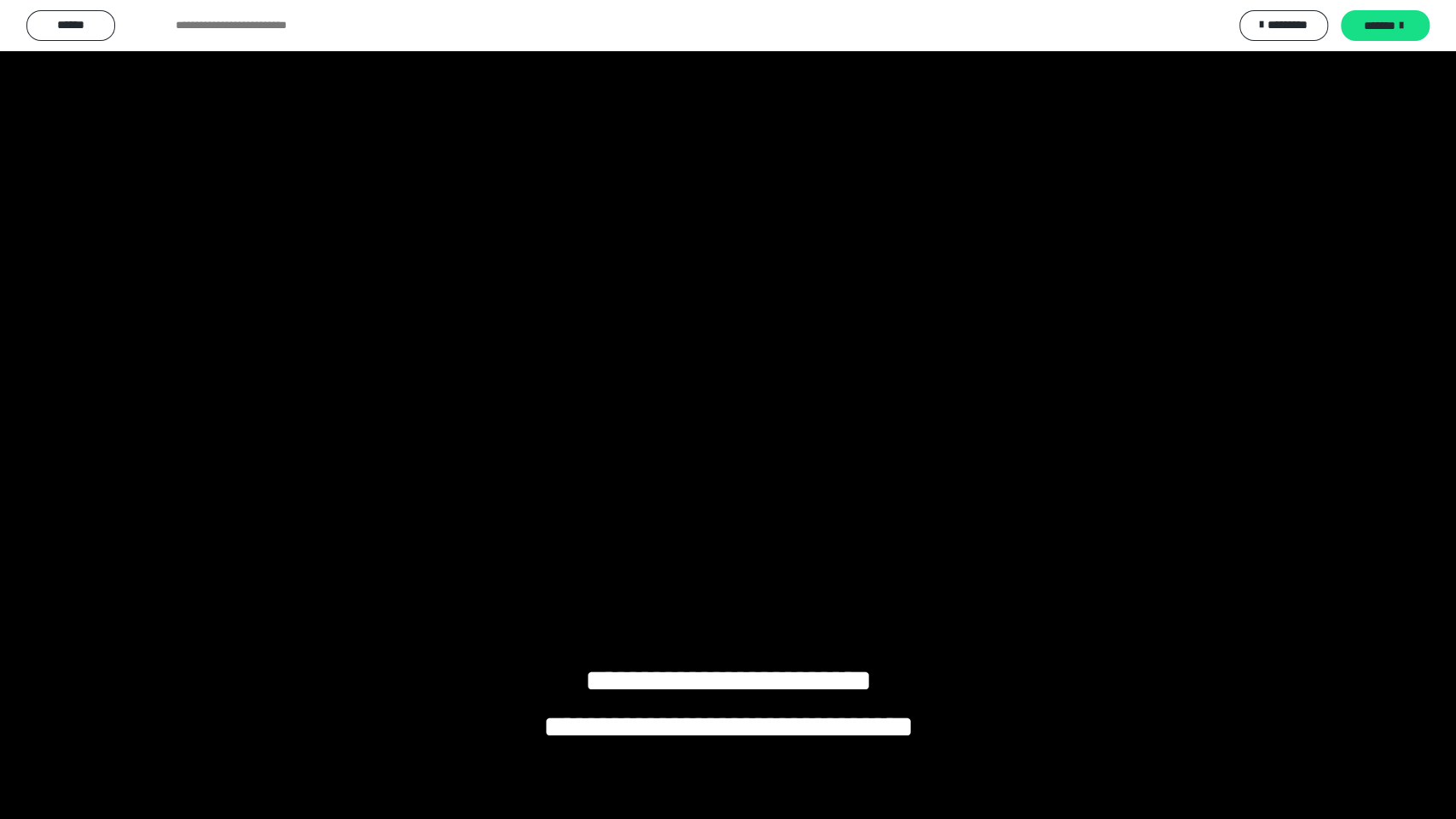 click at bounding box center [728, 410] 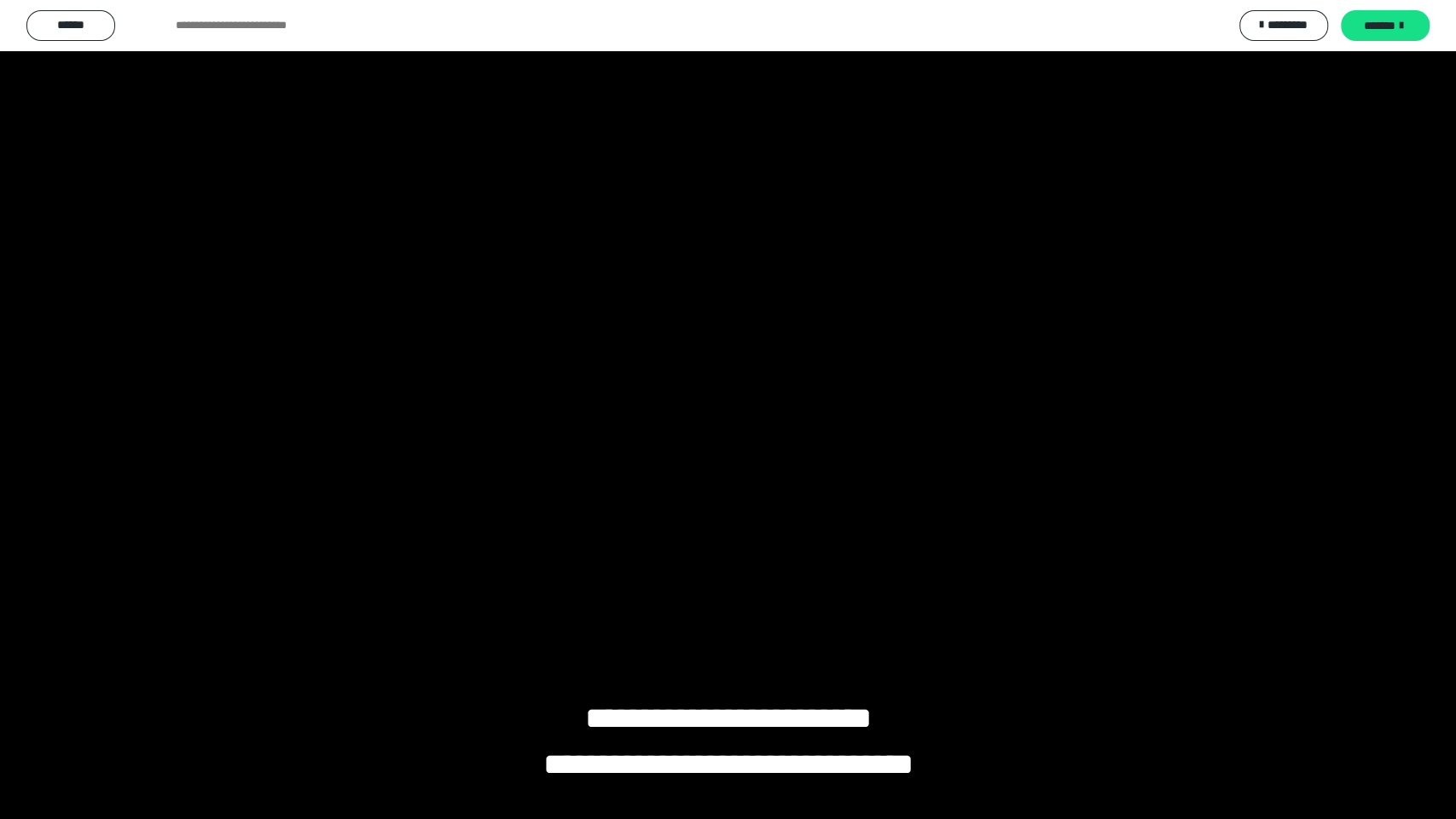 click at bounding box center (728, 410) 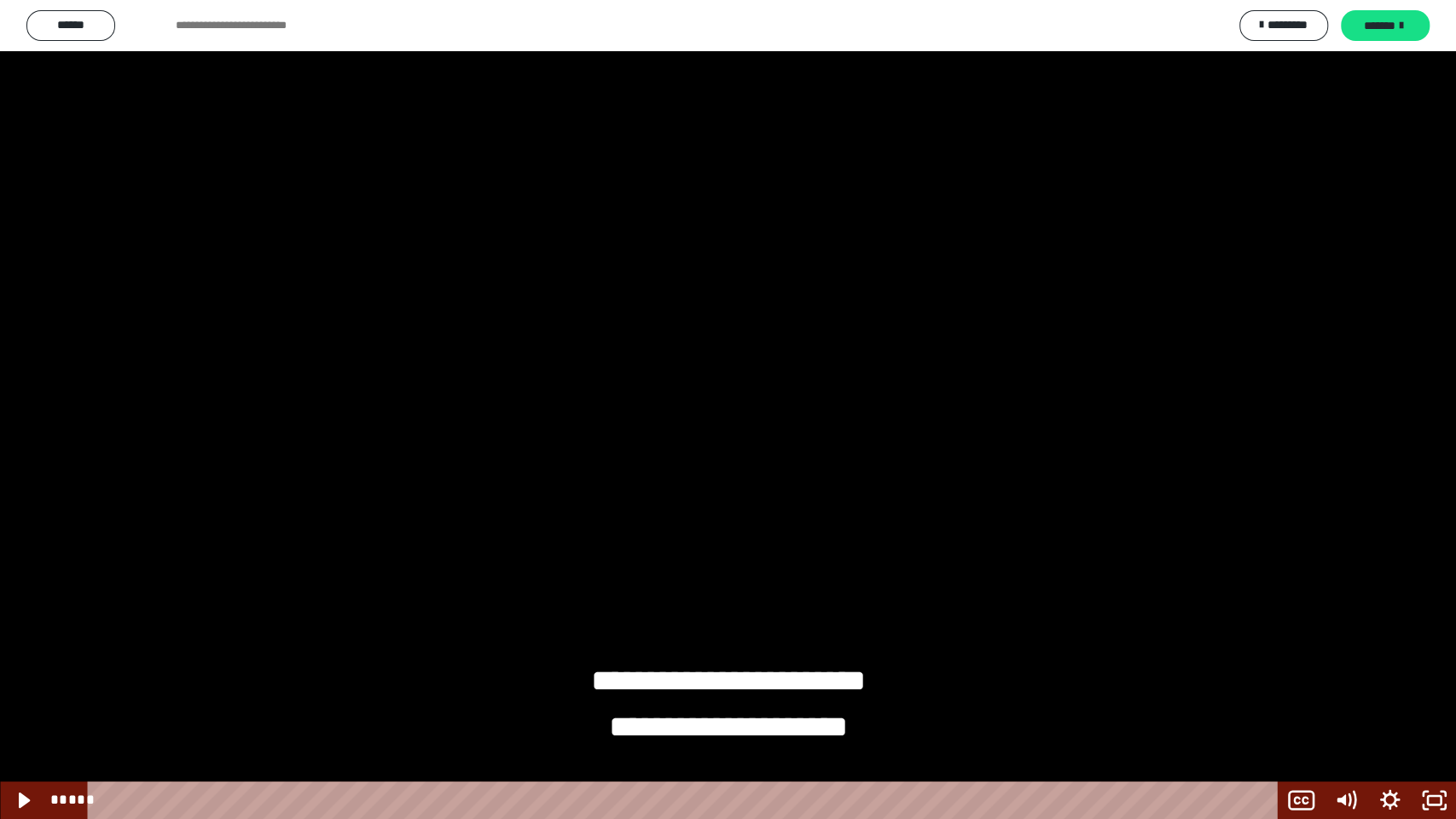 click at bounding box center [728, 410] 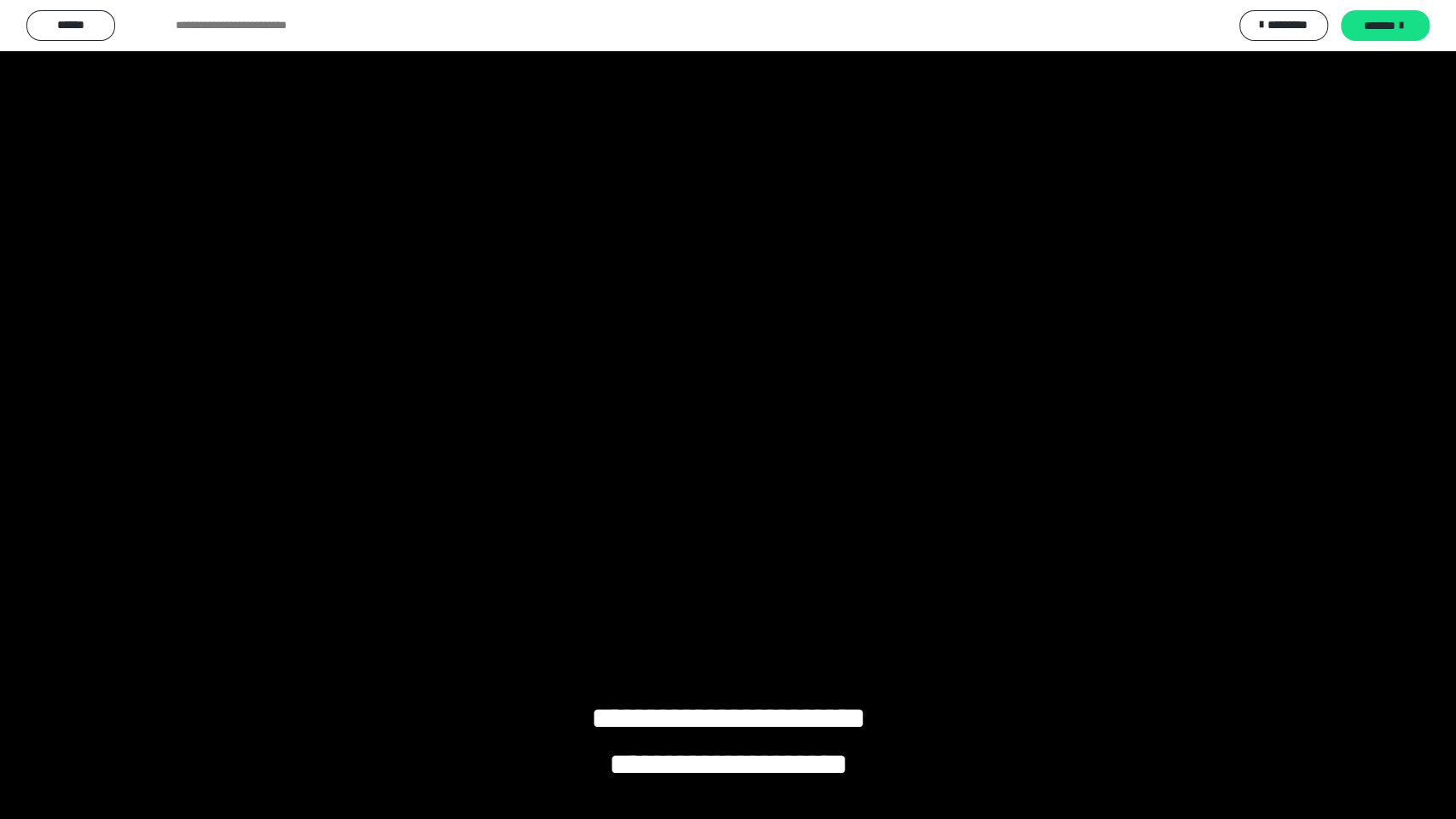 click at bounding box center (728, 410) 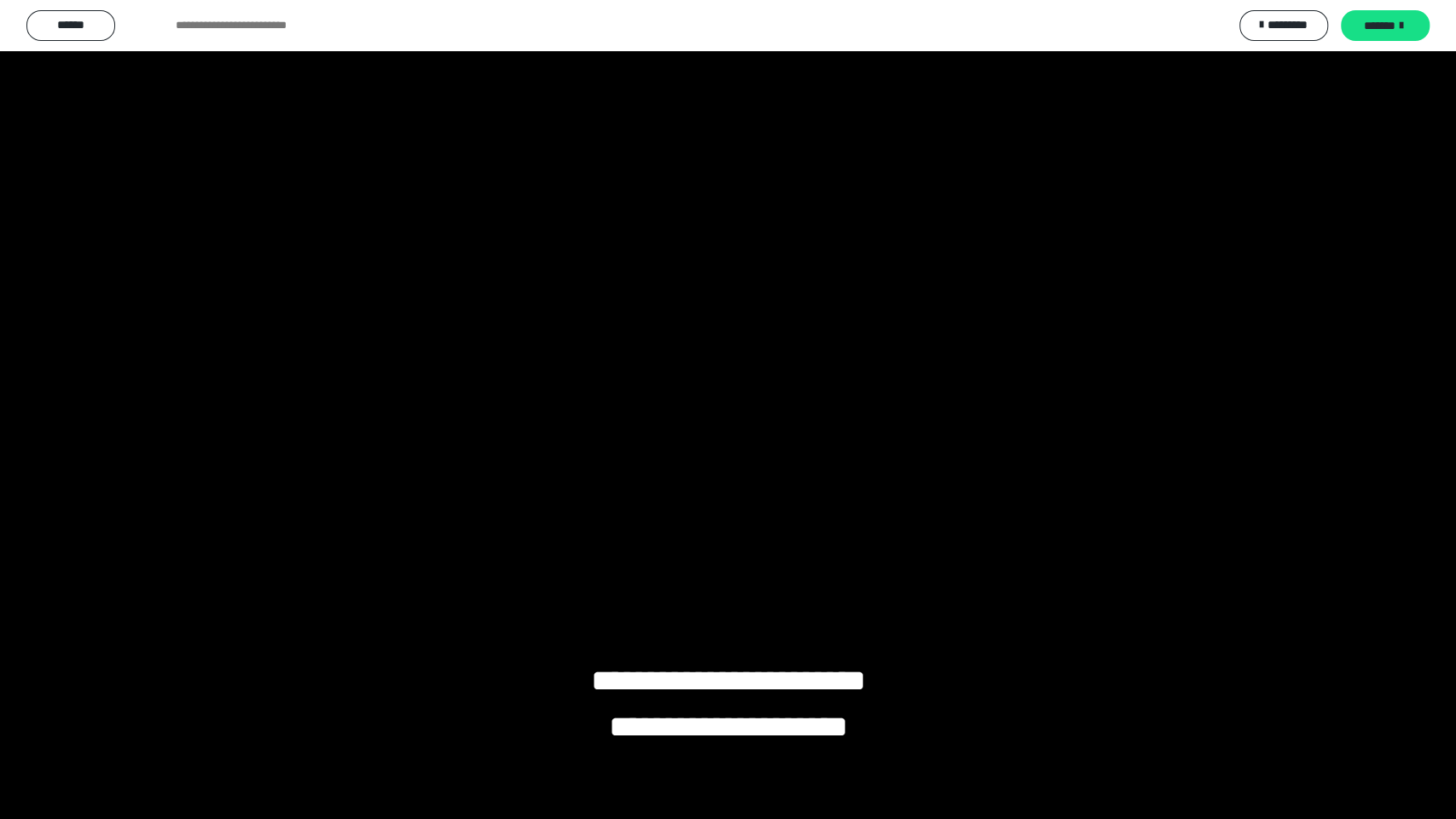 click at bounding box center [728, 410] 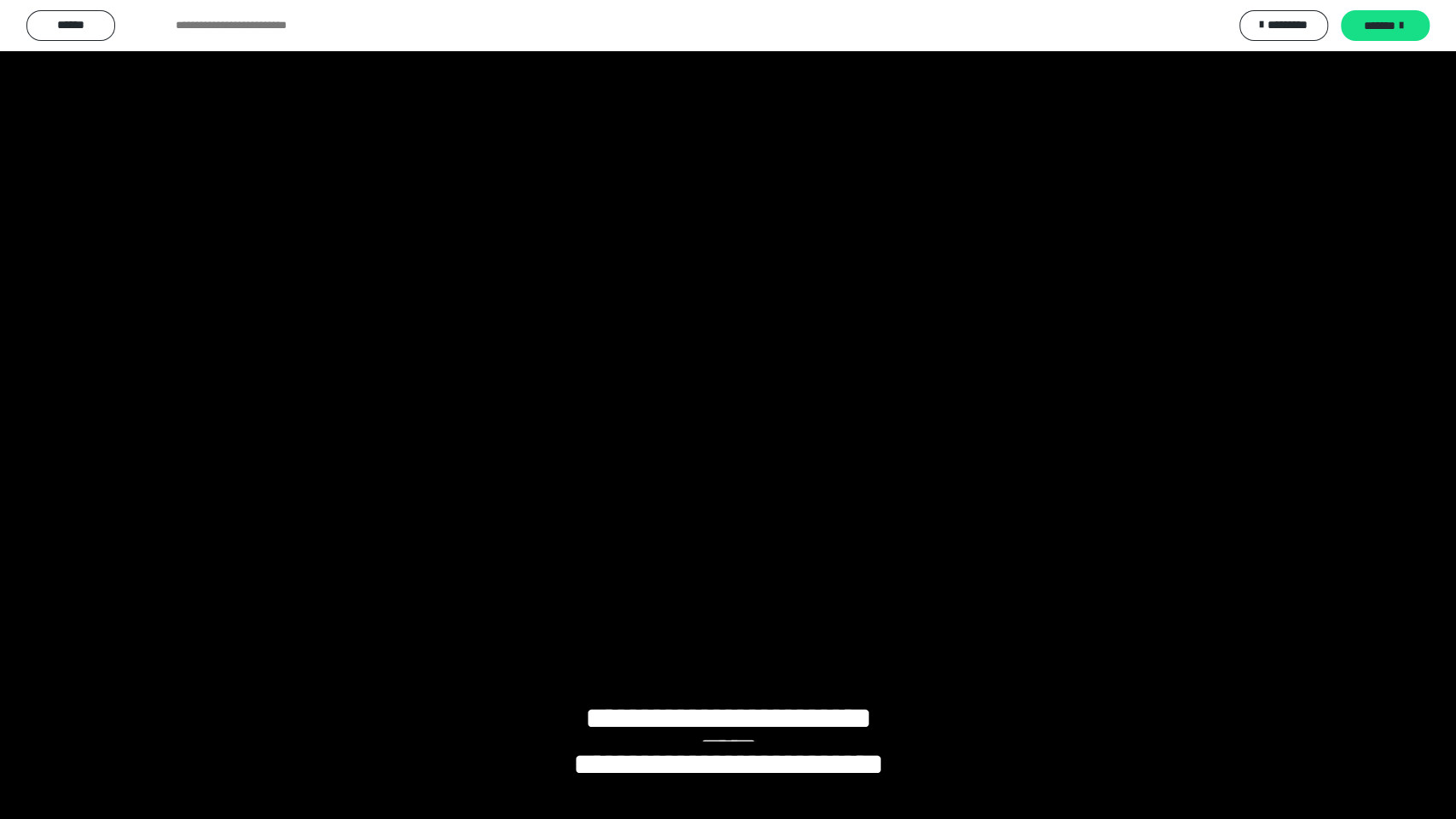 click at bounding box center [728, 410] 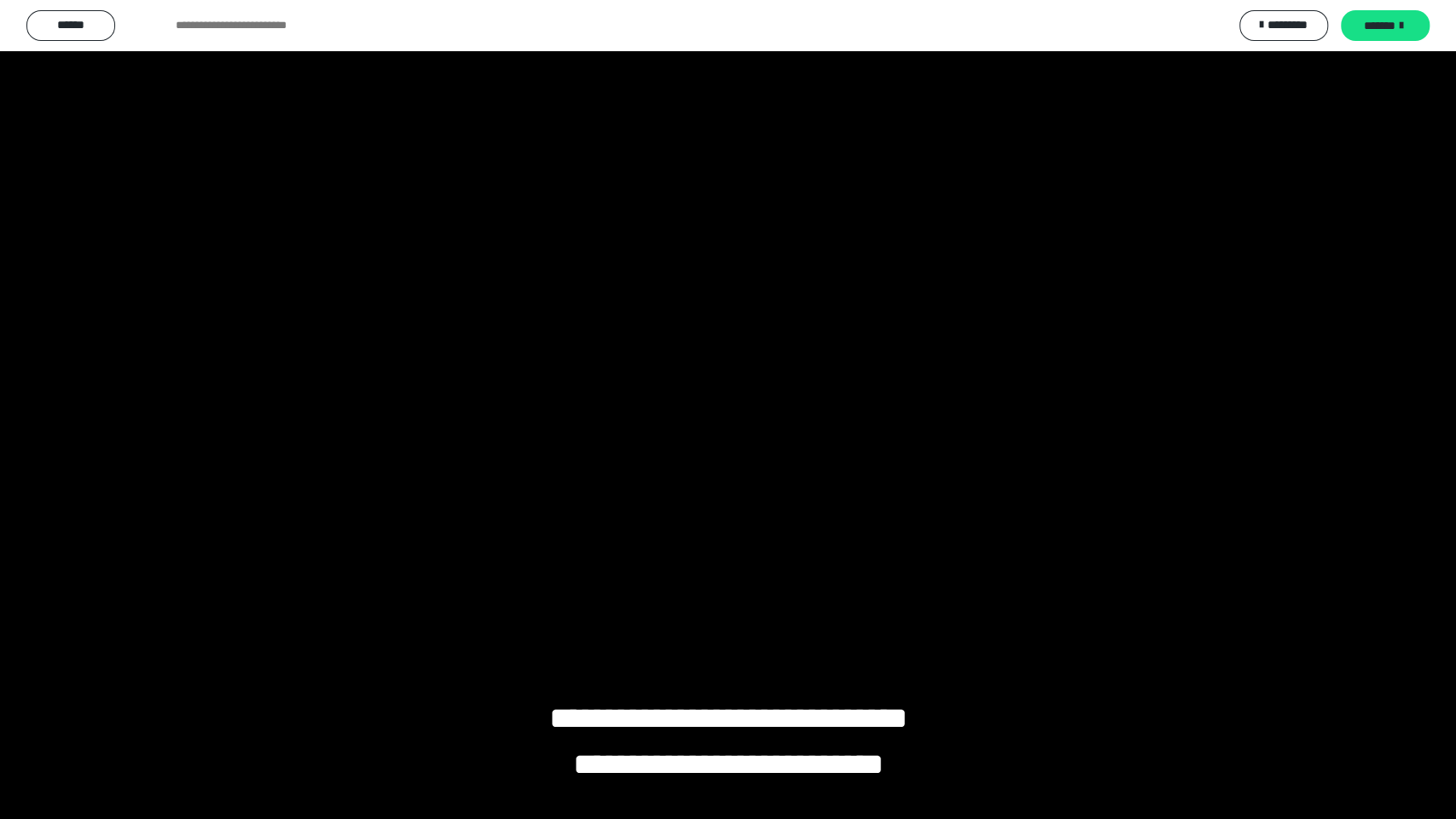 click at bounding box center (728, 410) 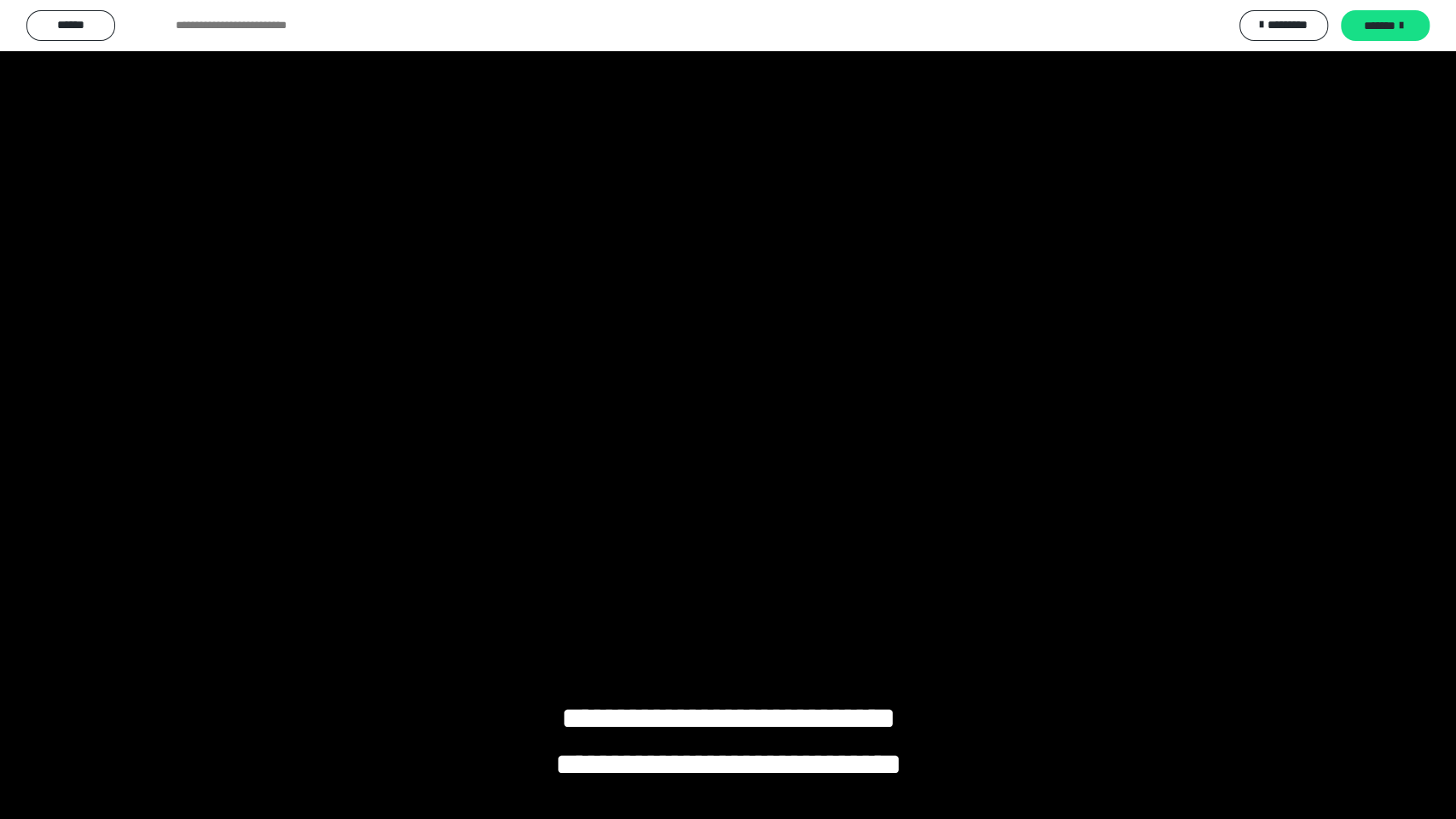 click at bounding box center (728, 410) 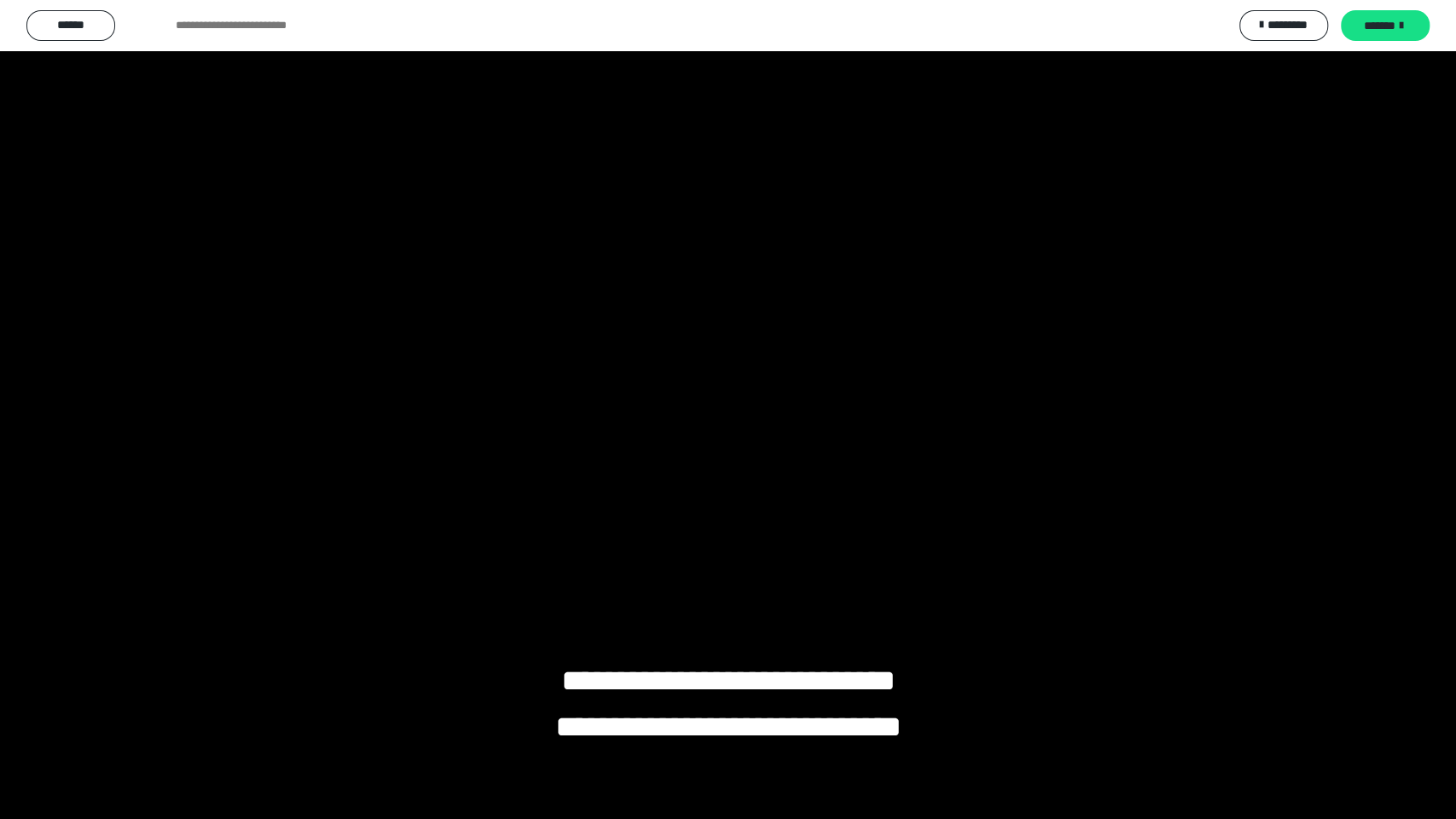 click at bounding box center (728, 410) 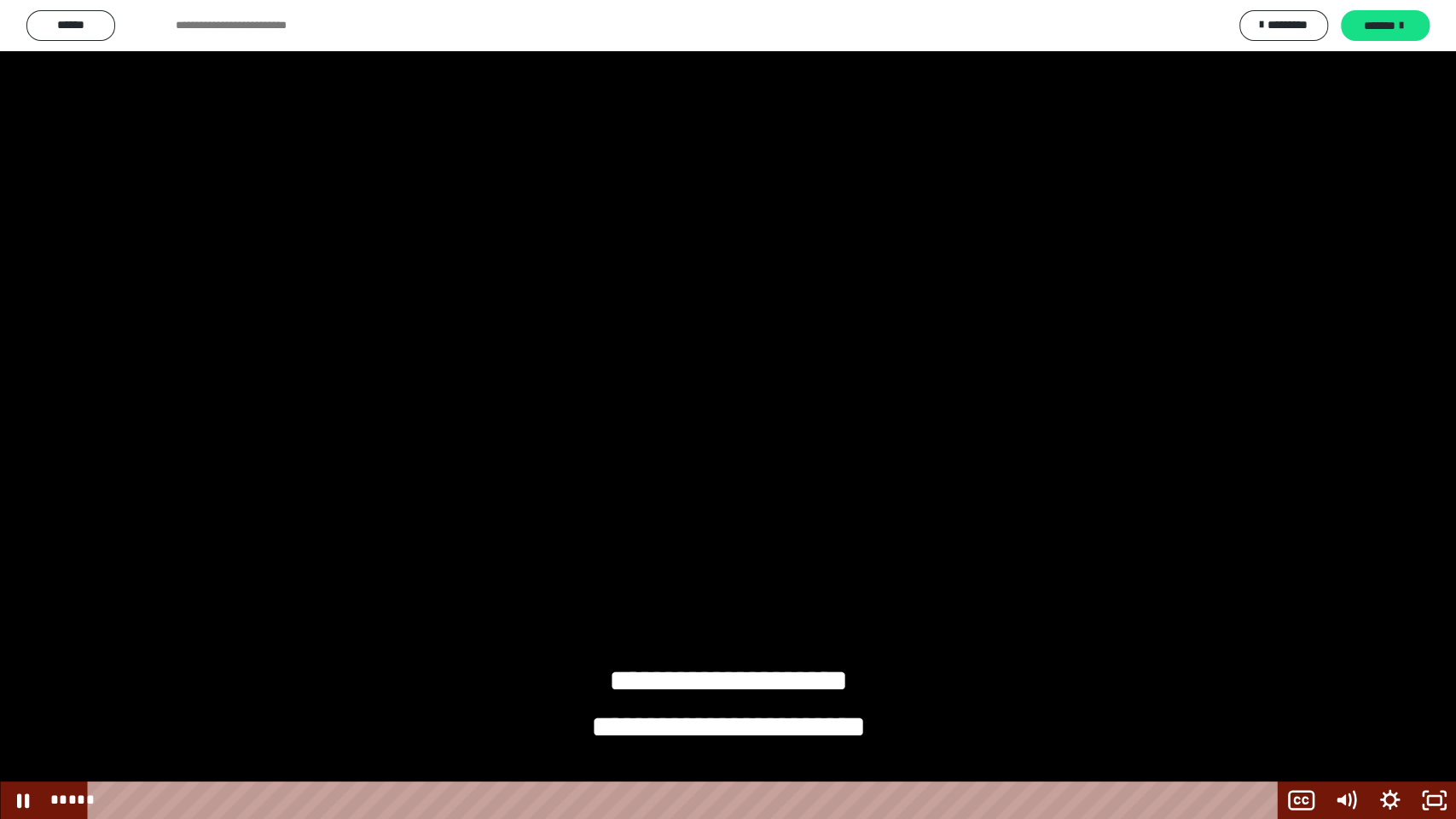 click at bounding box center (728, 410) 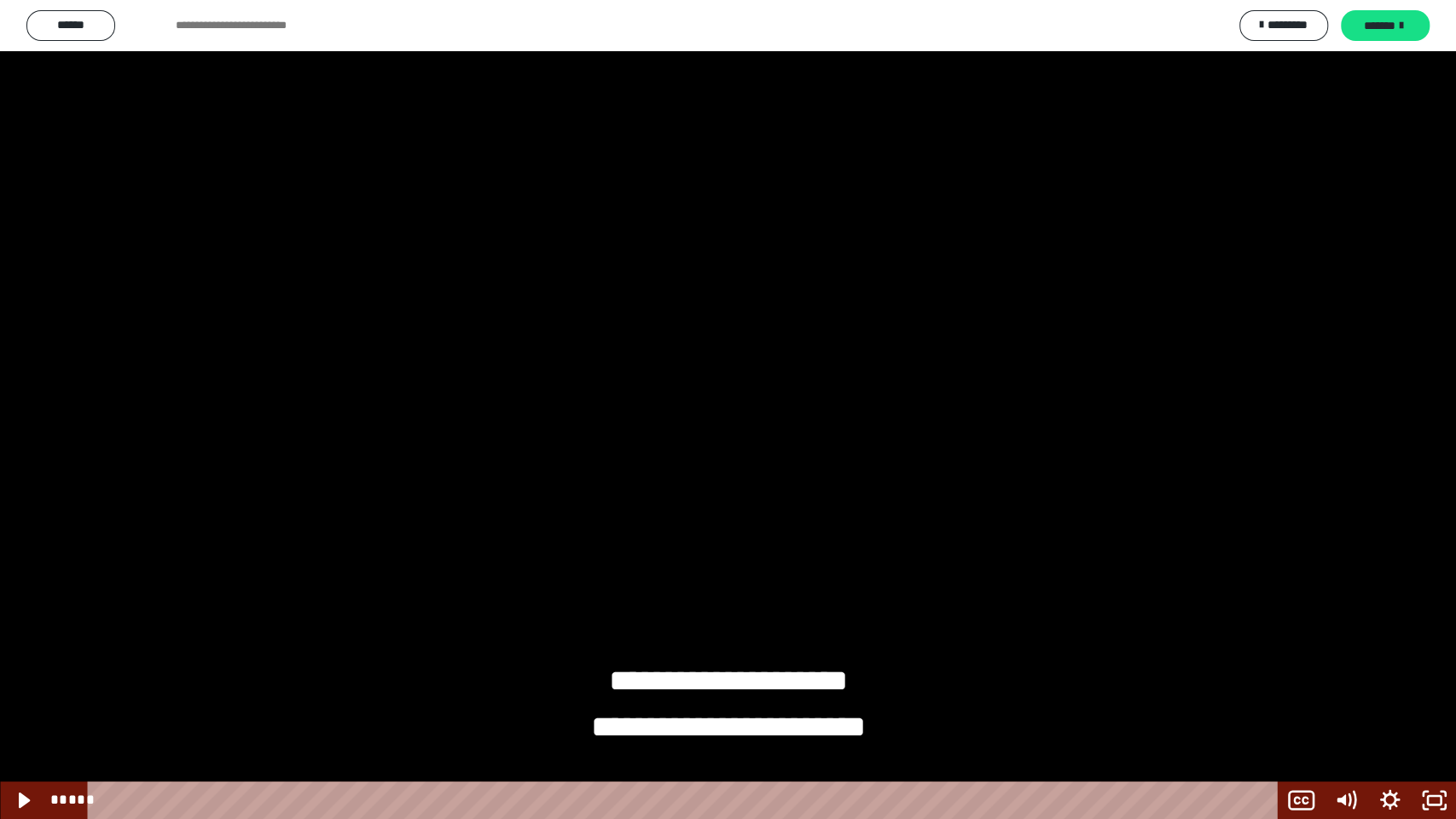 click at bounding box center (728, 410) 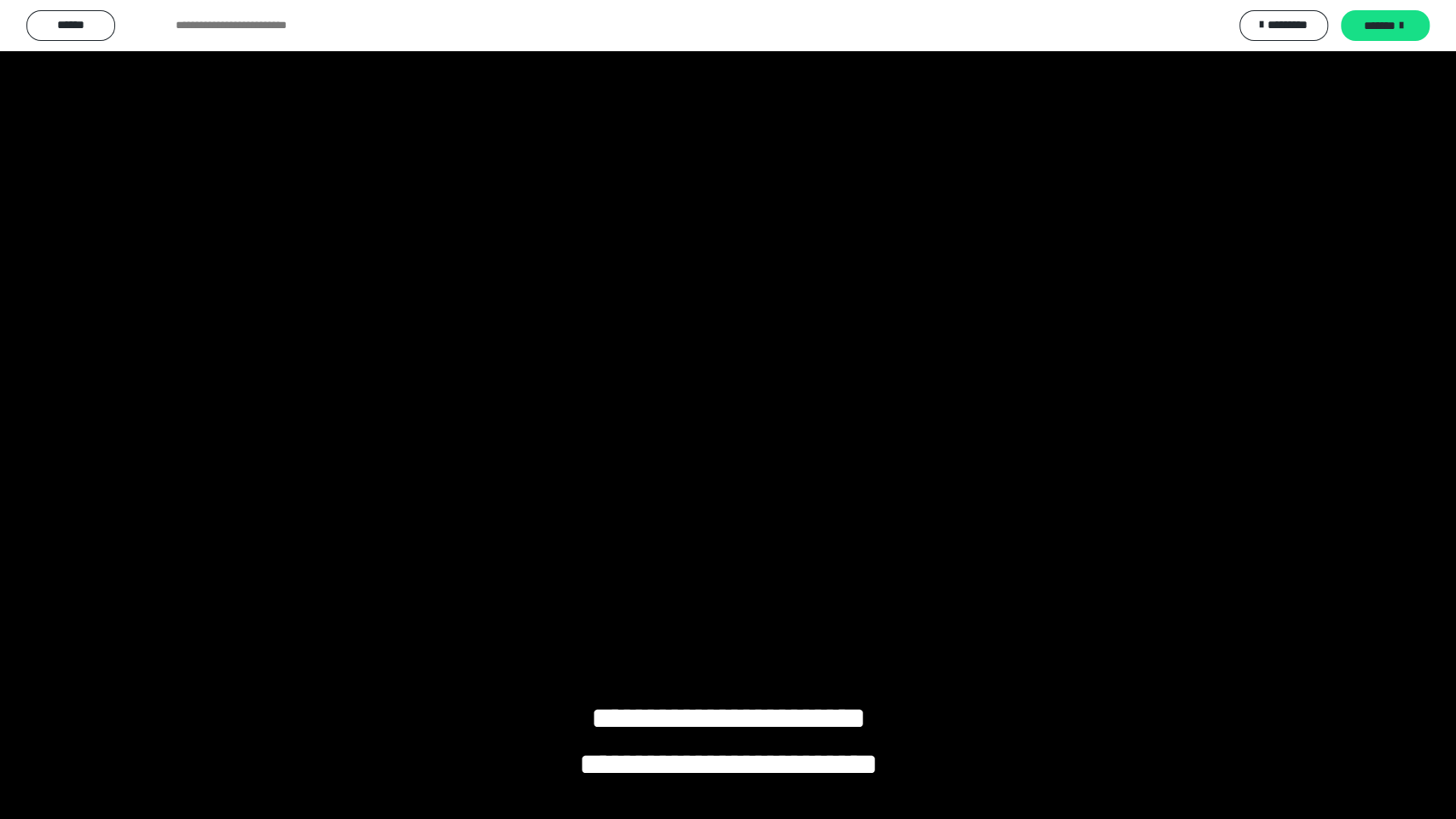 click at bounding box center (728, 410) 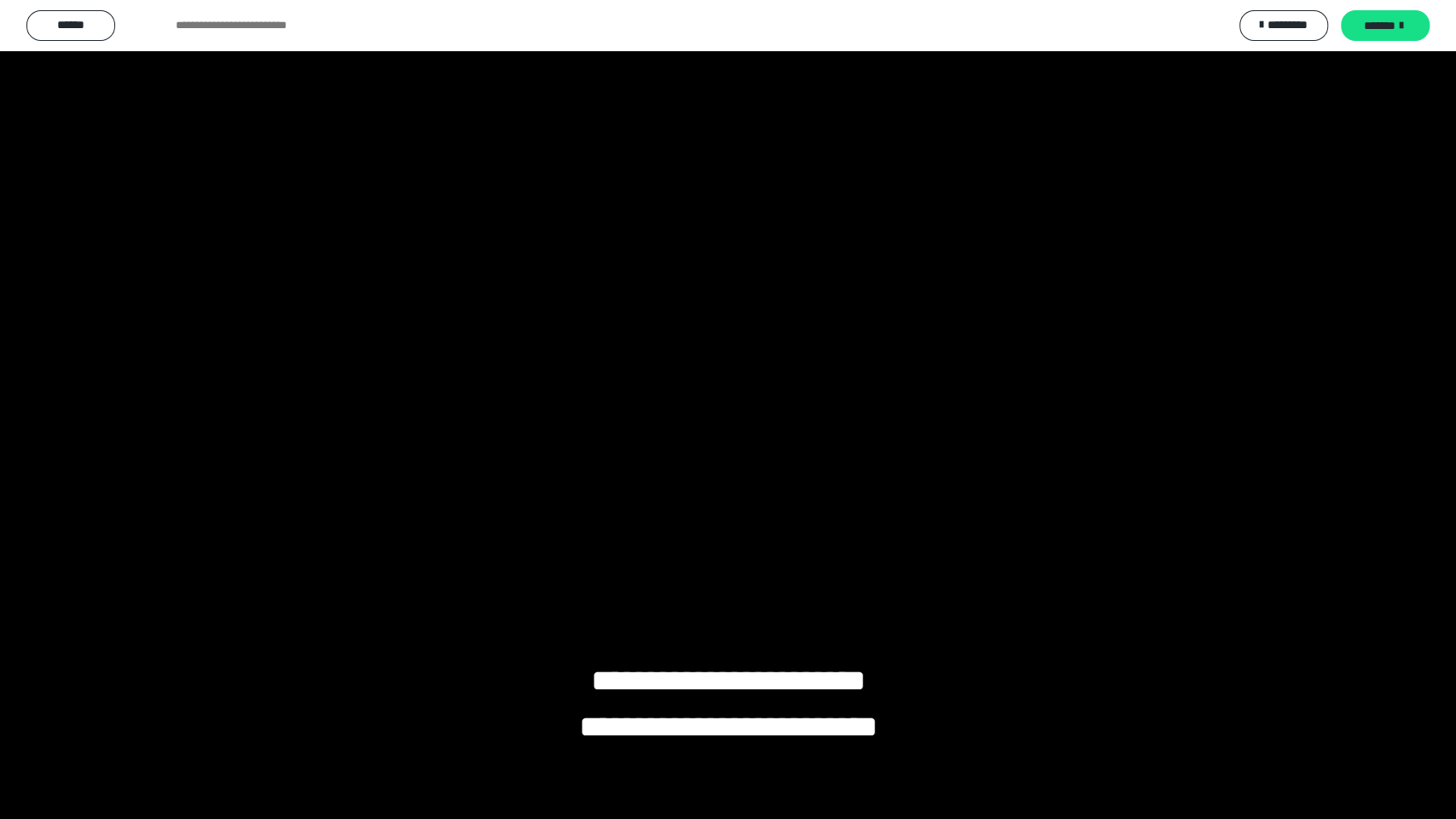 click at bounding box center (728, 410) 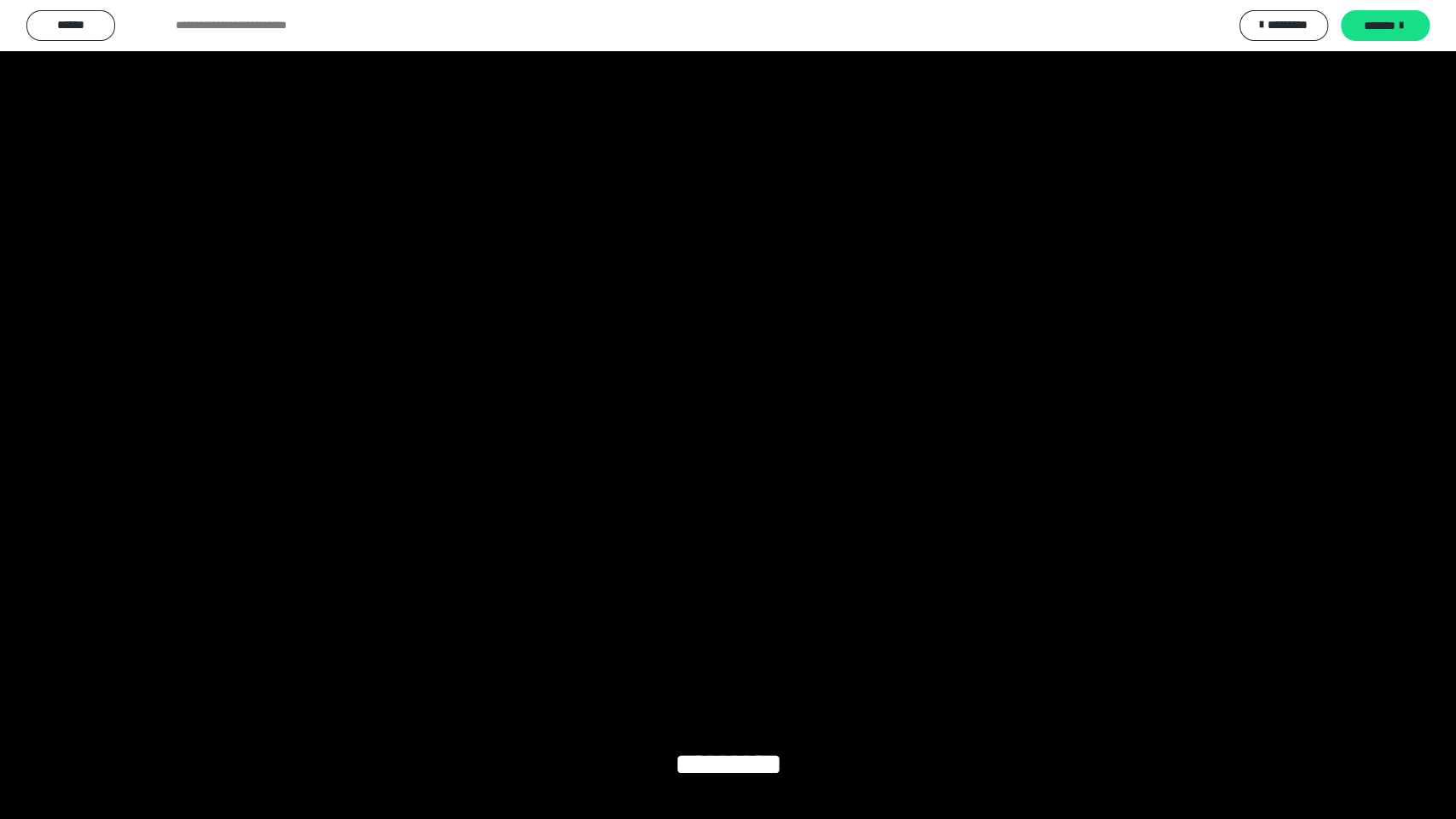 click at bounding box center (728, 410) 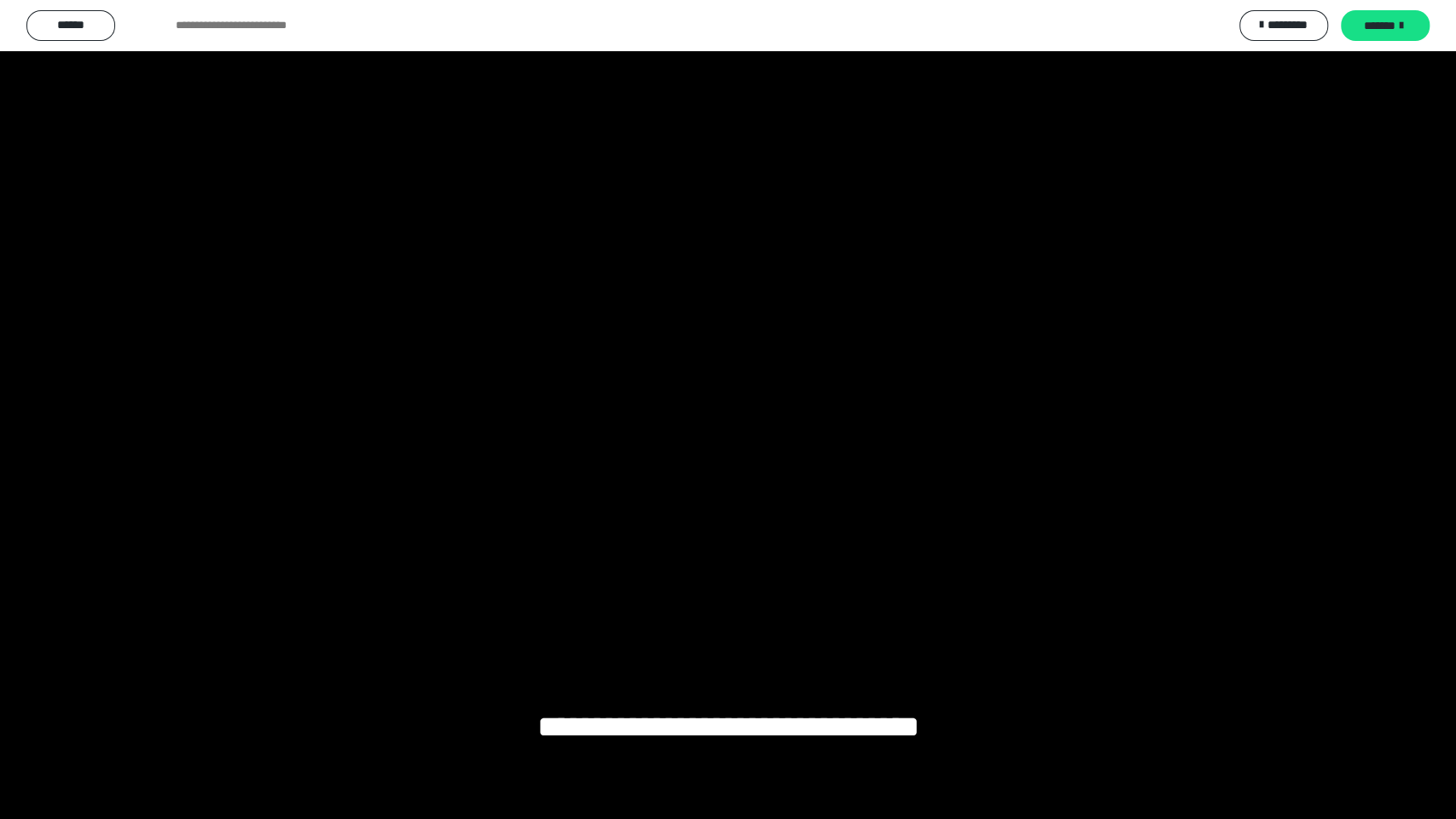 click at bounding box center [728, 410] 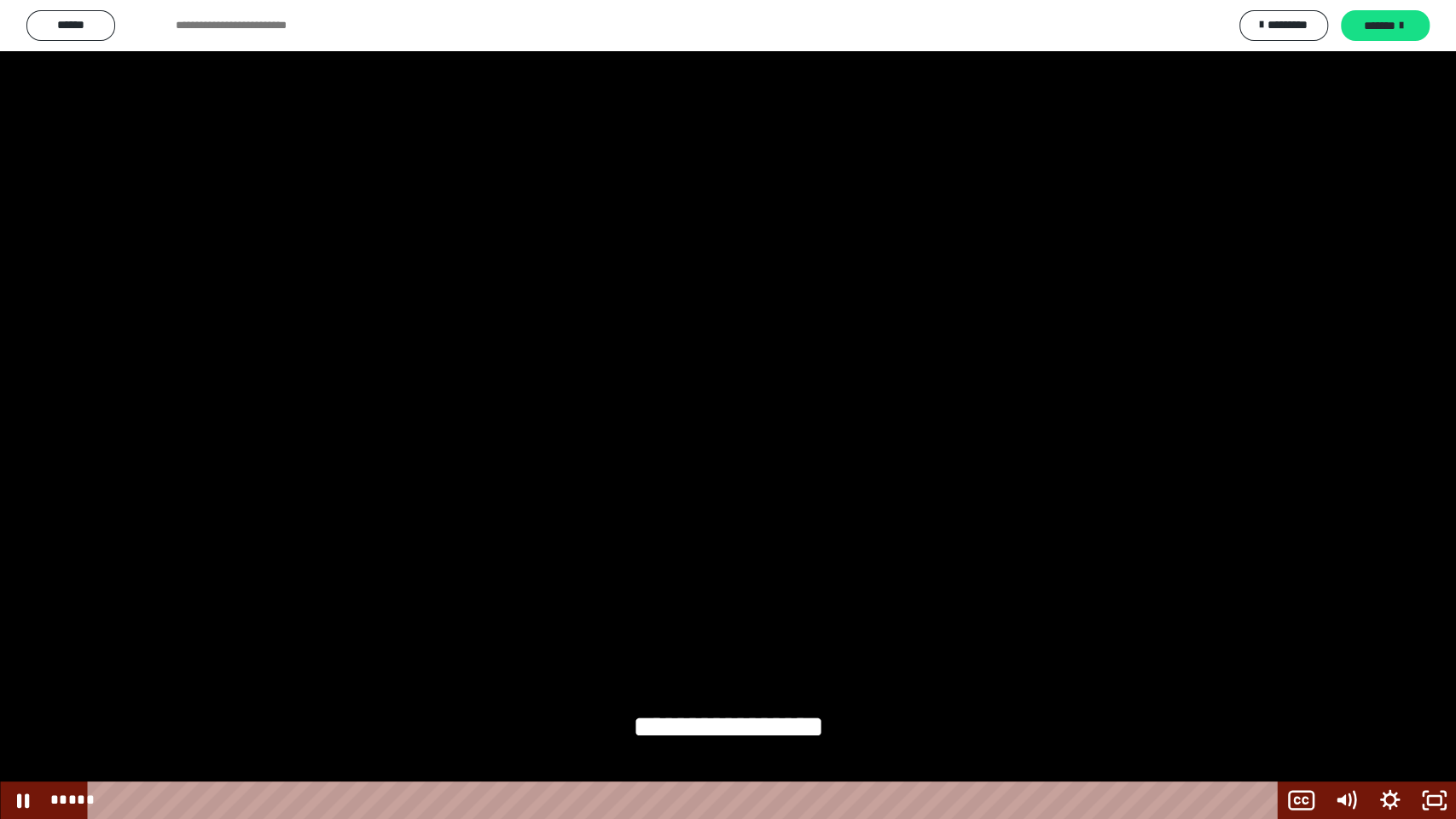 click at bounding box center [728, 410] 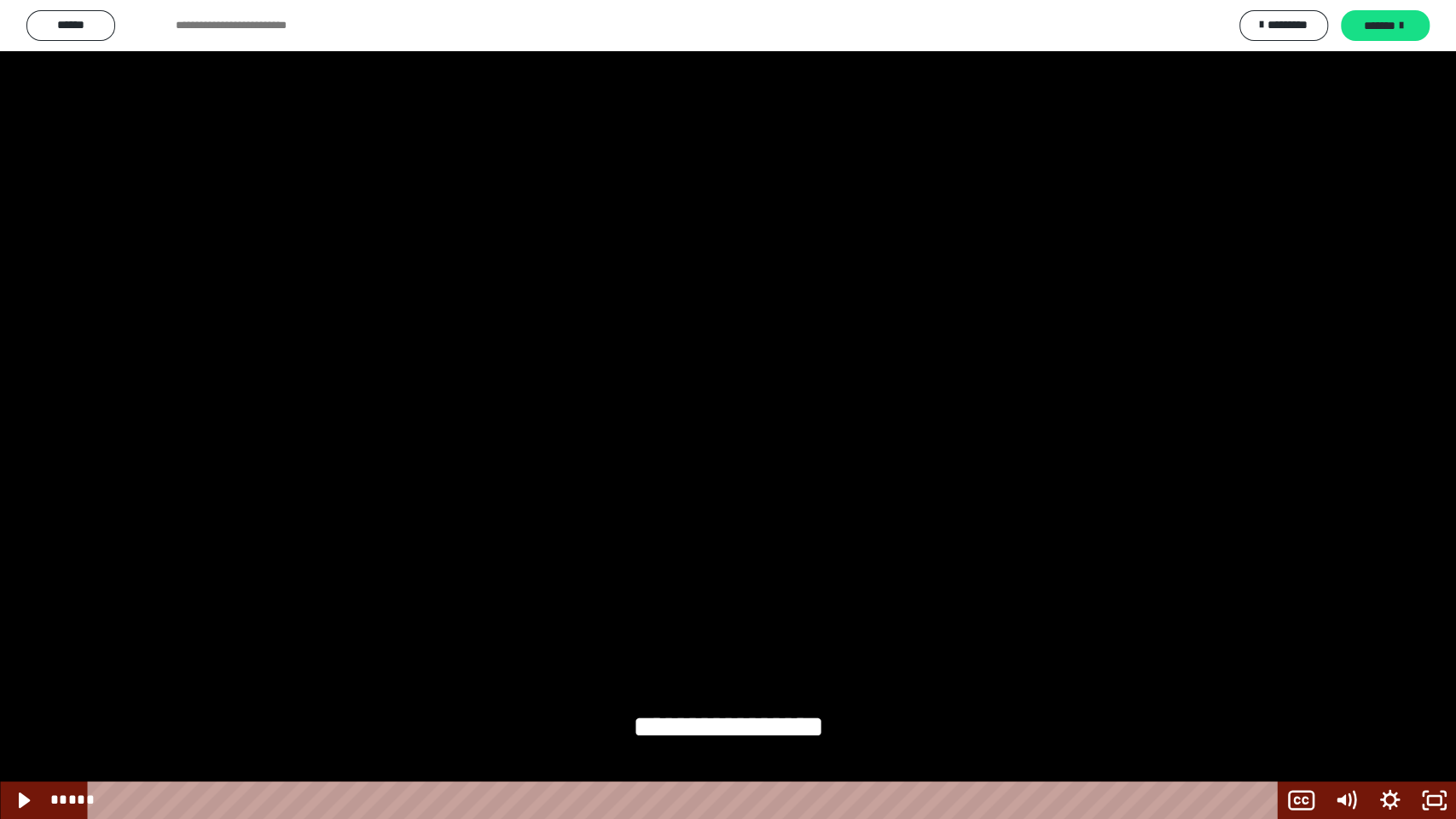 click at bounding box center (728, 410) 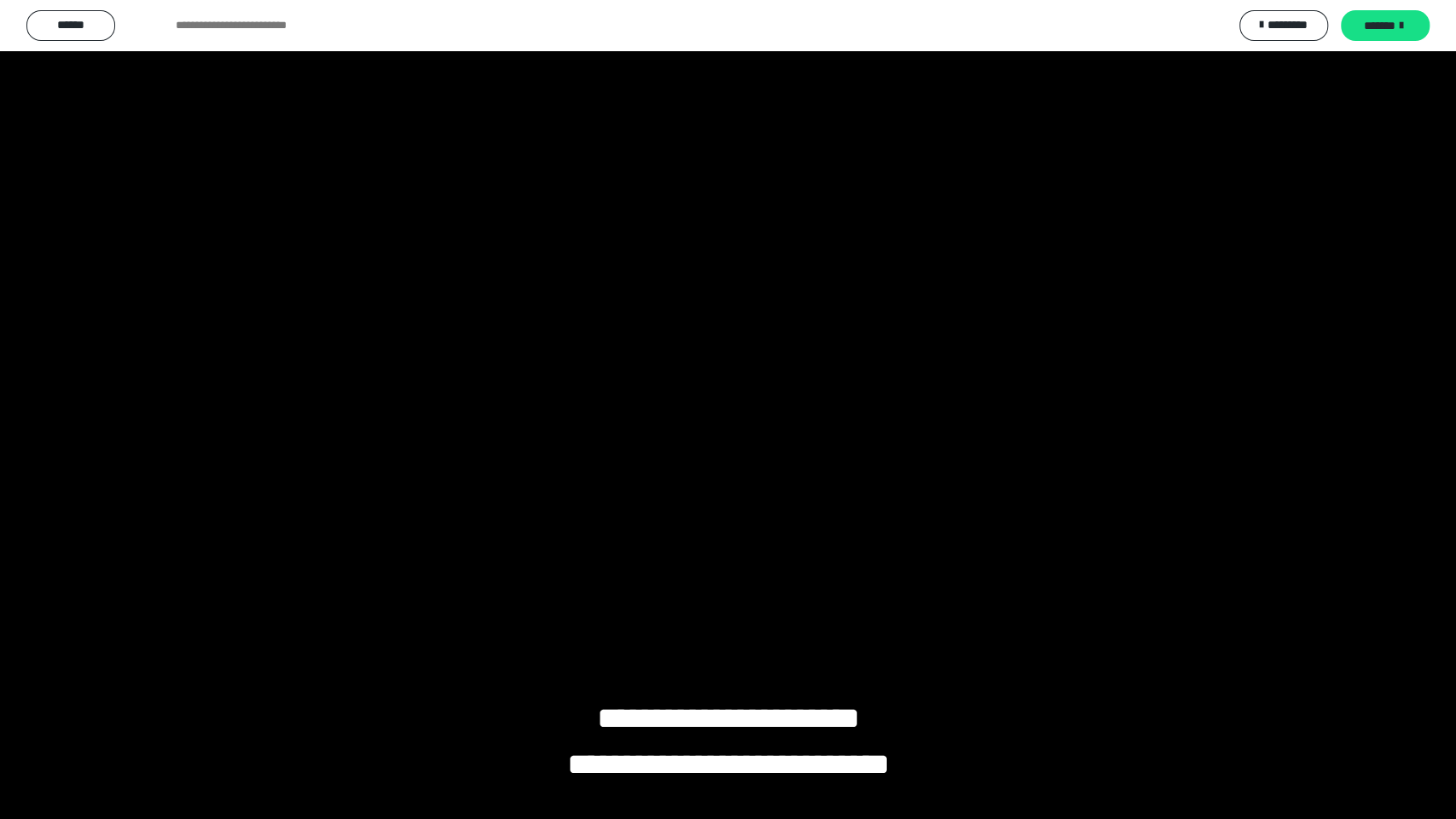 click at bounding box center (728, 410) 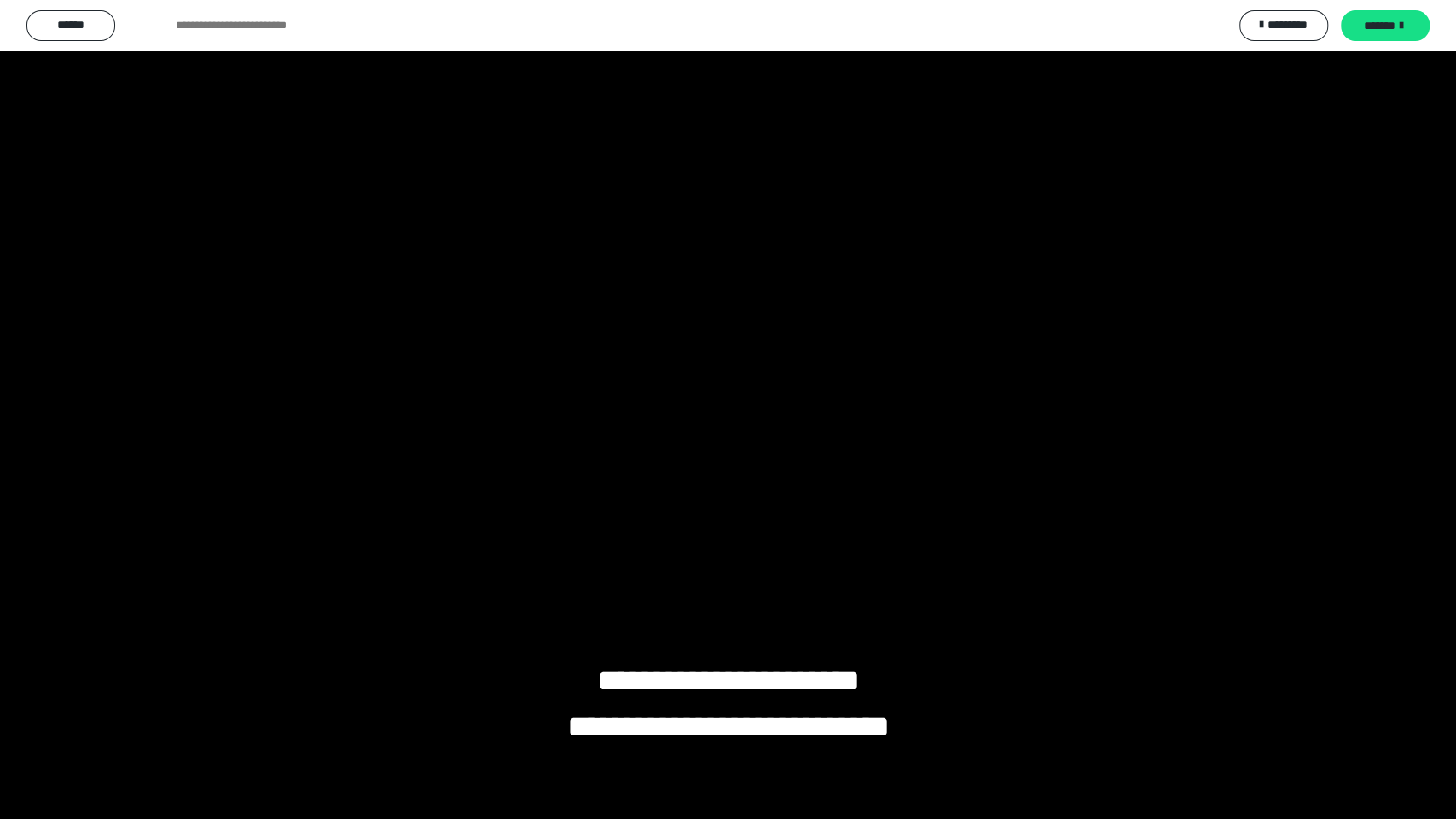 click at bounding box center [728, 410] 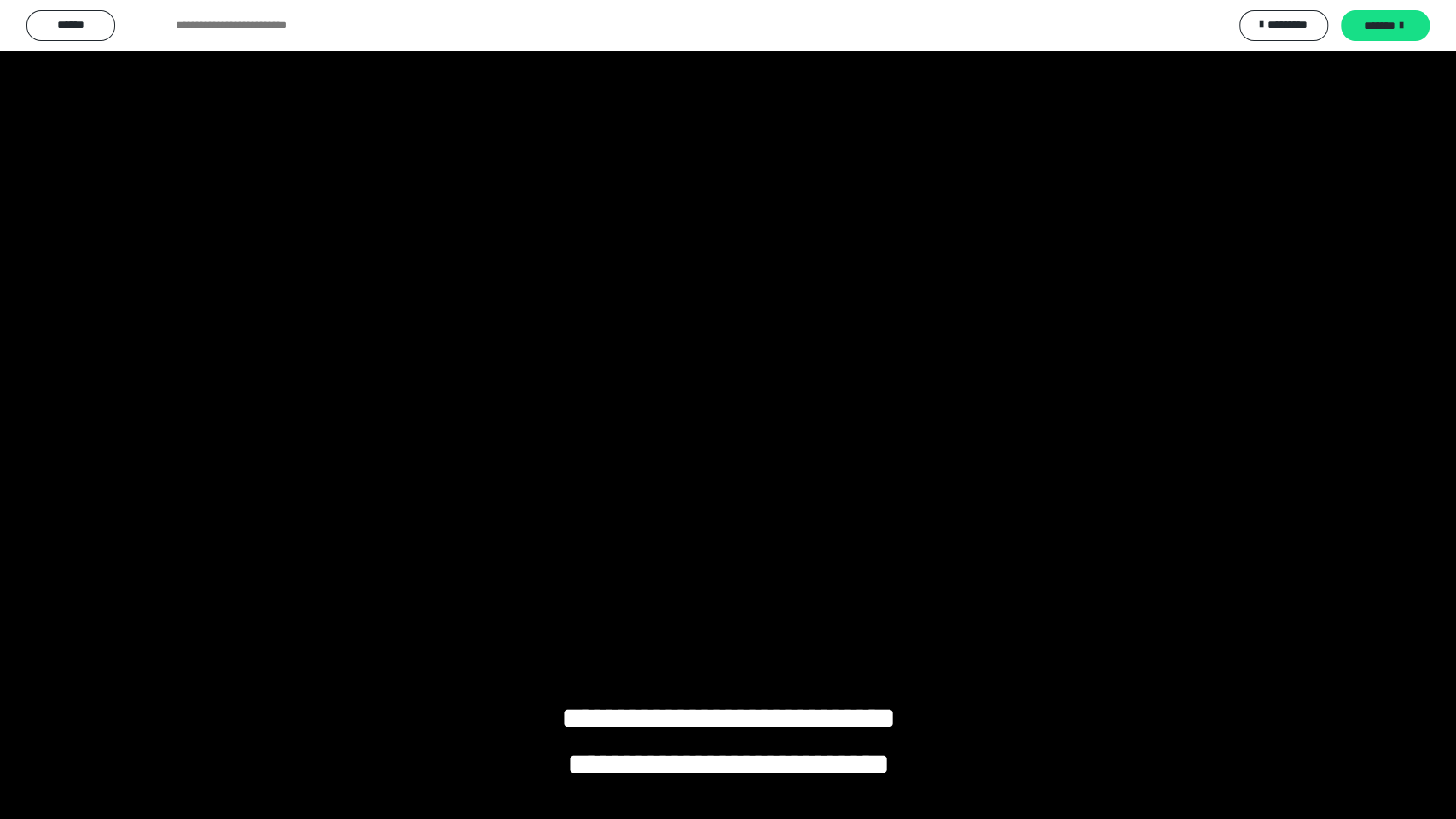 click at bounding box center [728, 410] 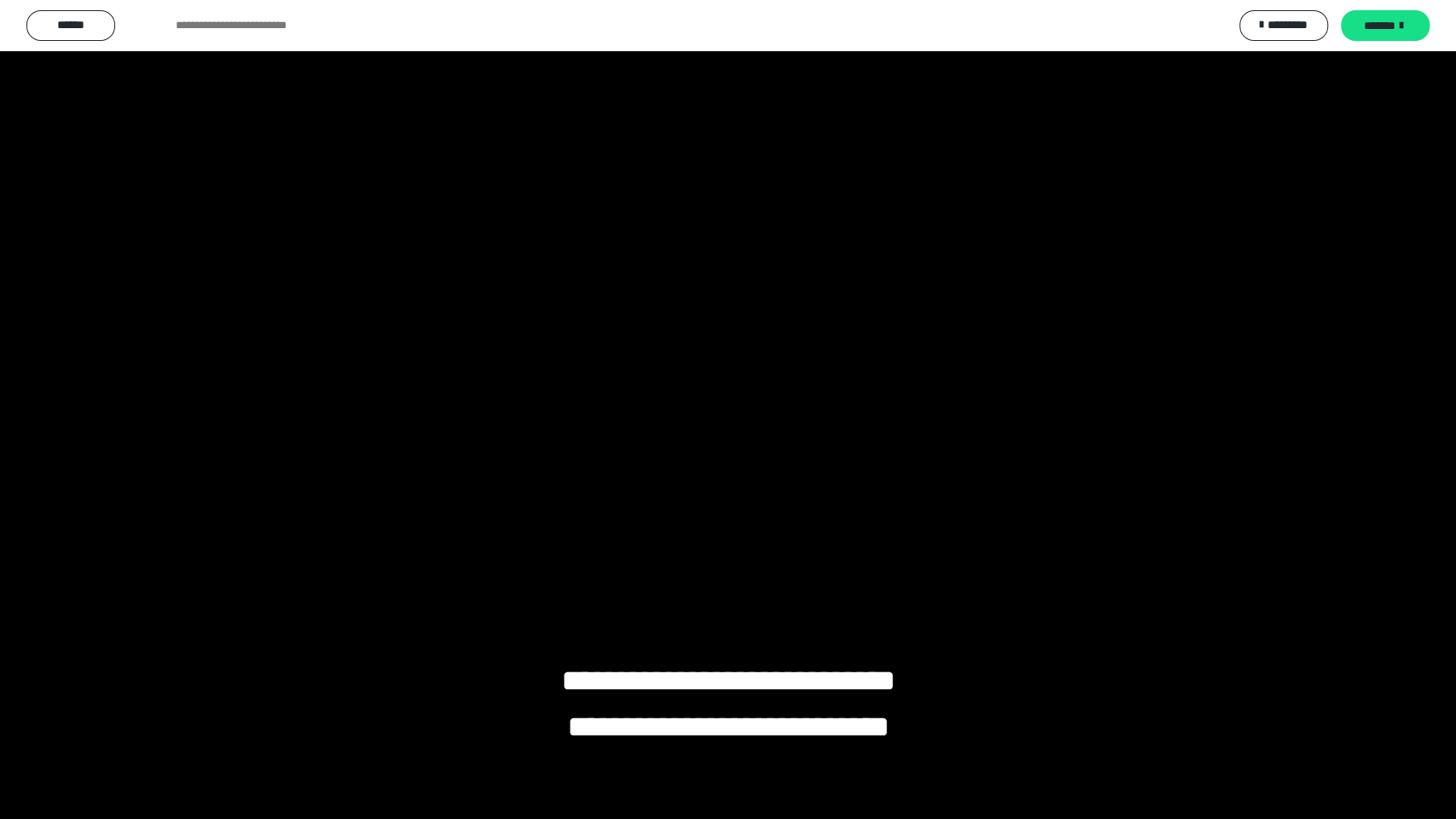 click at bounding box center [728, 410] 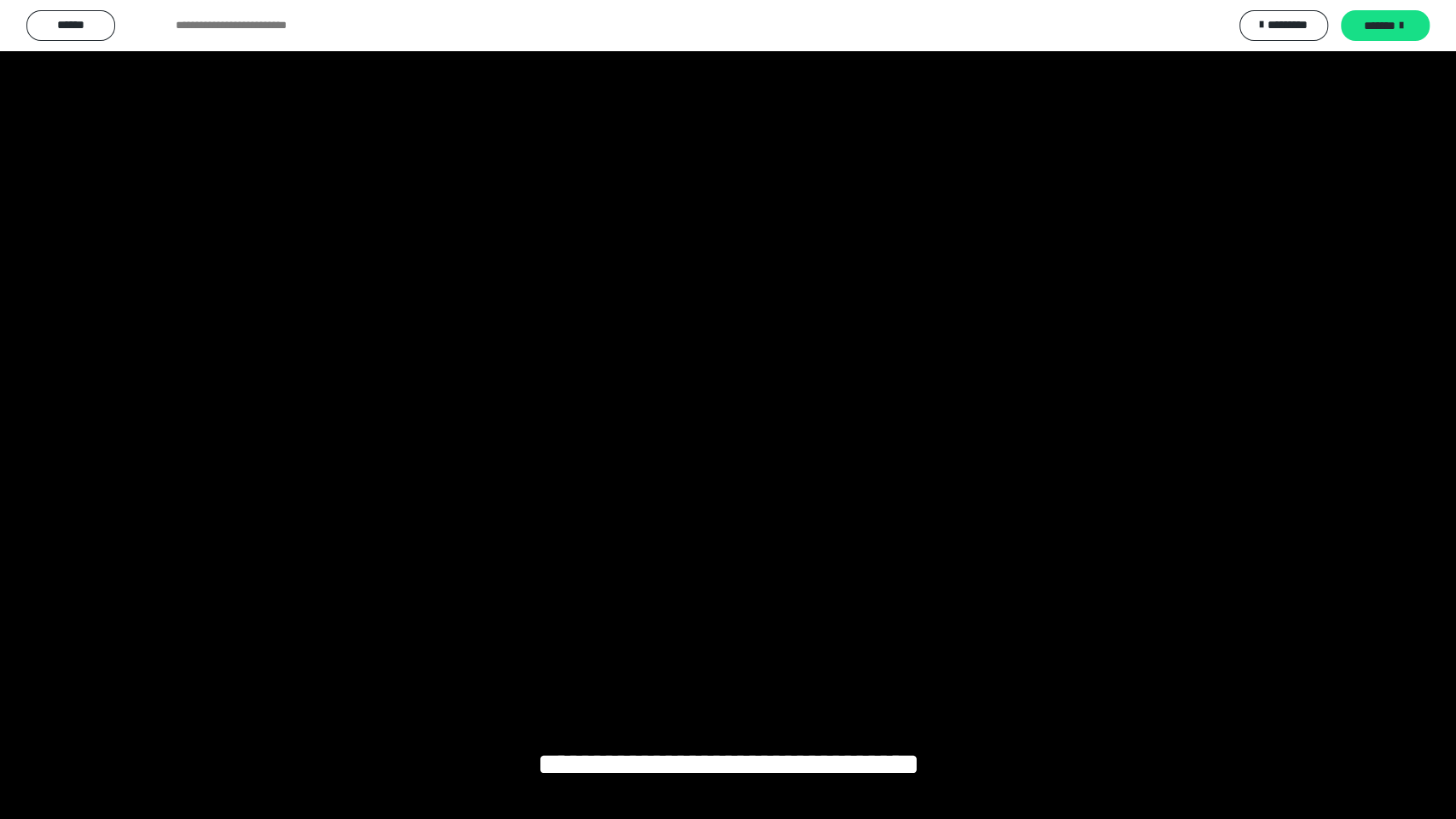 click at bounding box center (728, 410) 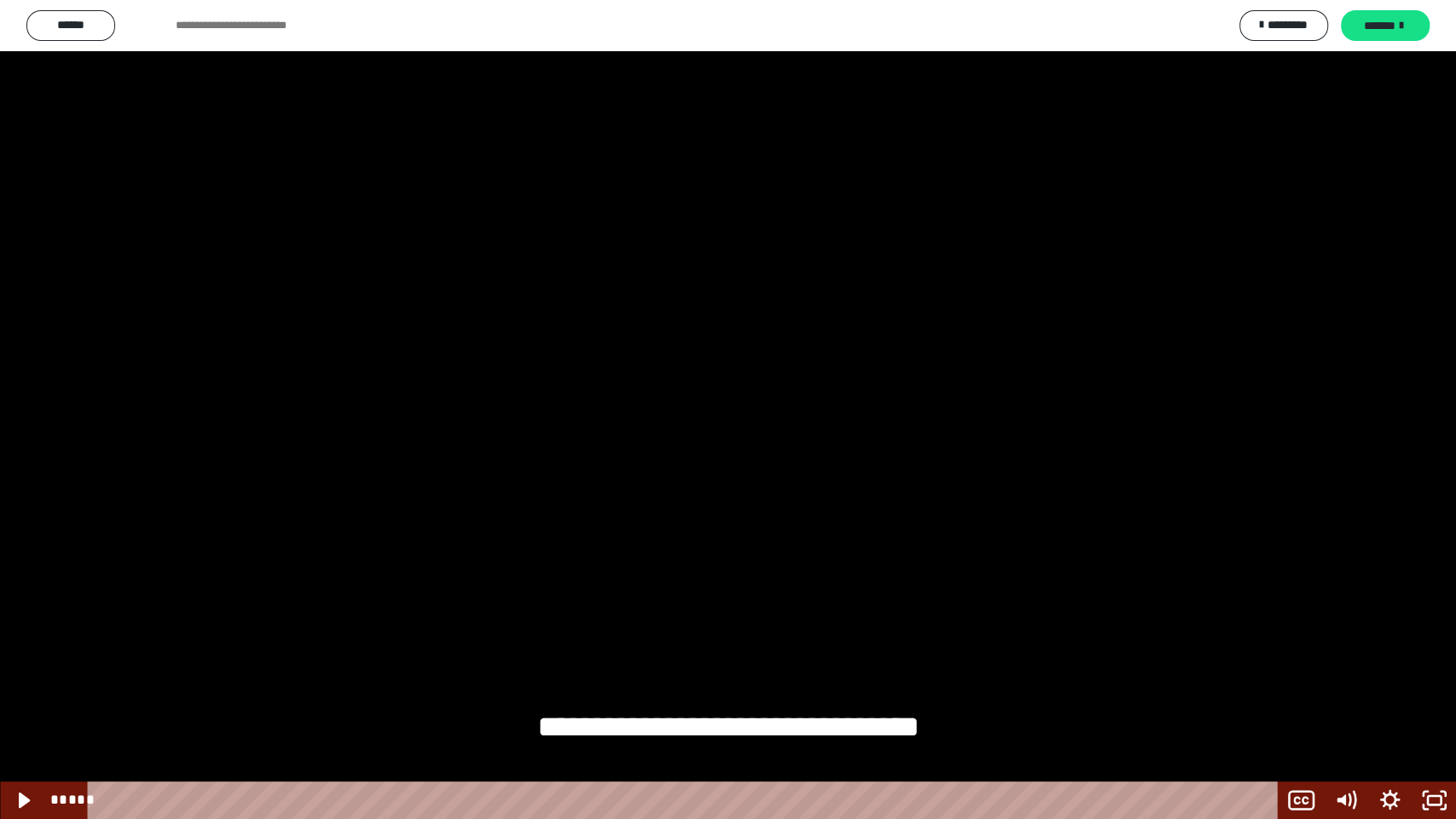 click at bounding box center [728, 410] 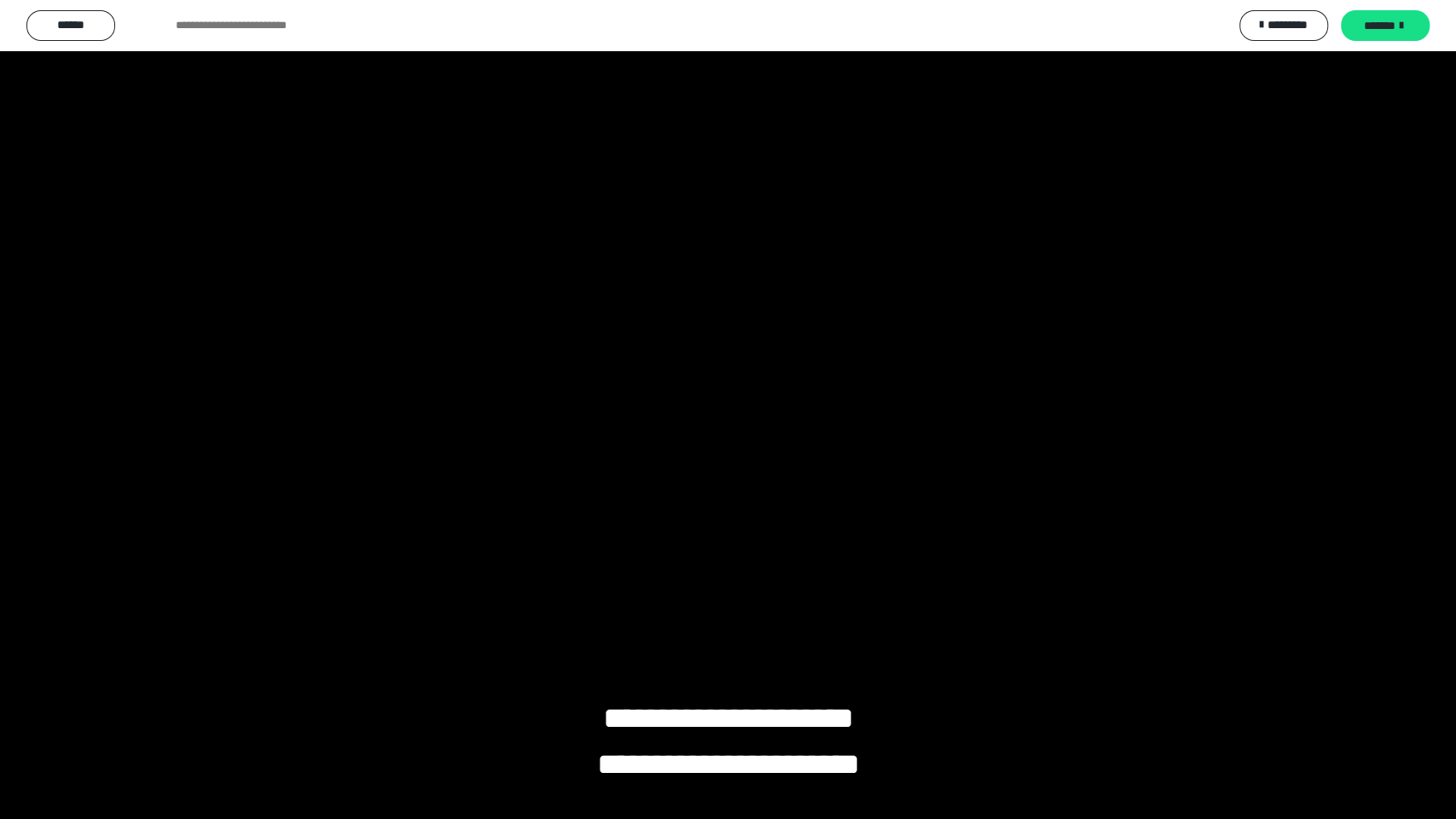 click at bounding box center [728, 410] 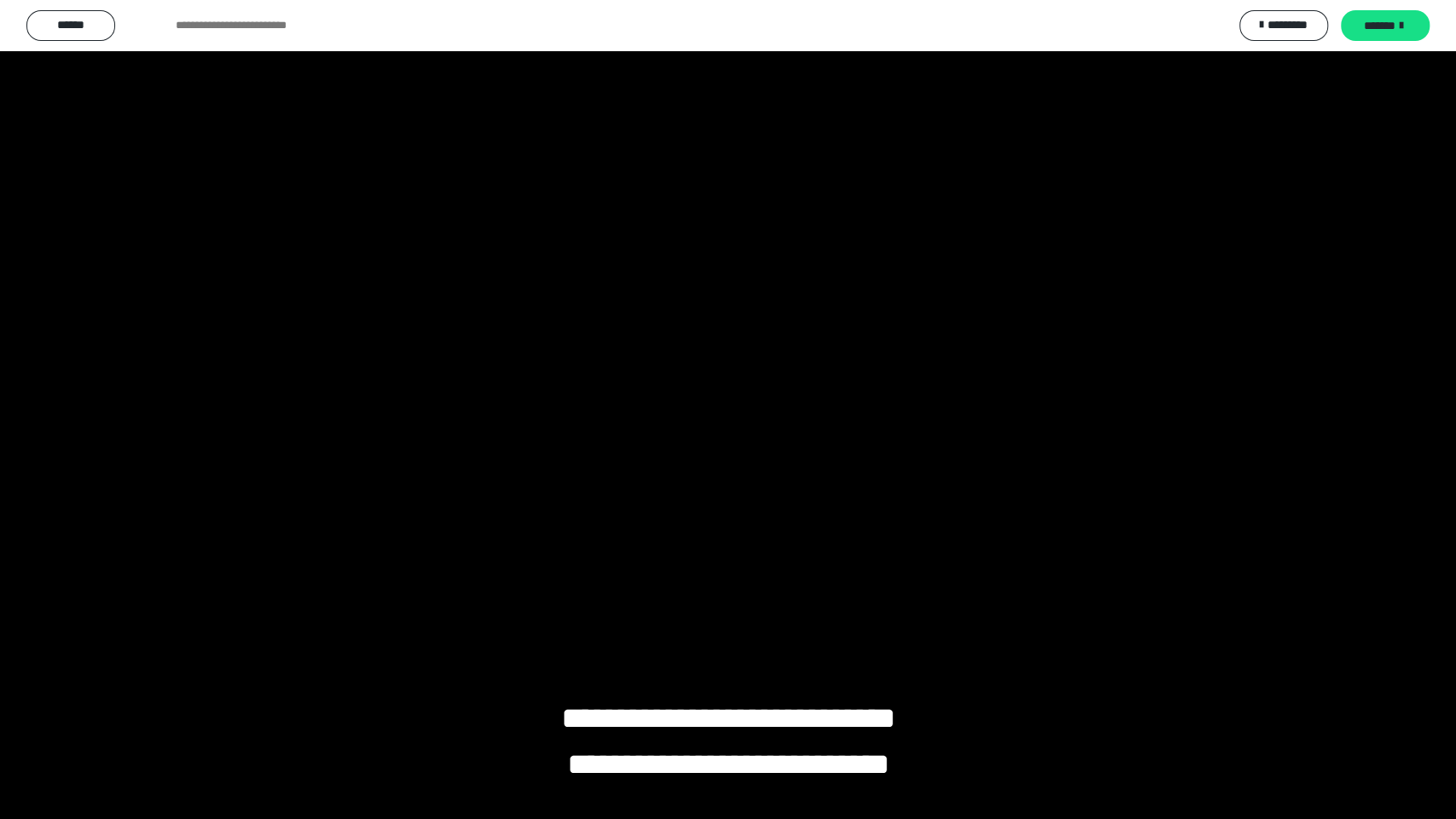 click at bounding box center [728, 410] 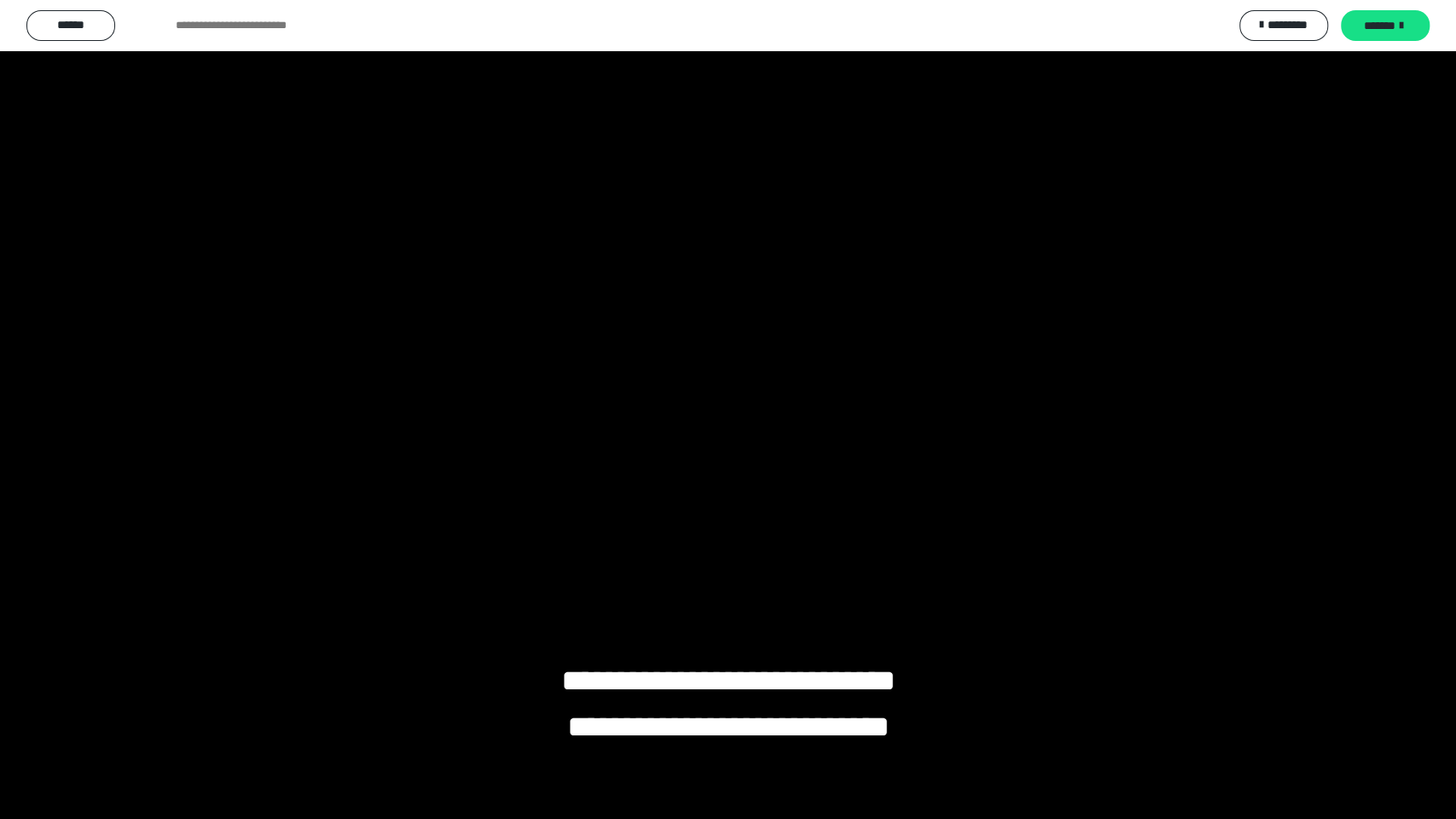 click at bounding box center (728, 410) 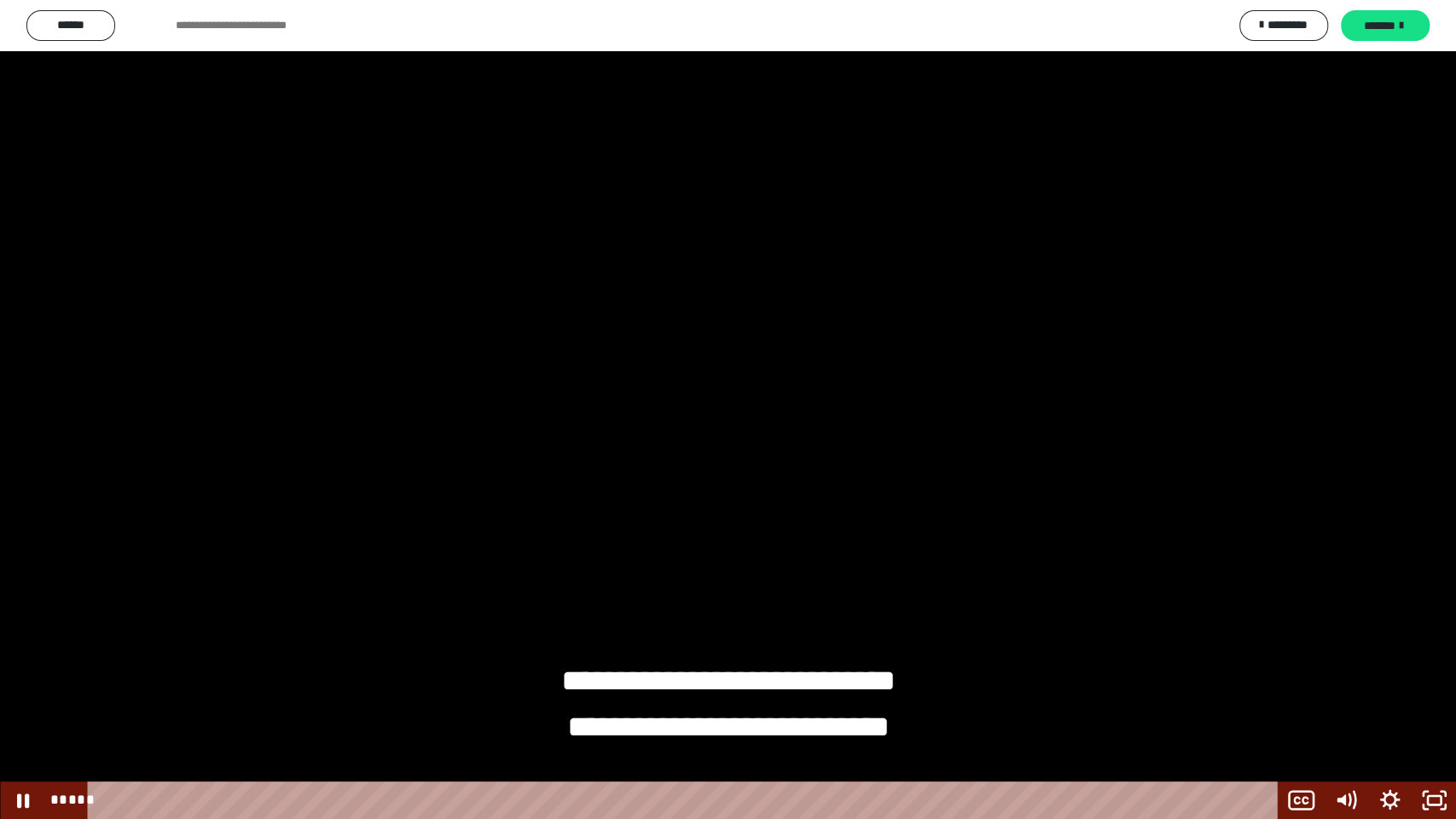 click at bounding box center (728, 410) 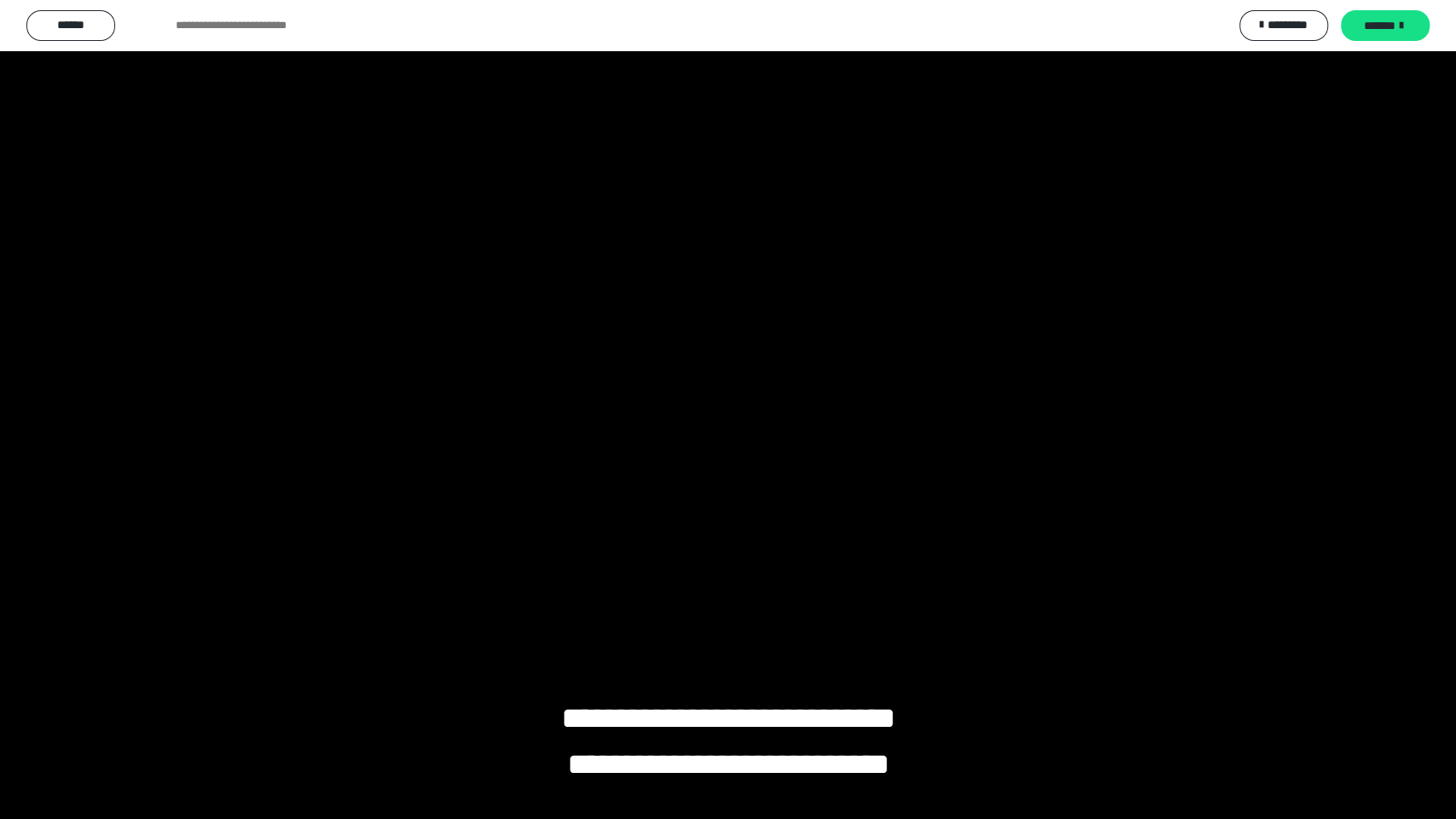 click at bounding box center (728, 410) 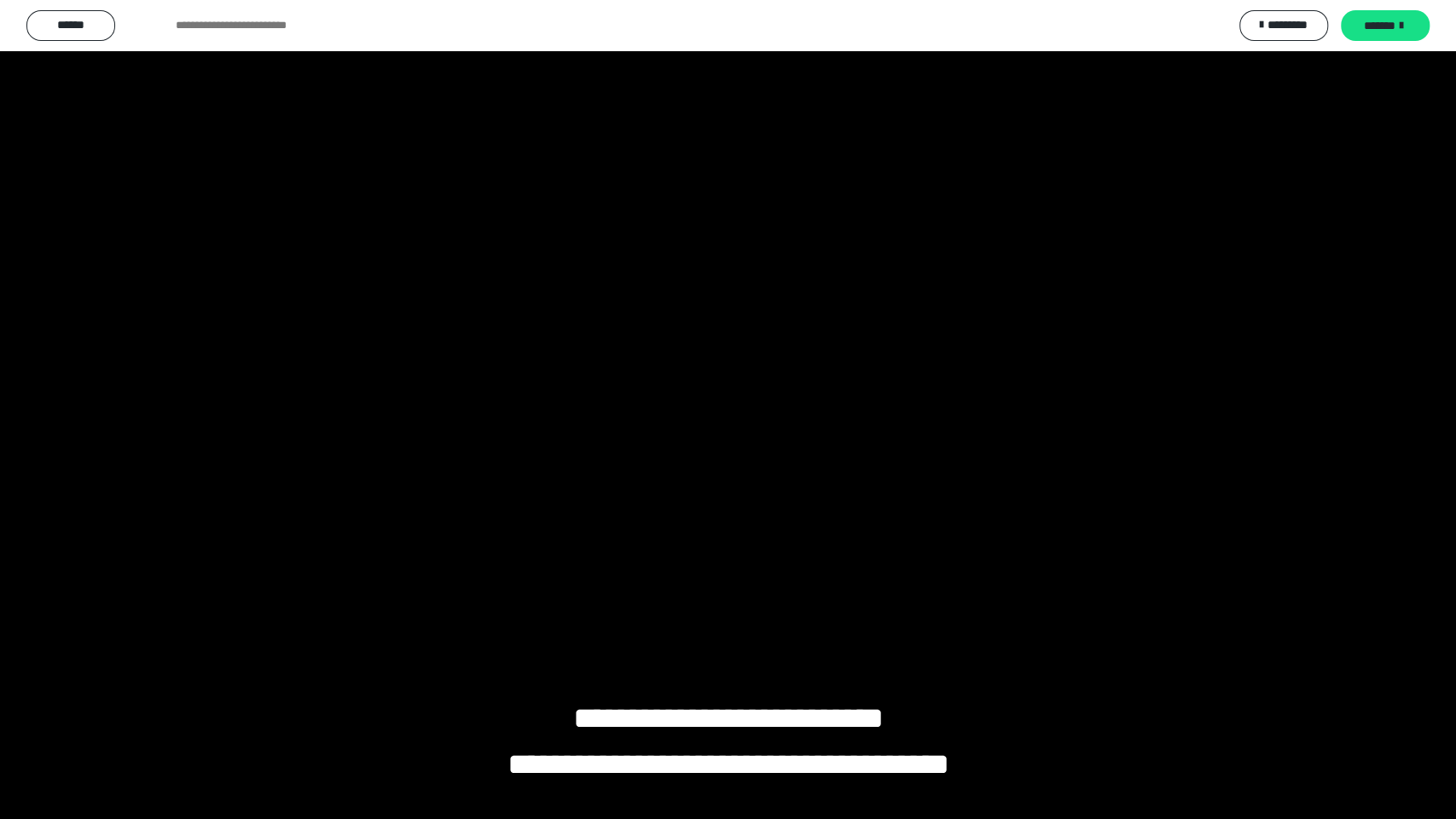 click at bounding box center (728, 410) 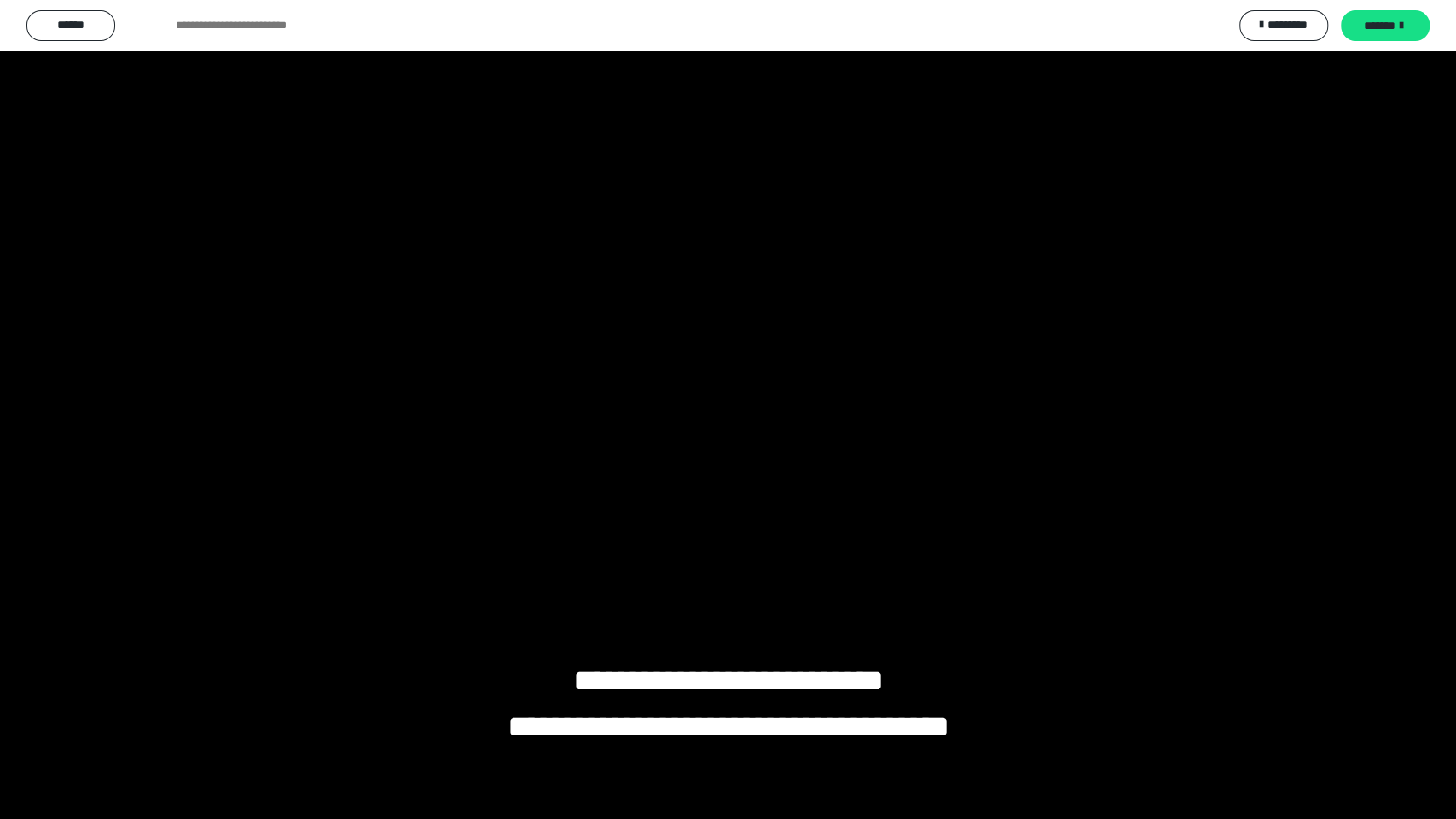 click at bounding box center (728, 410) 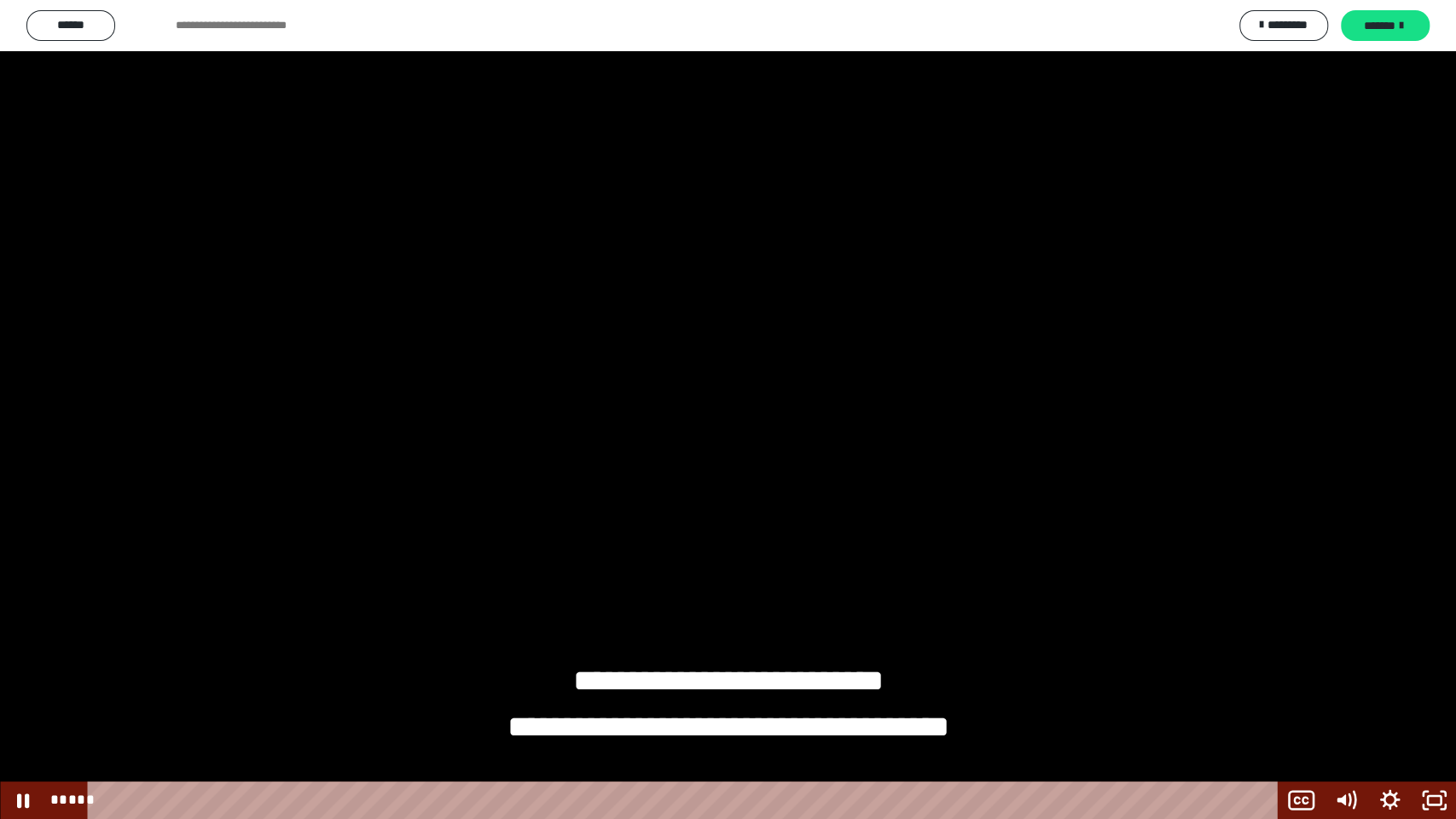 click at bounding box center (728, 410) 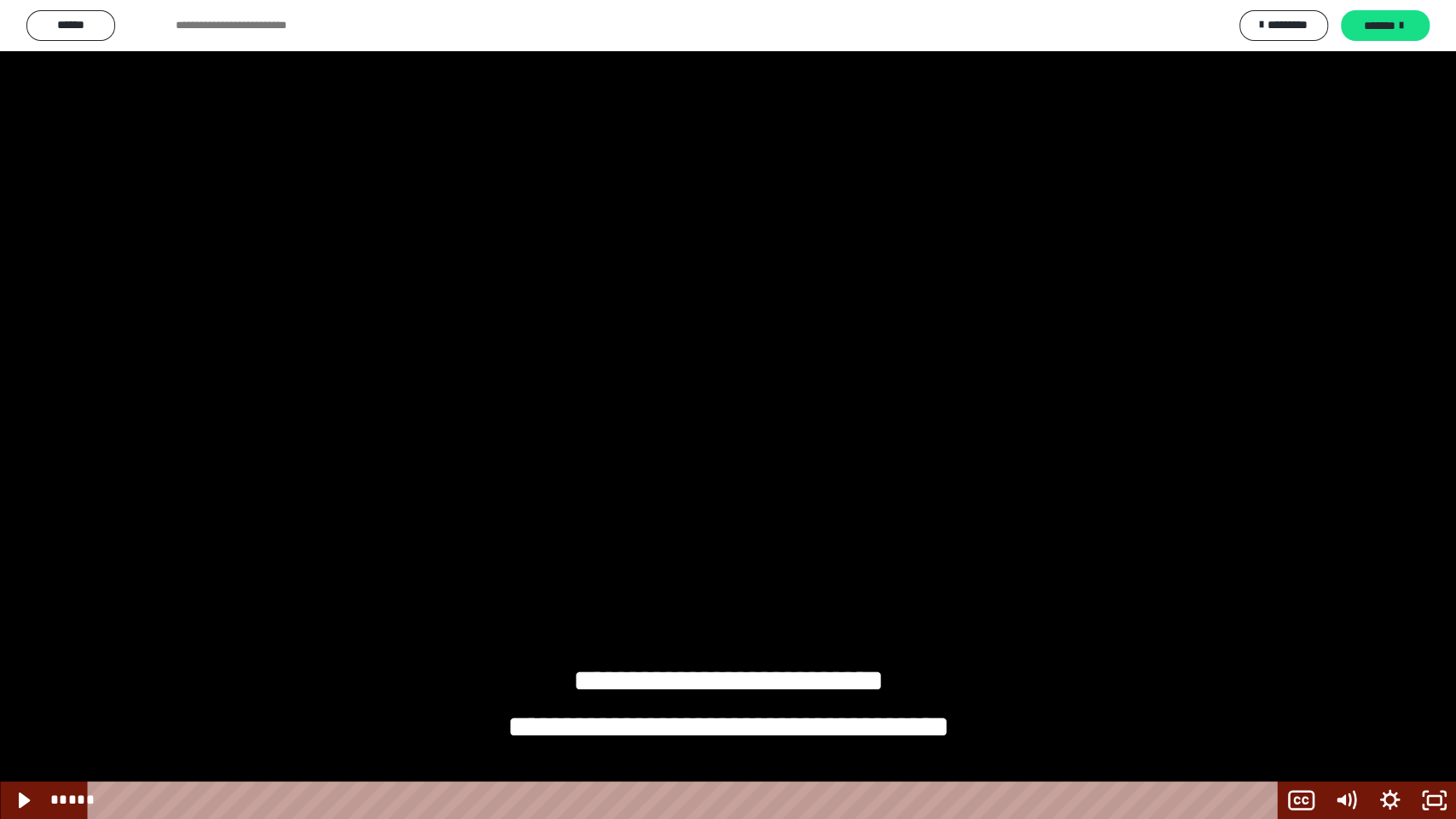 click at bounding box center (728, 410) 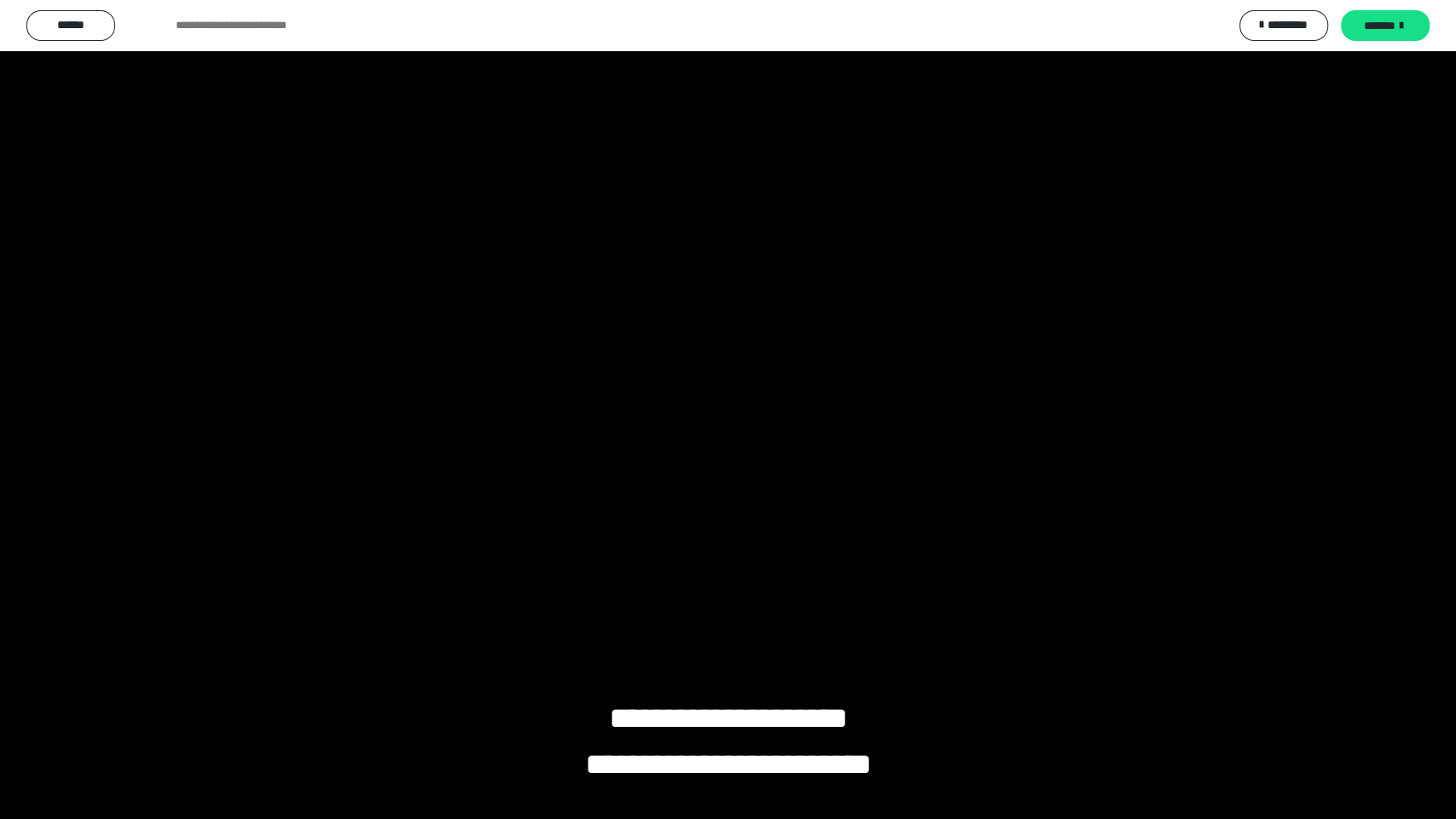 click at bounding box center [728, 410] 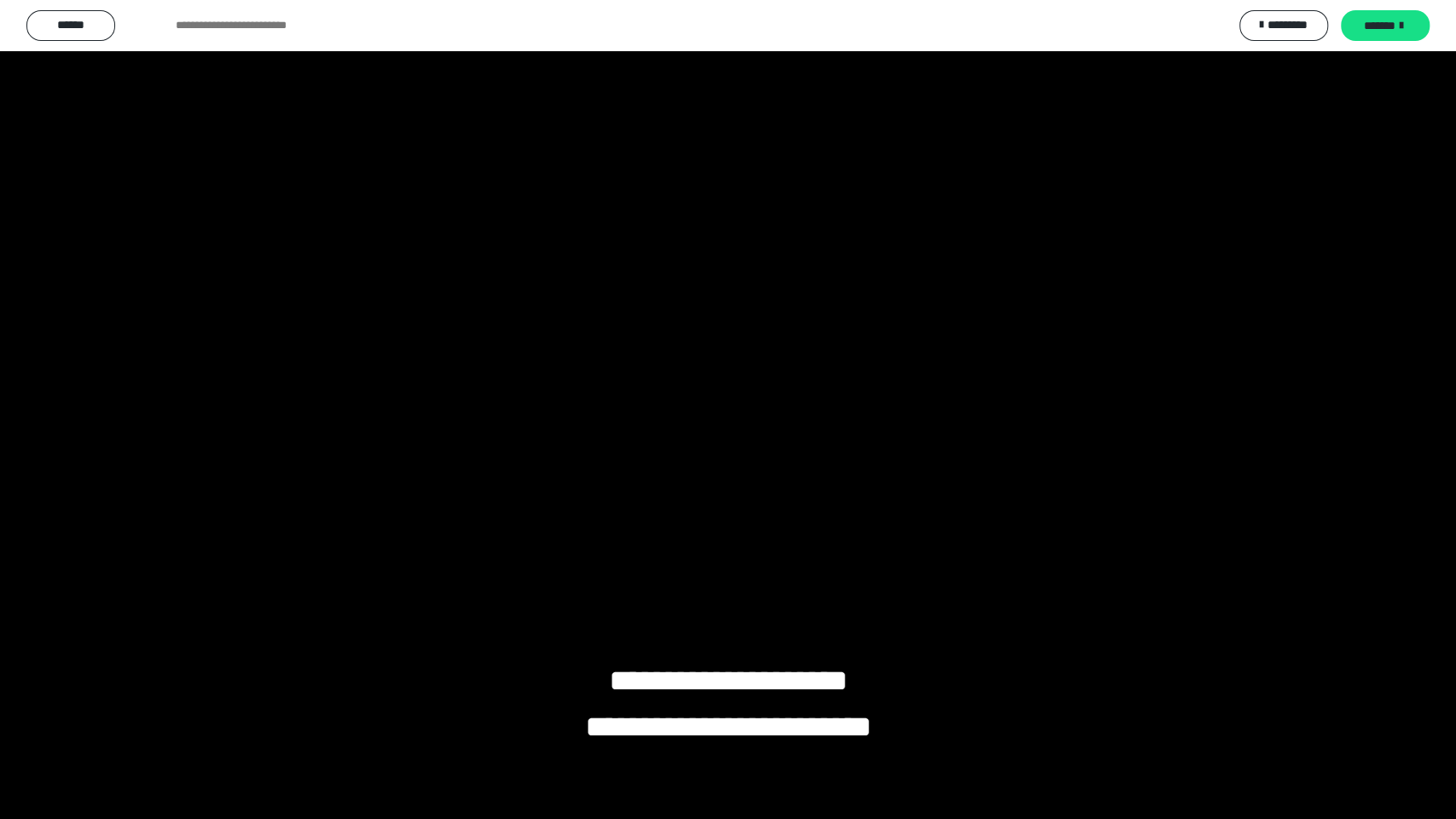click at bounding box center [728, 410] 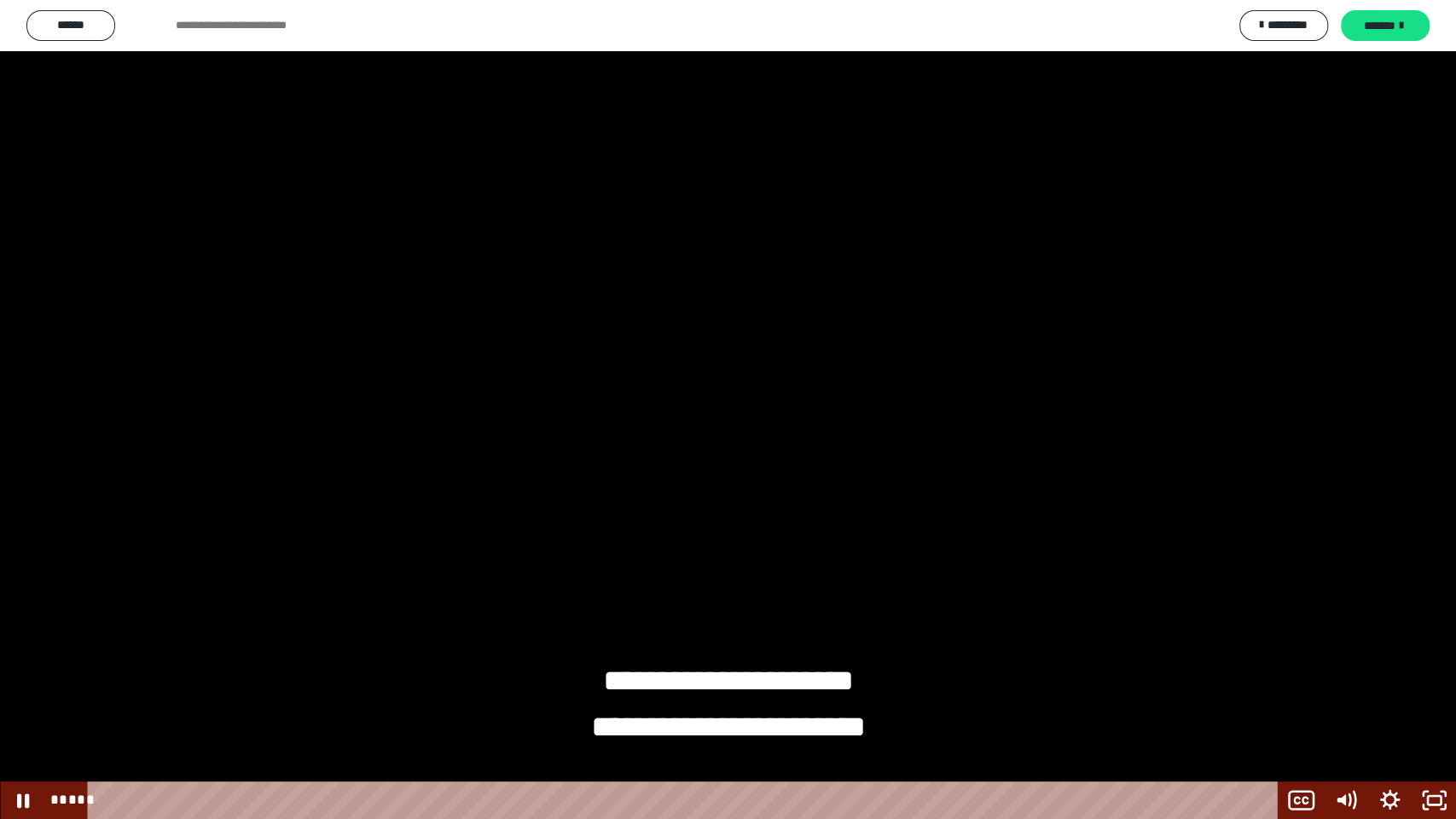 click at bounding box center (728, 410) 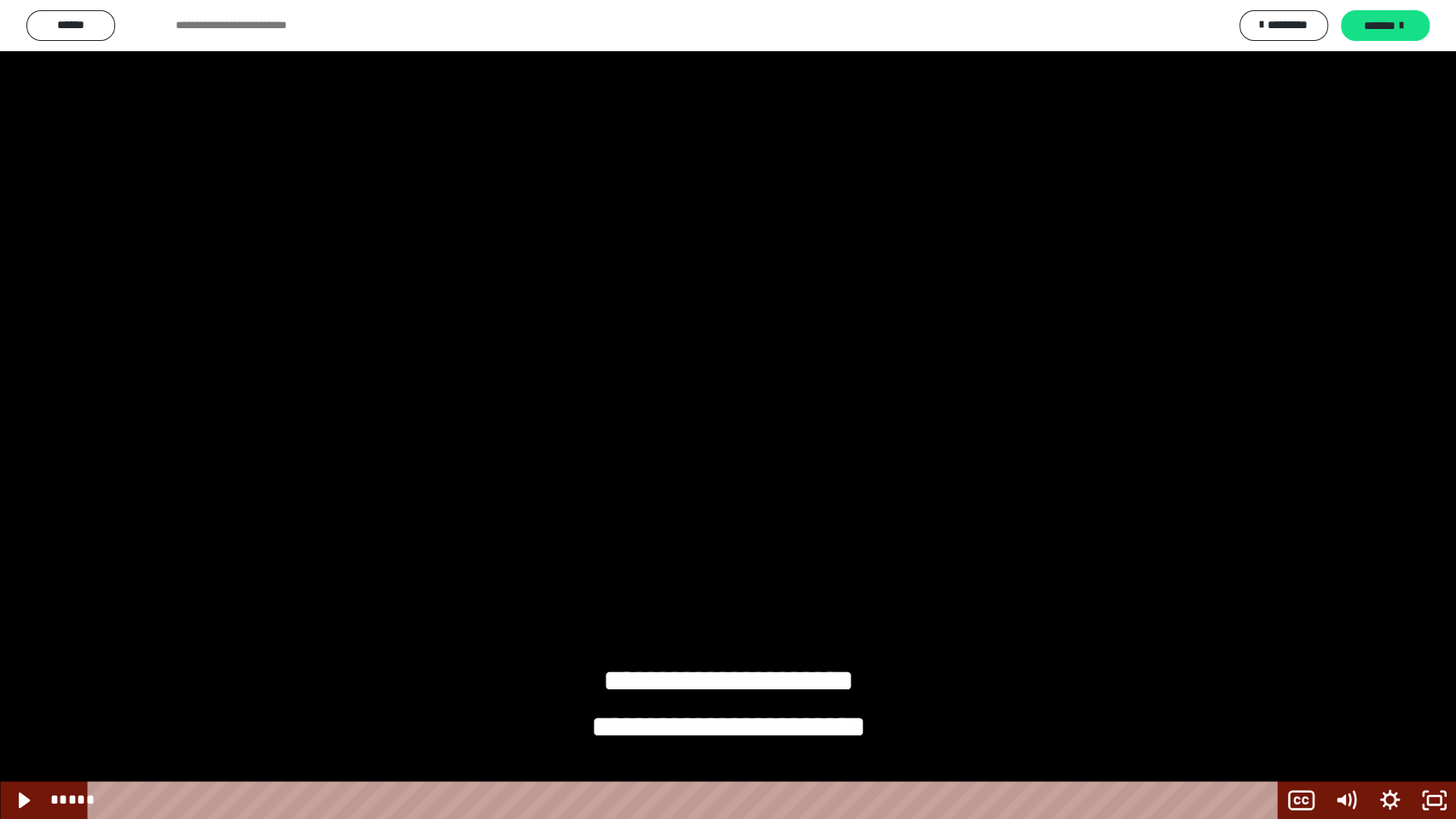 click at bounding box center (728, 410) 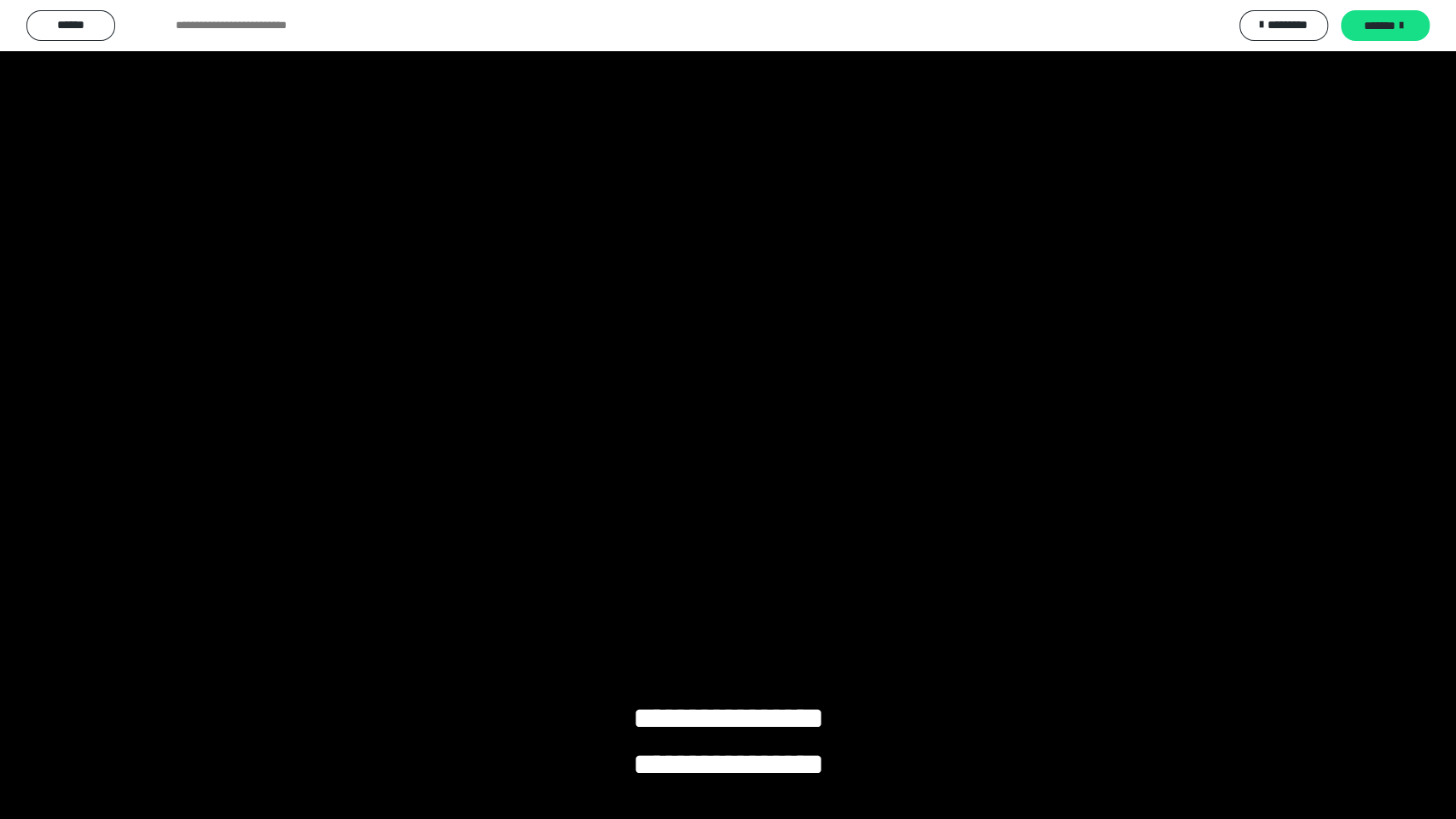 click at bounding box center (728, 410) 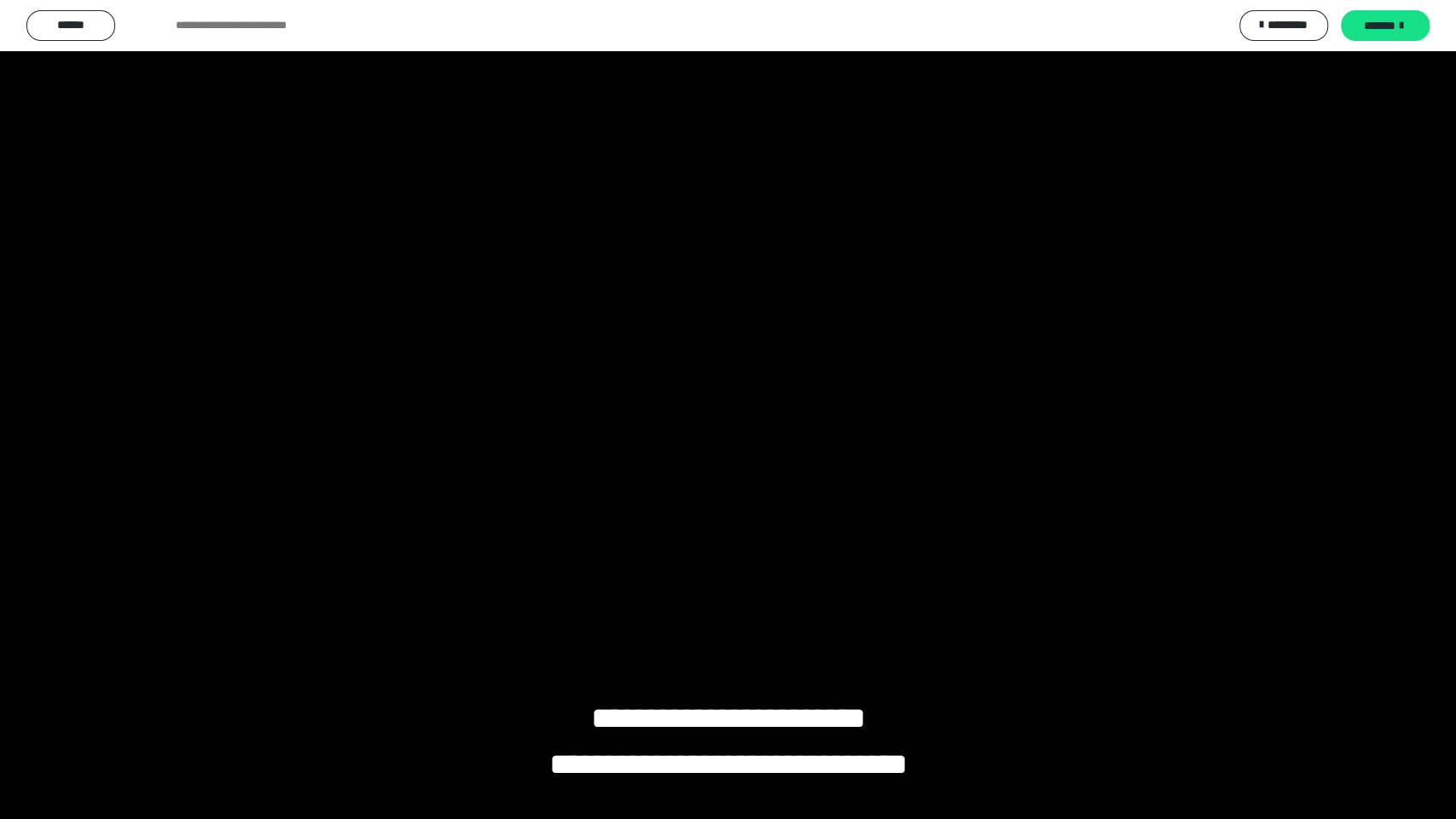 click at bounding box center (728, 410) 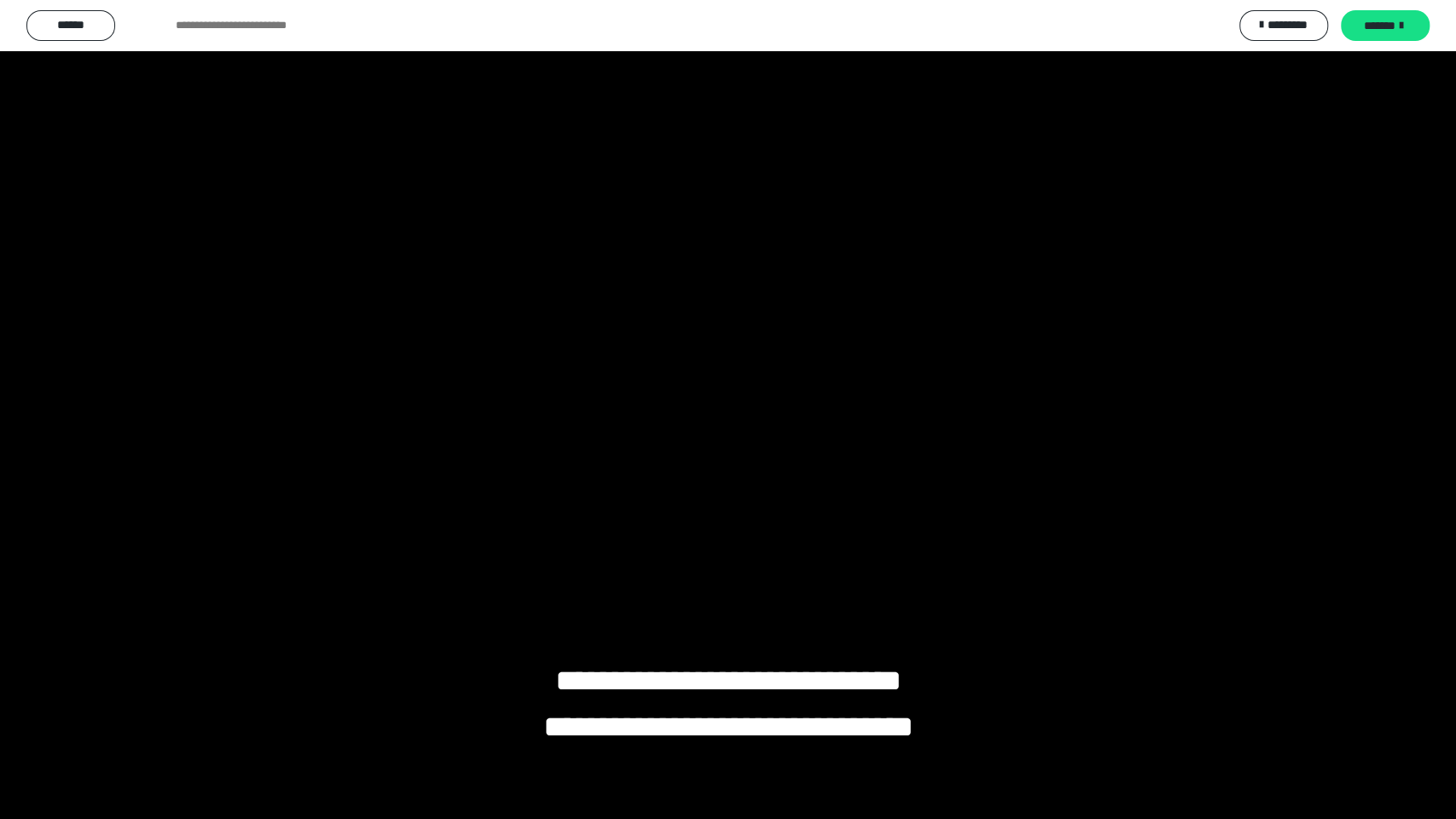 click at bounding box center (728, 410) 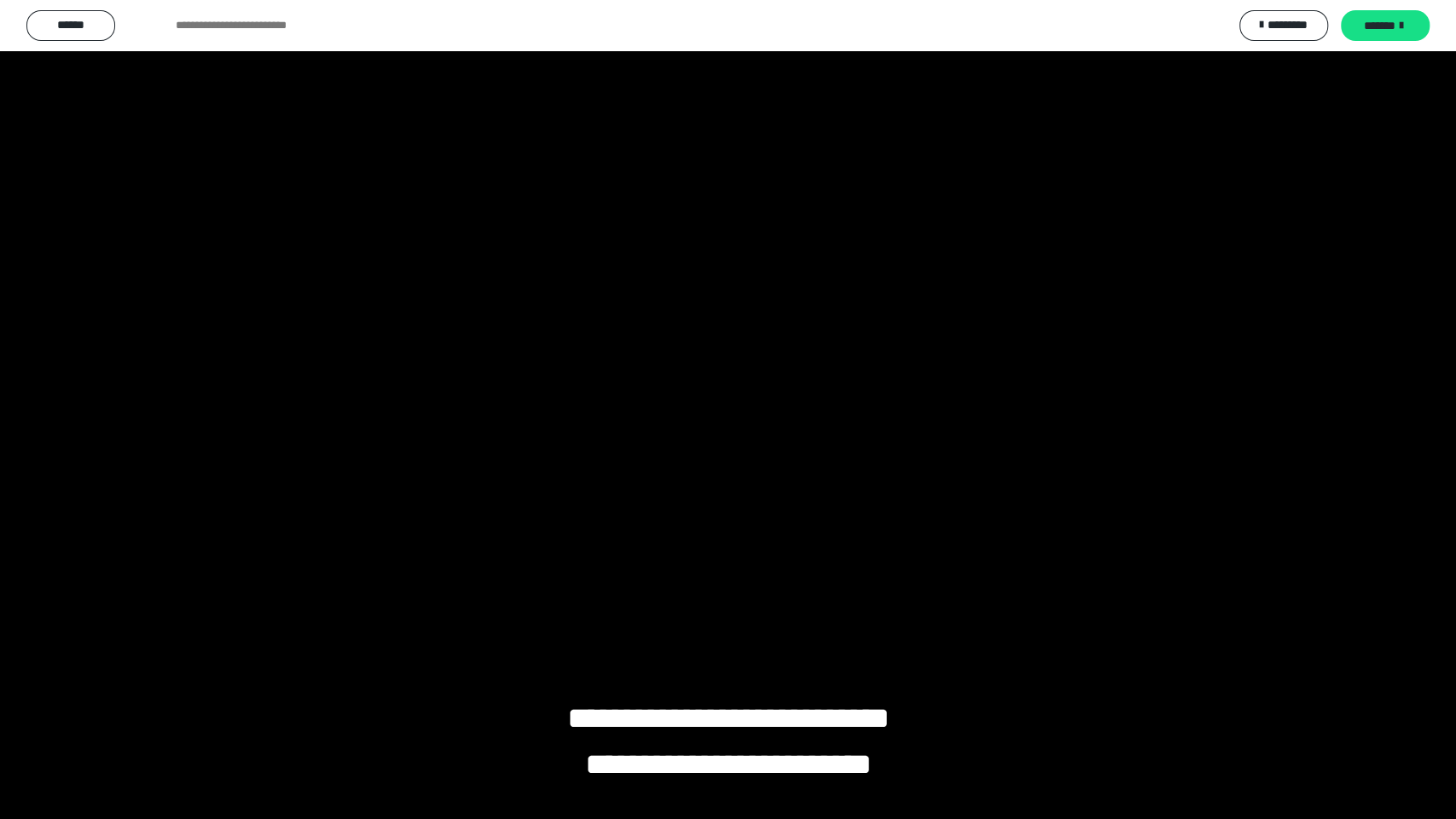 click at bounding box center (728, 410) 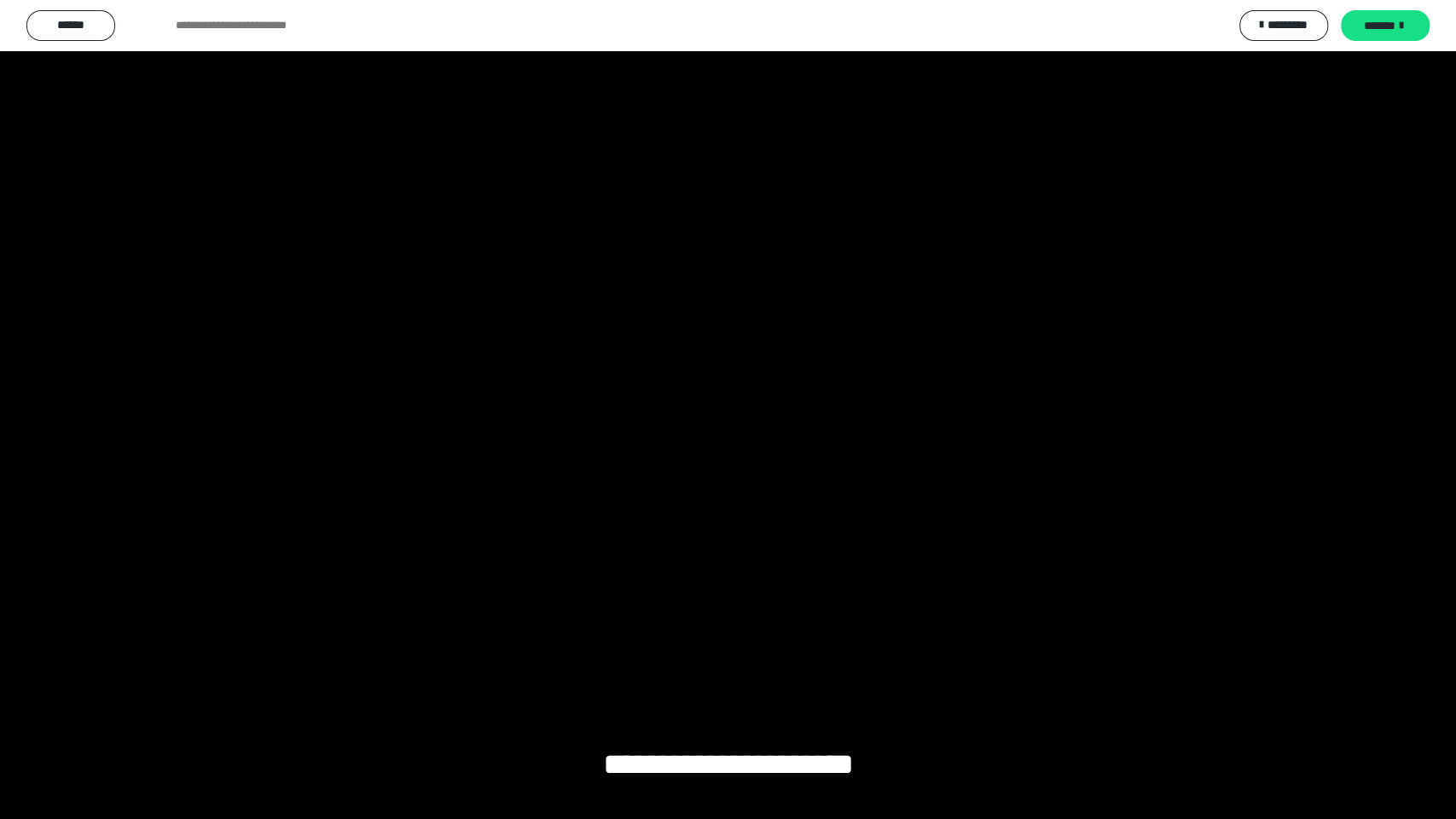click at bounding box center (728, 410) 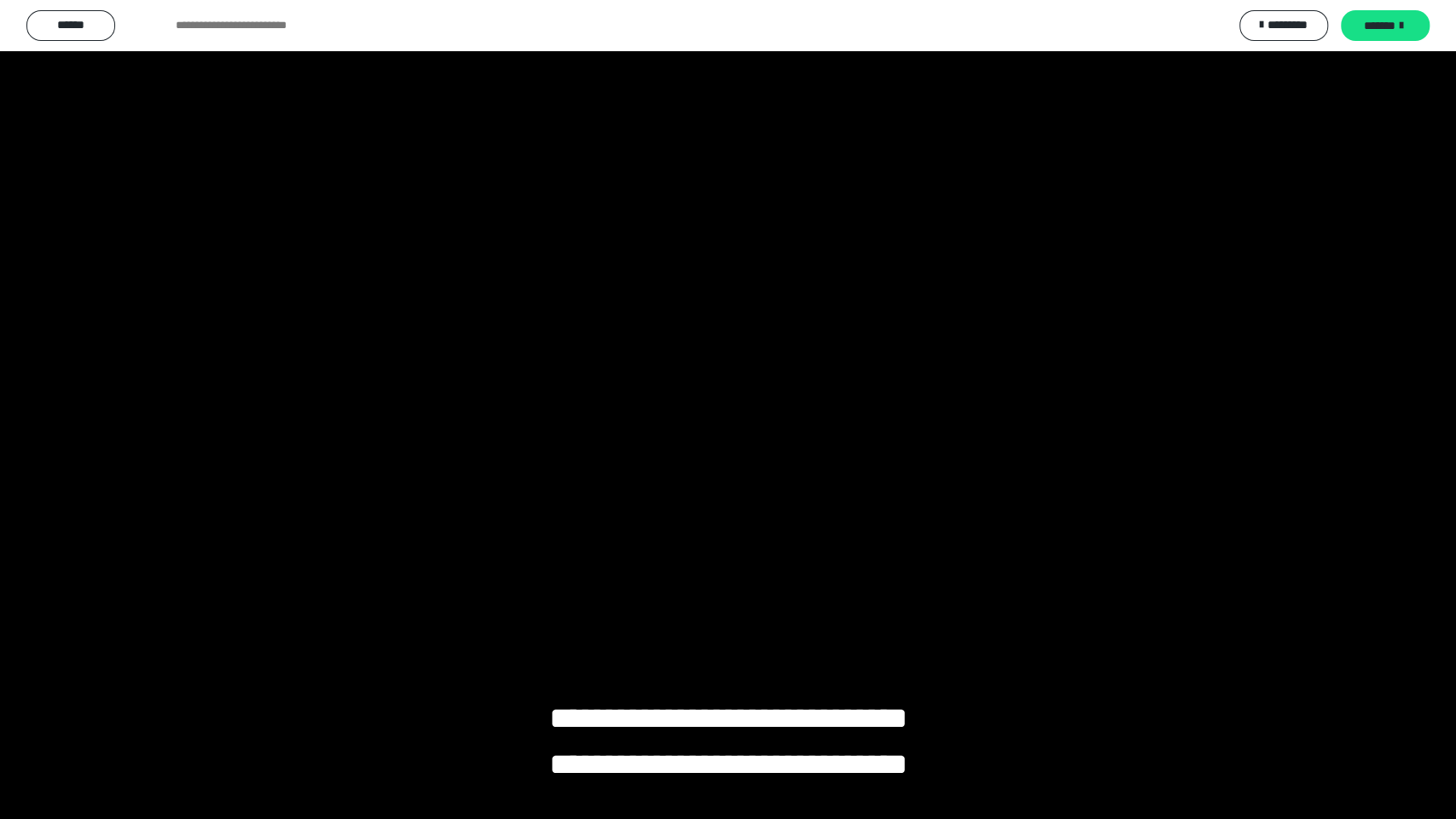 click at bounding box center (728, 410) 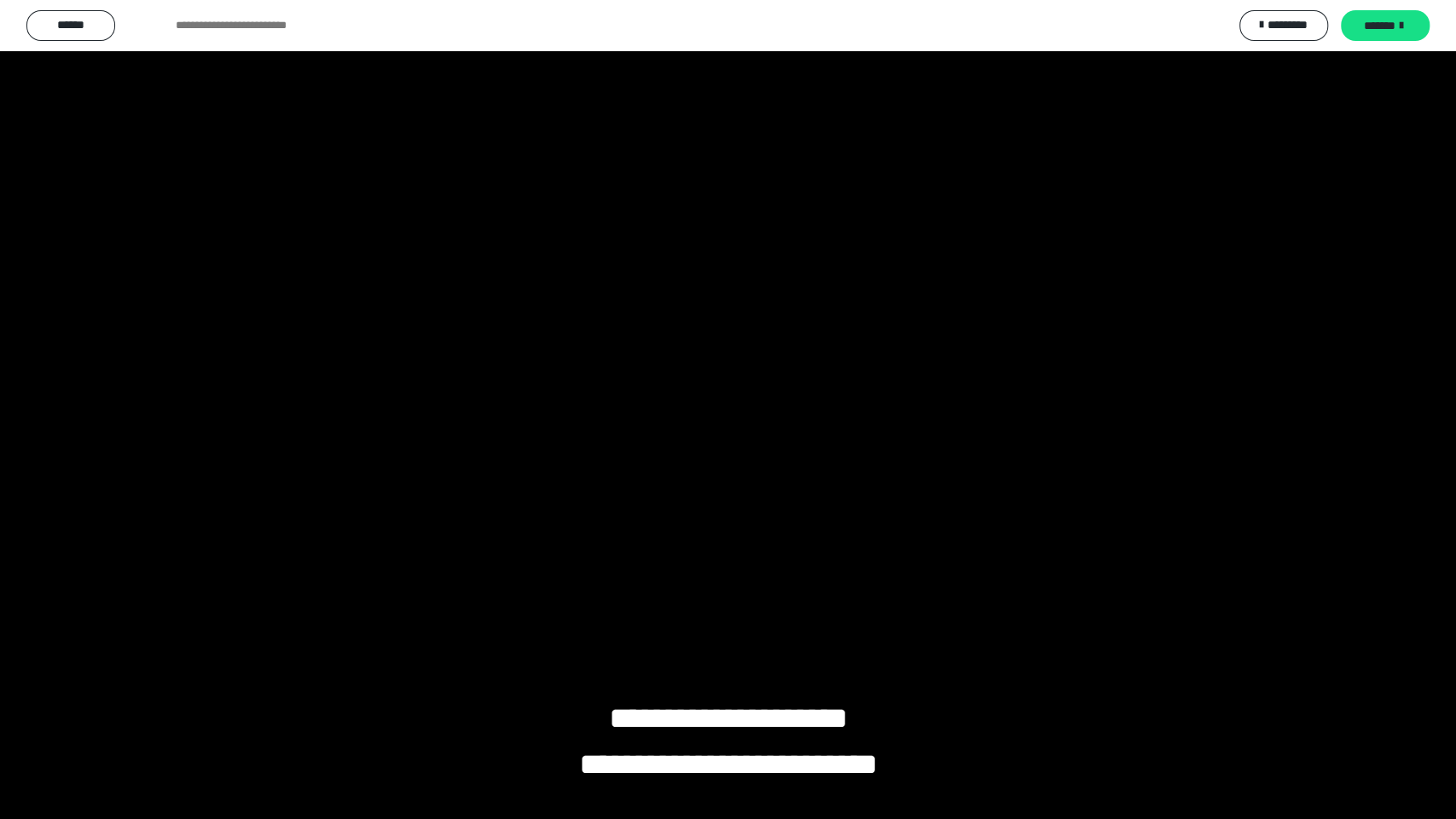 click at bounding box center (728, 410) 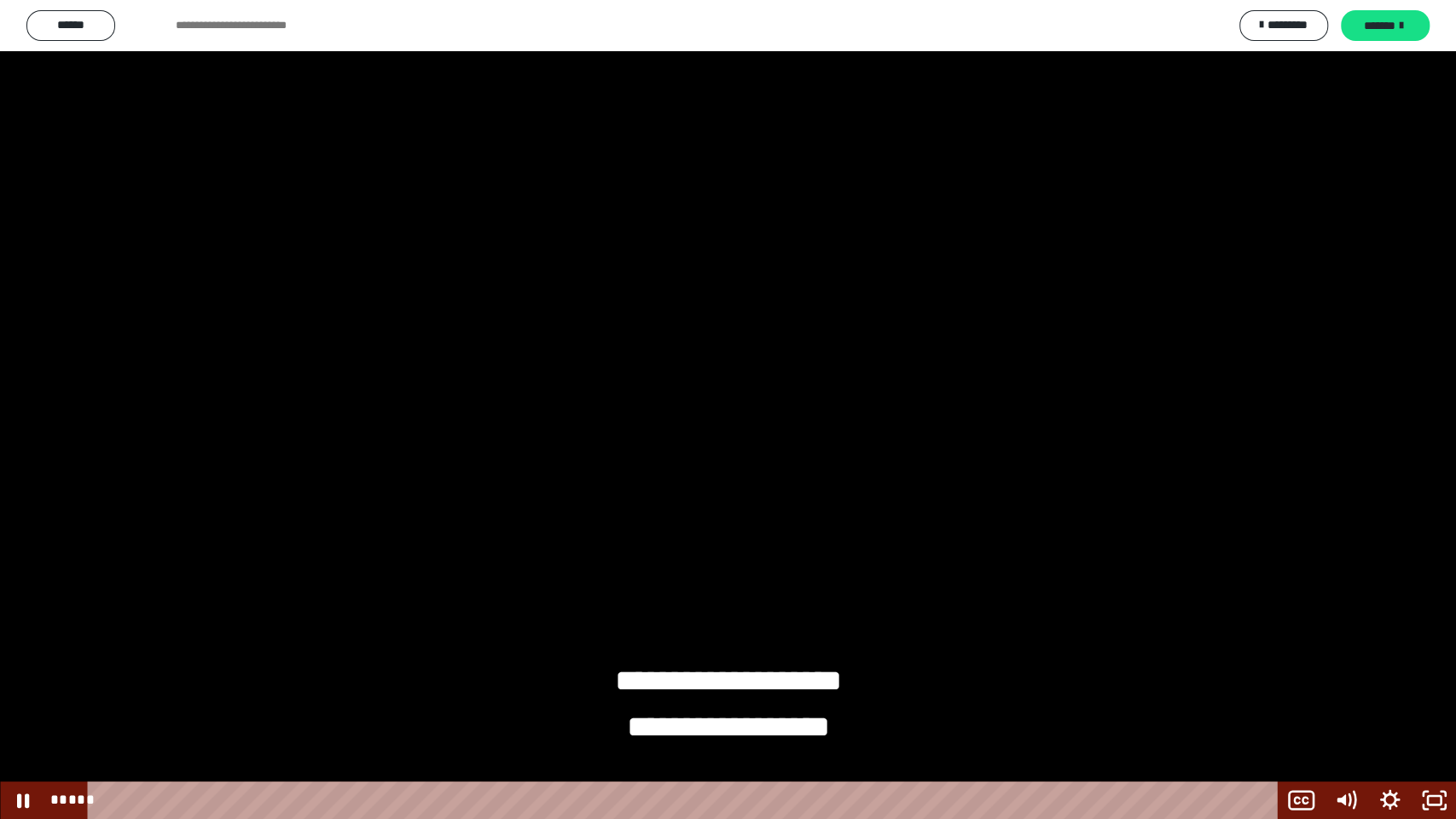 click at bounding box center (728, 410) 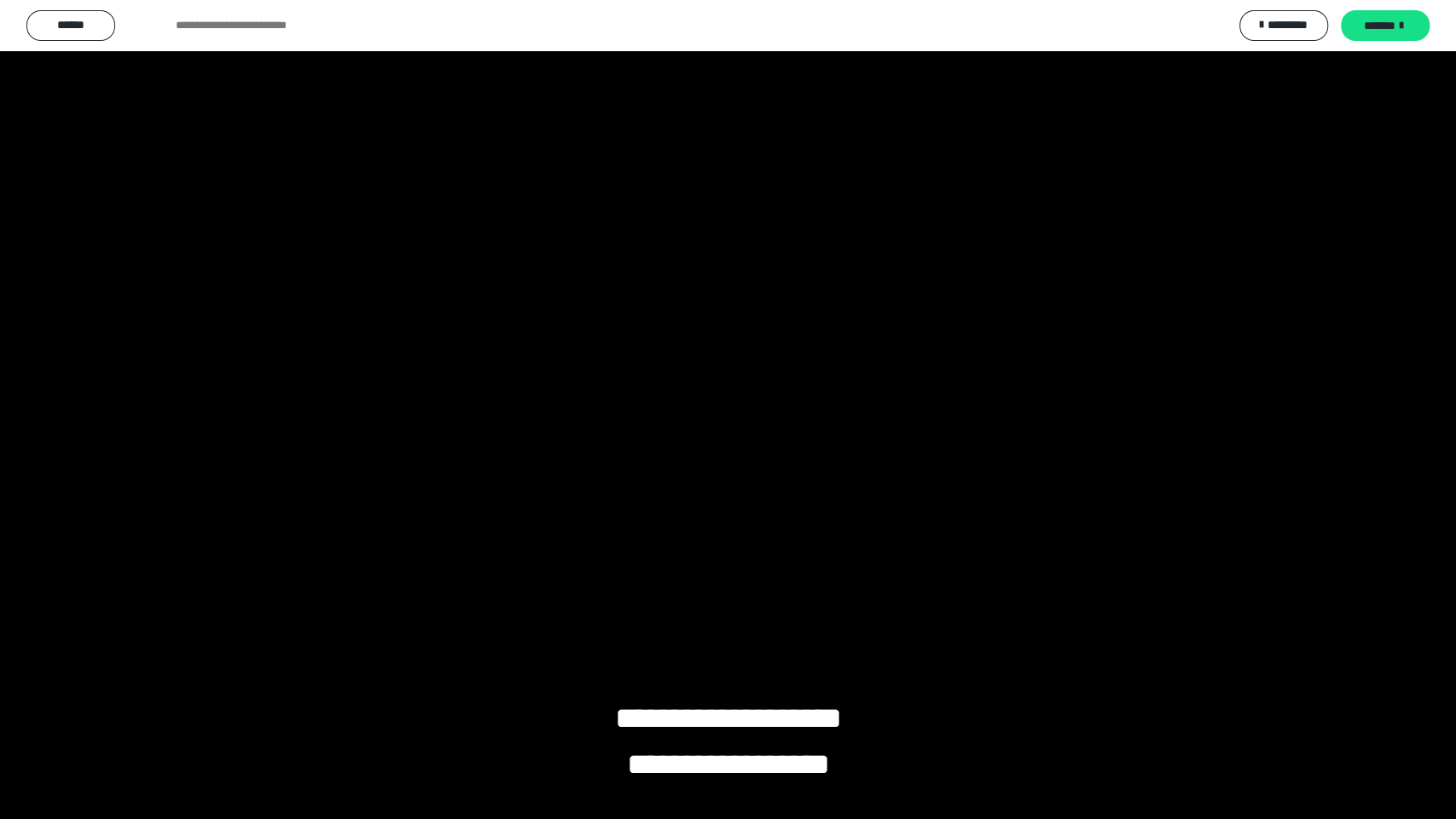 click at bounding box center [728, 410] 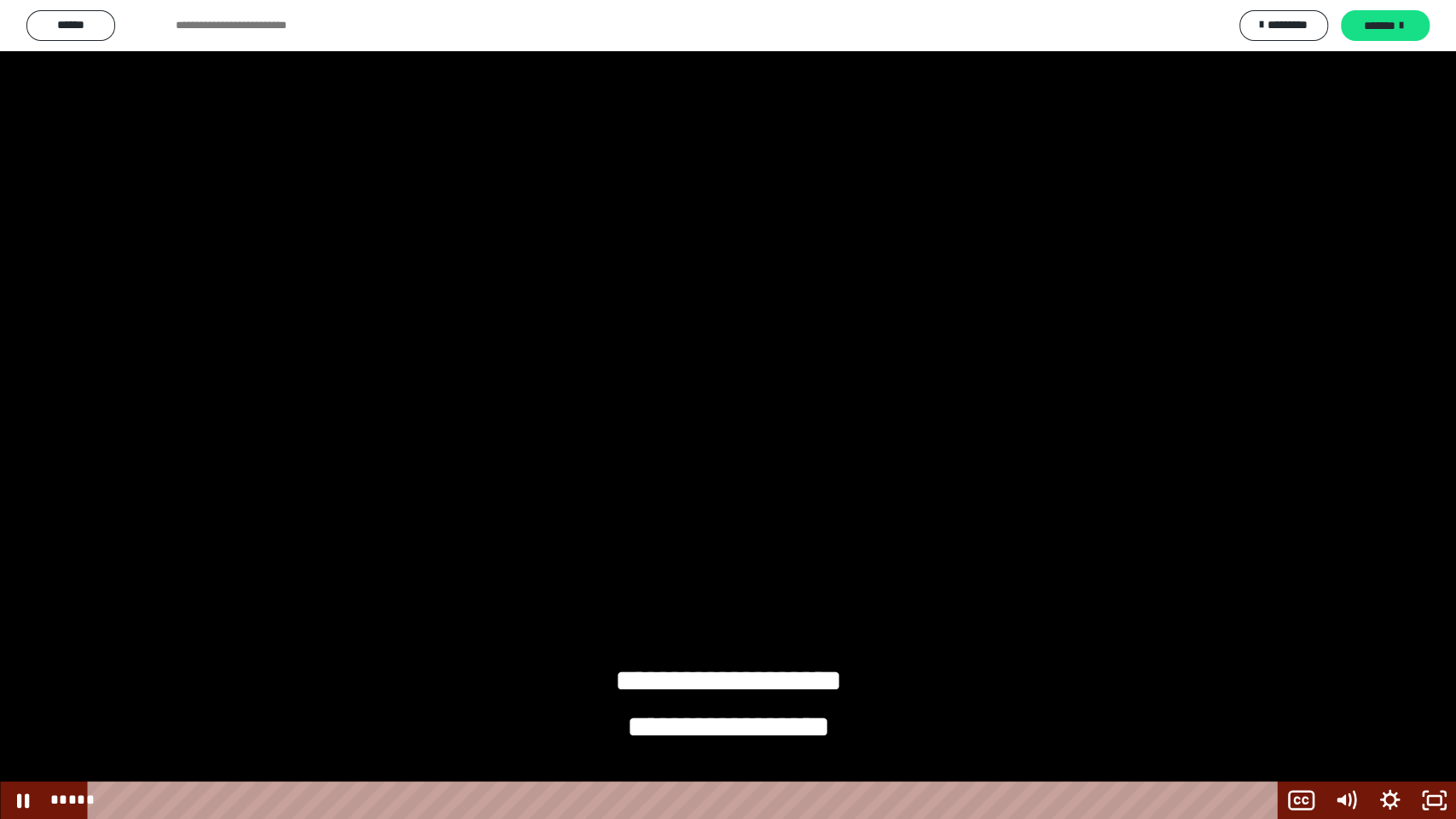 click at bounding box center [728, 410] 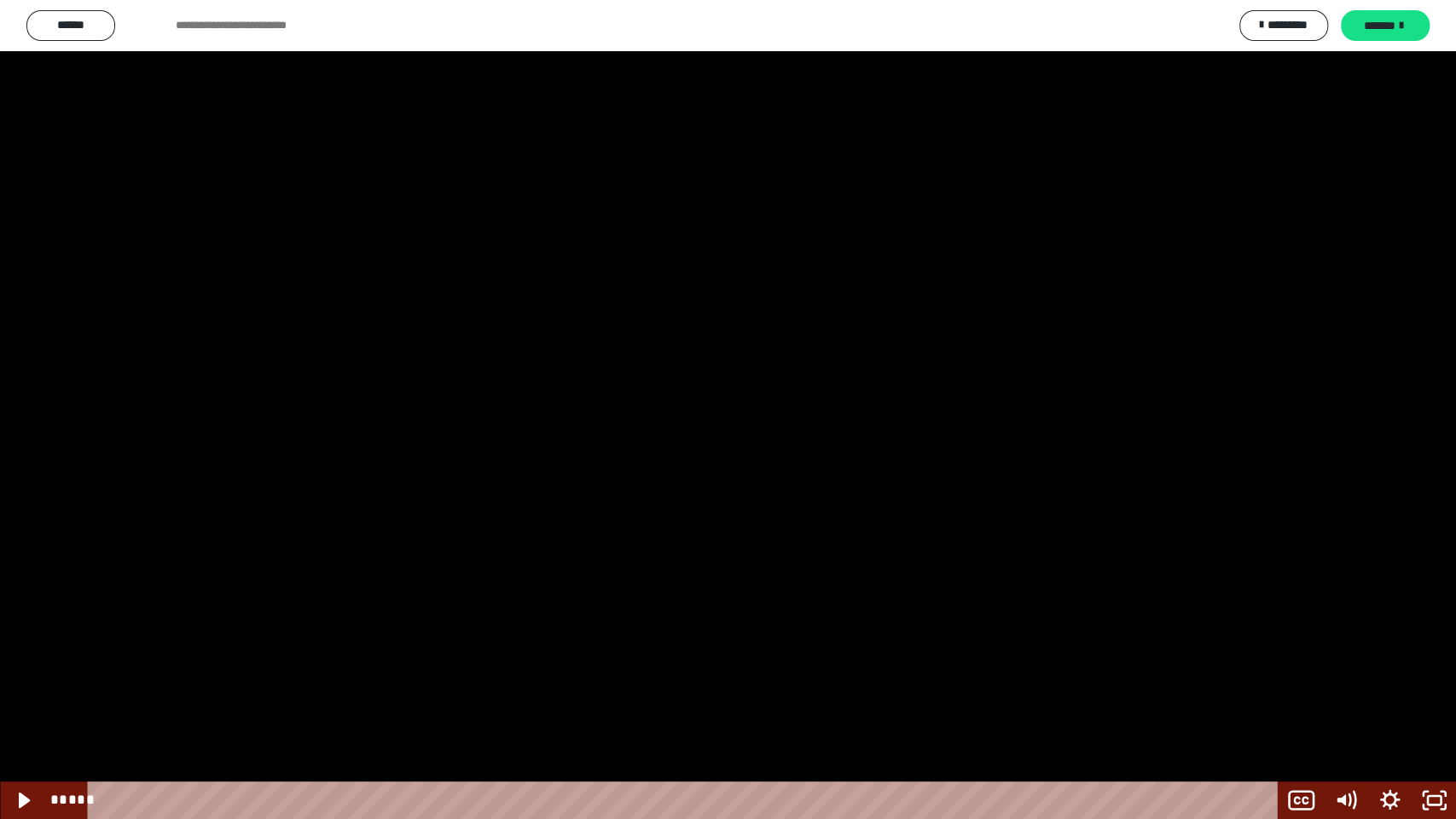 click at bounding box center (728, 410) 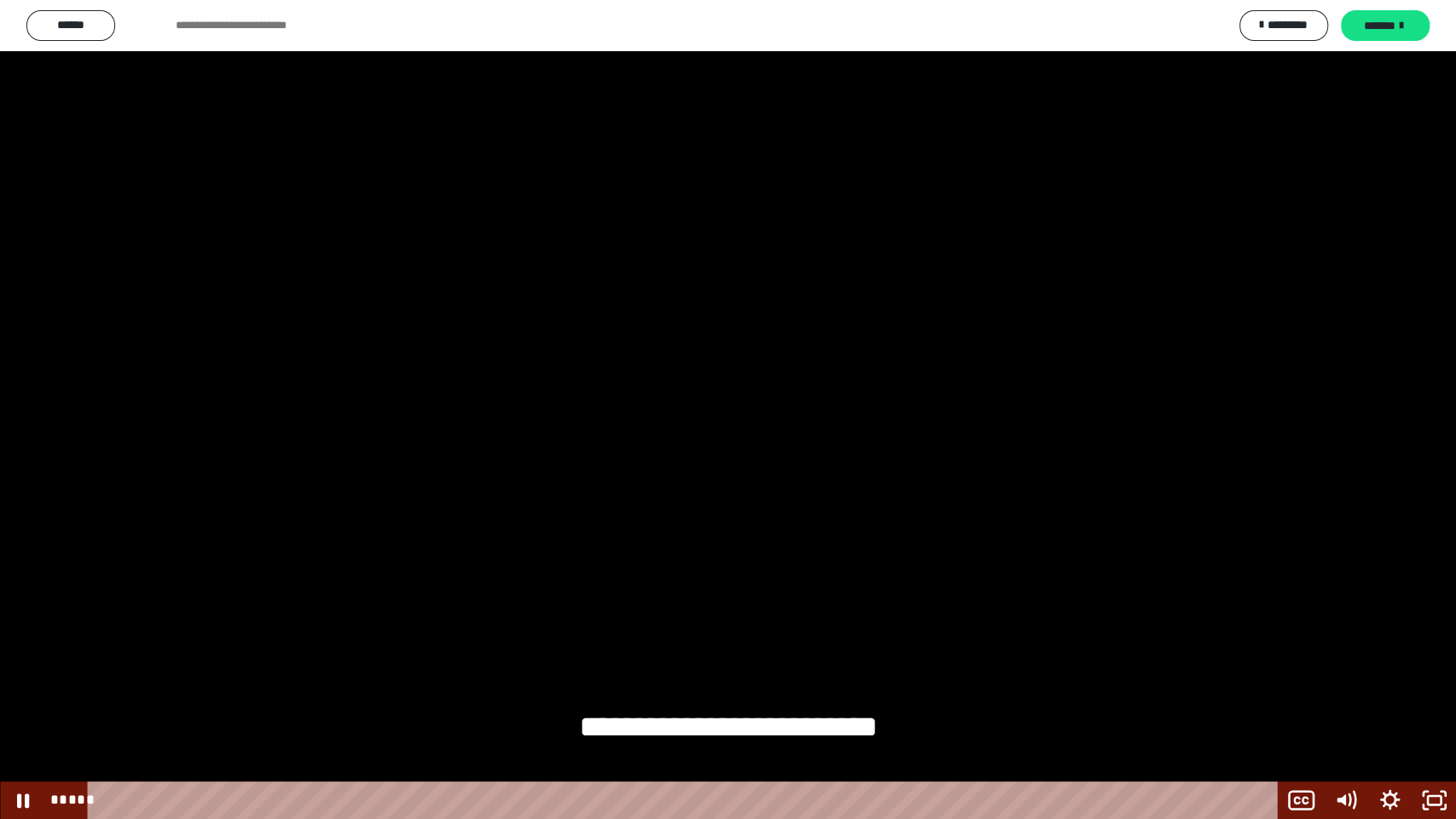 click at bounding box center (728, 410) 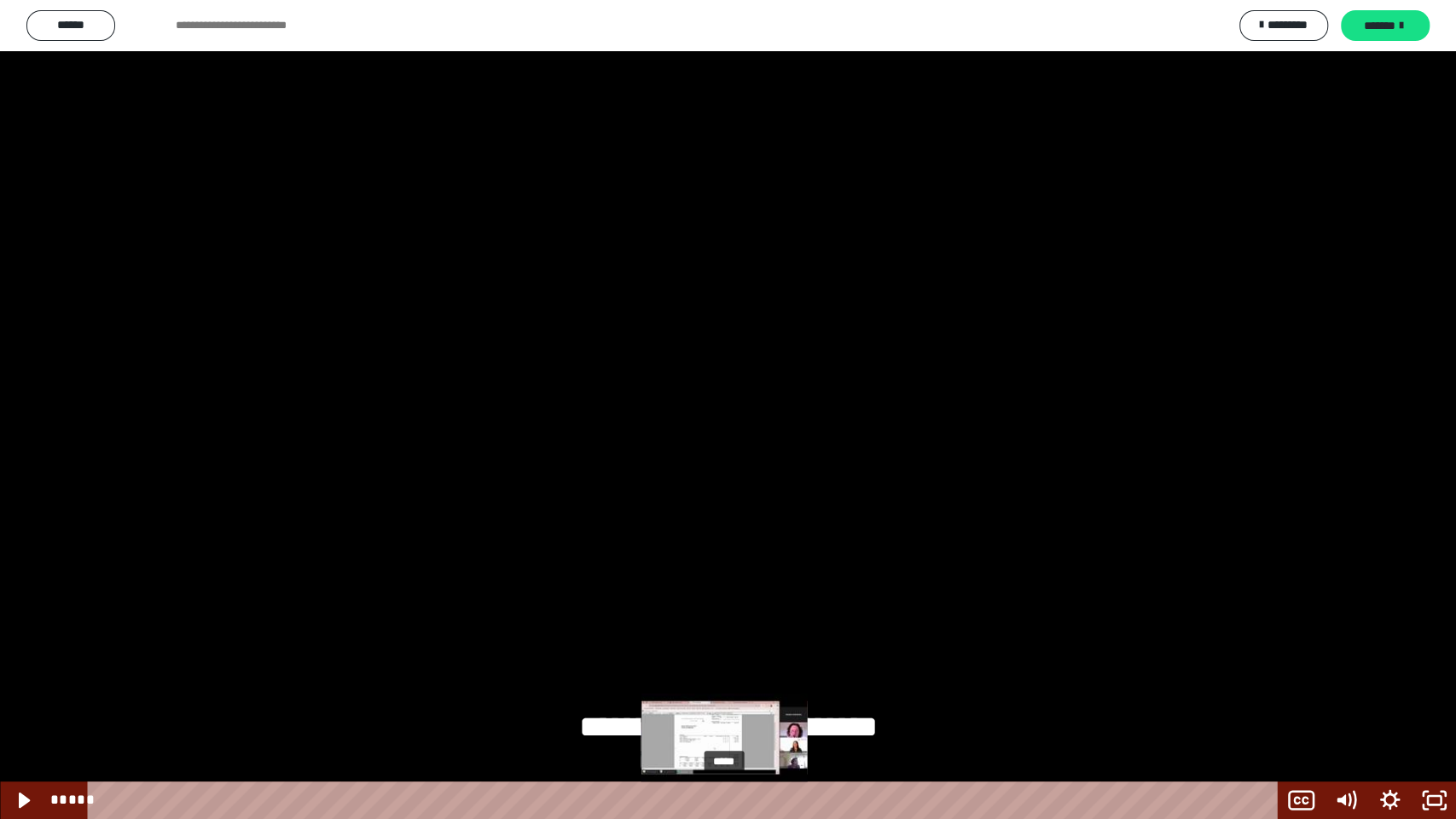 click on "*****" at bounding box center [686, 800] 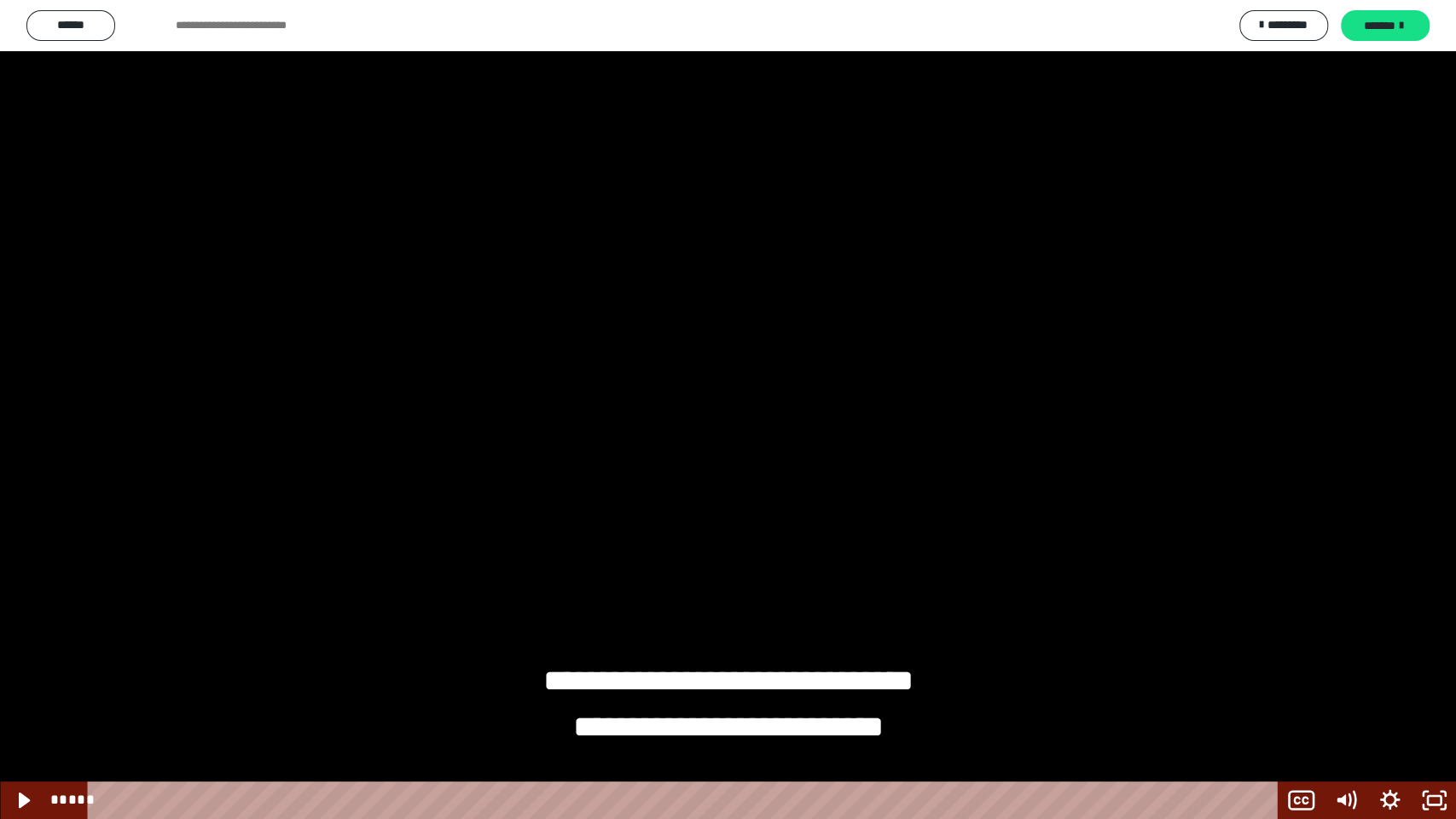 click at bounding box center (728, 410) 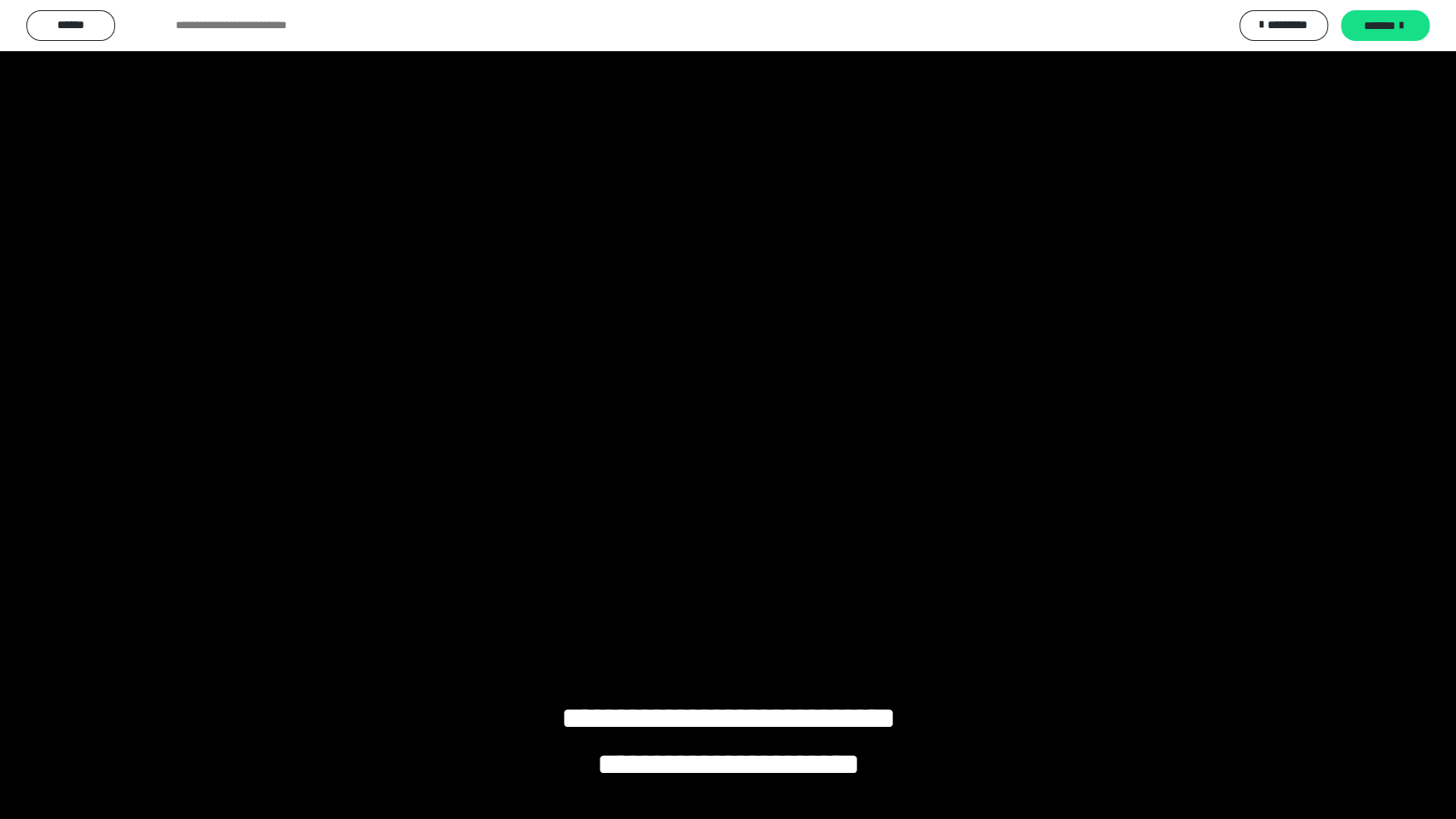 click at bounding box center [728, 410] 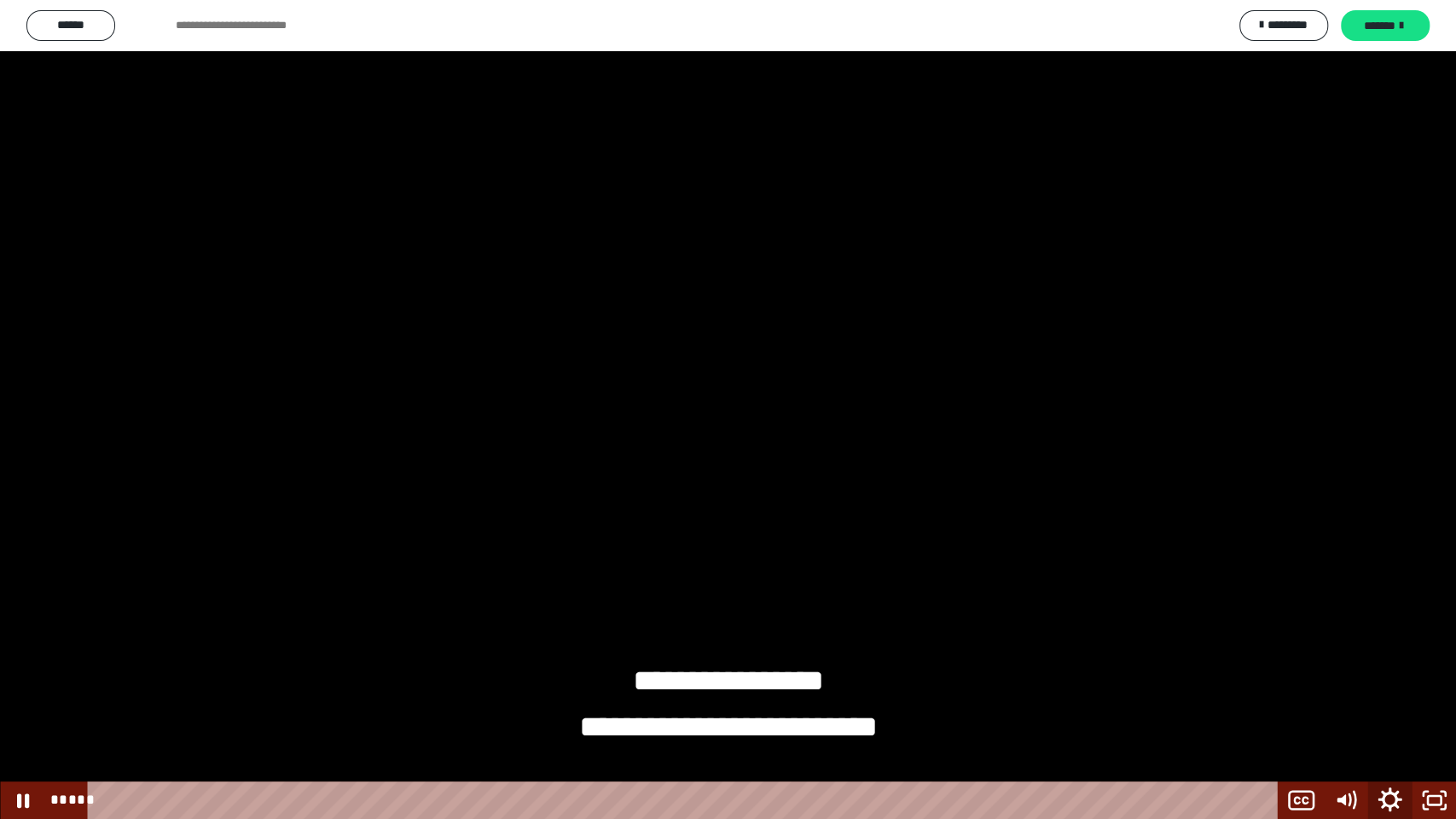 click 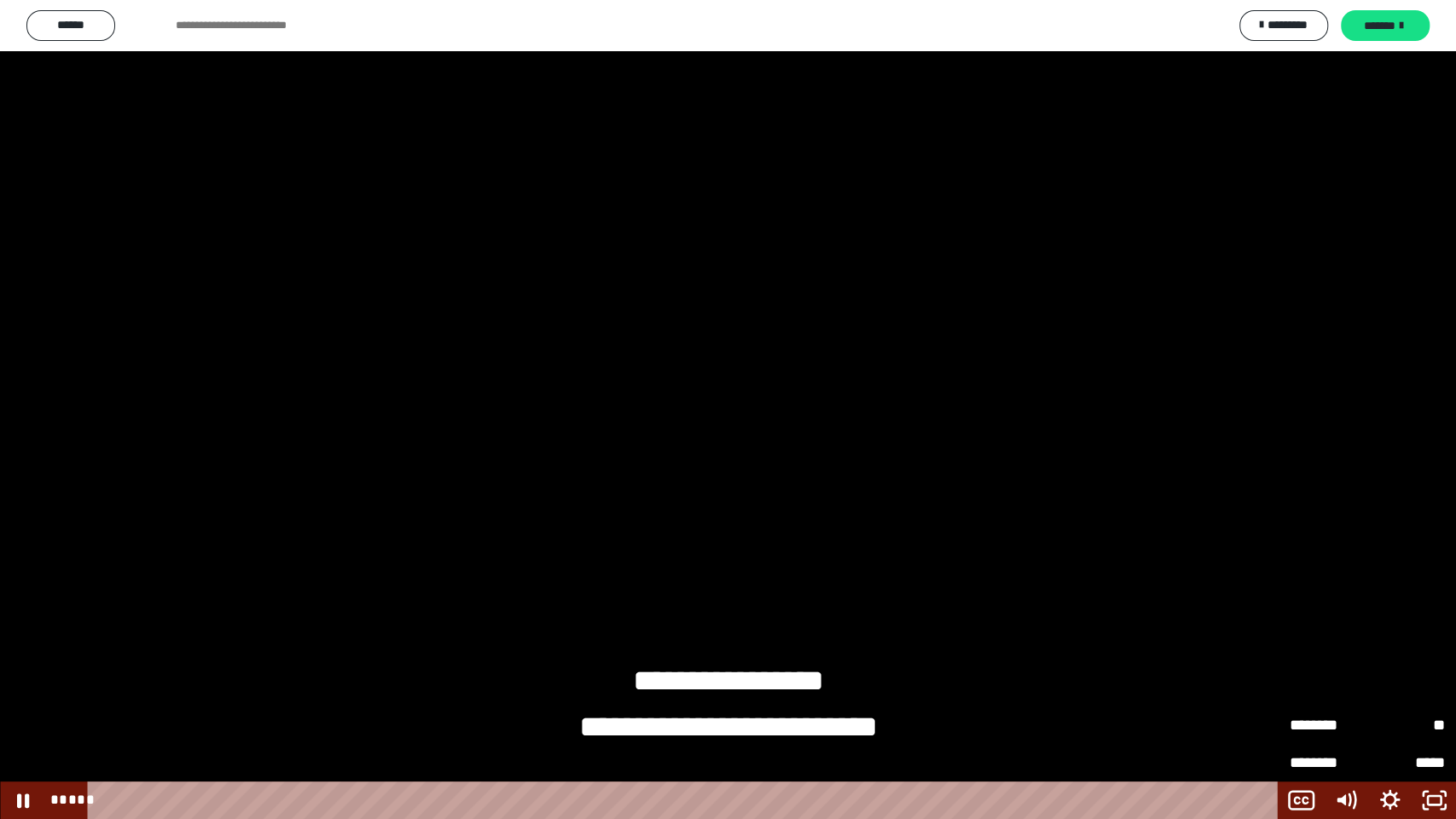 click on "********" at bounding box center (1328, 725) 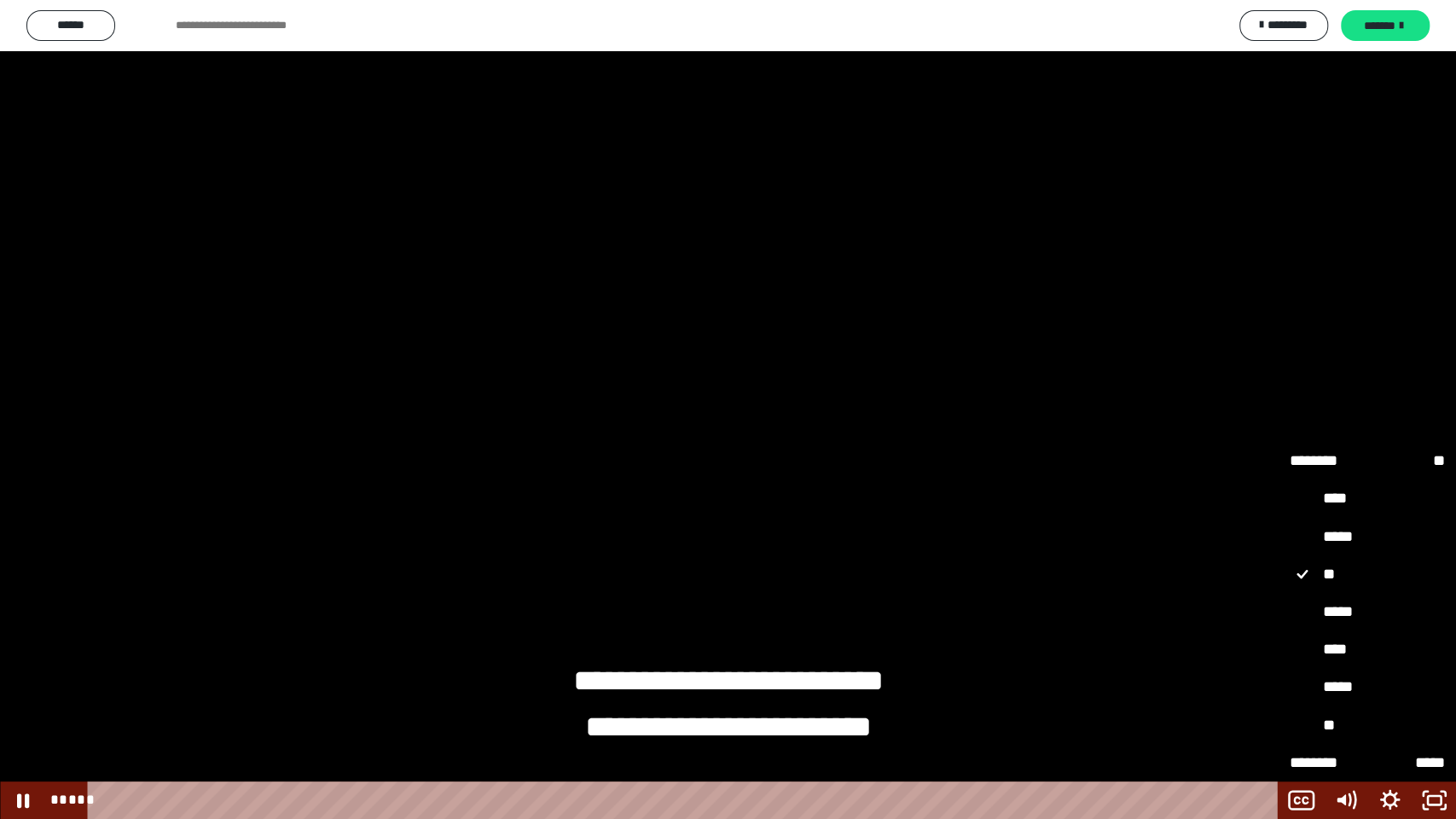 click on "*****" at bounding box center (1367, 613) 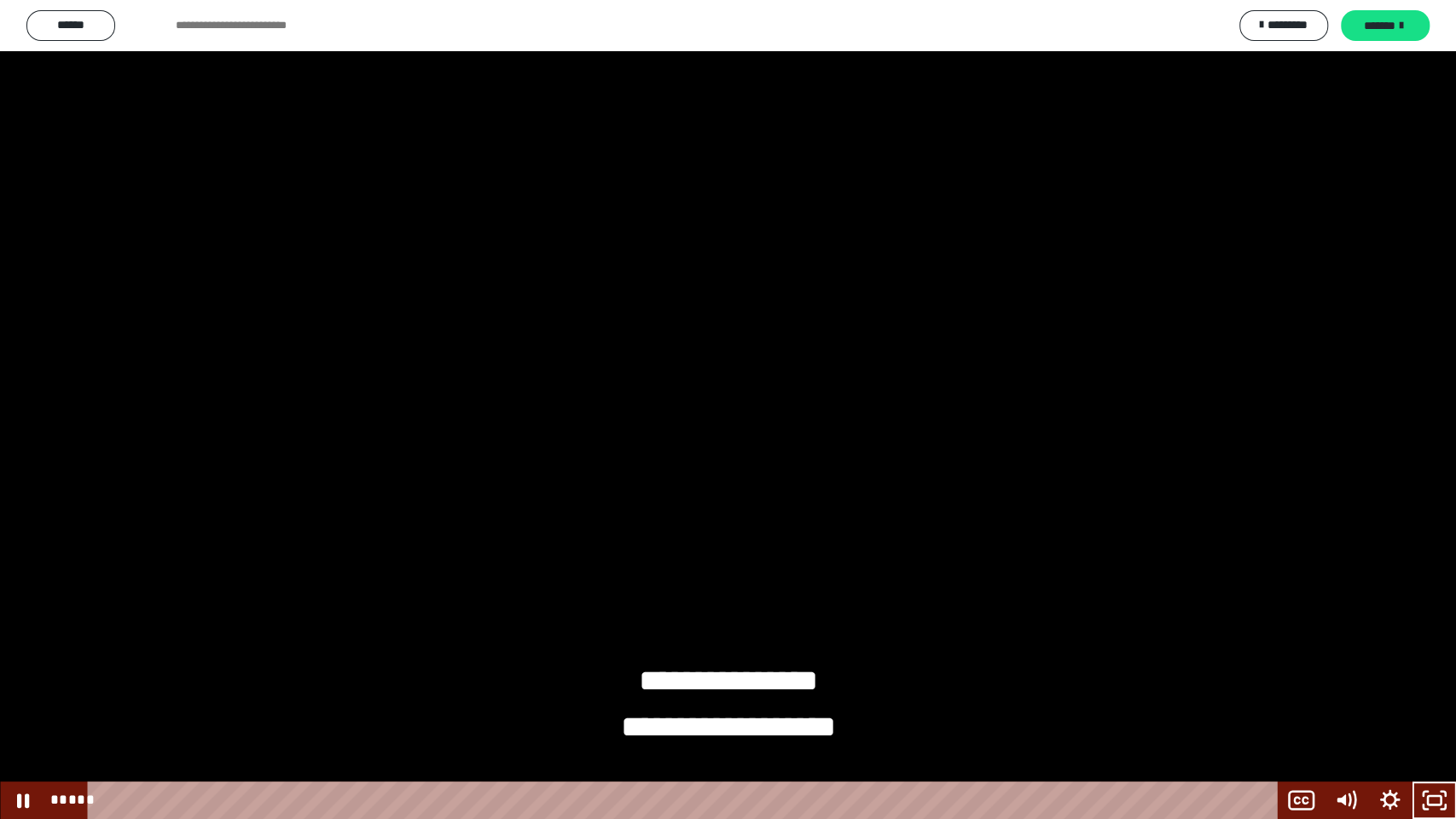 click at bounding box center (728, 410) 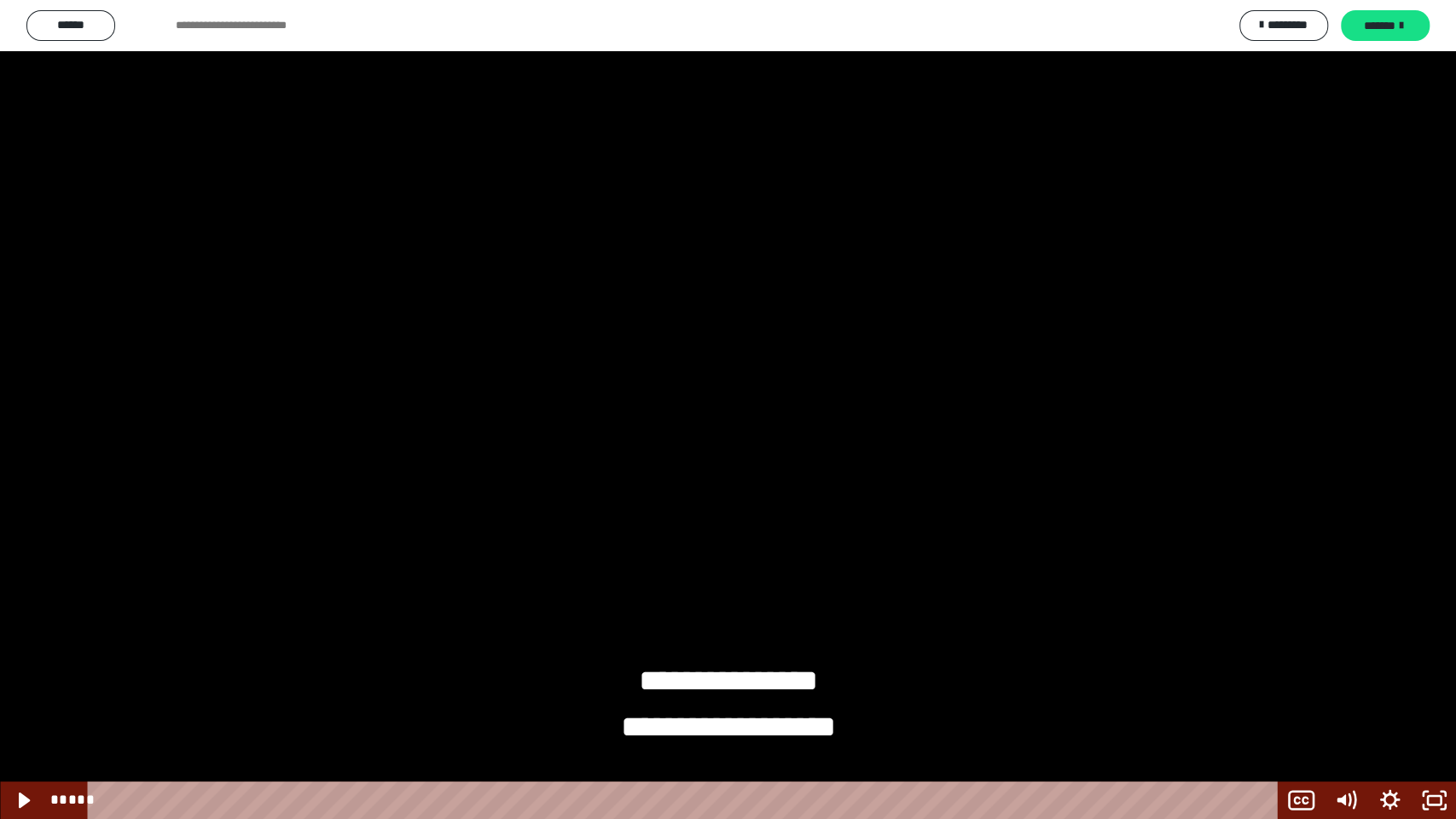 click at bounding box center [728, 410] 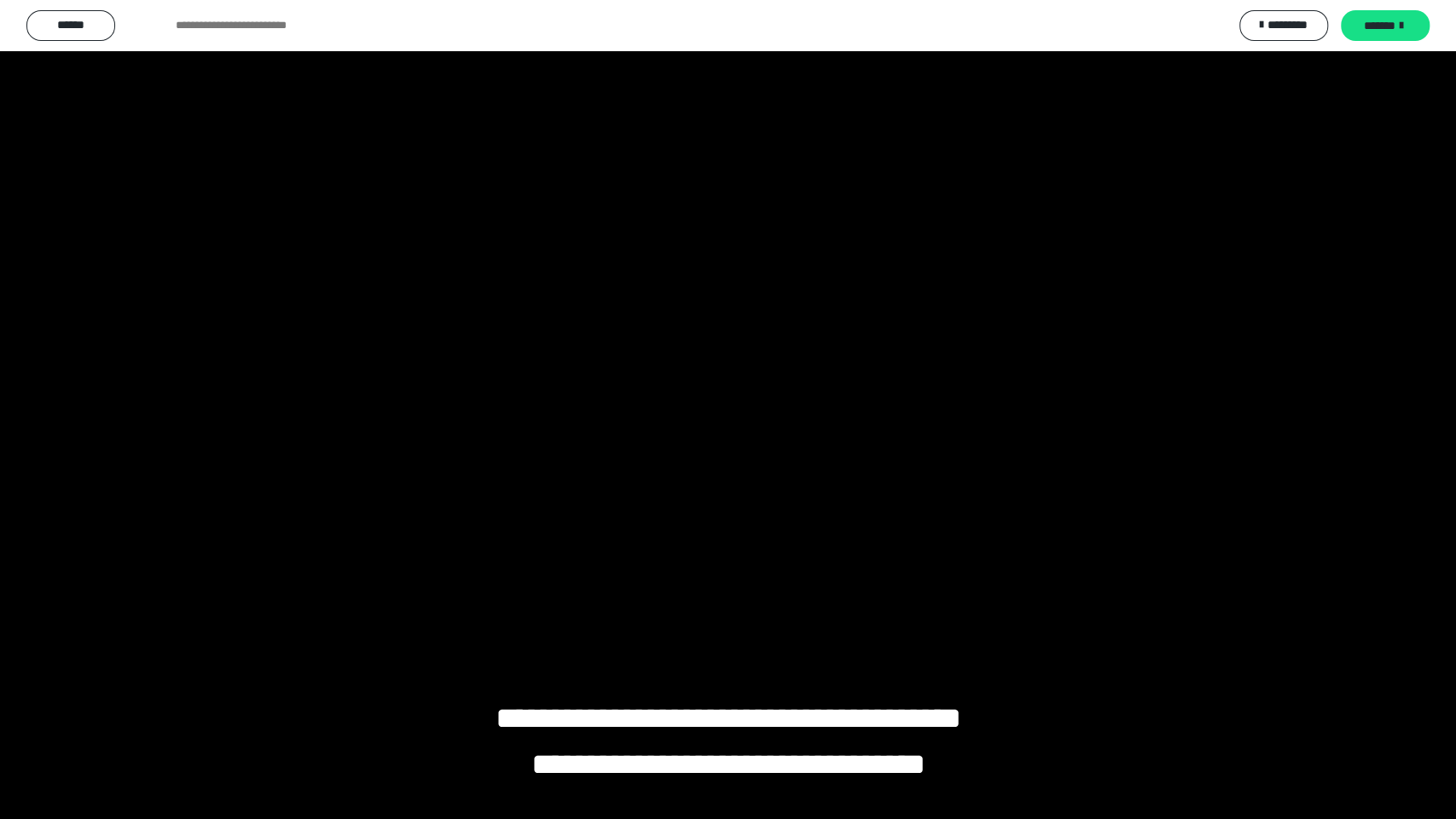 click at bounding box center (728, 410) 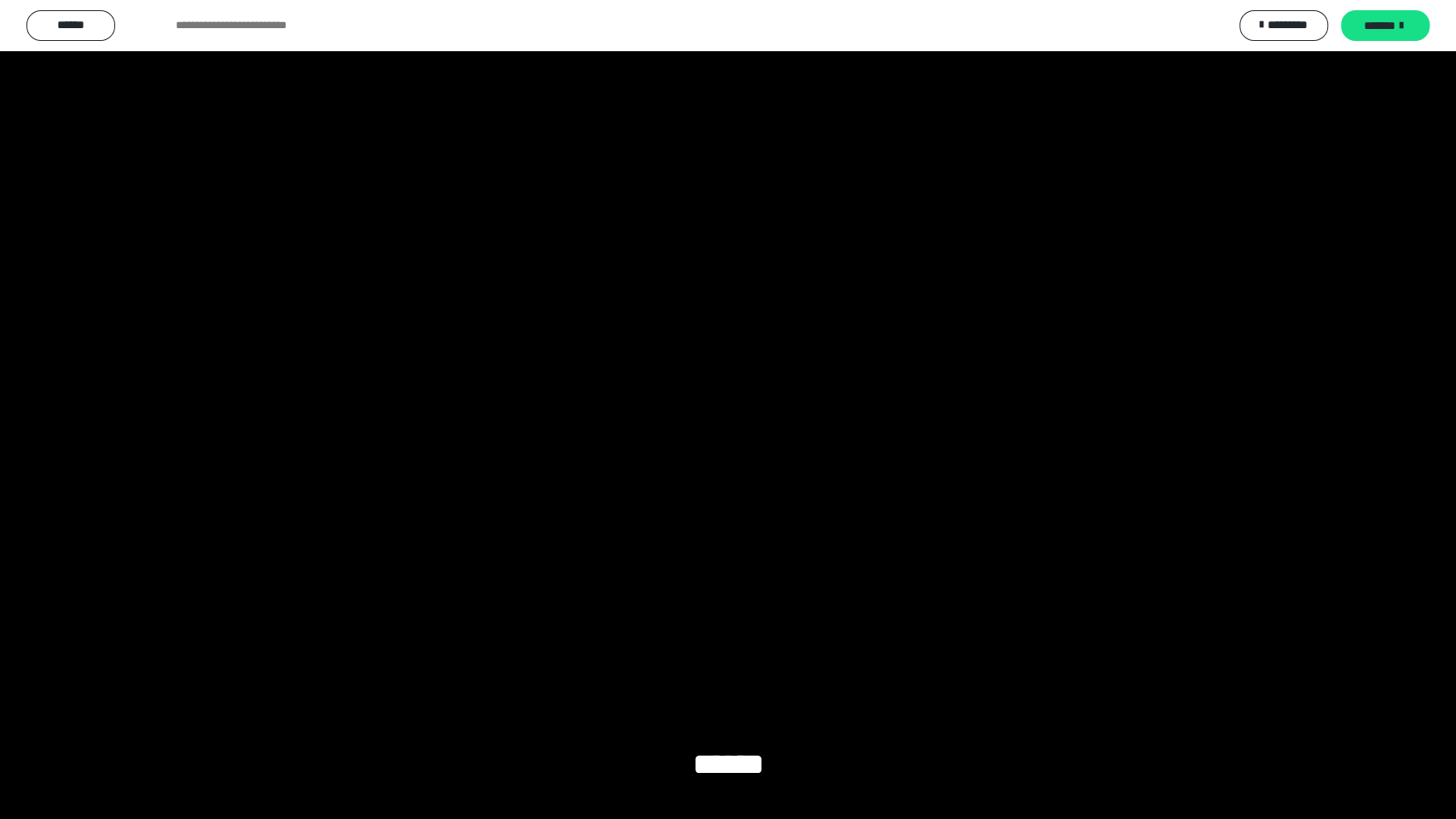click at bounding box center [728, 410] 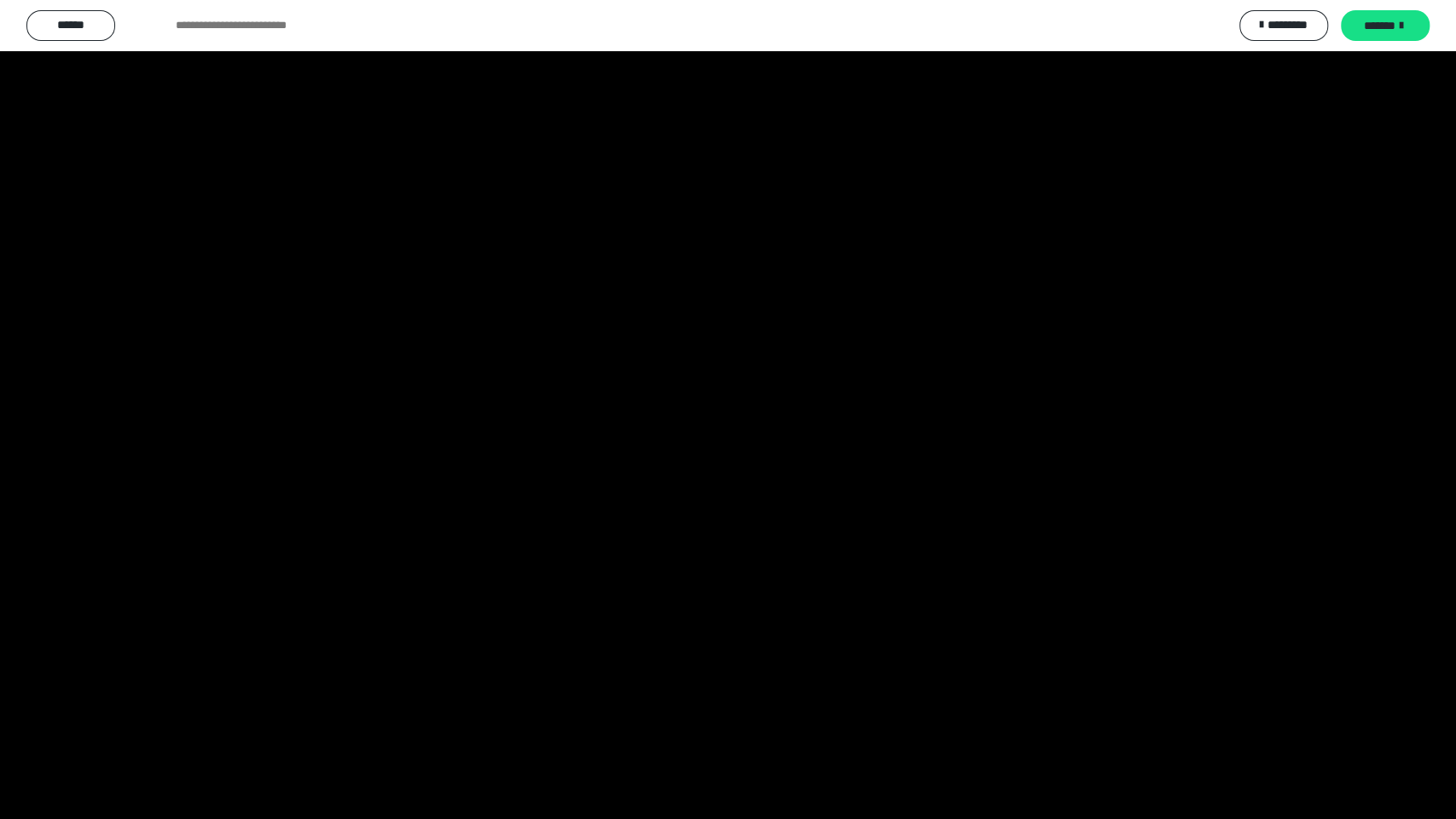 click at bounding box center (728, 410) 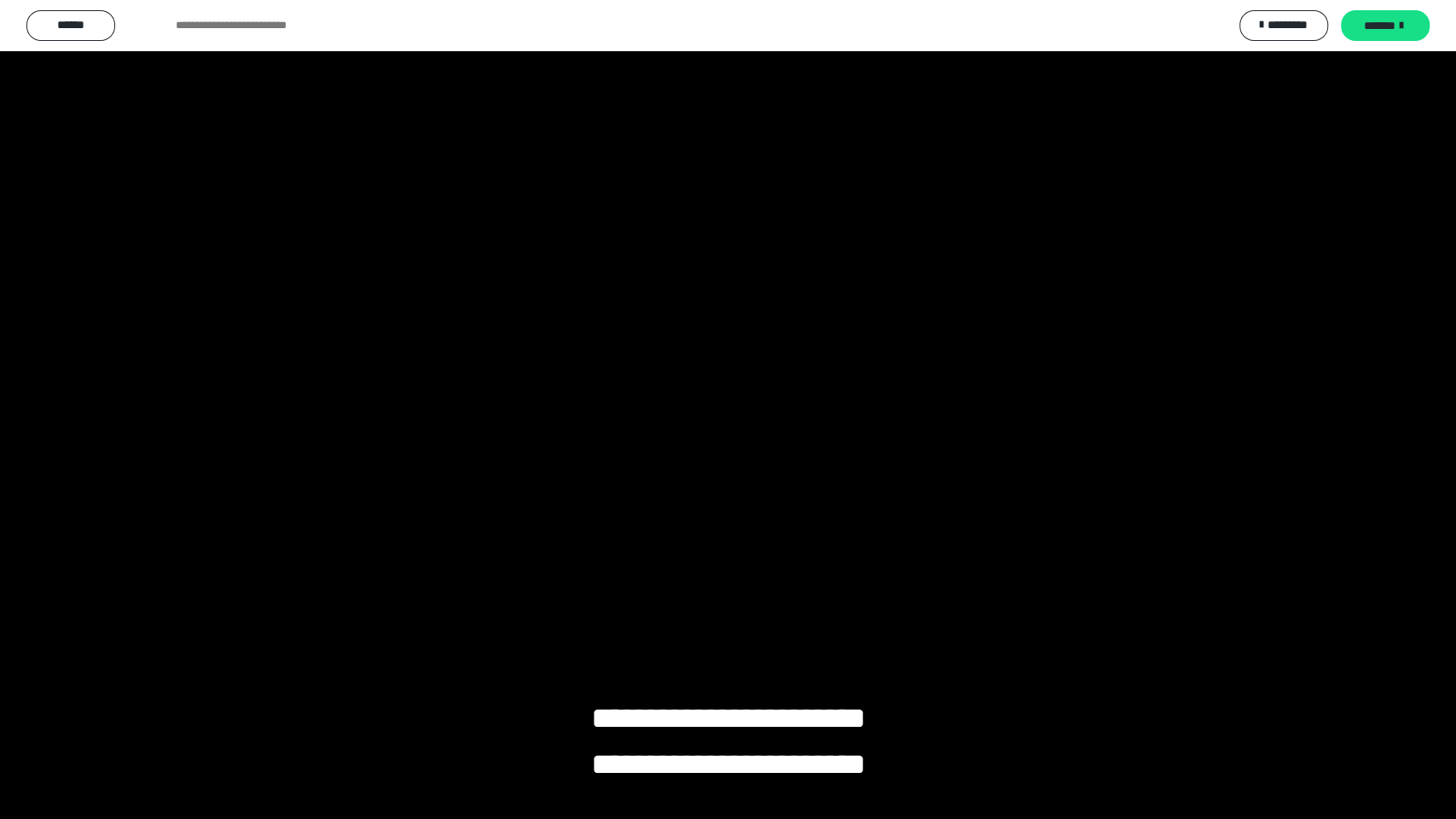 click at bounding box center (728, 410) 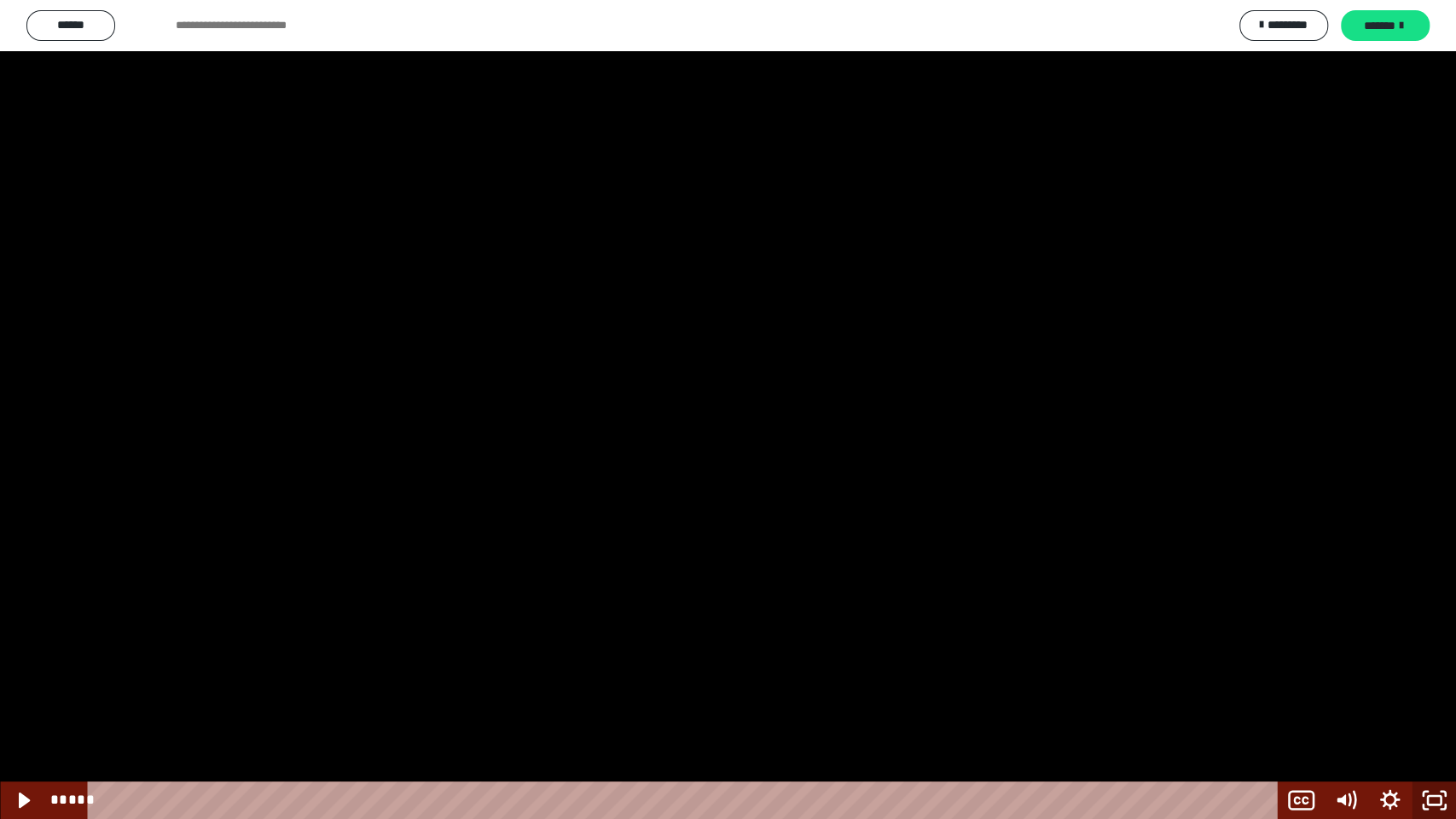 click 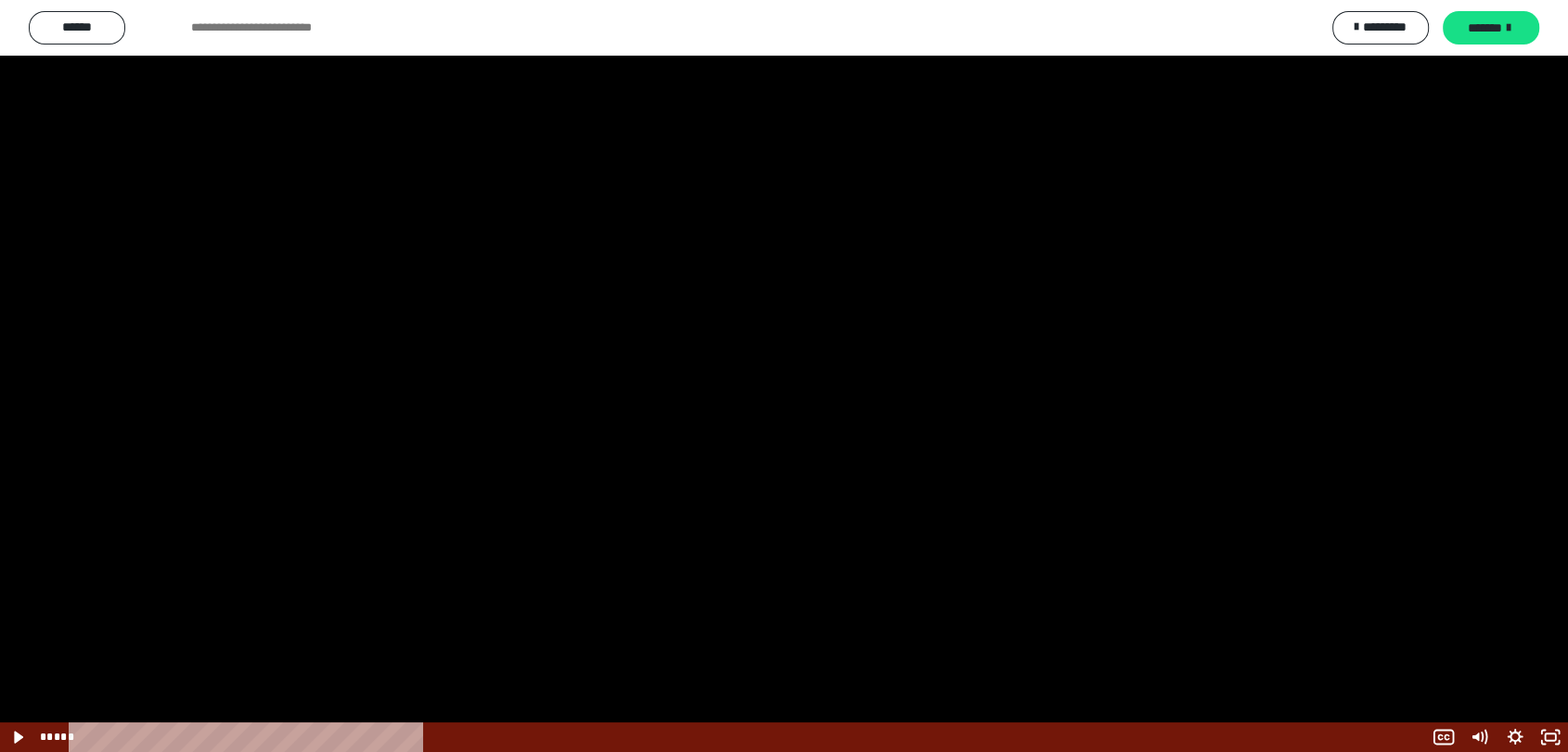 scroll, scrollTop: 2265, scrollLeft: 0, axis: vertical 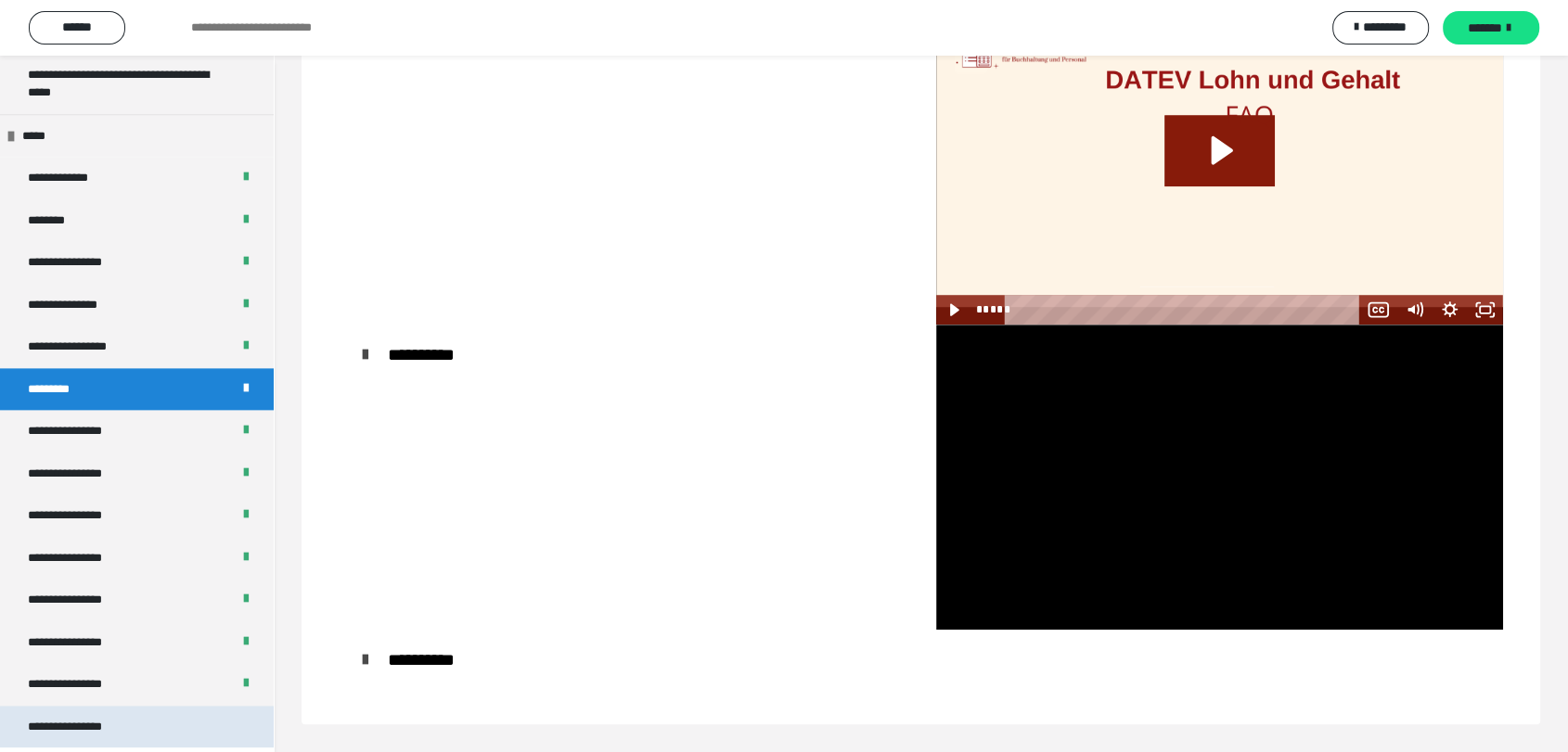 click on "**********" at bounding box center (81, 727) 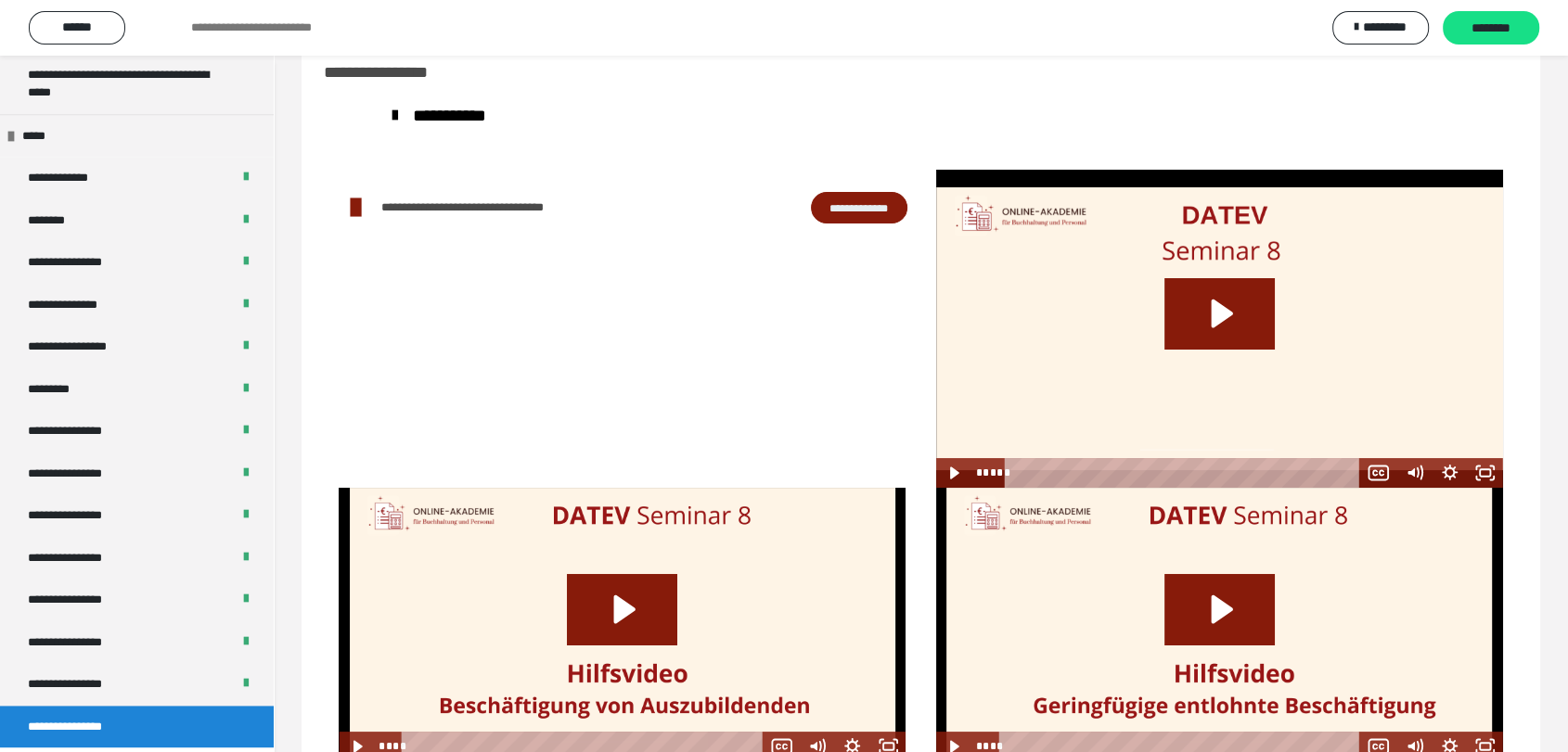 scroll, scrollTop: 108, scrollLeft: 0, axis: vertical 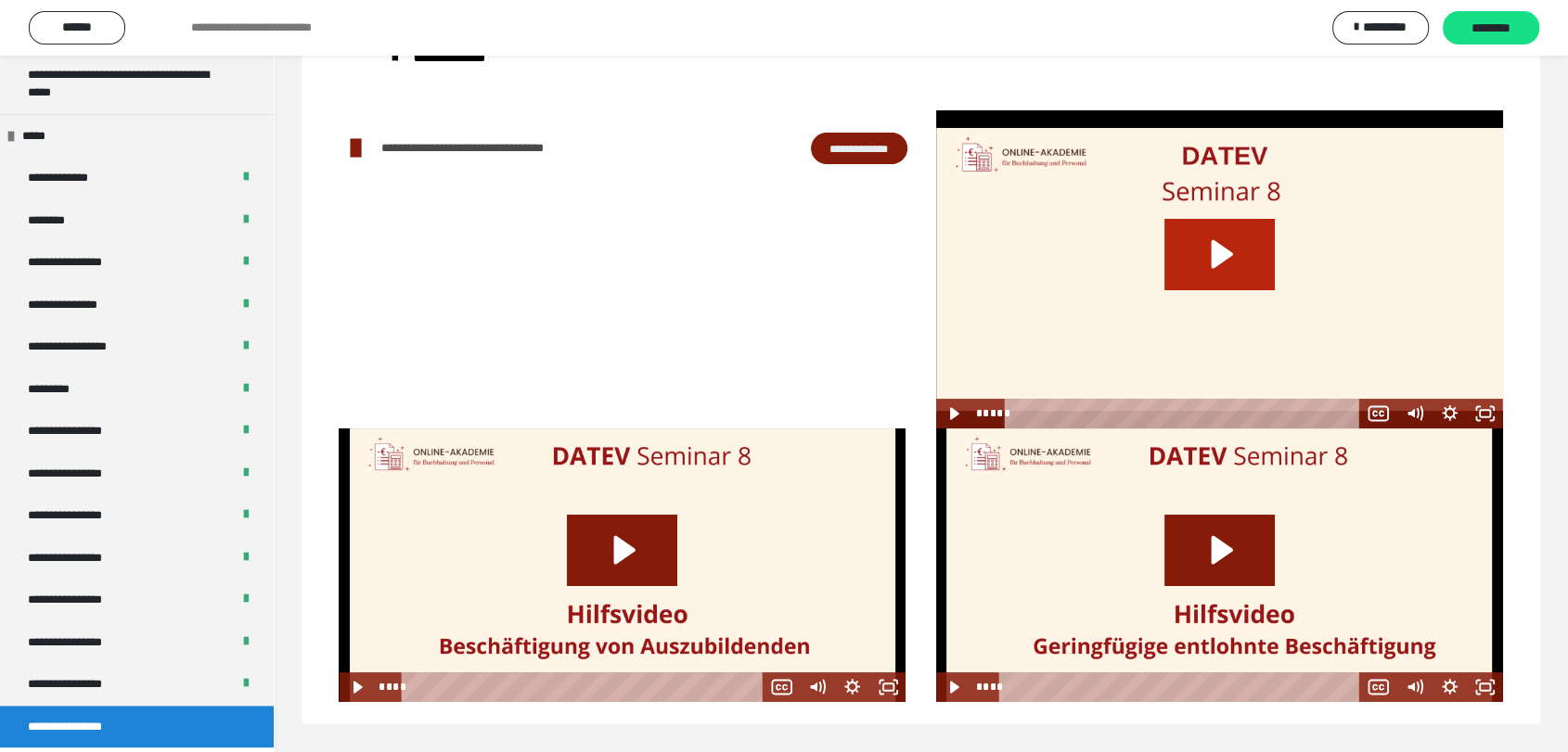 click 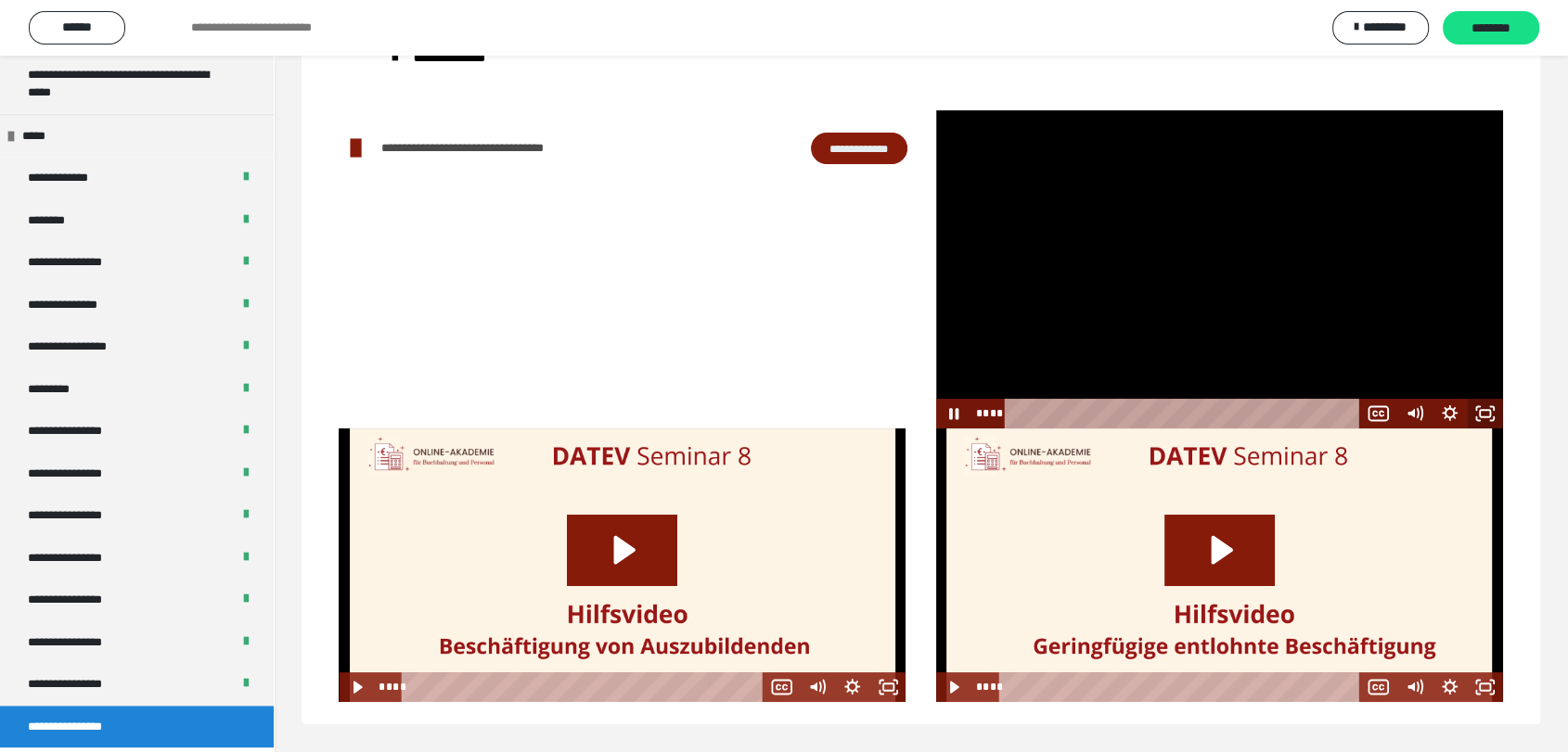 click 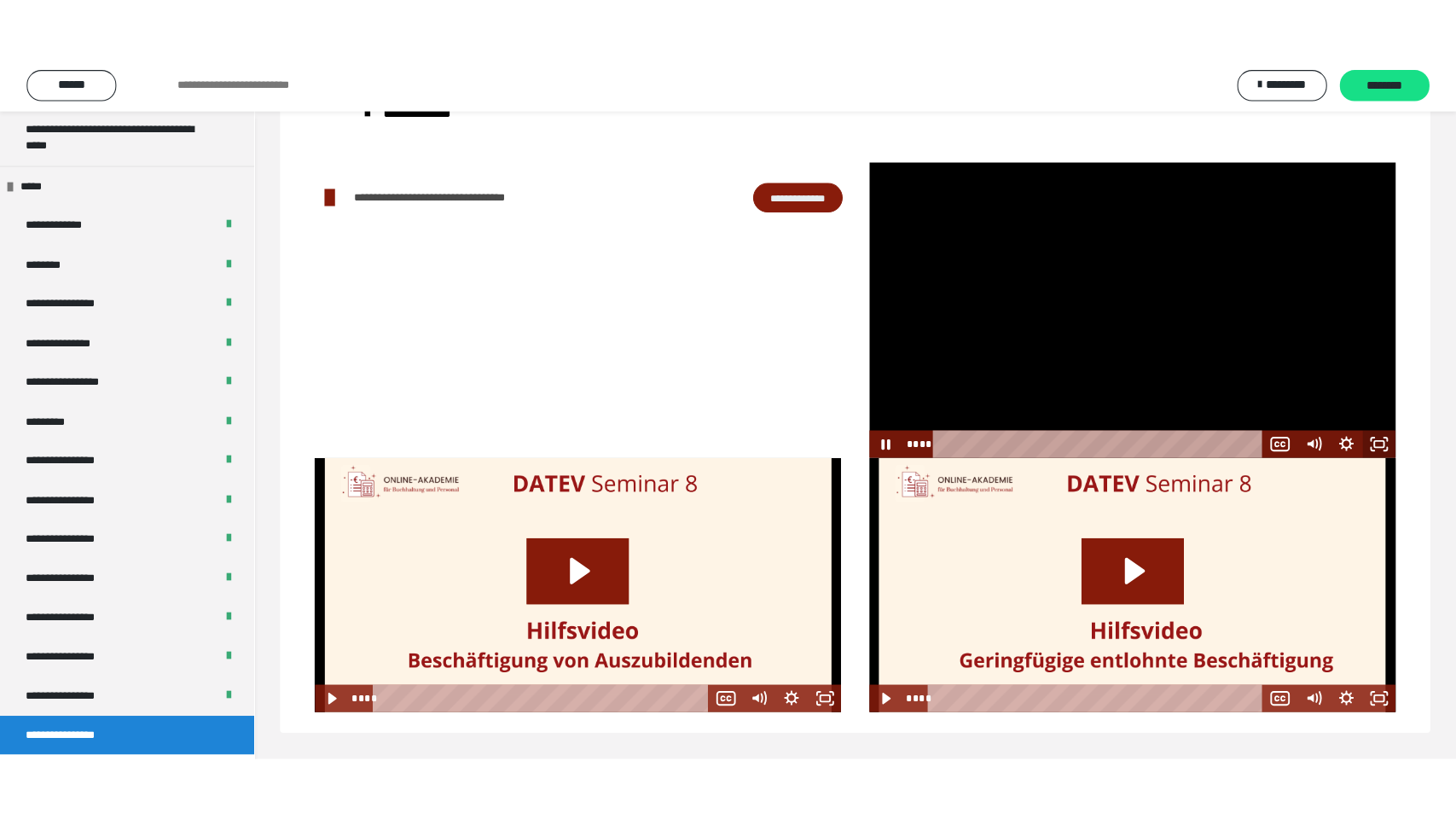 scroll, scrollTop: 51, scrollLeft: 0, axis: vertical 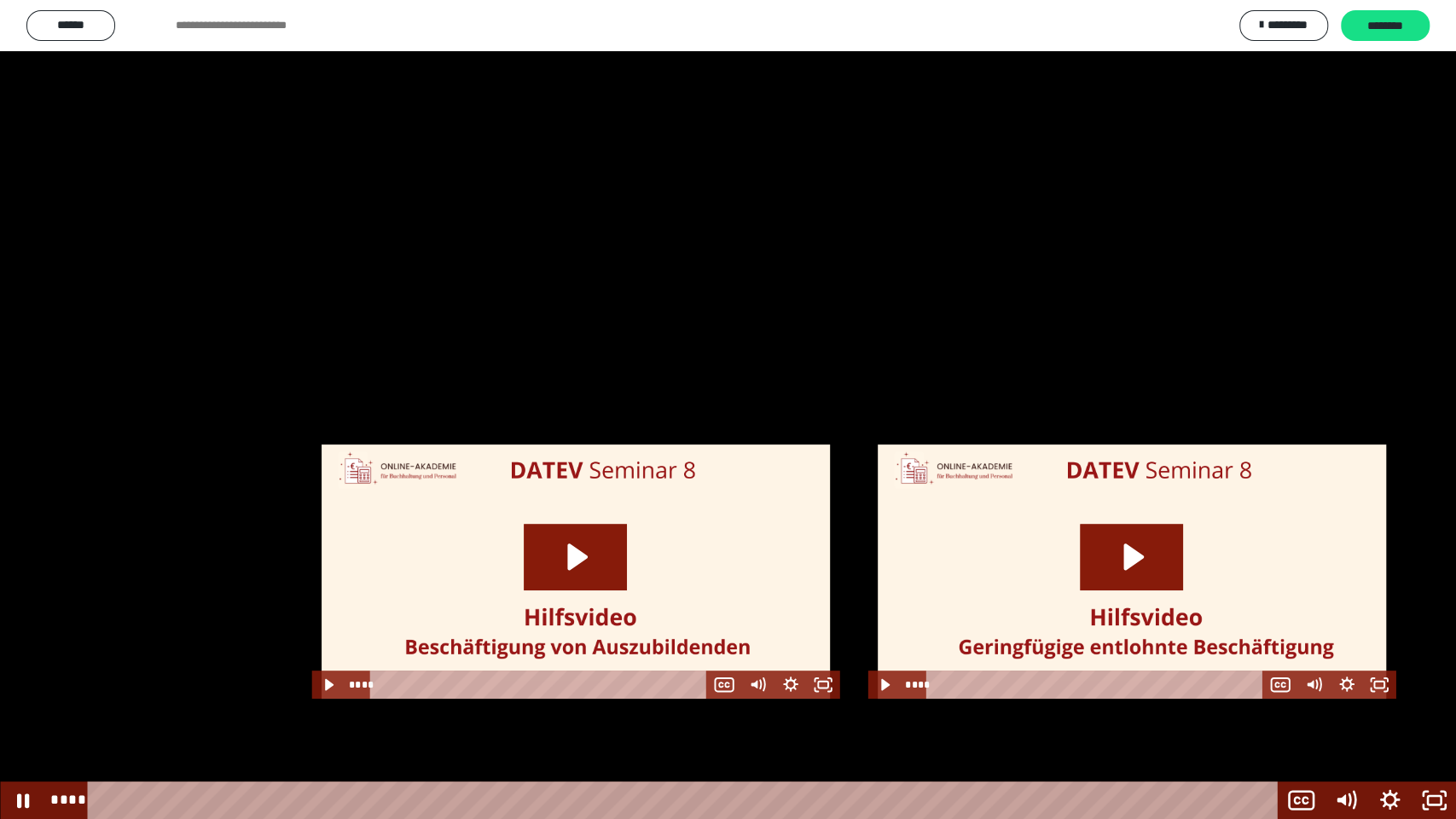 click at bounding box center (728, 410) 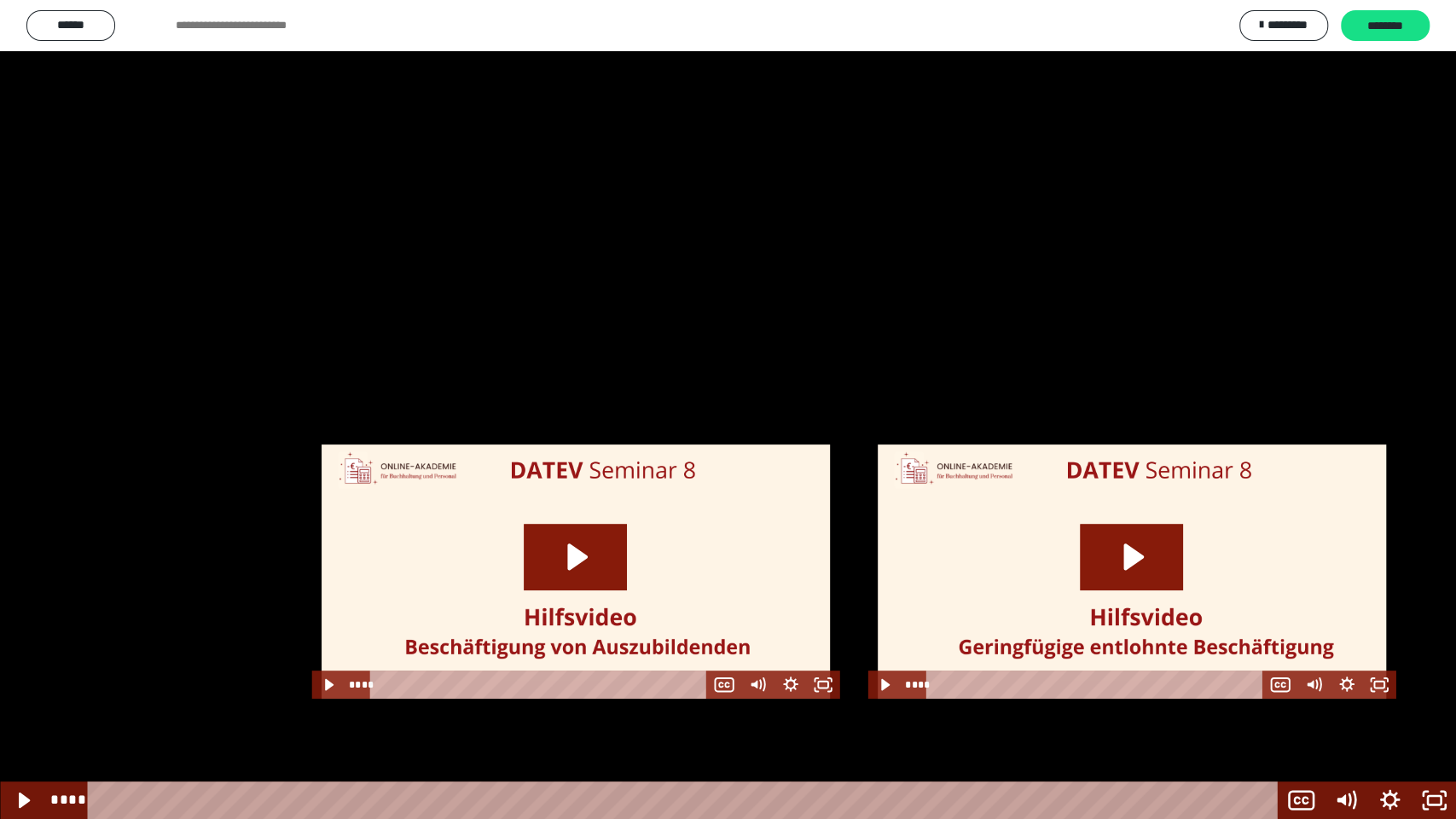 click at bounding box center [728, 410] 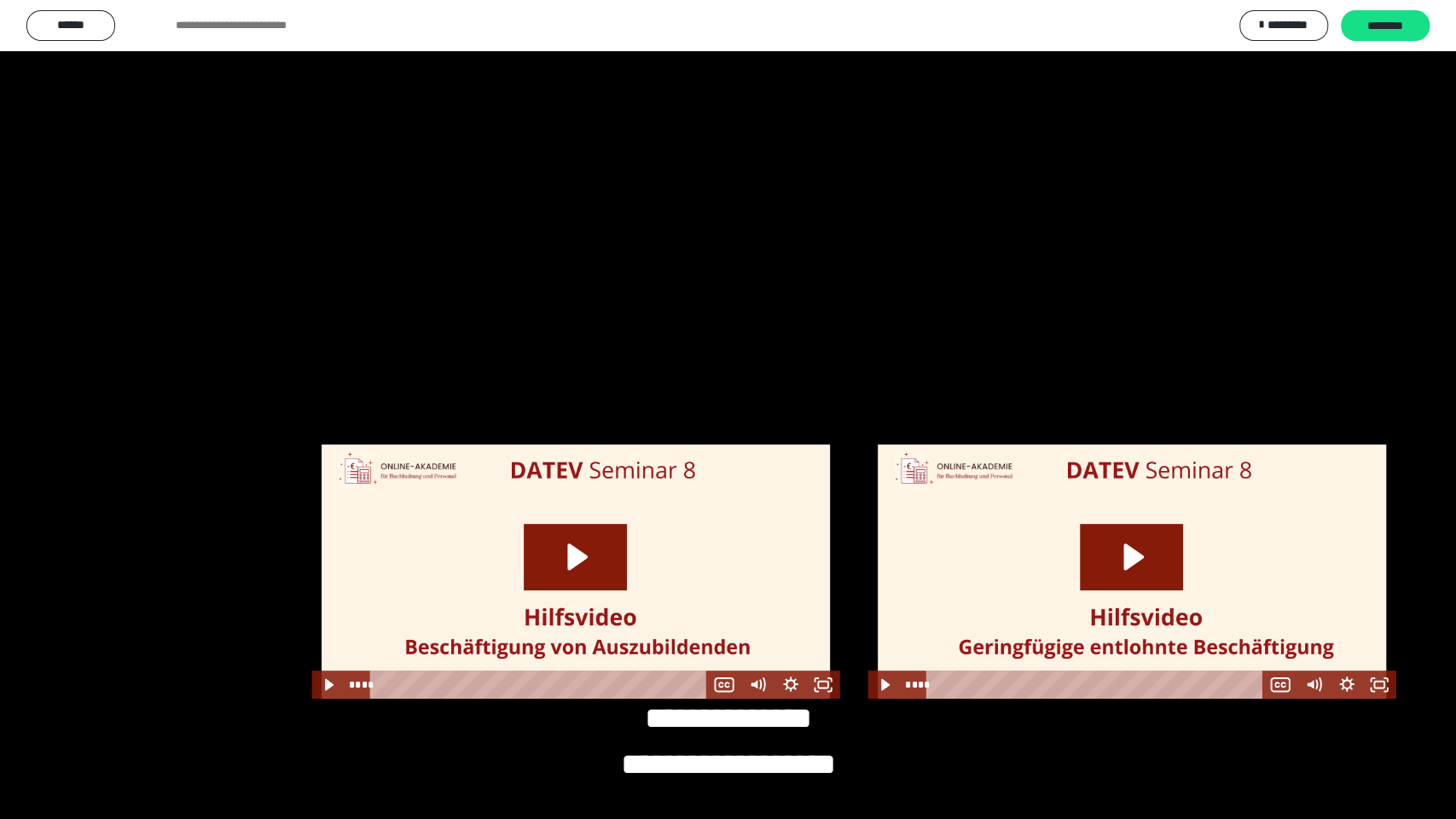 click at bounding box center [728, 410] 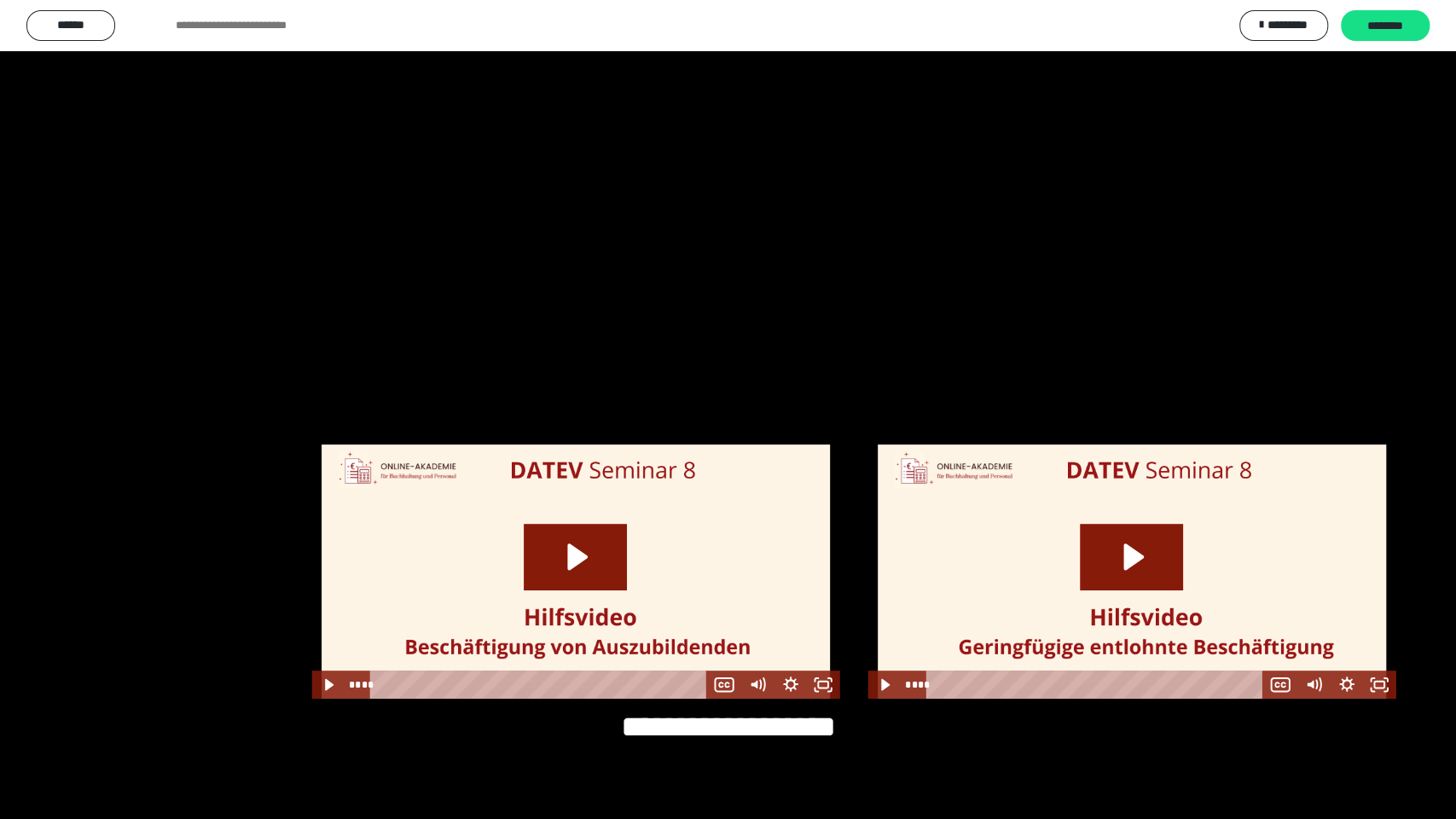 click at bounding box center (728, 410) 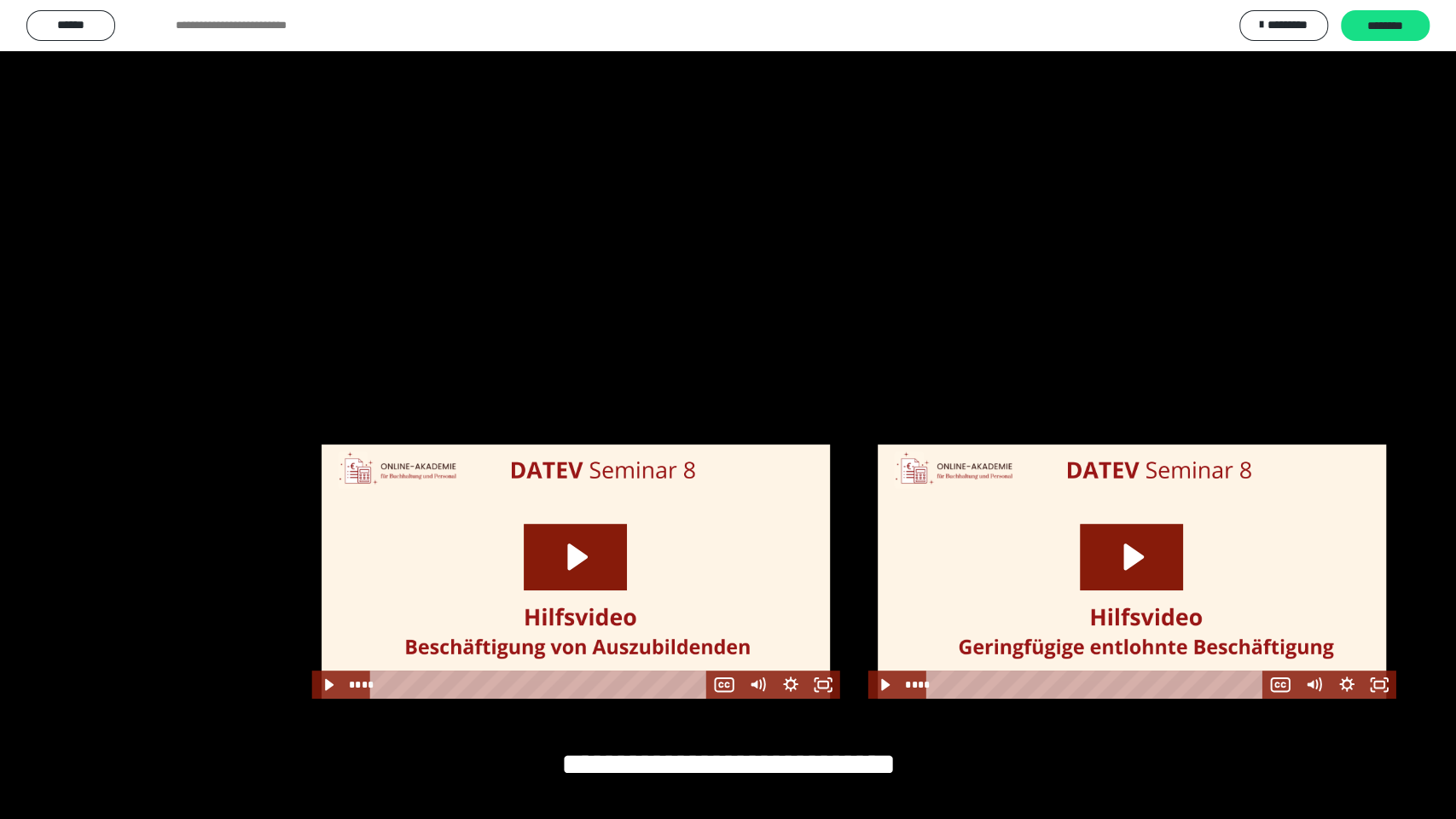 click at bounding box center [728, 410] 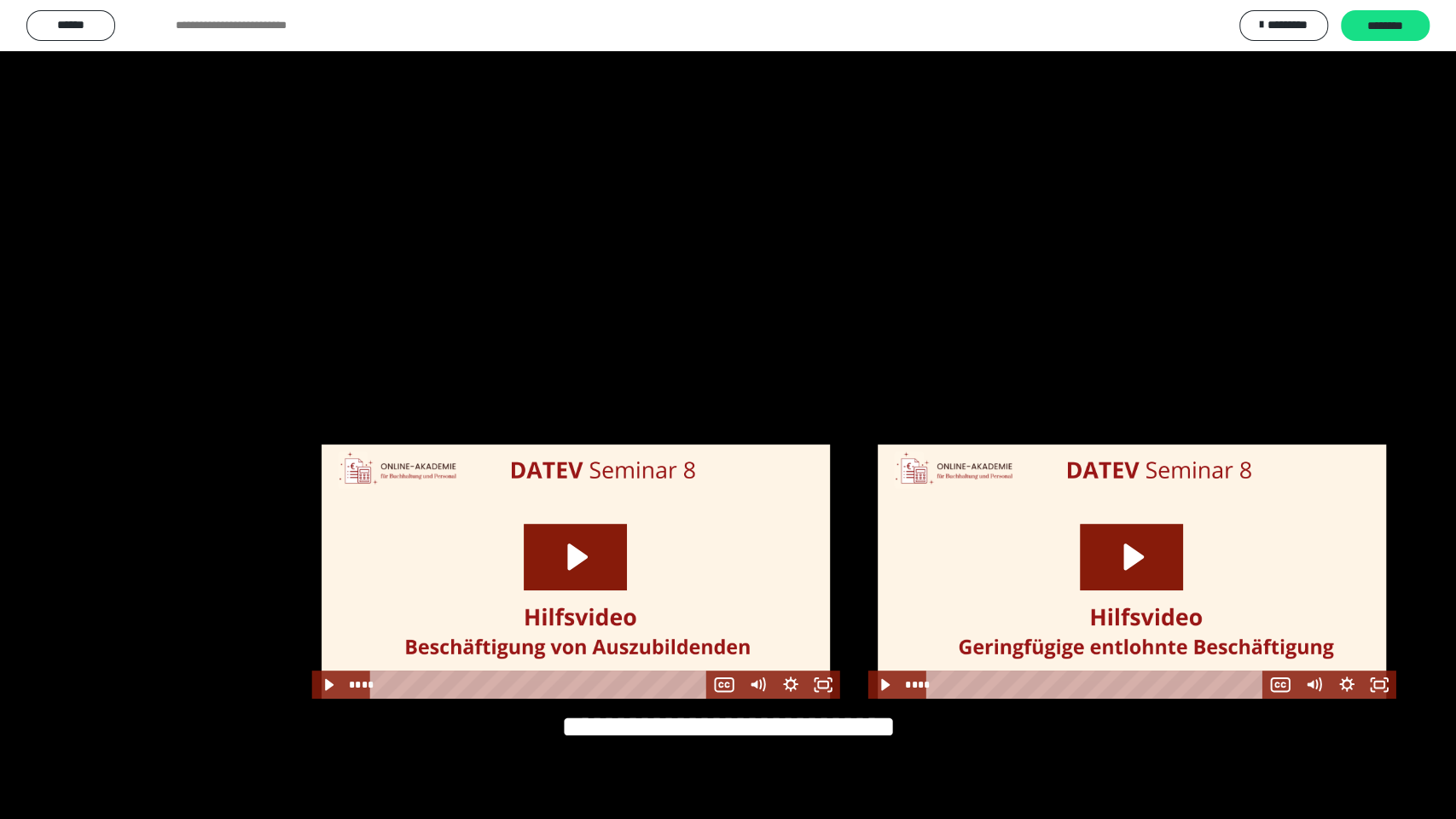 click at bounding box center [728, 410] 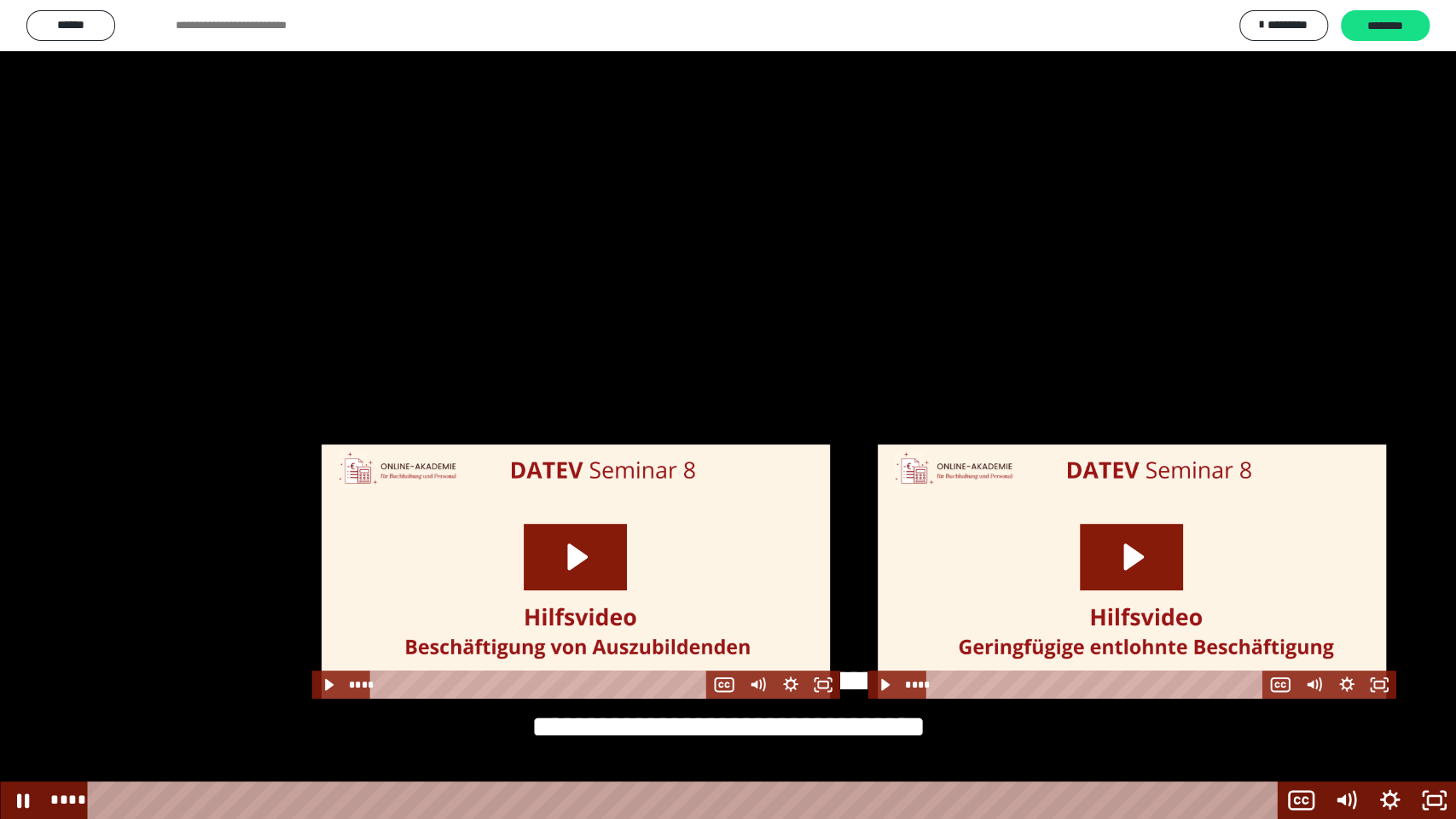 click at bounding box center [728, 410] 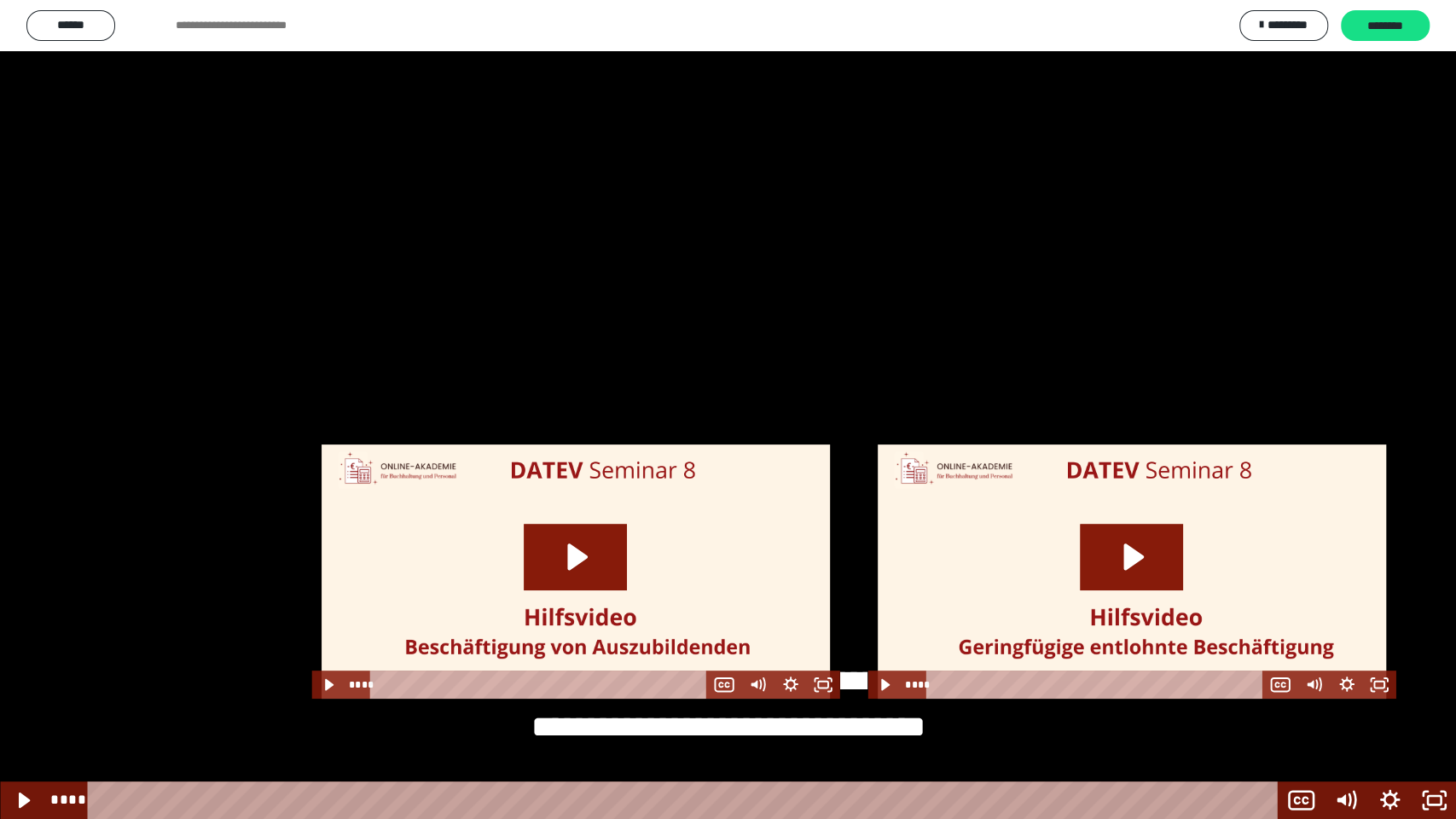 click at bounding box center (728, 410) 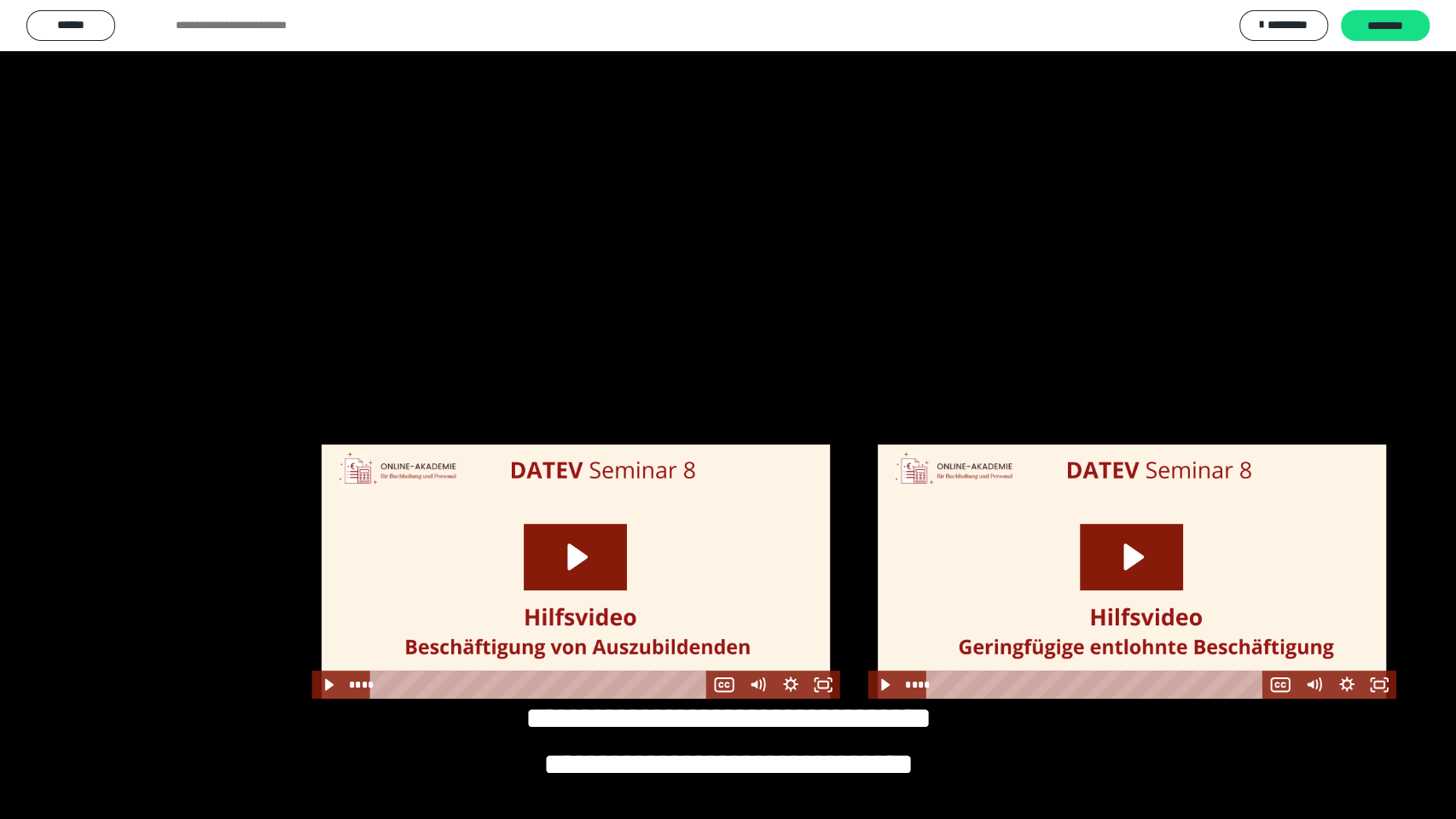 click at bounding box center (728, 410) 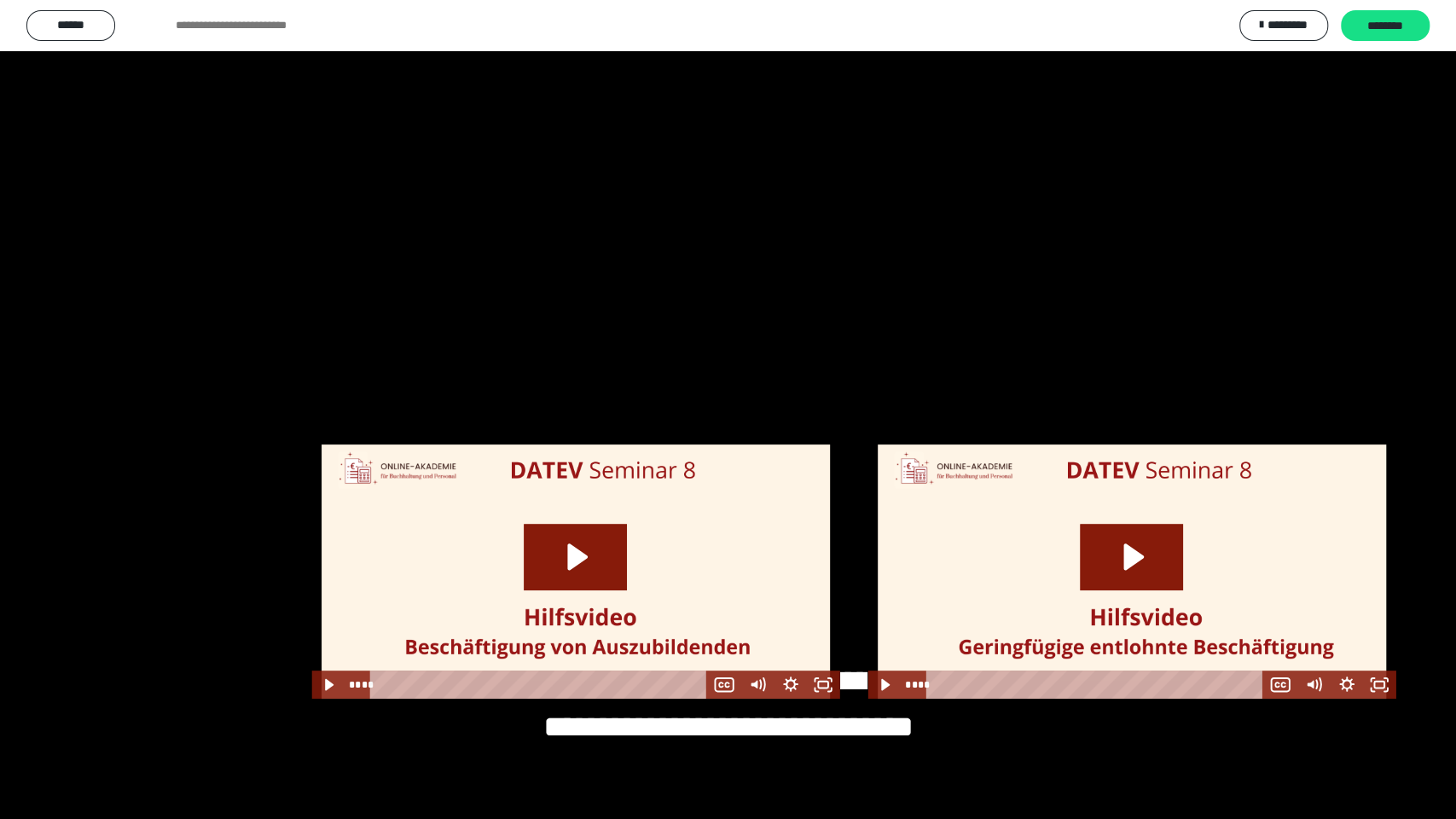 click at bounding box center (728, 410) 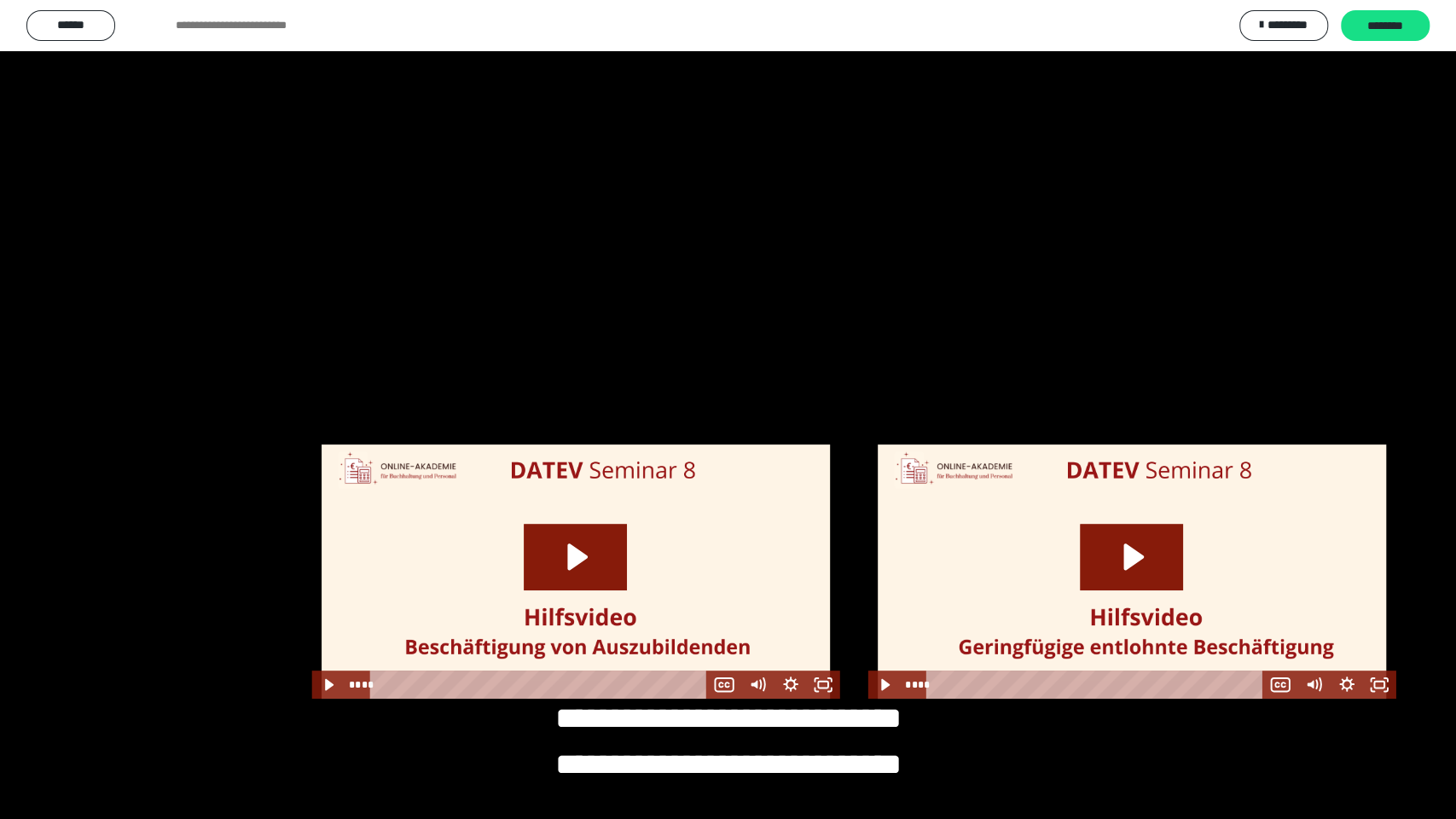 click at bounding box center [728, 410] 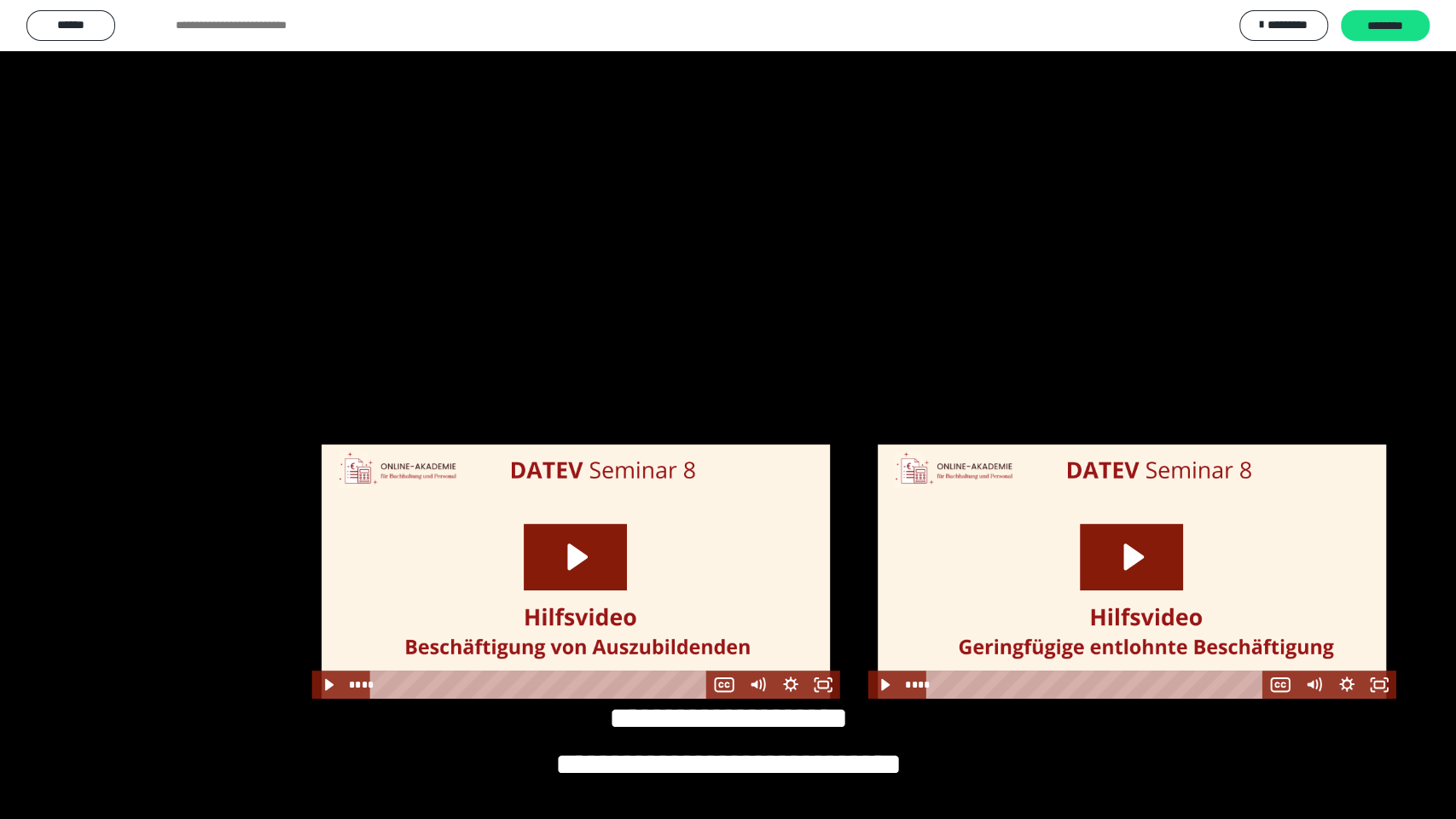 click at bounding box center (728, 410) 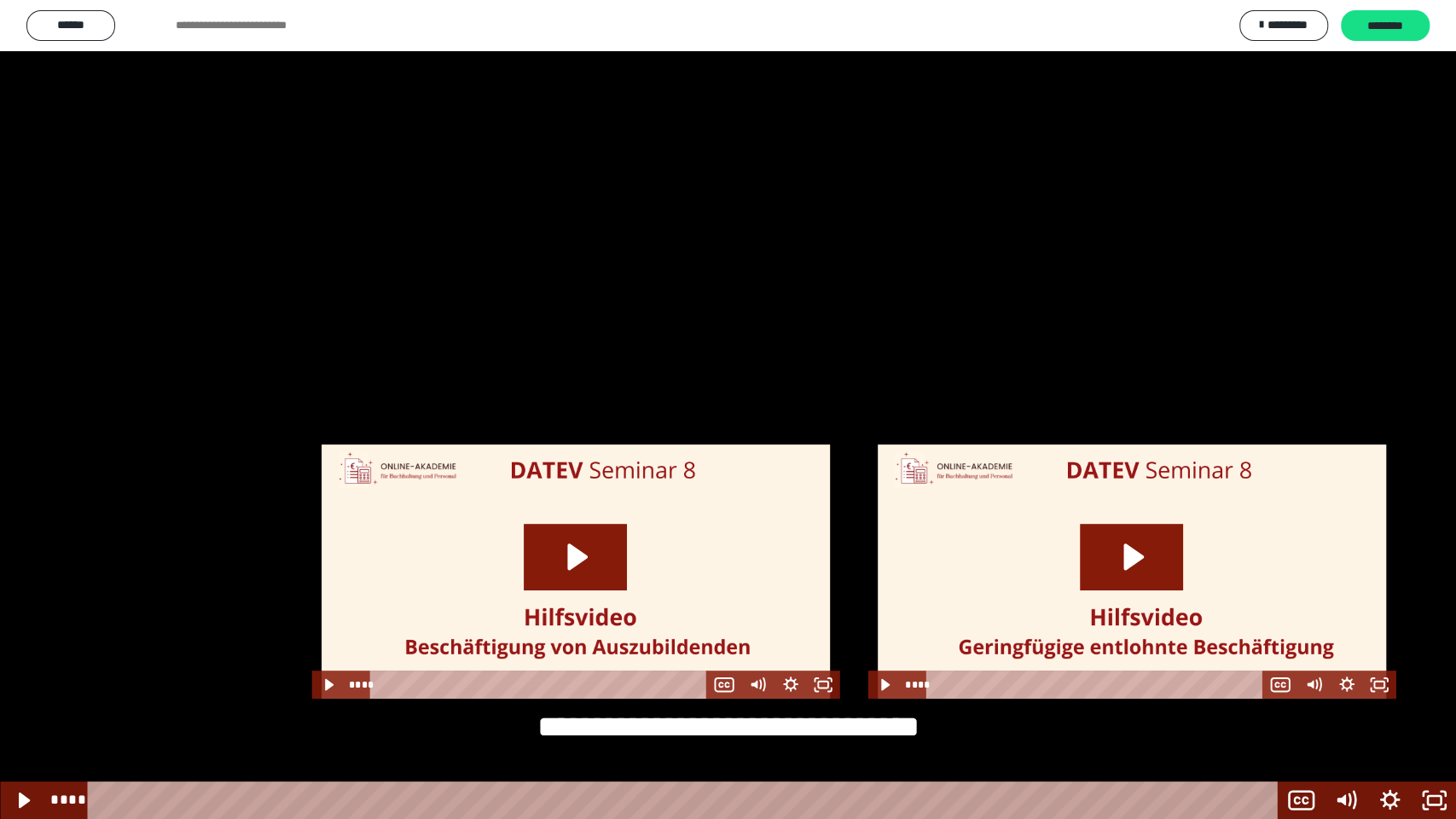 click at bounding box center (728, 410) 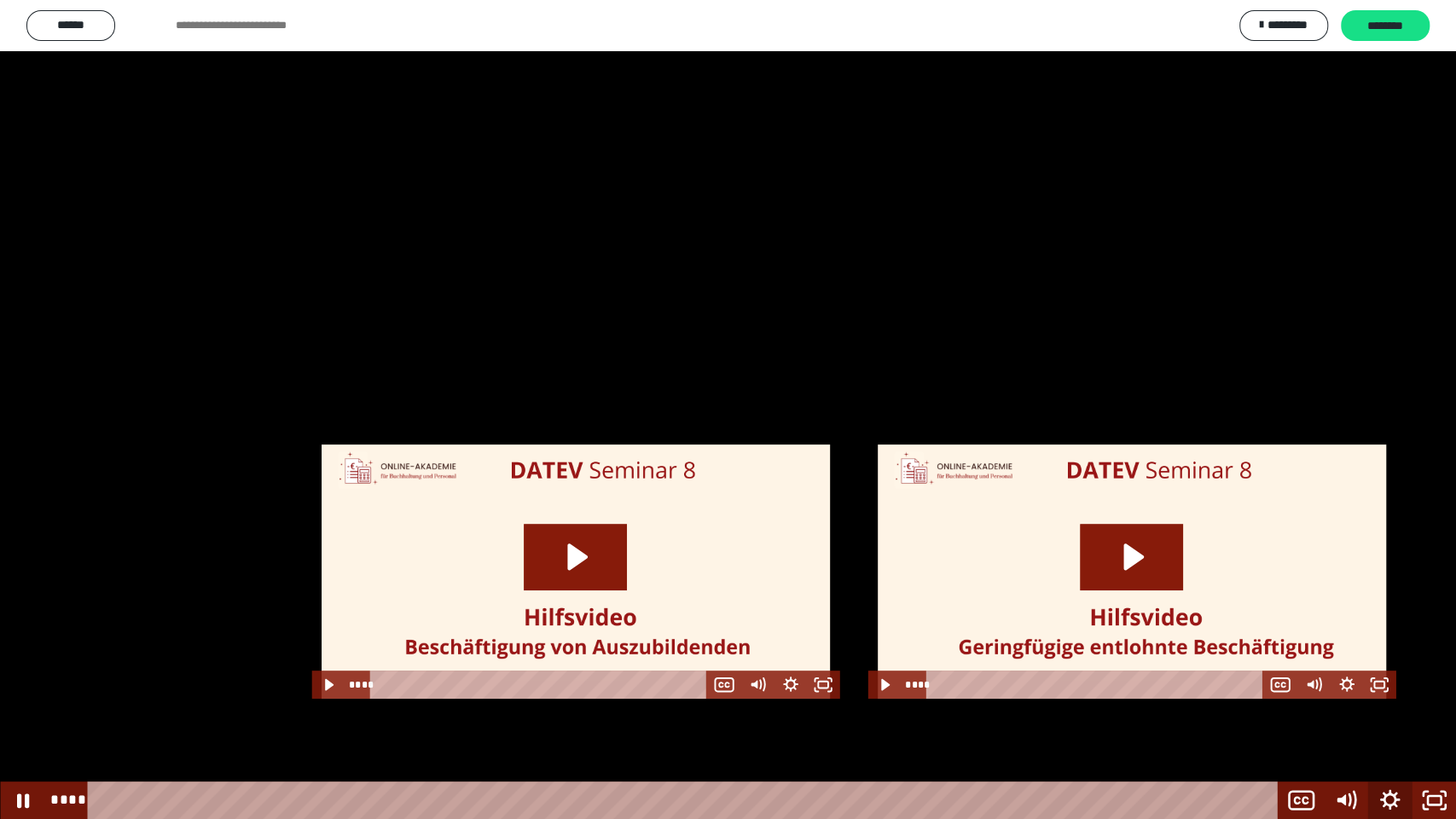 click 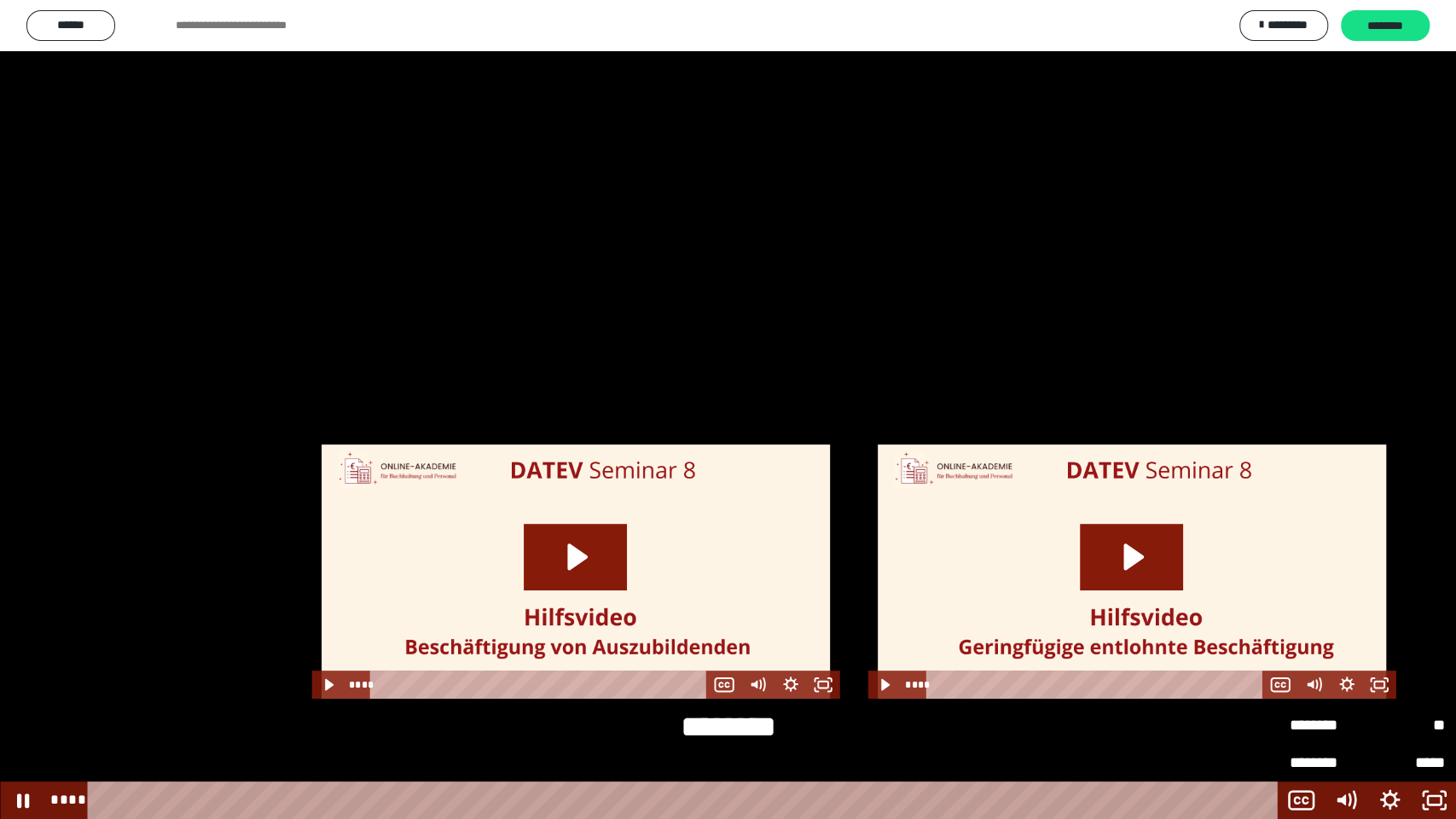 click on "********" at bounding box center (1328, 724) 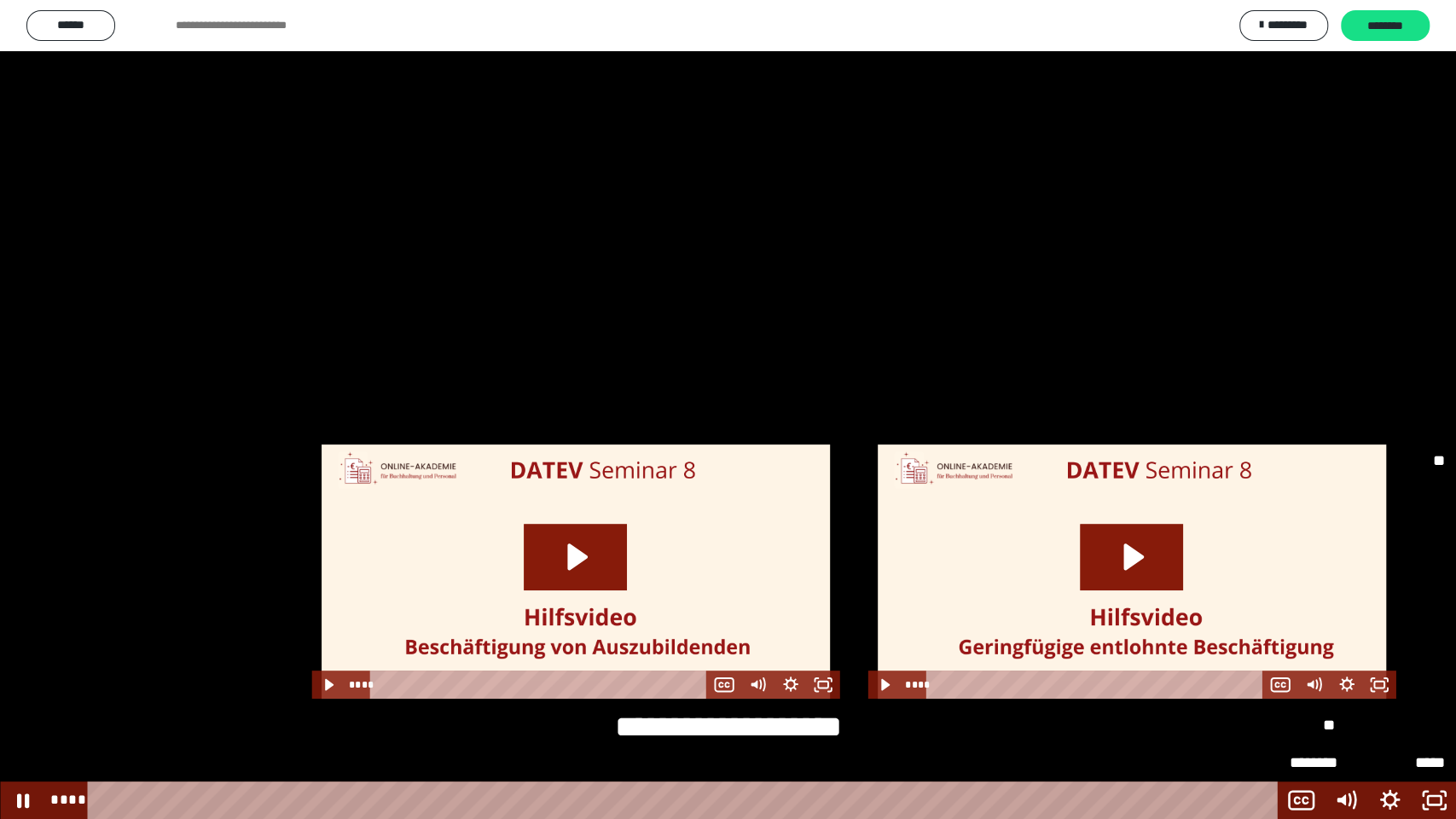 click on "*****" at bounding box center (1367, 613) 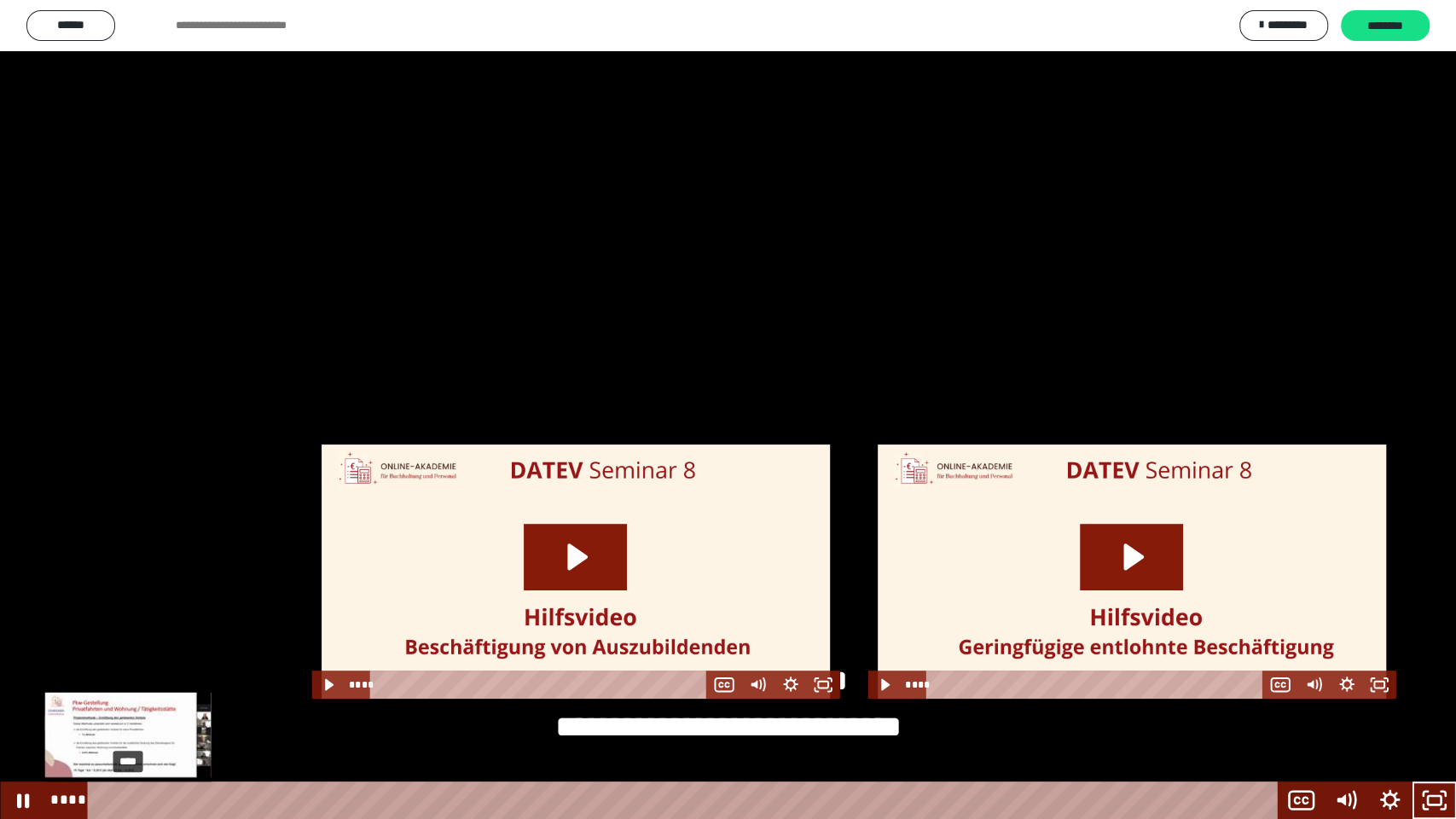 click on "****" at bounding box center [686, 800] 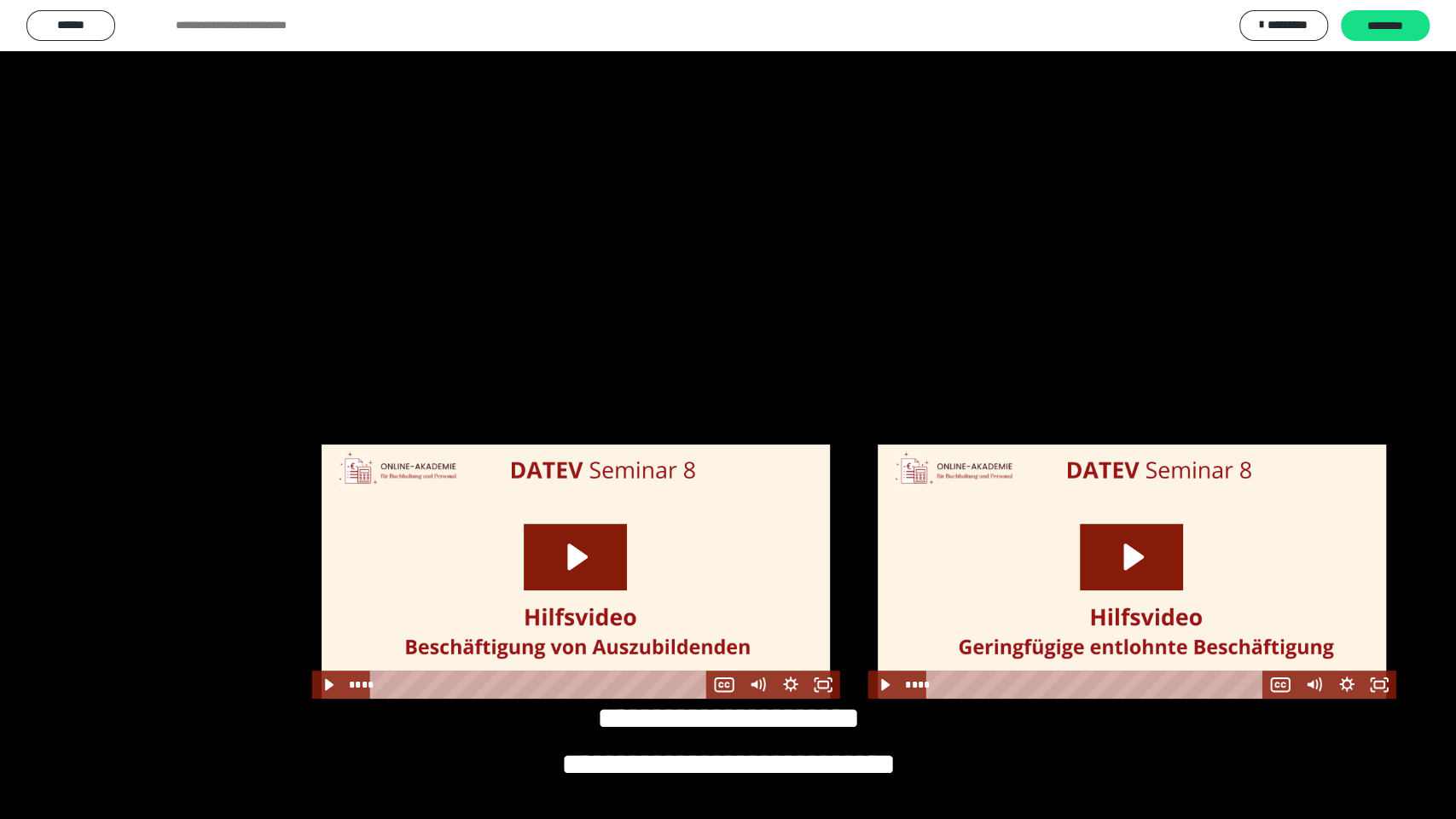 click at bounding box center (728, 410) 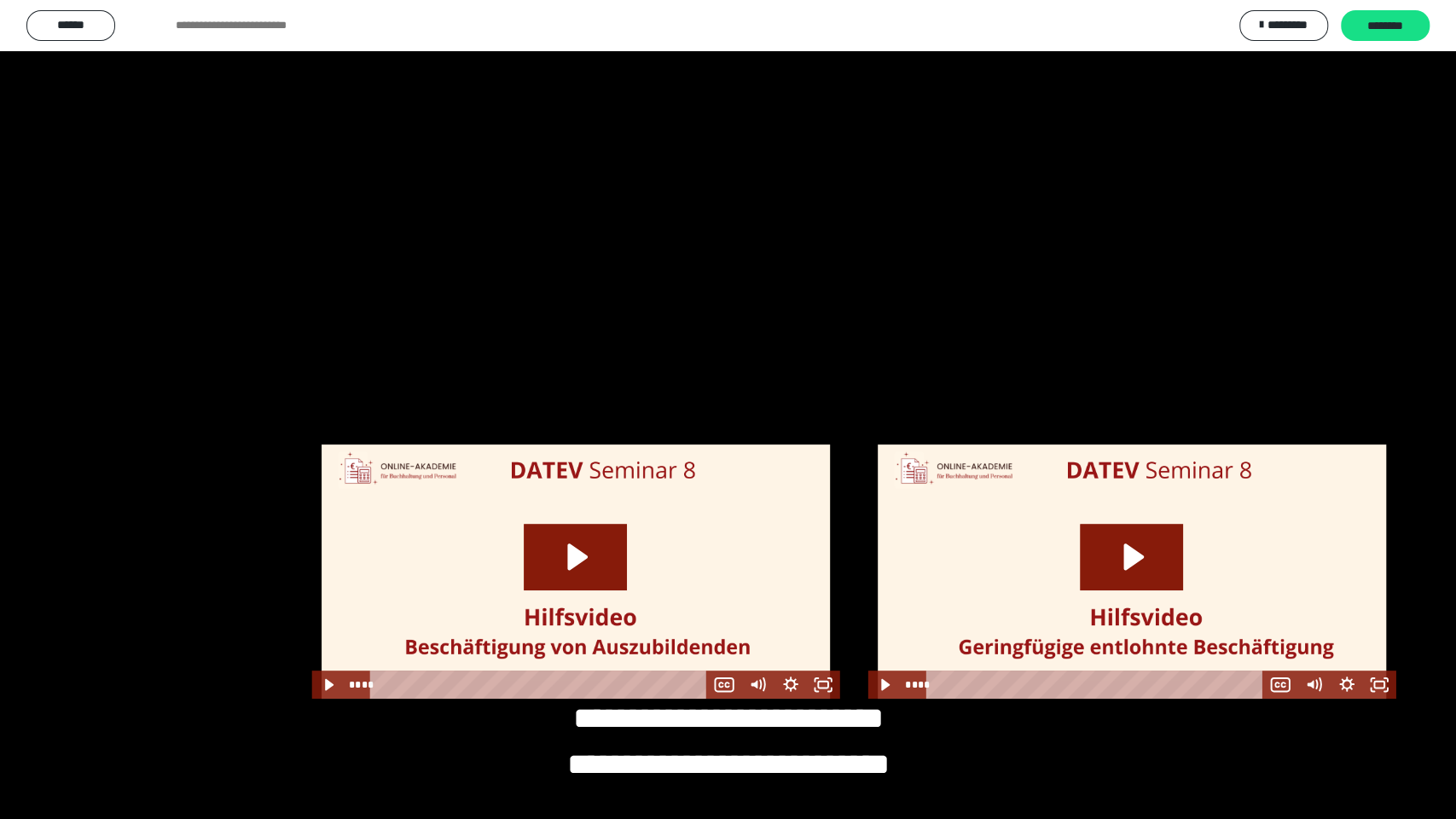 click at bounding box center (728, 410) 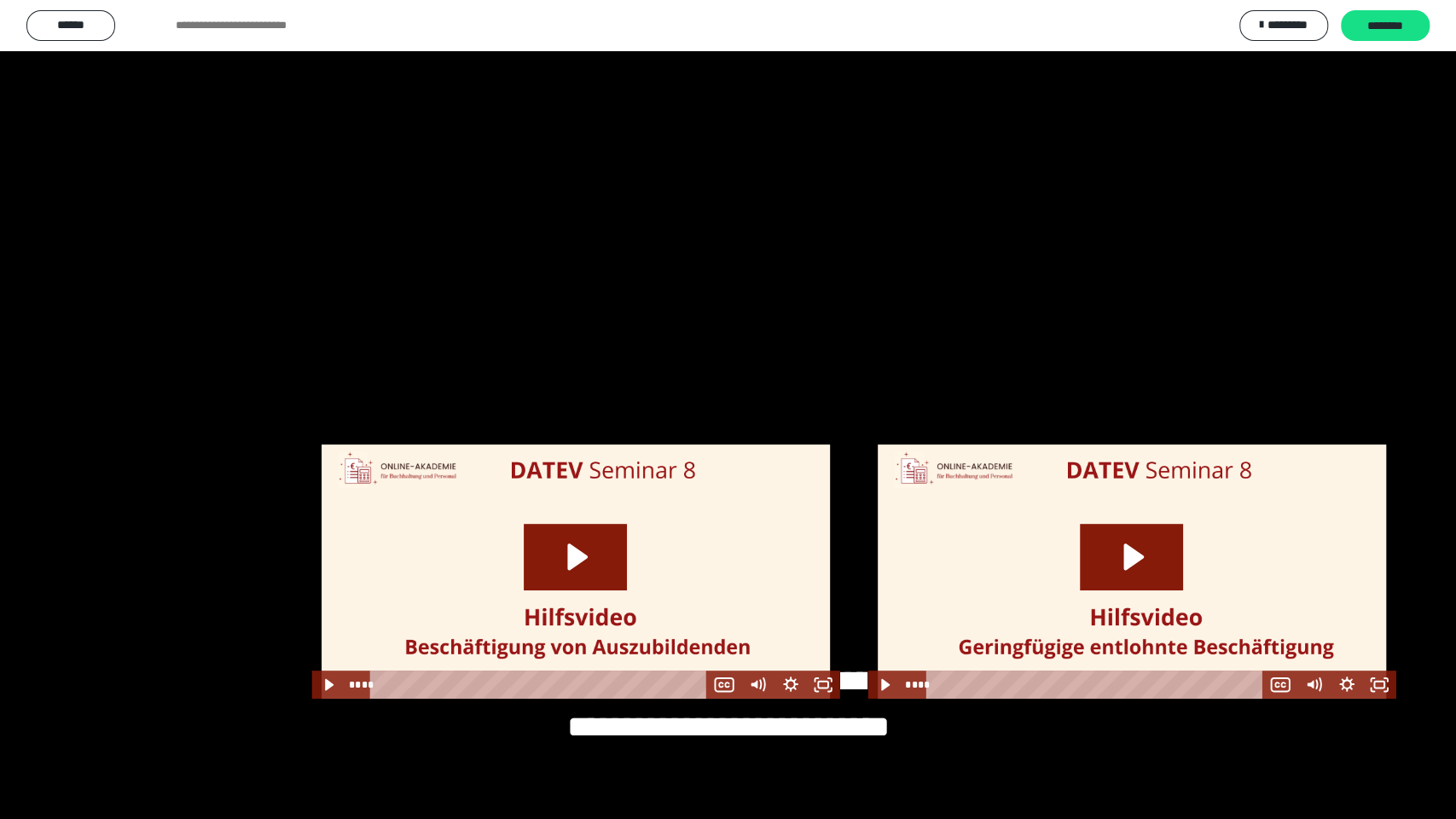 click at bounding box center (728, 410) 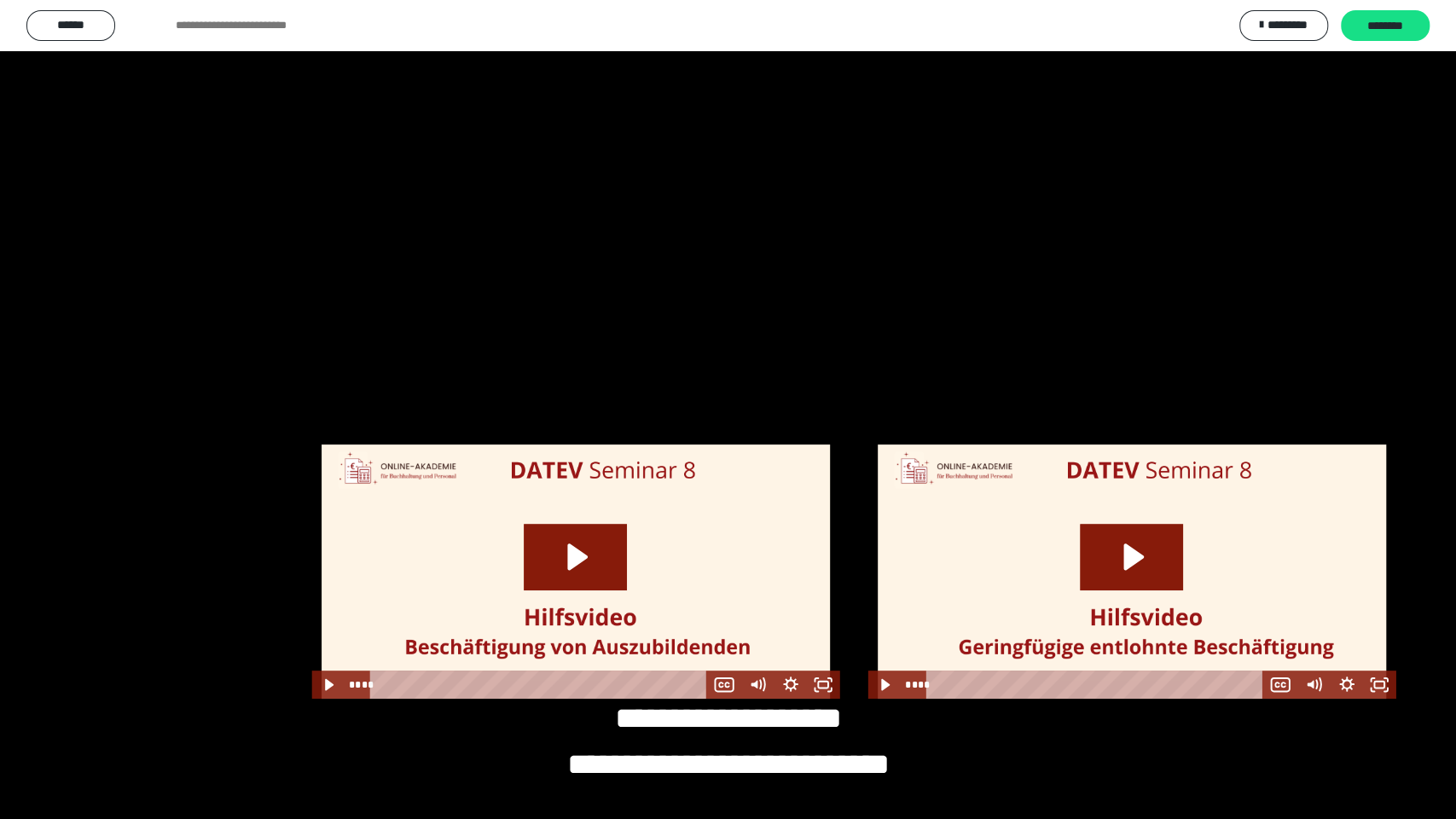 click at bounding box center (728, 410) 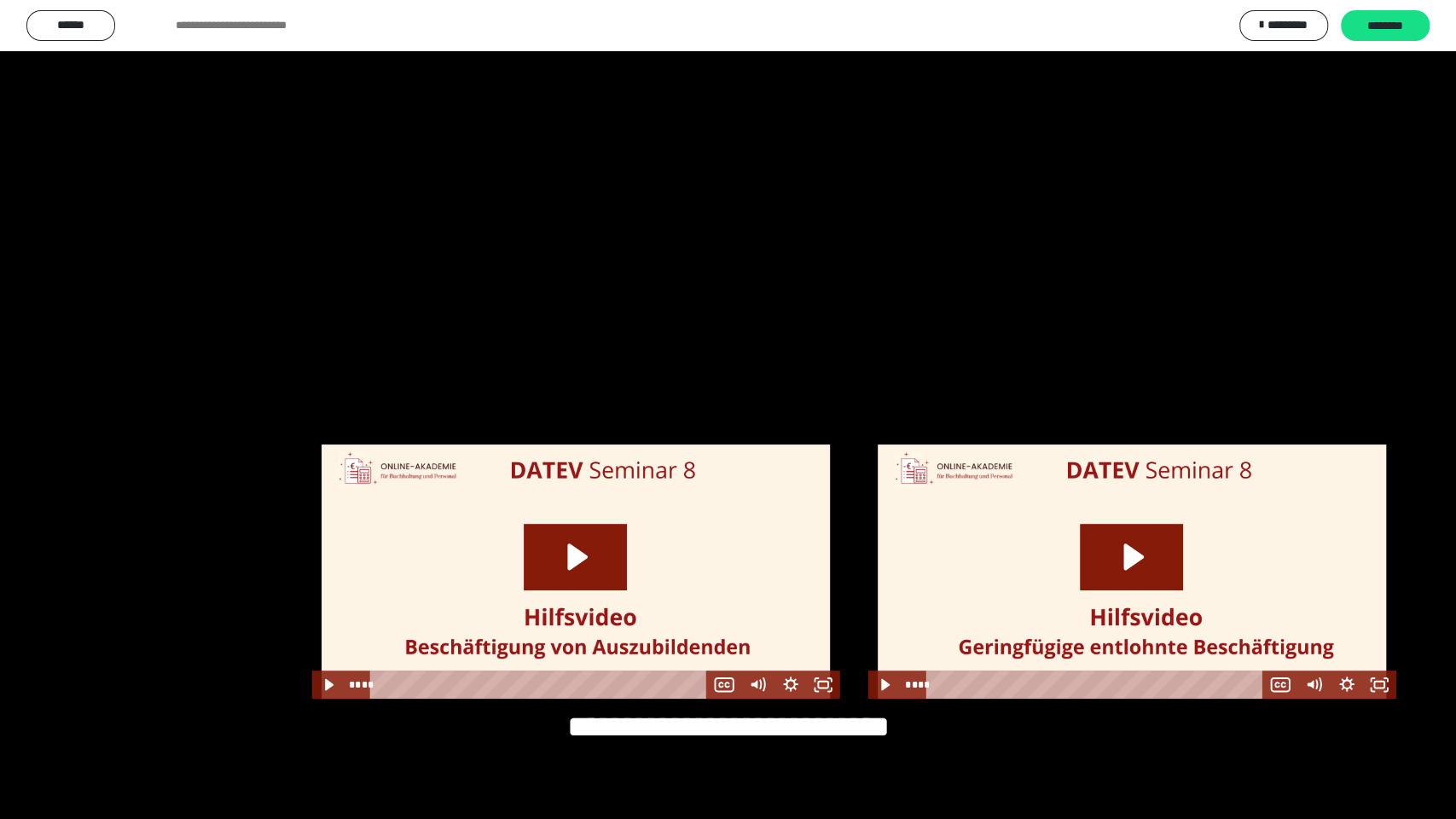 click at bounding box center [728, 410] 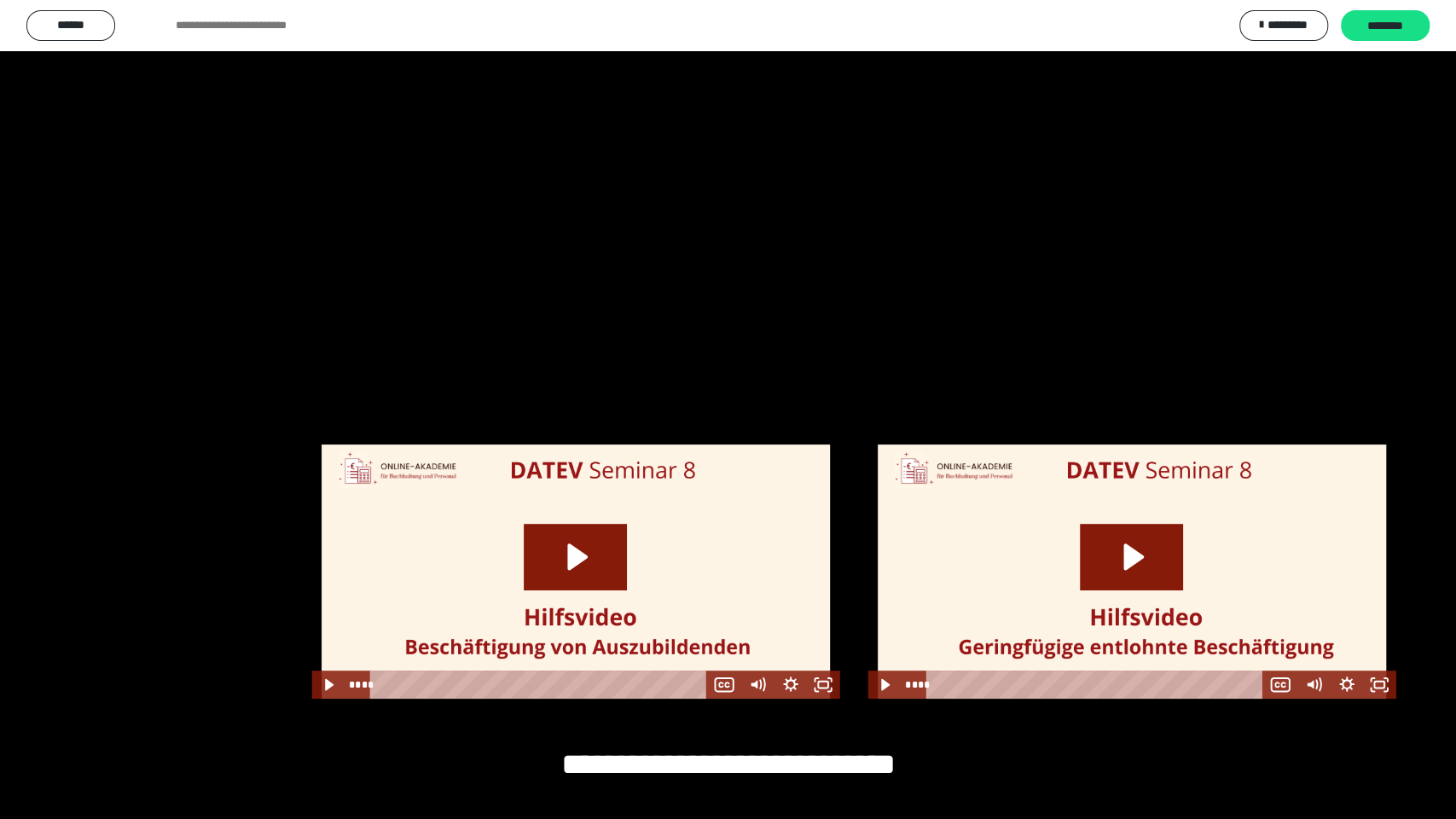 click at bounding box center [728, 410] 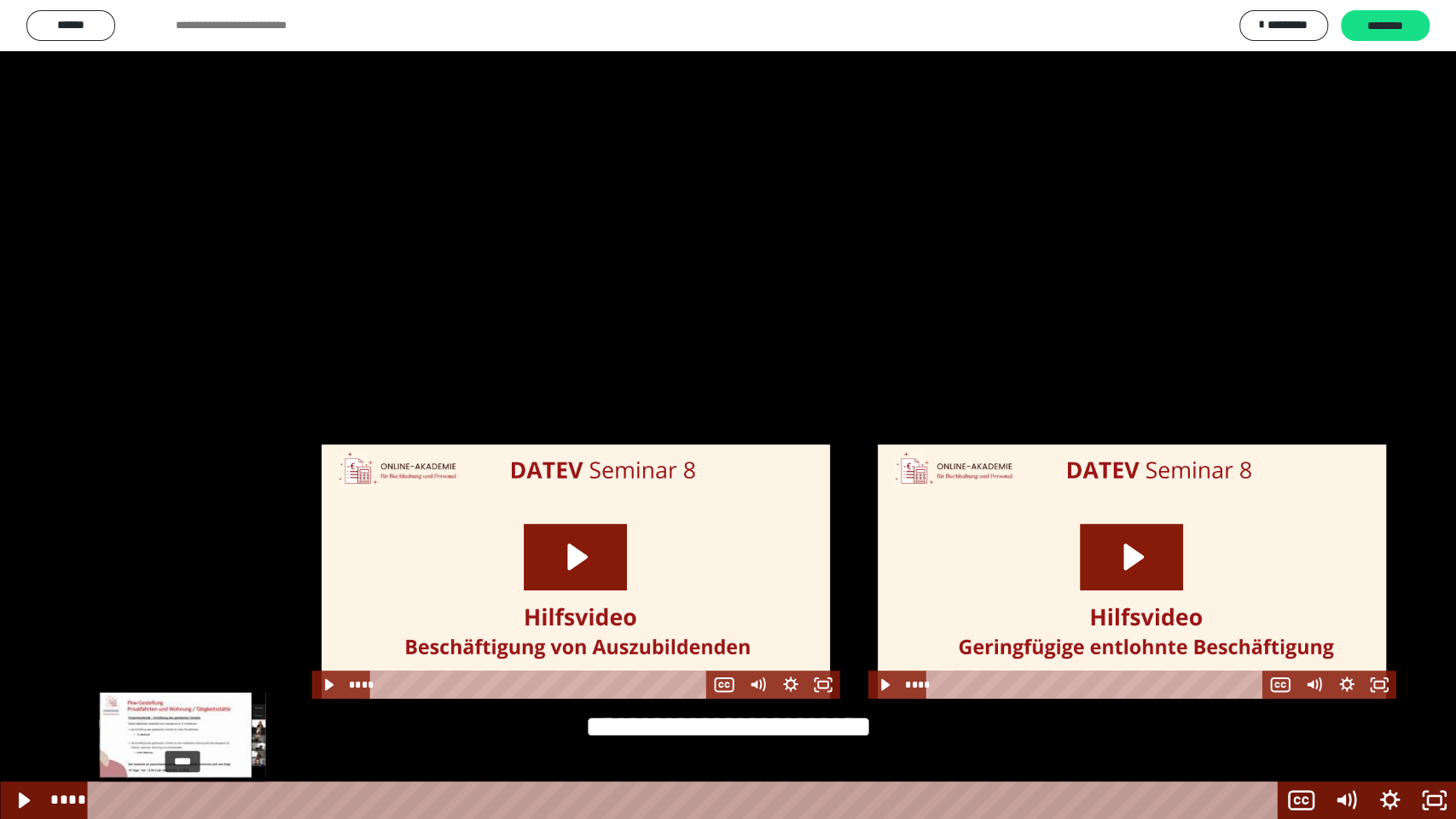 click on "****" at bounding box center [686, 800] 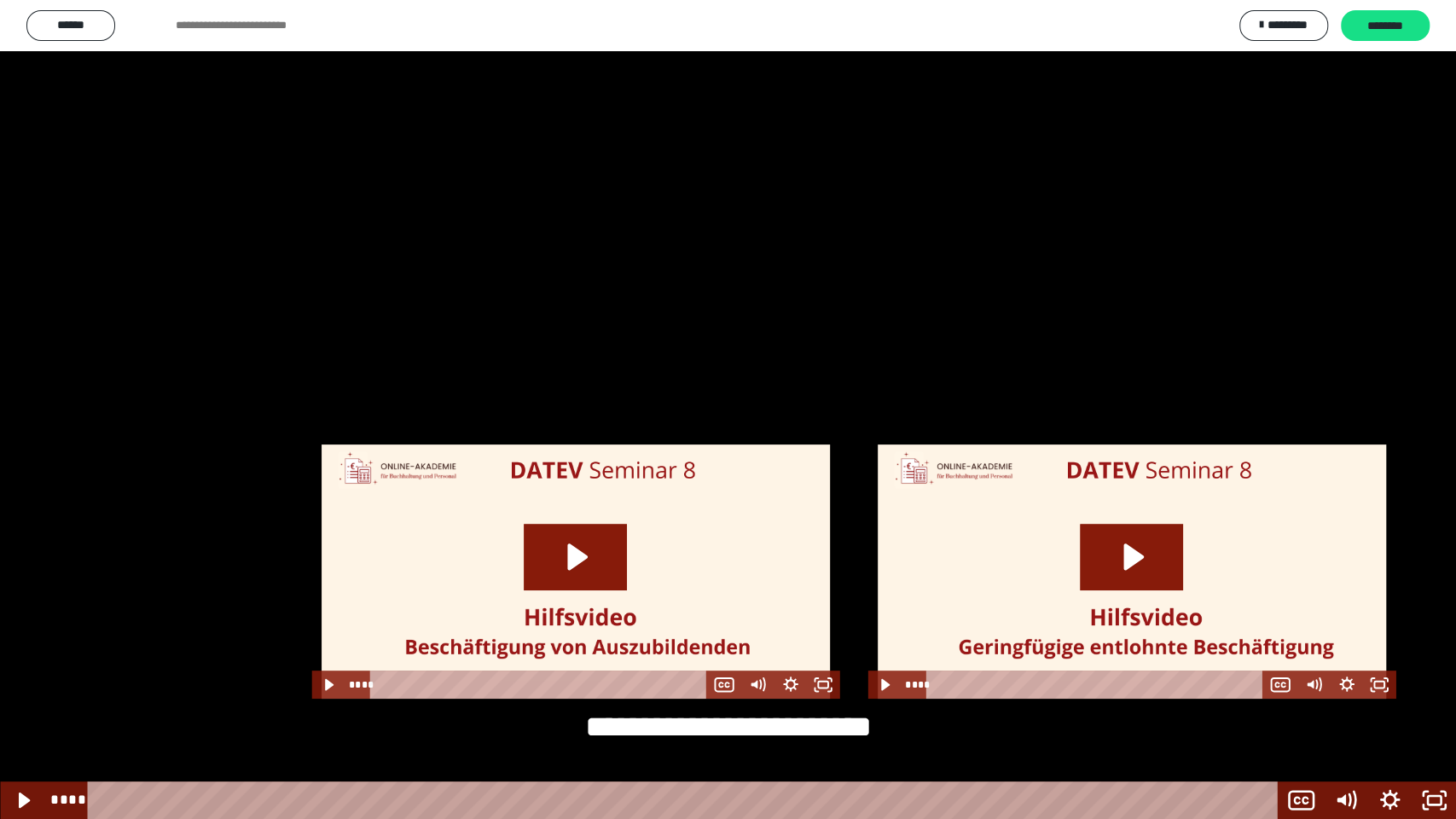 click at bounding box center (728, 410) 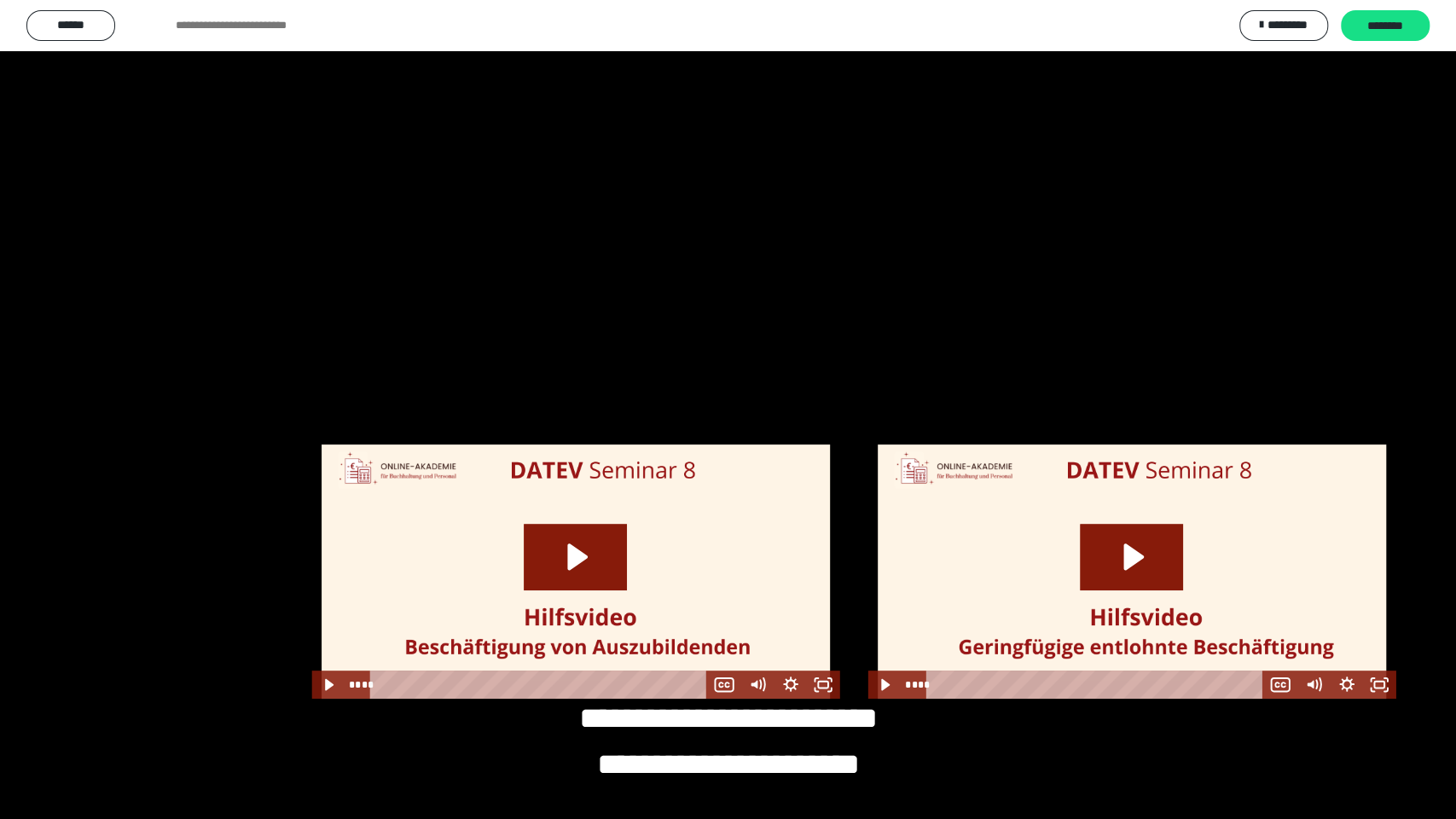 click at bounding box center (728, 410) 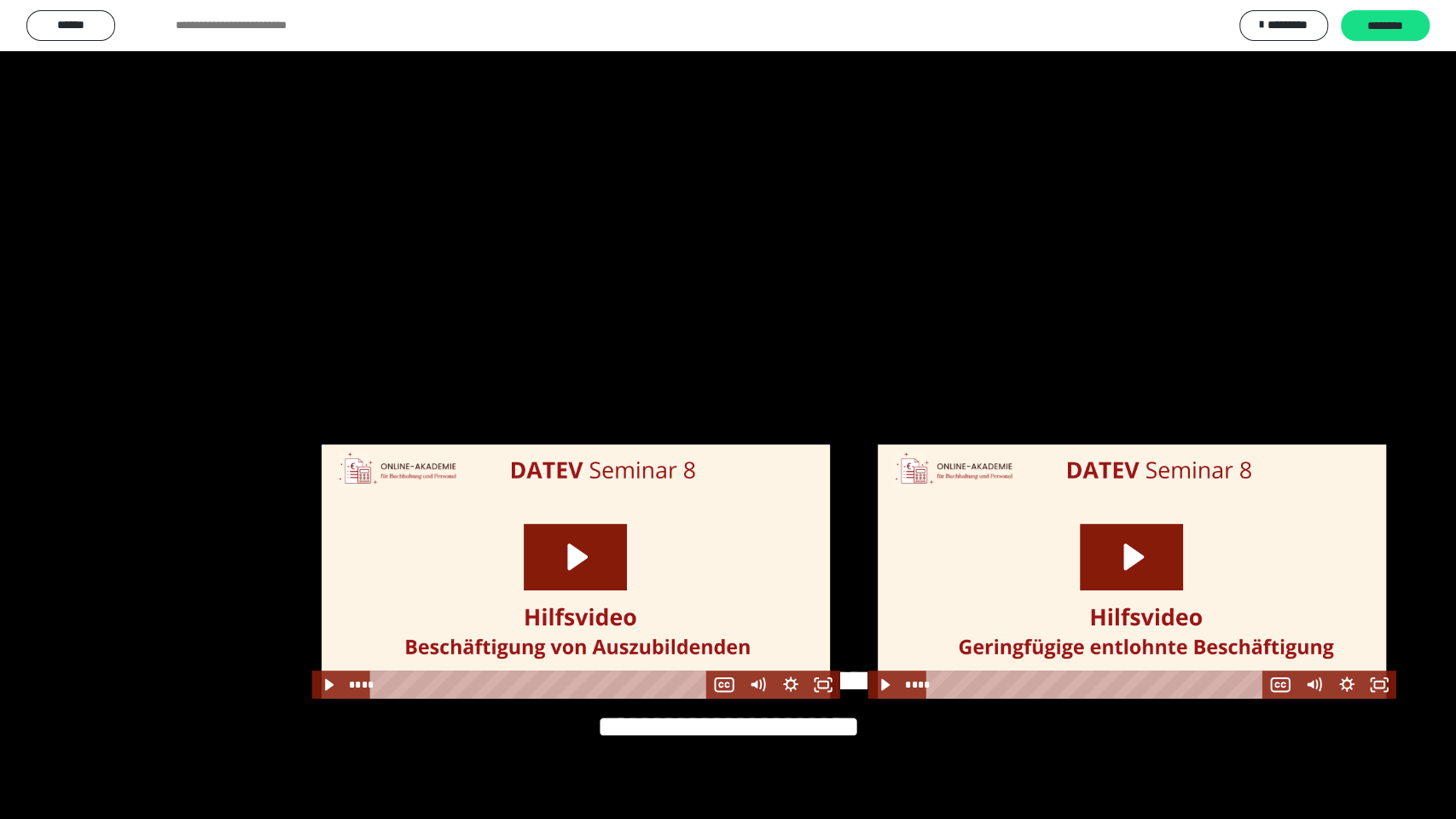 click at bounding box center (728, 410) 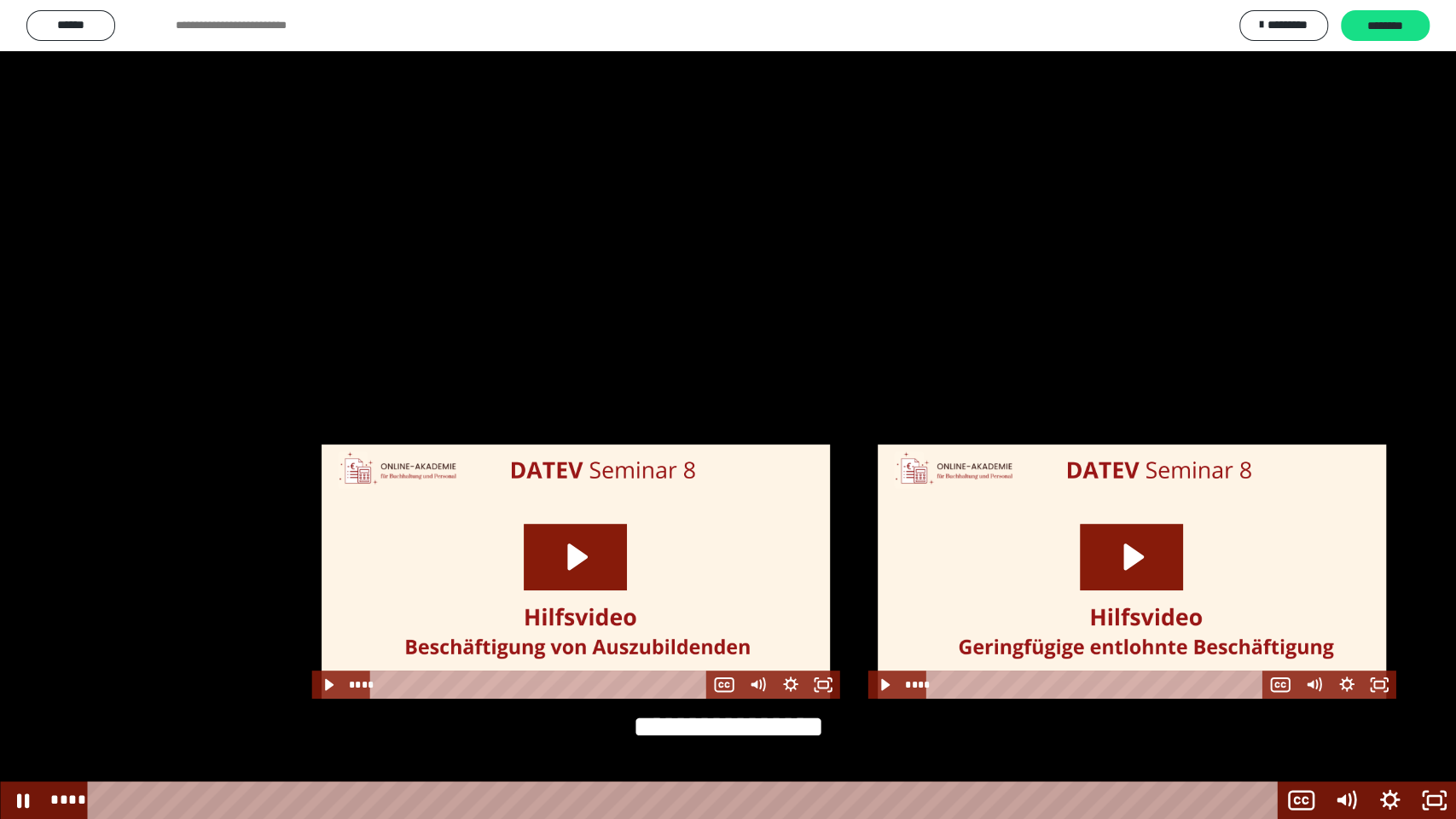 click at bounding box center (728, 410) 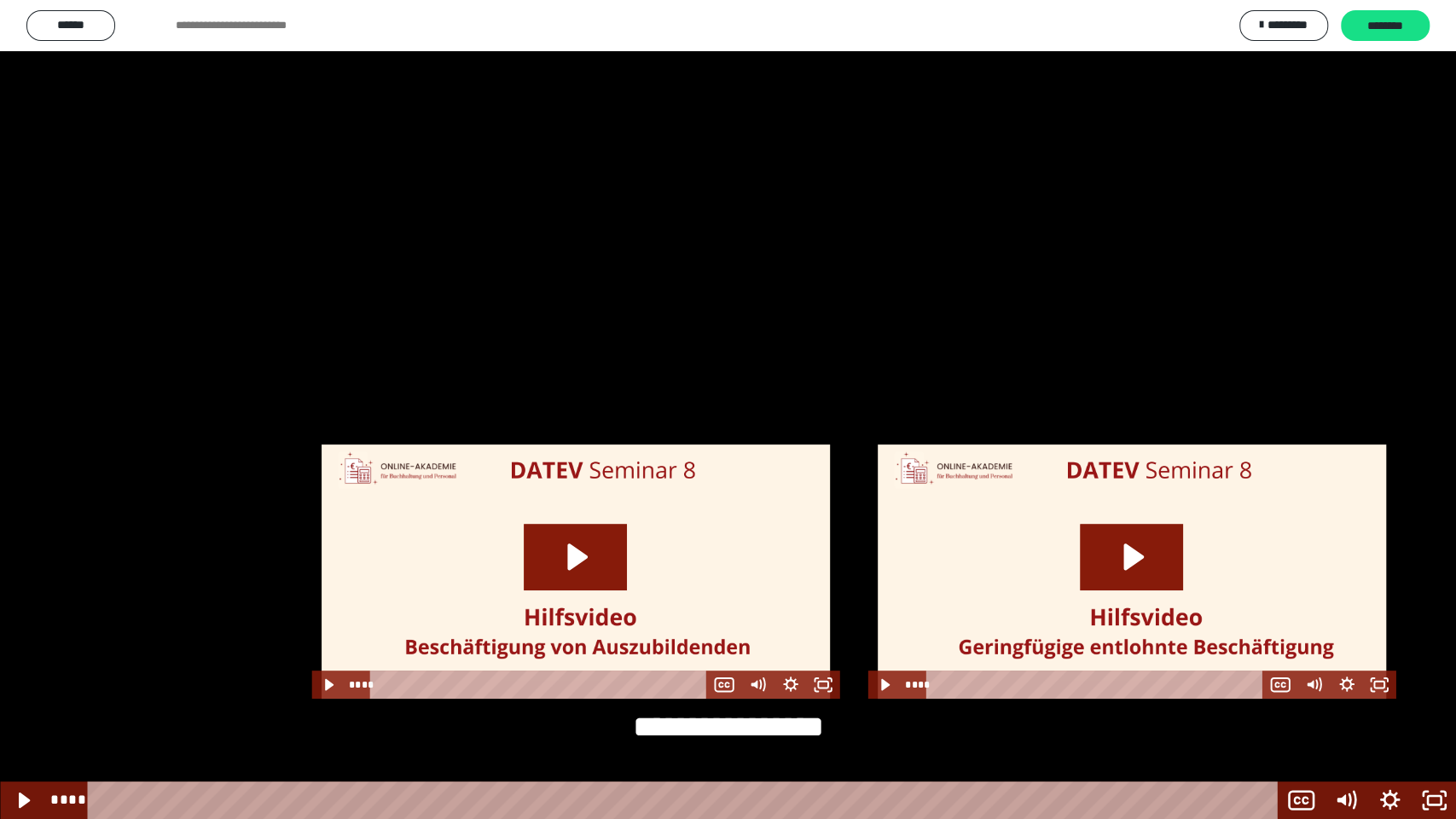 click at bounding box center (728, 410) 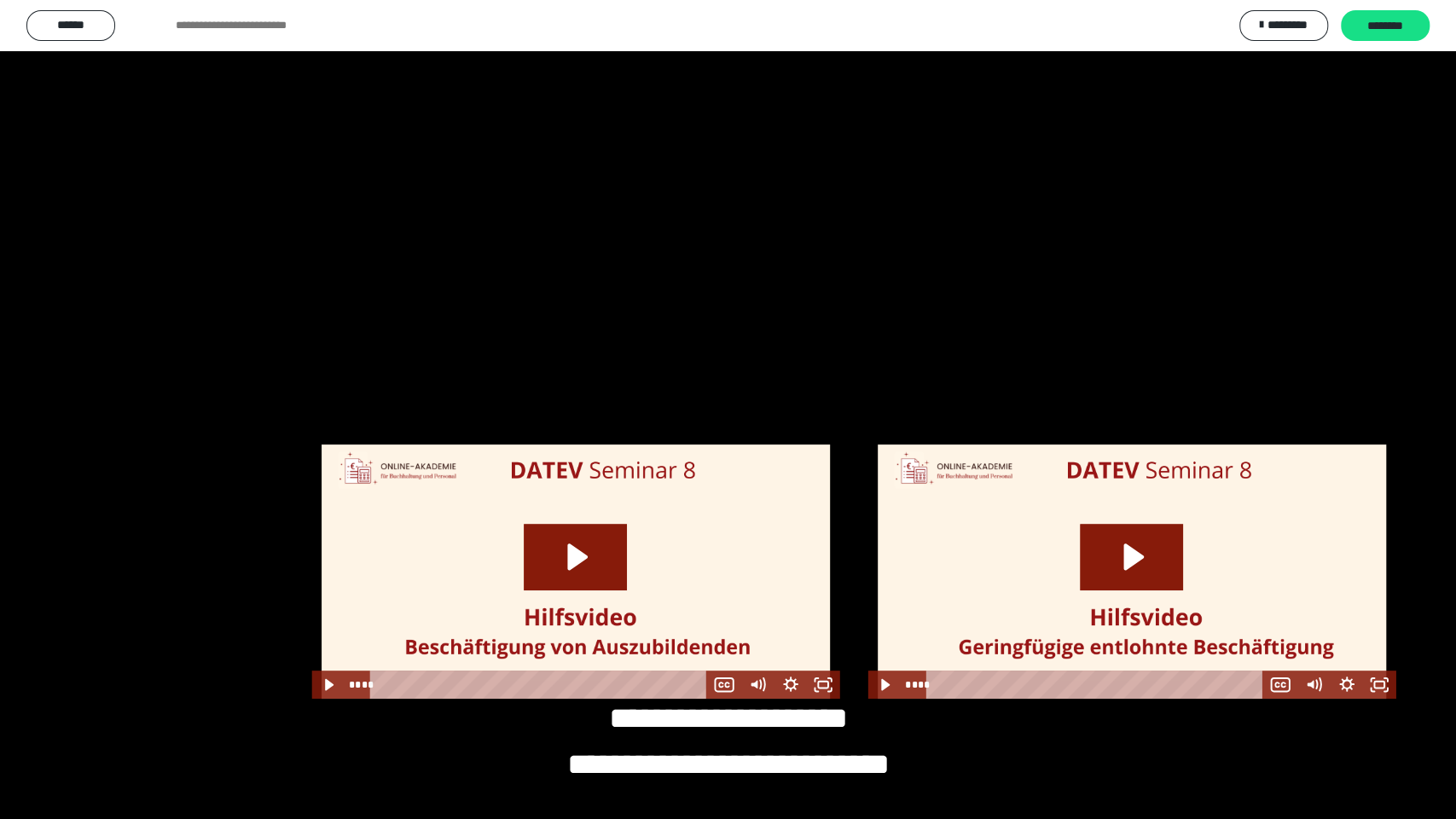 click at bounding box center (728, 410) 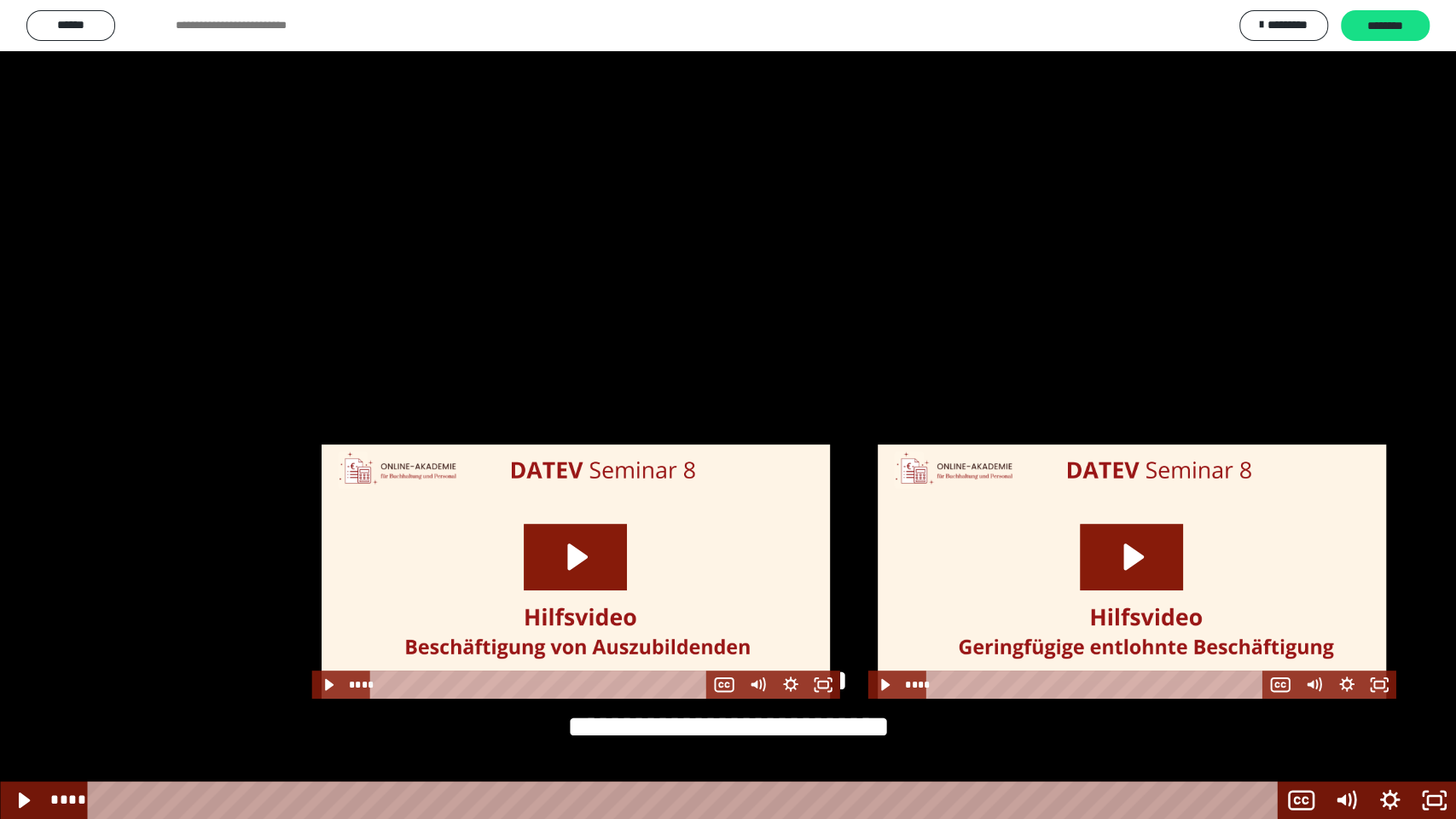 click at bounding box center (728, 410) 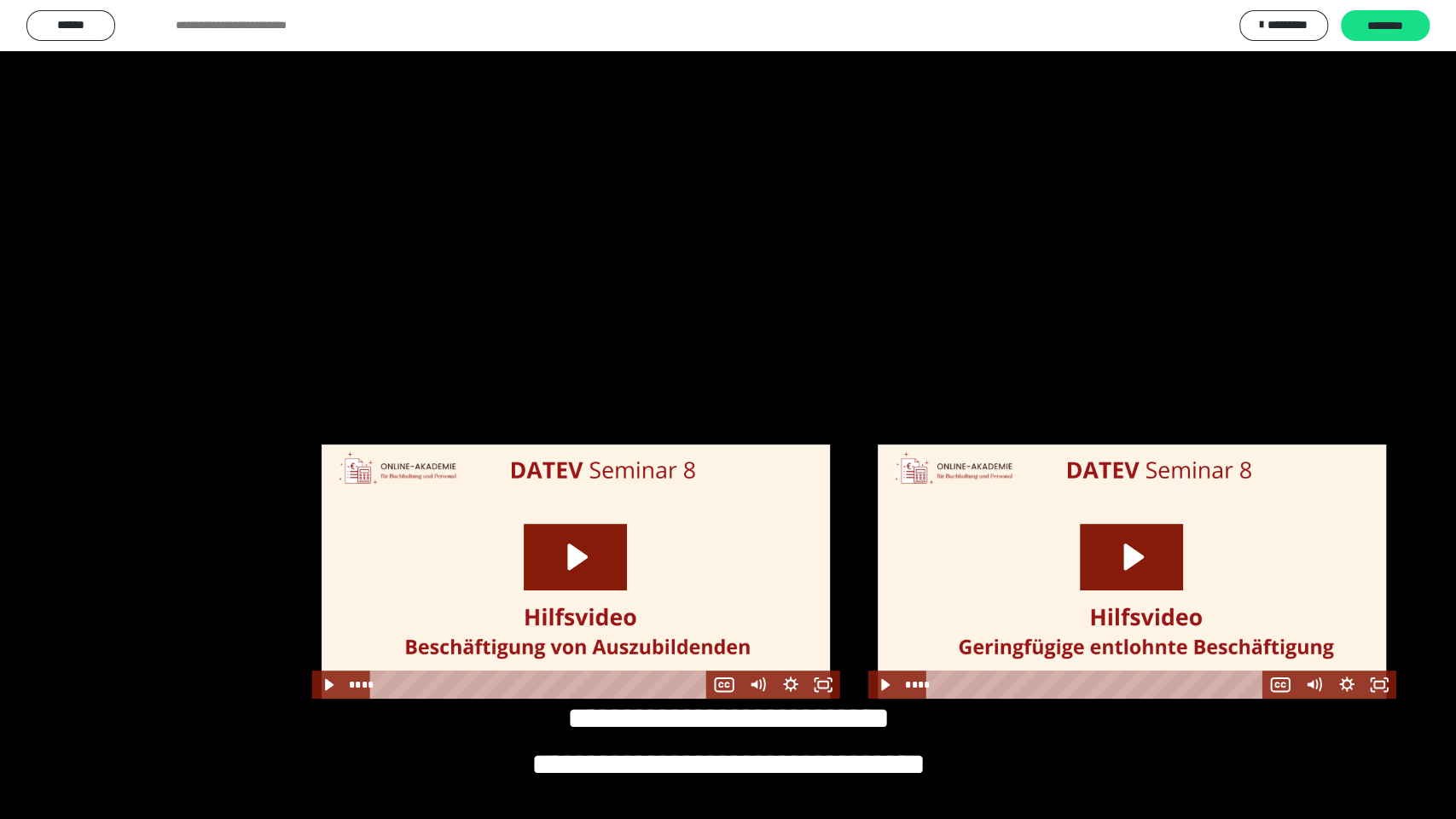 click at bounding box center (728, 410) 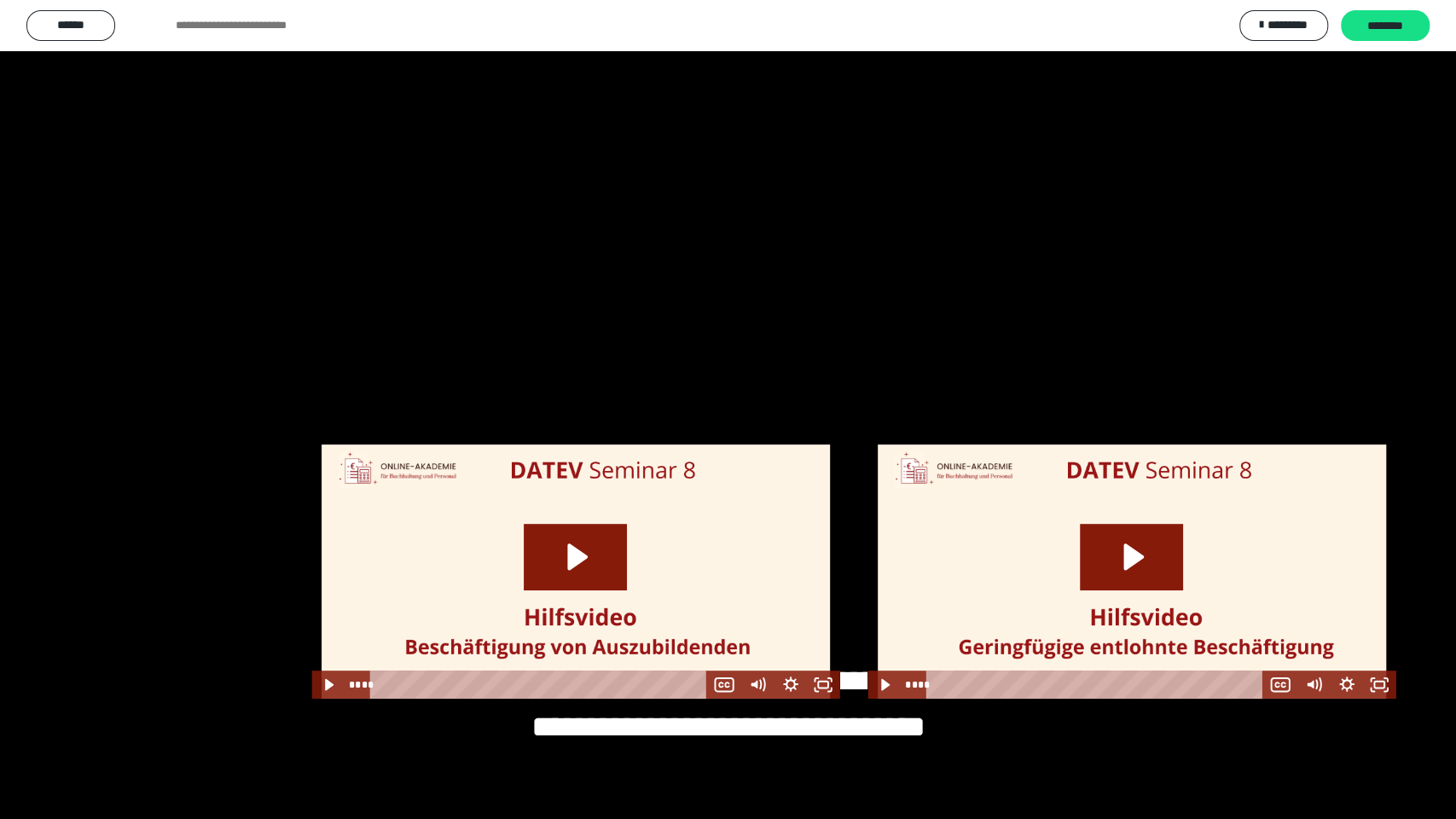 click at bounding box center [728, 410] 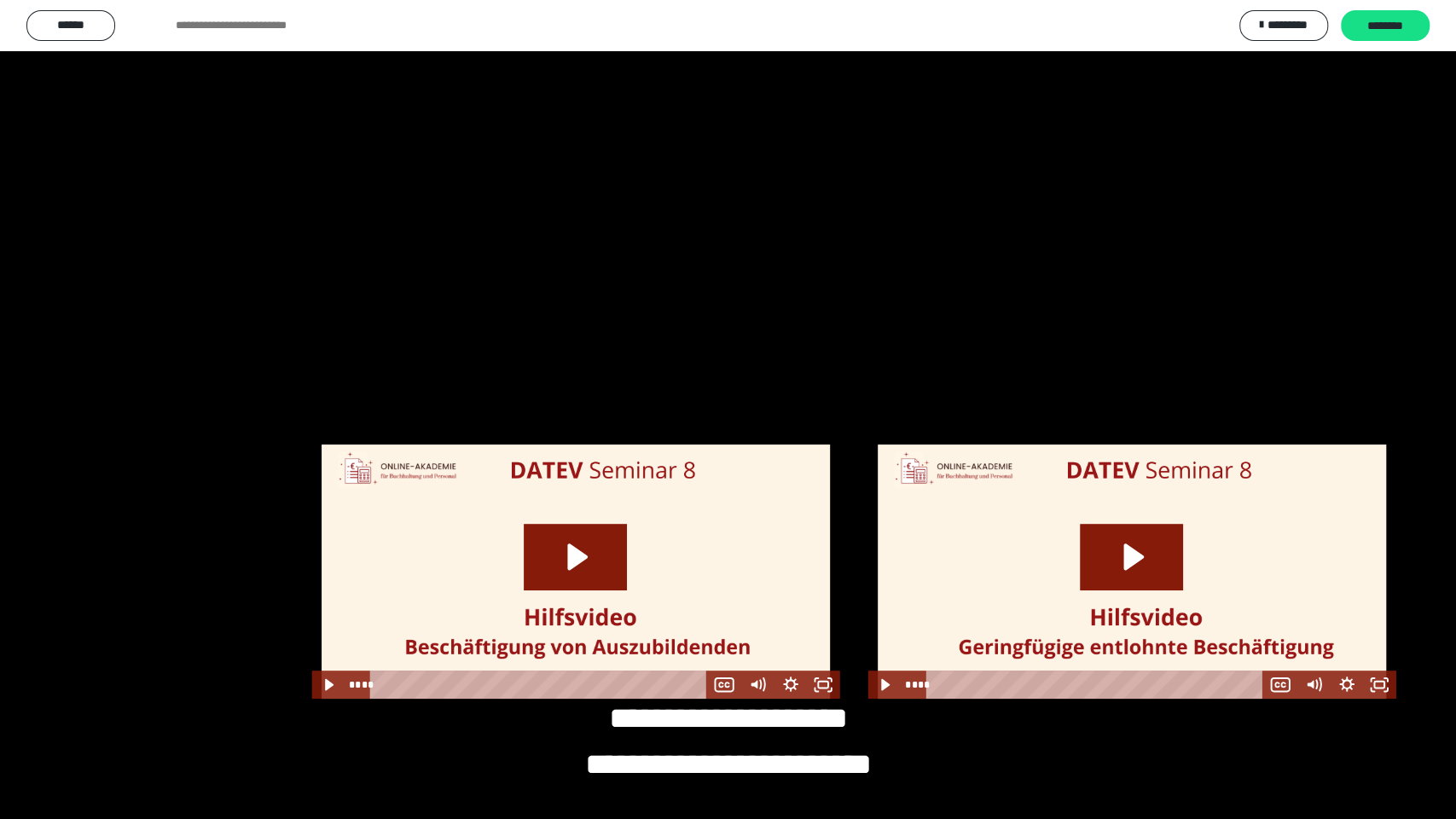 click at bounding box center (728, 410) 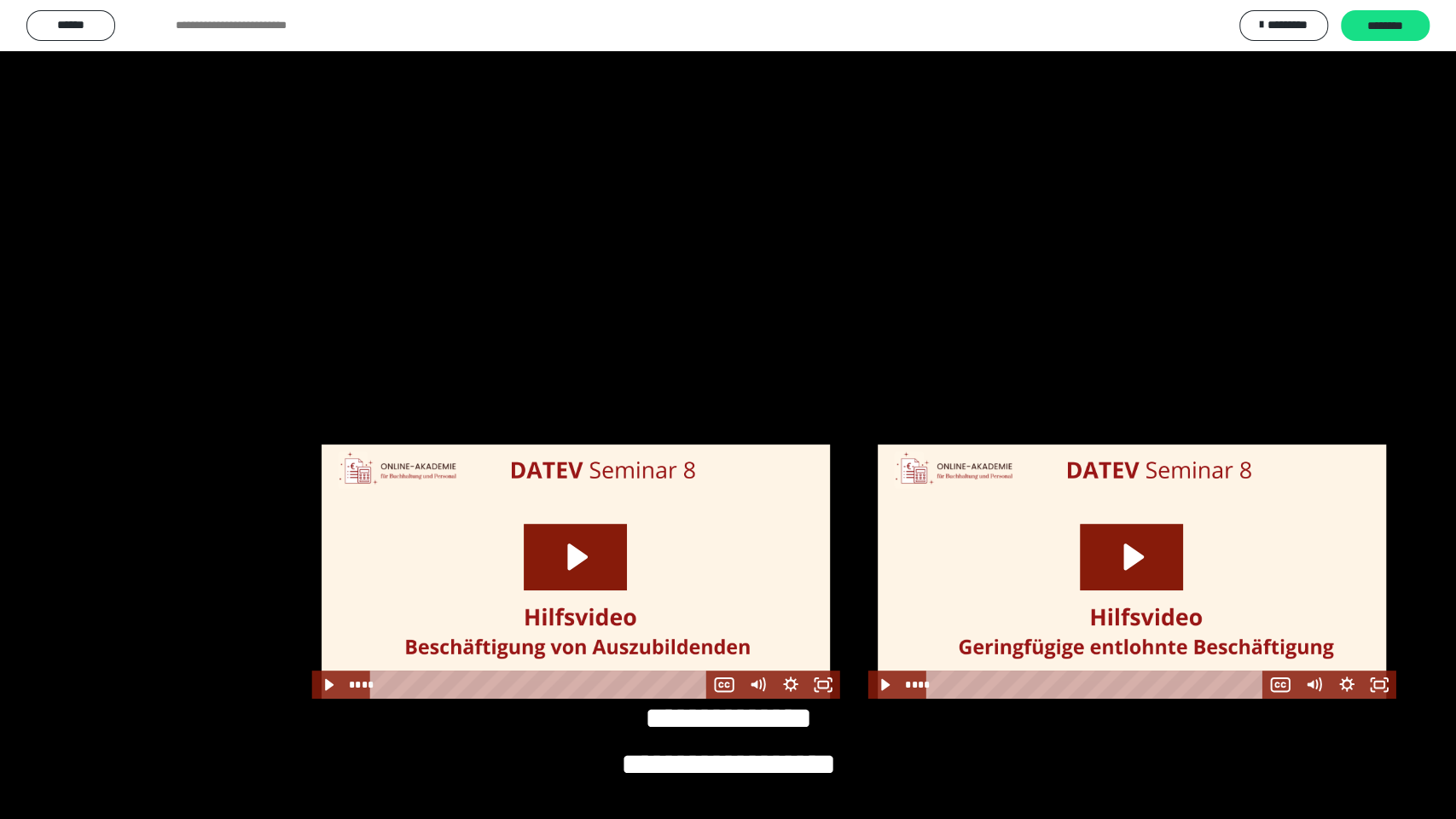 click at bounding box center (728, 410) 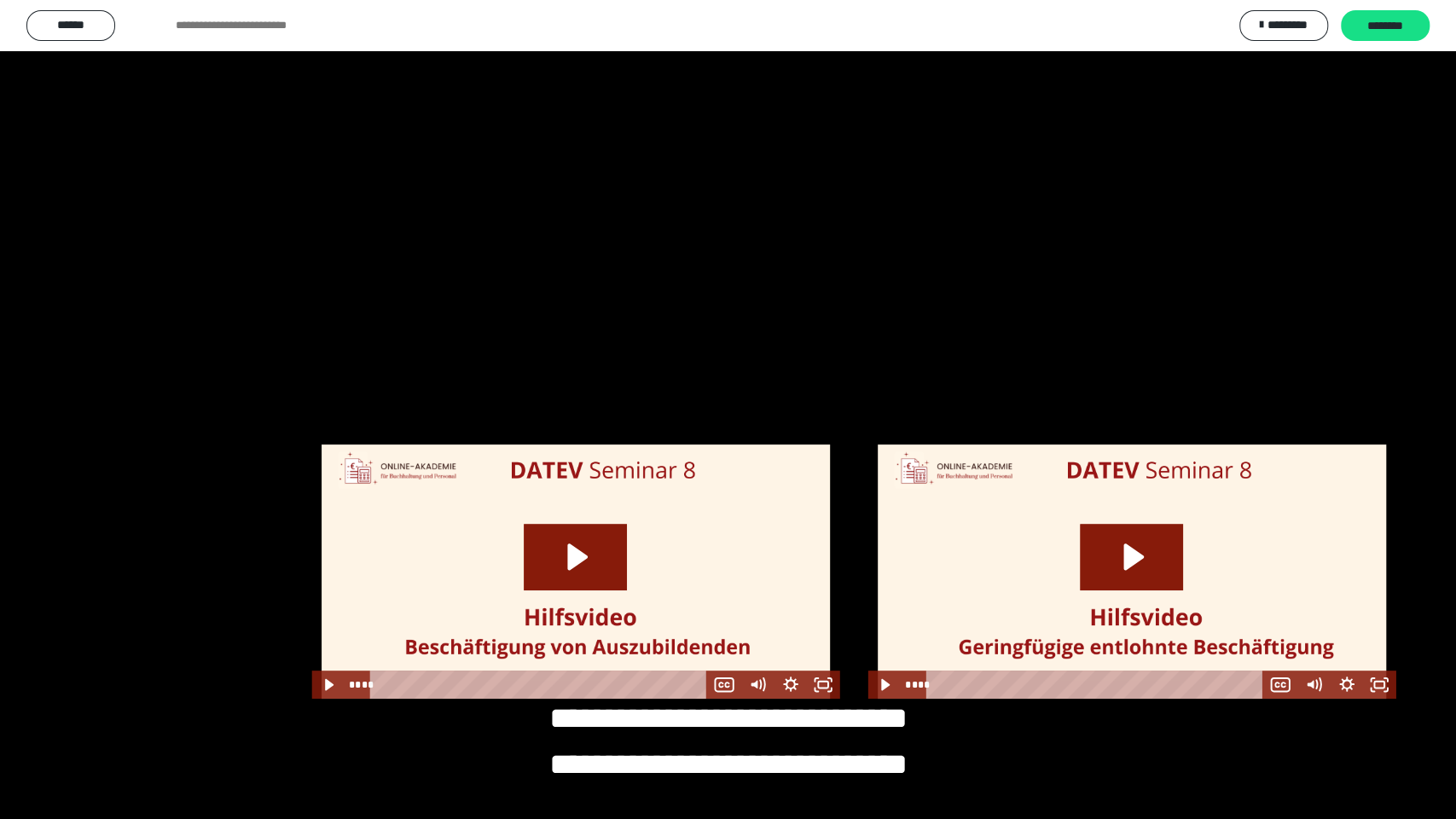 click at bounding box center [728, 410] 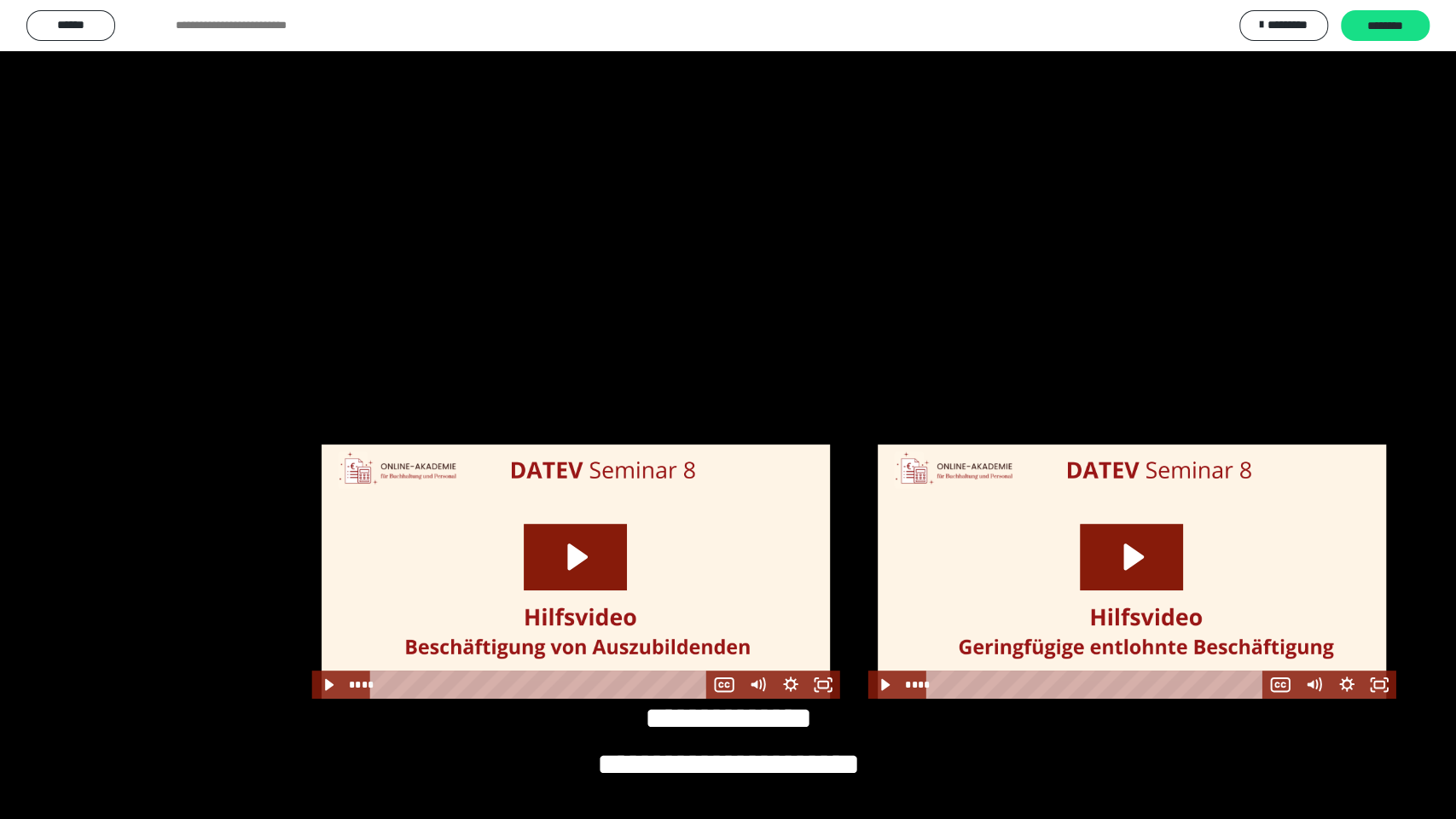 click at bounding box center (728, 410) 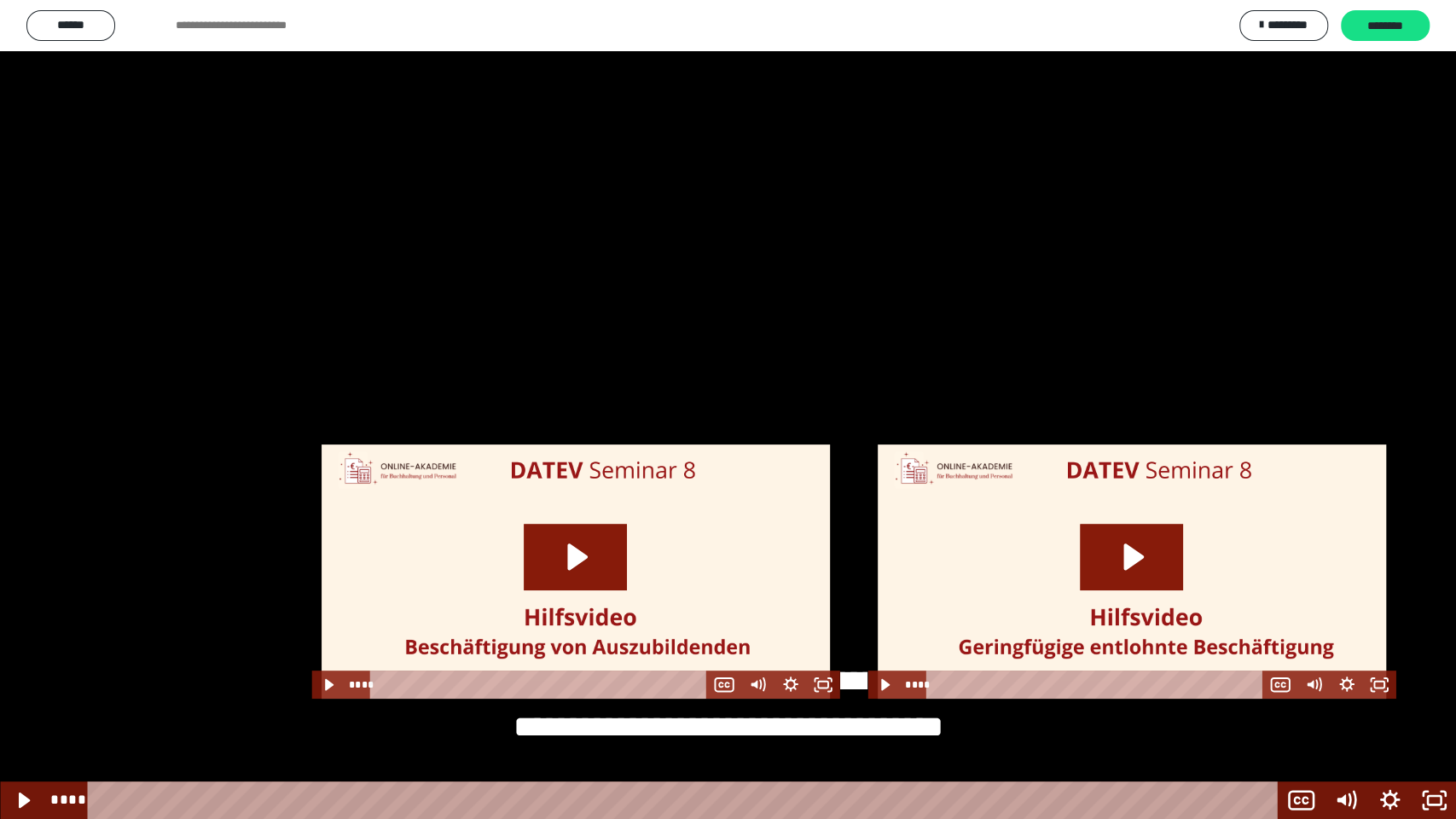 click at bounding box center [728, 410] 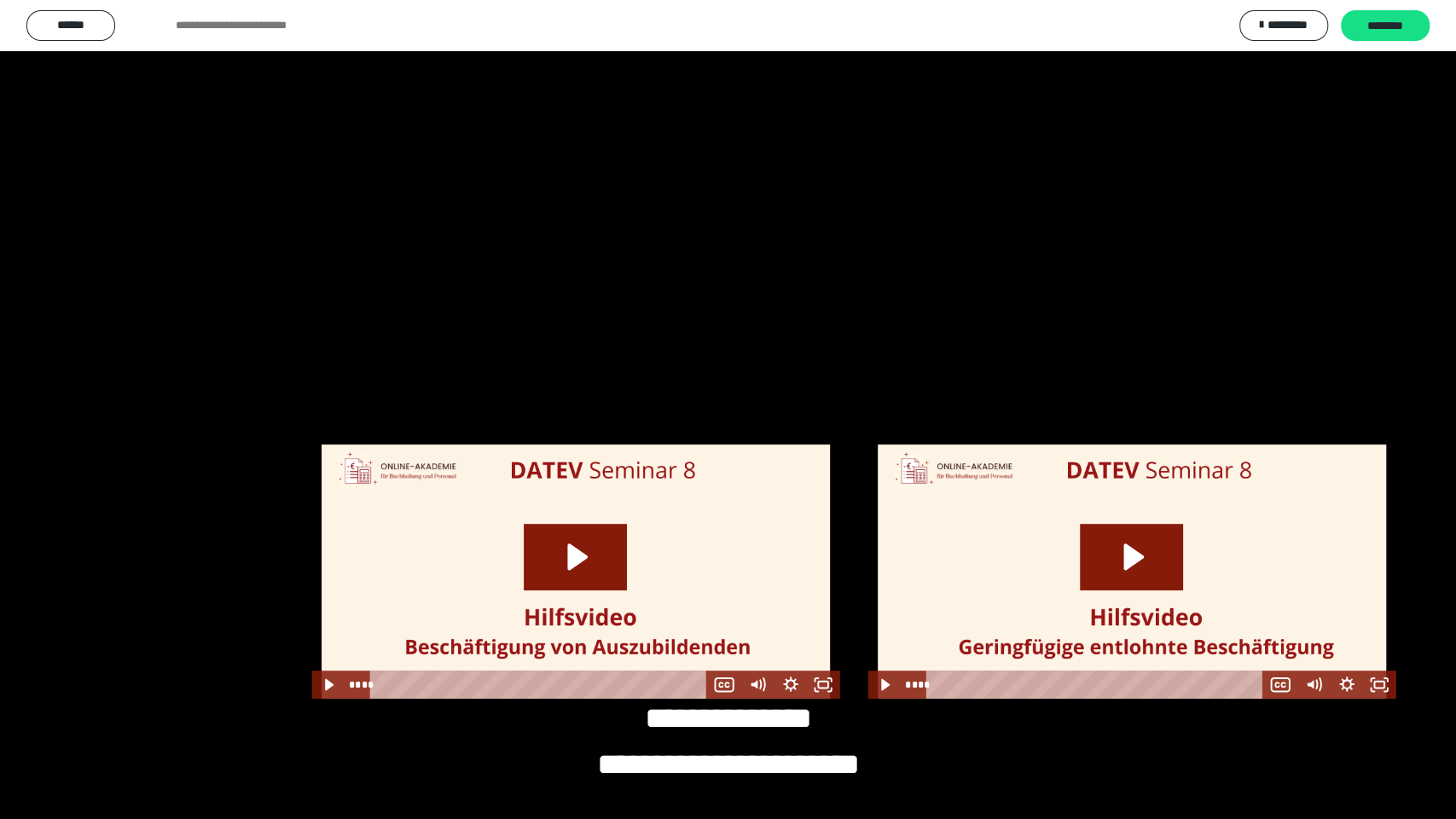 click at bounding box center [728, 410] 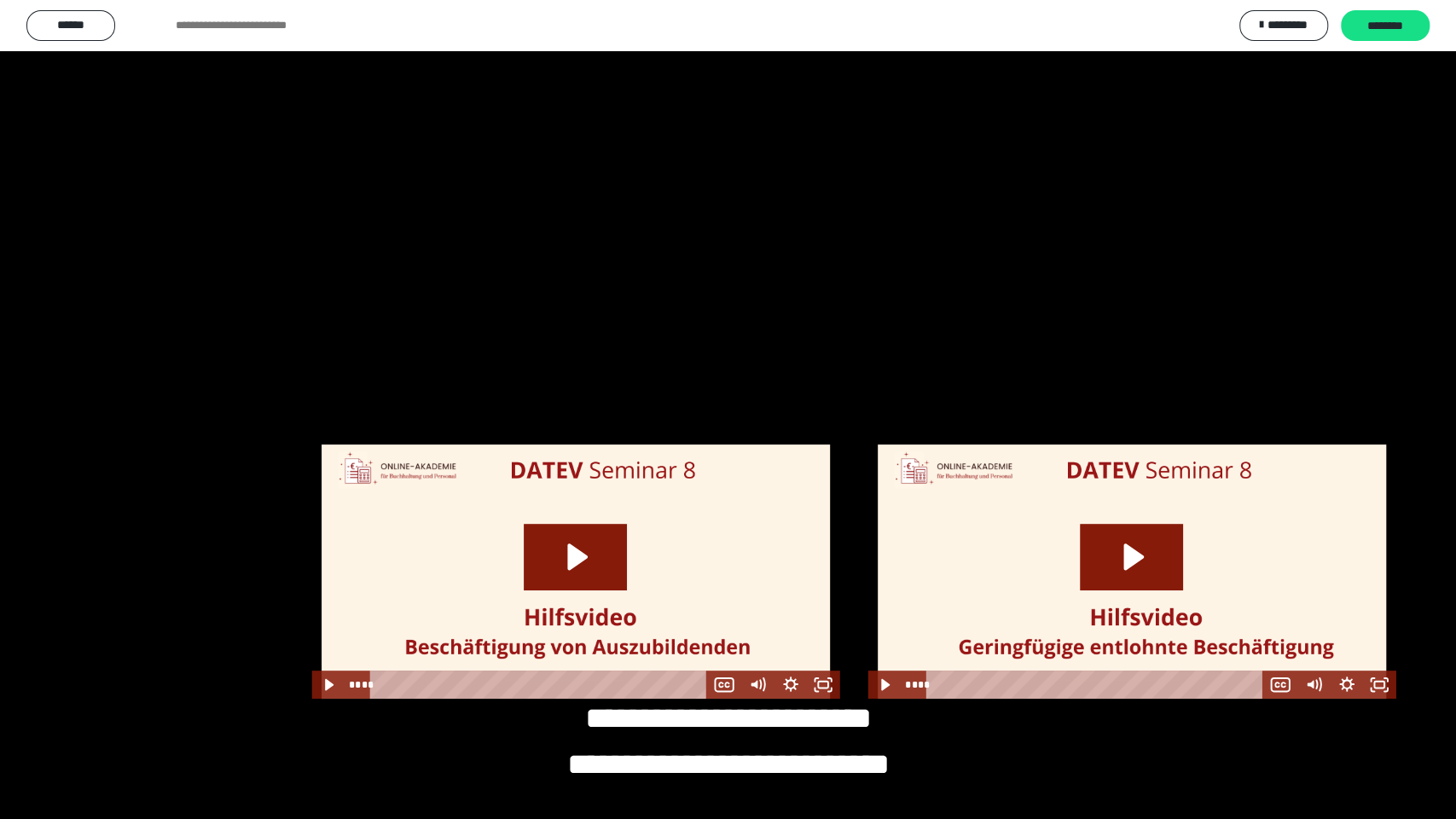 click at bounding box center [728, 410] 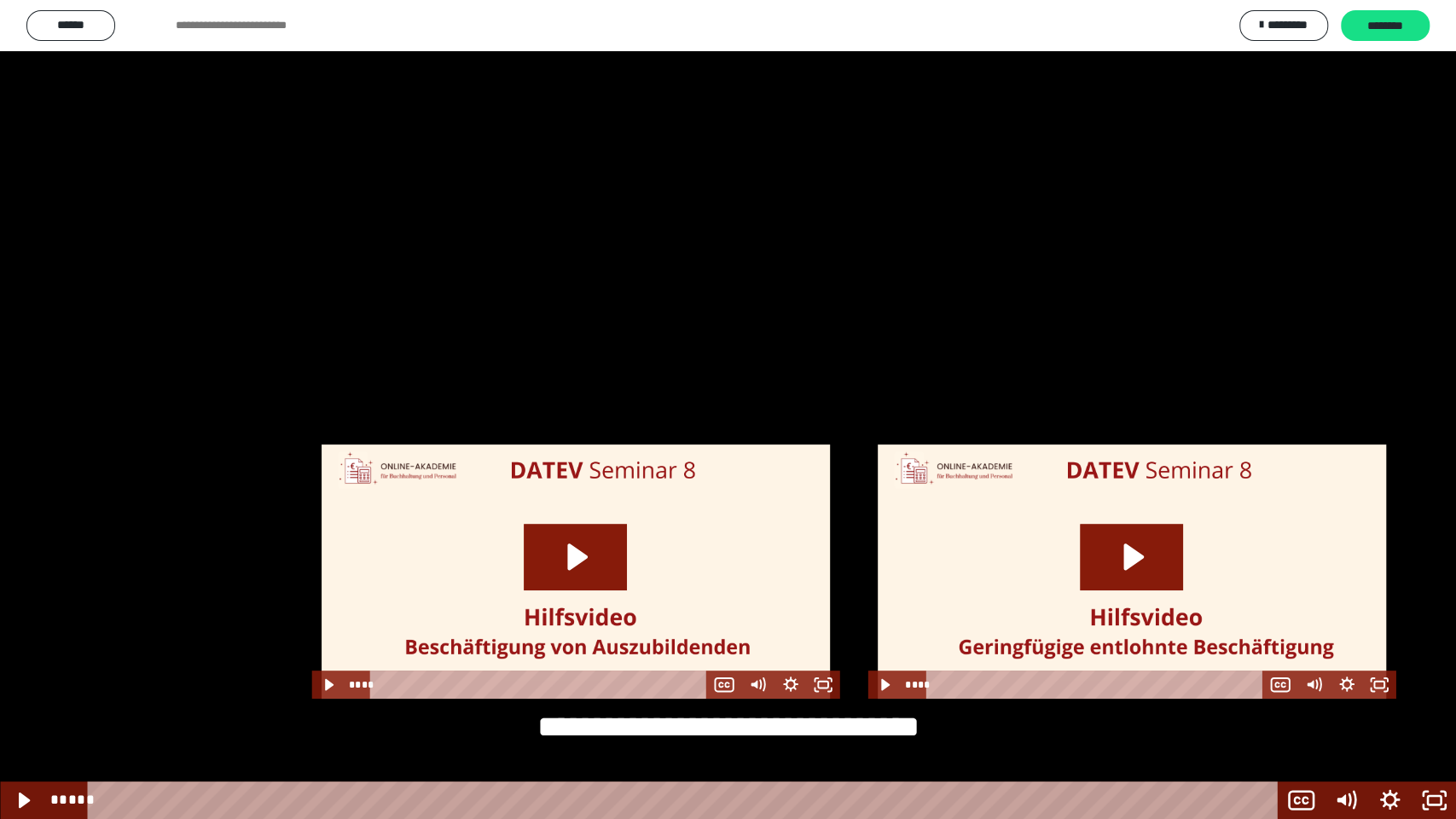 click at bounding box center (728, 410) 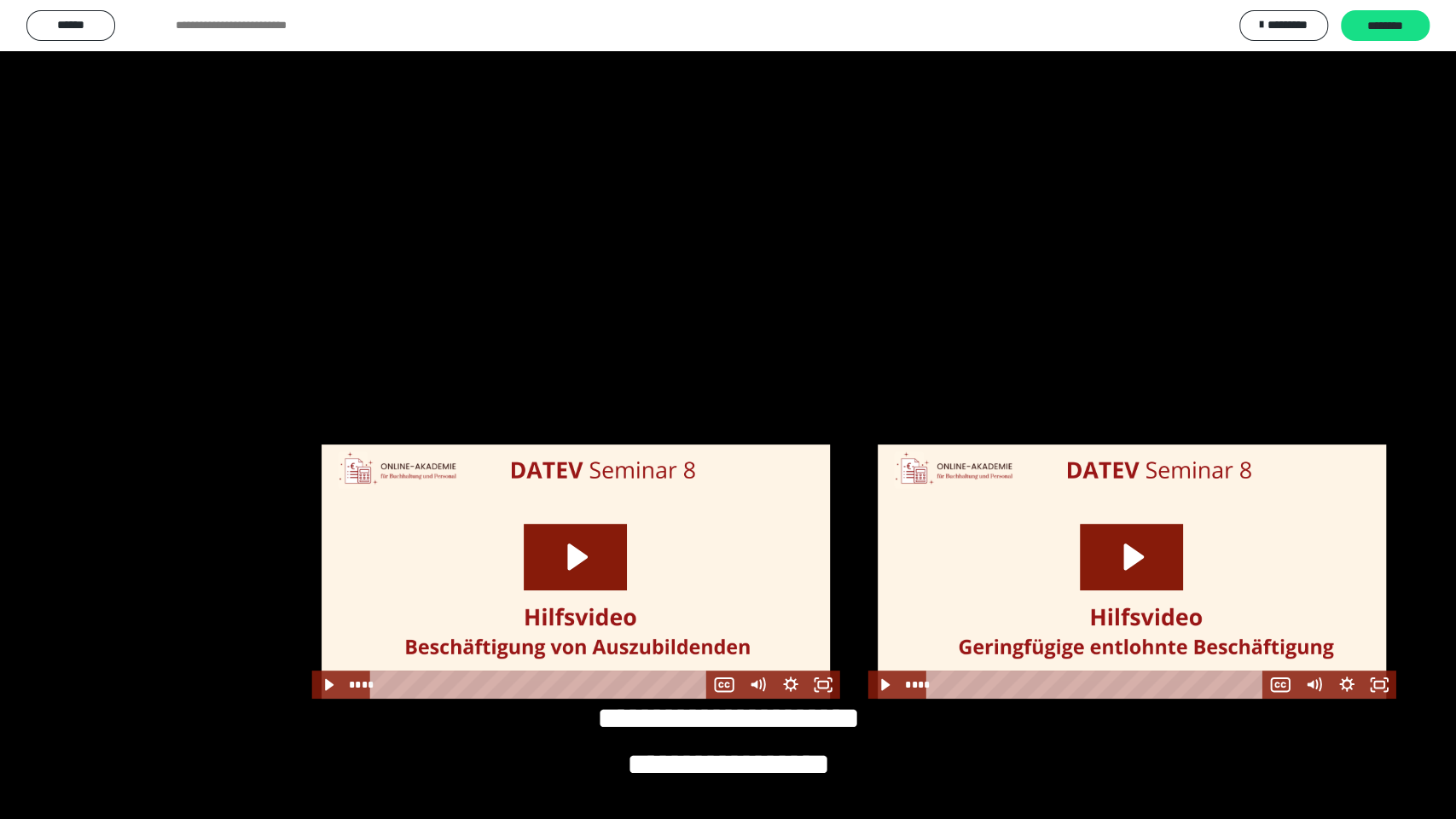 click at bounding box center (728, 410) 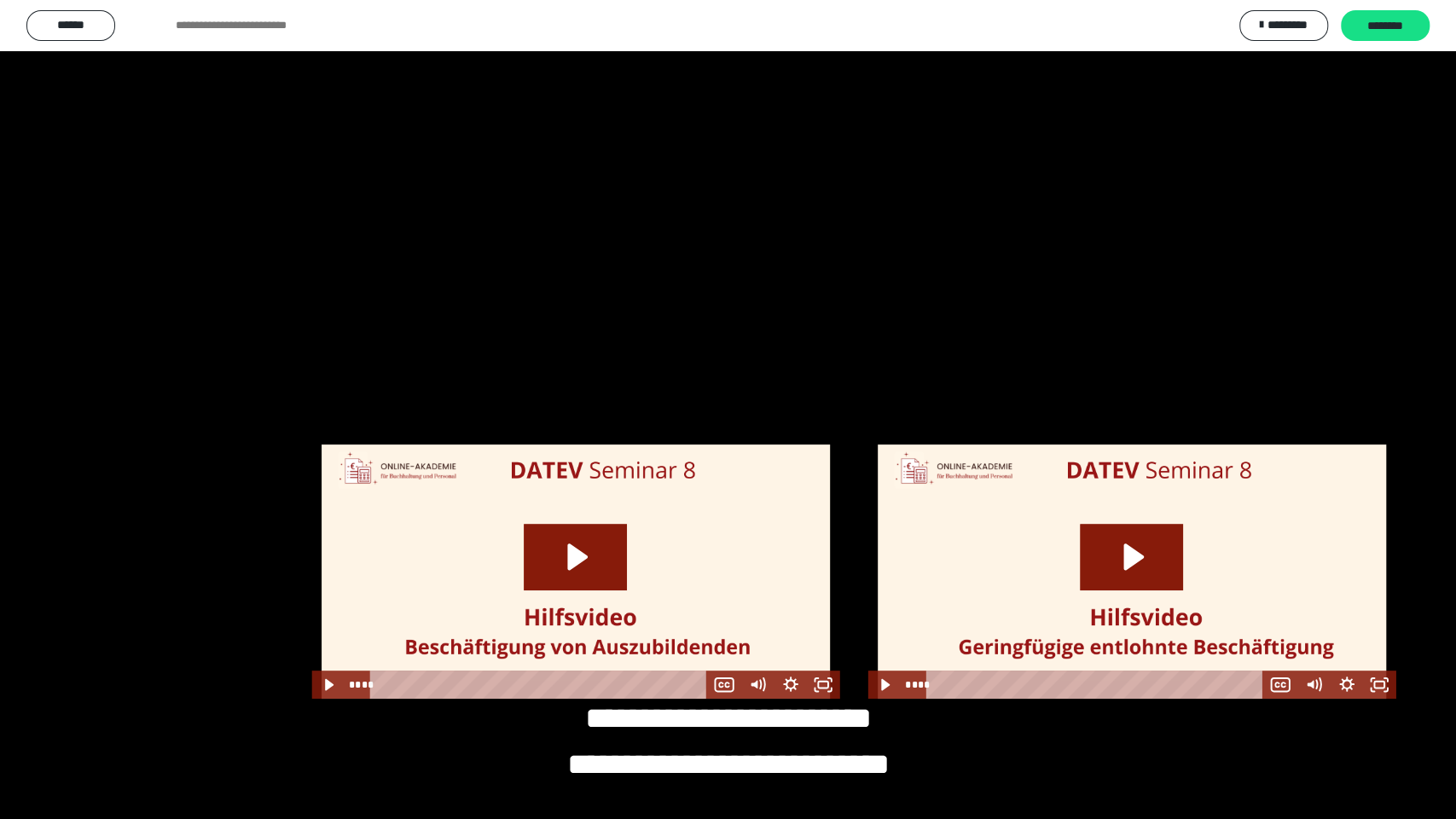 click at bounding box center [728, 410] 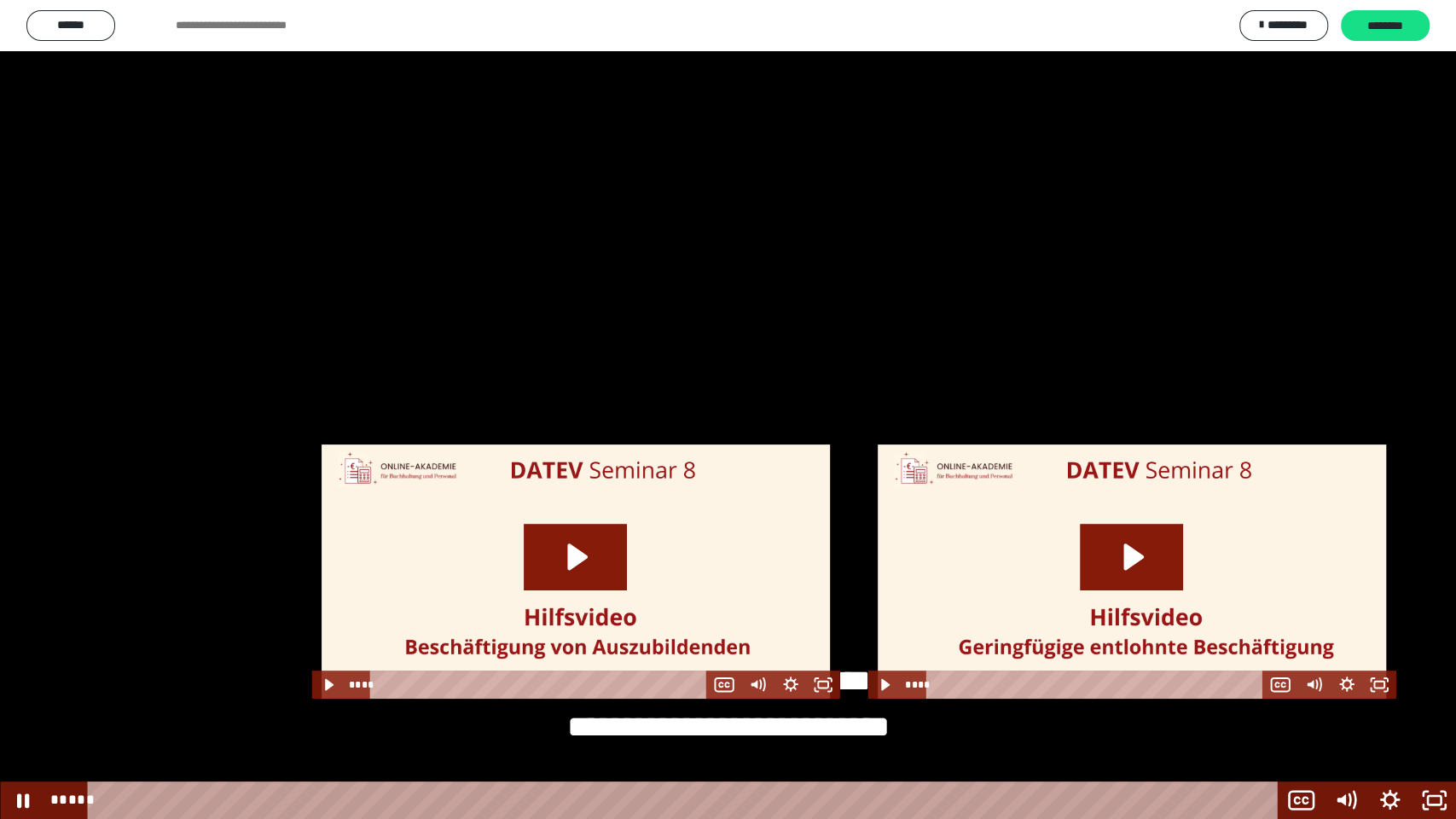 click at bounding box center (728, 410) 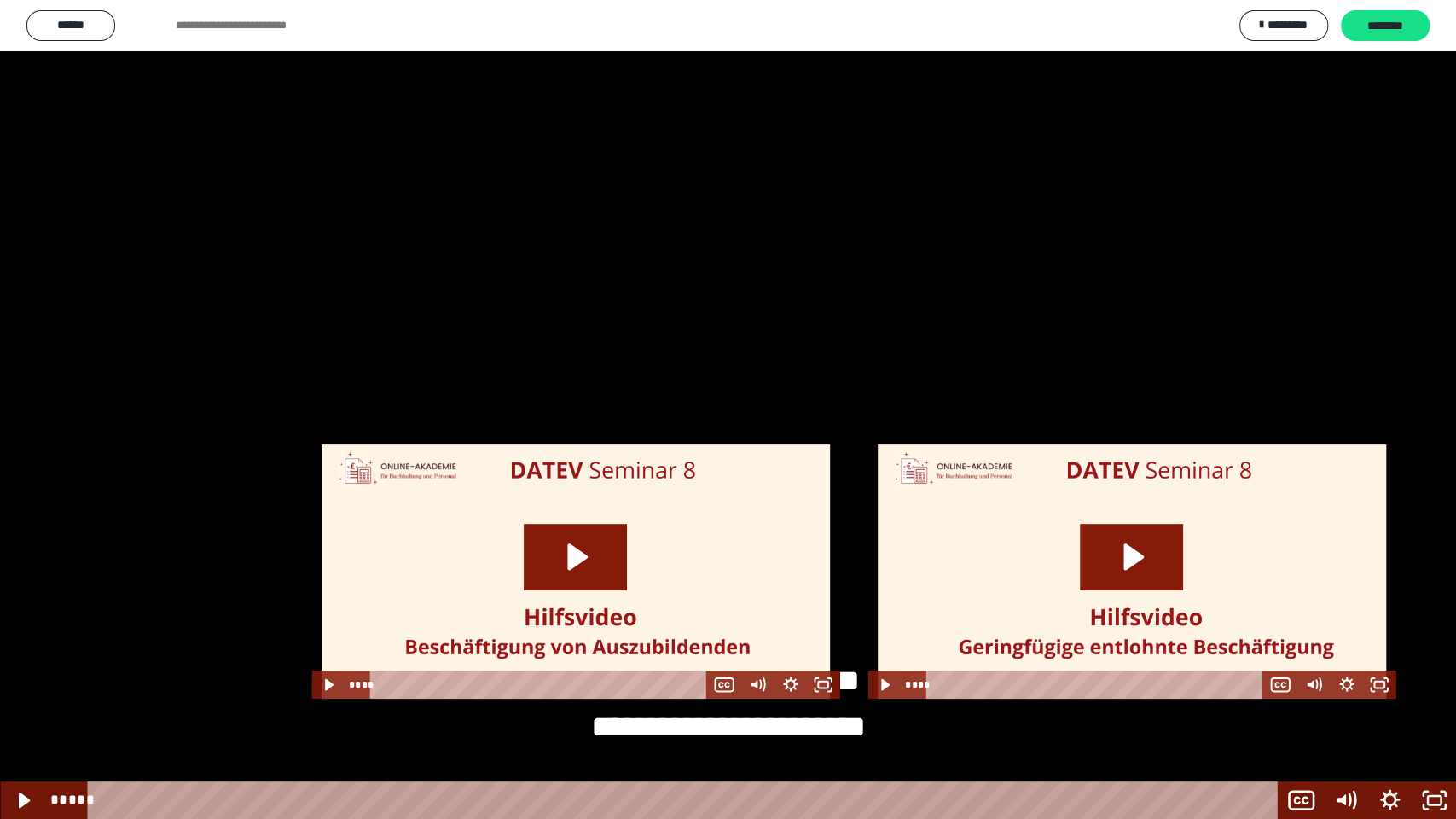 click at bounding box center (728, 410) 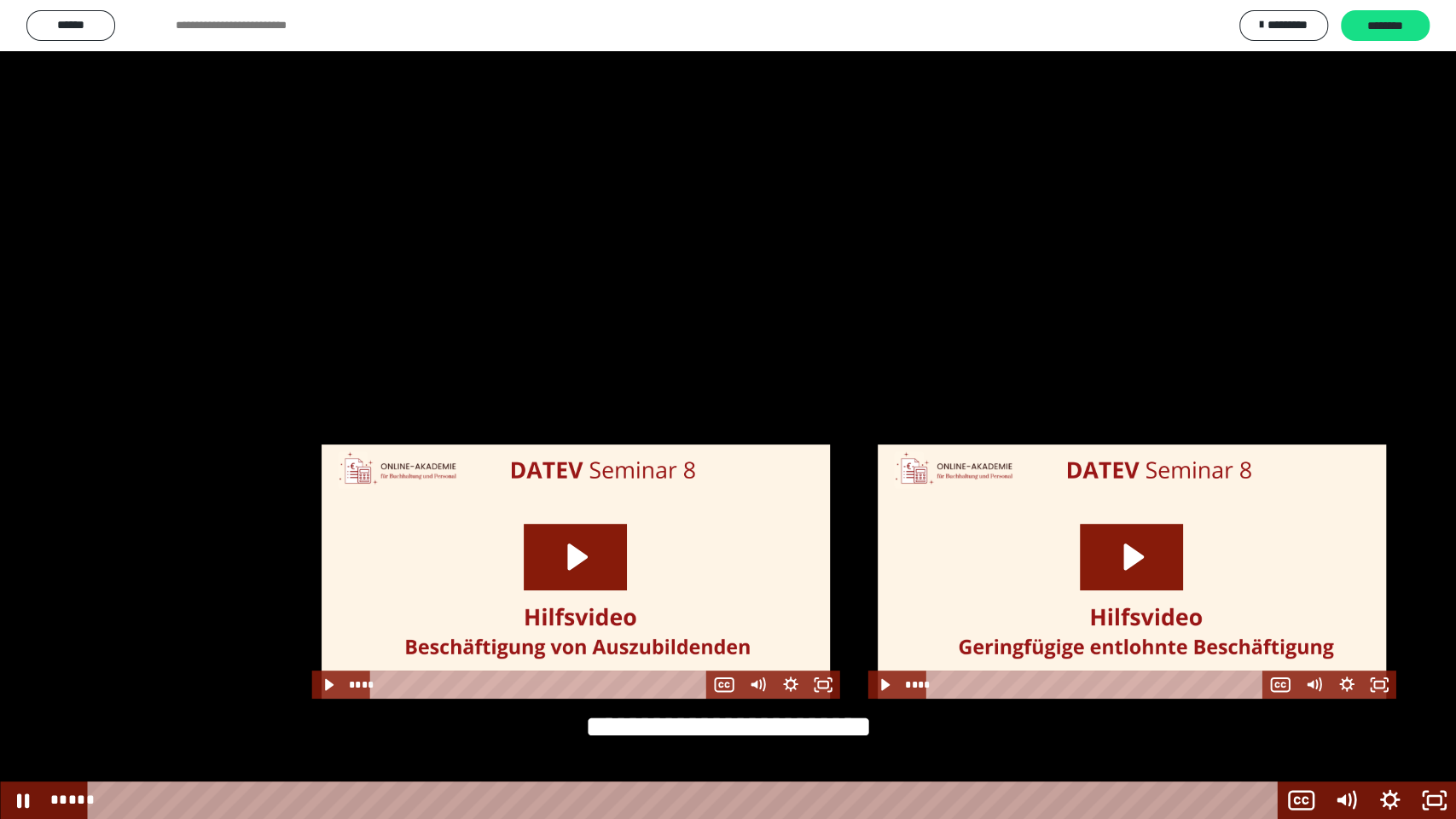 click at bounding box center (728, 410) 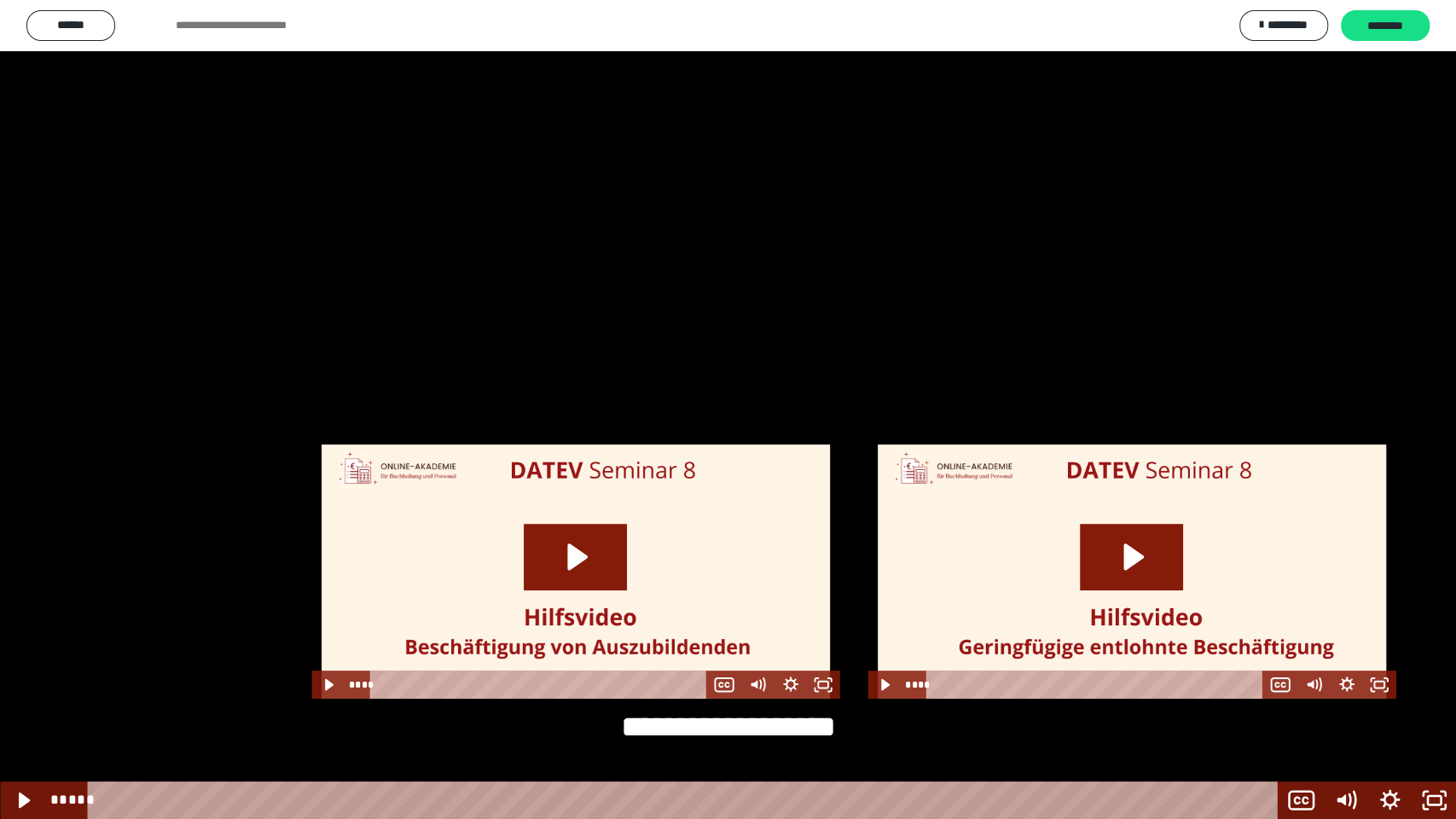click at bounding box center [728, 410] 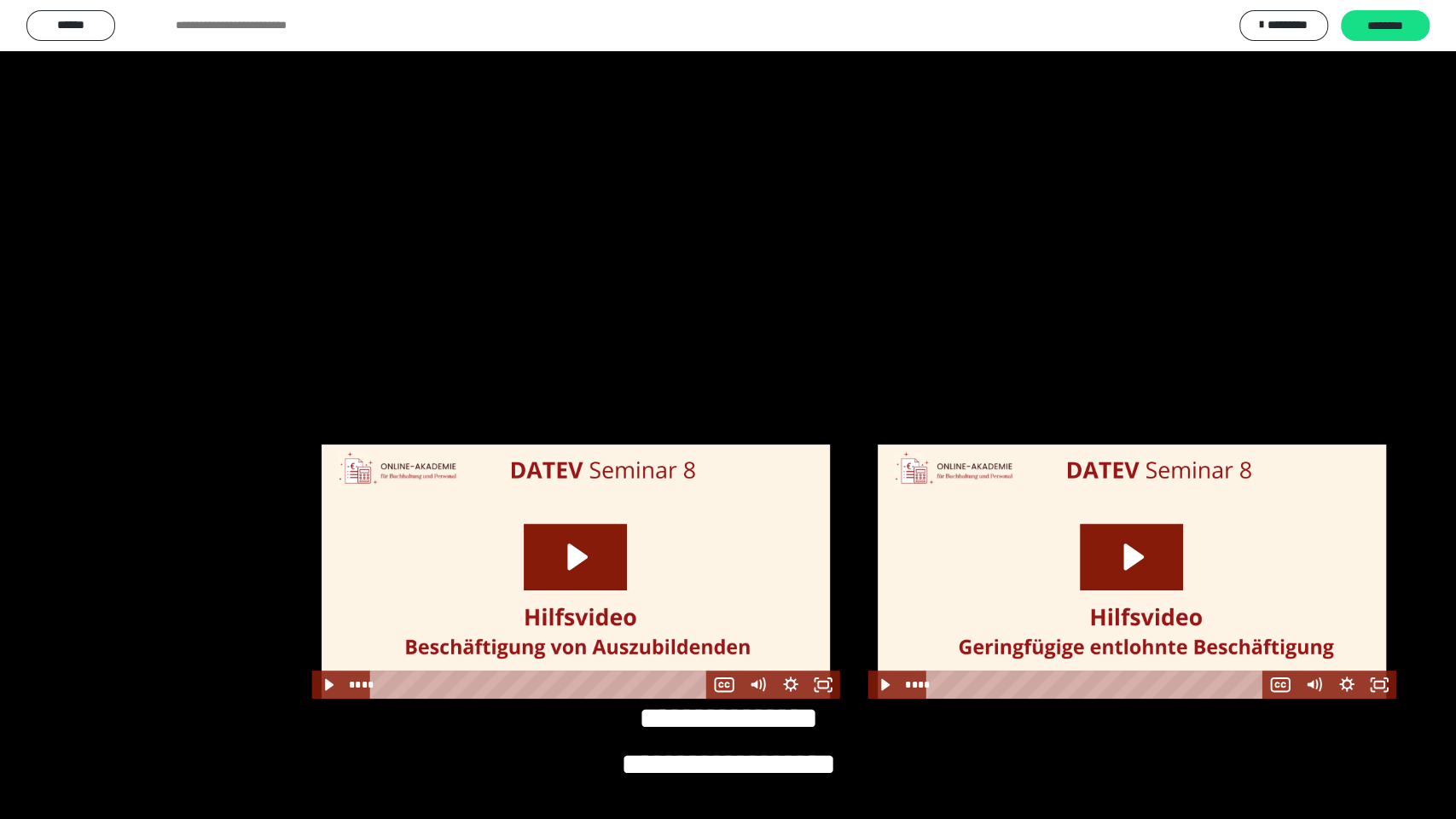 click at bounding box center (728, 410) 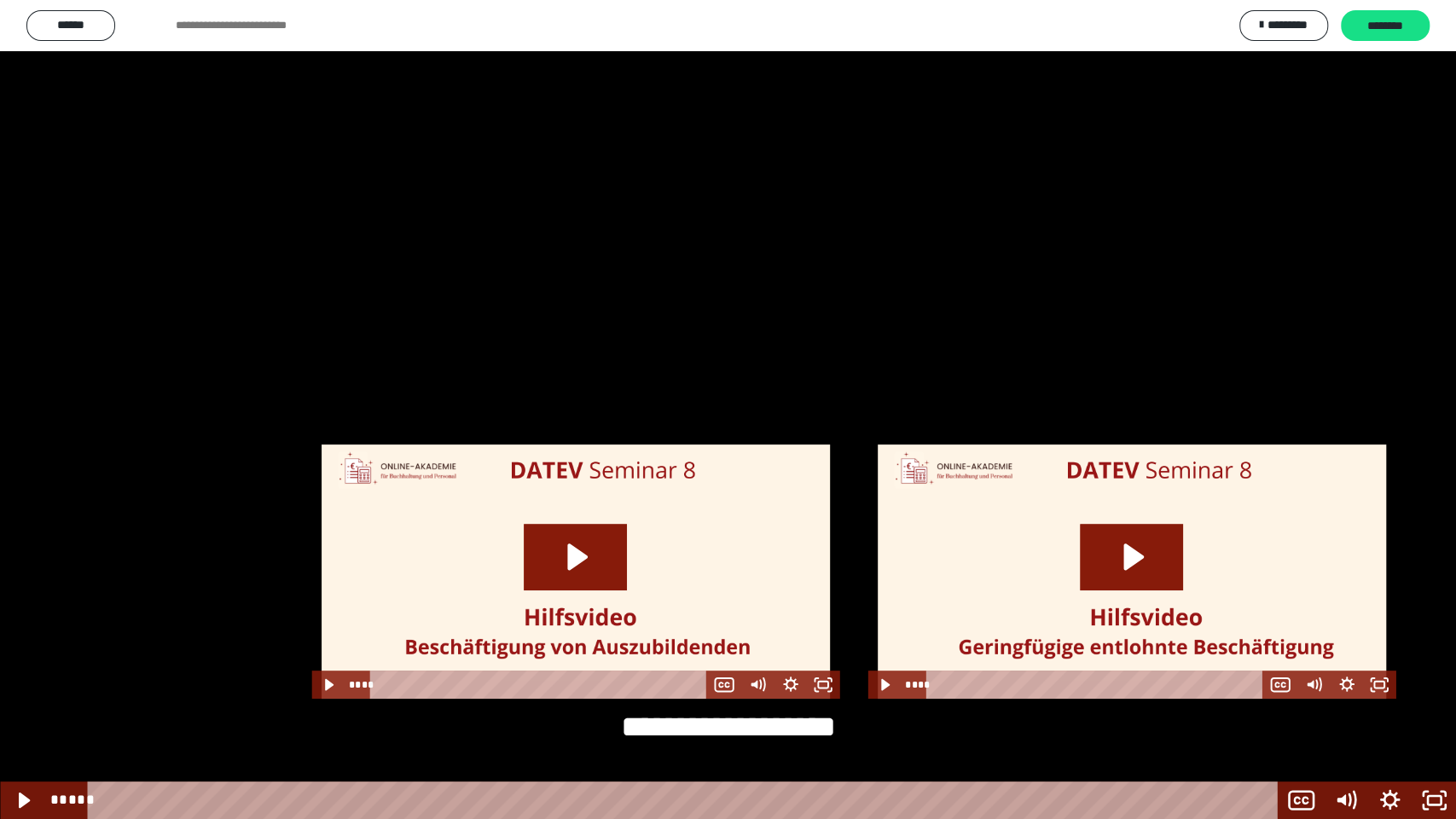 click at bounding box center [728, 410] 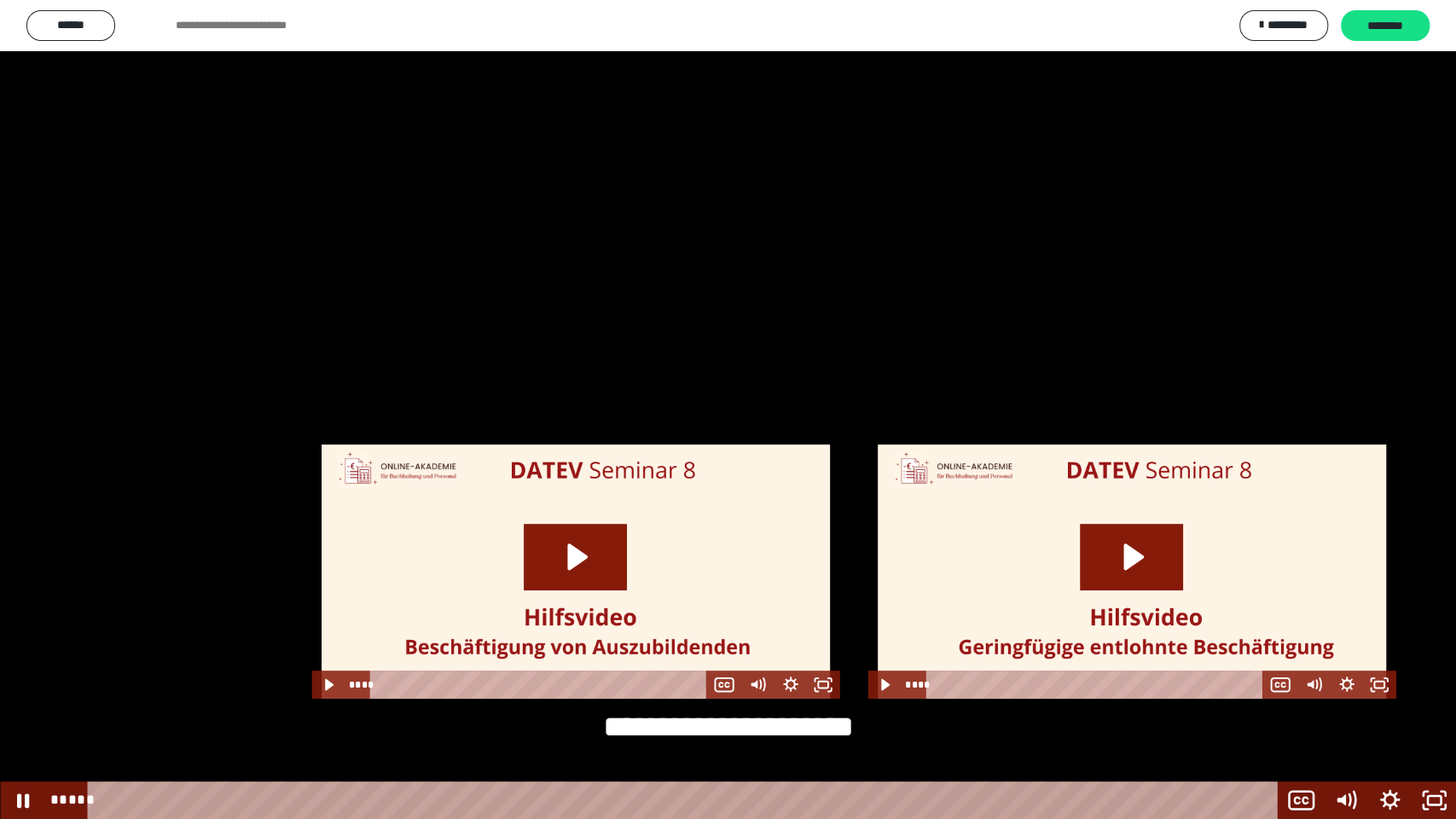 click at bounding box center (728, 410) 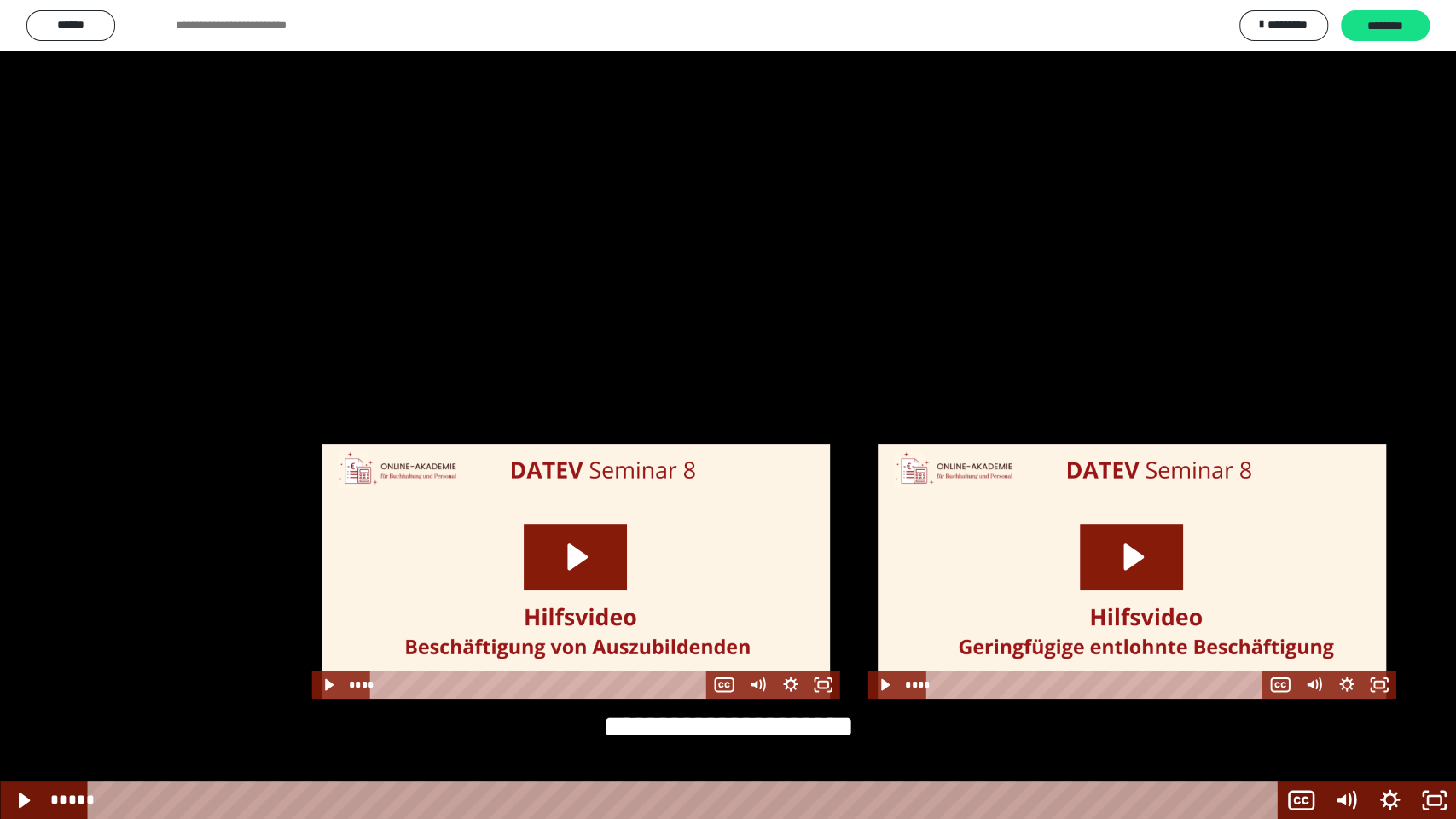 click at bounding box center [728, 410] 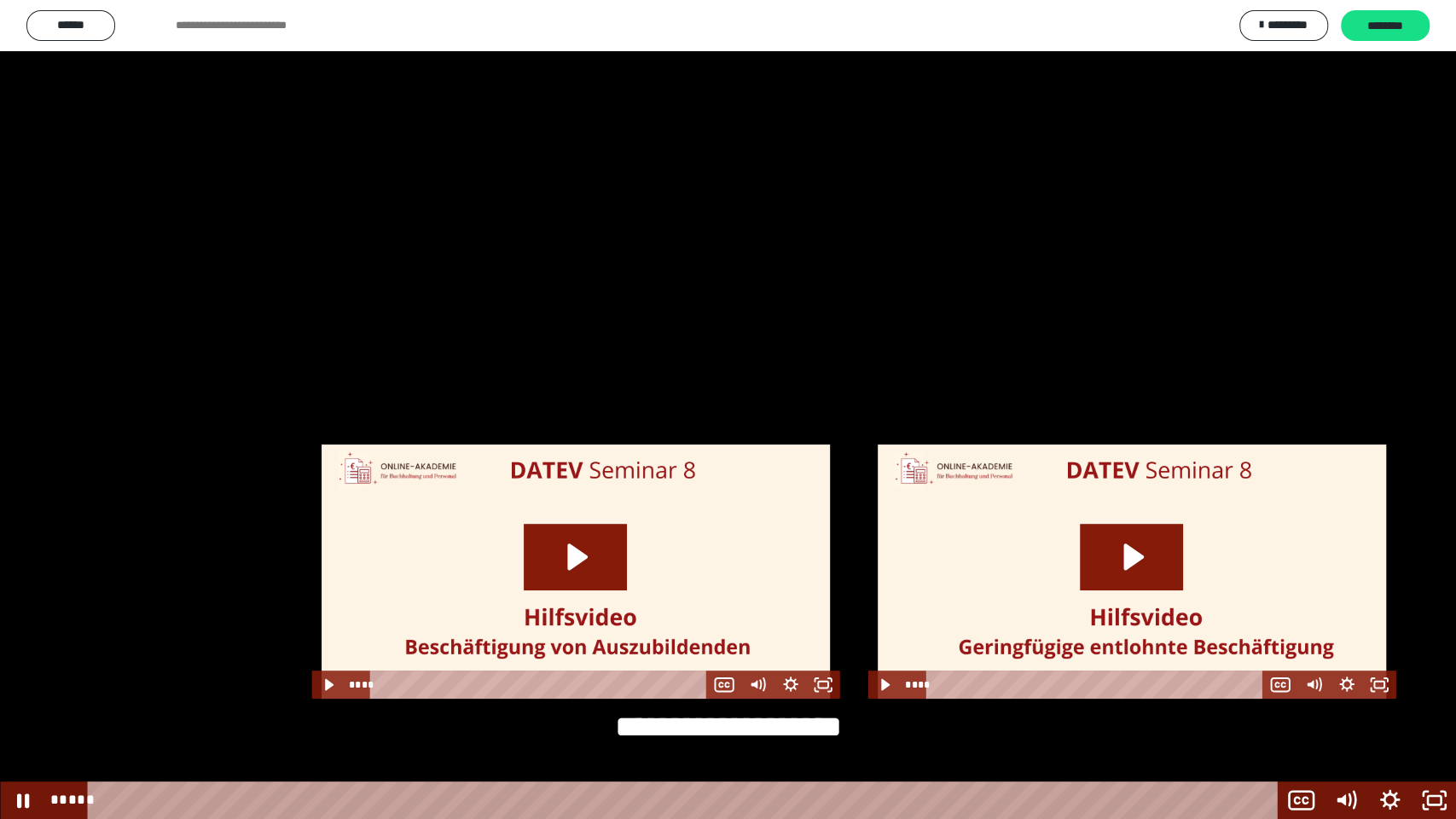 click at bounding box center [728, 410] 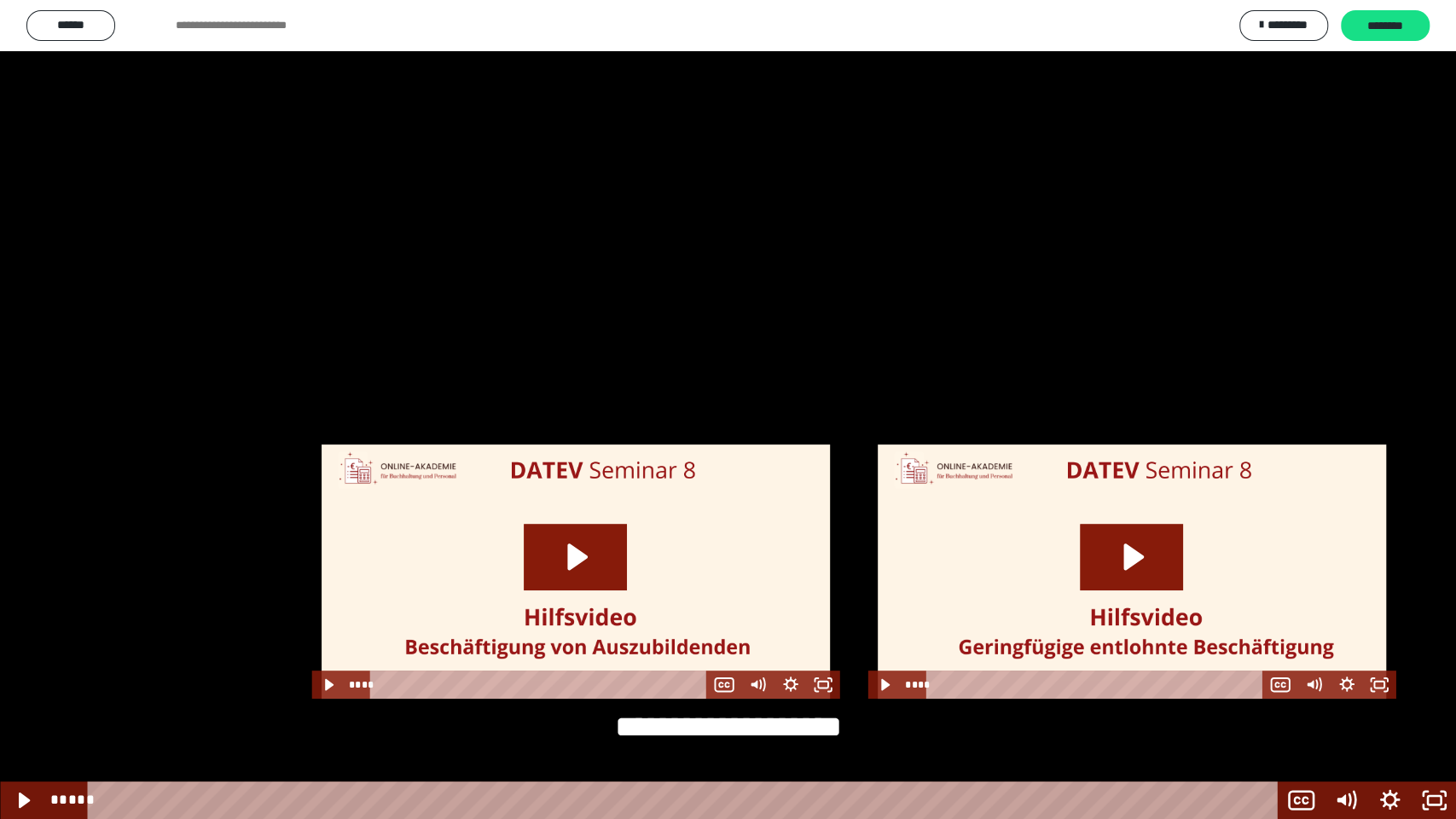 click at bounding box center (728, 410) 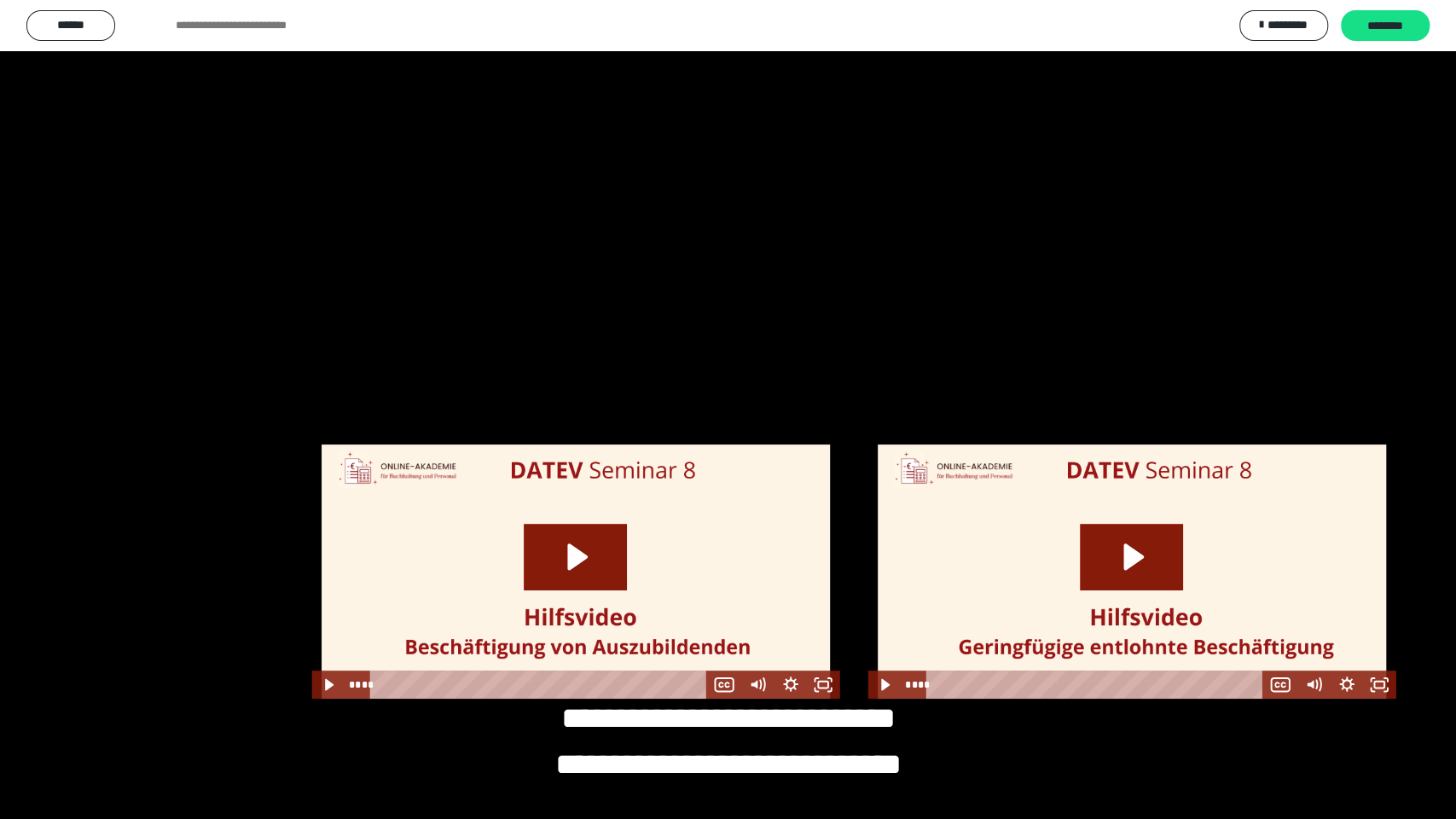 click at bounding box center [728, 410] 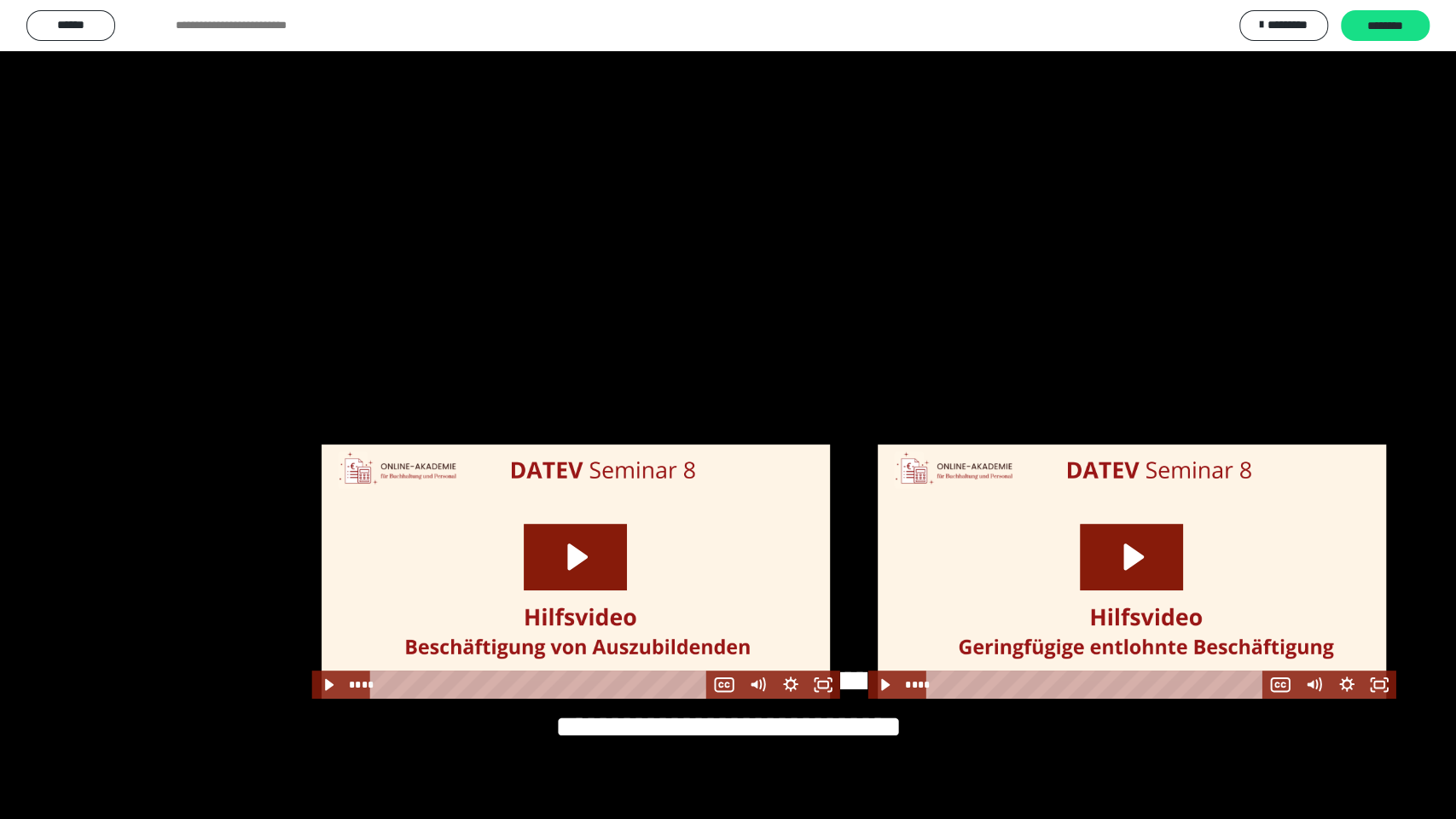click at bounding box center [728, 410] 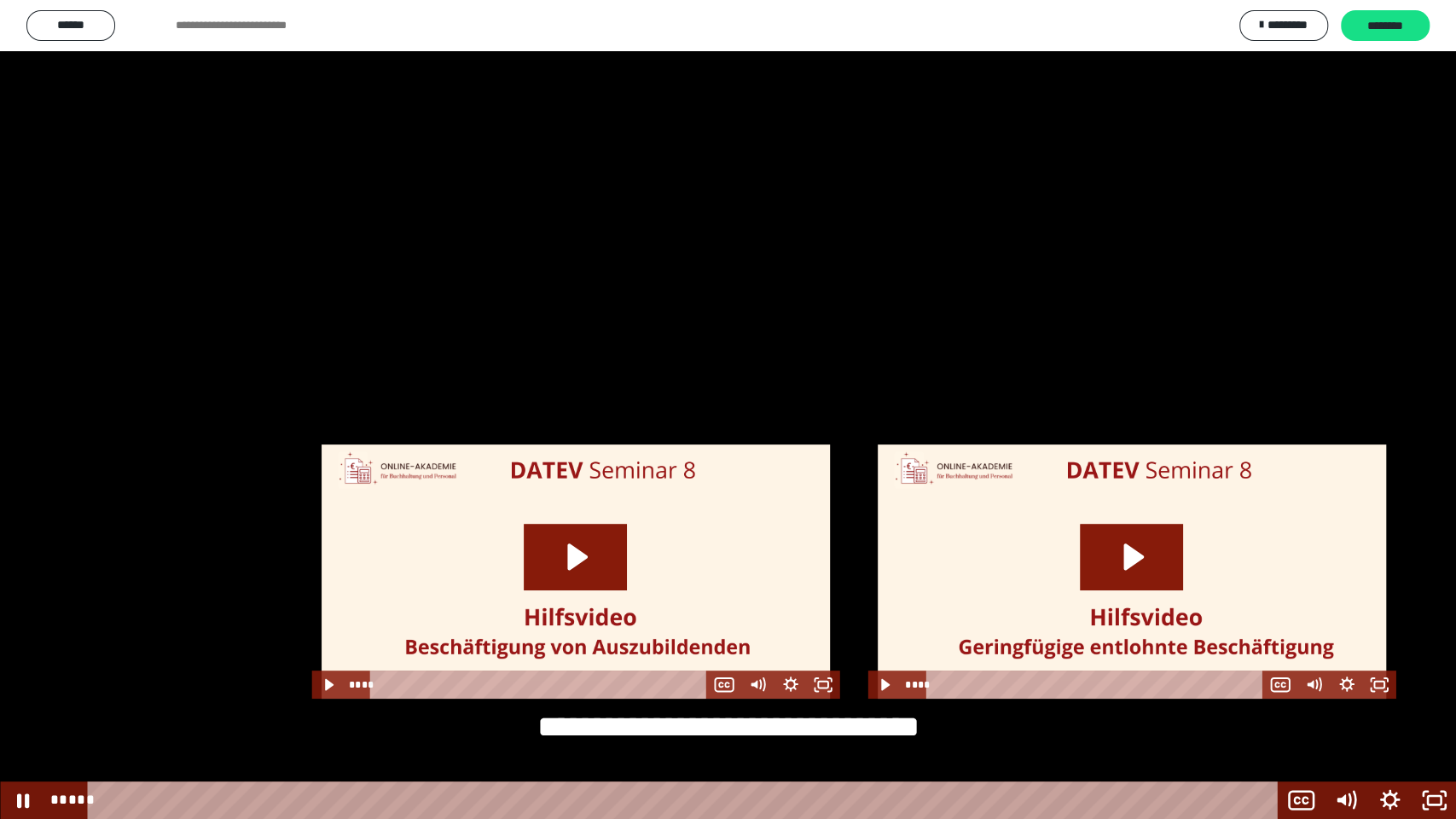click at bounding box center [728, 410] 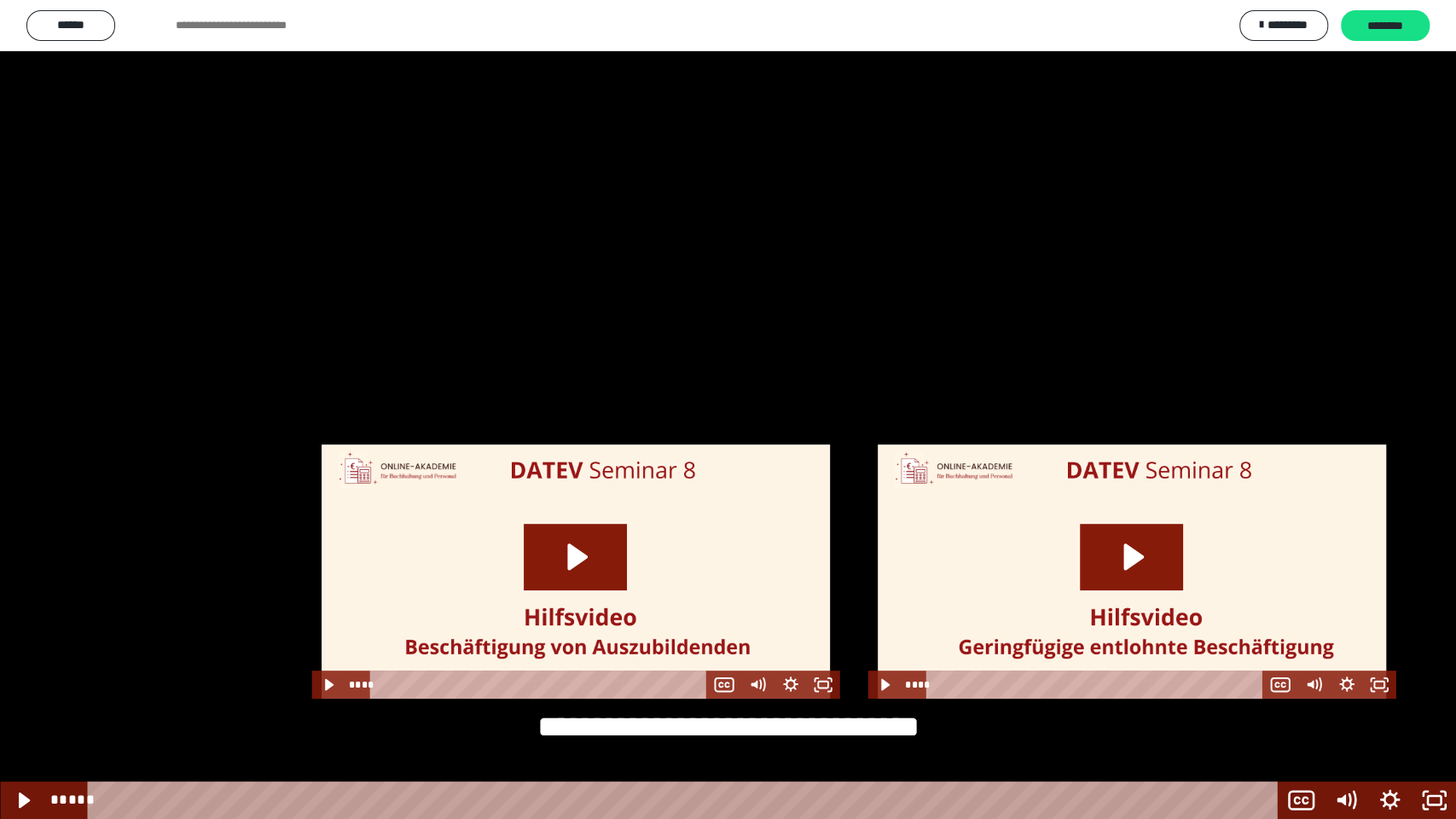 click at bounding box center (728, 410) 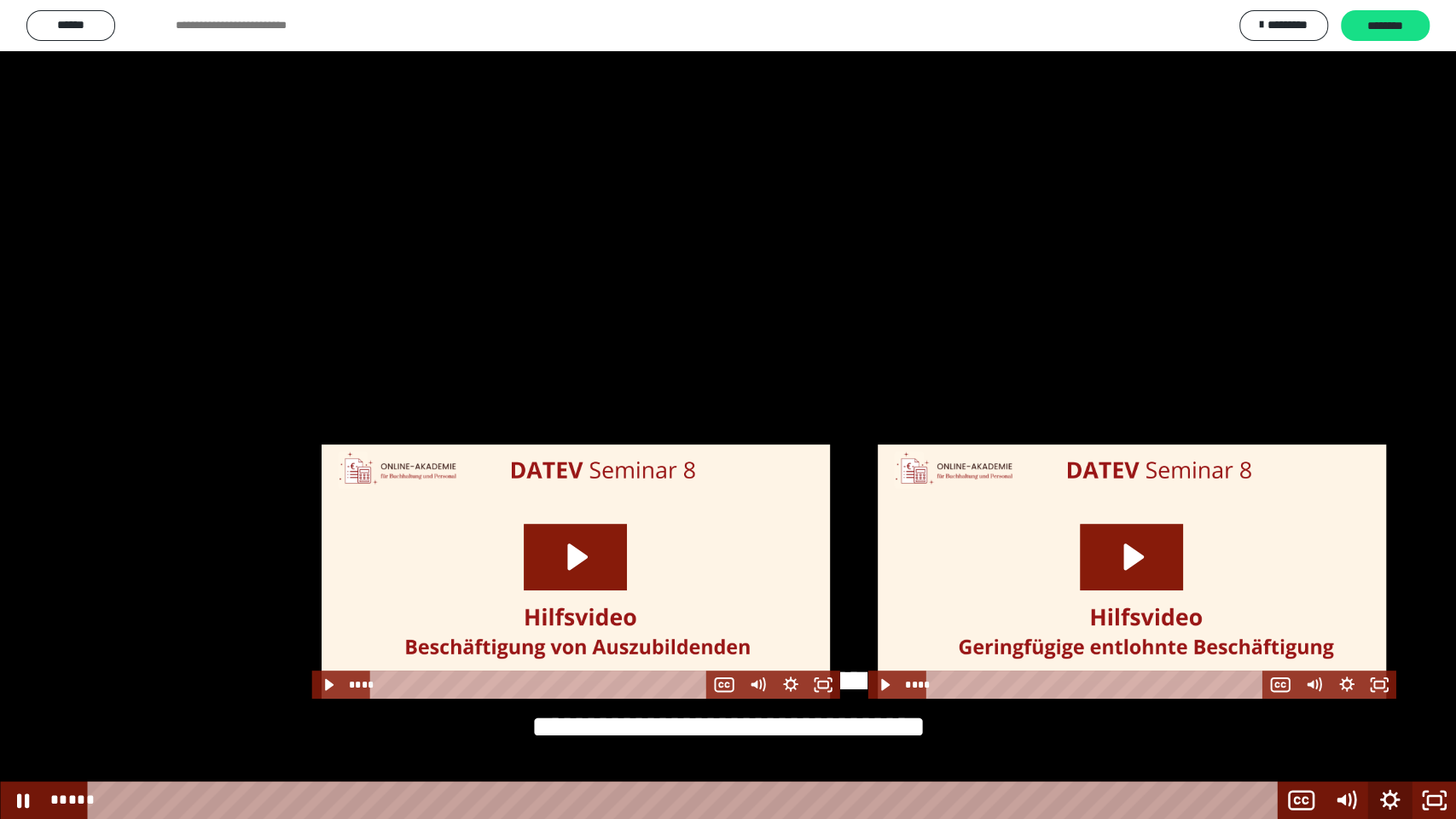 click 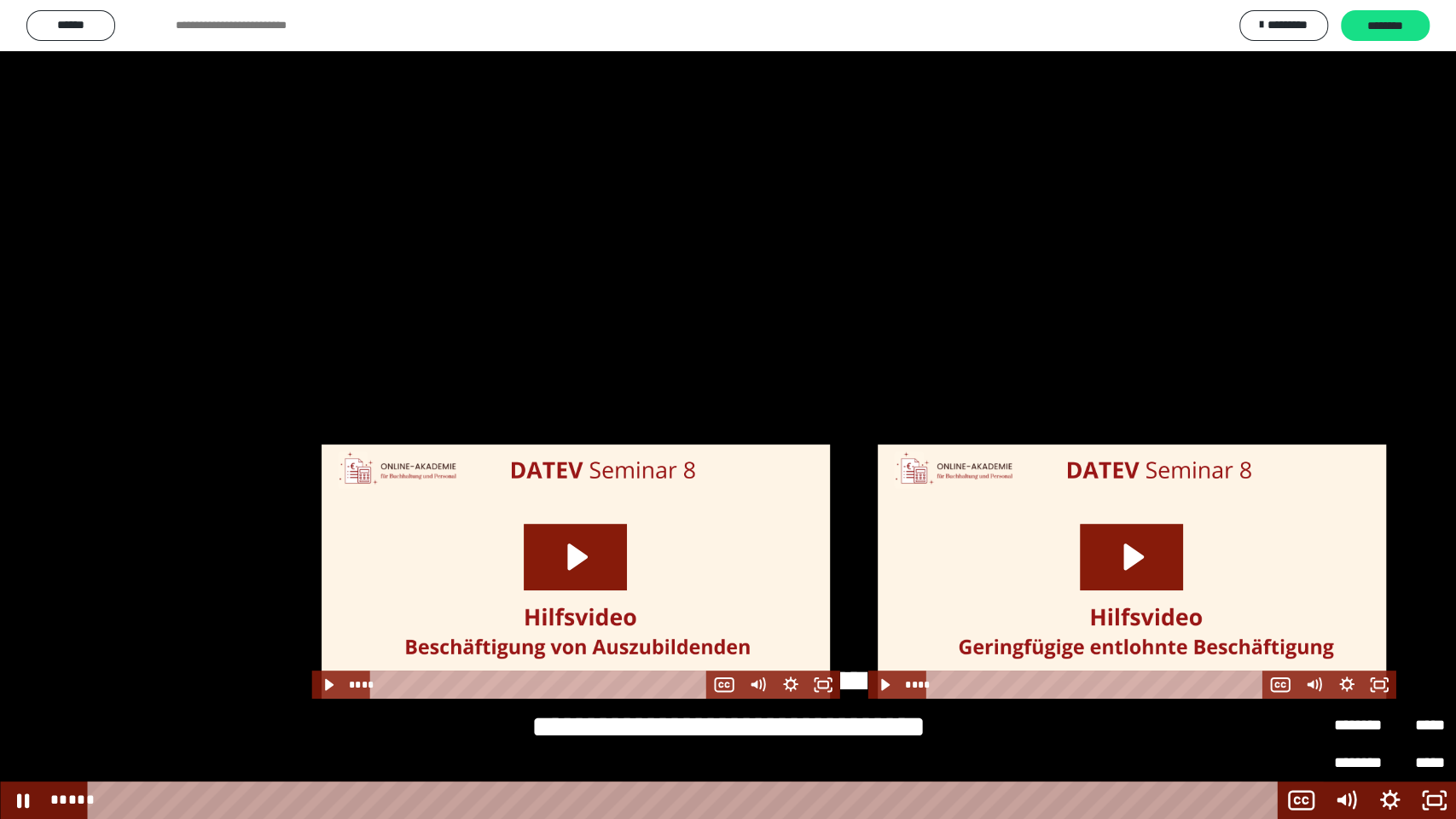 click on "********" at bounding box center (1361, 725) 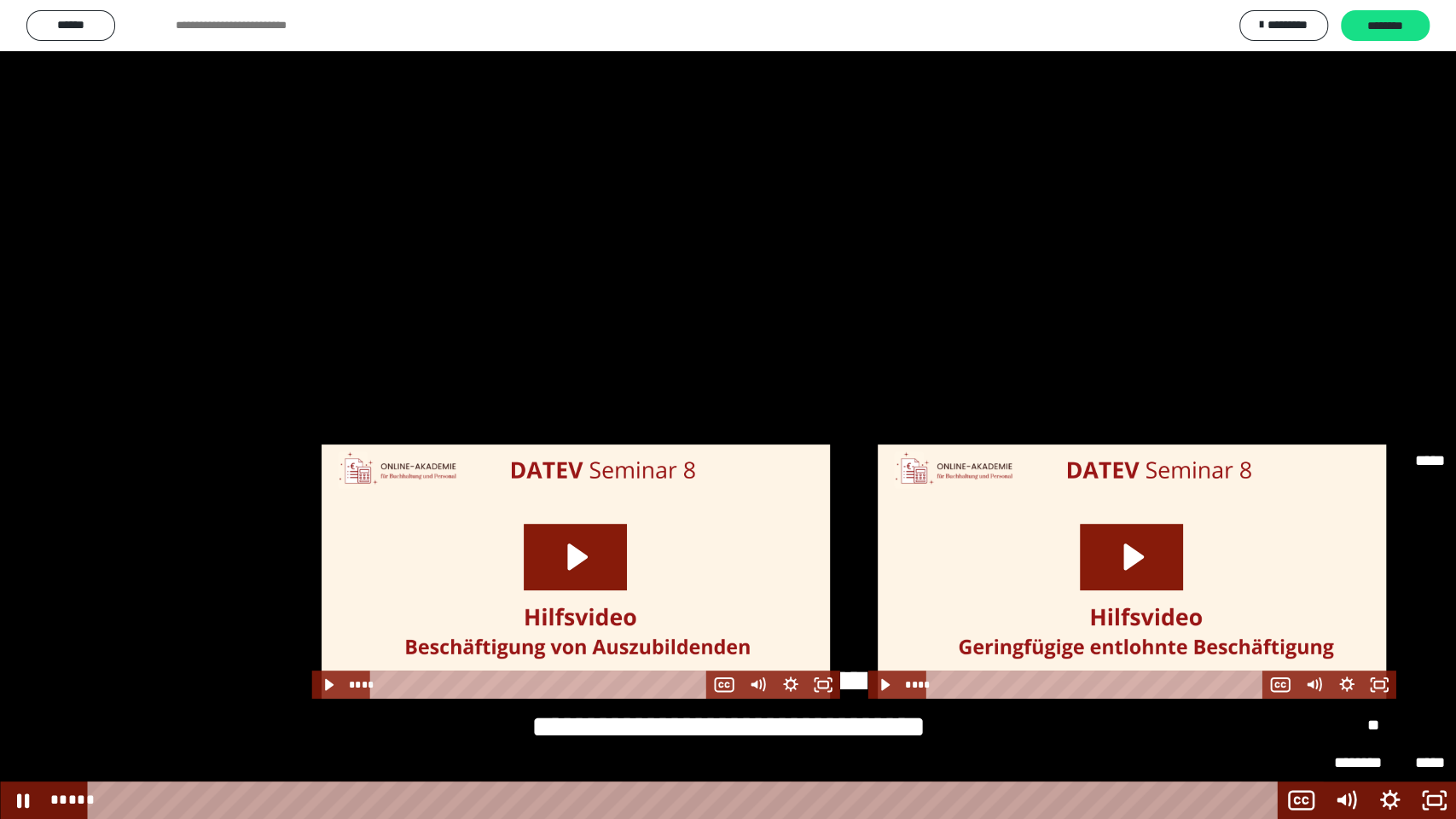 click on "**" at bounding box center [1389, 575] 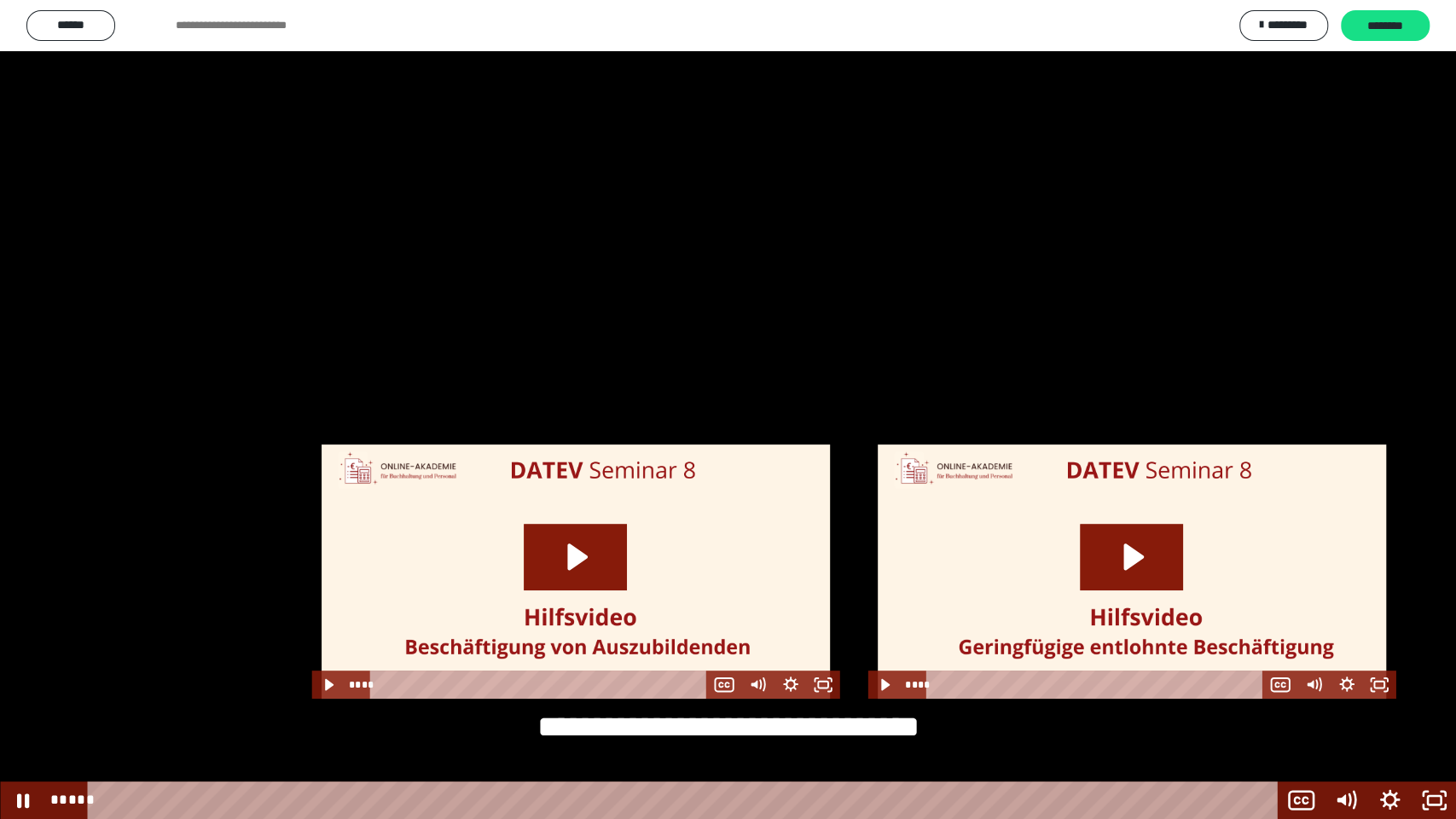 click at bounding box center [728, 410] 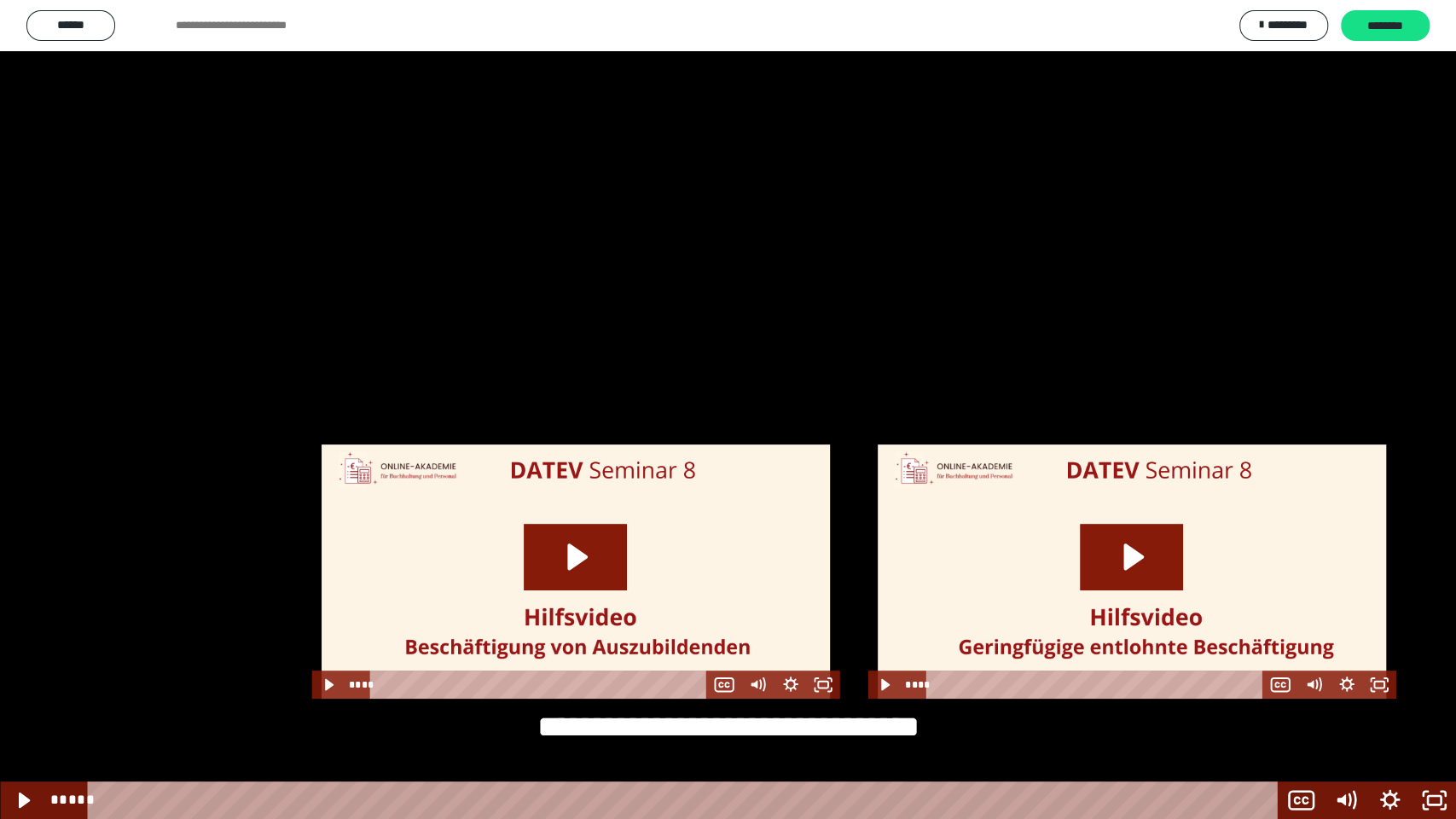 click at bounding box center [728, 410] 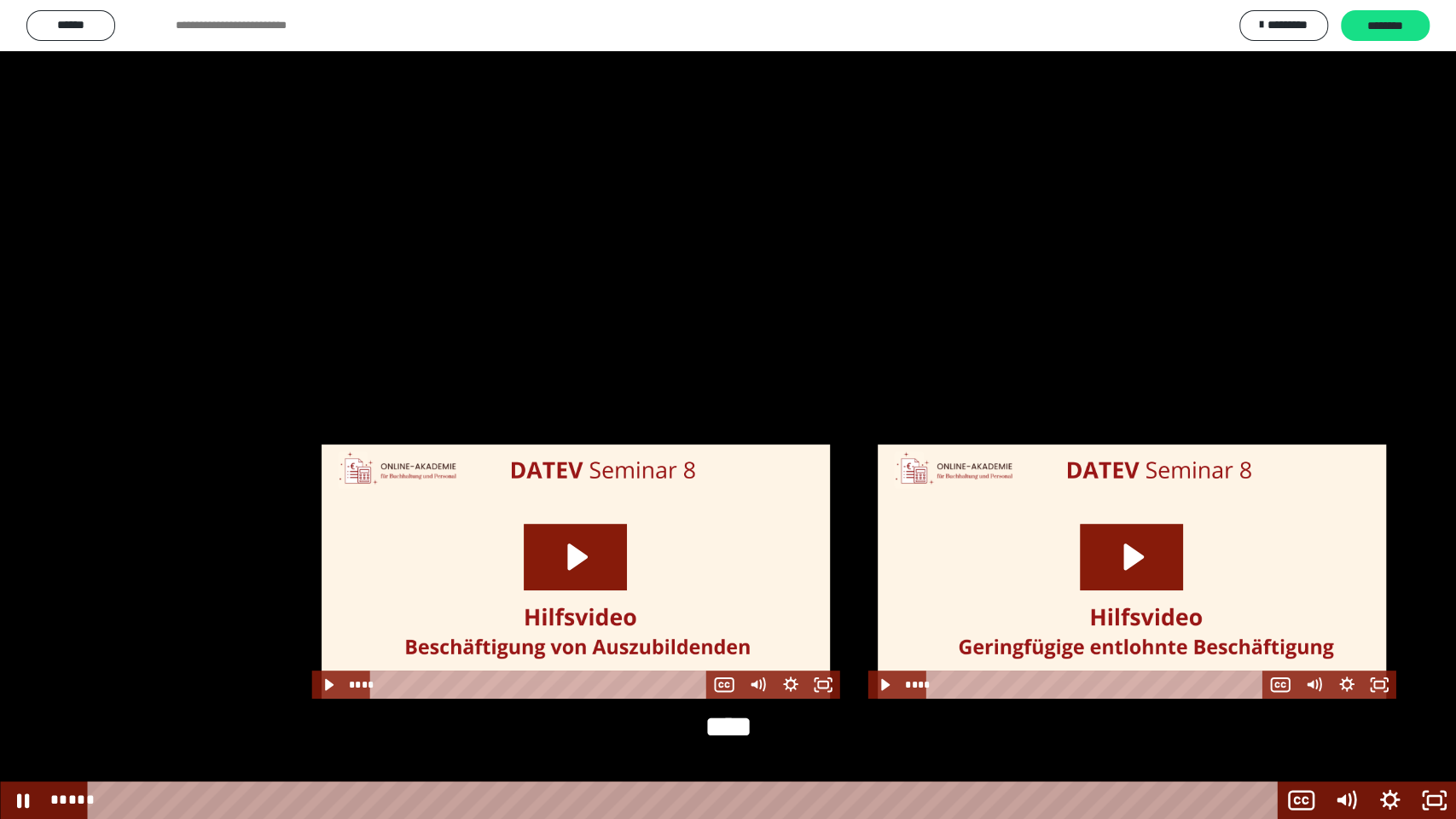 click at bounding box center [728, 410] 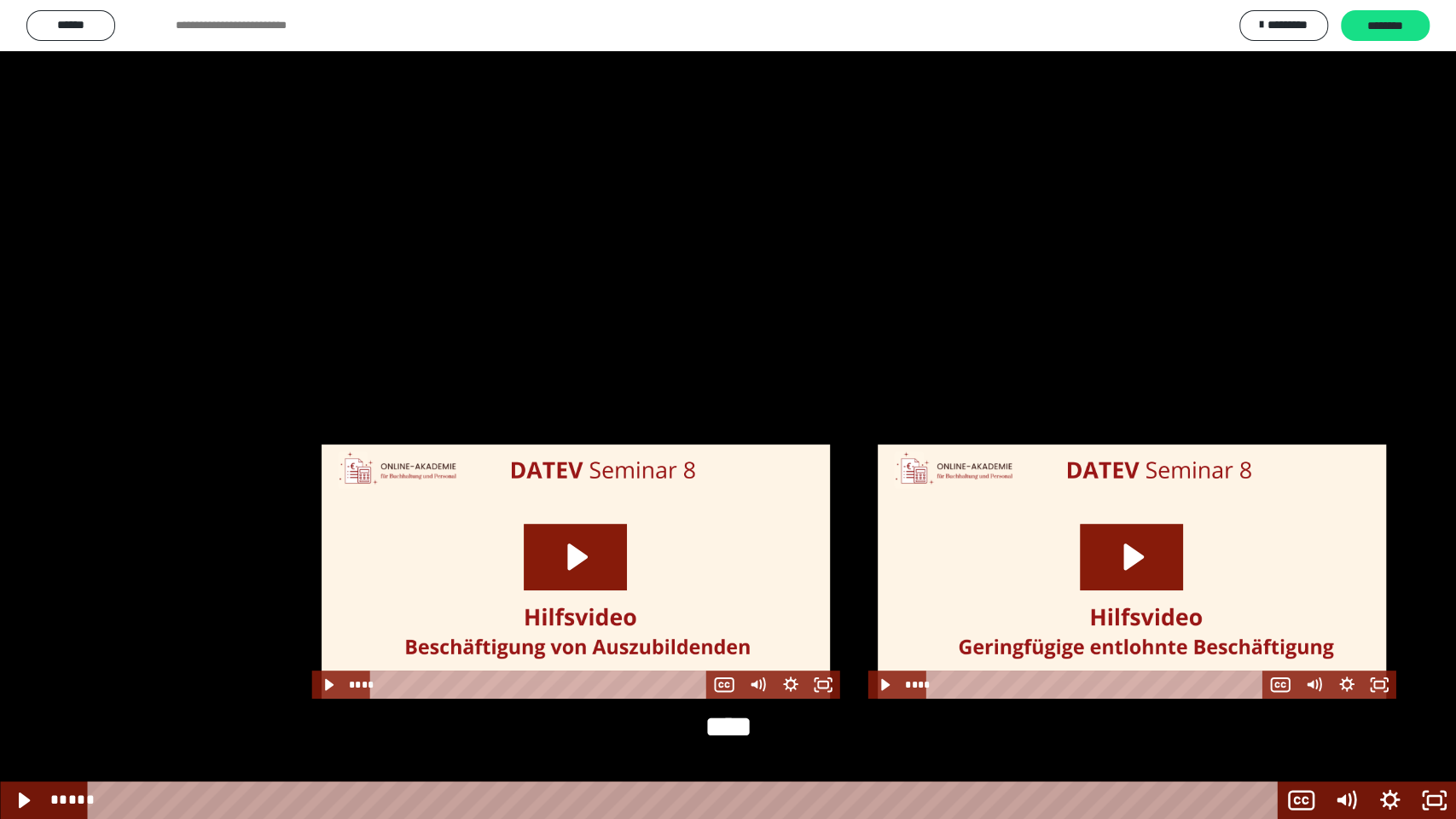 click at bounding box center [728, 410] 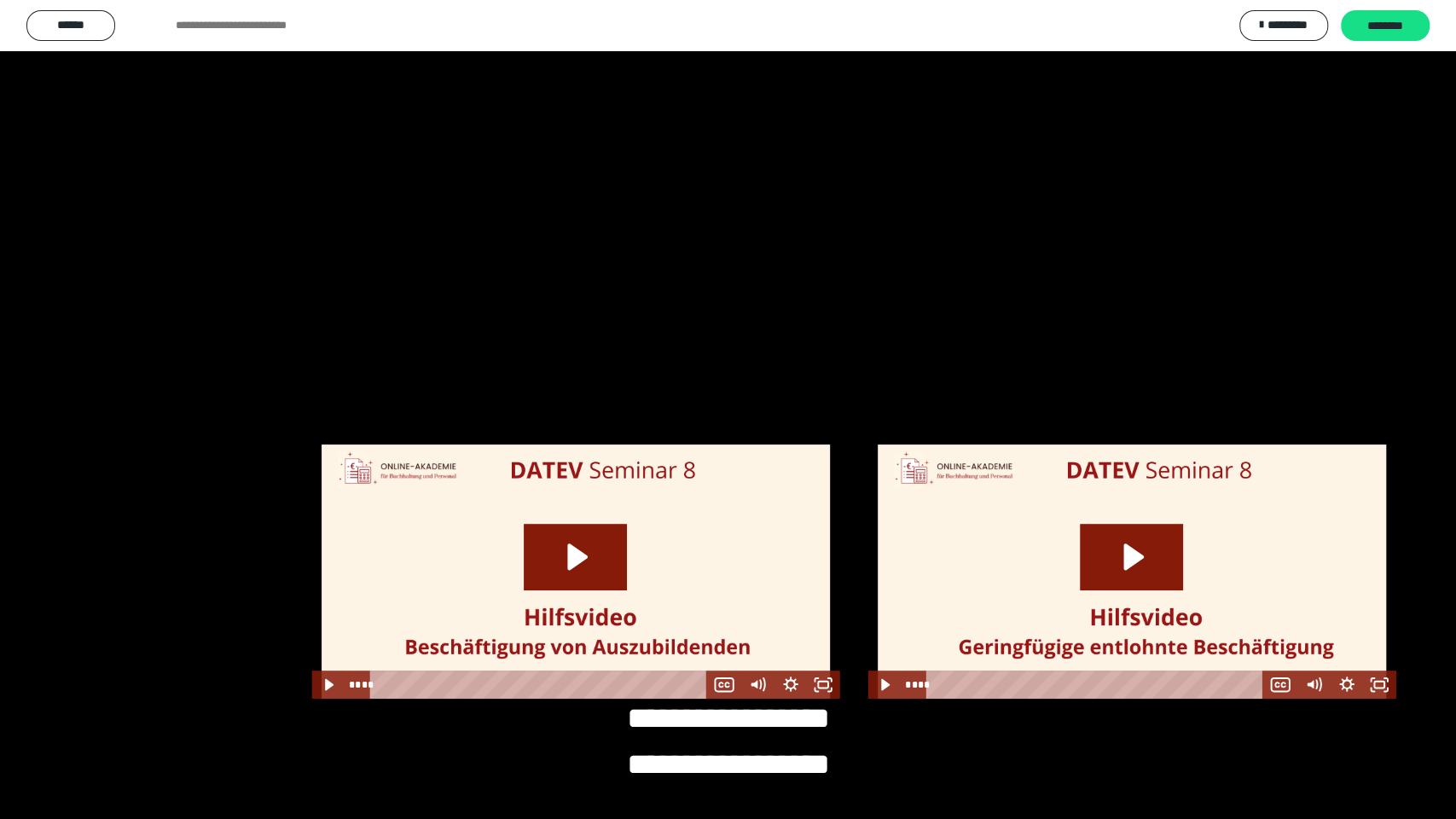 click at bounding box center [728, 410] 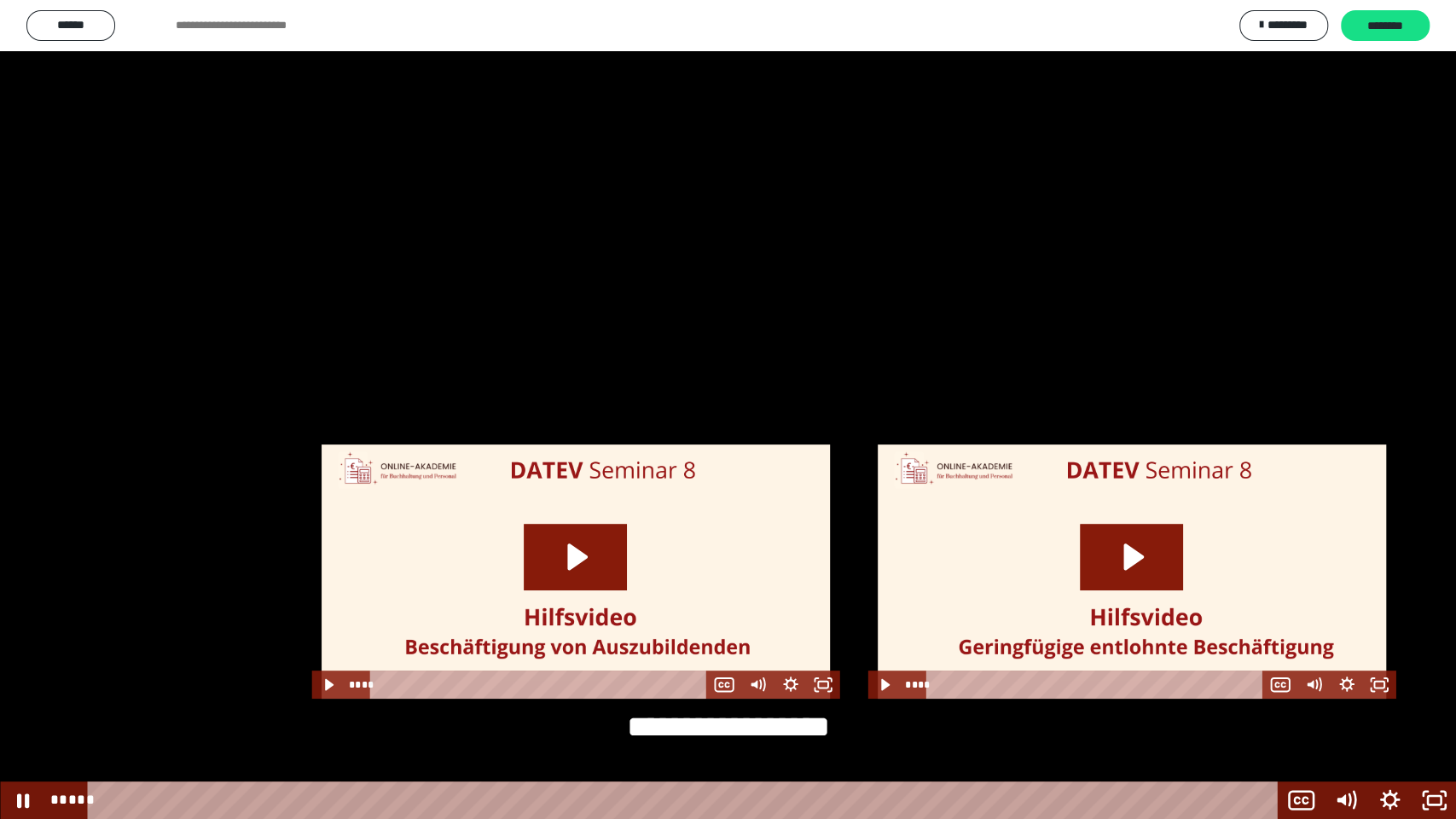 click at bounding box center (728, 410) 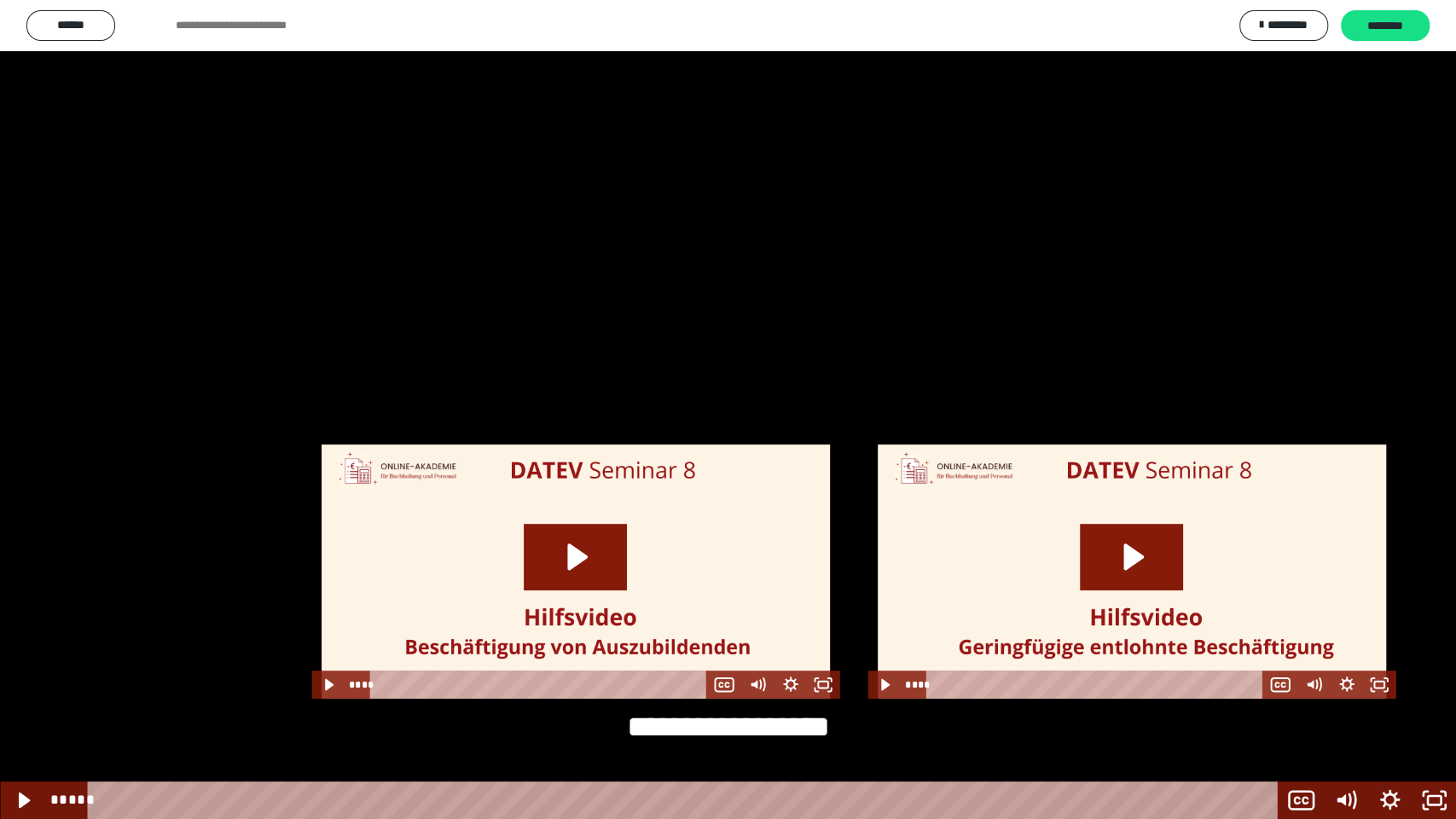 click at bounding box center (728, 410) 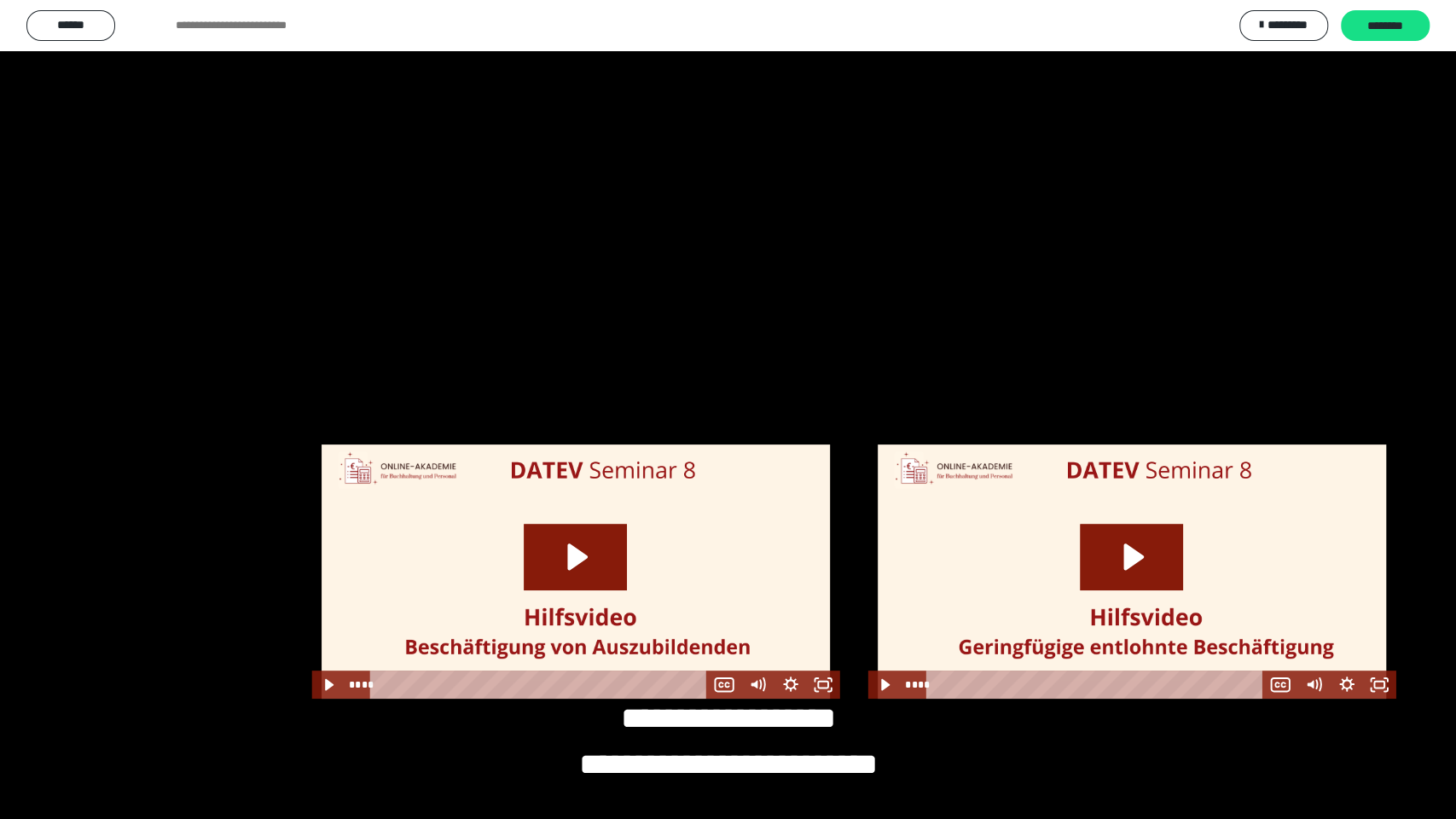 click at bounding box center (728, 410) 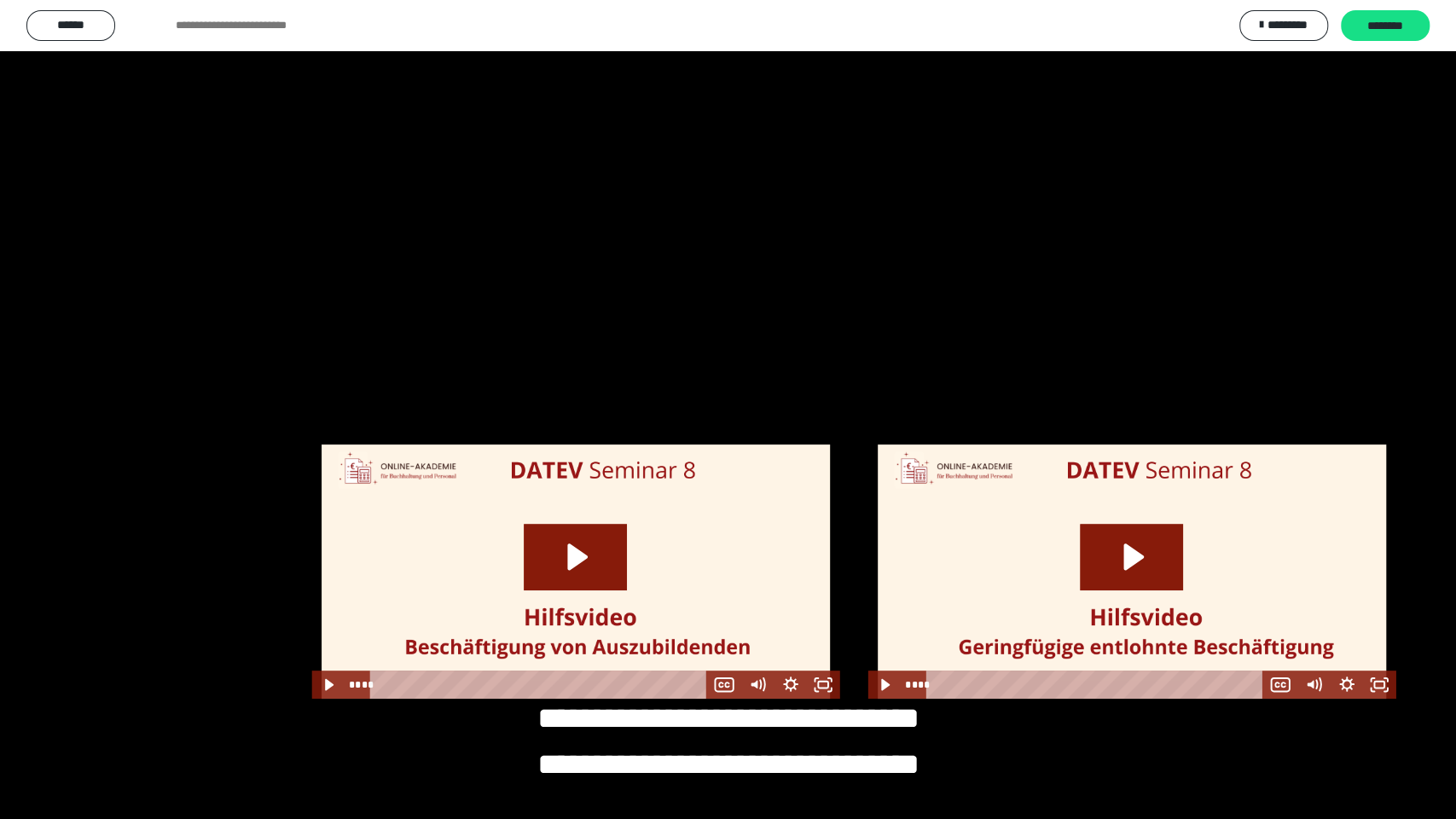 click at bounding box center (728, 410) 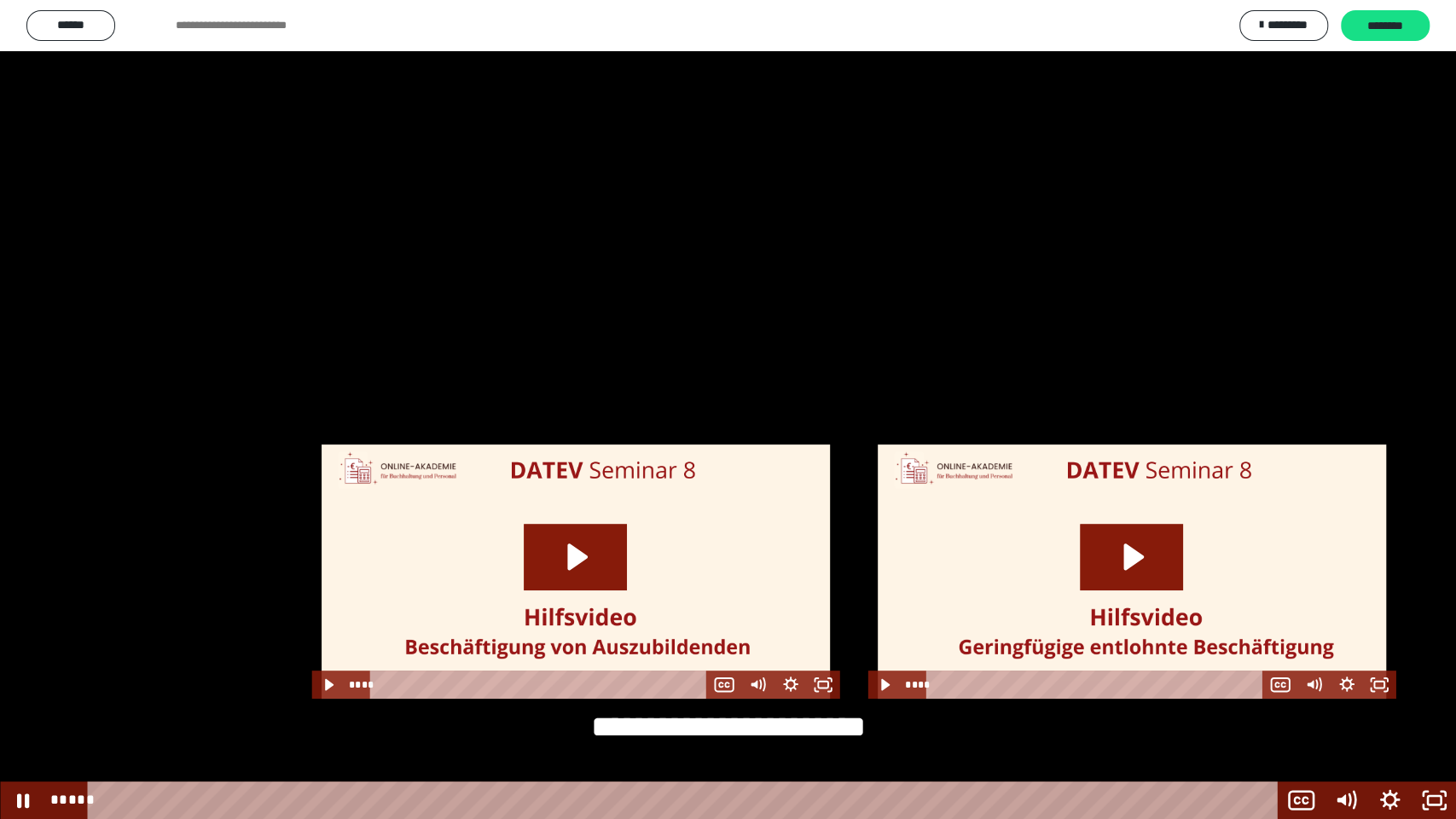 click at bounding box center [728, 410] 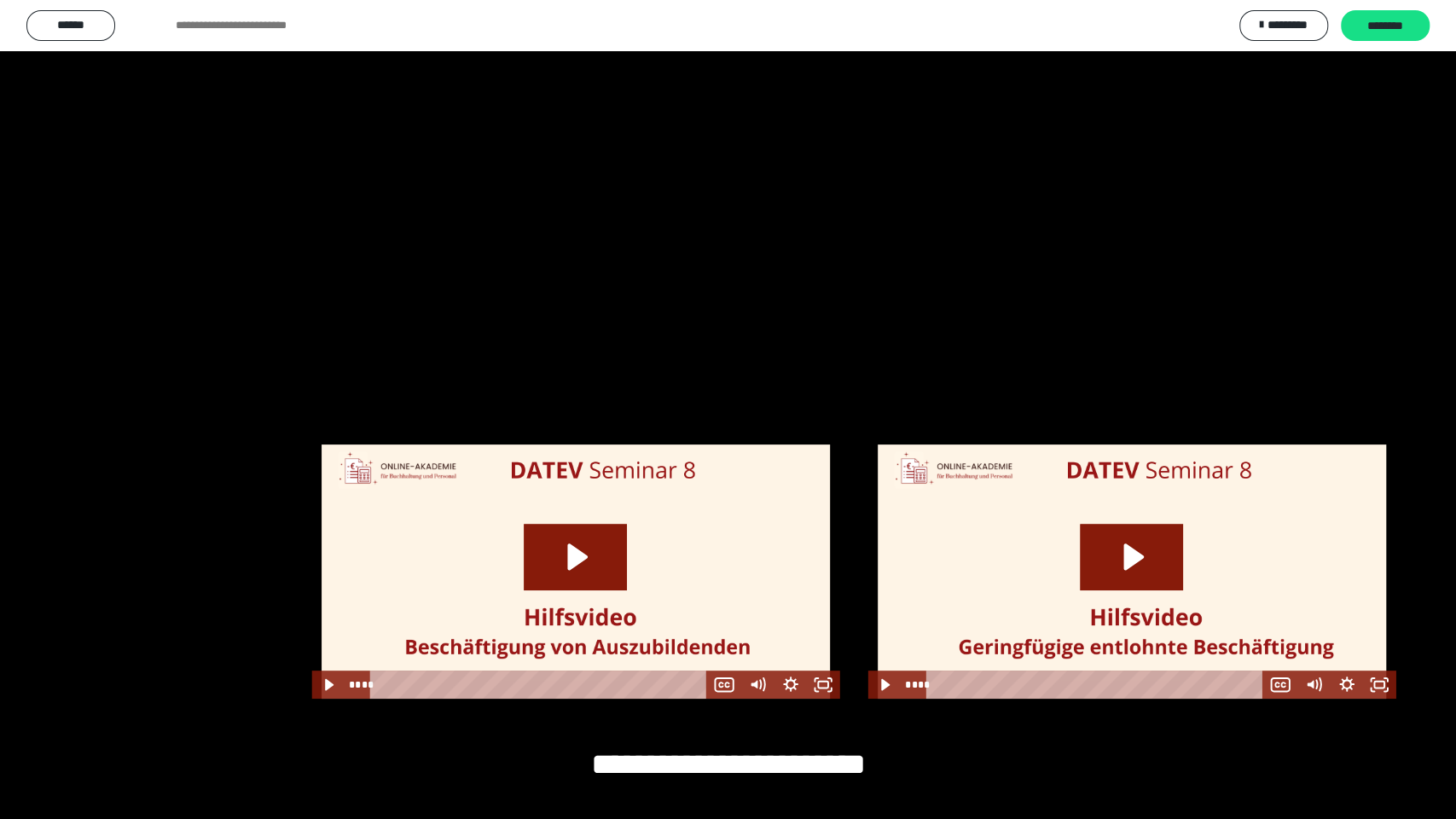 click at bounding box center (728, 410) 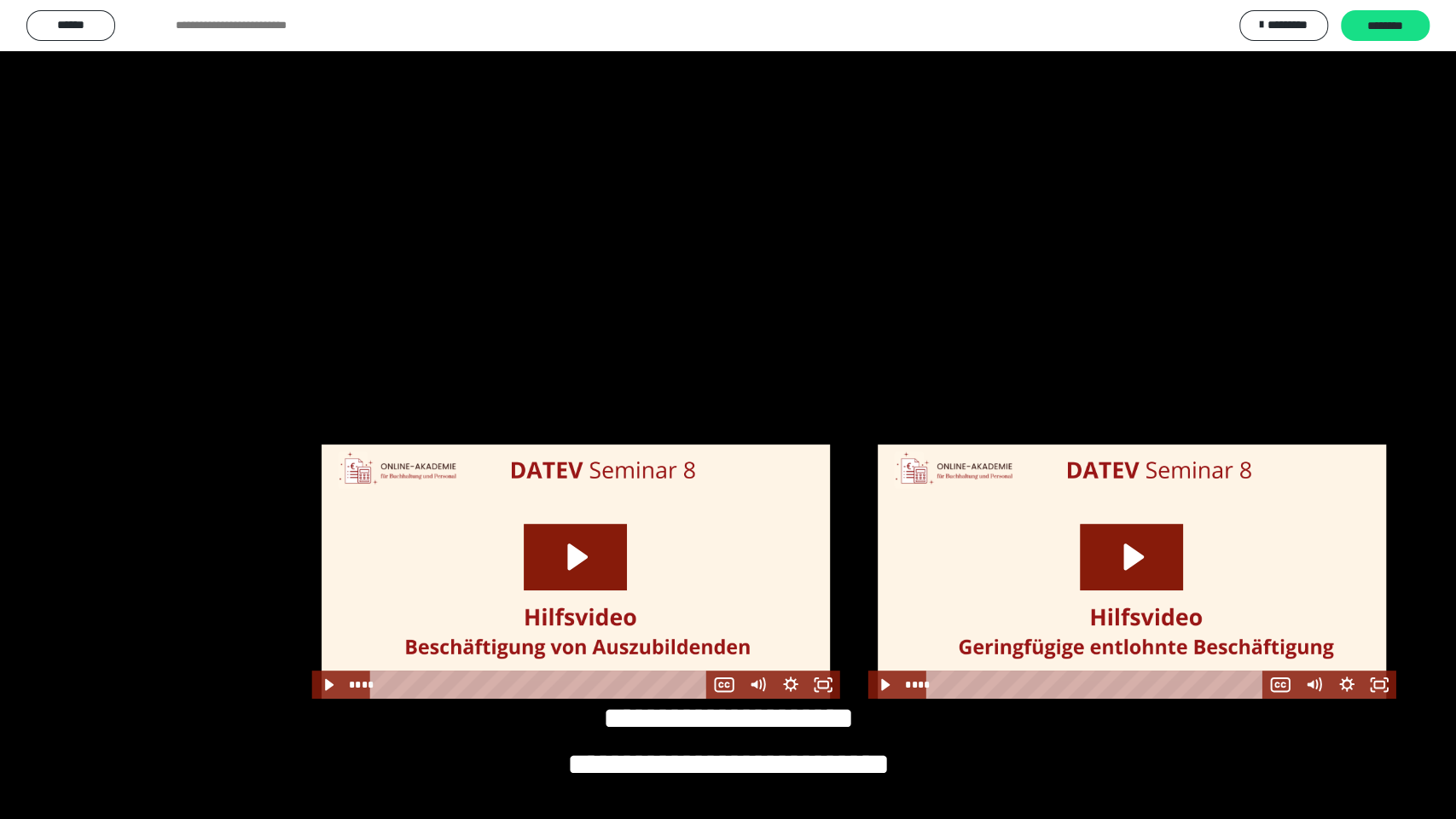 click at bounding box center (728, 410) 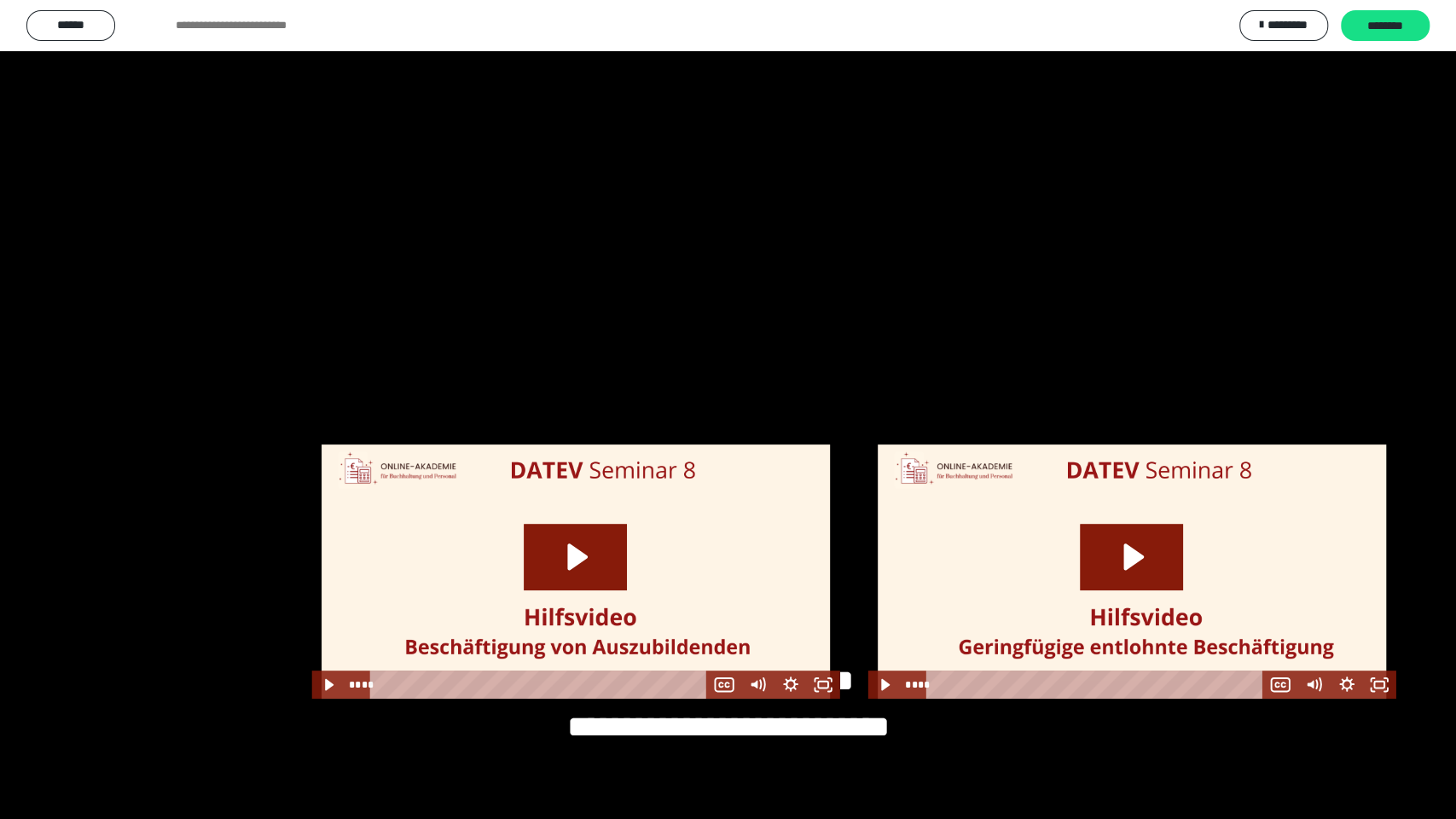 click at bounding box center (728, 410) 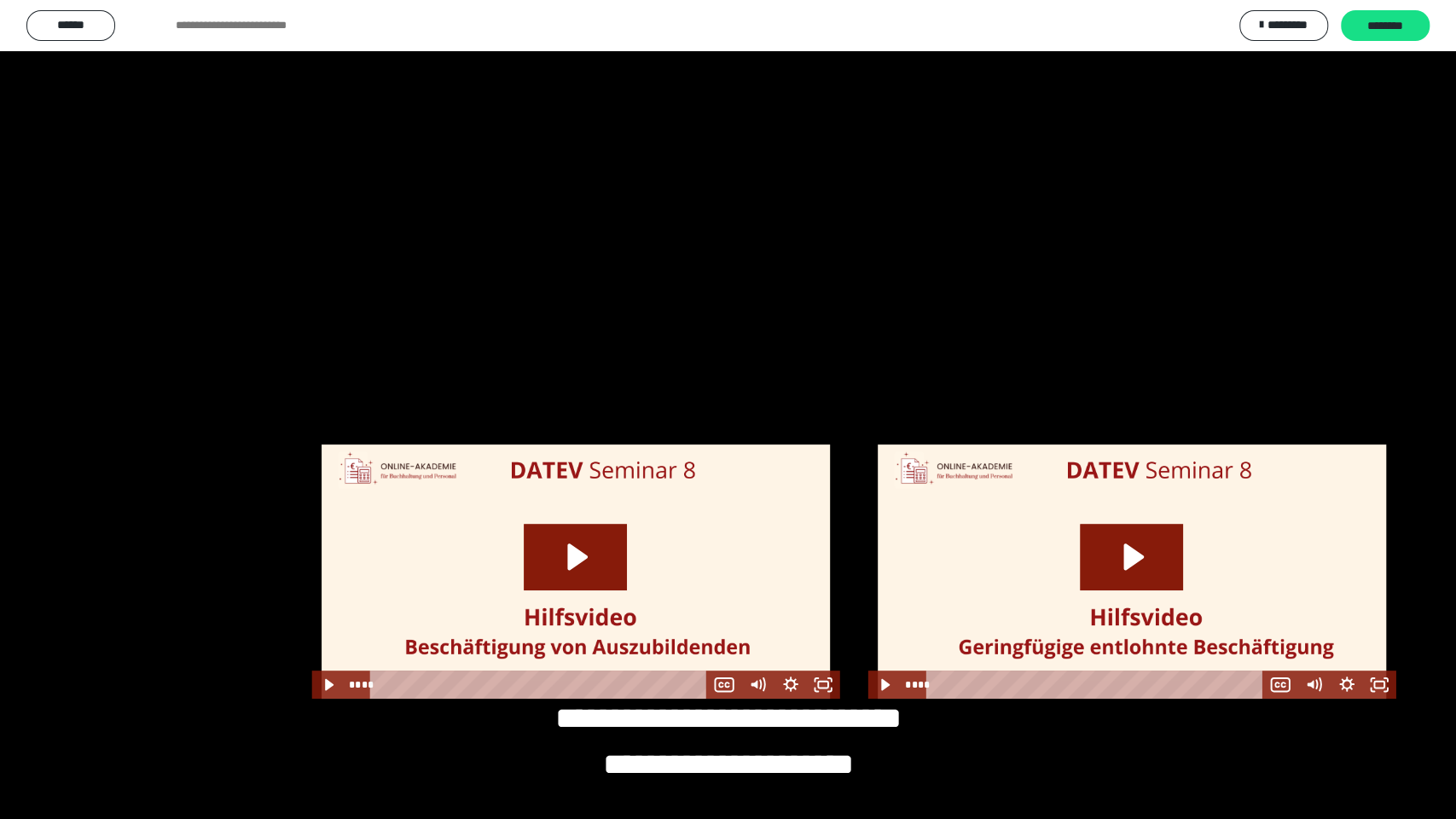 click at bounding box center (728, 410) 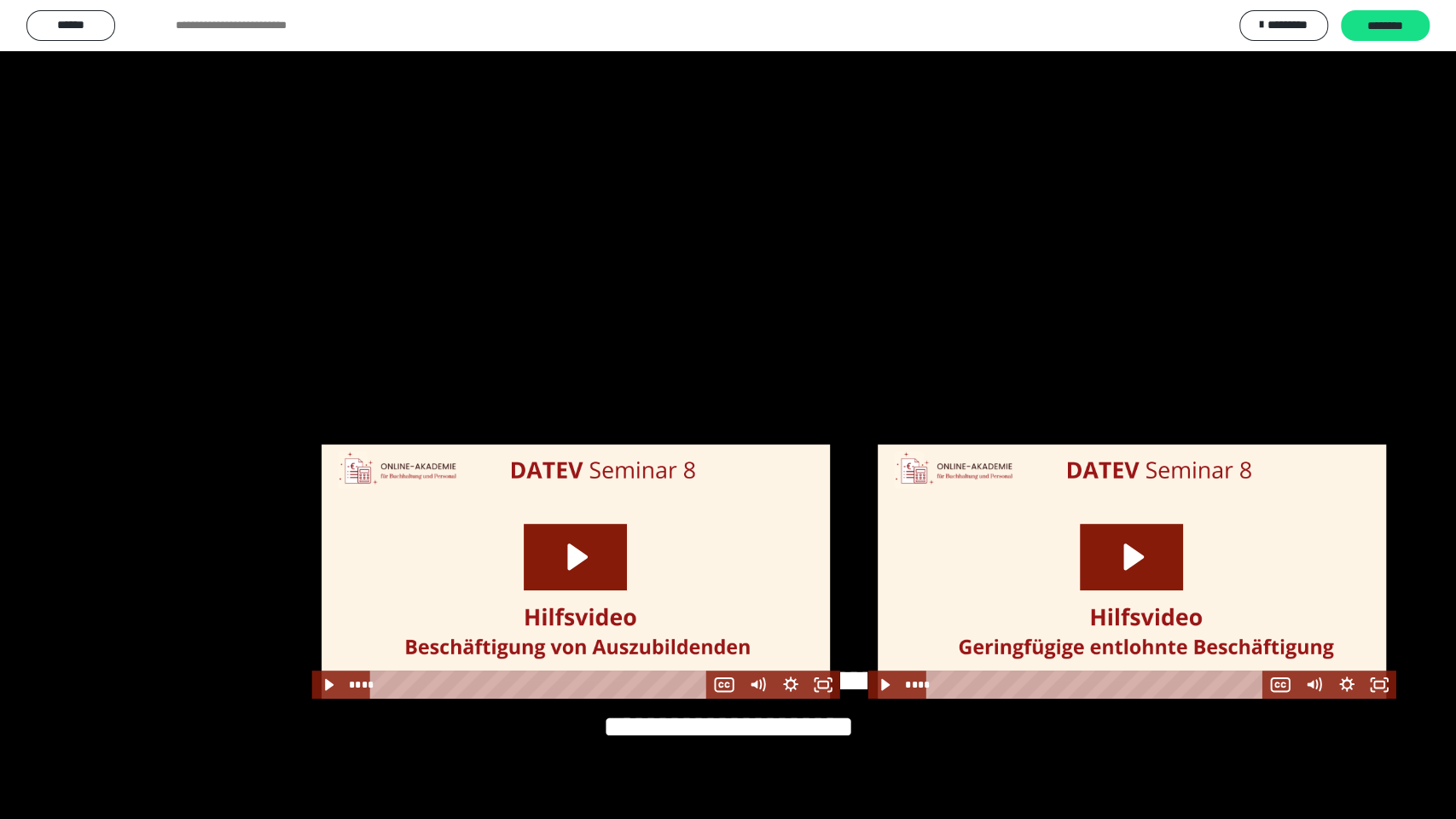 click at bounding box center (728, 410) 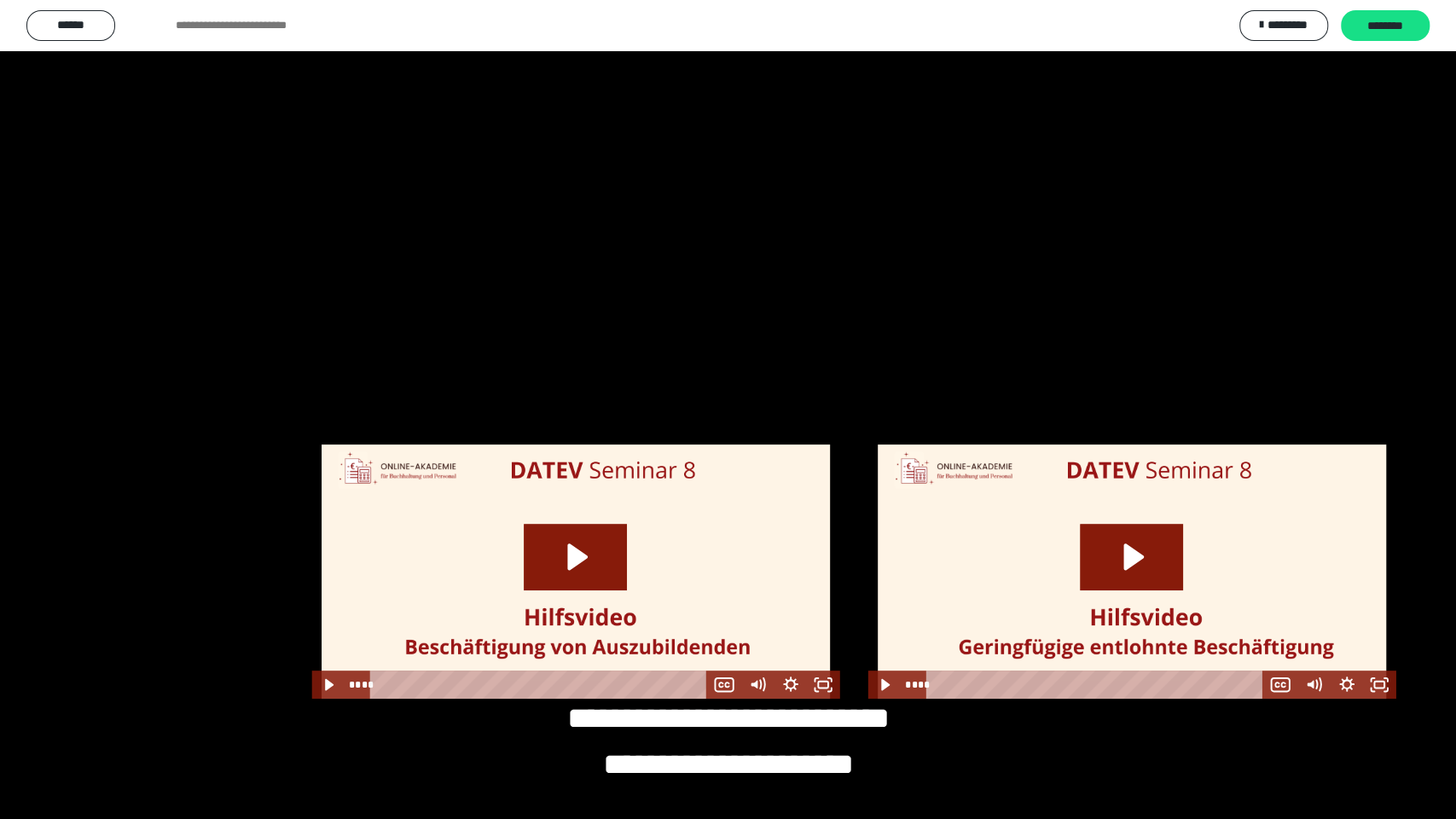 click at bounding box center (728, 410) 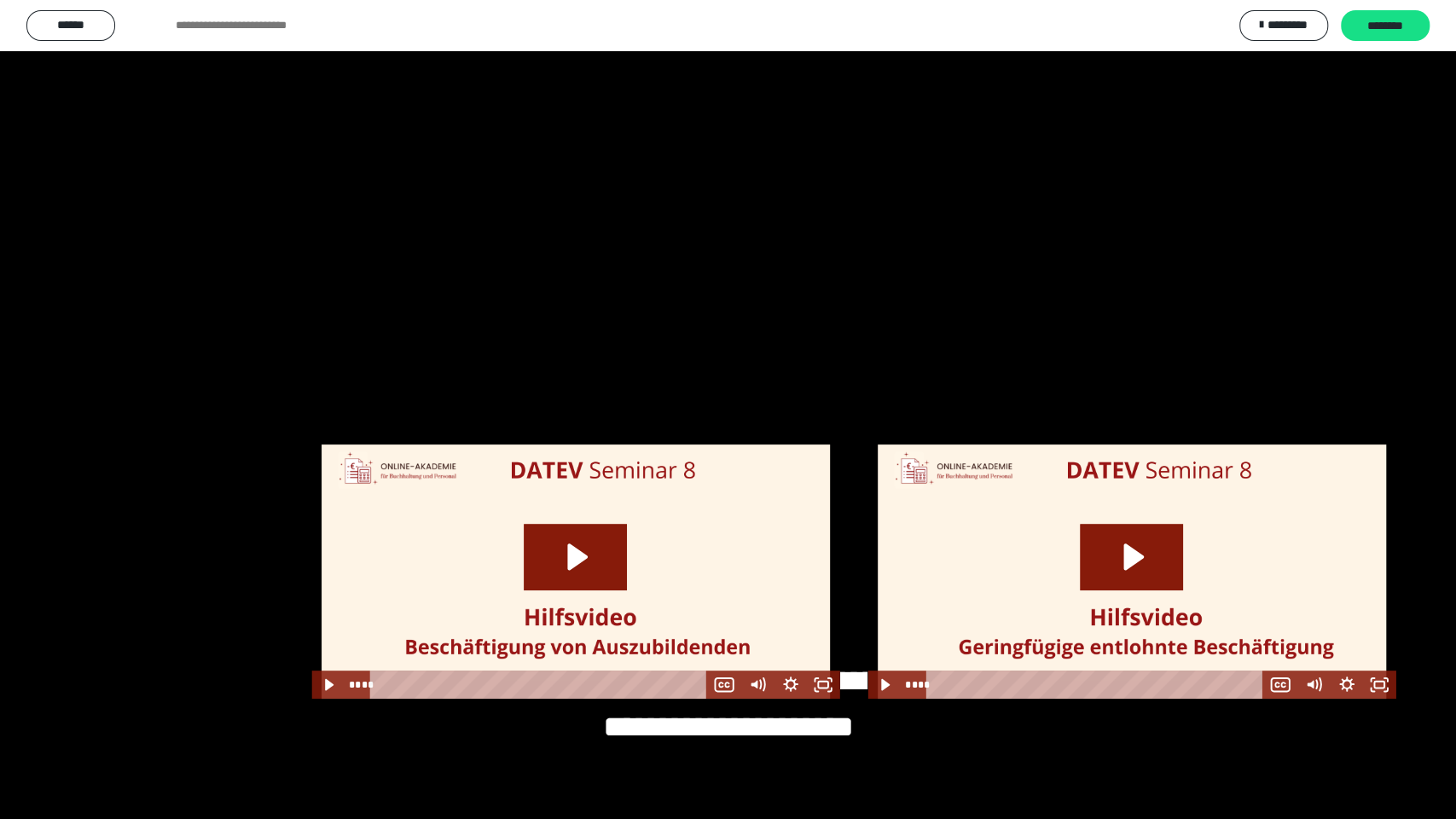 click at bounding box center (728, 410) 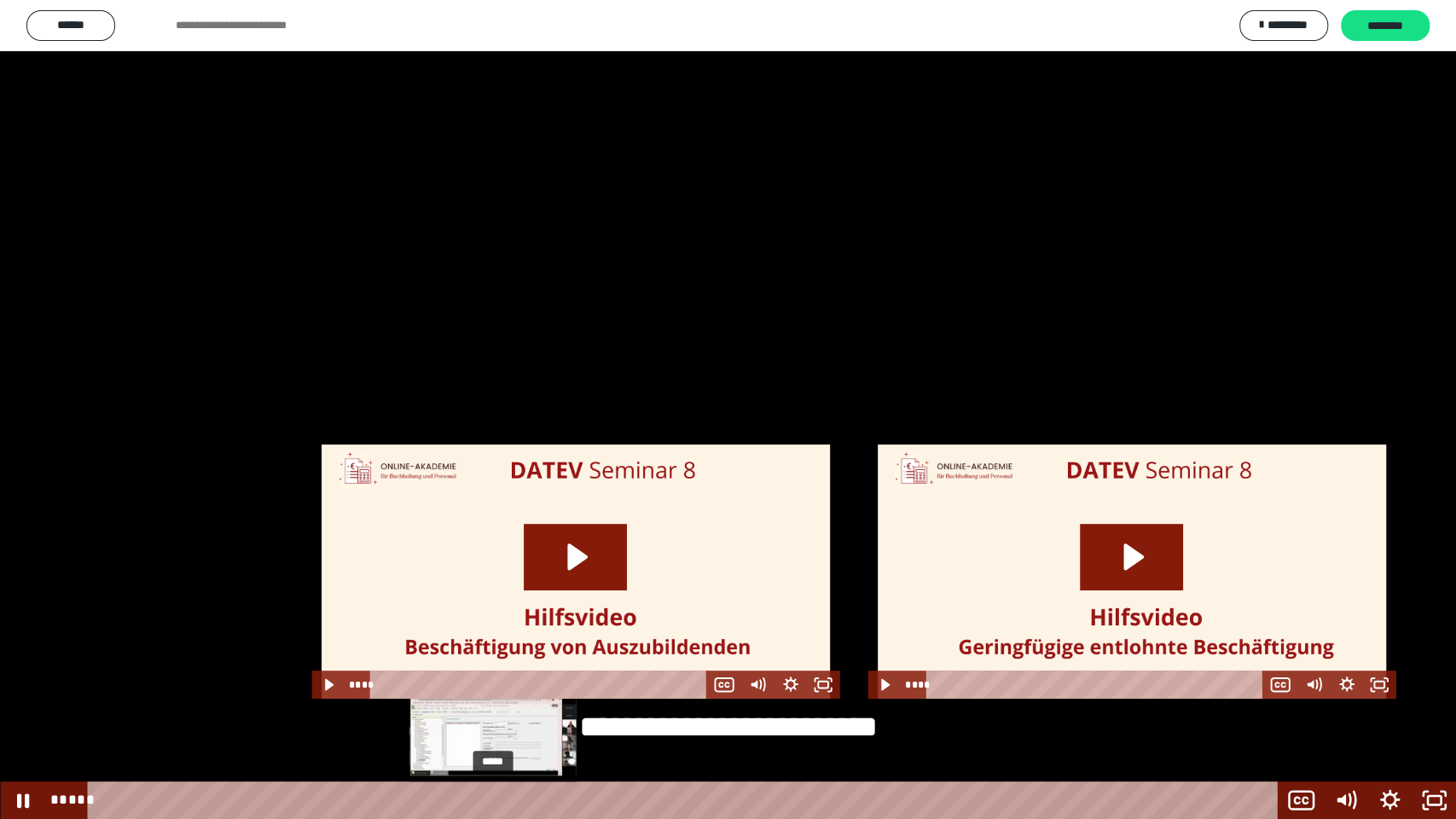 click on "*****" at bounding box center (686, 800) 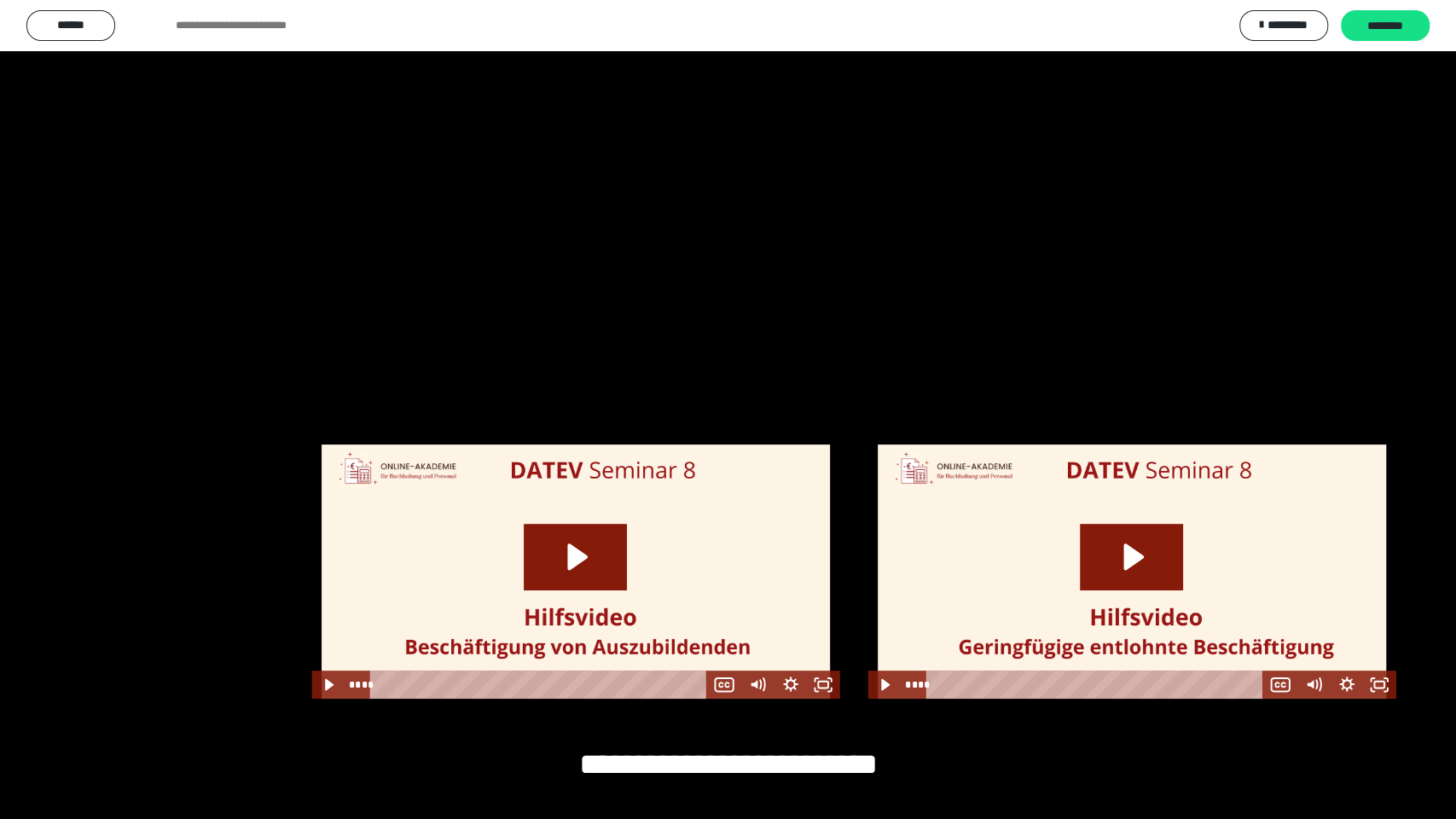 click at bounding box center [728, 410] 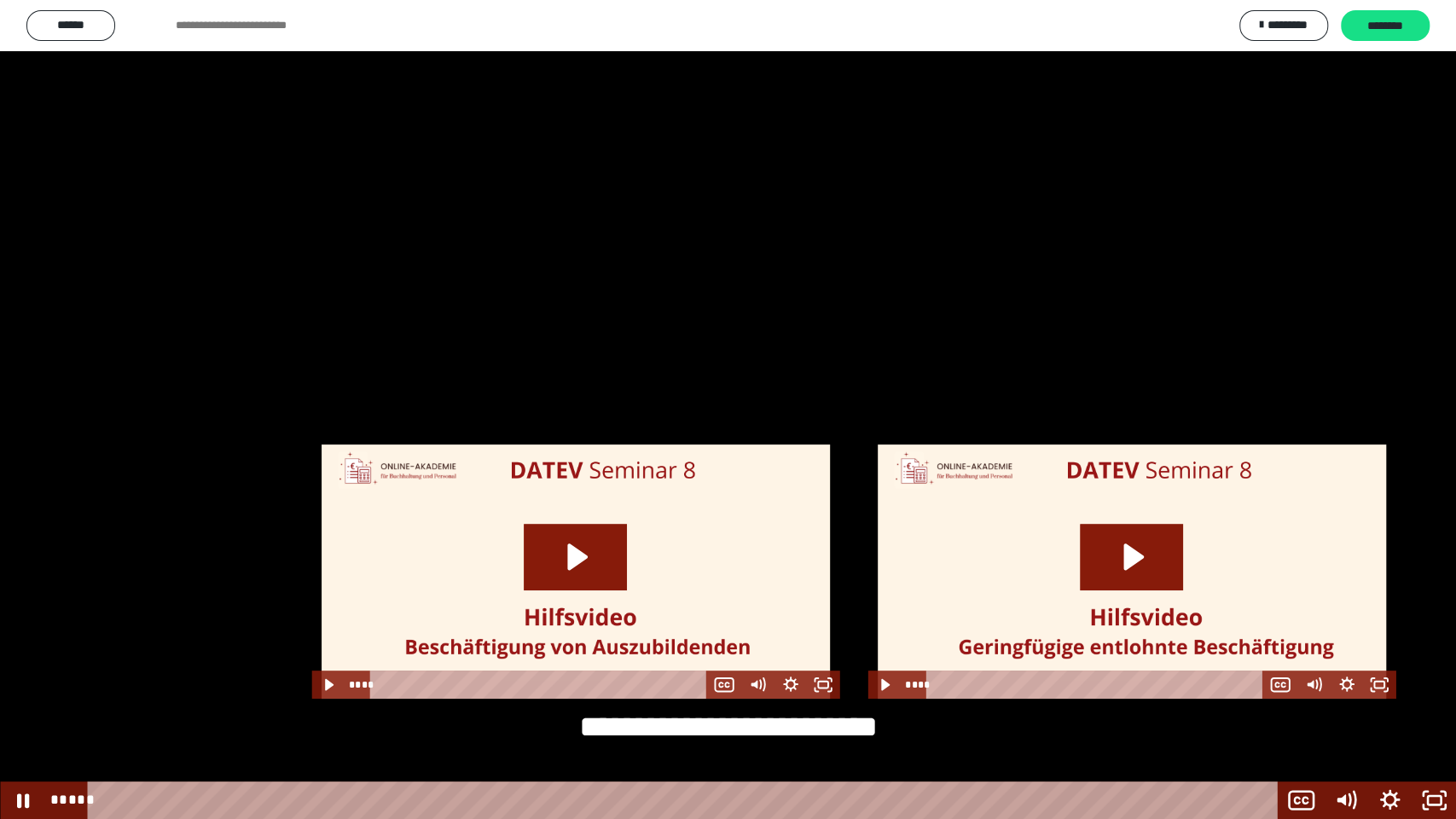 click at bounding box center (728, 410) 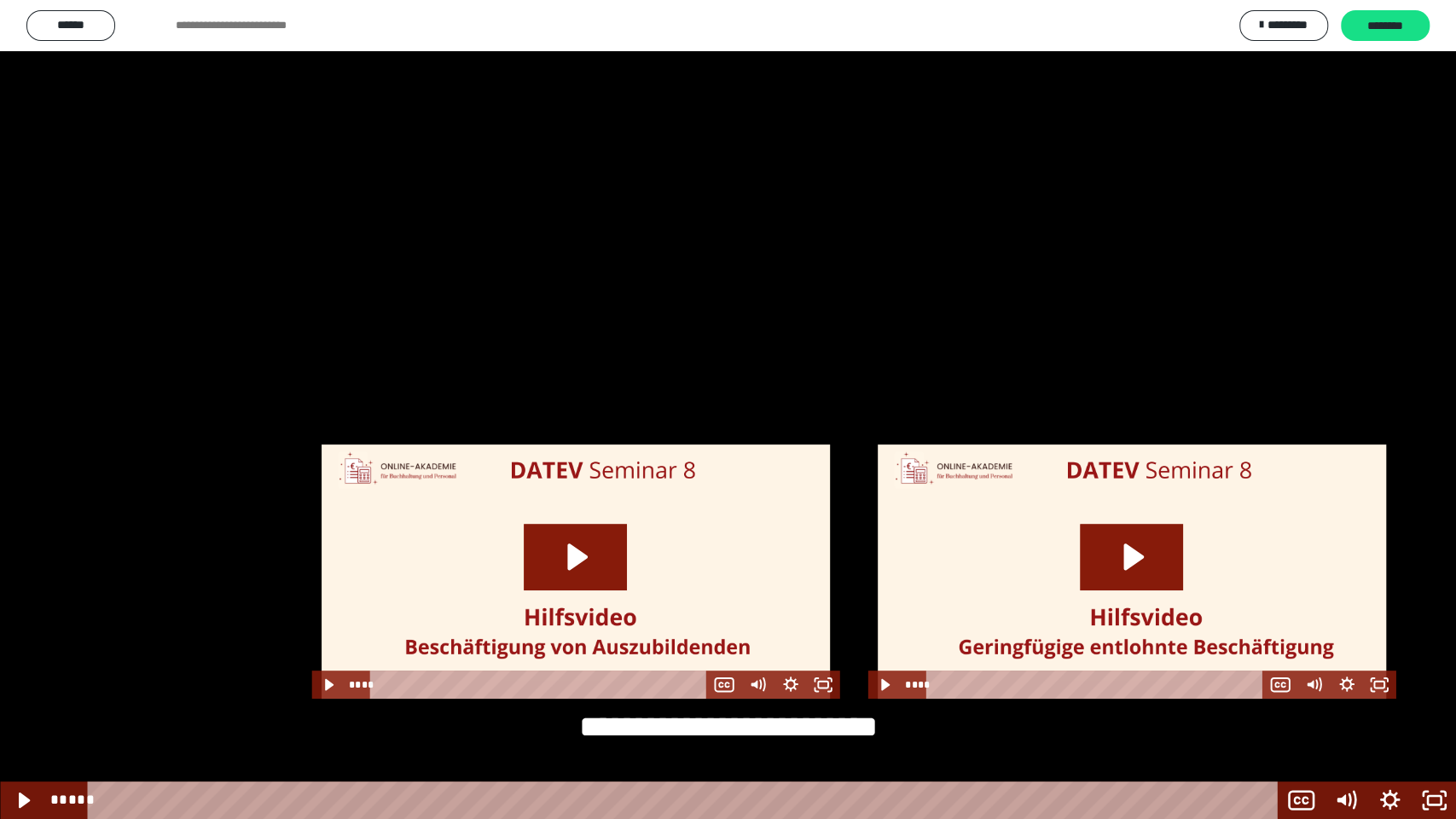 click at bounding box center [728, 410] 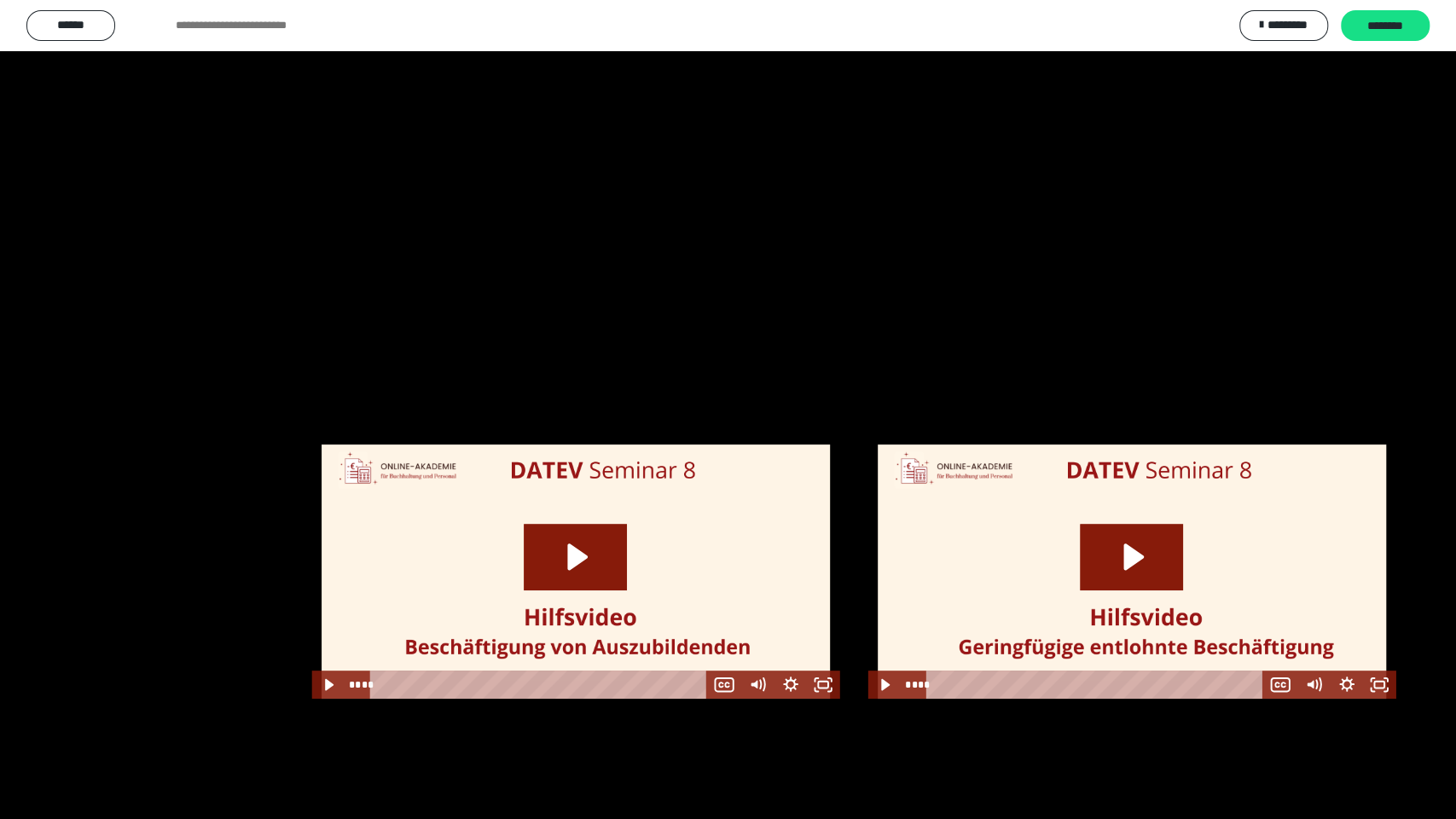click at bounding box center (728, 410) 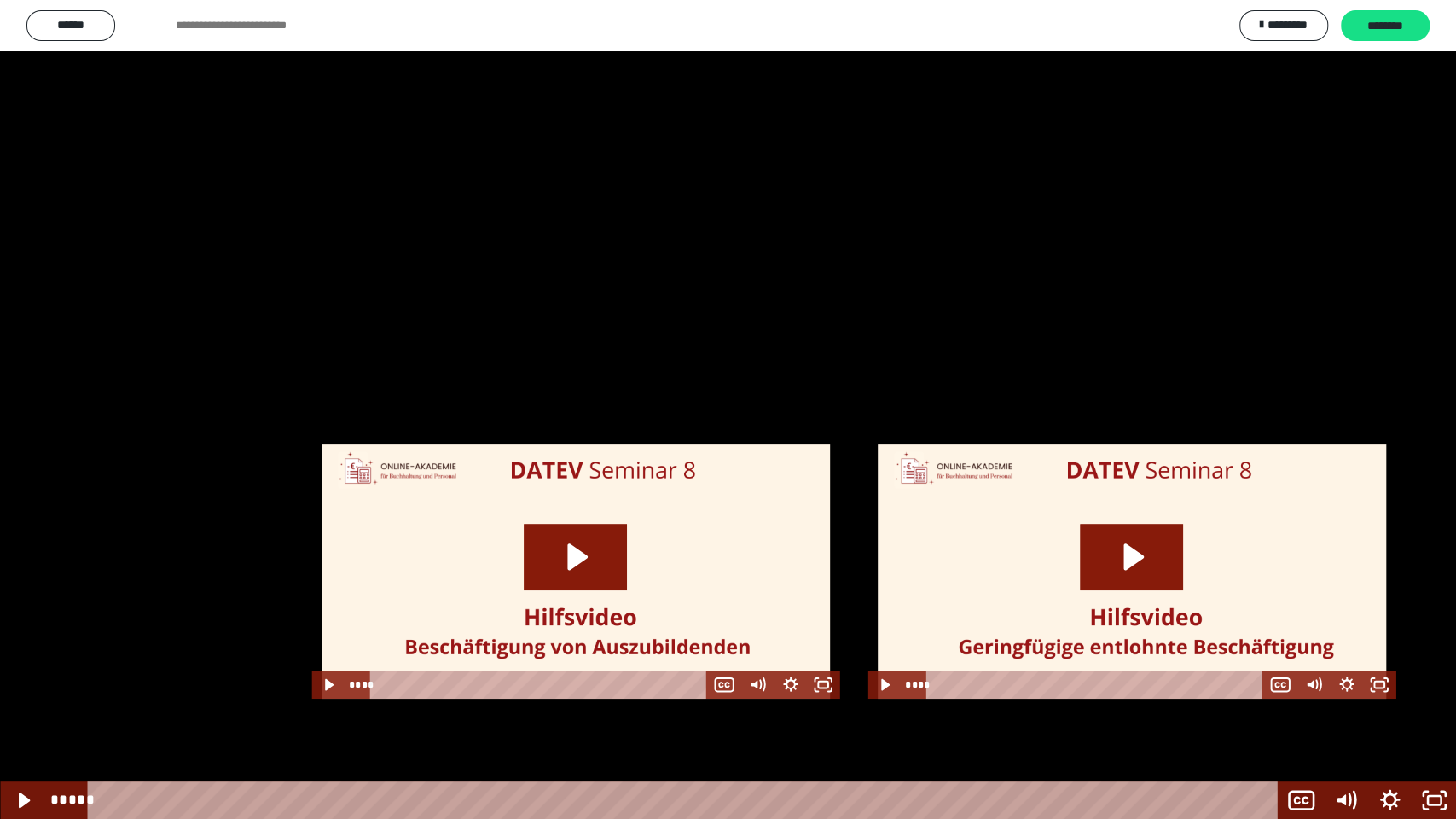 click at bounding box center [728, 410] 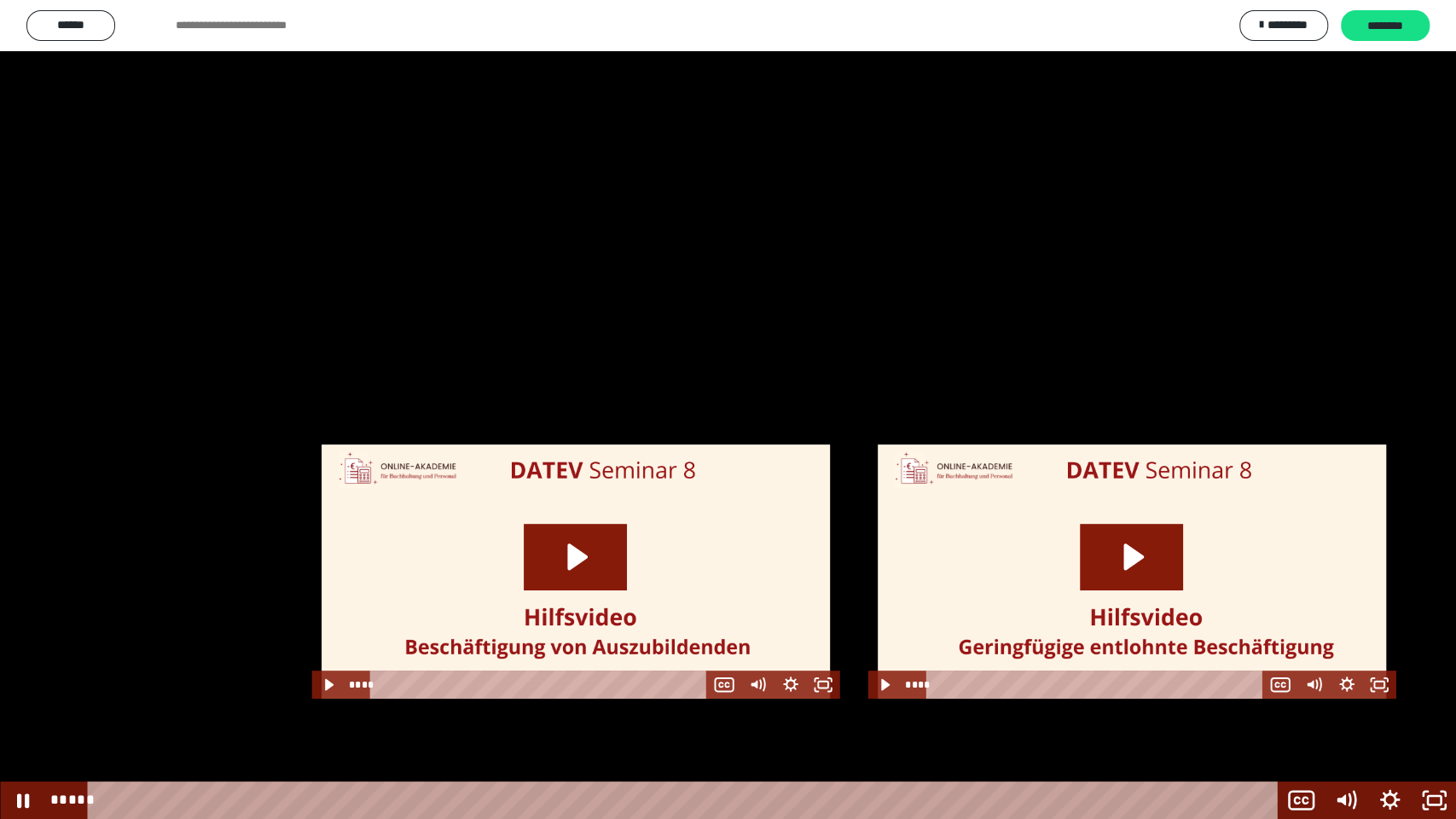 click at bounding box center (728, 410) 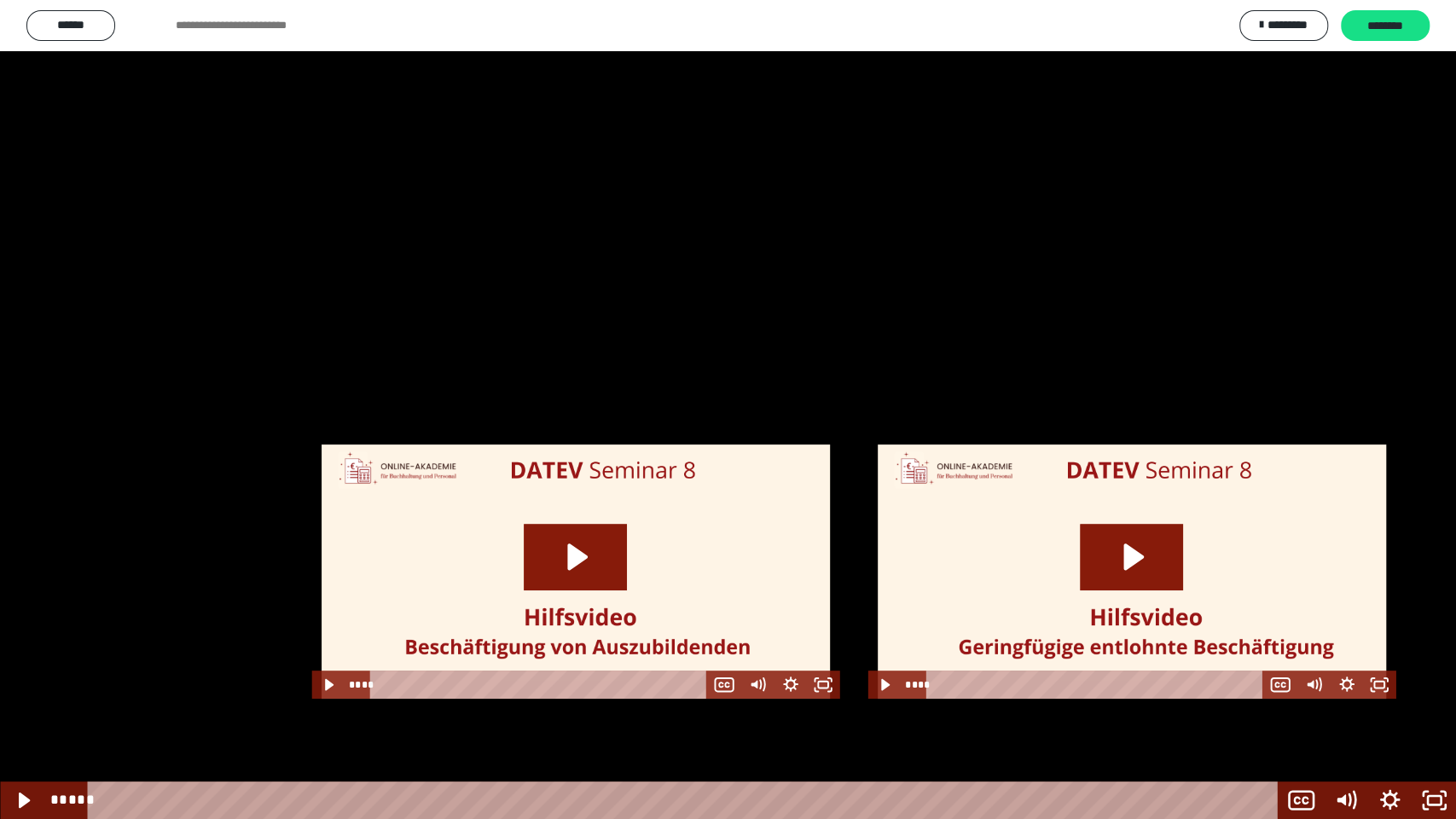 click at bounding box center (728, 410) 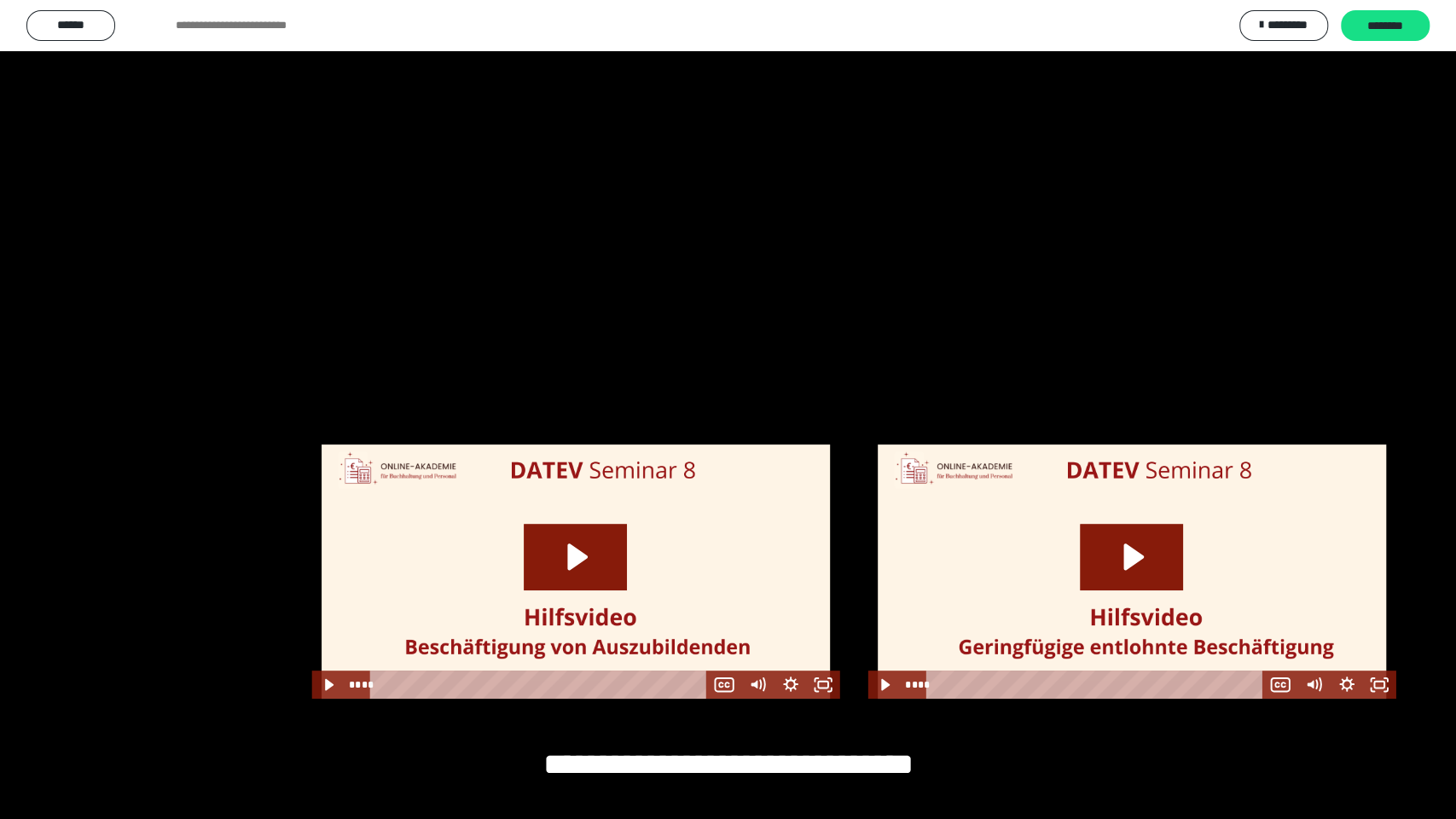 click at bounding box center [728, 410] 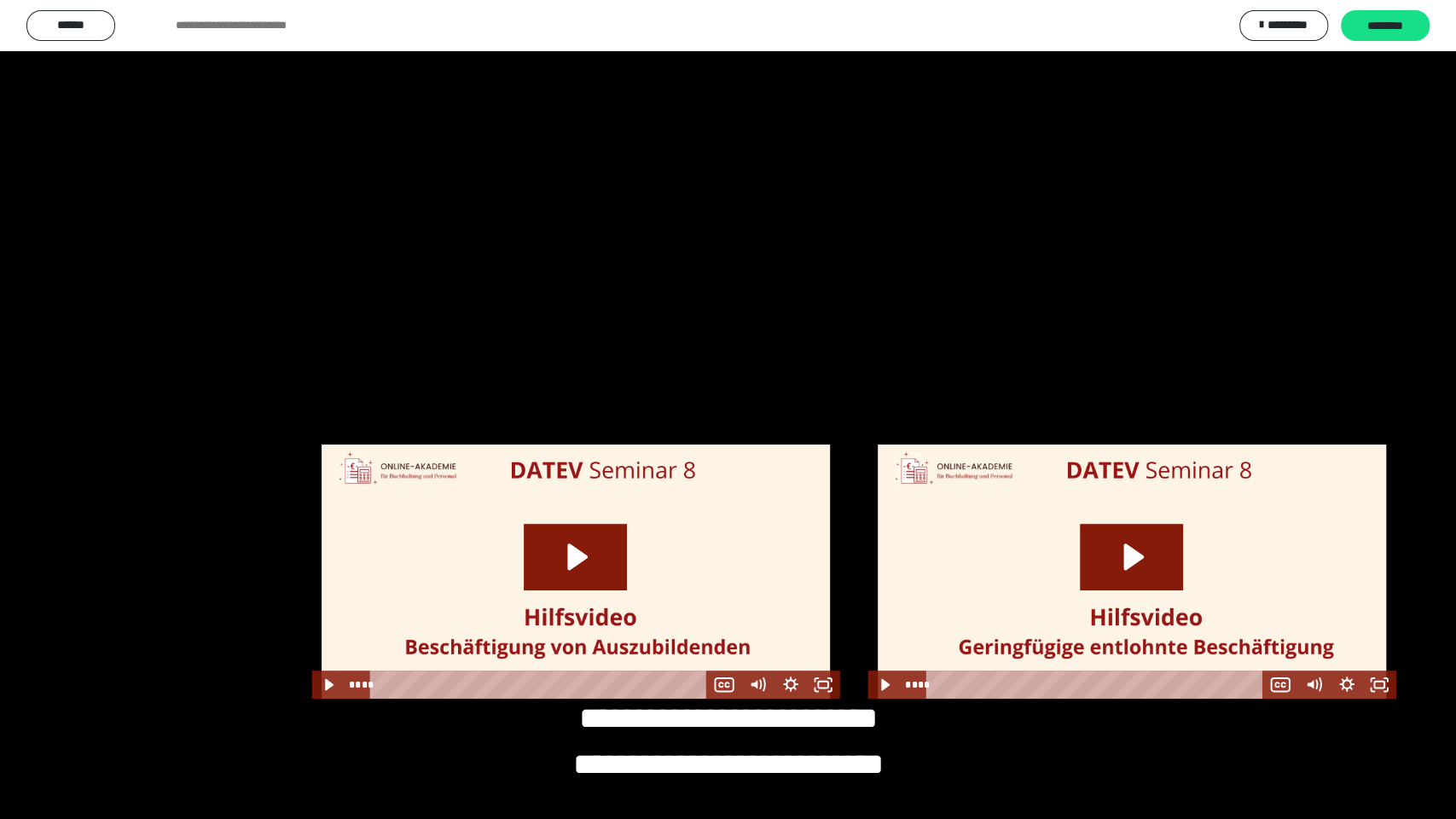 type 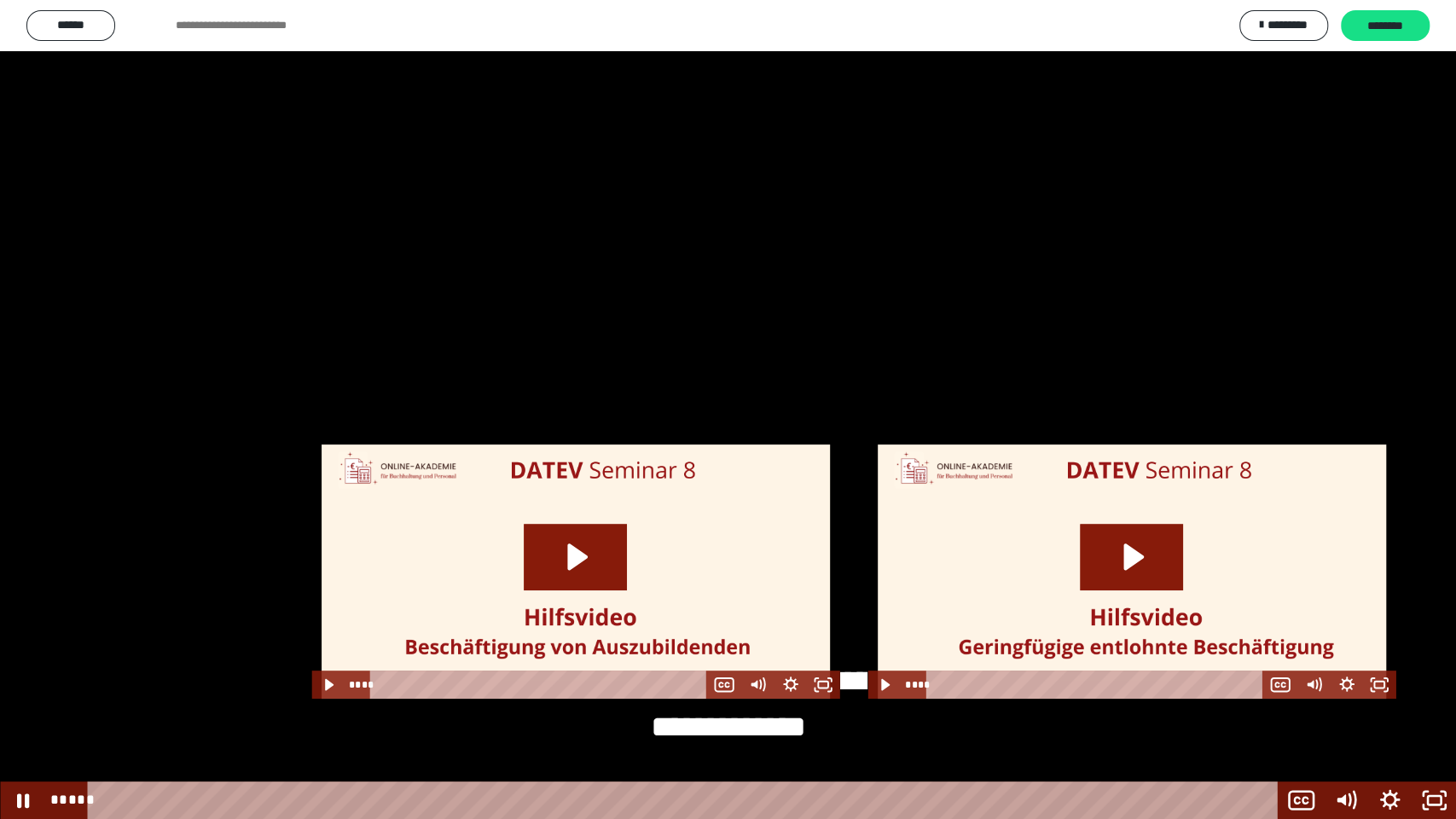 click at bounding box center [728, 410] 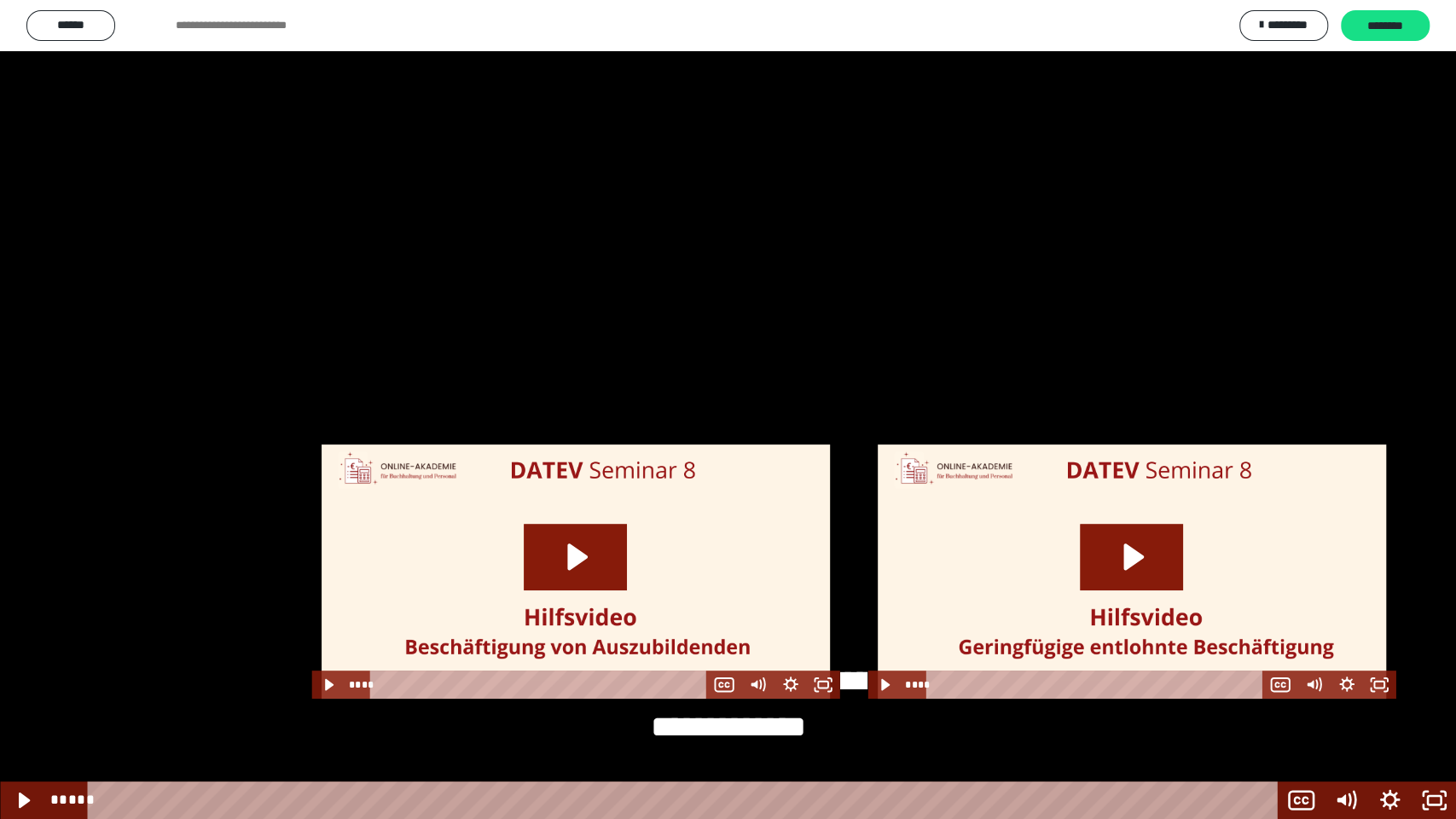 click at bounding box center (728, 410) 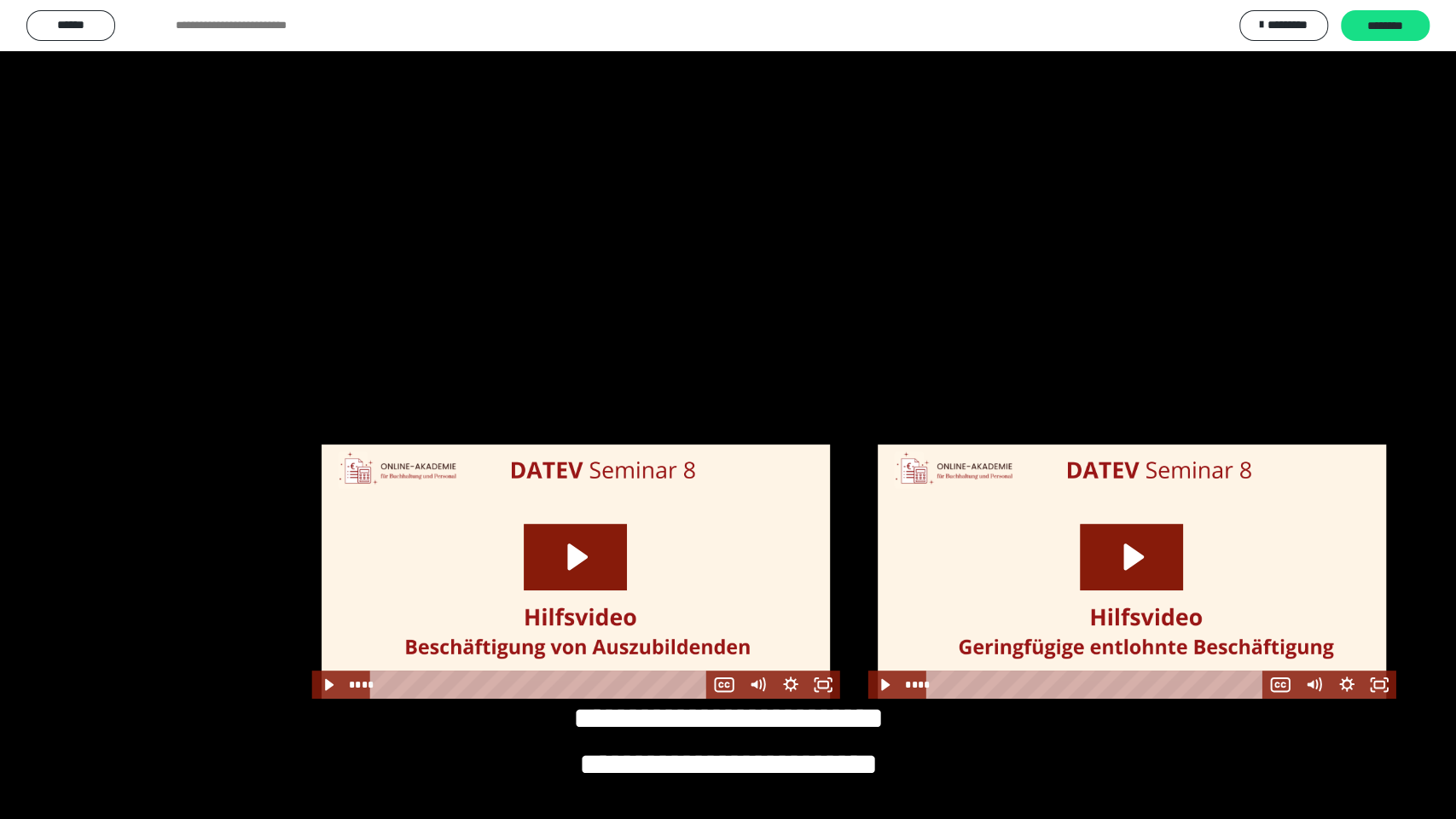 click at bounding box center [728, 410] 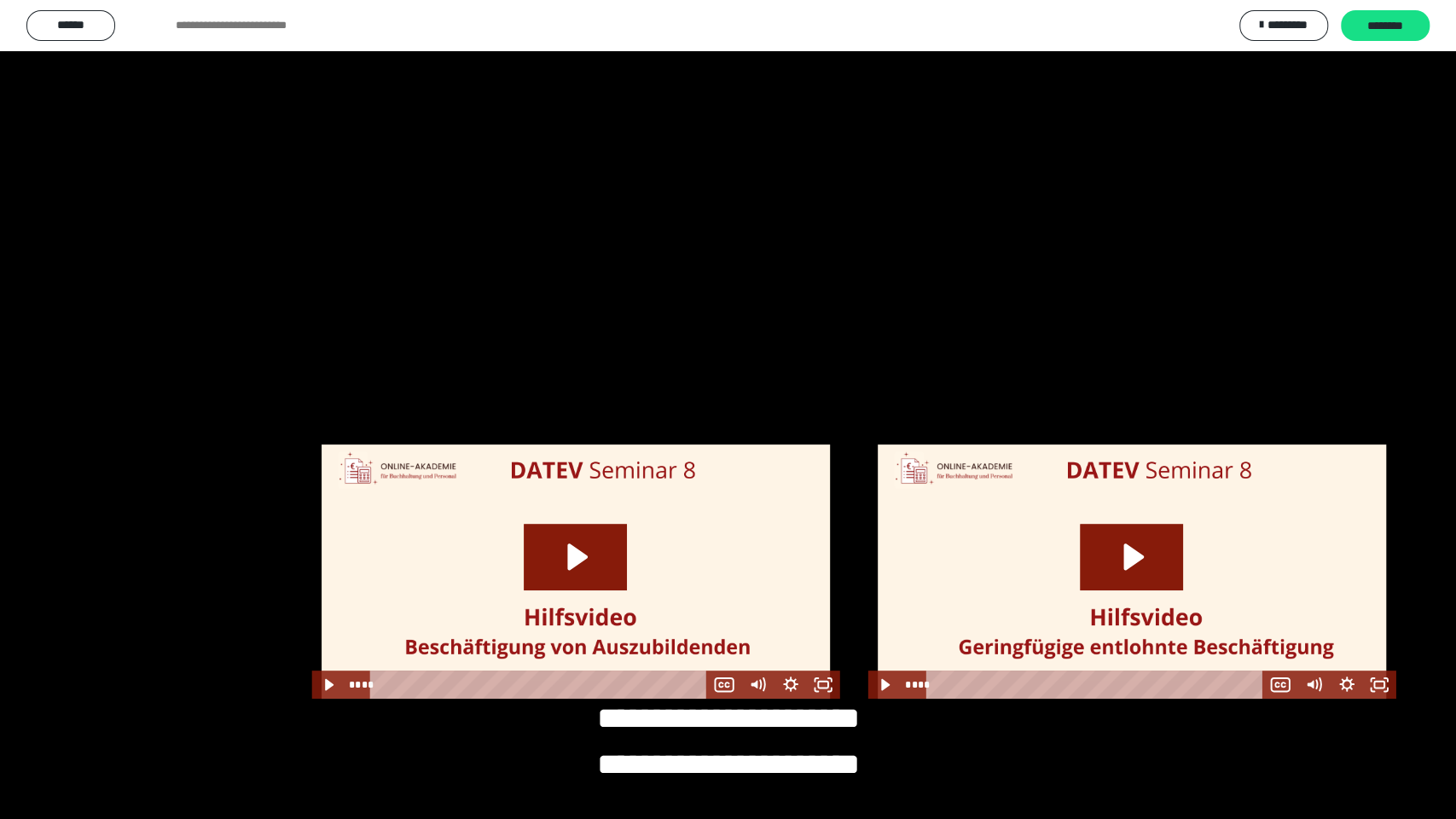 click at bounding box center [728, 410] 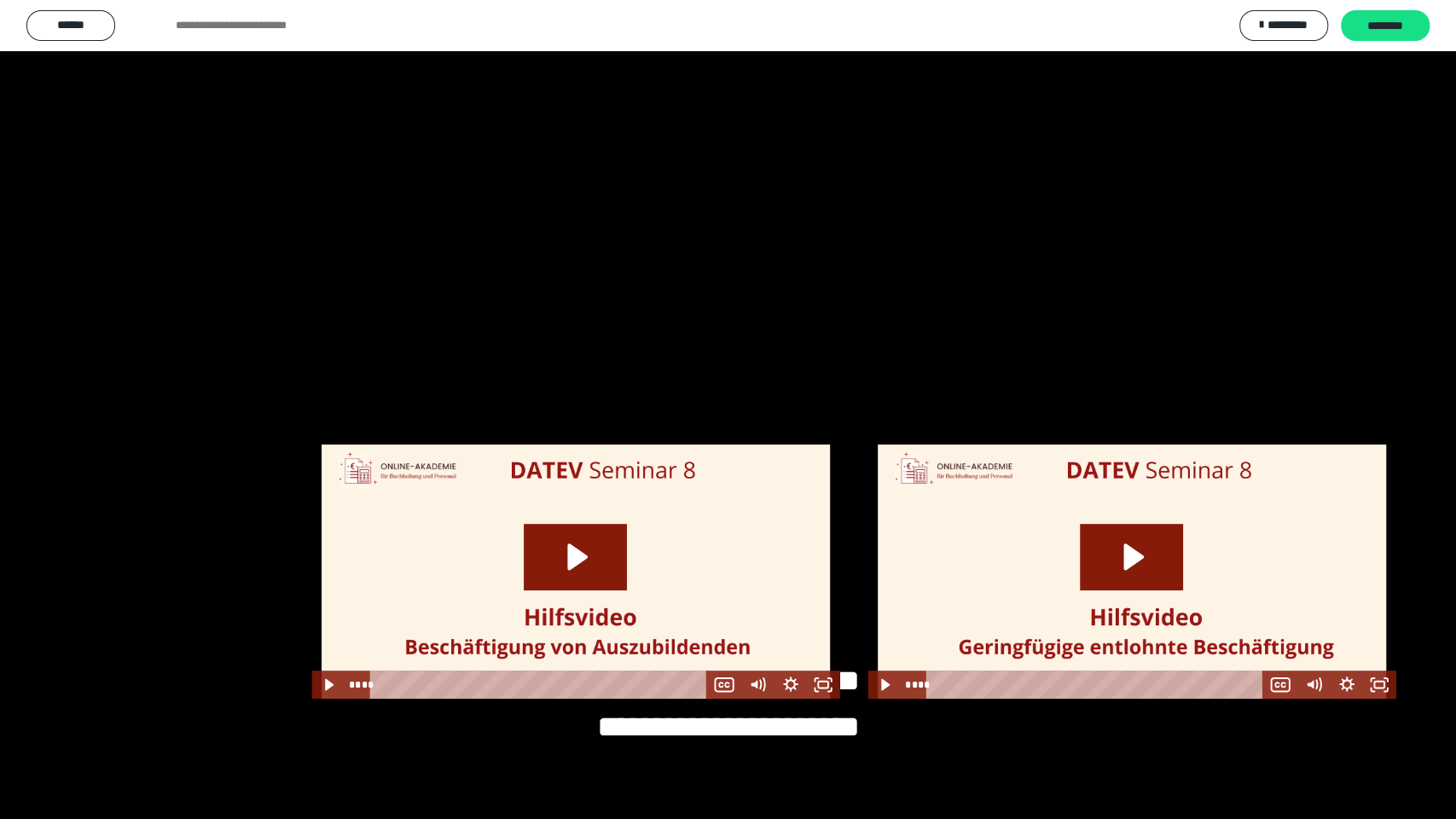 click at bounding box center [728, 410] 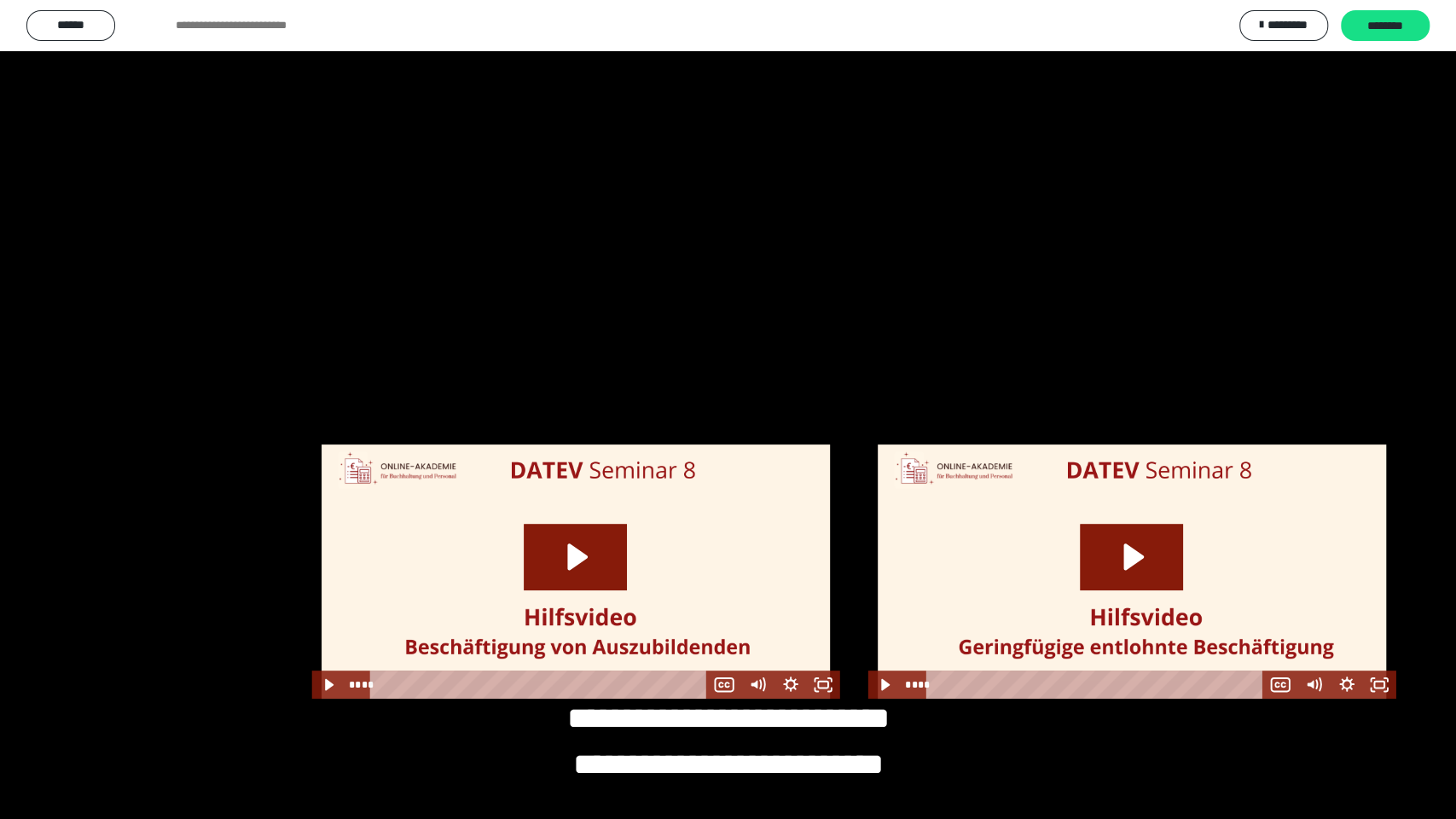 click at bounding box center [728, 410] 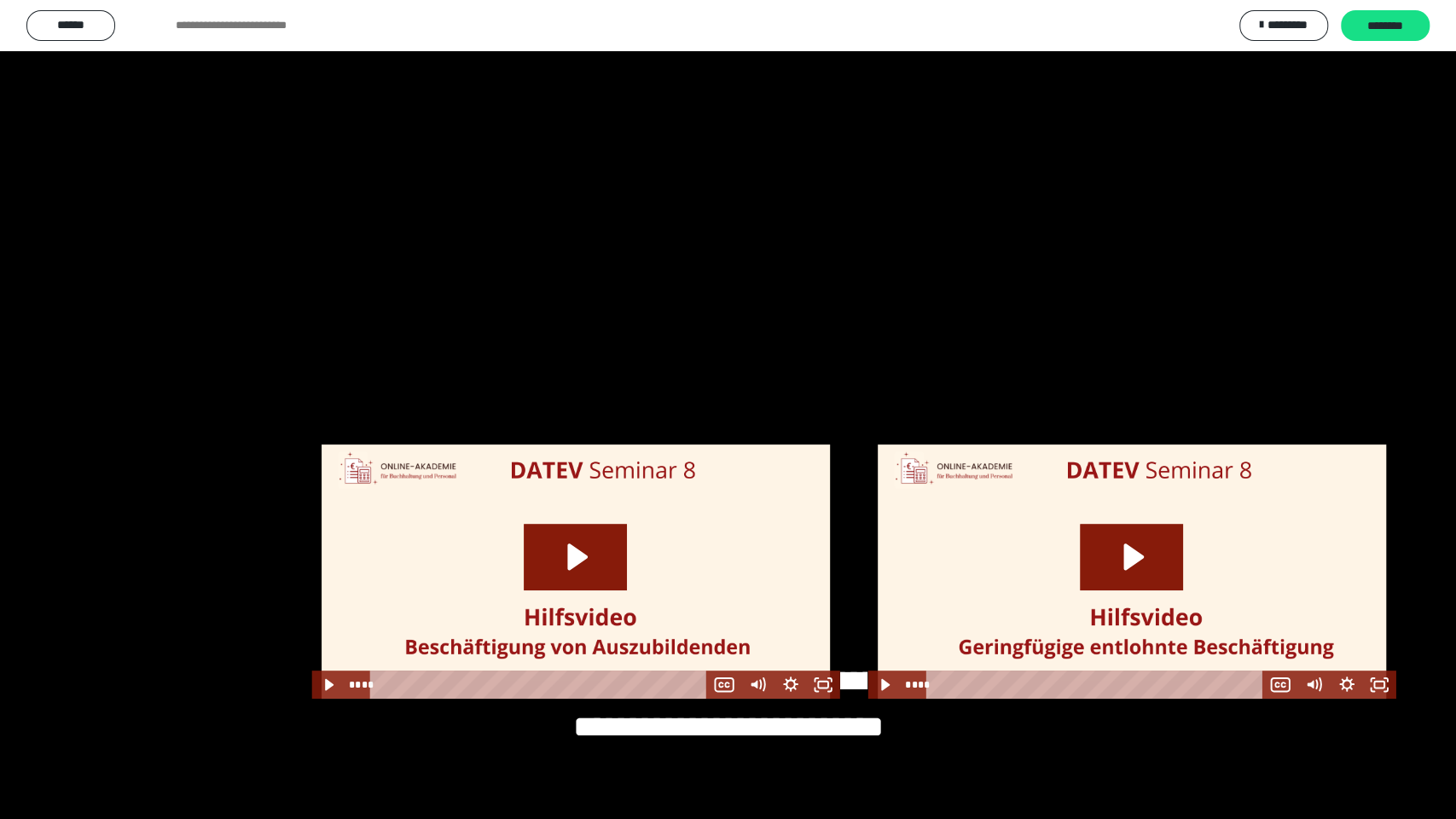 click at bounding box center [728, 410] 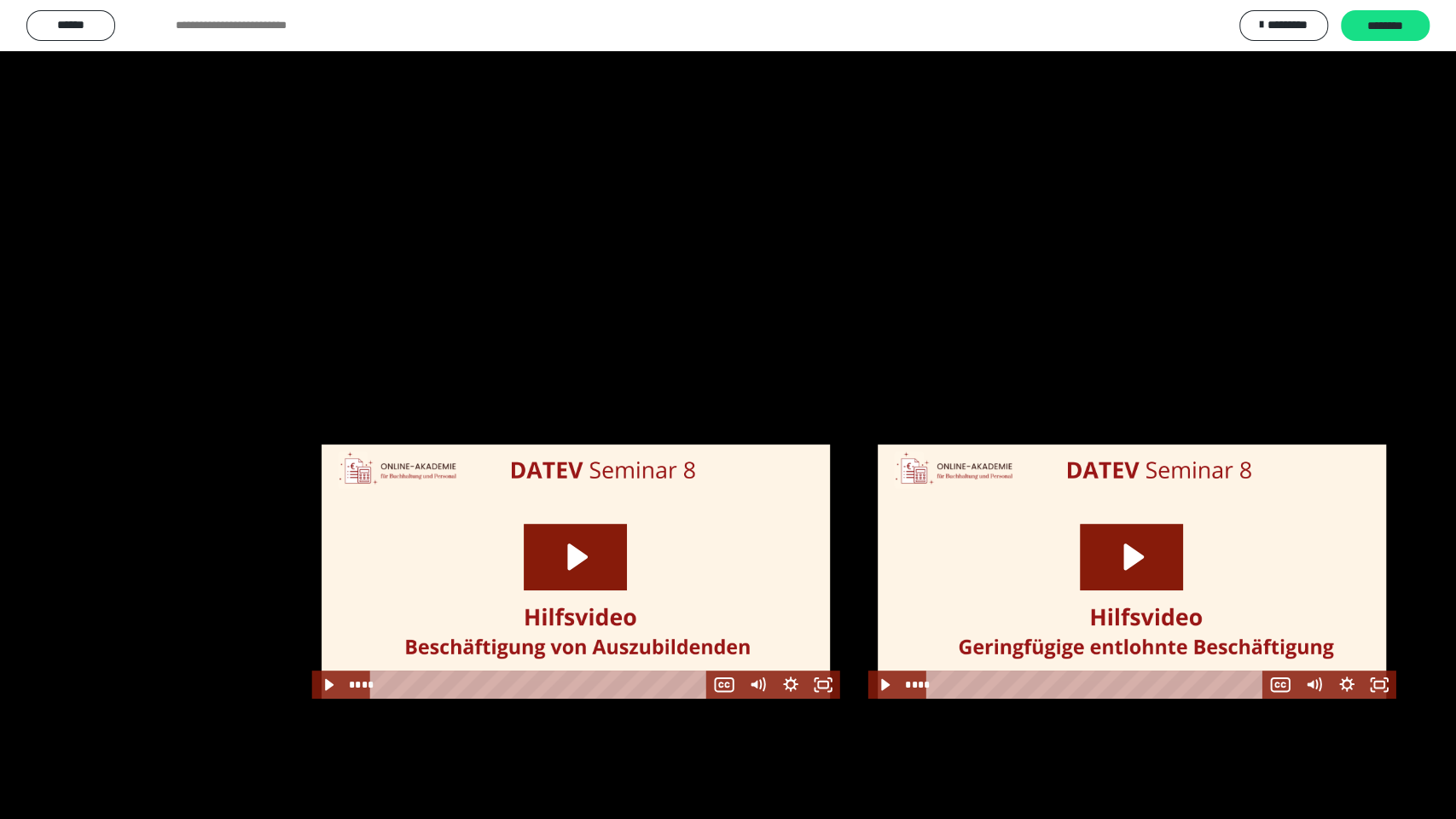 click at bounding box center (728, 410) 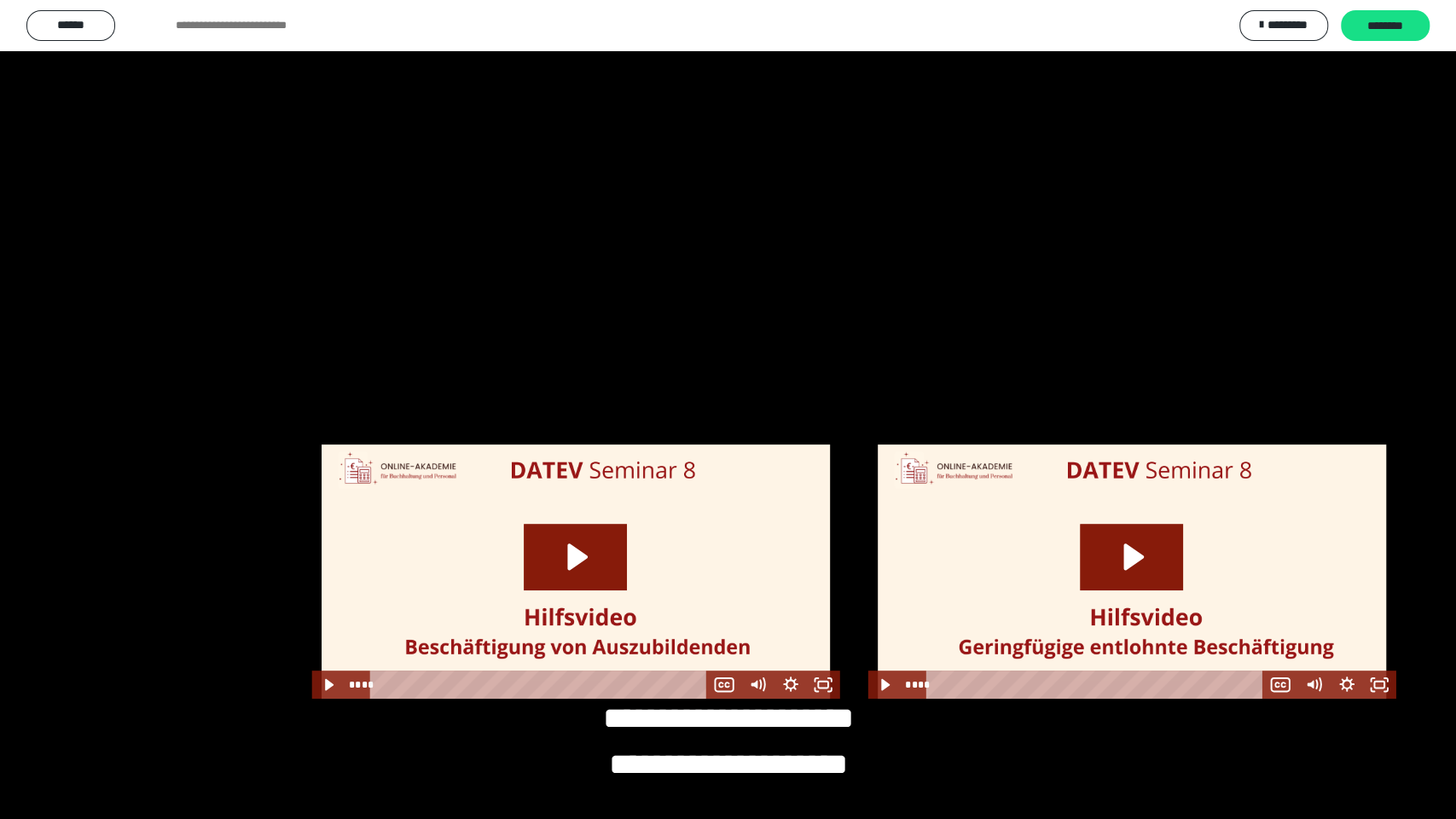 click at bounding box center (728, 410) 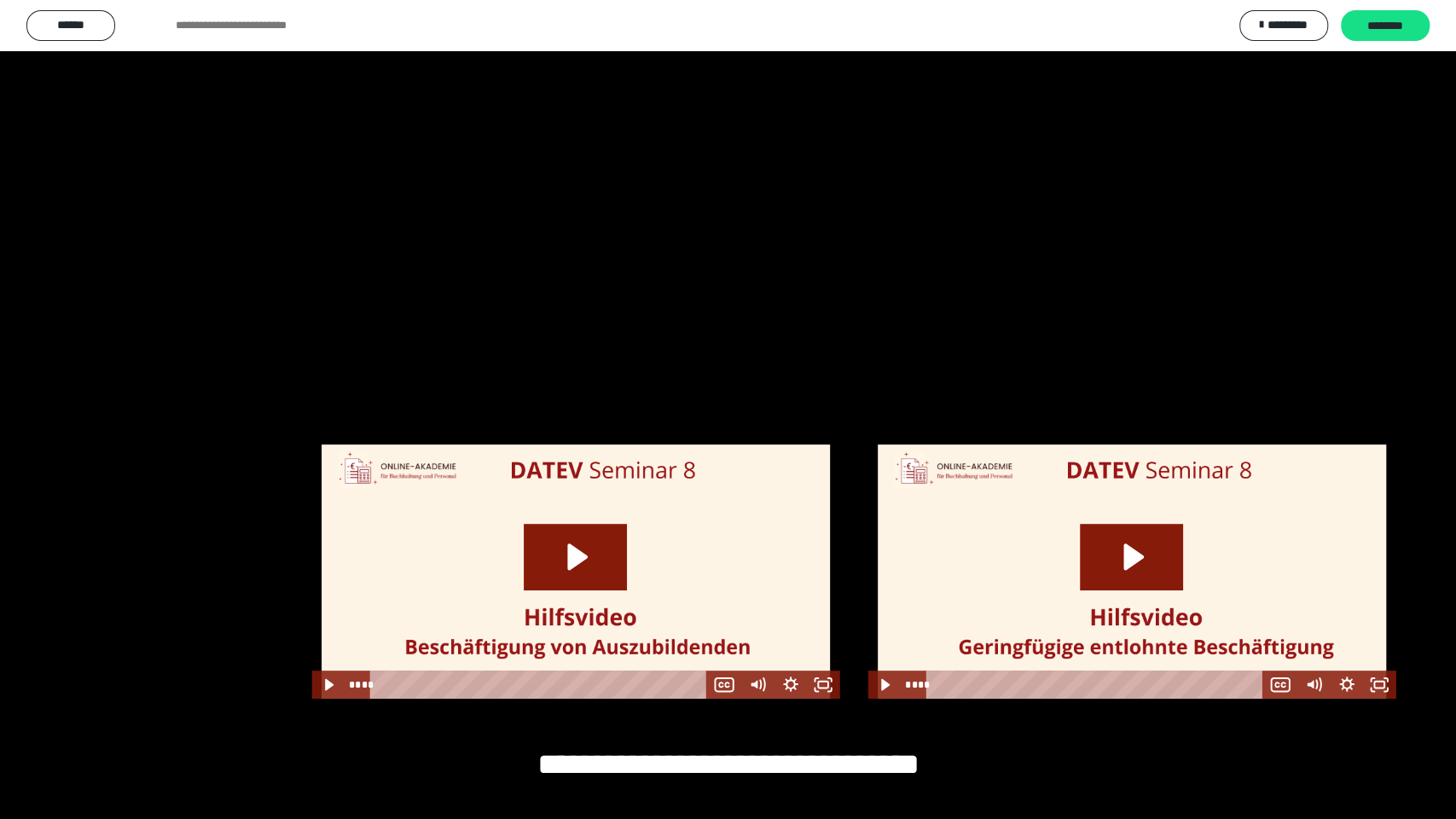 click at bounding box center (728, 410) 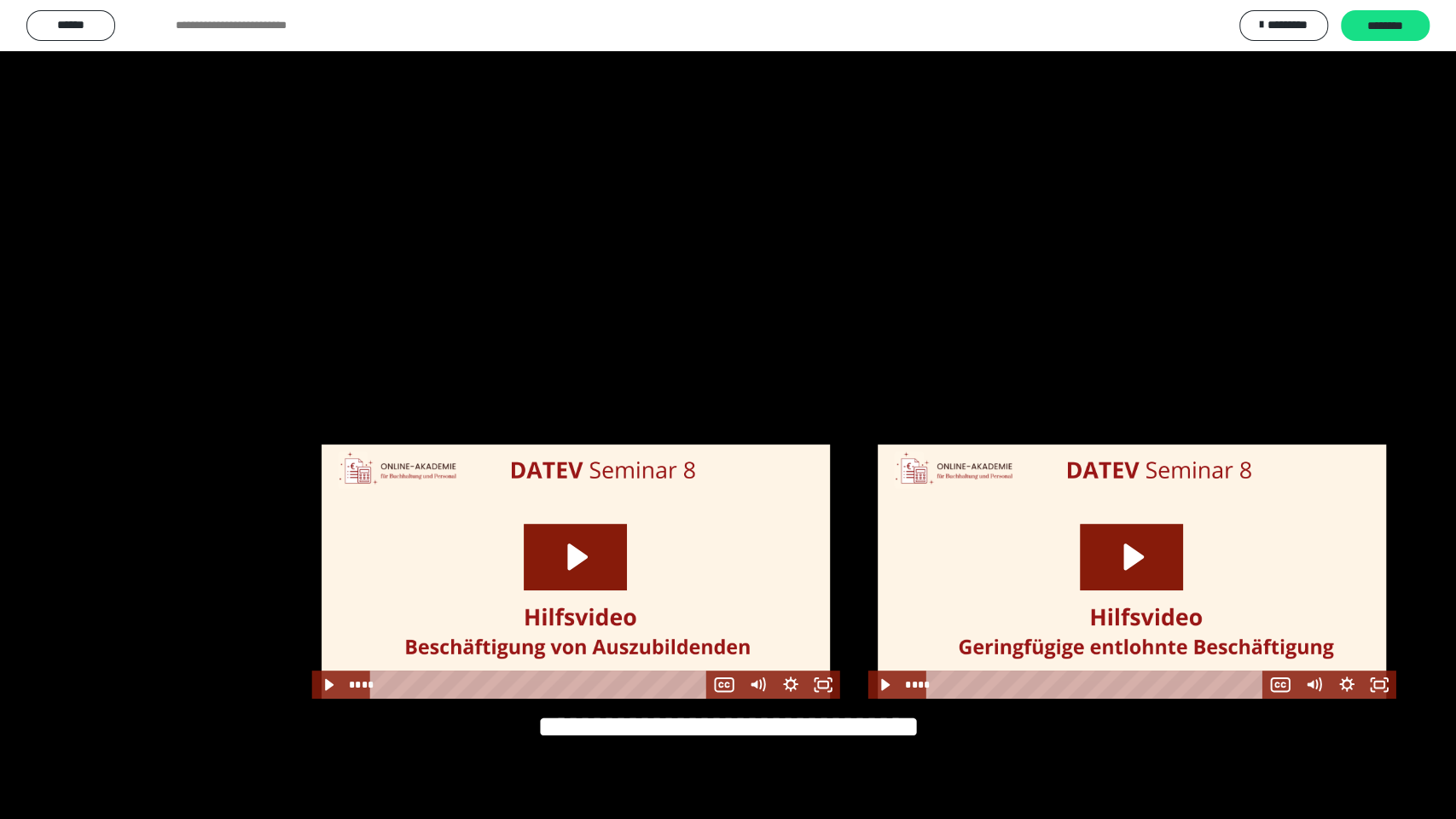 click at bounding box center [728, 410] 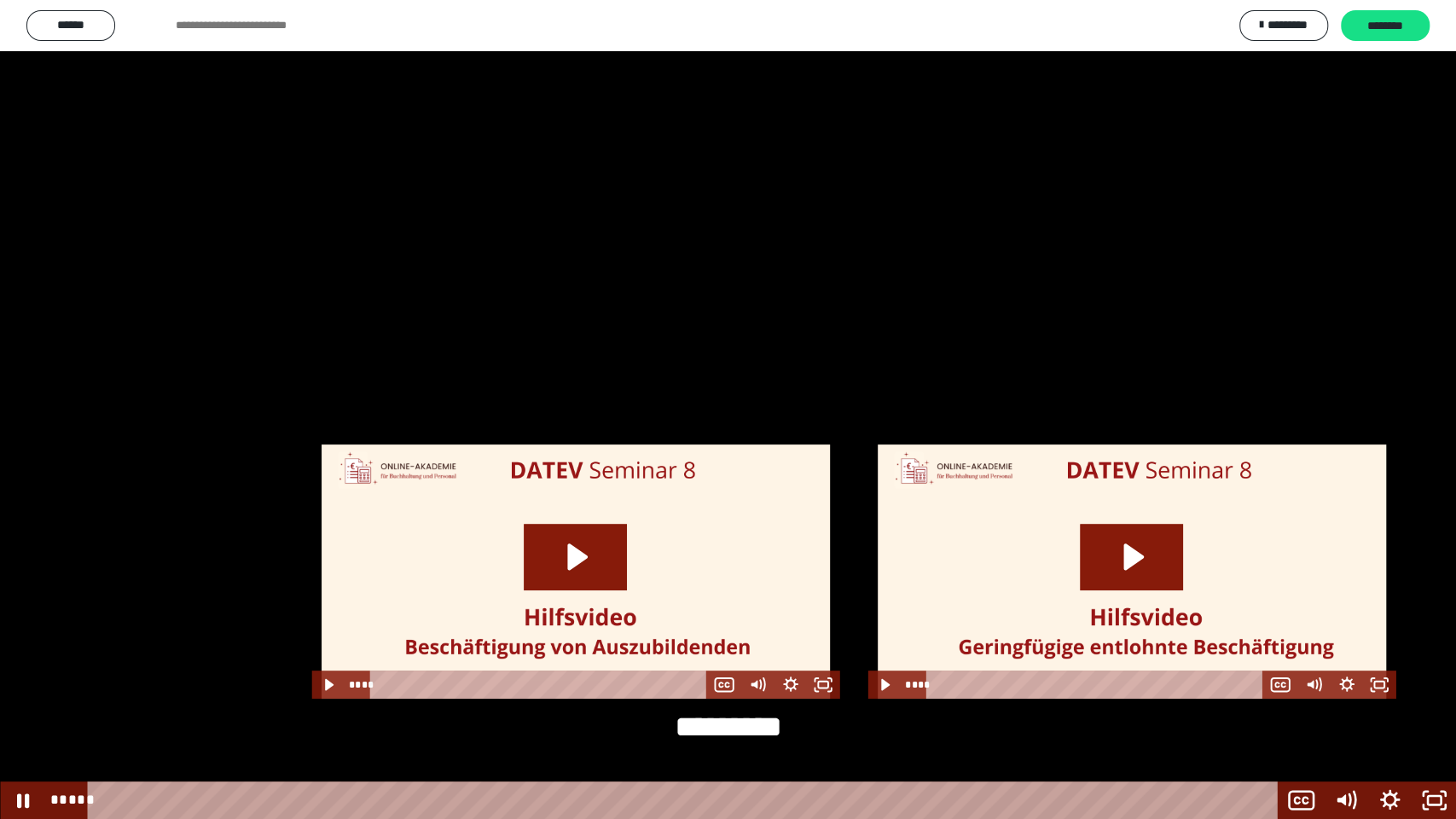 click at bounding box center [728, 410] 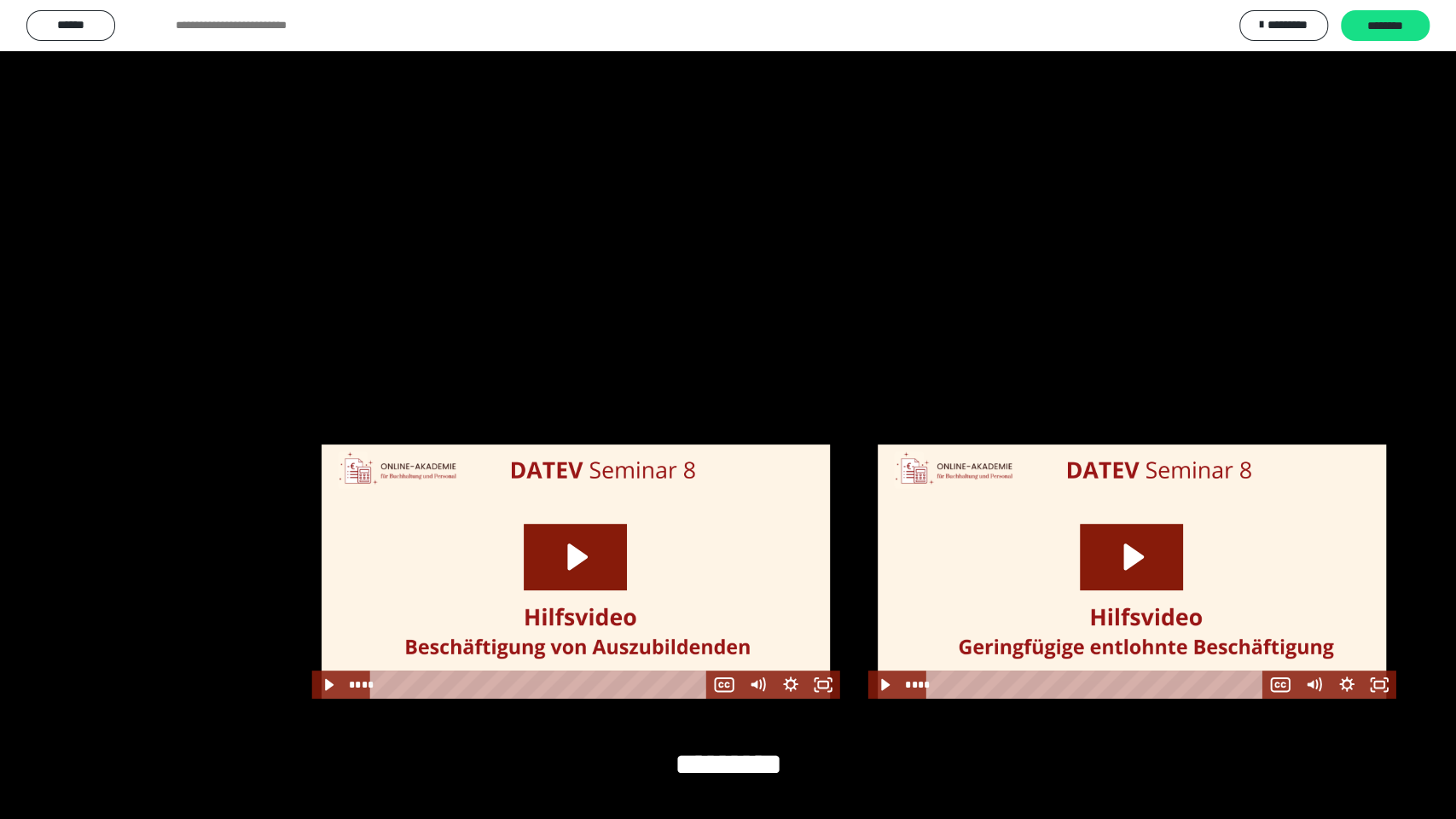 click at bounding box center [728, 410] 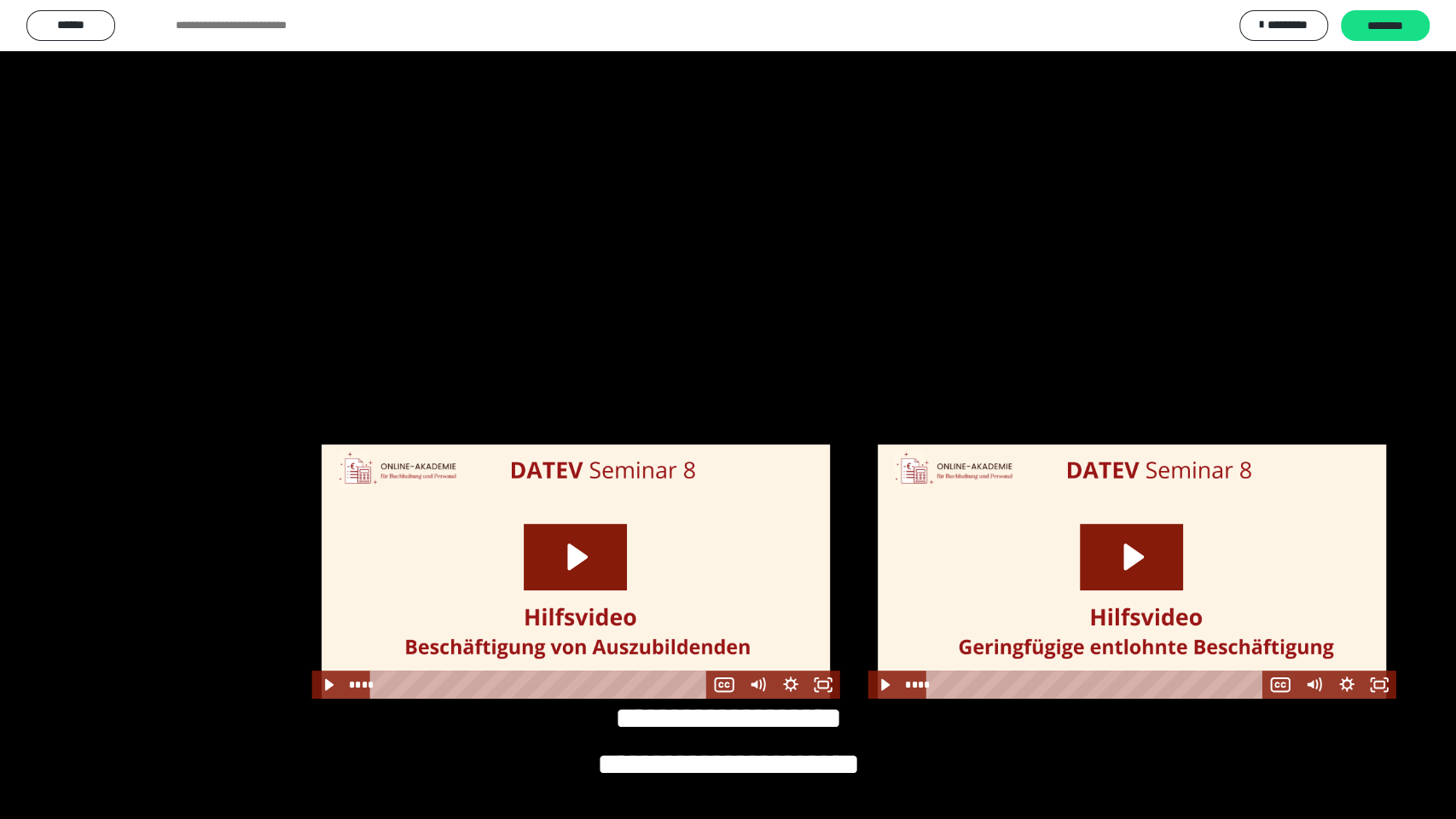click at bounding box center [728, 410] 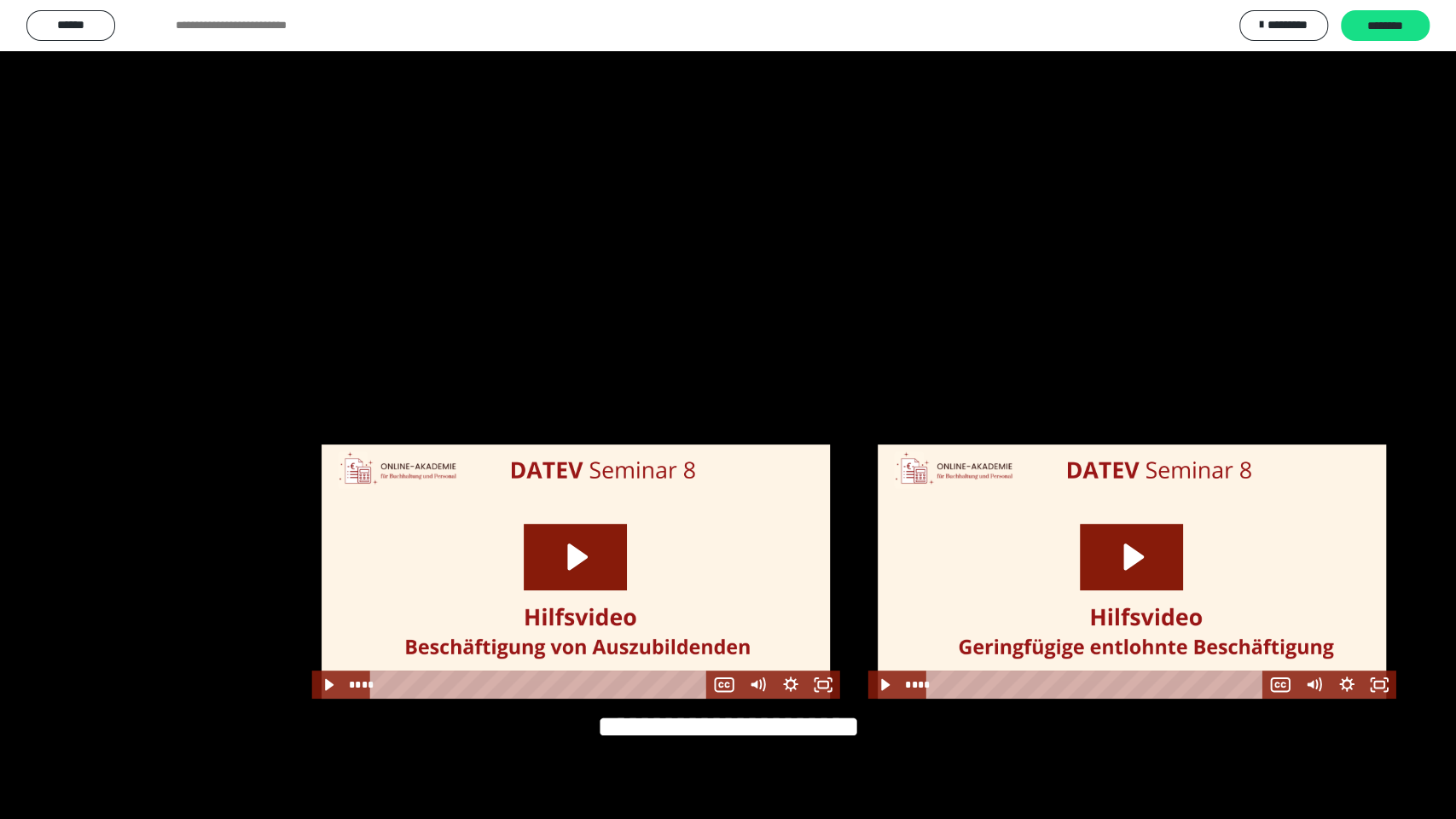 click at bounding box center [728, 410] 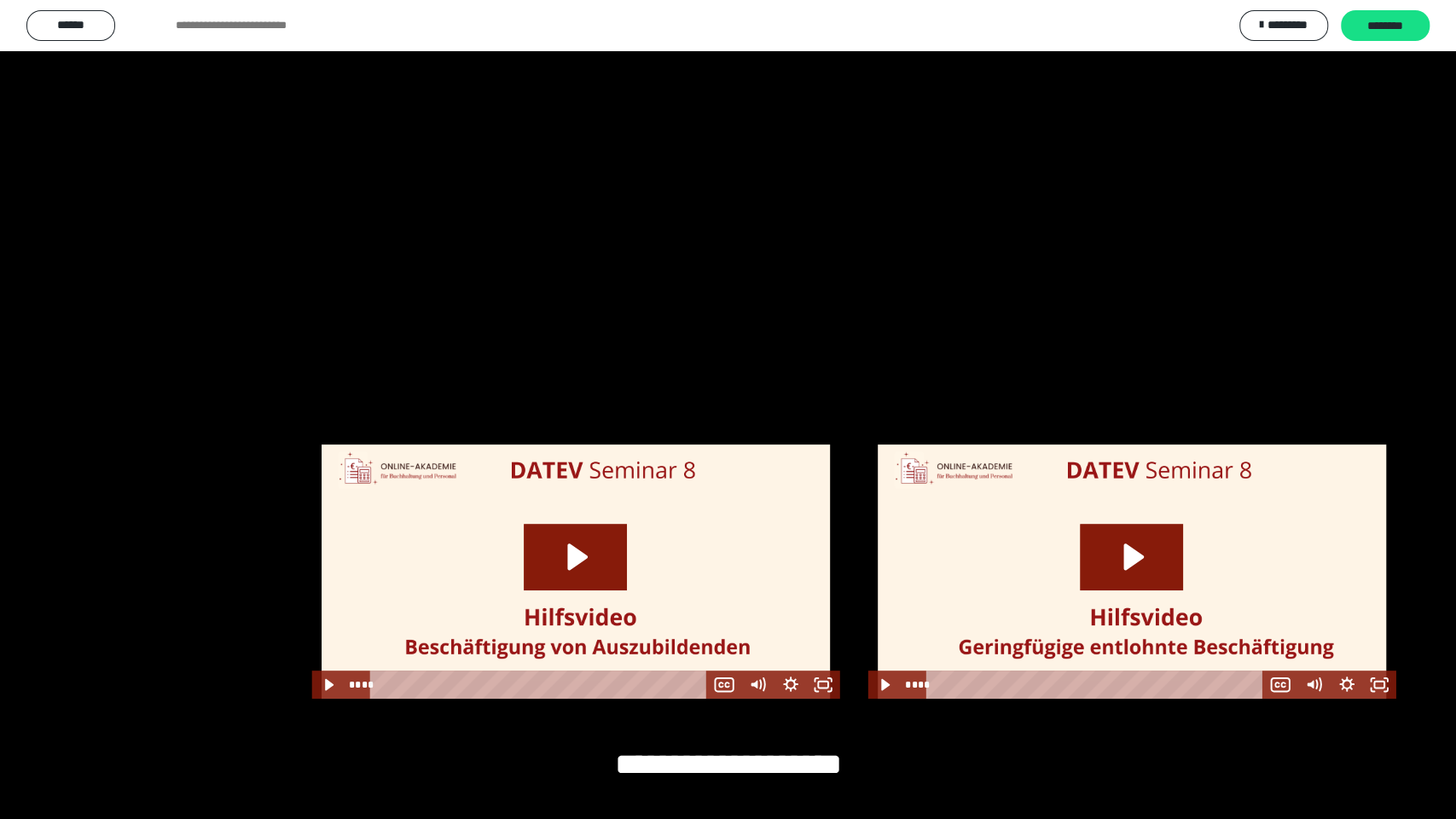 click at bounding box center (728, 410) 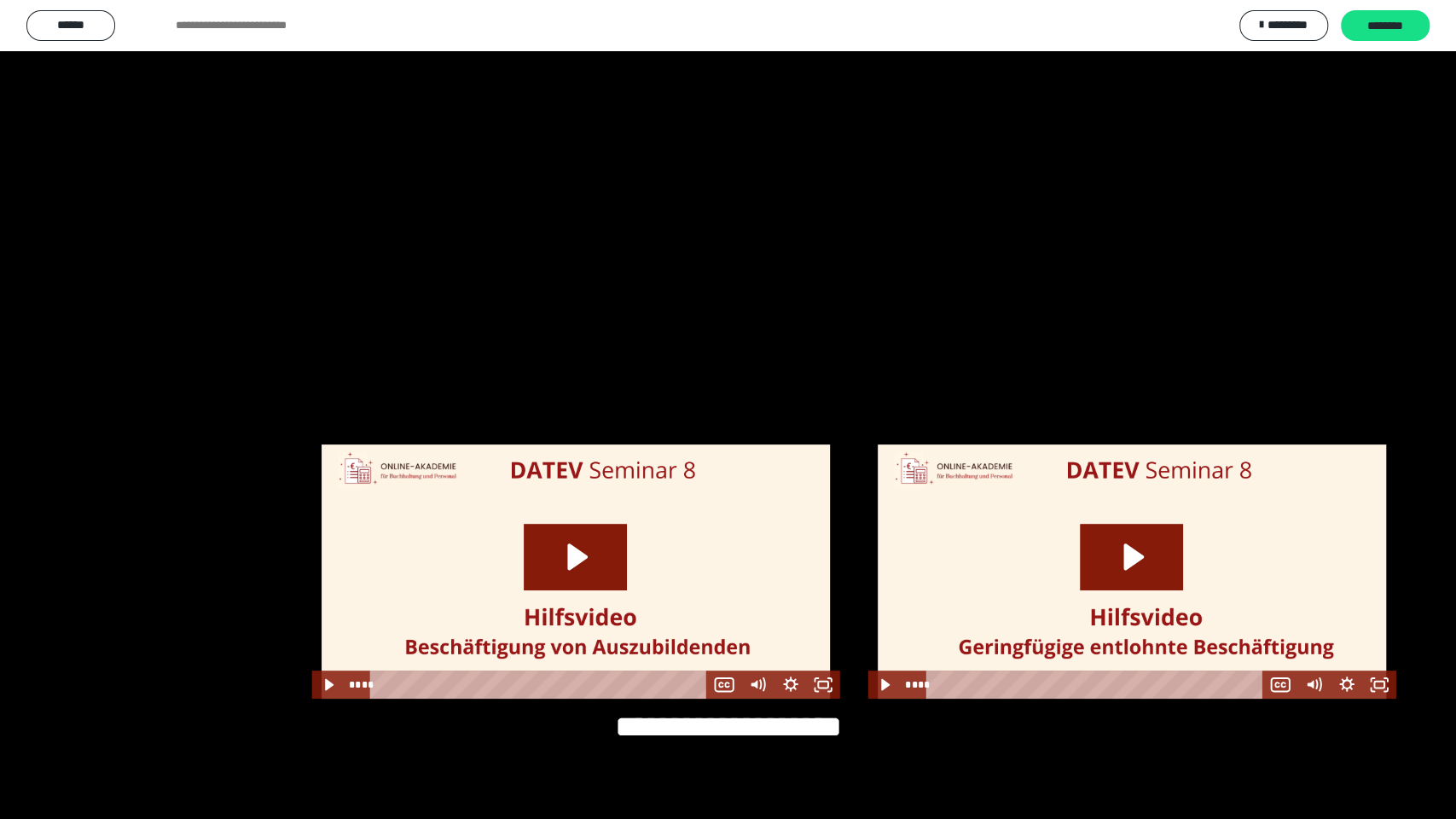 click at bounding box center [728, 410] 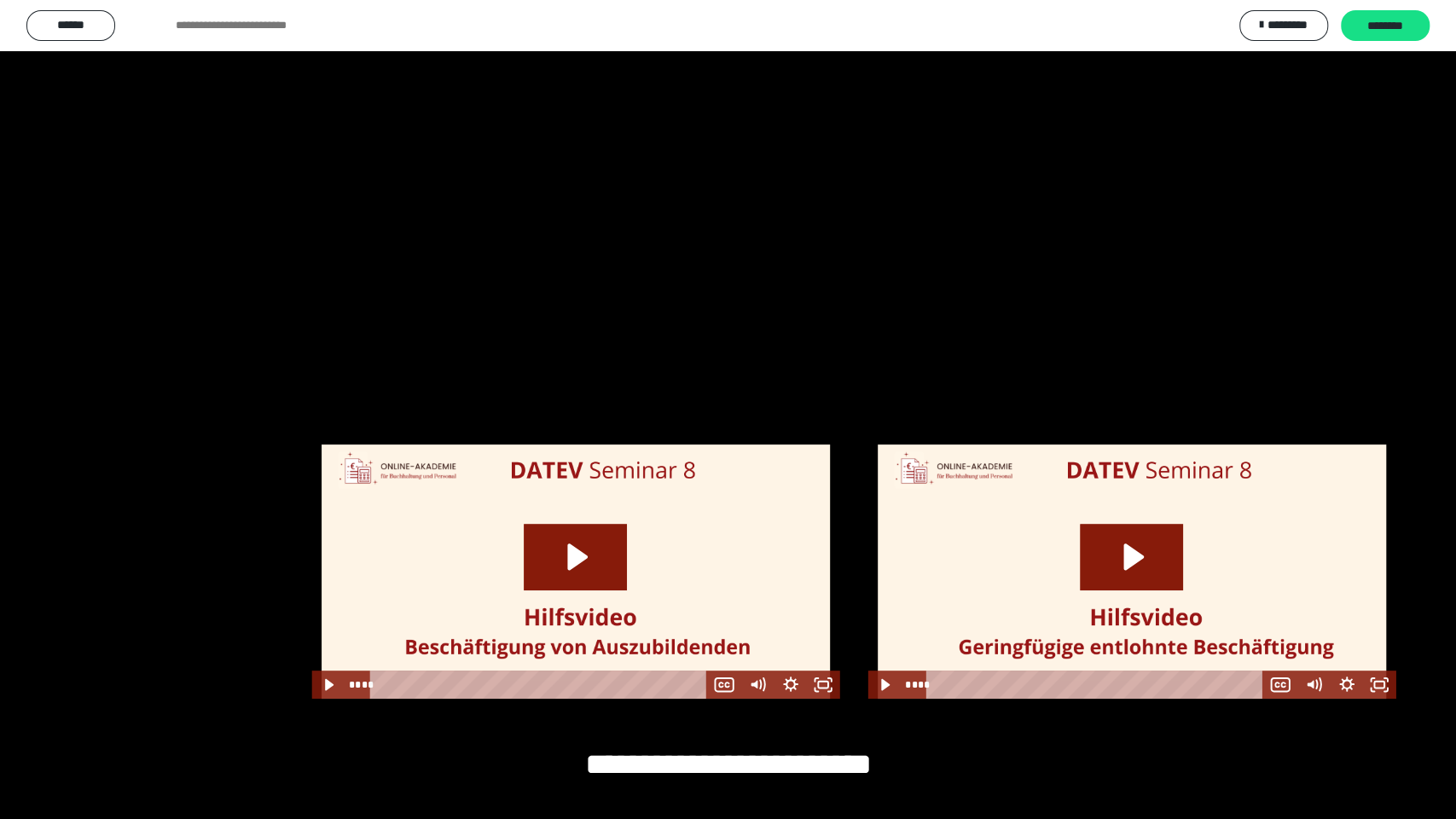 click at bounding box center (728, 410) 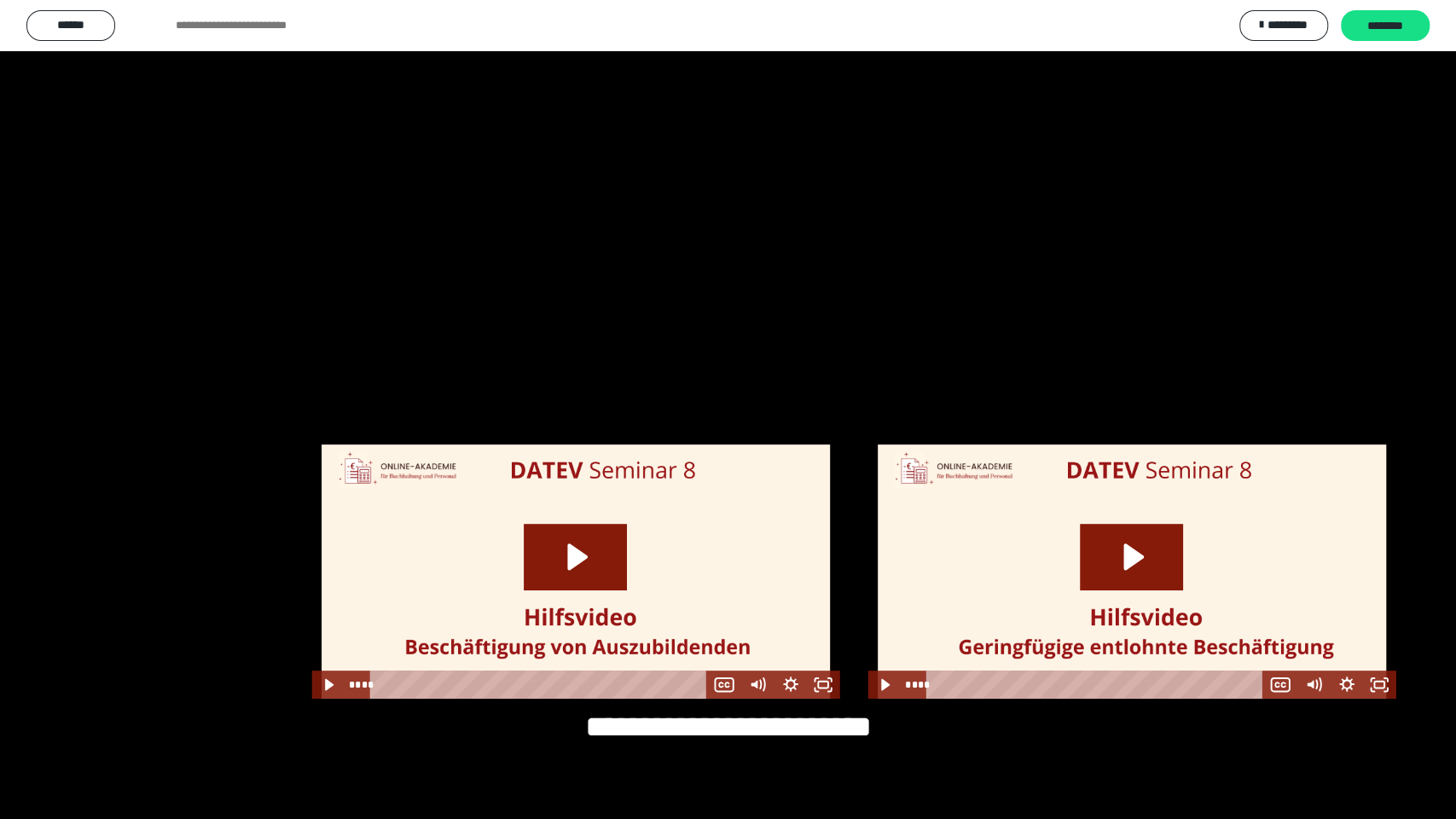 click at bounding box center [728, 410] 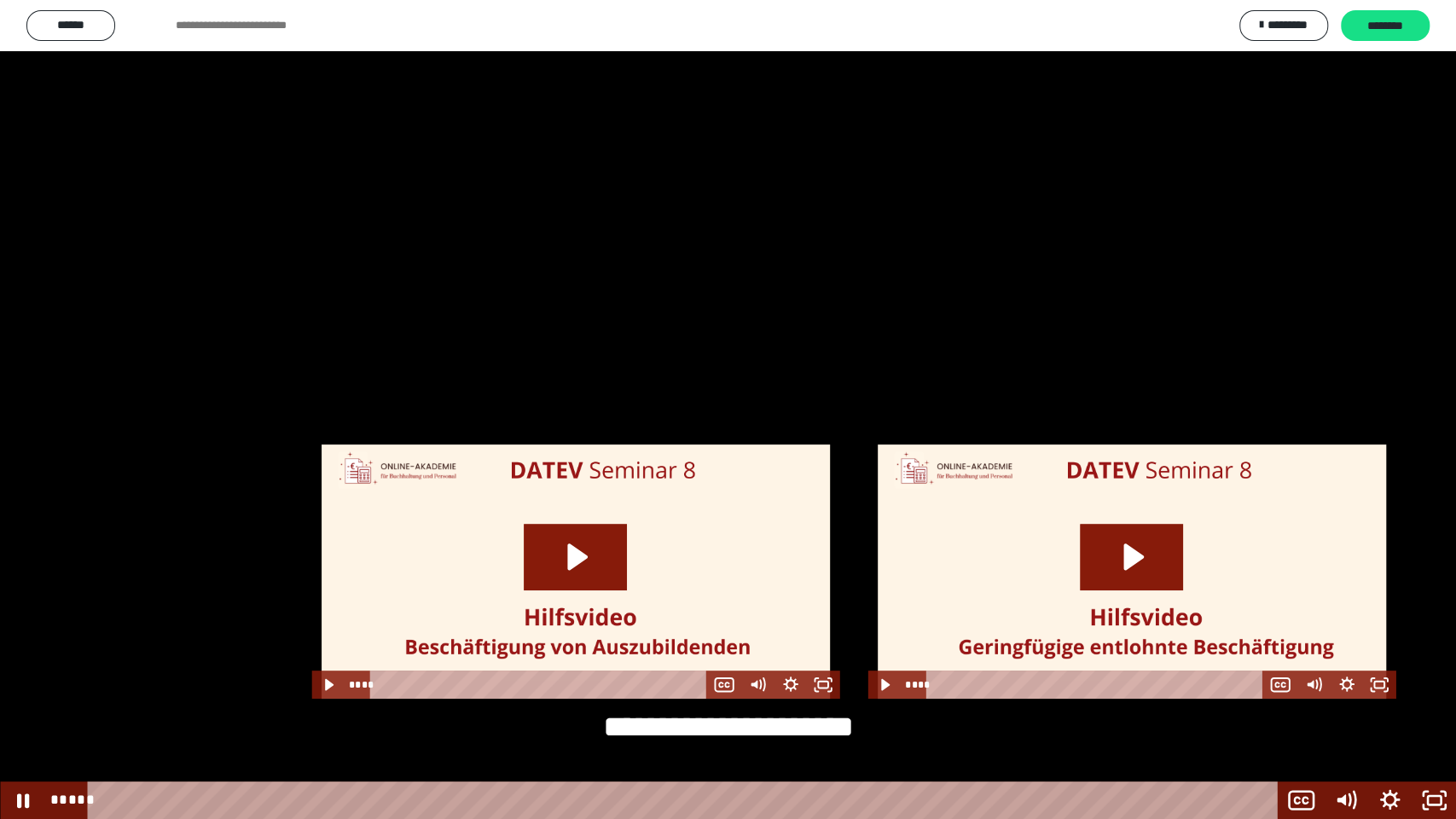 click at bounding box center (728, 410) 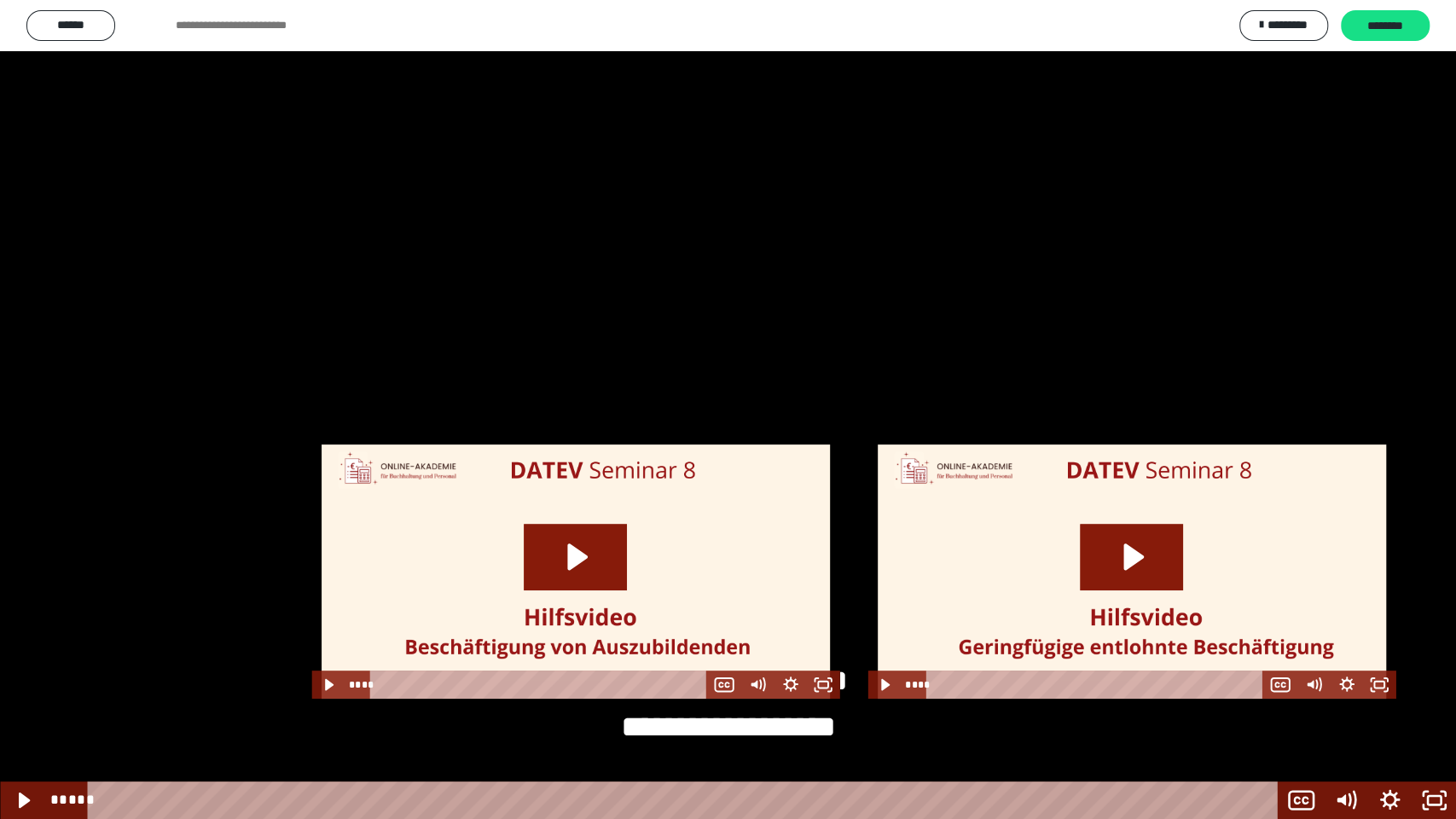 click at bounding box center [728, 410] 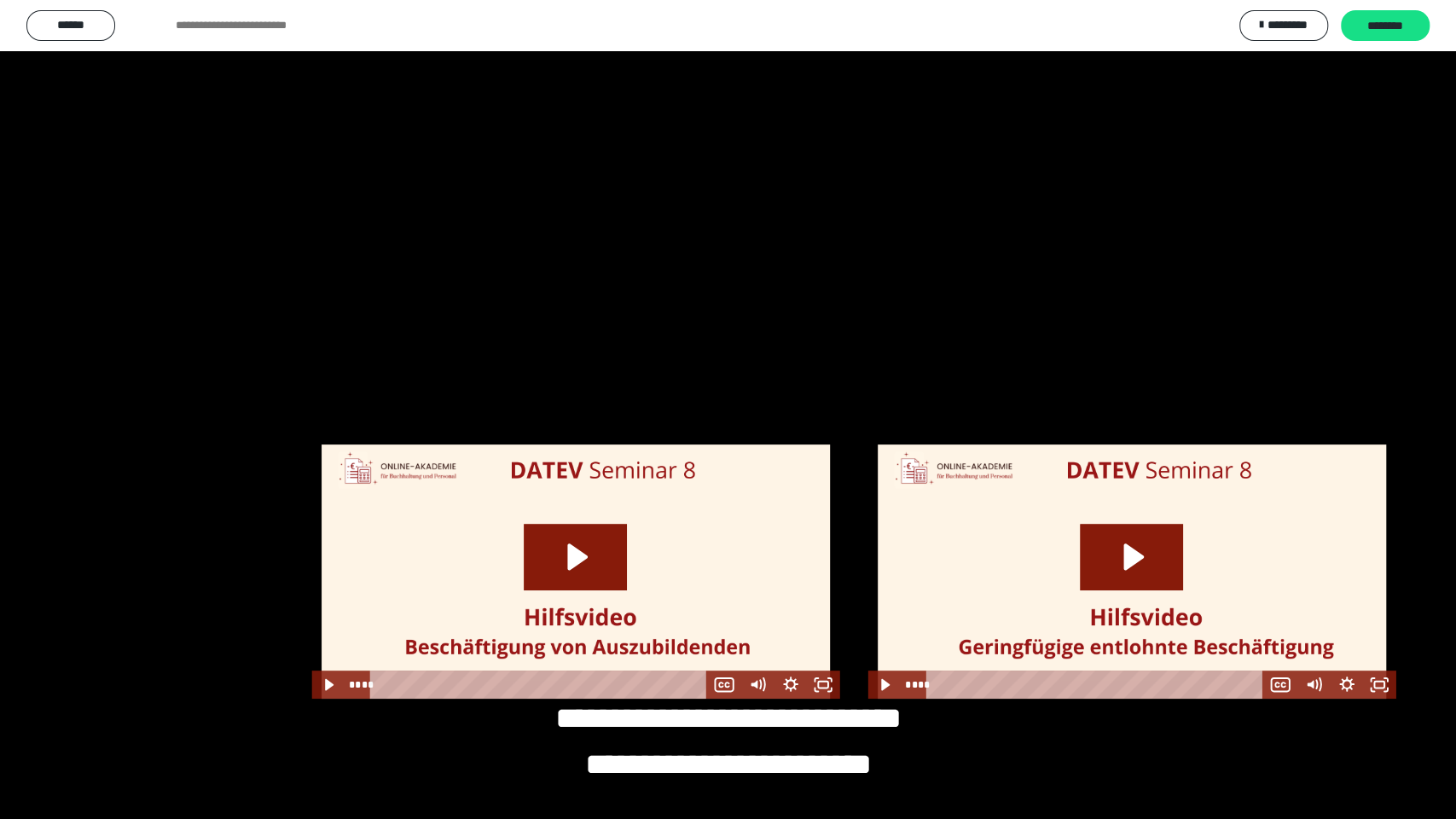 click at bounding box center [728, 410] 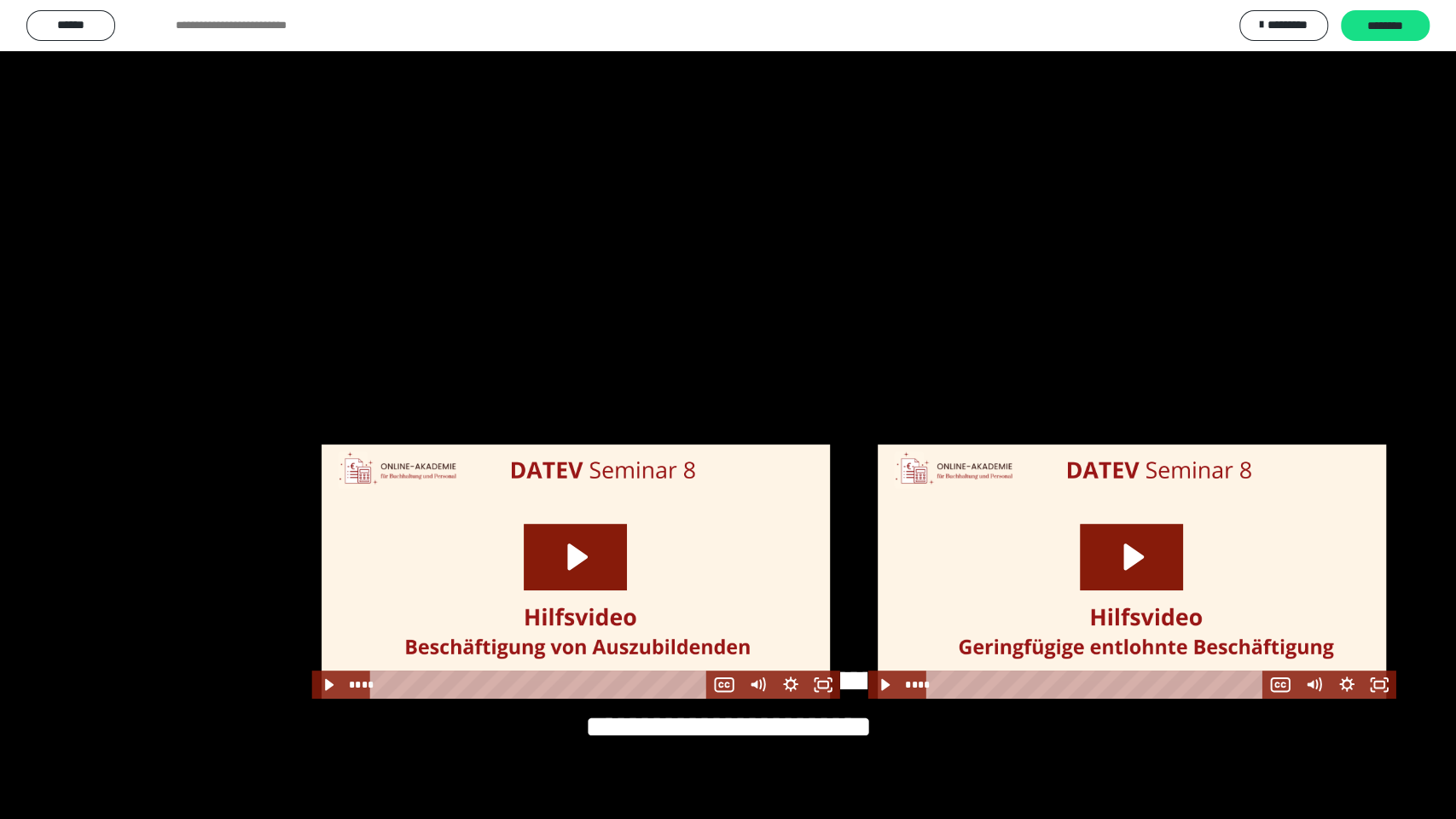 click at bounding box center [728, 410] 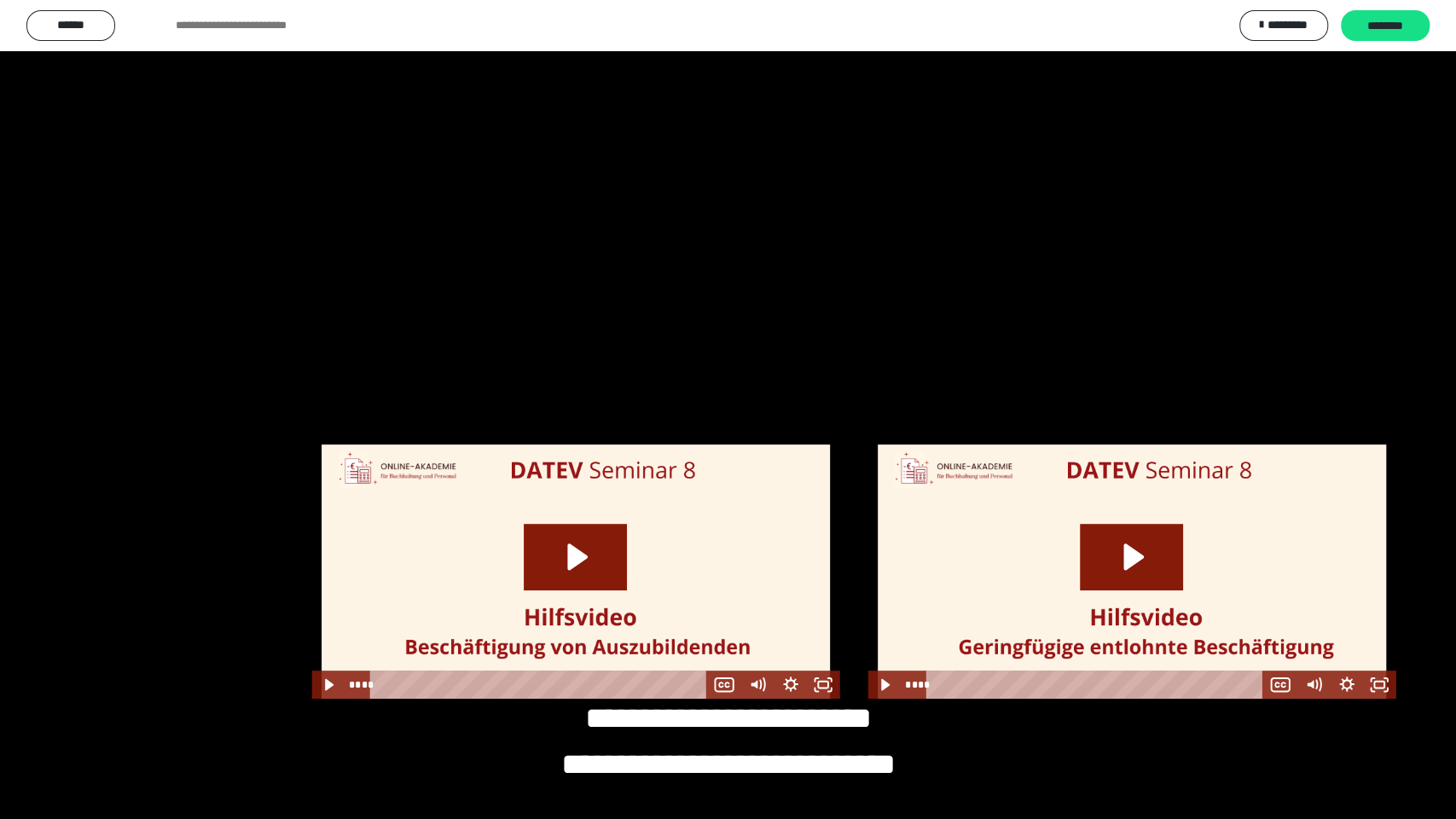 click at bounding box center [728, 410] 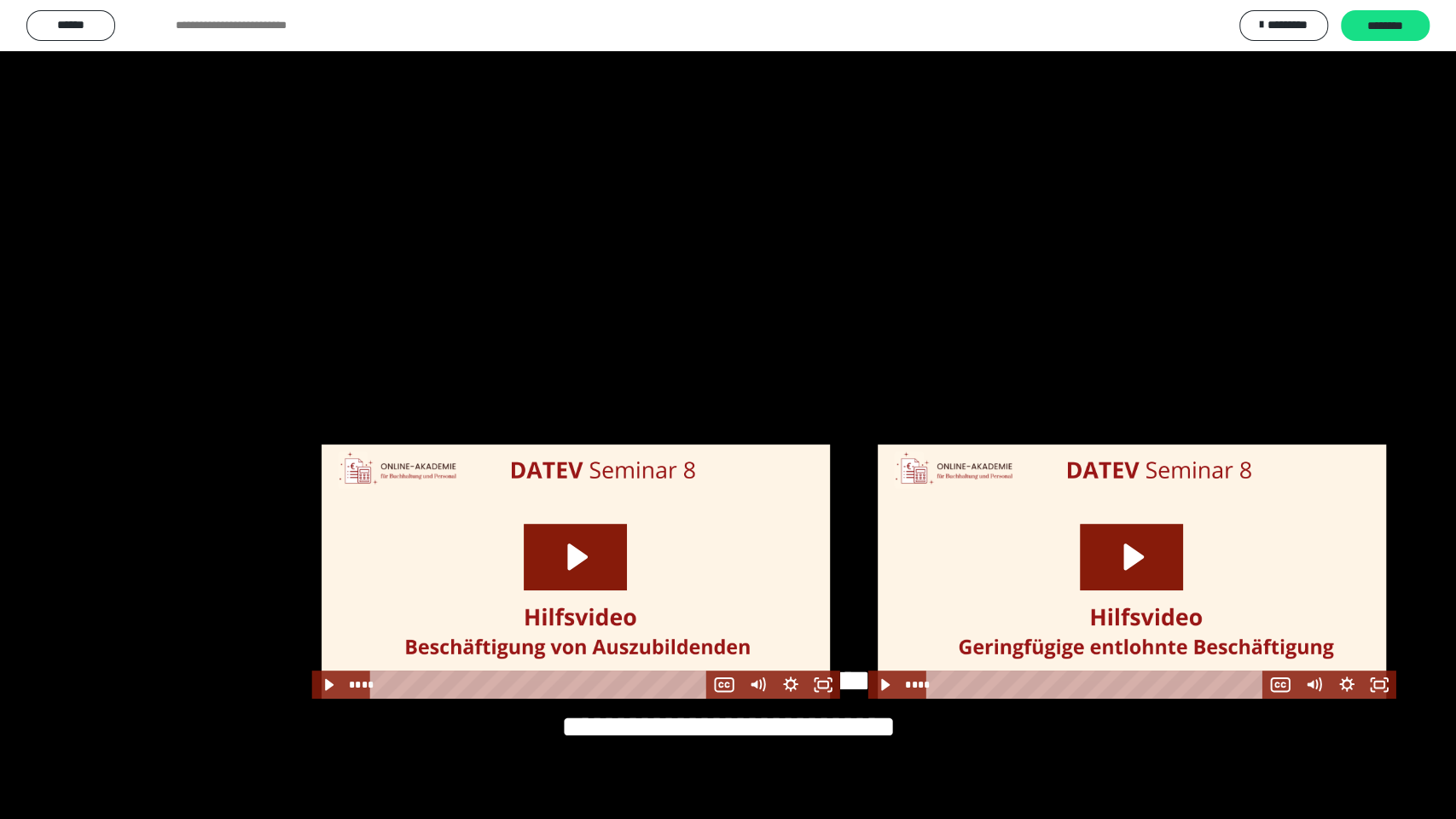 click at bounding box center (728, 410) 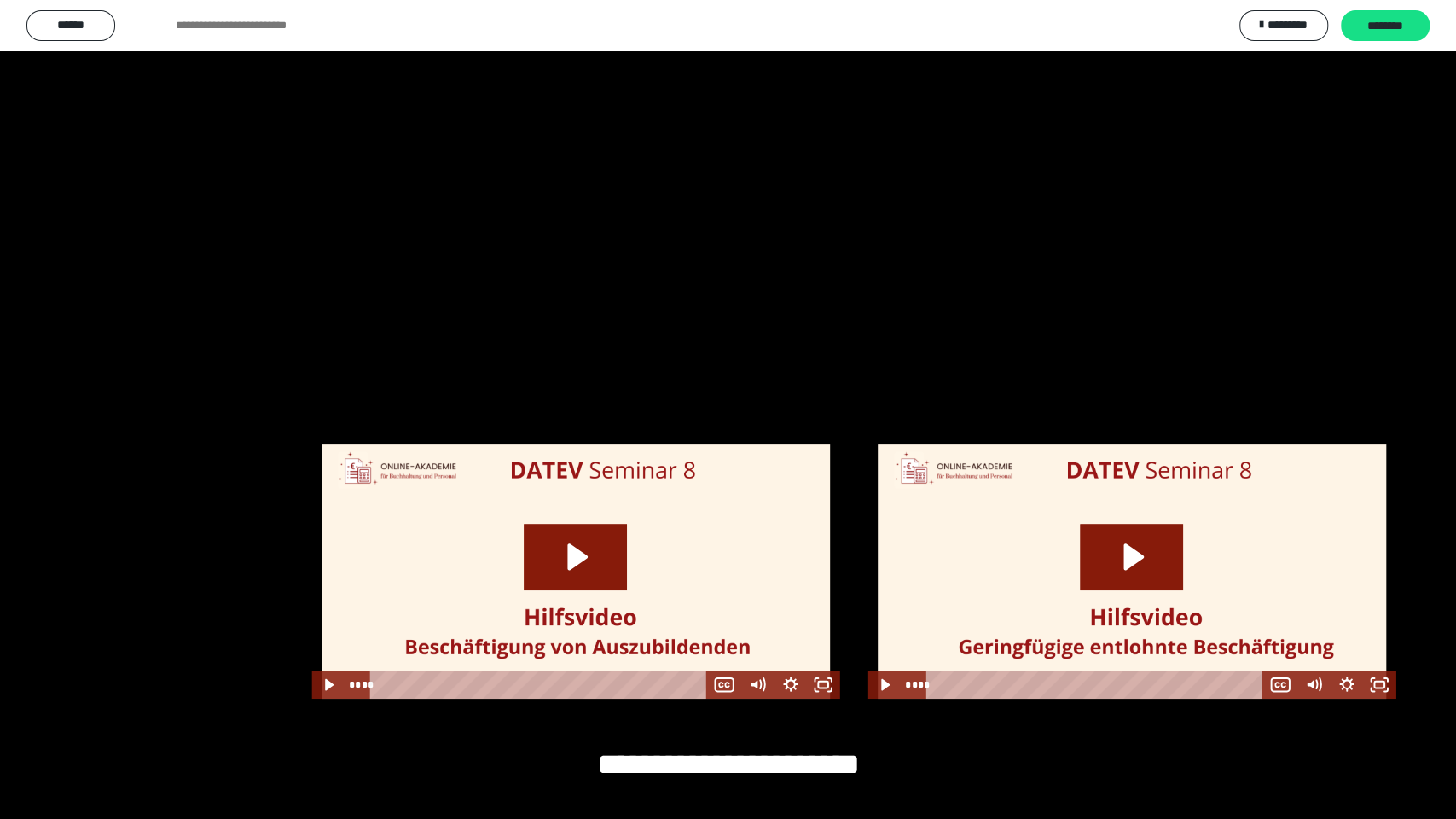 click at bounding box center (728, 410) 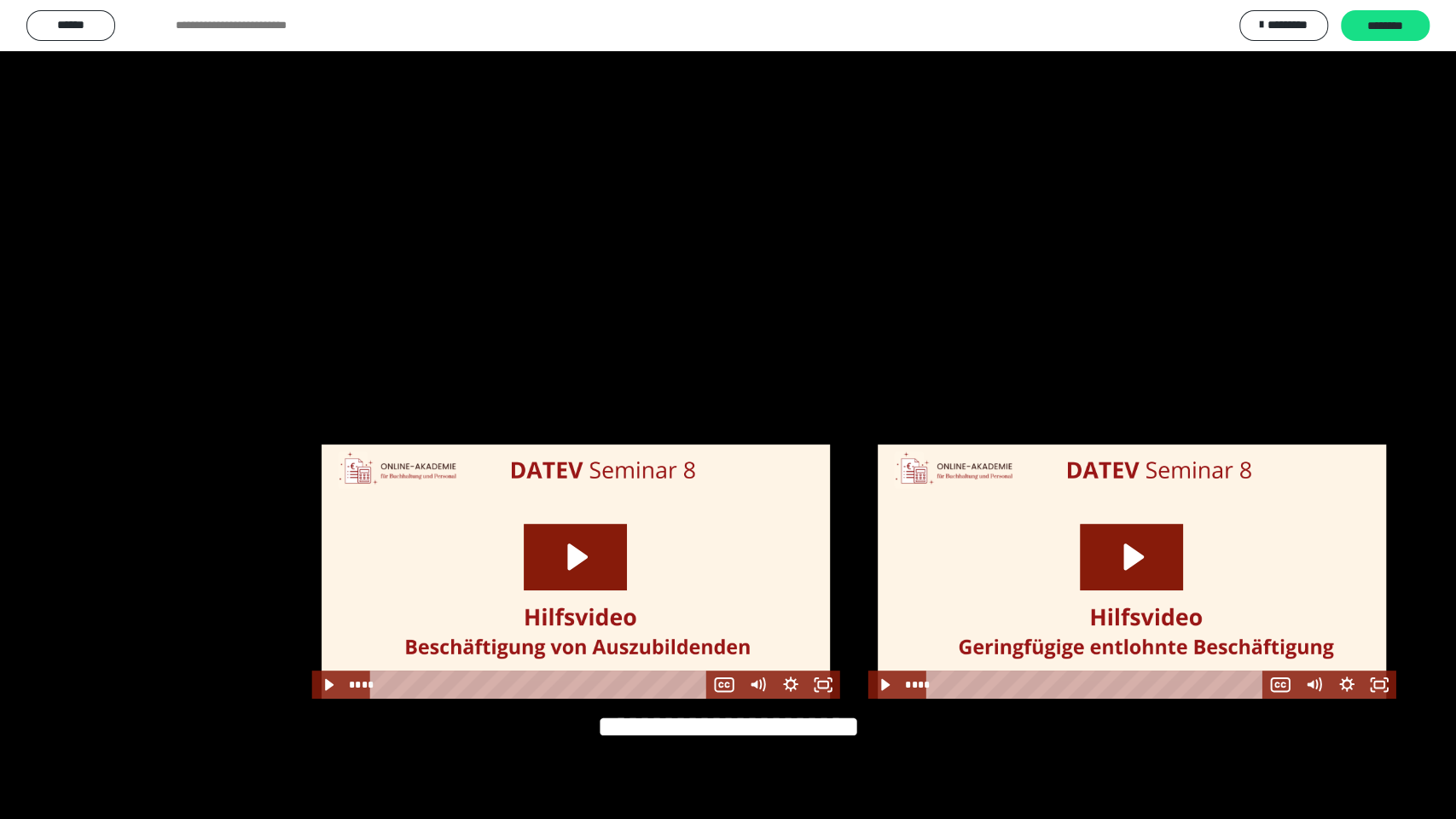 click at bounding box center (728, 410) 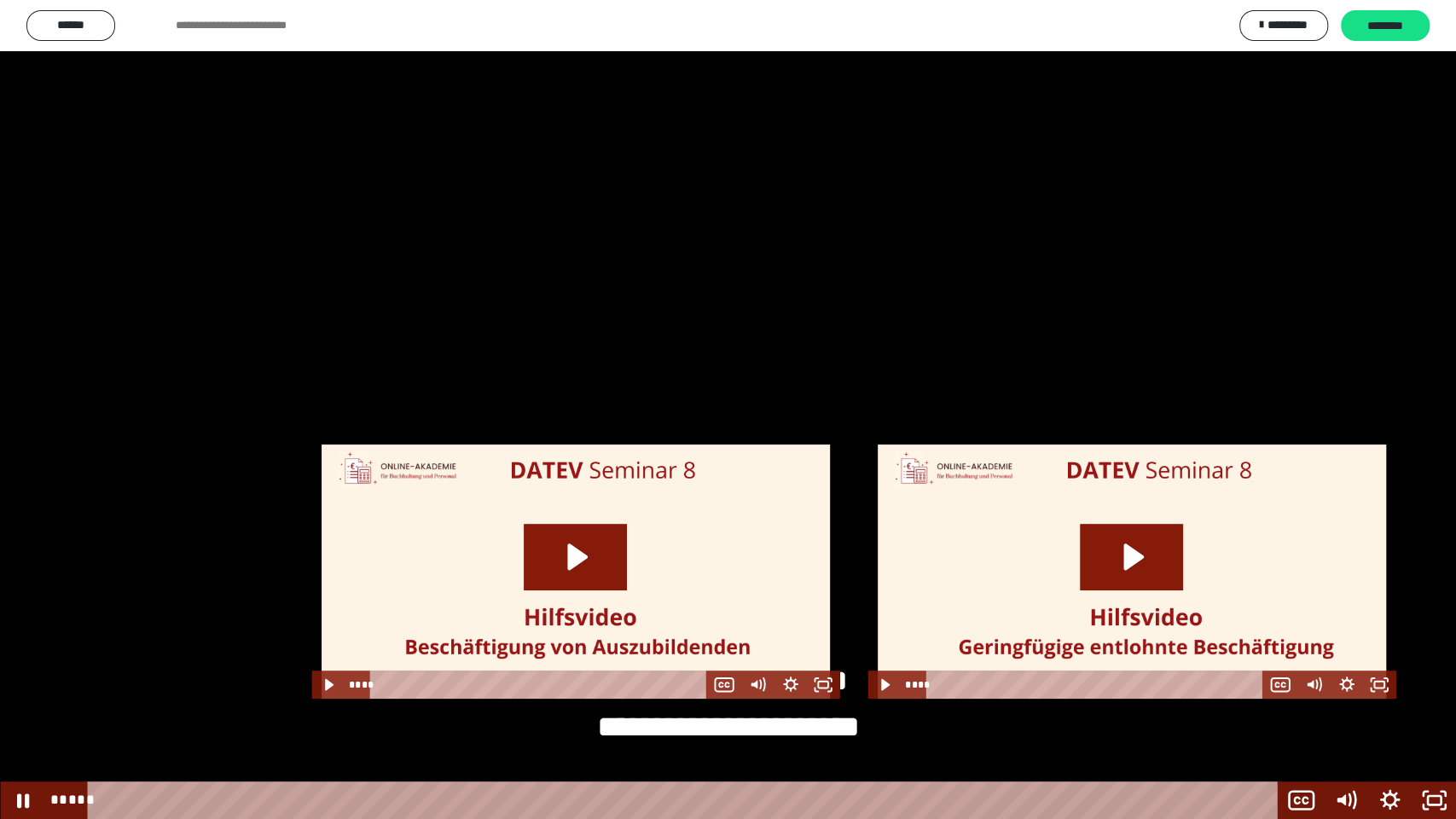 click at bounding box center (728, 410) 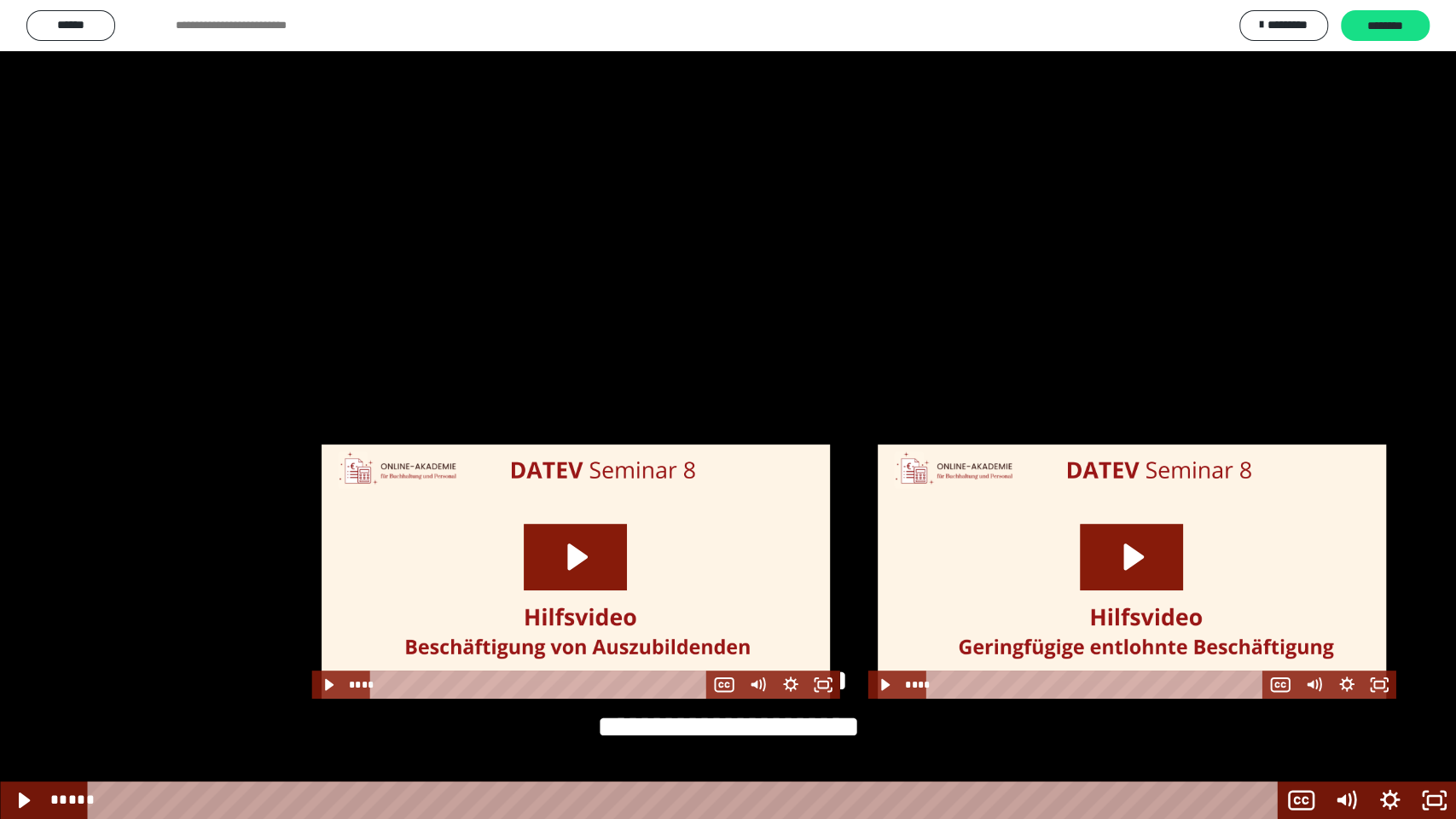 click at bounding box center [728, 410] 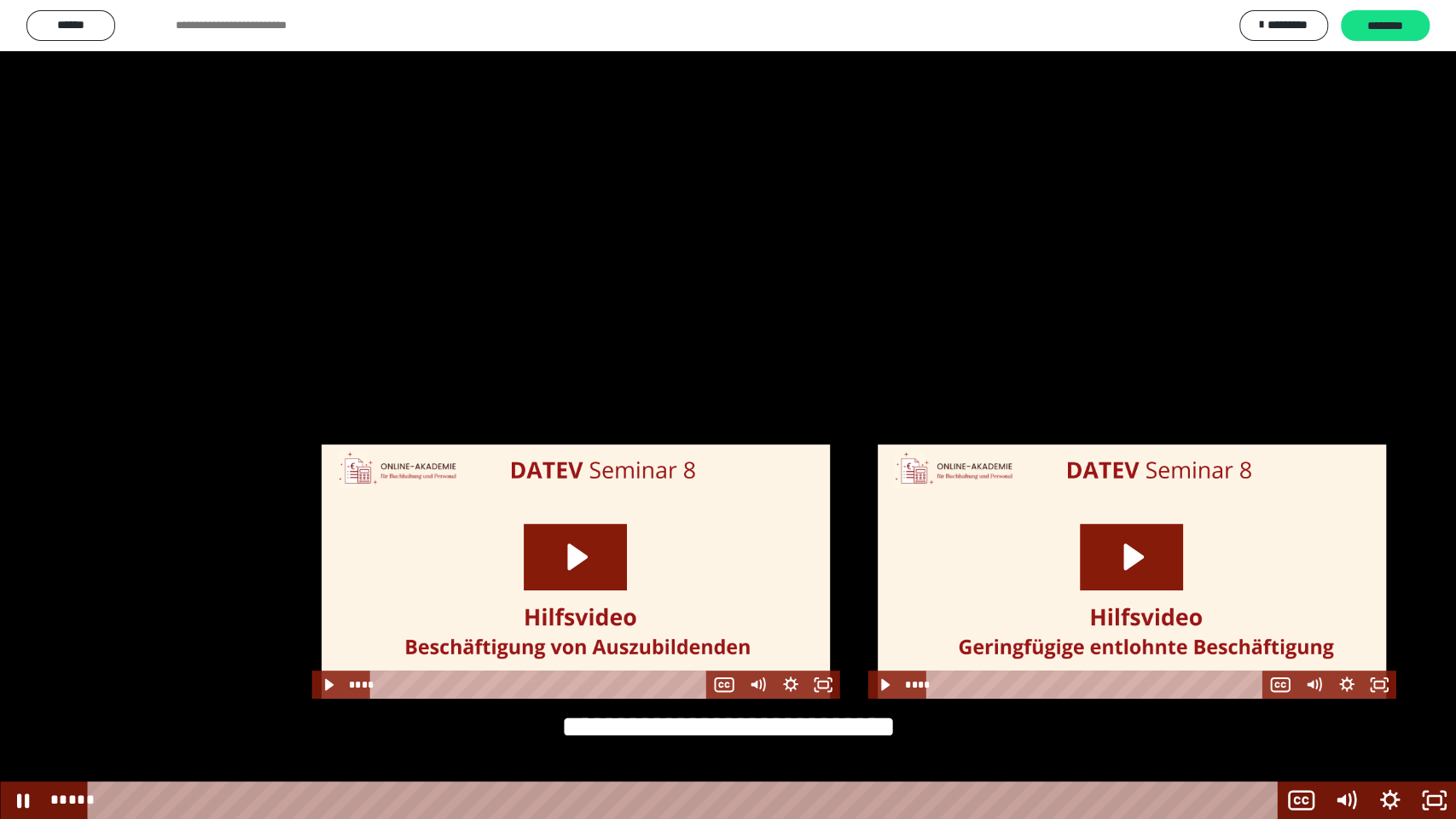 click at bounding box center [728, 410] 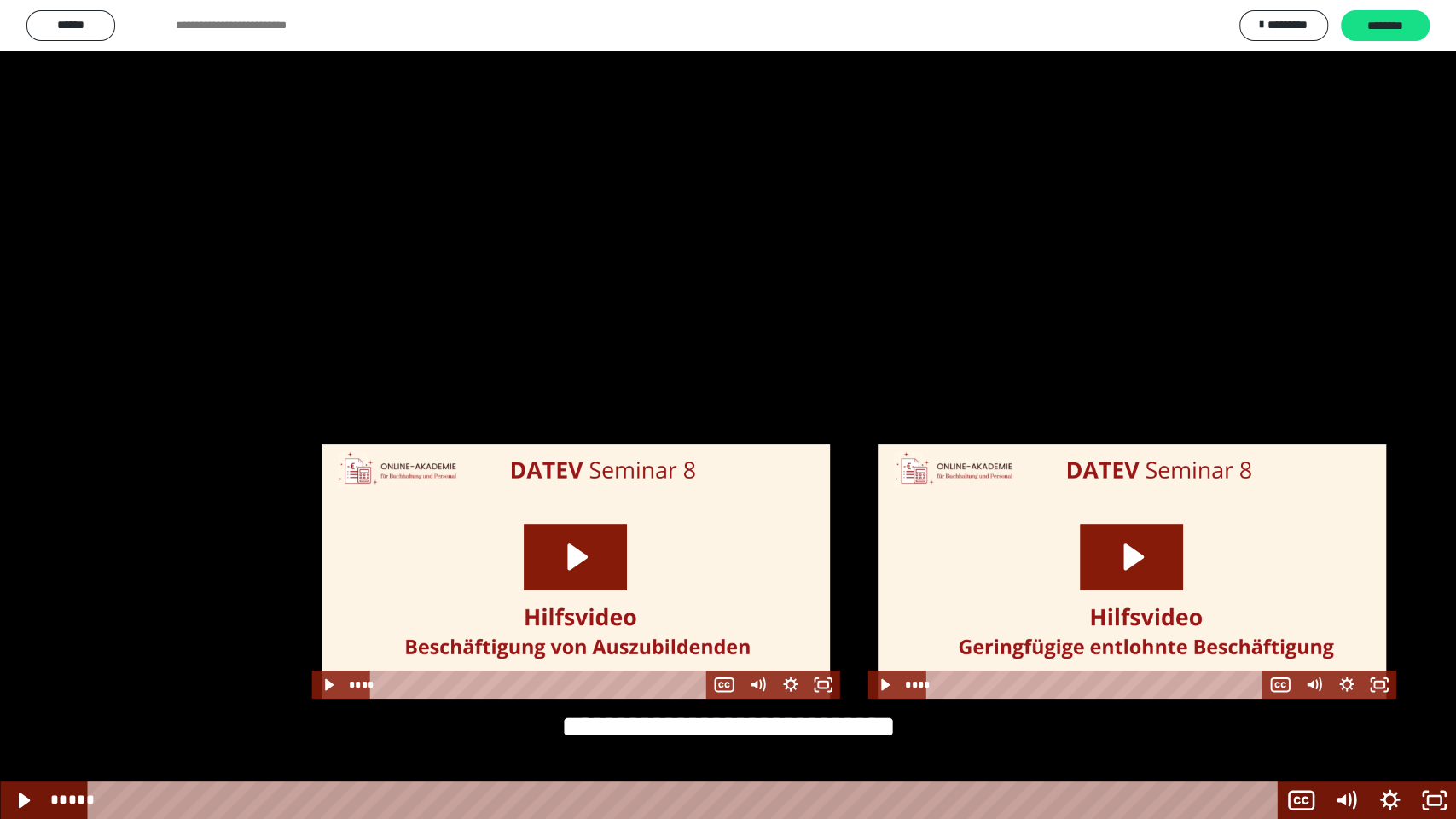 click at bounding box center [728, 410] 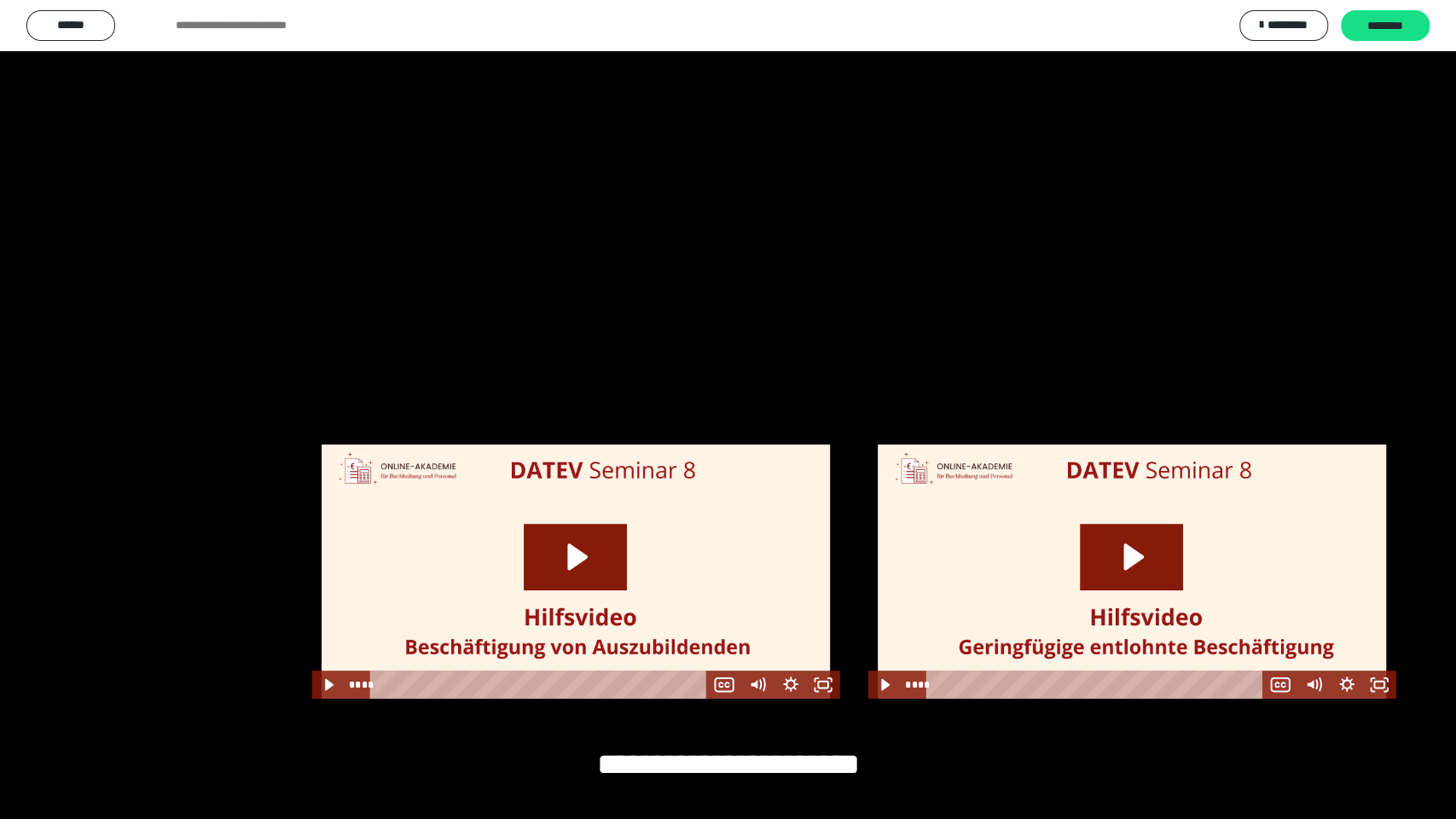click at bounding box center [728, 410] 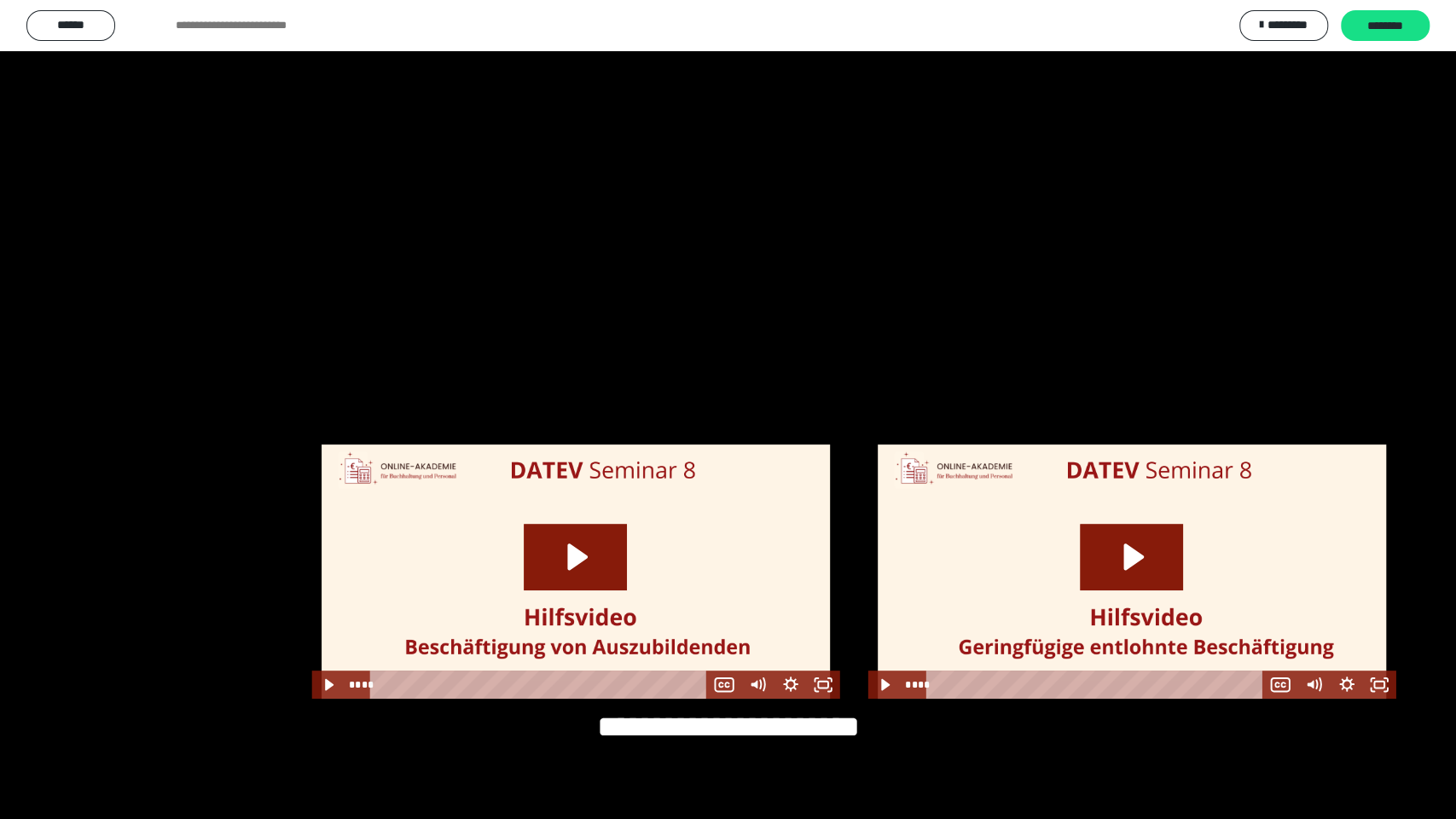 click at bounding box center [728, 410] 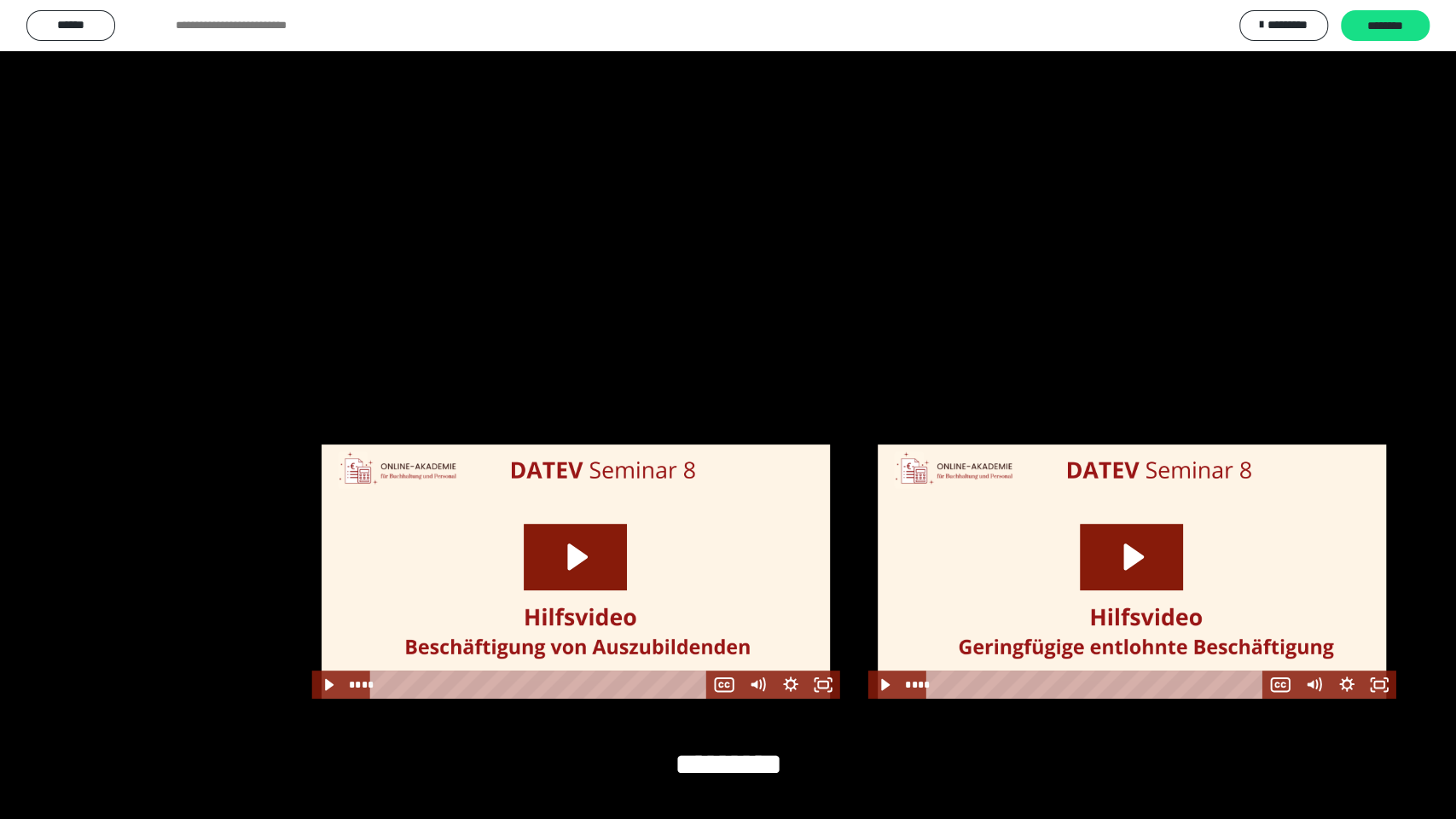 click at bounding box center [728, 410] 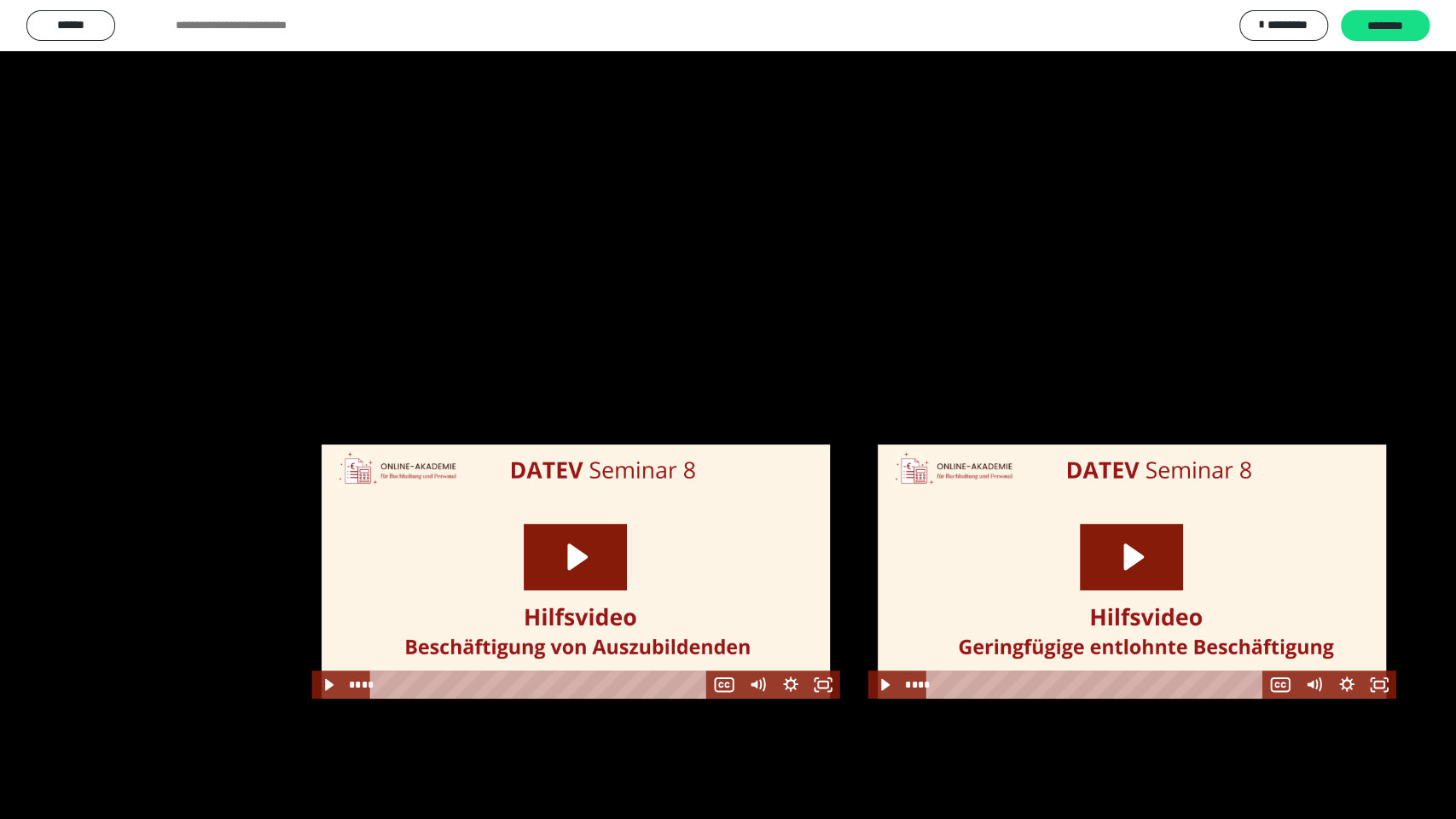 click at bounding box center (728, 410) 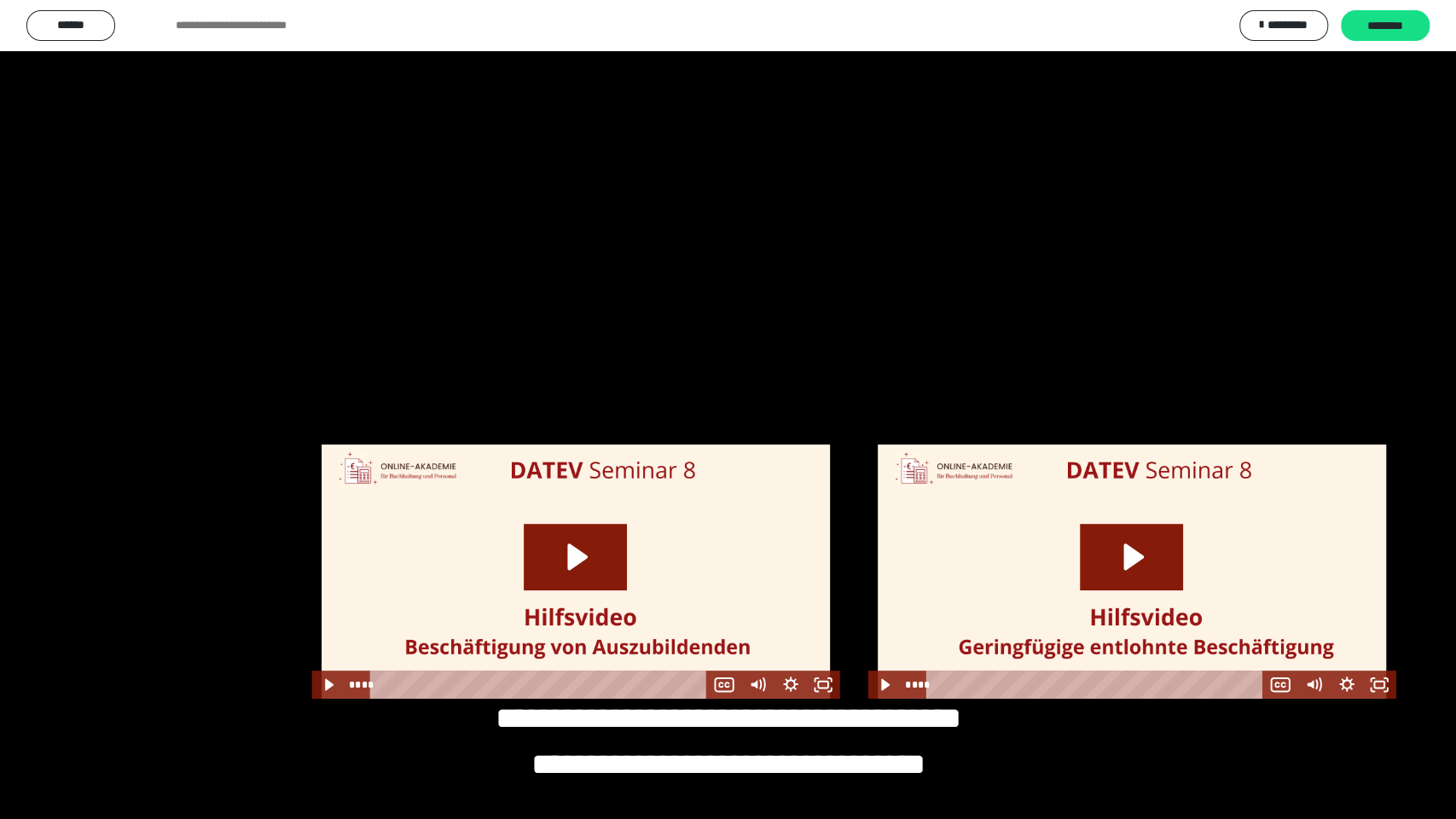 click at bounding box center [728, 410] 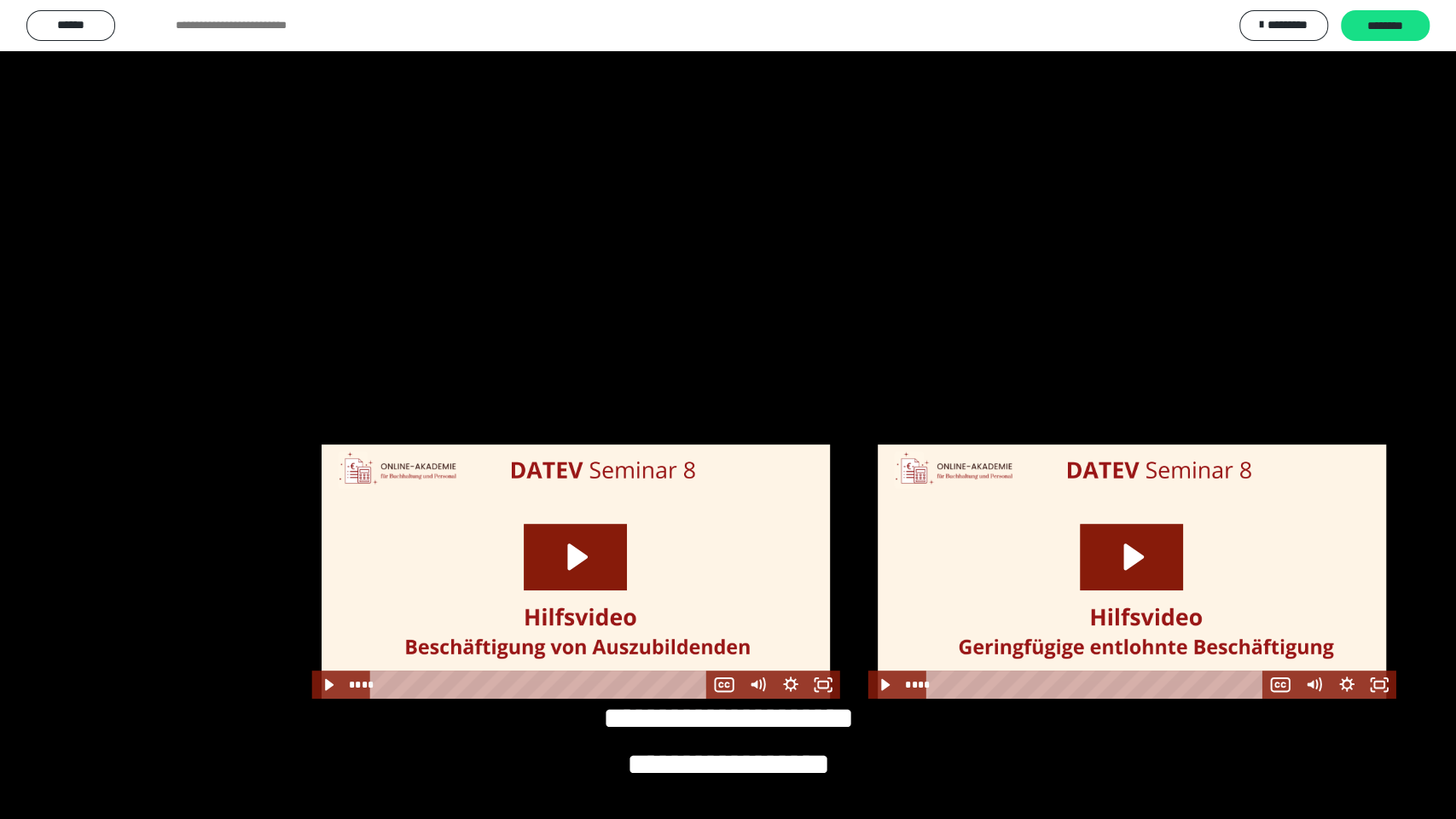 click at bounding box center (728, 410) 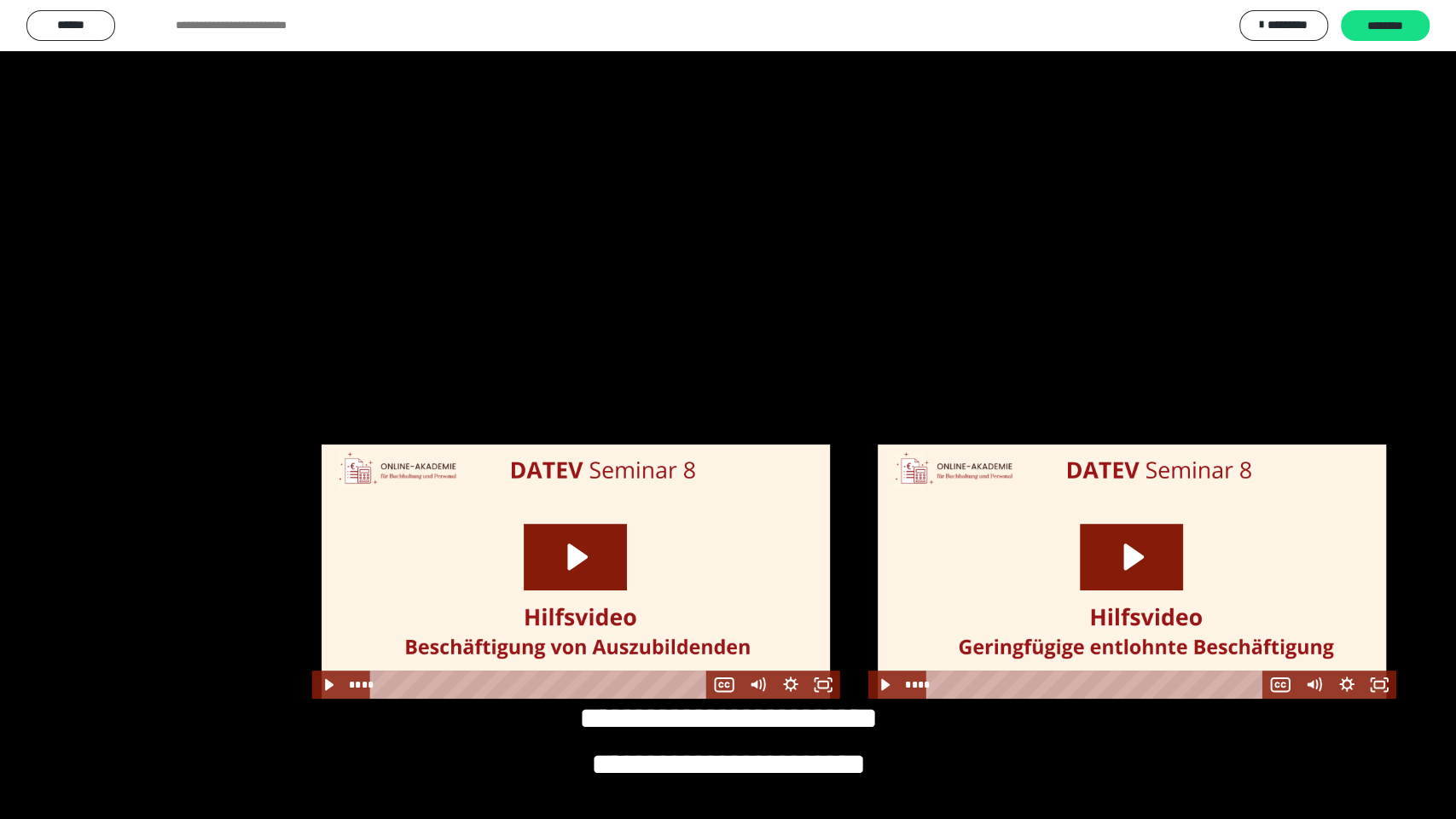 click at bounding box center [728, 410] 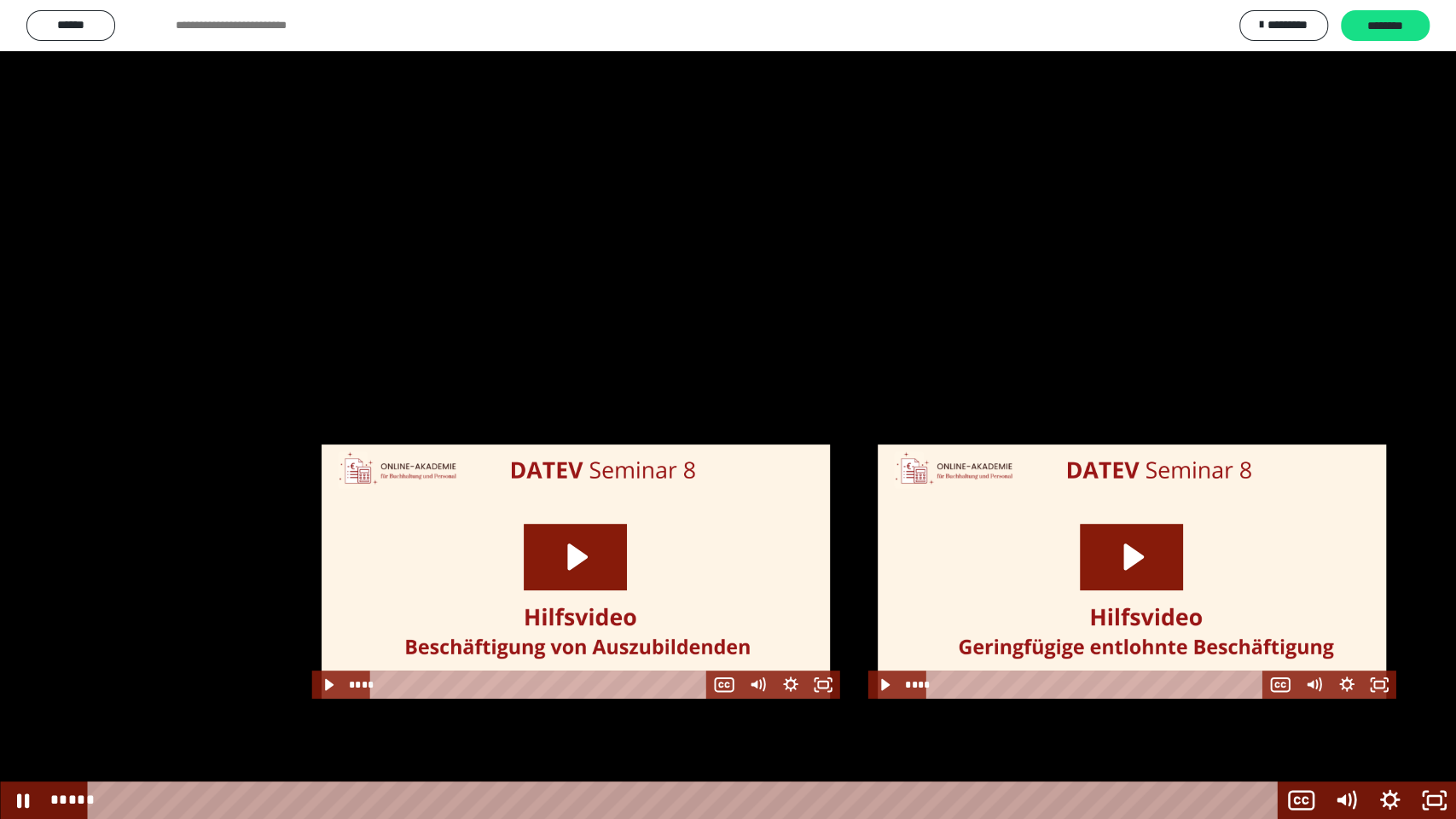 click at bounding box center [728, 410] 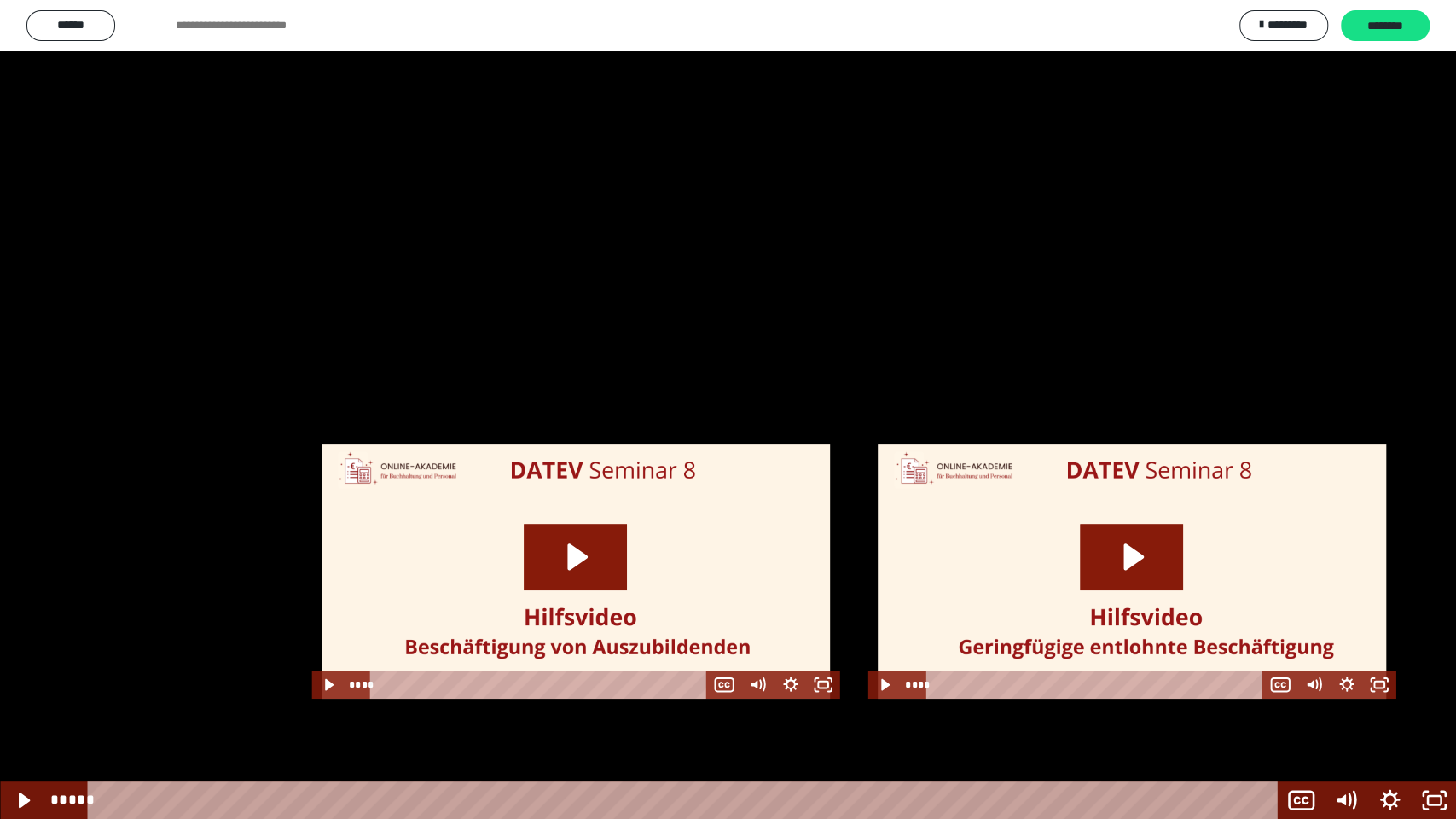 click at bounding box center (728, 410) 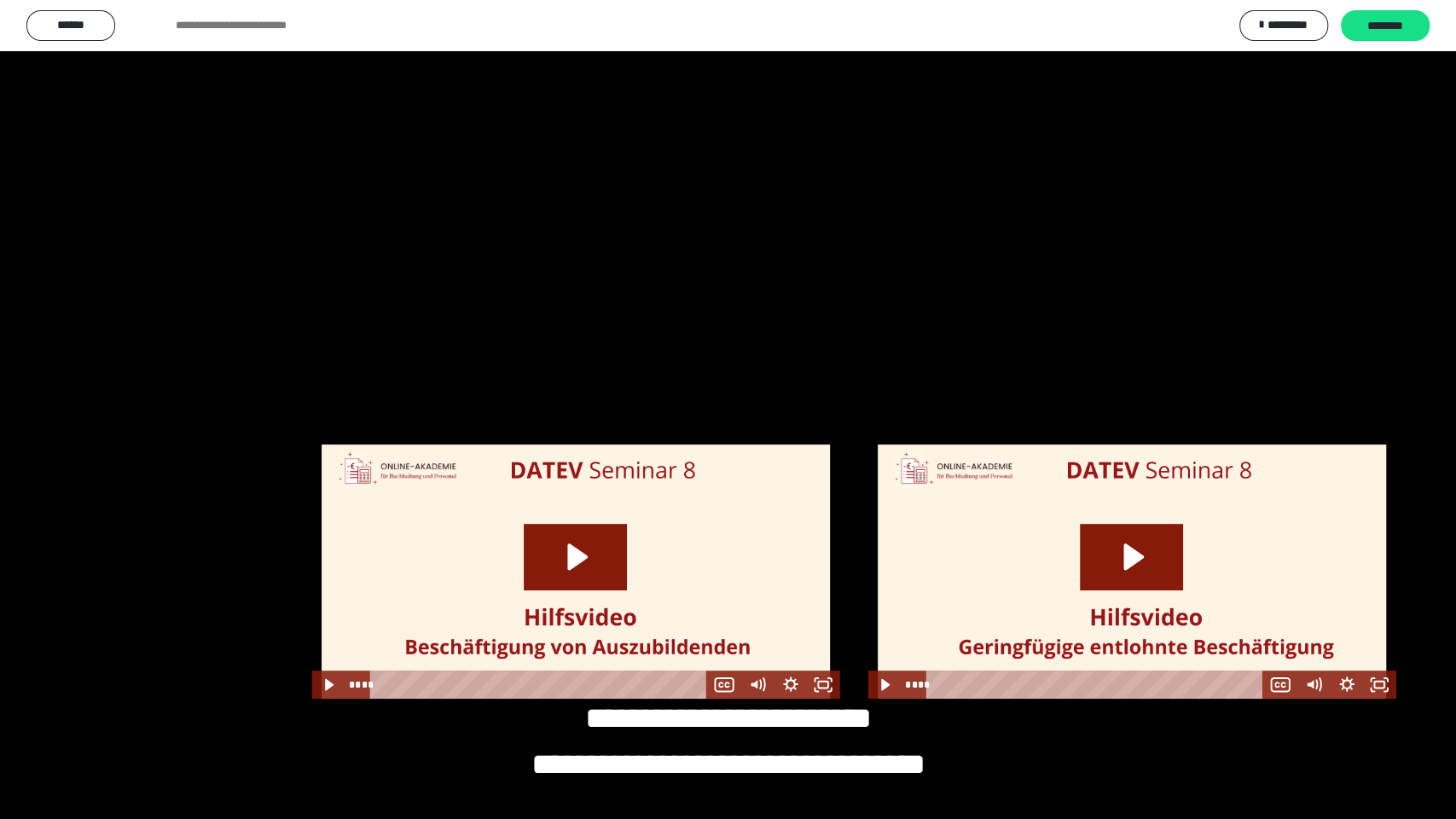 click at bounding box center (728, 410) 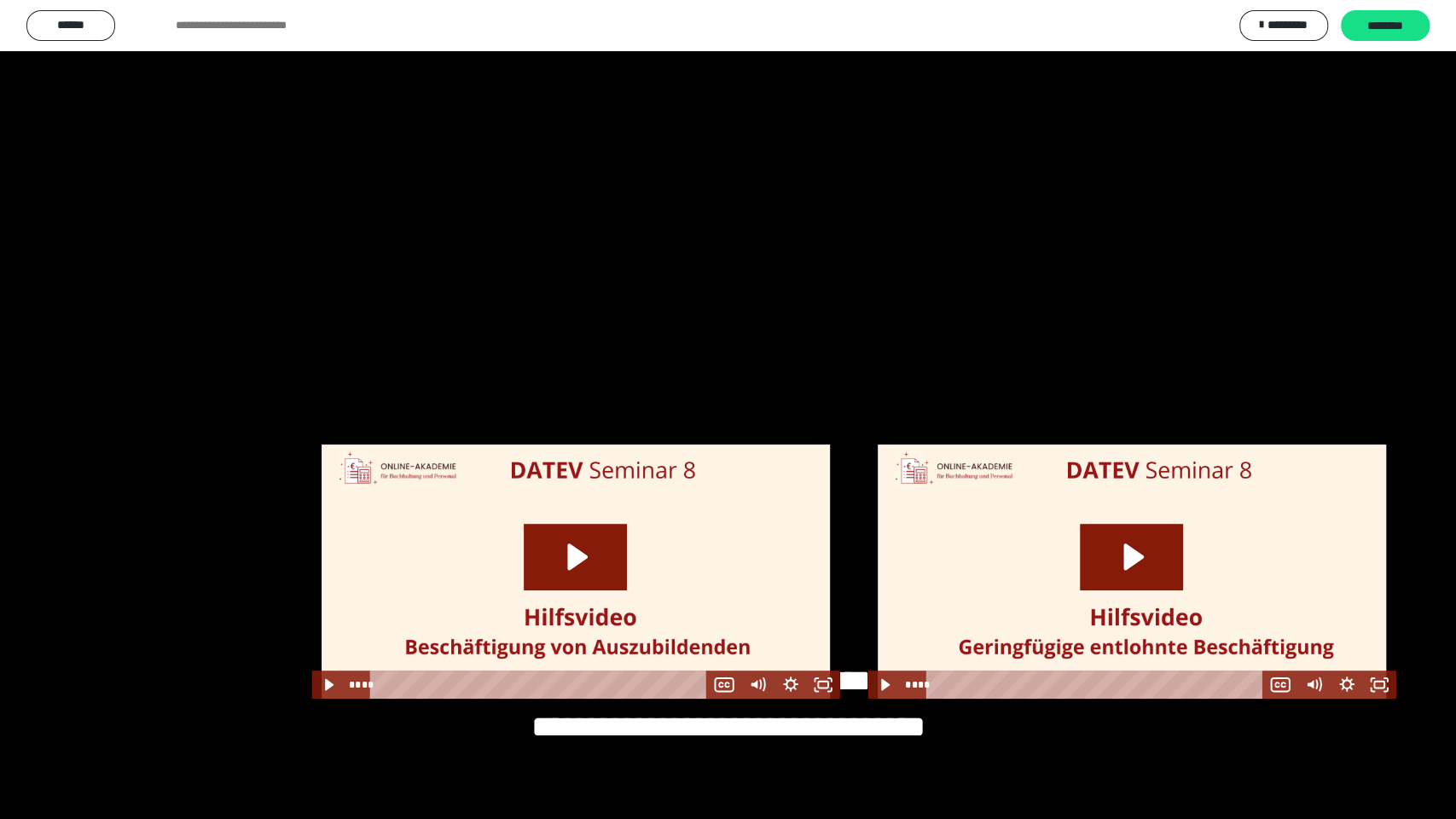 click at bounding box center [728, 410] 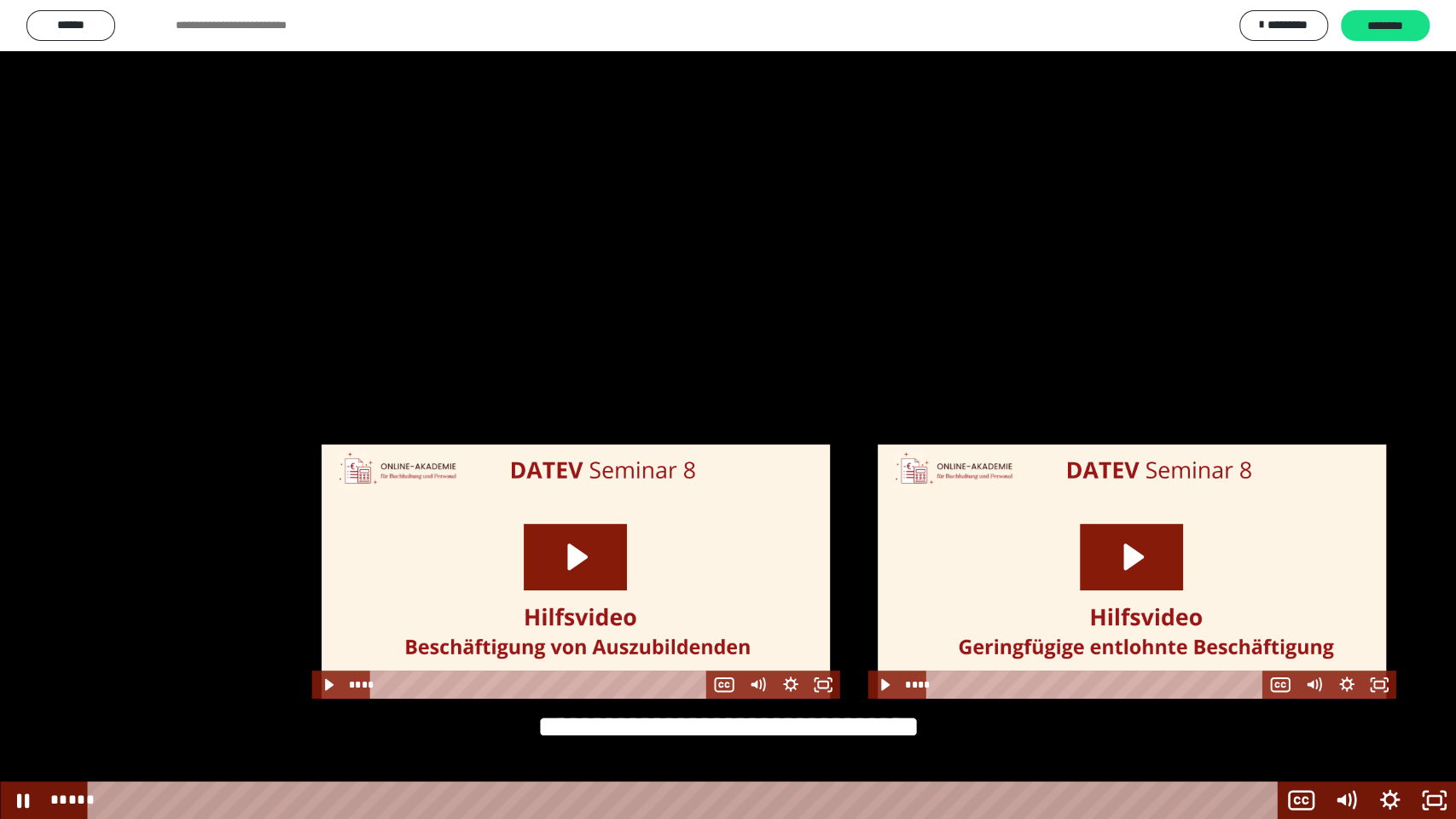 click at bounding box center (728, 410) 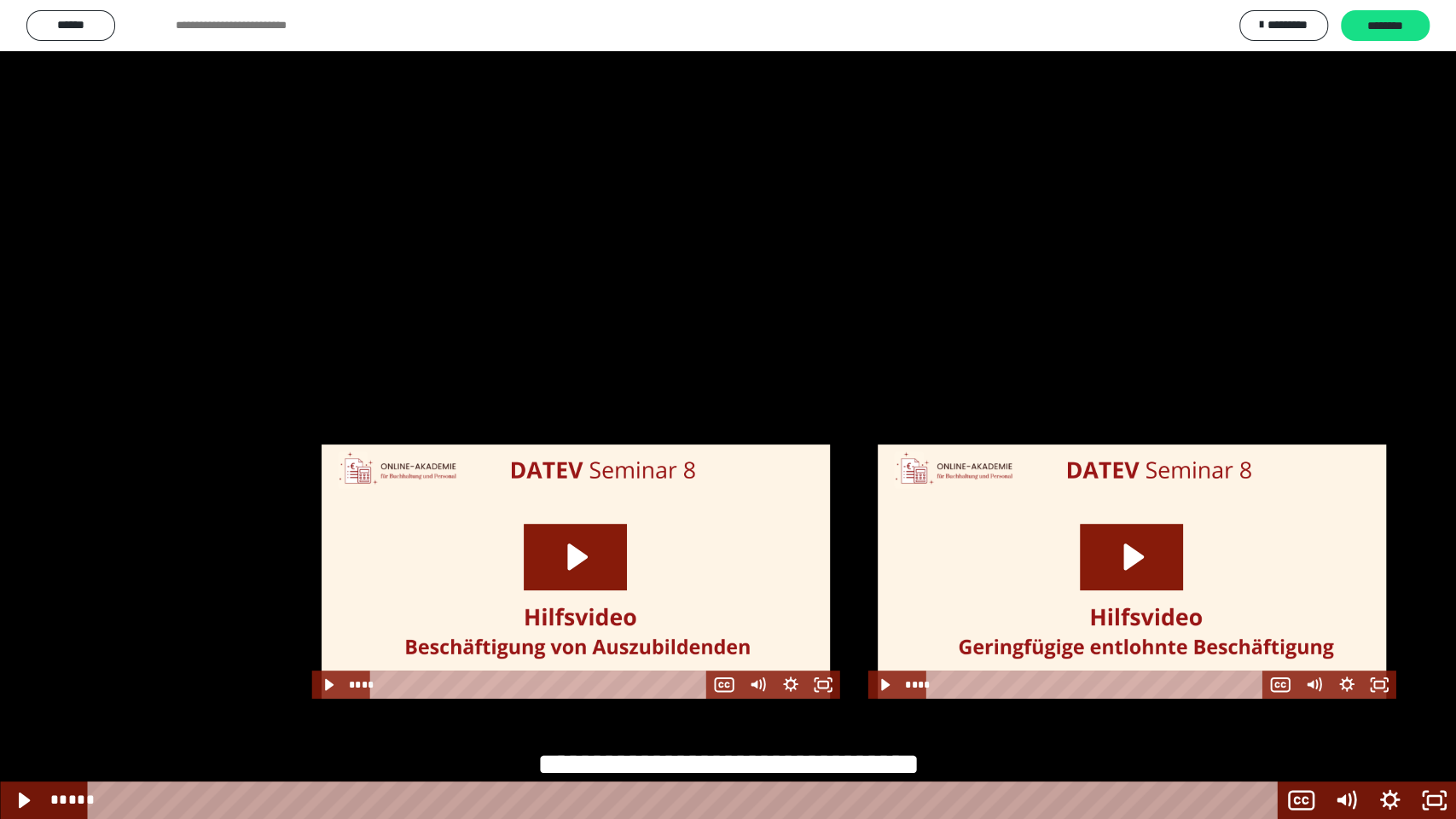 click at bounding box center [728, 410] 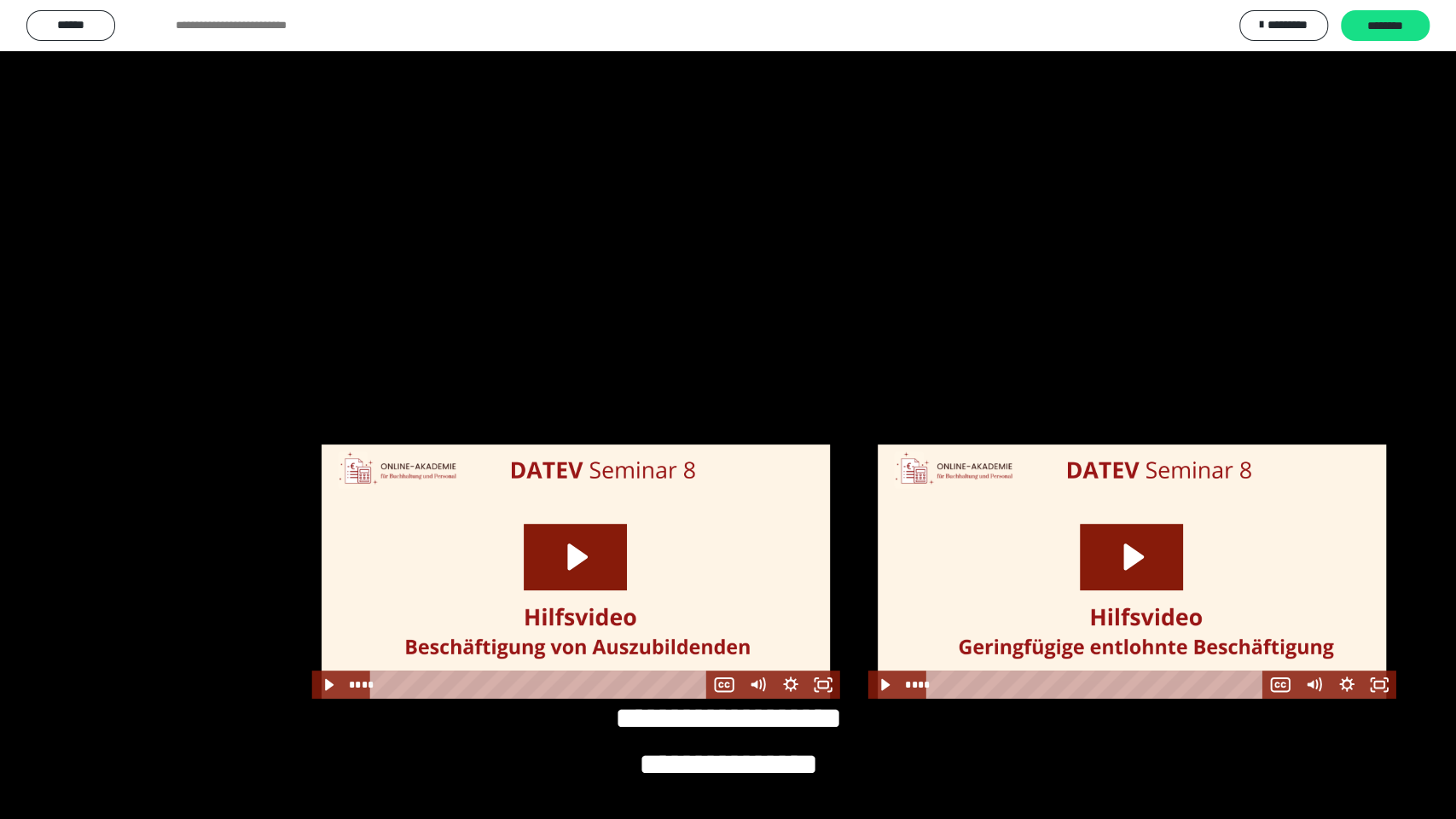 click at bounding box center [728, 410] 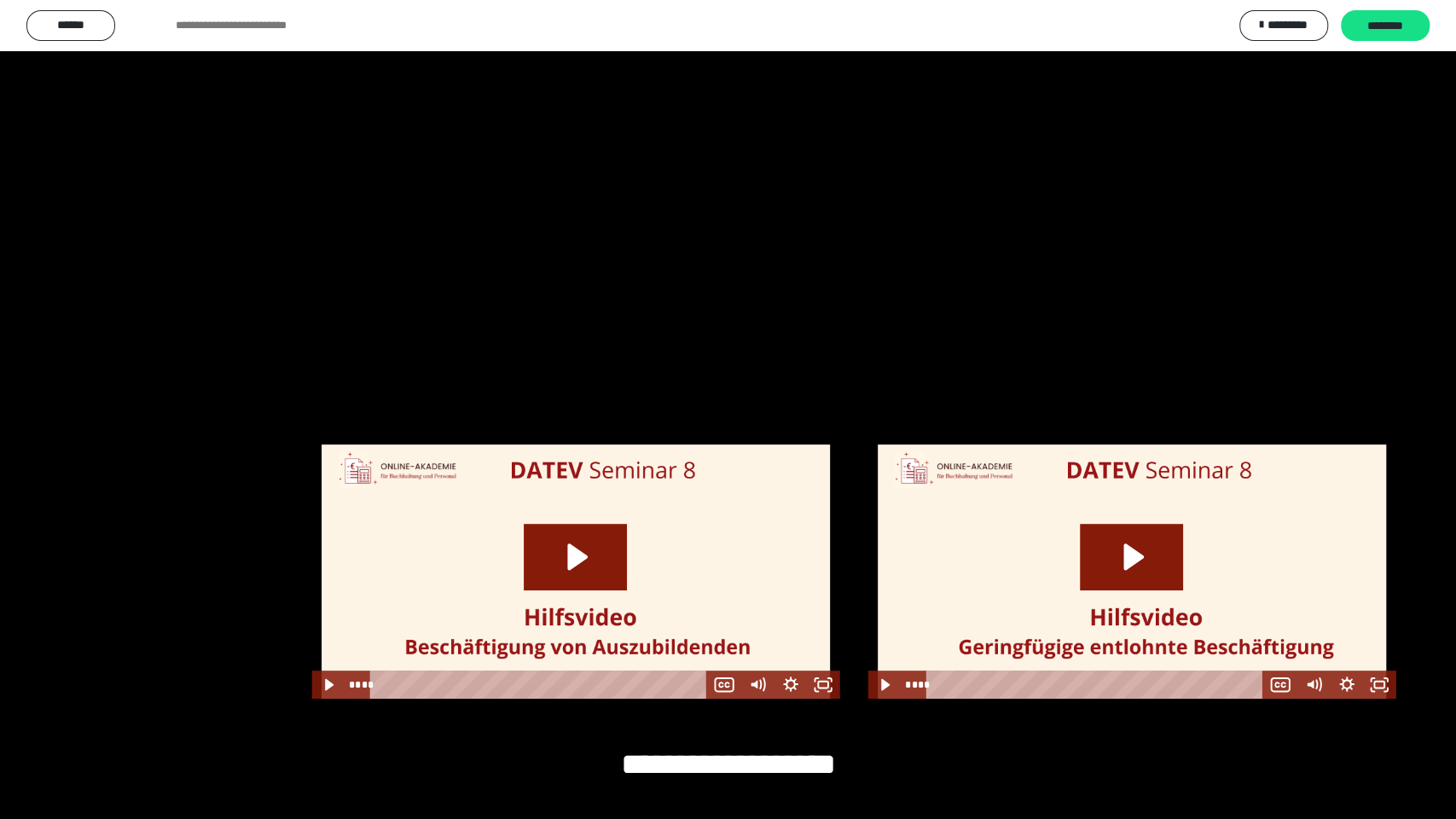 click at bounding box center (728, 410) 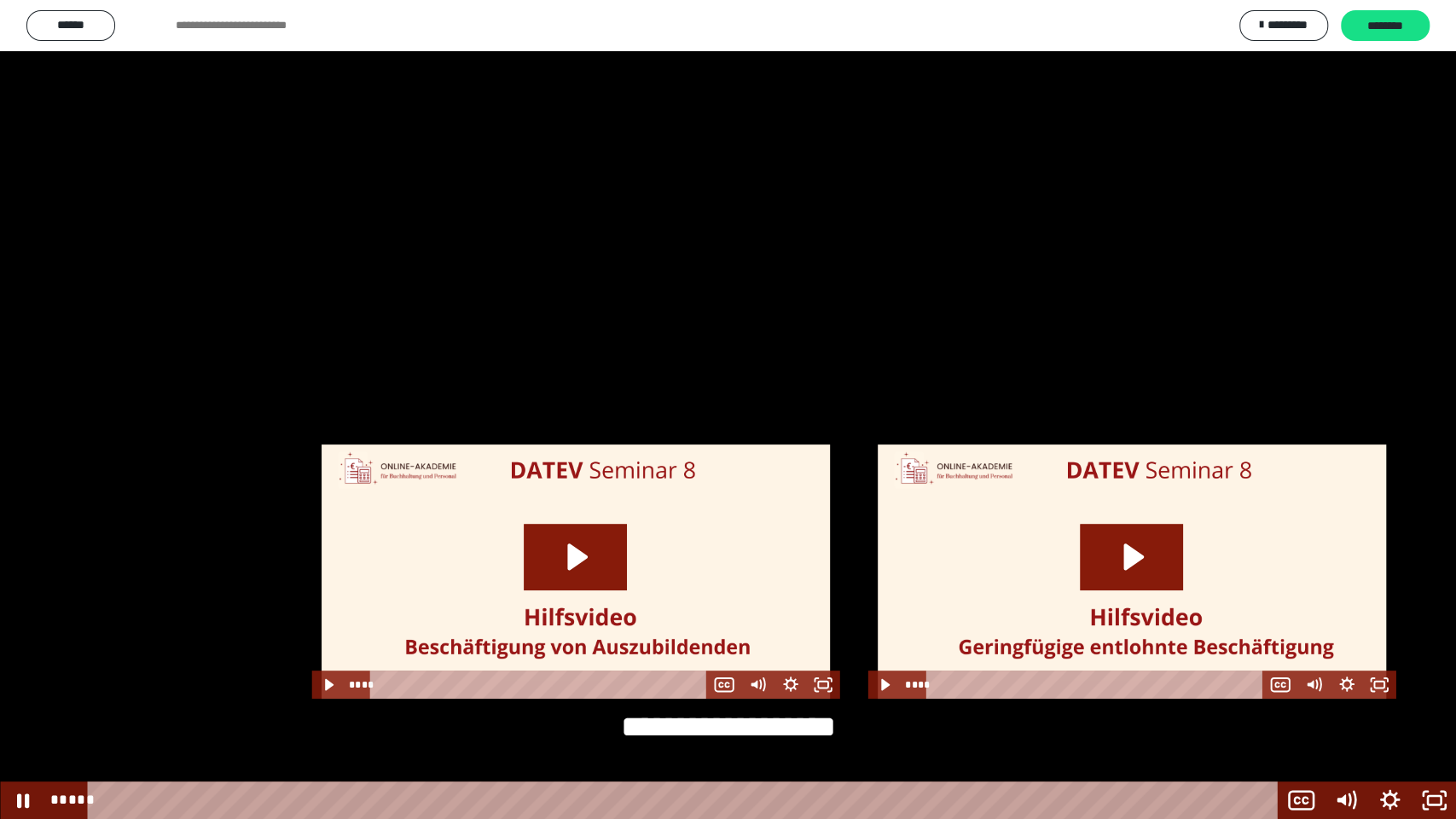 click at bounding box center [728, 410] 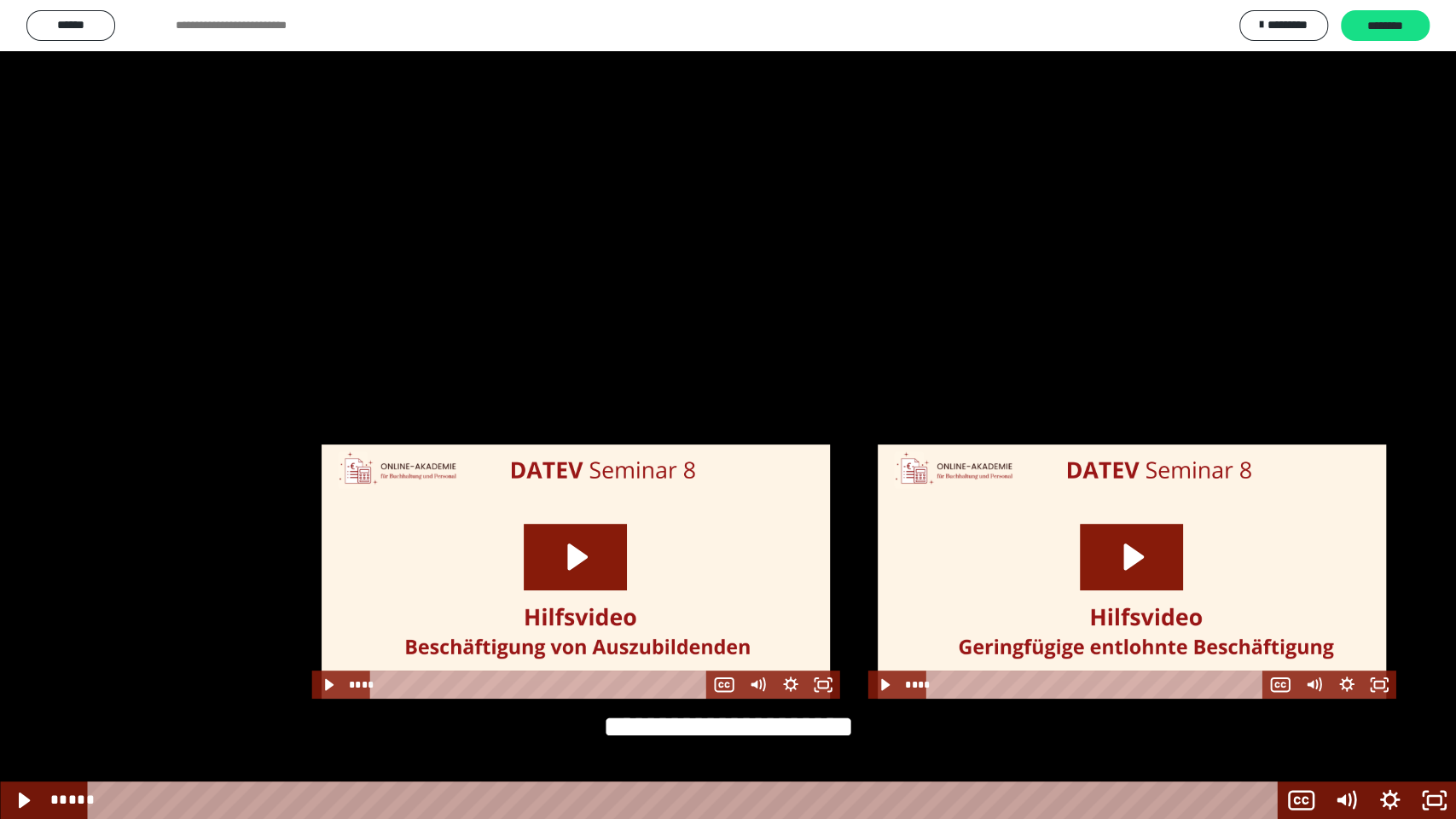 click at bounding box center (728, 410) 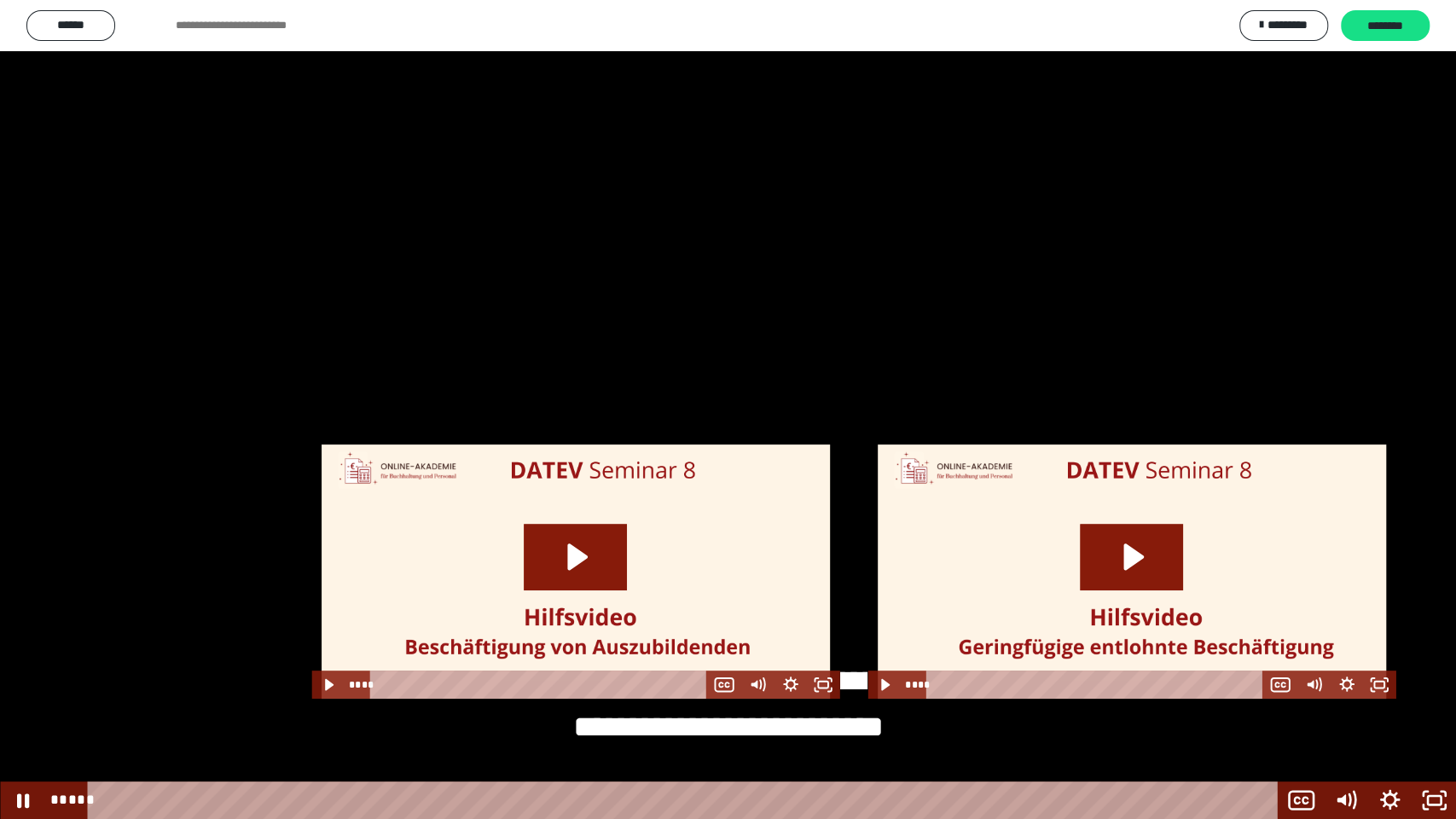 click at bounding box center [728, 410] 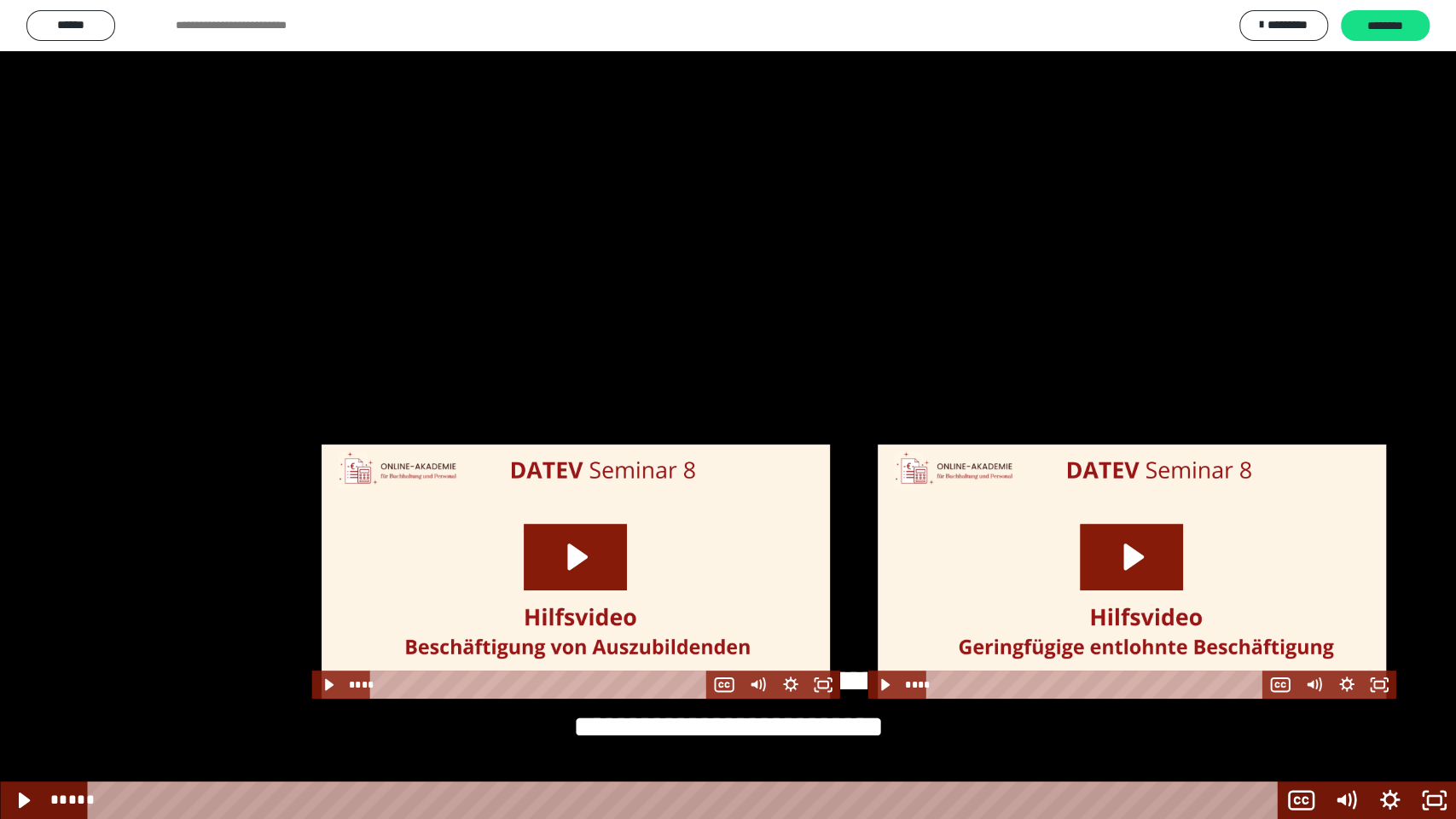 click at bounding box center [728, 410] 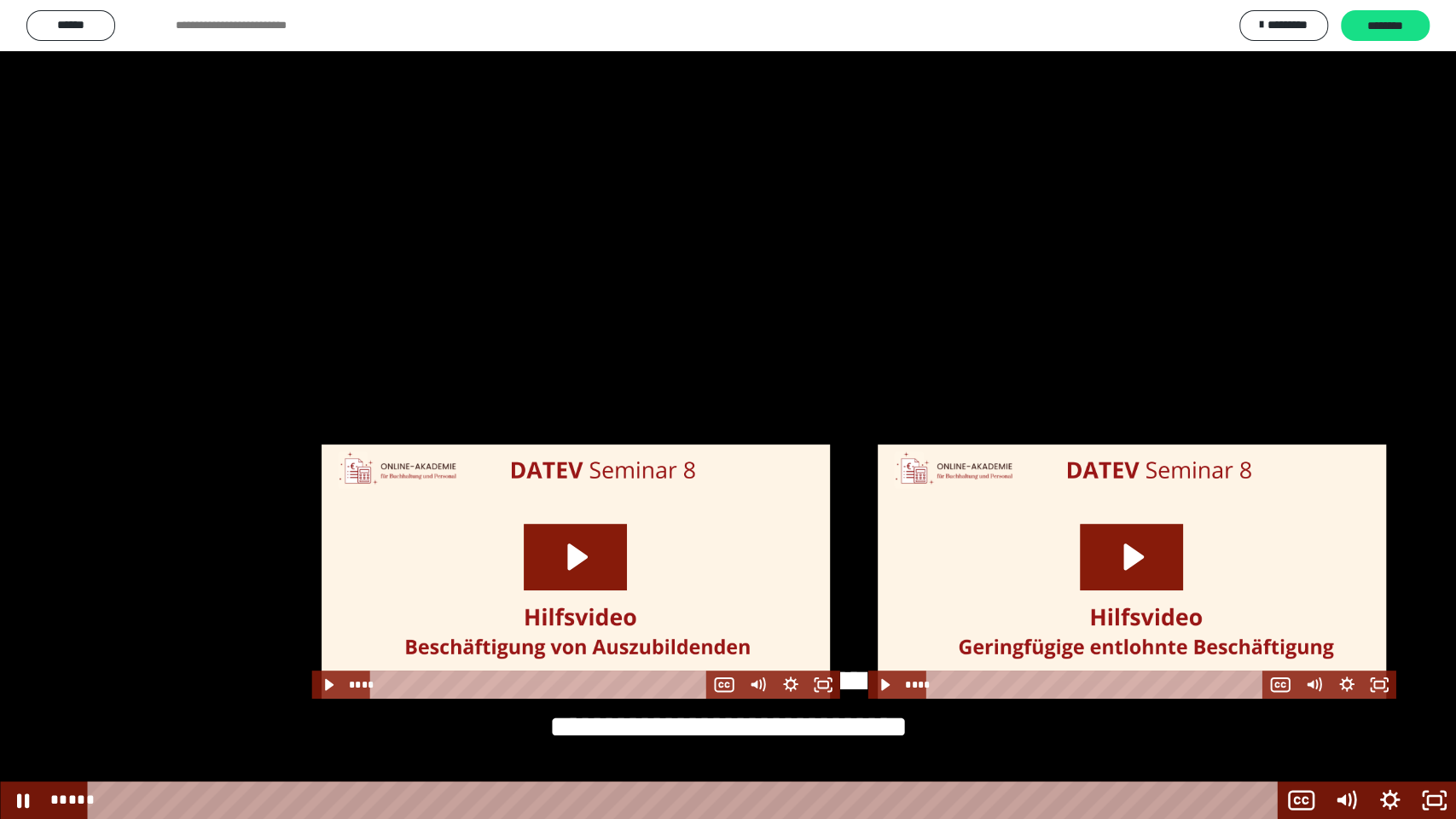 click at bounding box center (728, 410) 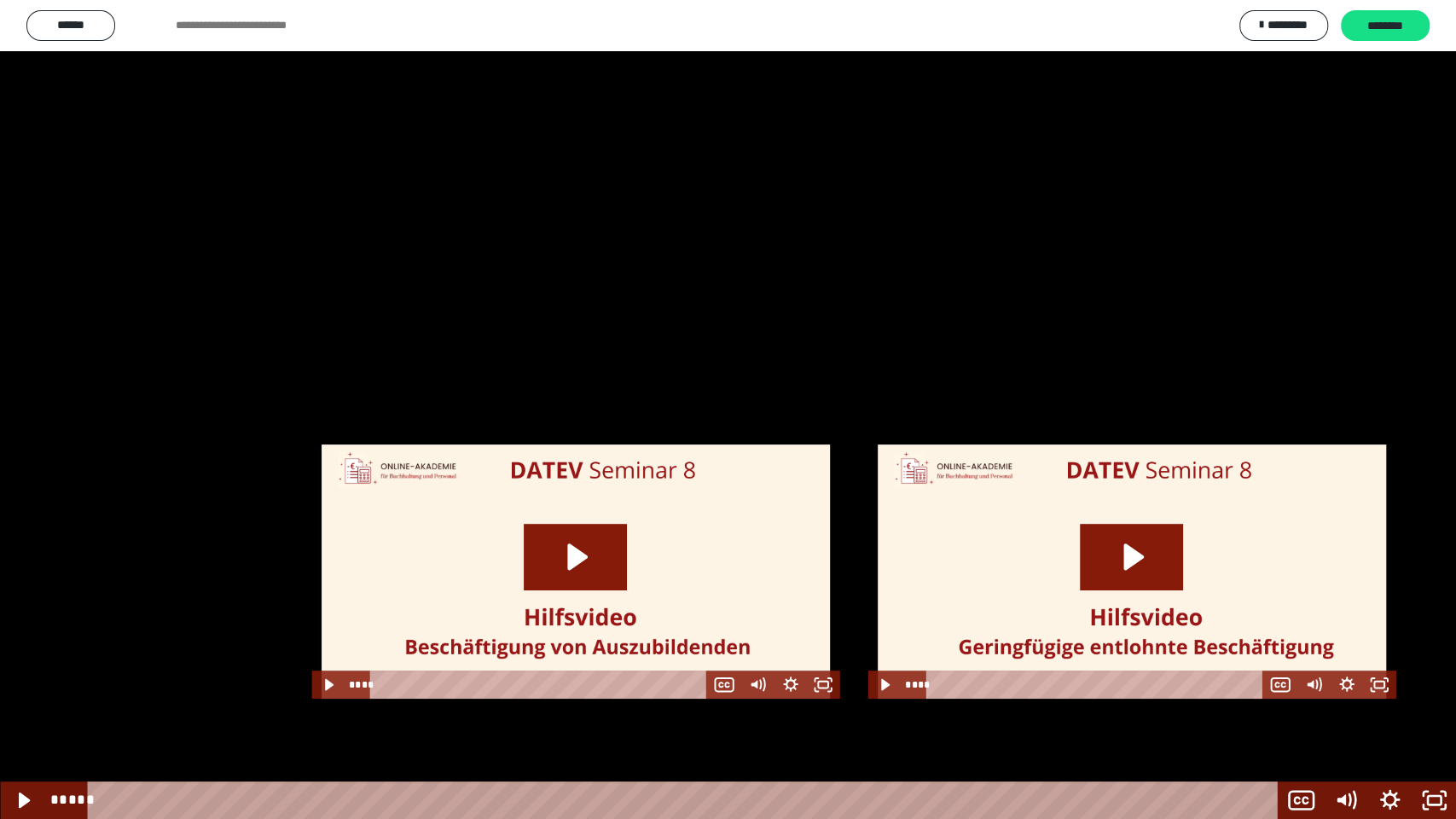 click at bounding box center [728, 410] 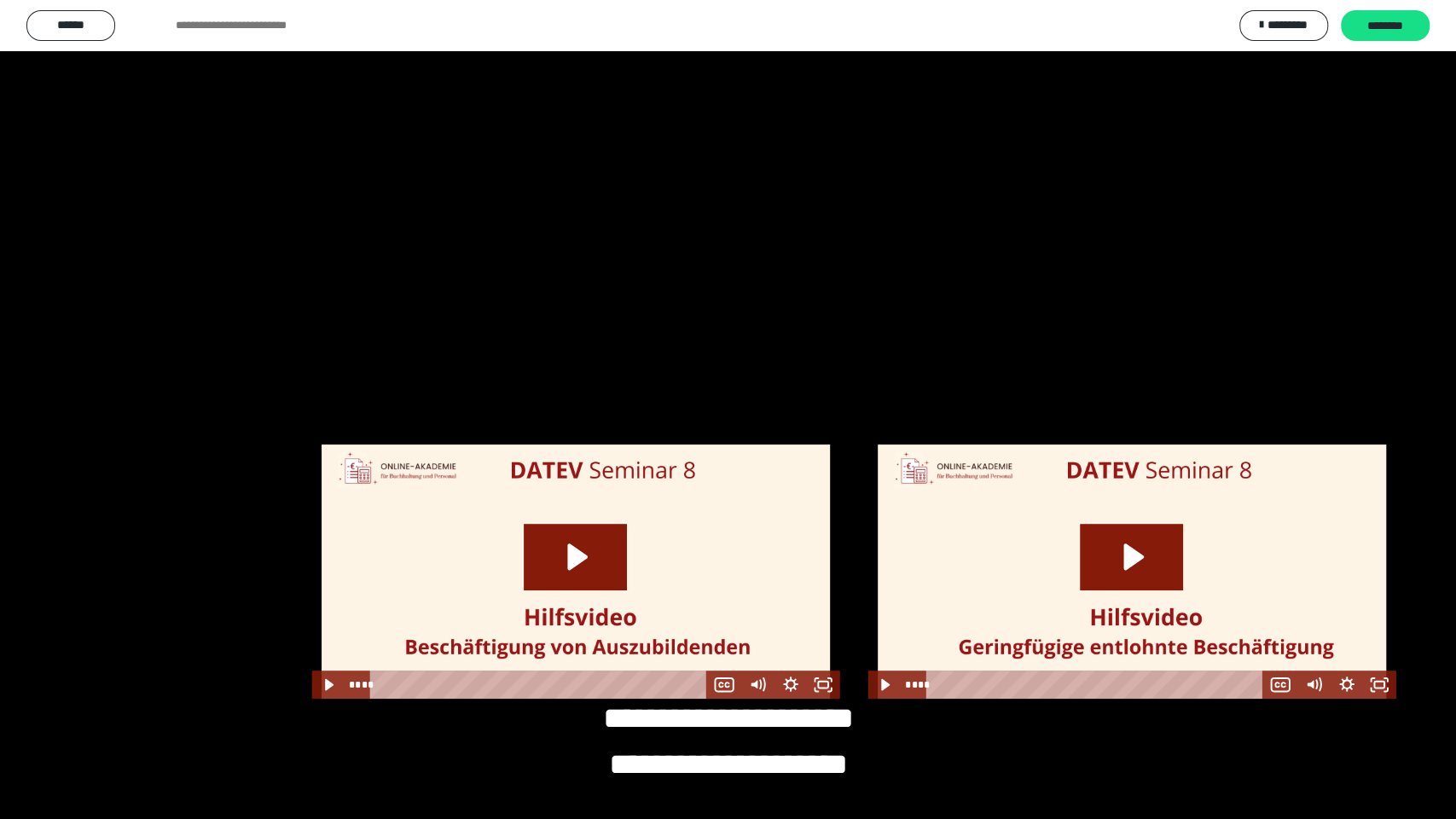 click at bounding box center [728, 410] 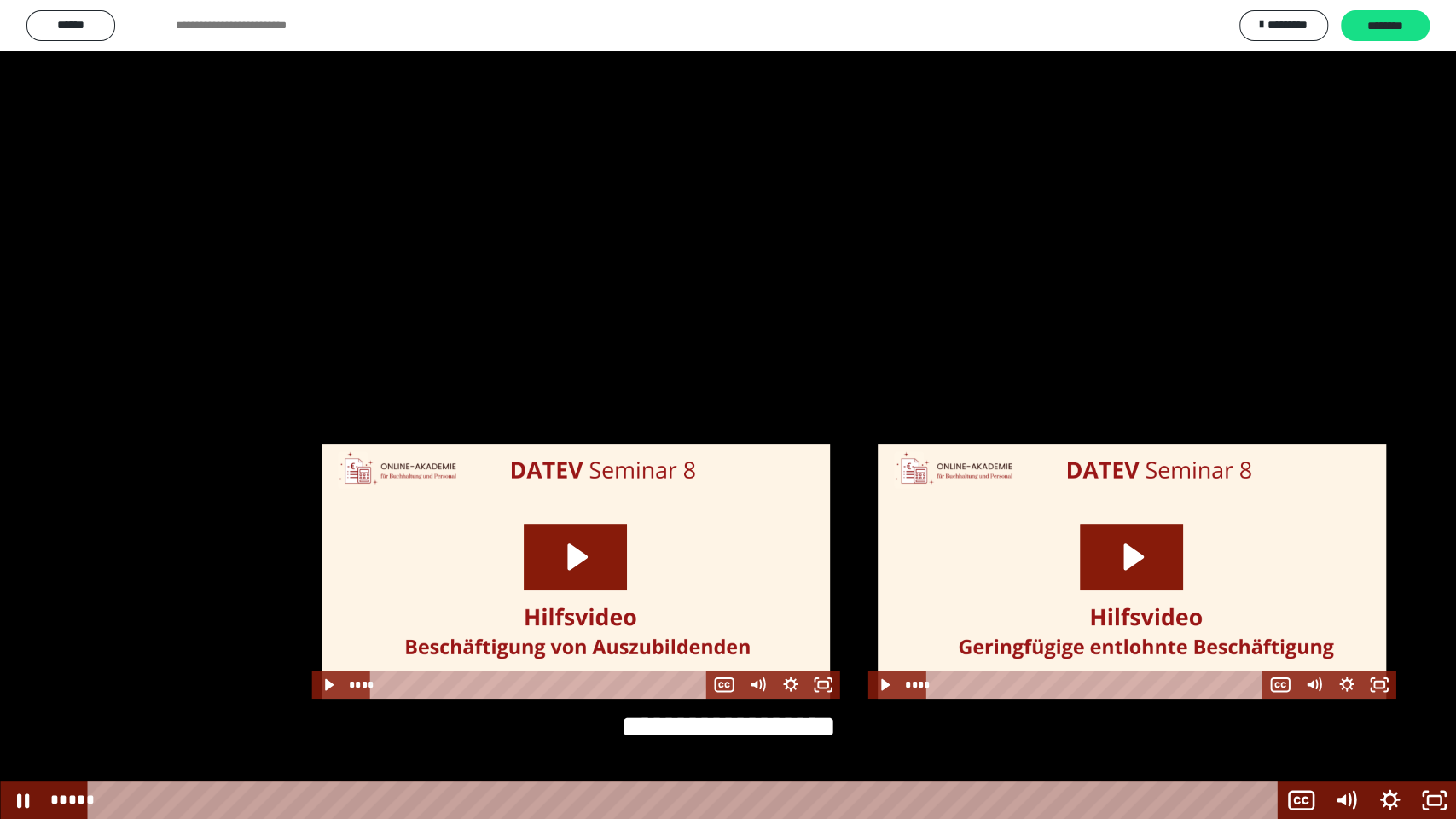 click at bounding box center [728, 410] 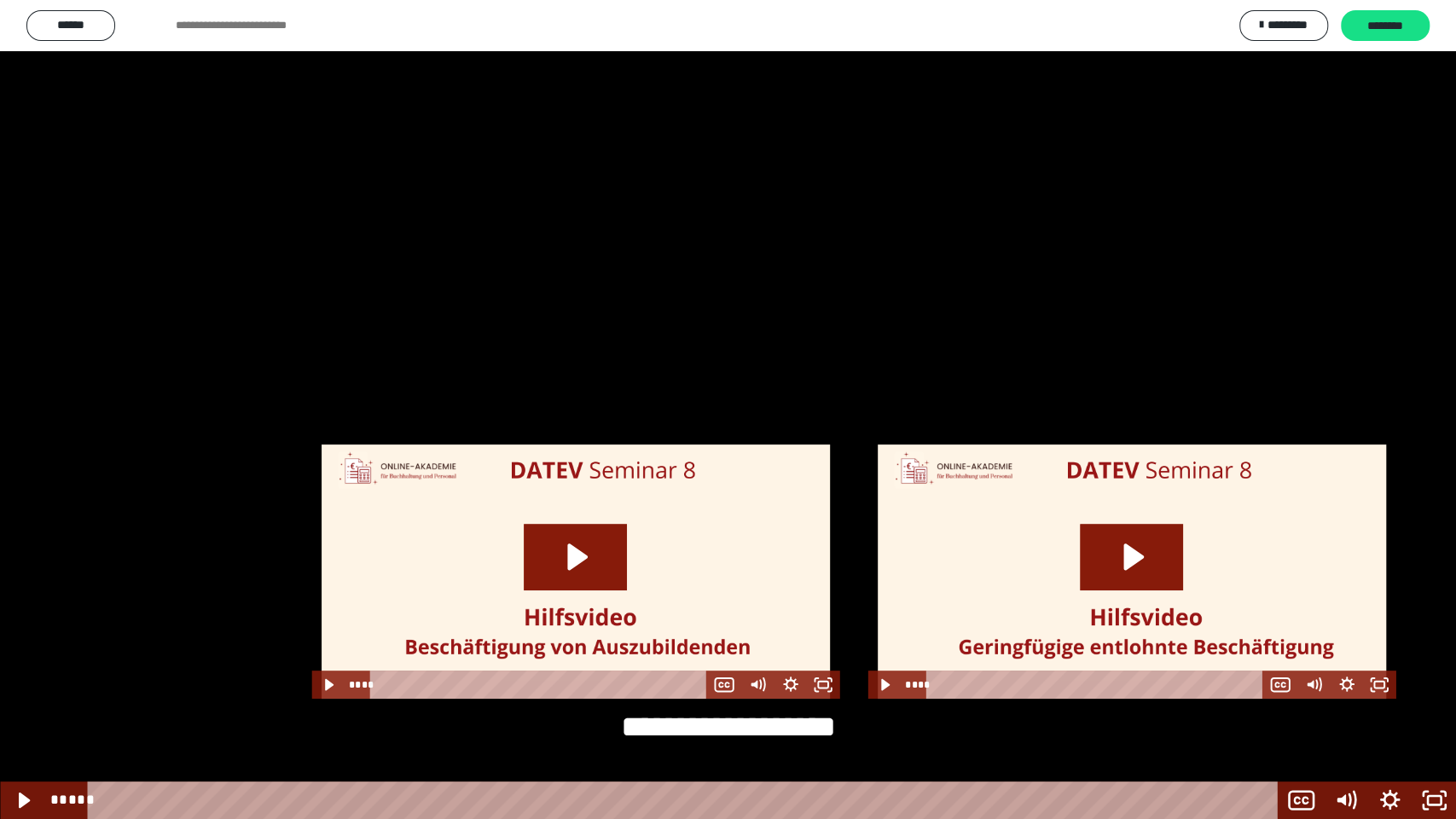 click at bounding box center [728, 410] 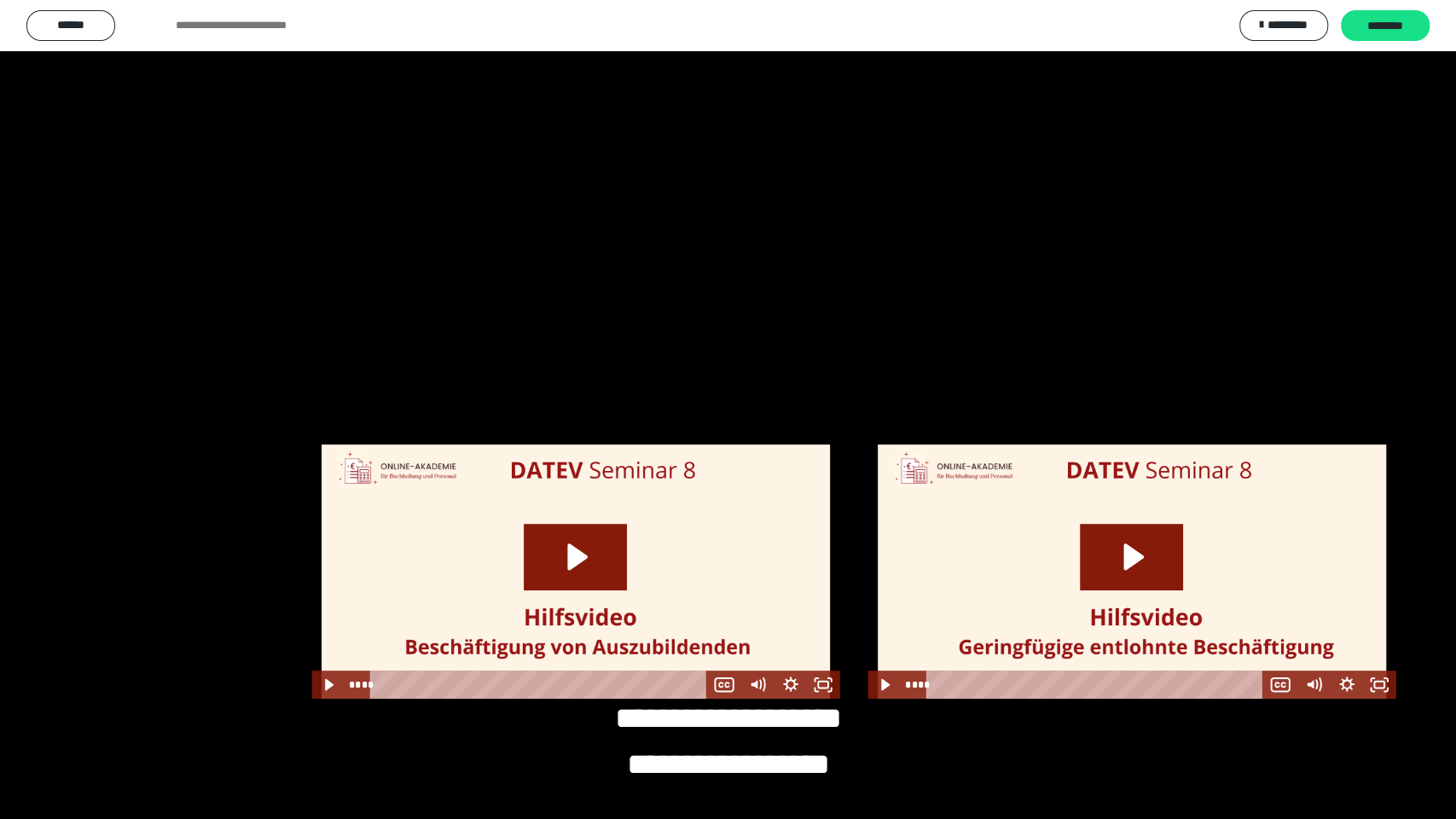 click at bounding box center [728, 410] 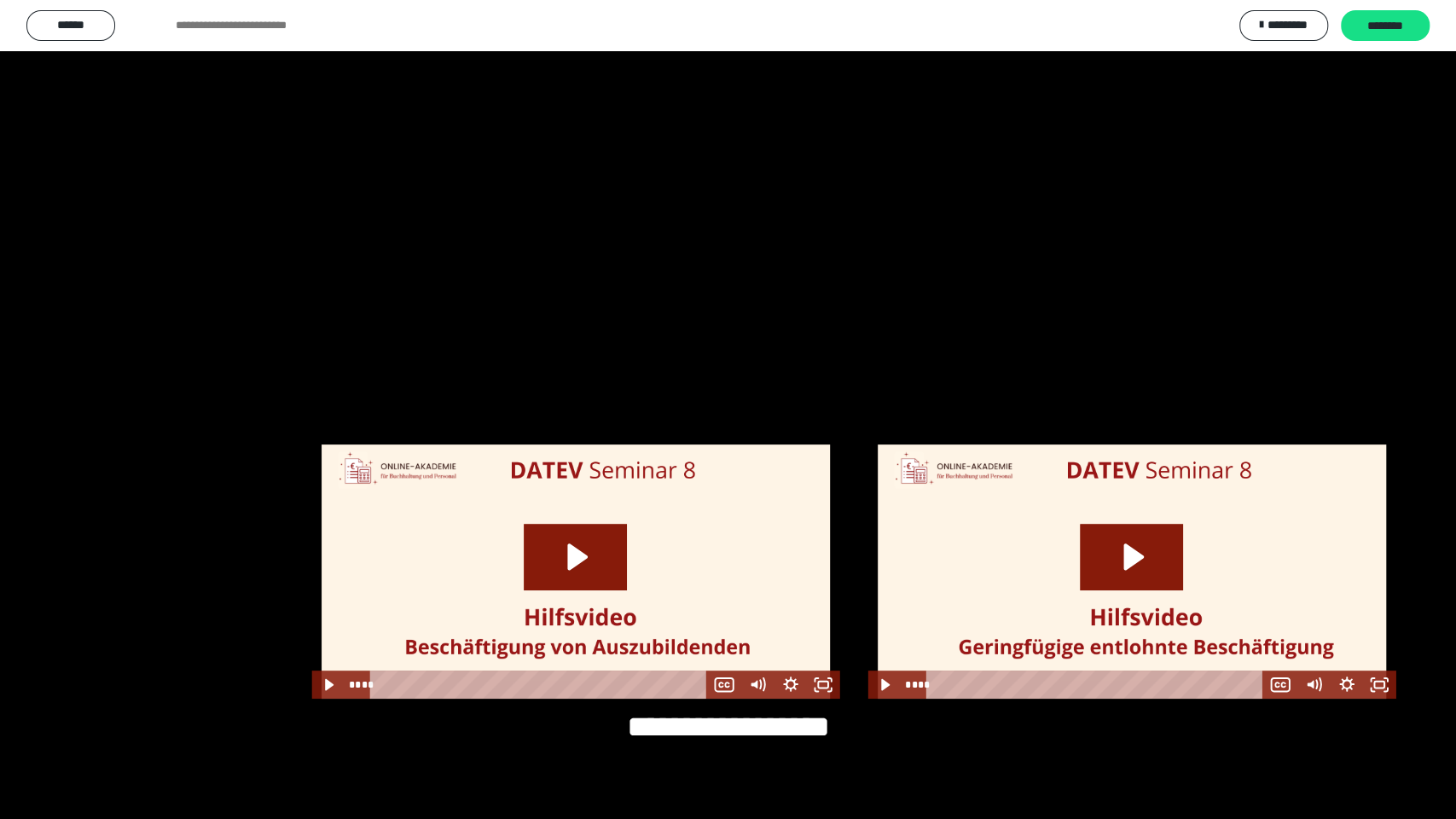 click at bounding box center (728, 410) 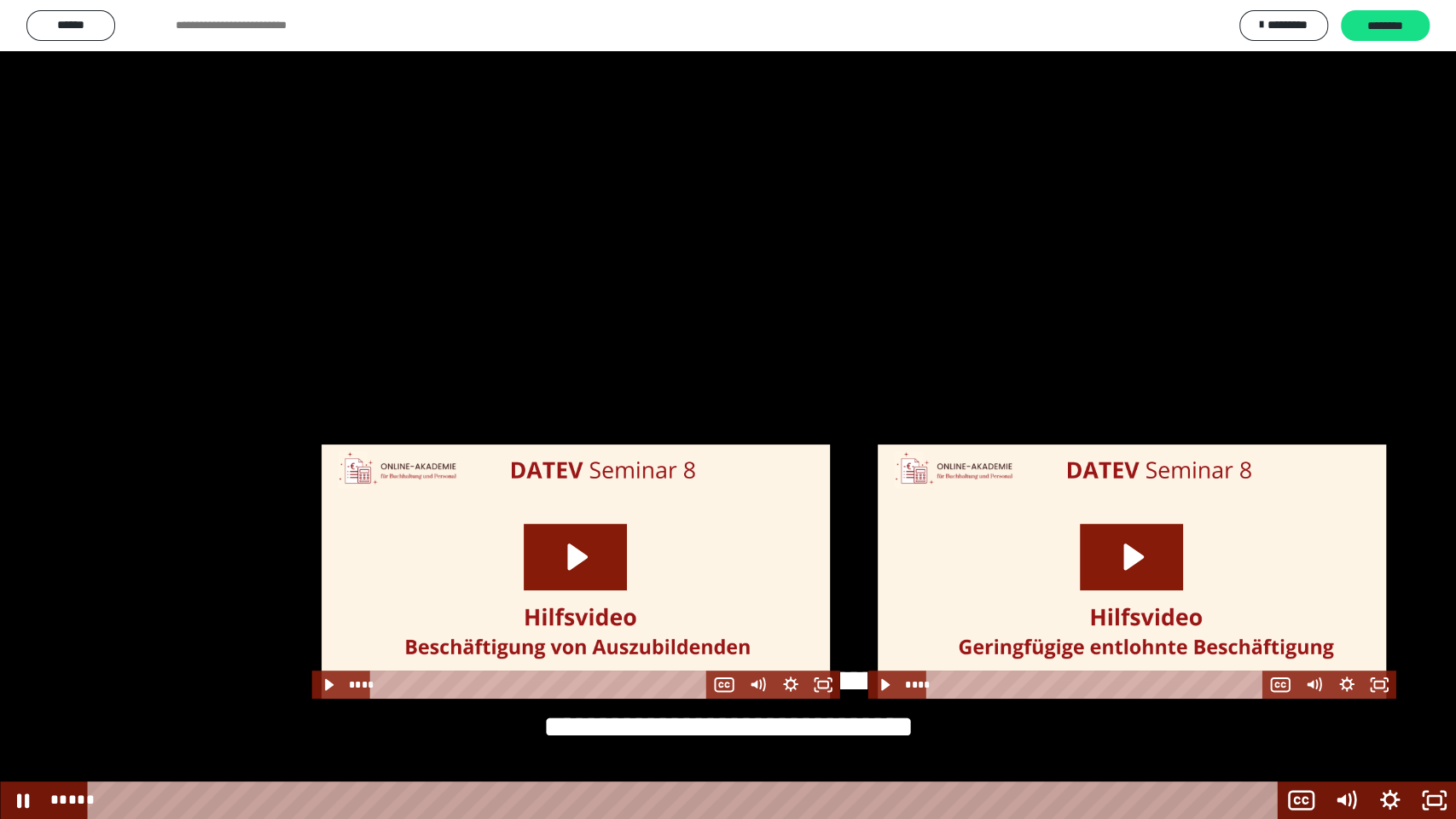 click at bounding box center (728, 410) 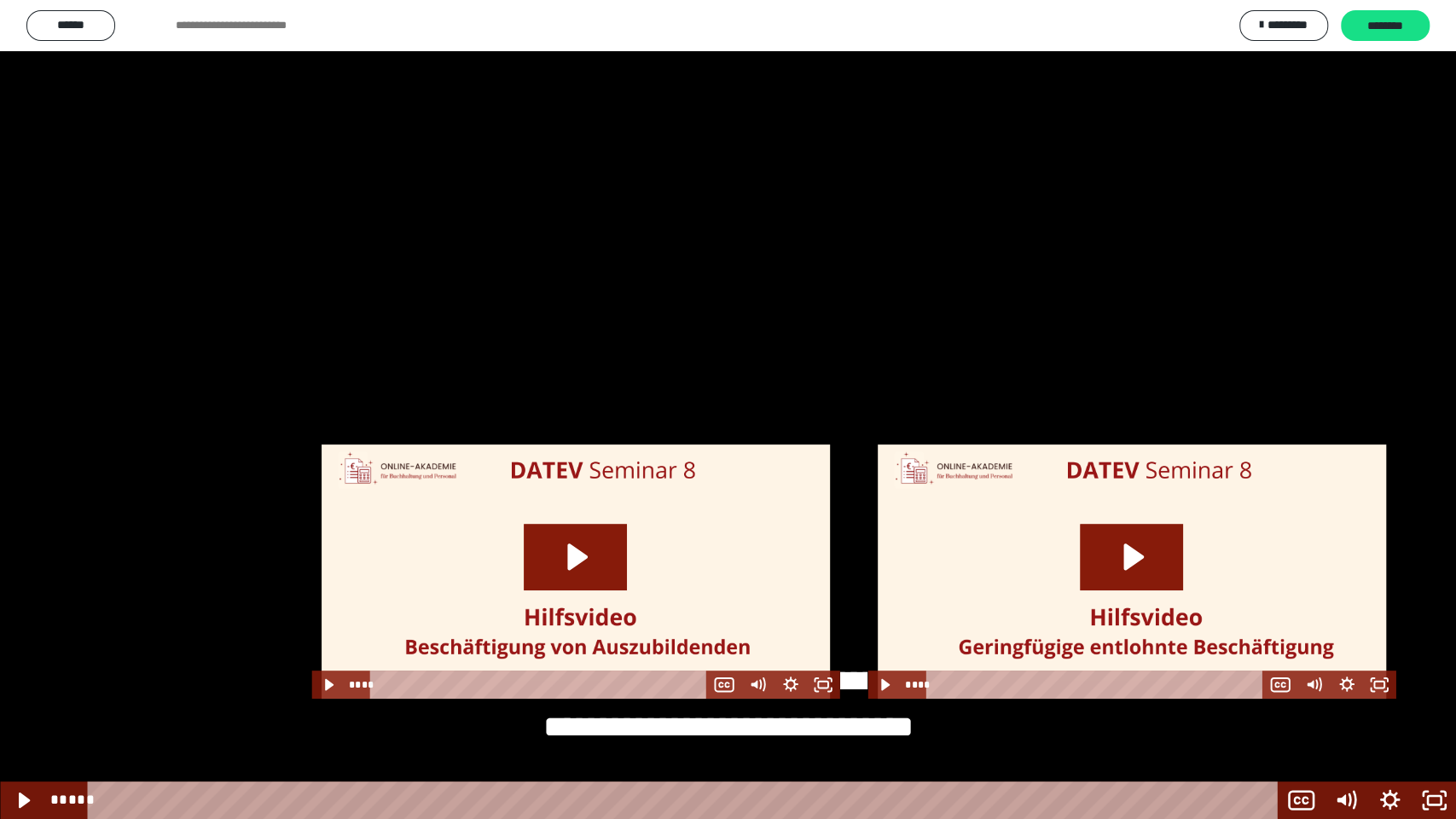click at bounding box center (728, 410) 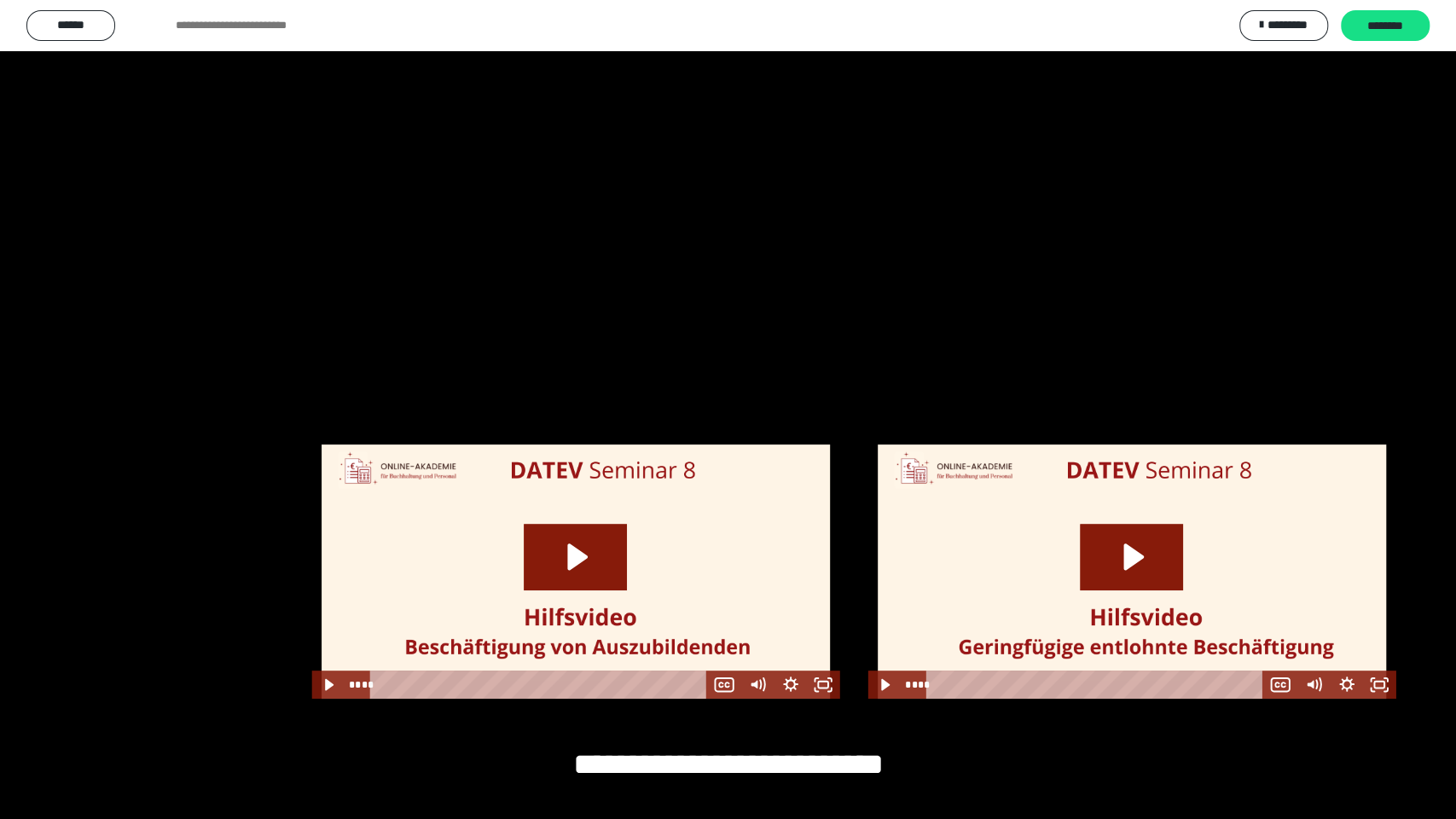 click at bounding box center [728, 410] 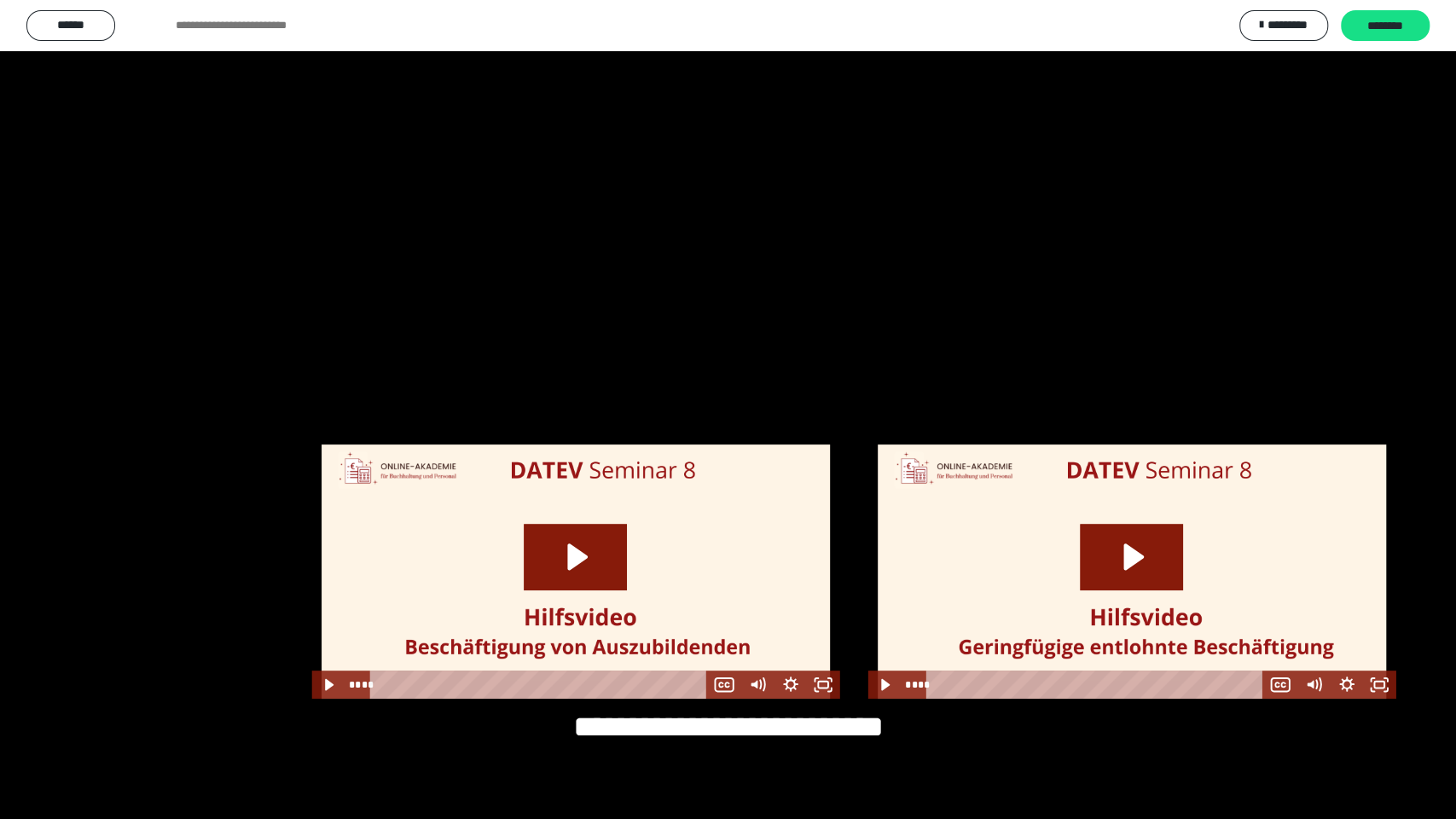 click at bounding box center (728, 410) 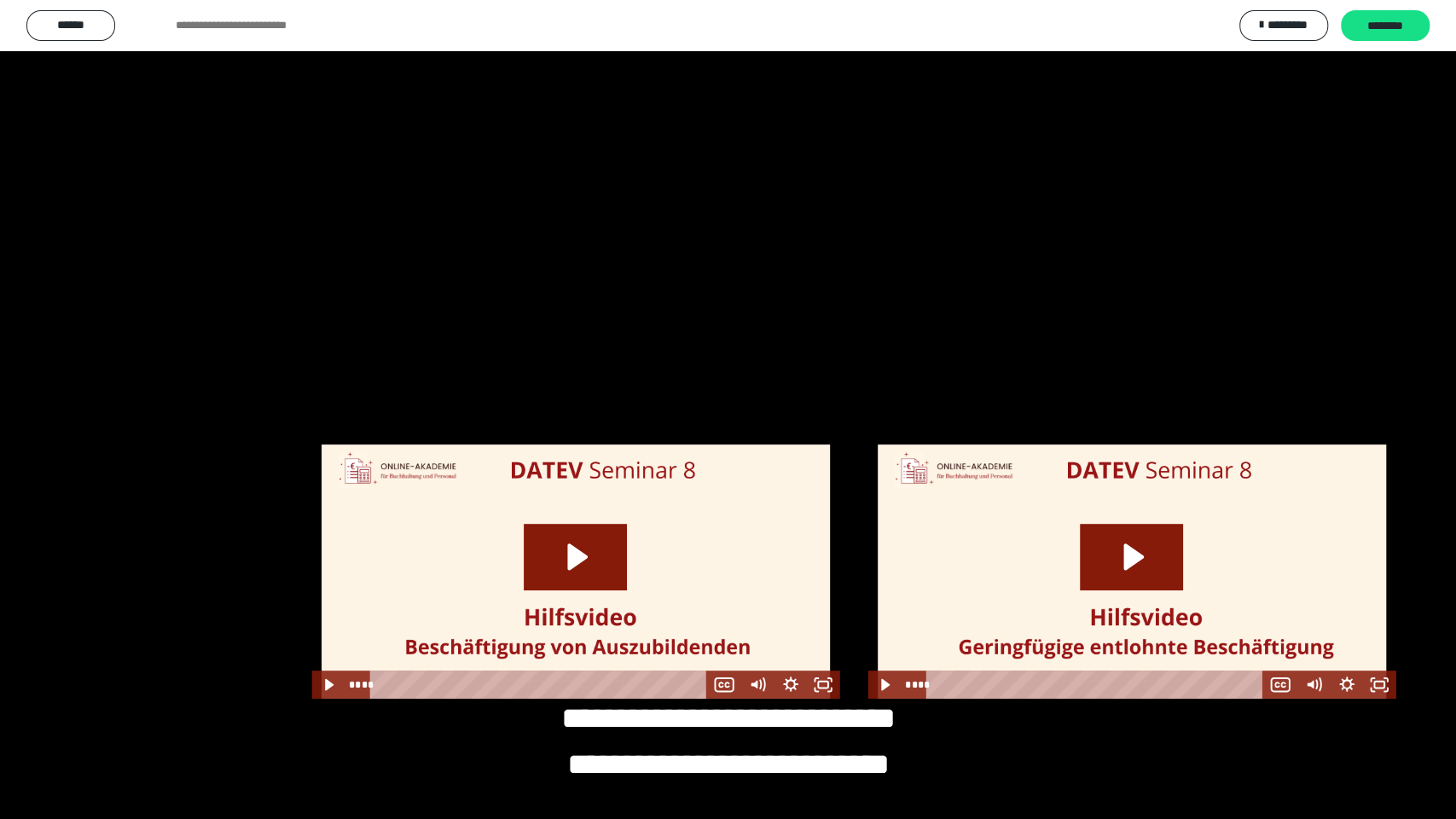 click at bounding box center (728, 410) 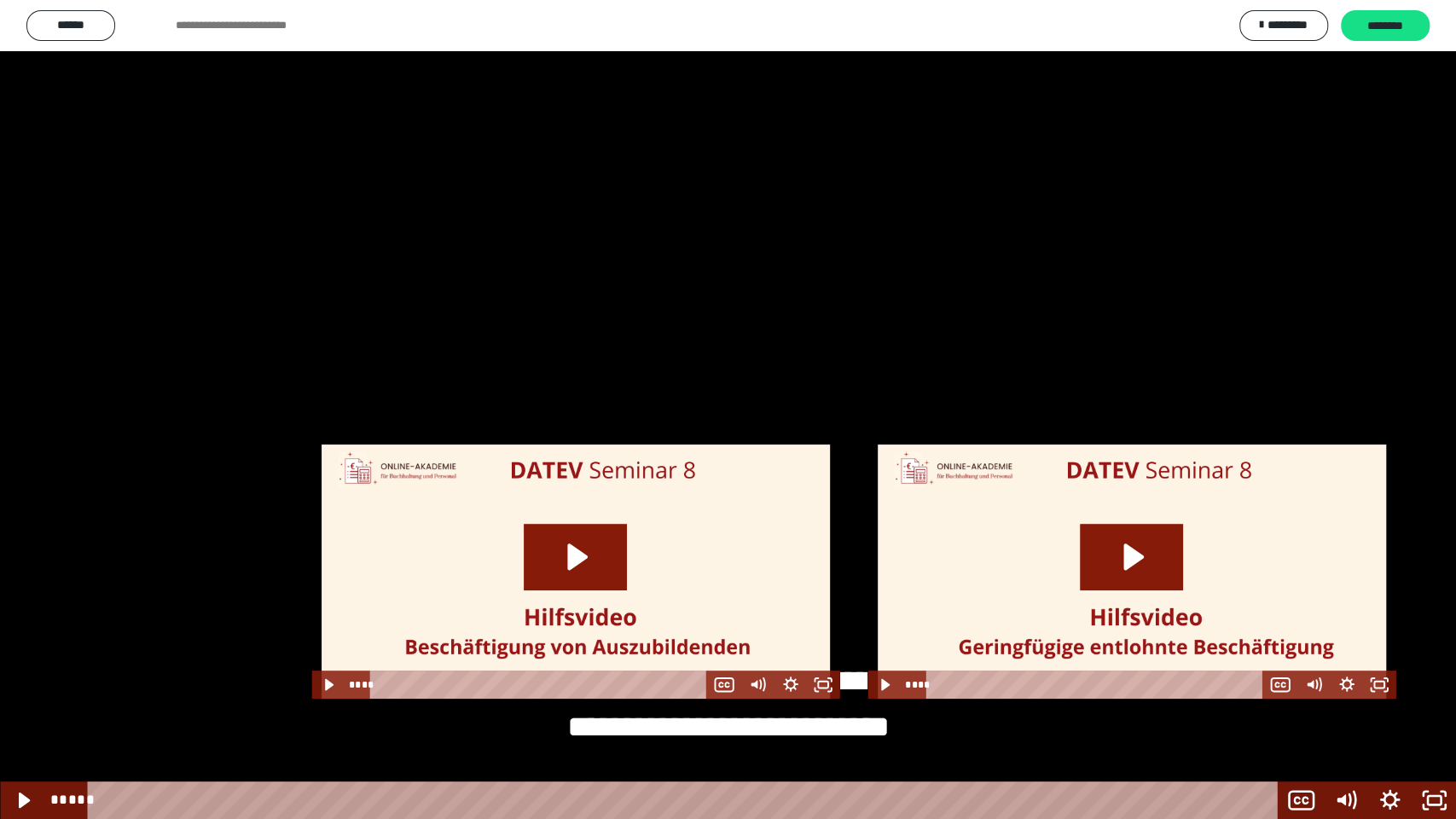 click at bounding box center [728, 410] 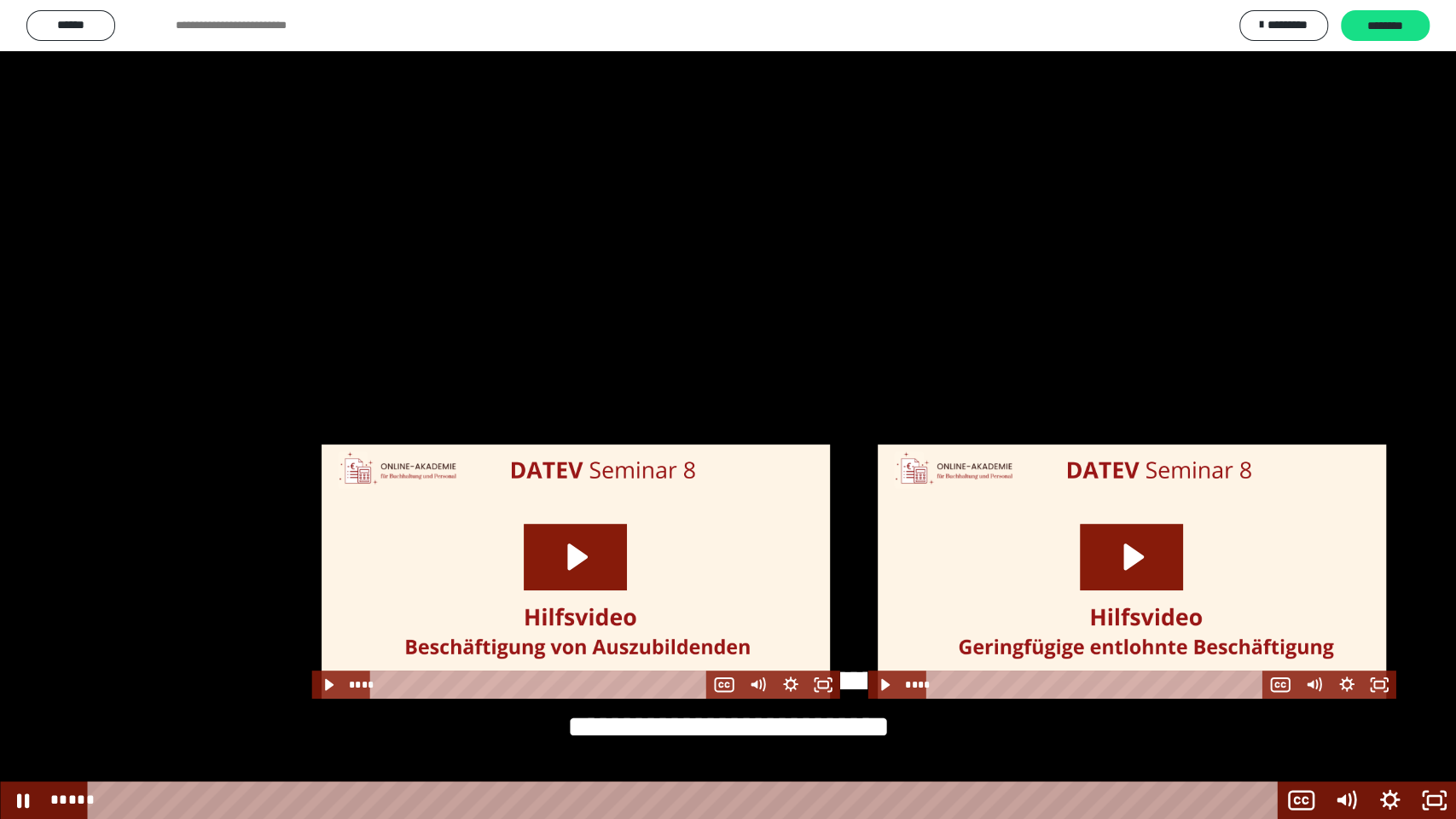 click at bounding box center (728, 410) 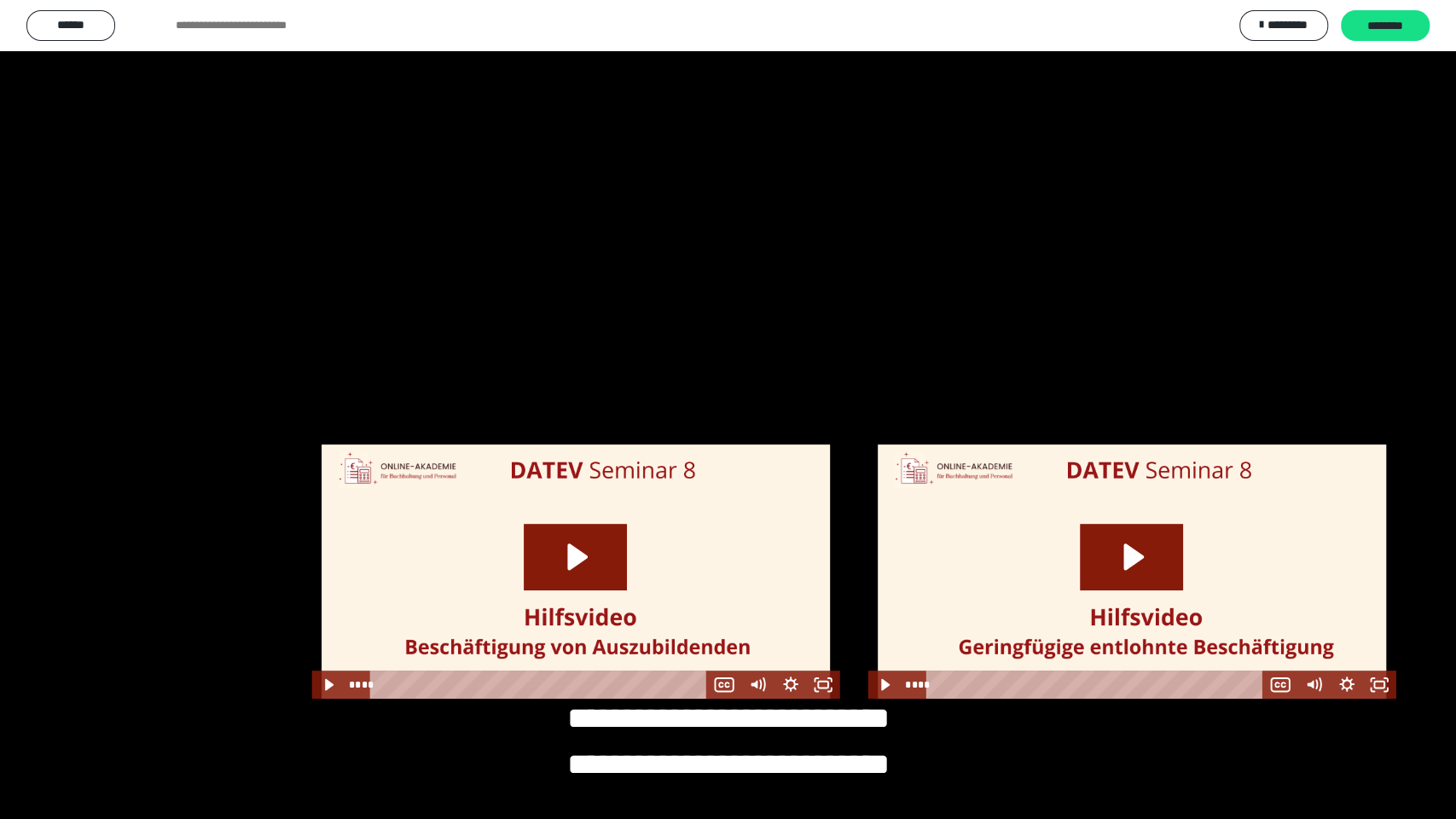 click at bounding box center (728, 410) 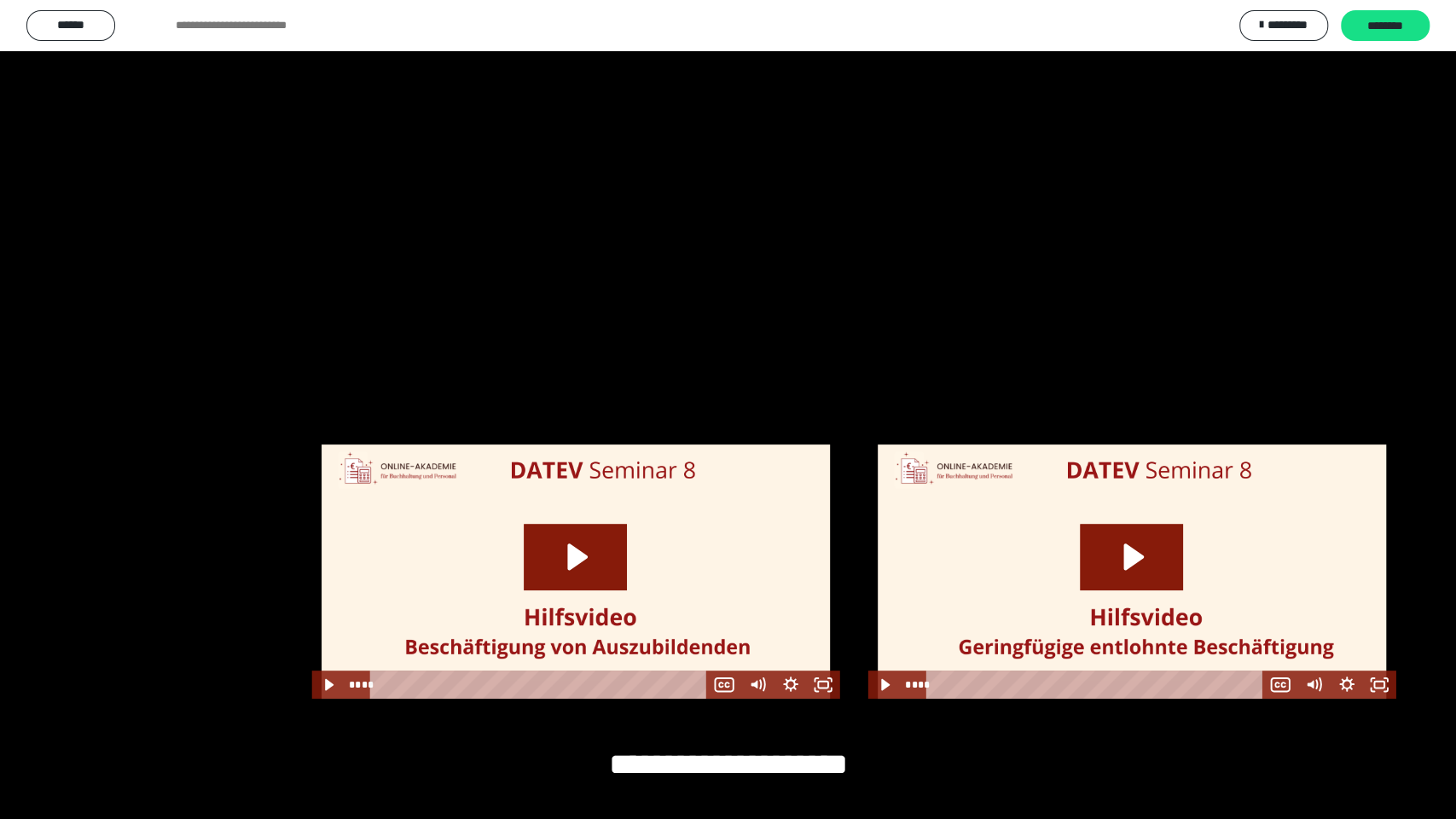 click at bounding box center (728, 410) 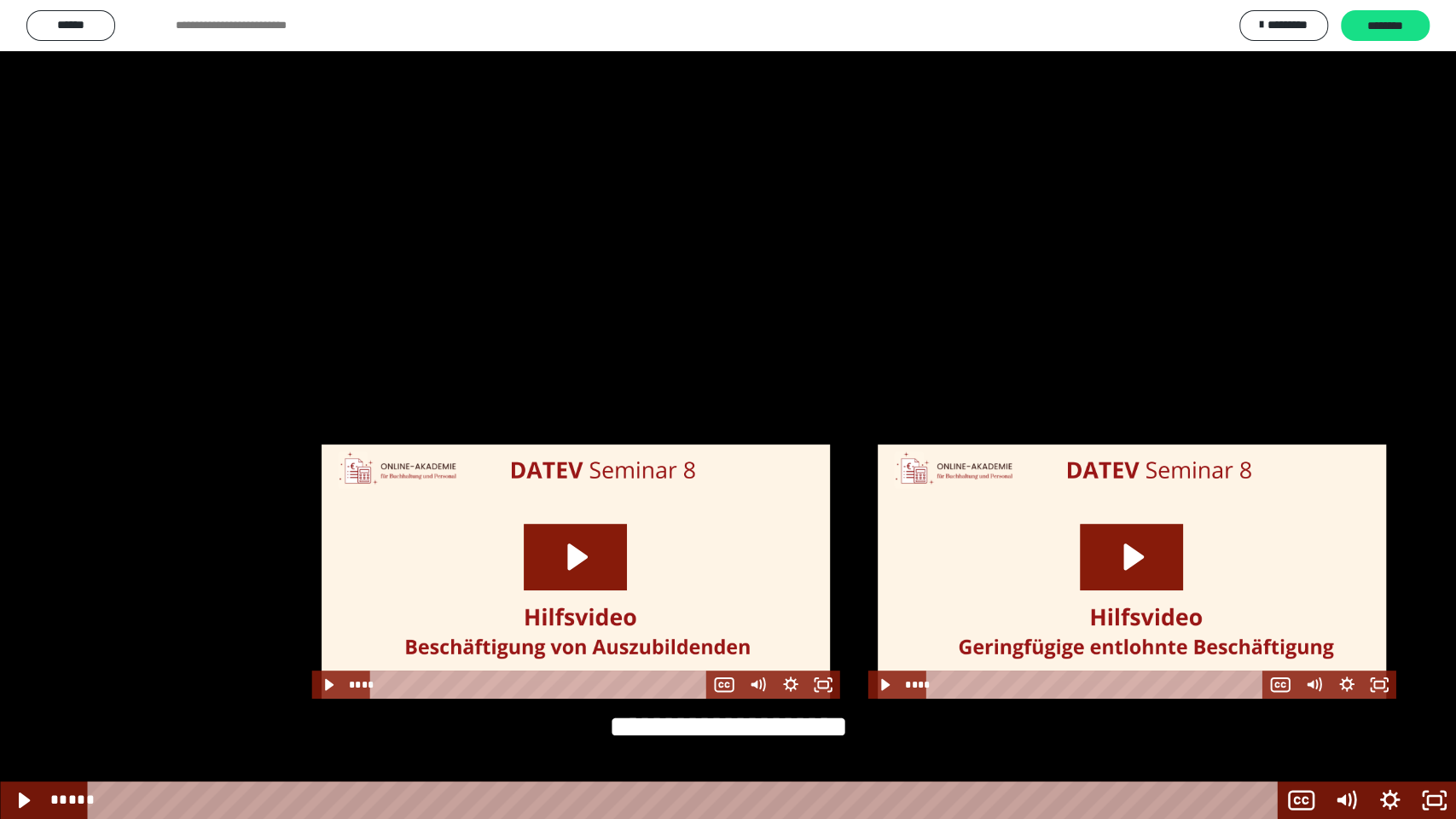 click at bounding box center [728, 410] 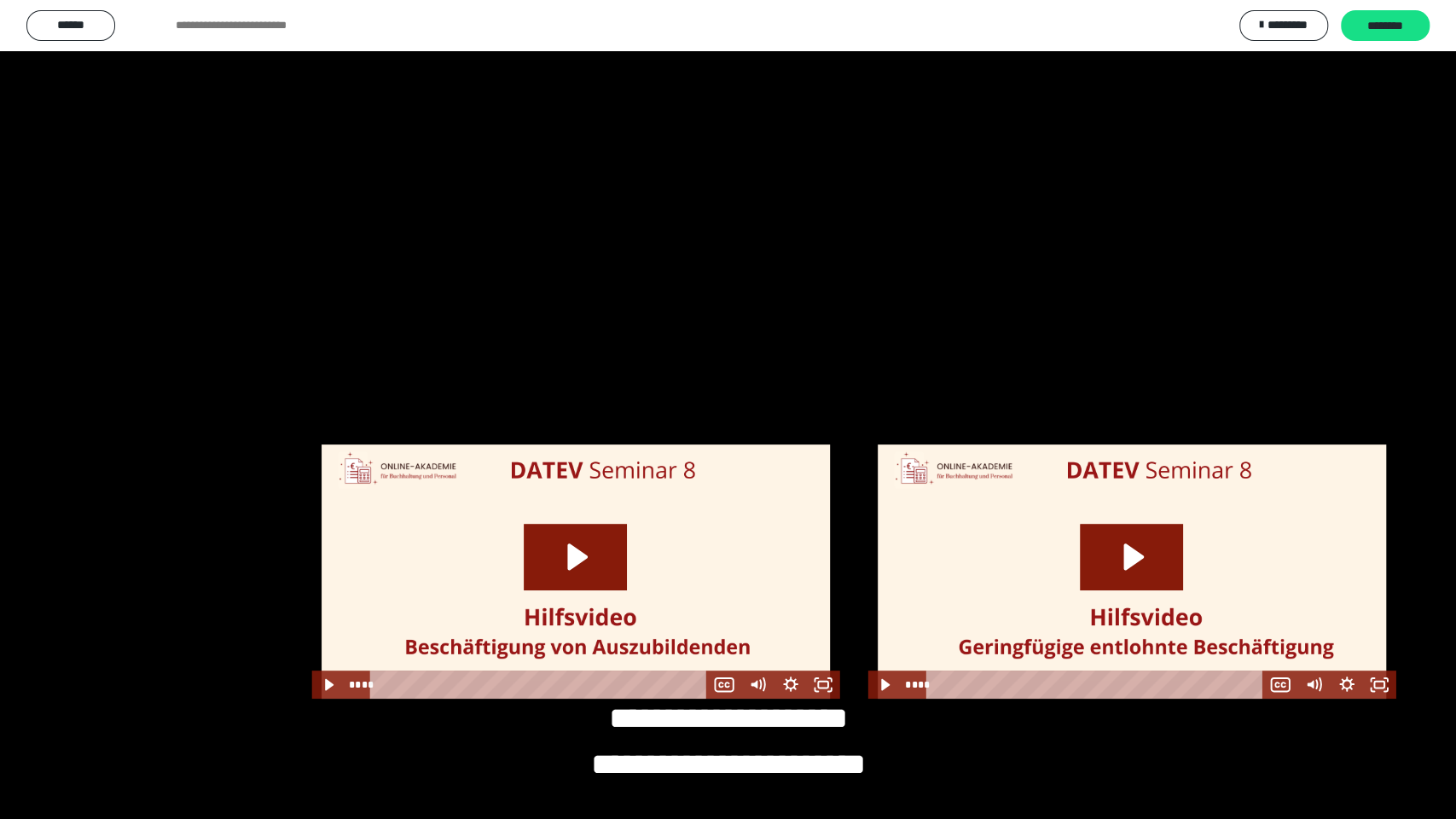 click at bounding box center [728, 410] 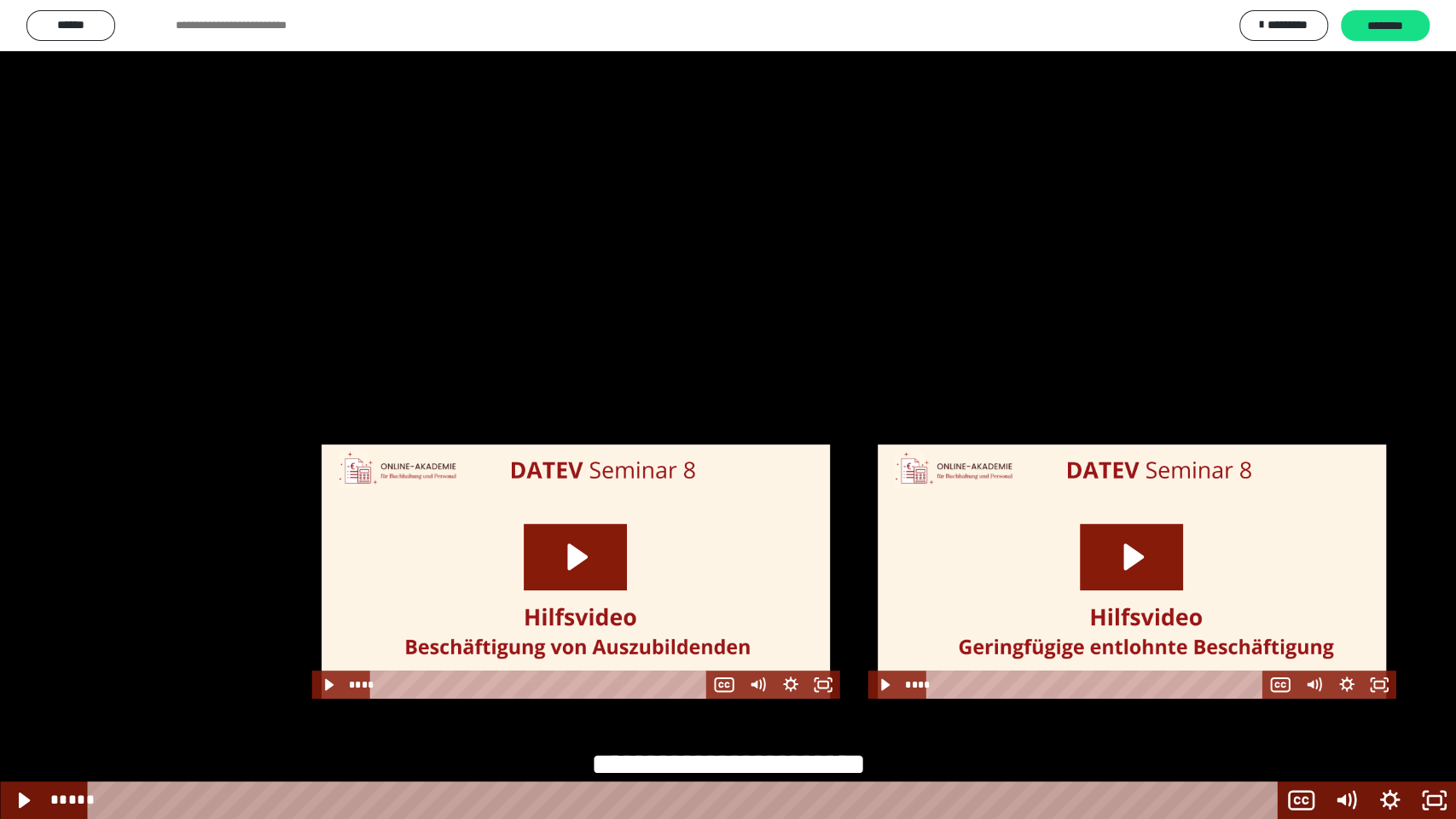 click at bounding box center (728, 410) 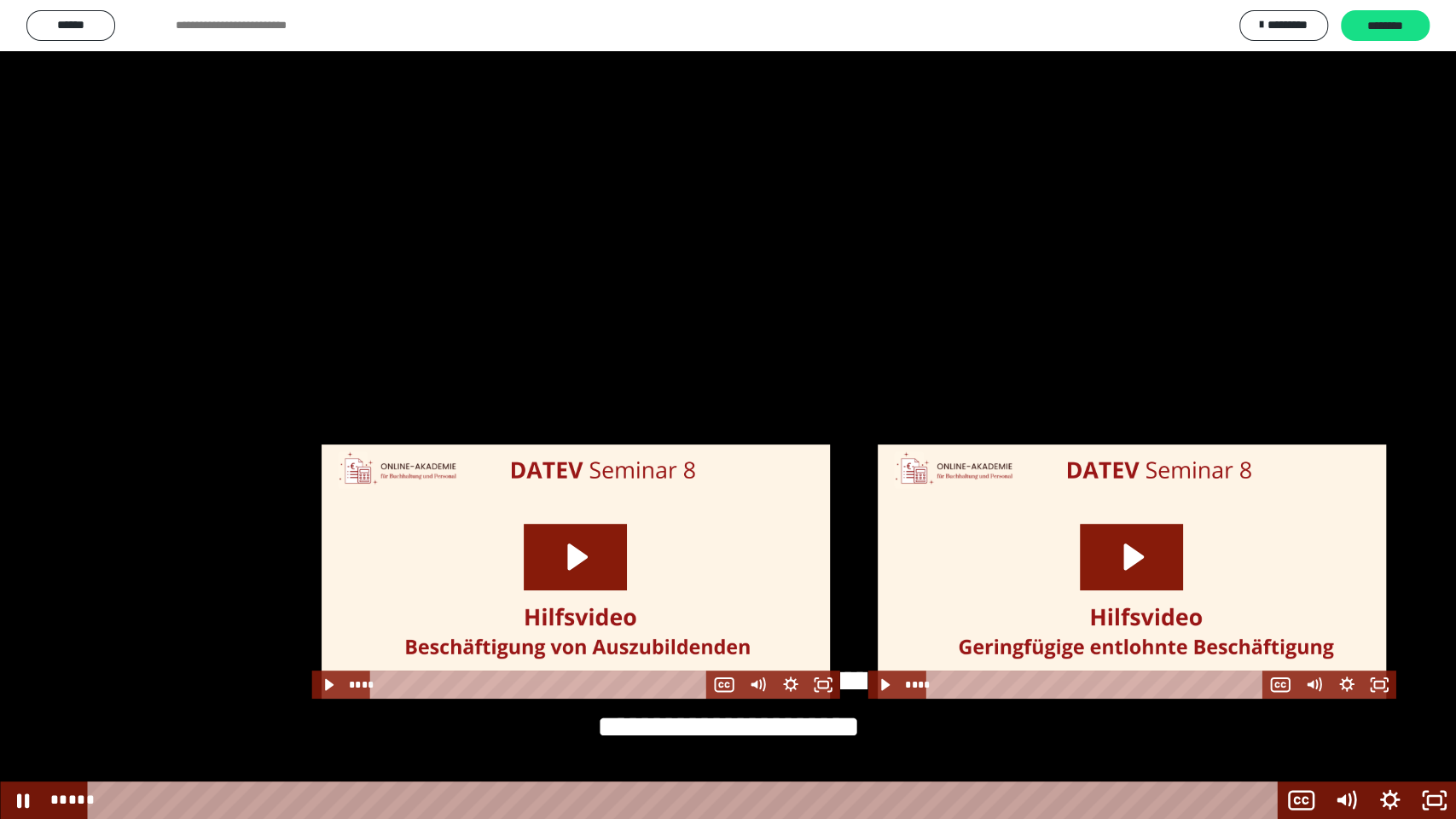 click at bounding box center (728, 410) 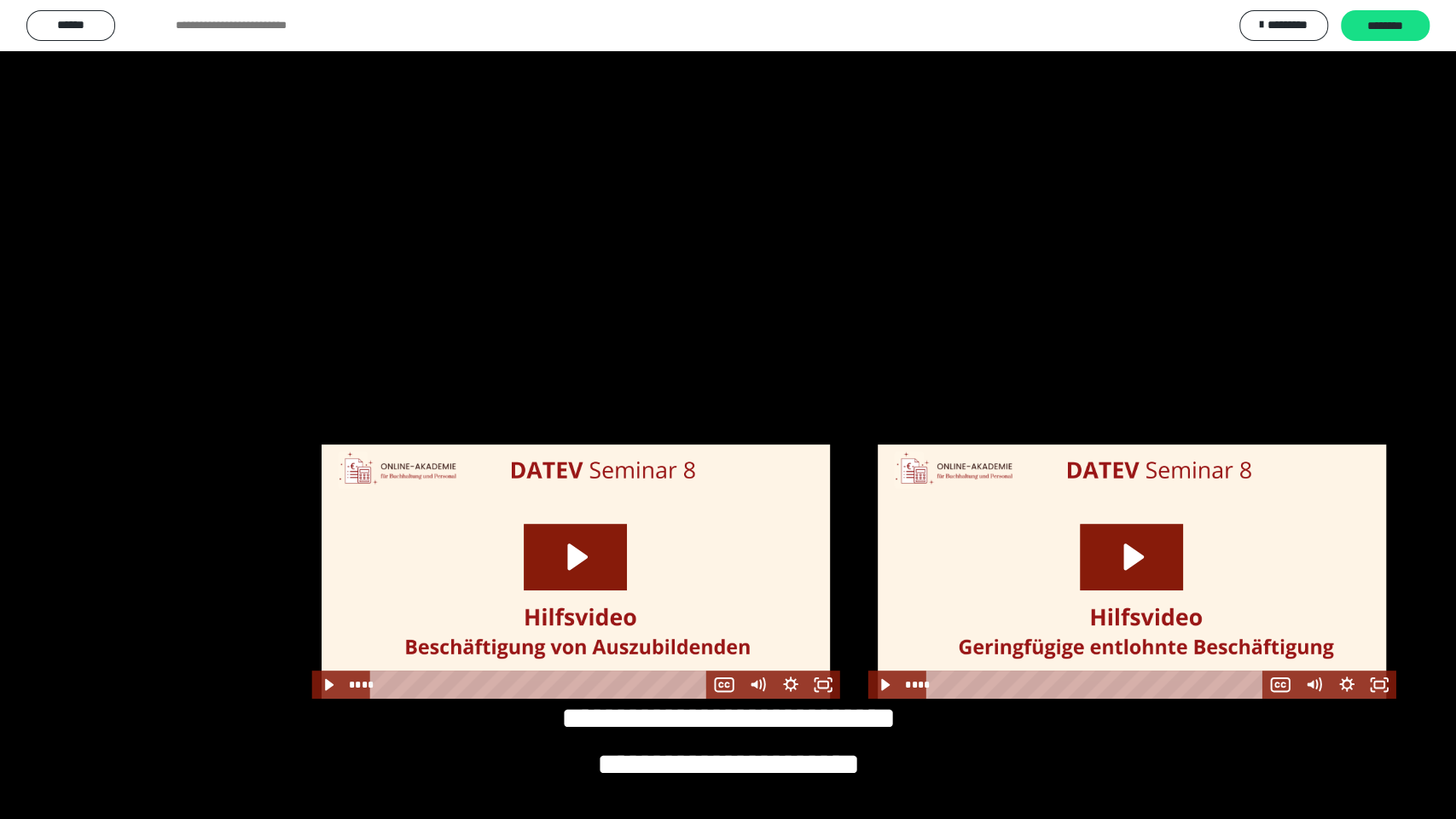 click at bounding box center (728, 410) 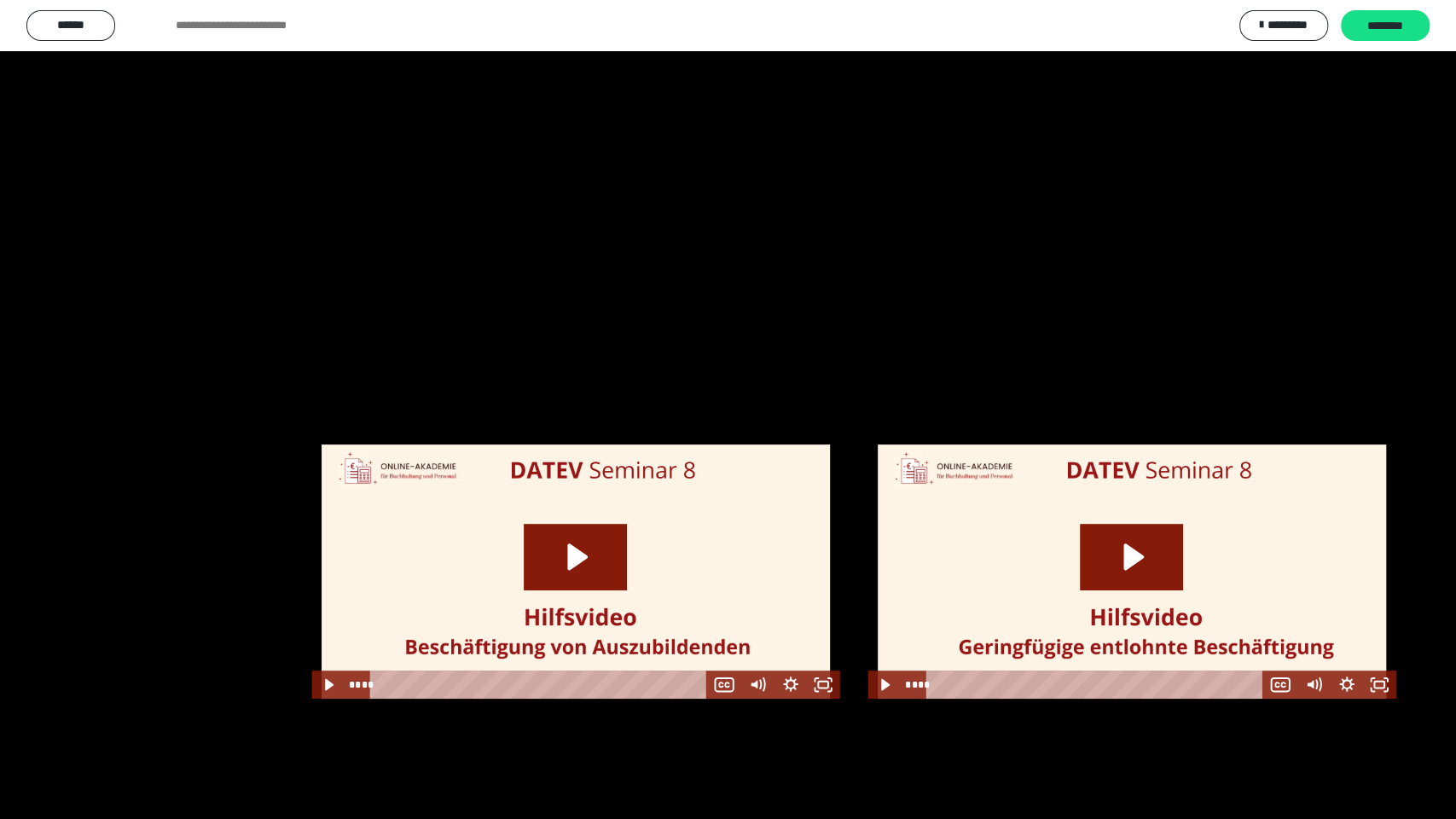 click at bounding box center [728, 410] 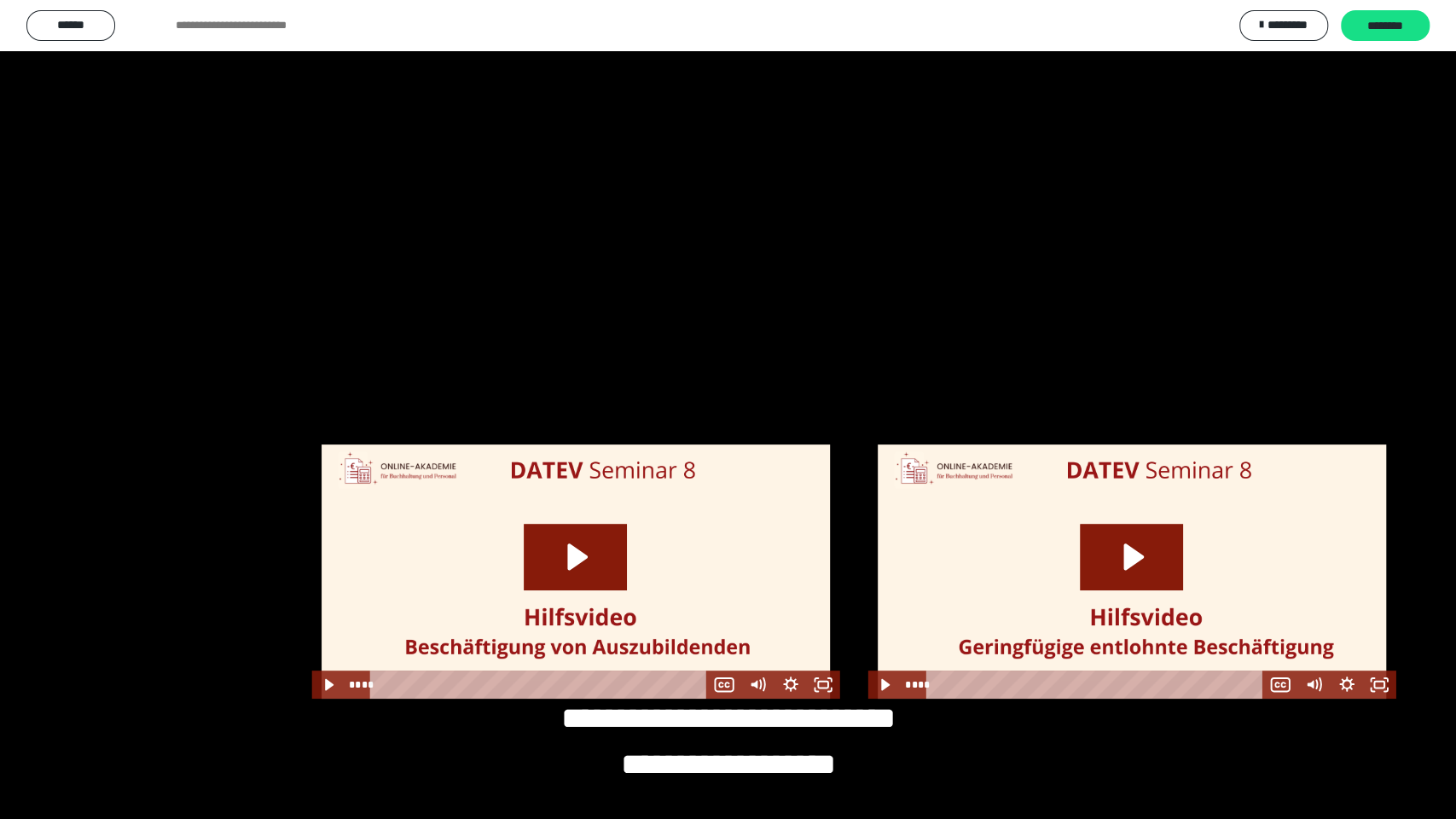 click at bounding box center [728, 410] 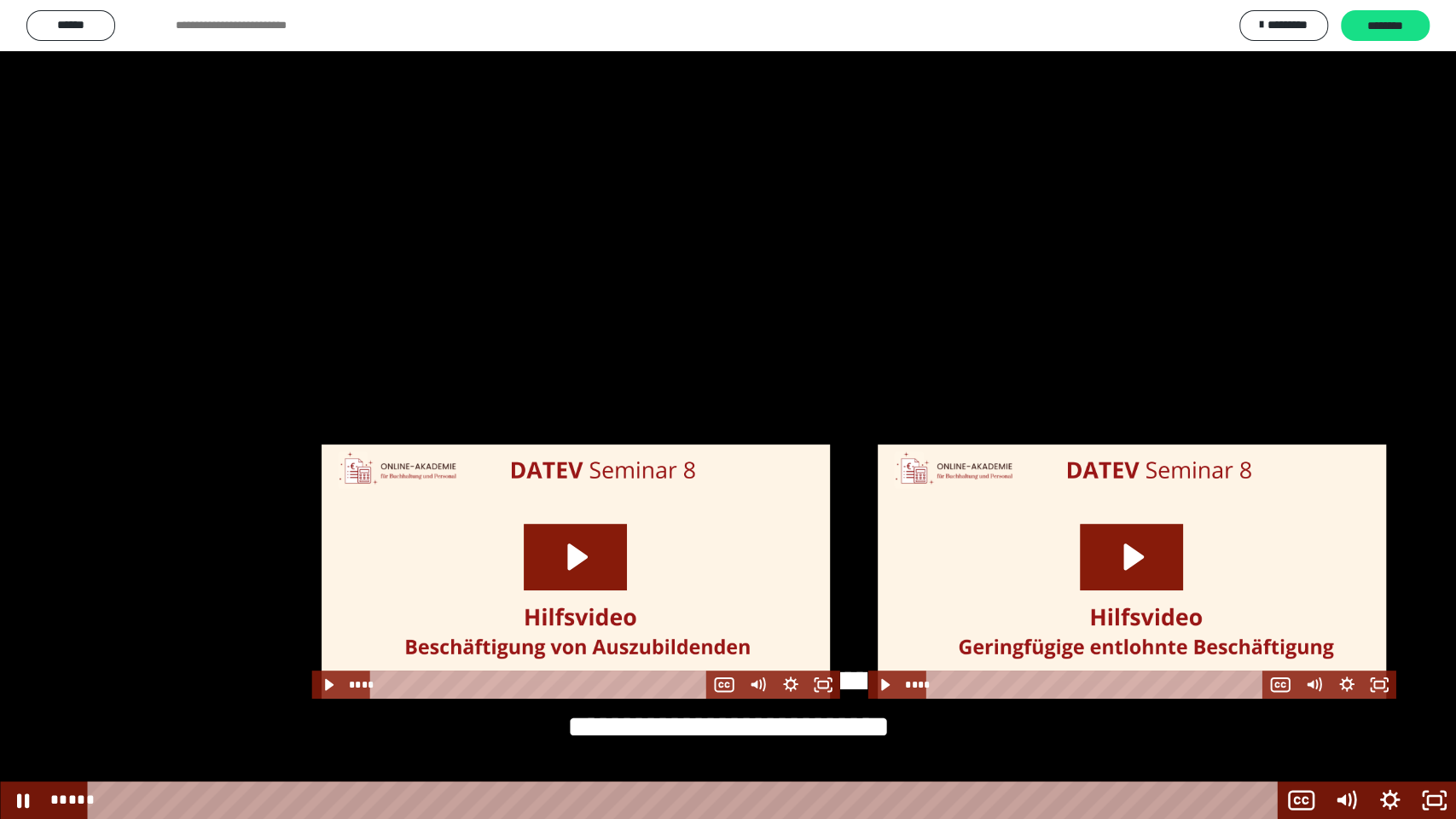 click at bounding box center (728, 410) 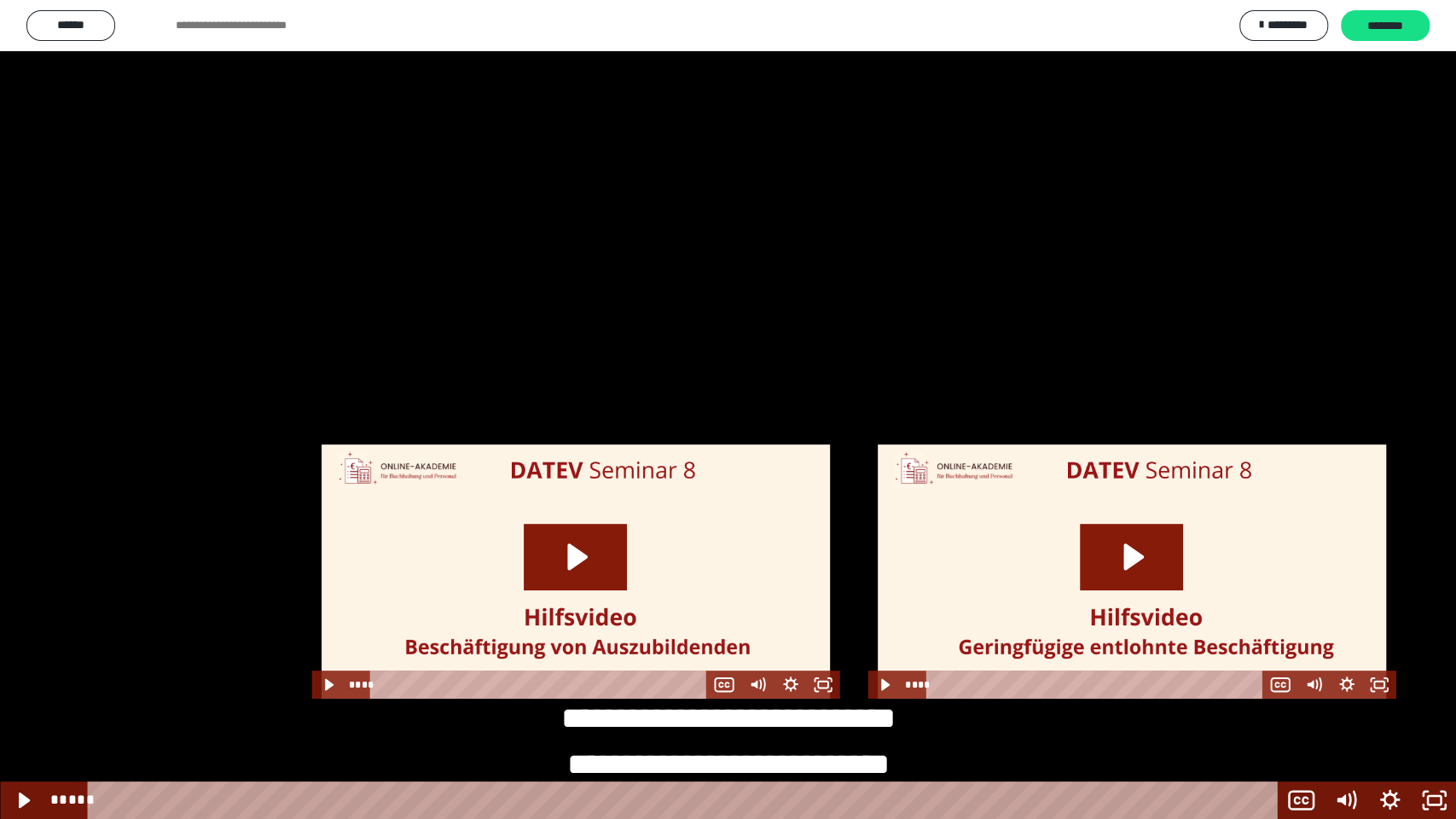 click at bounding box center [728, 410] 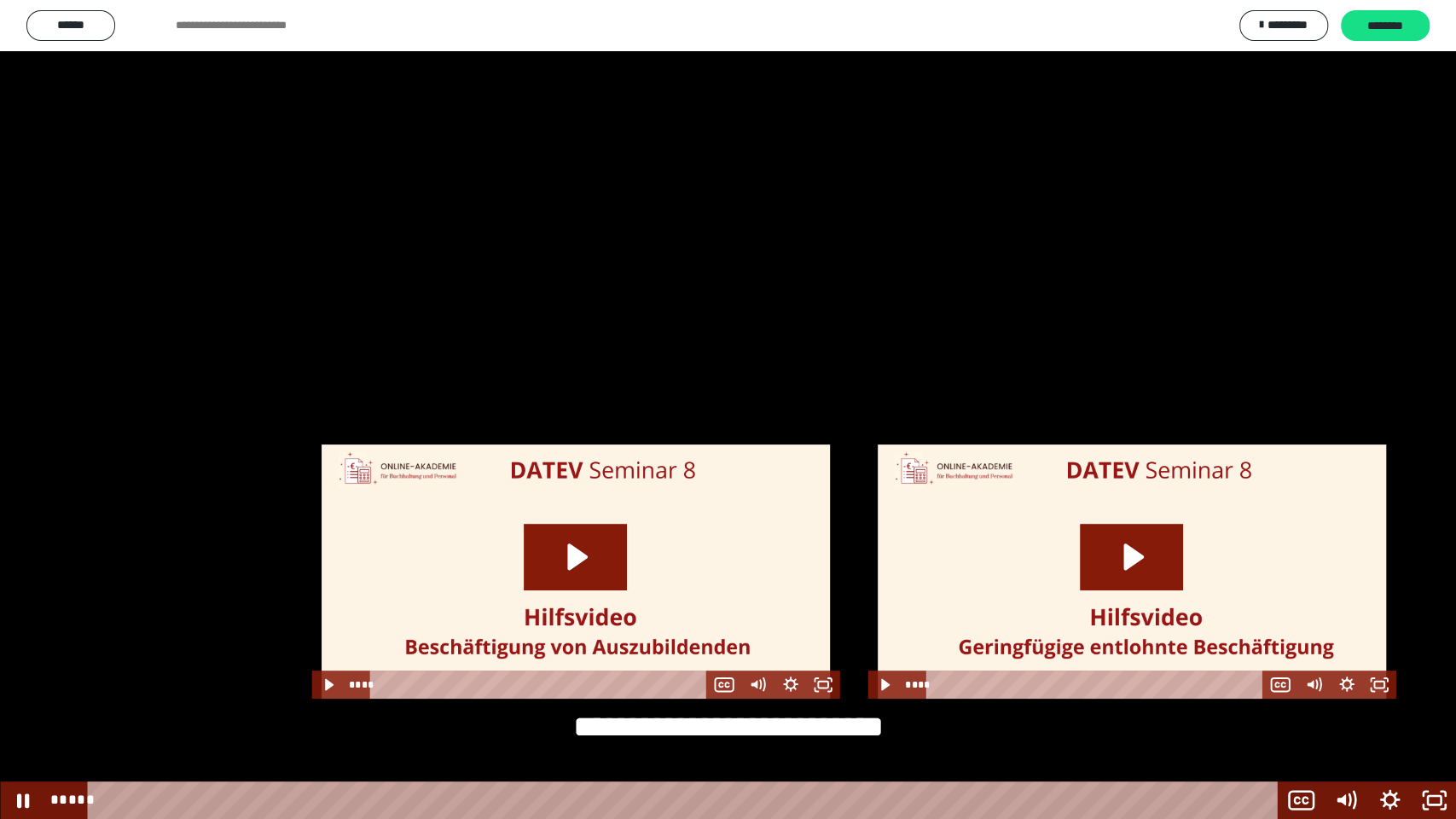 click at bounding box center [728, 410] 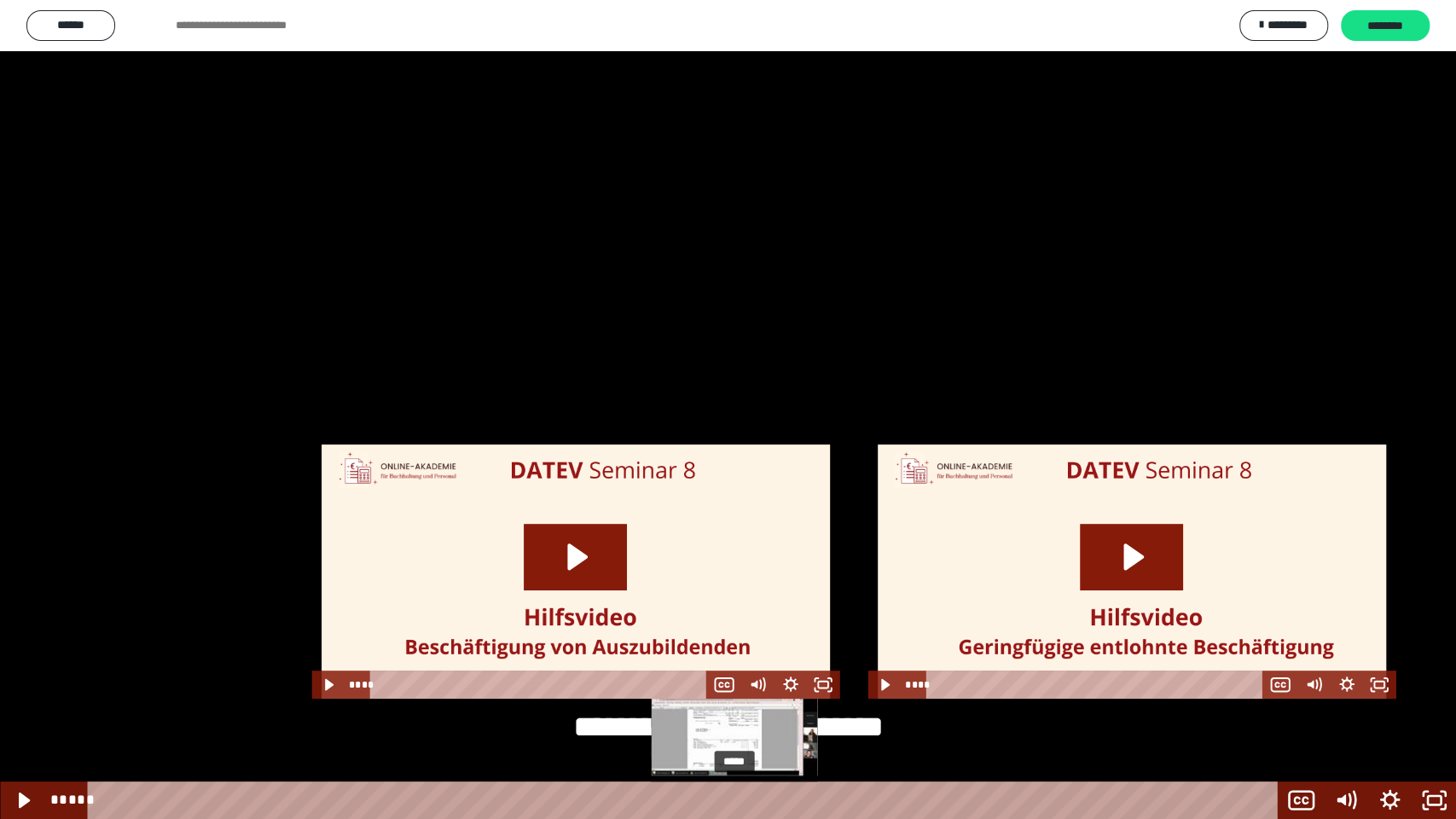 click on "*****" at bounding box center (686, 800) 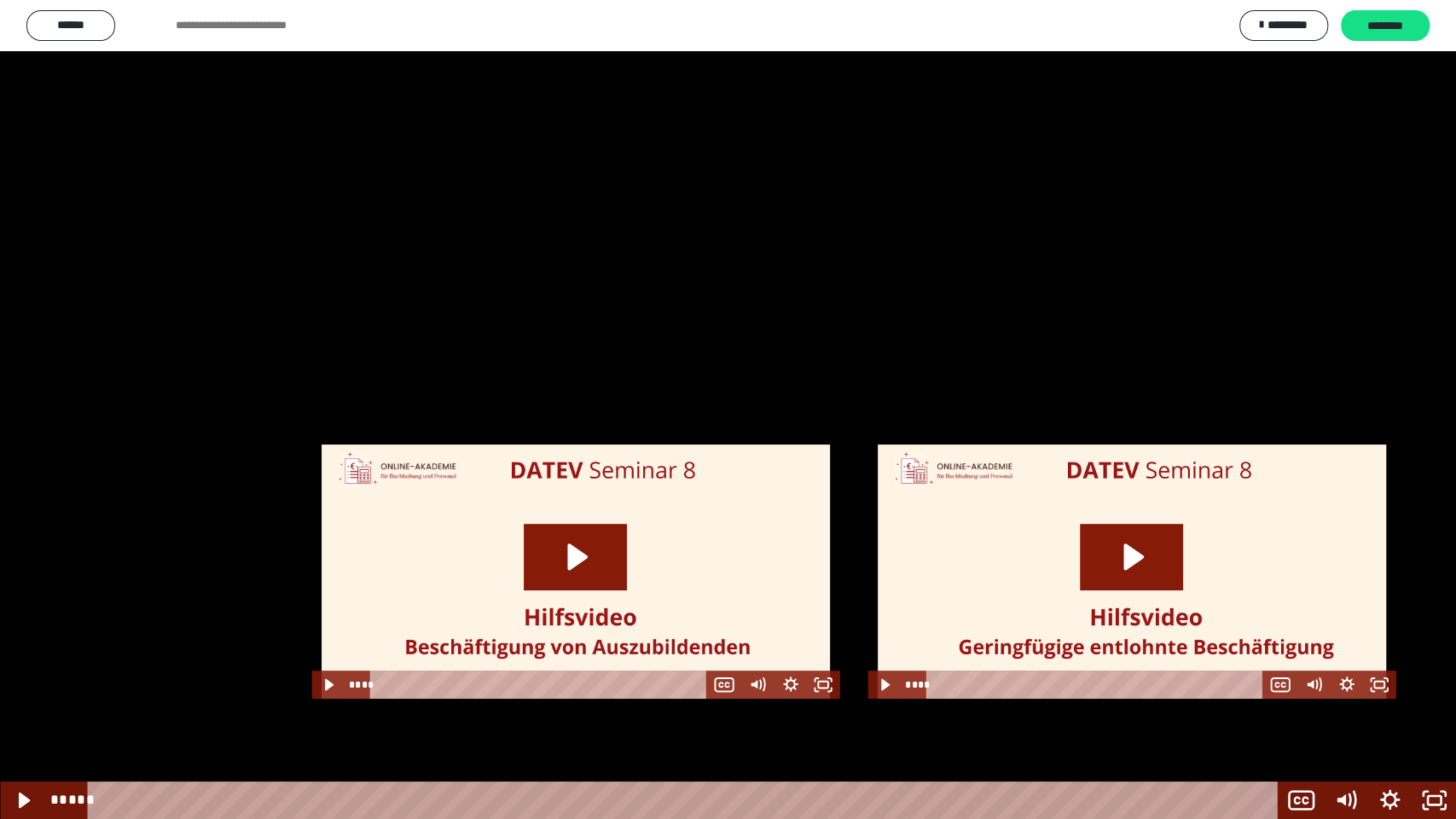 click at bounding box center (728, 410) 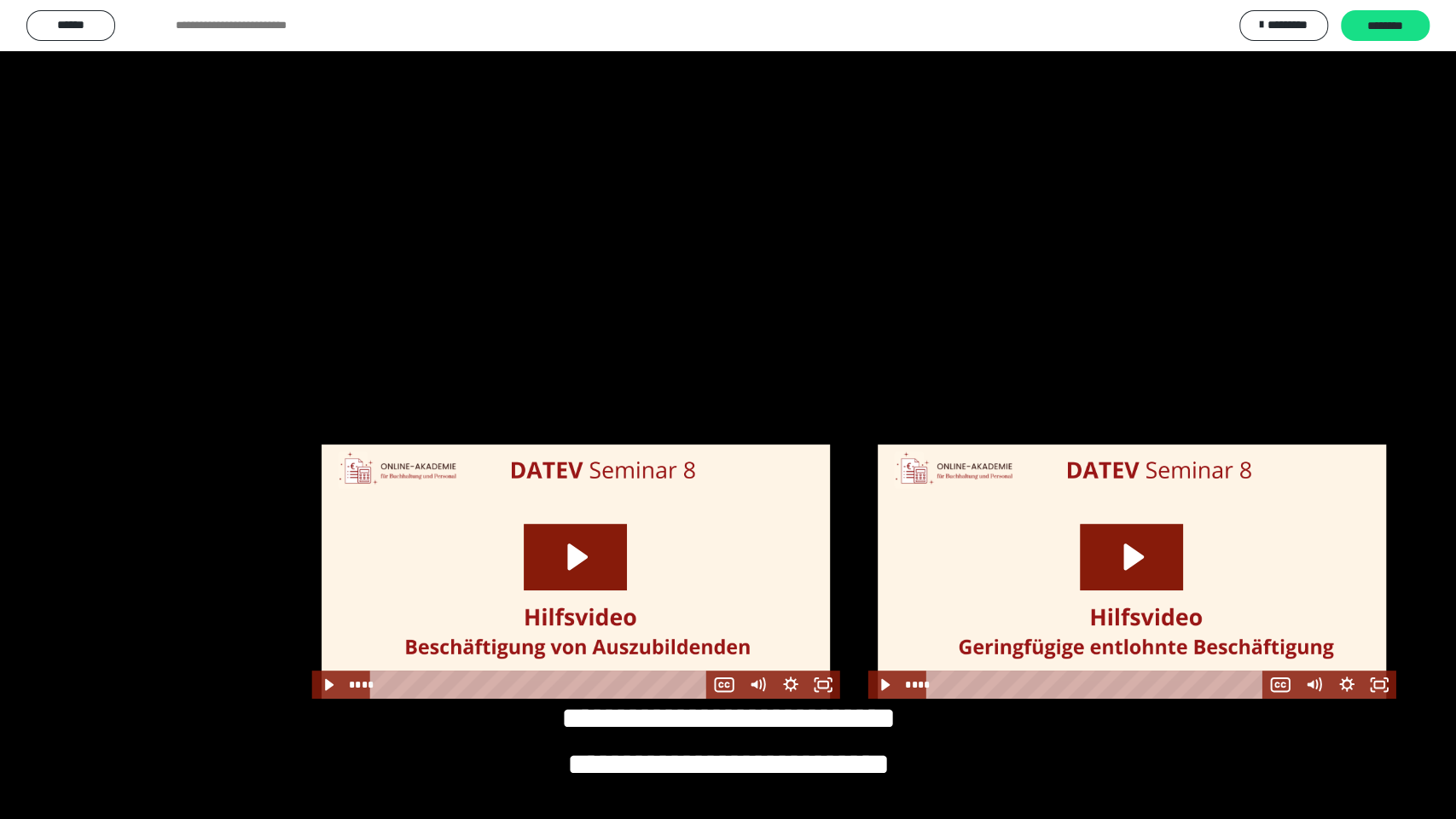 click at bounding box center (728, 410) 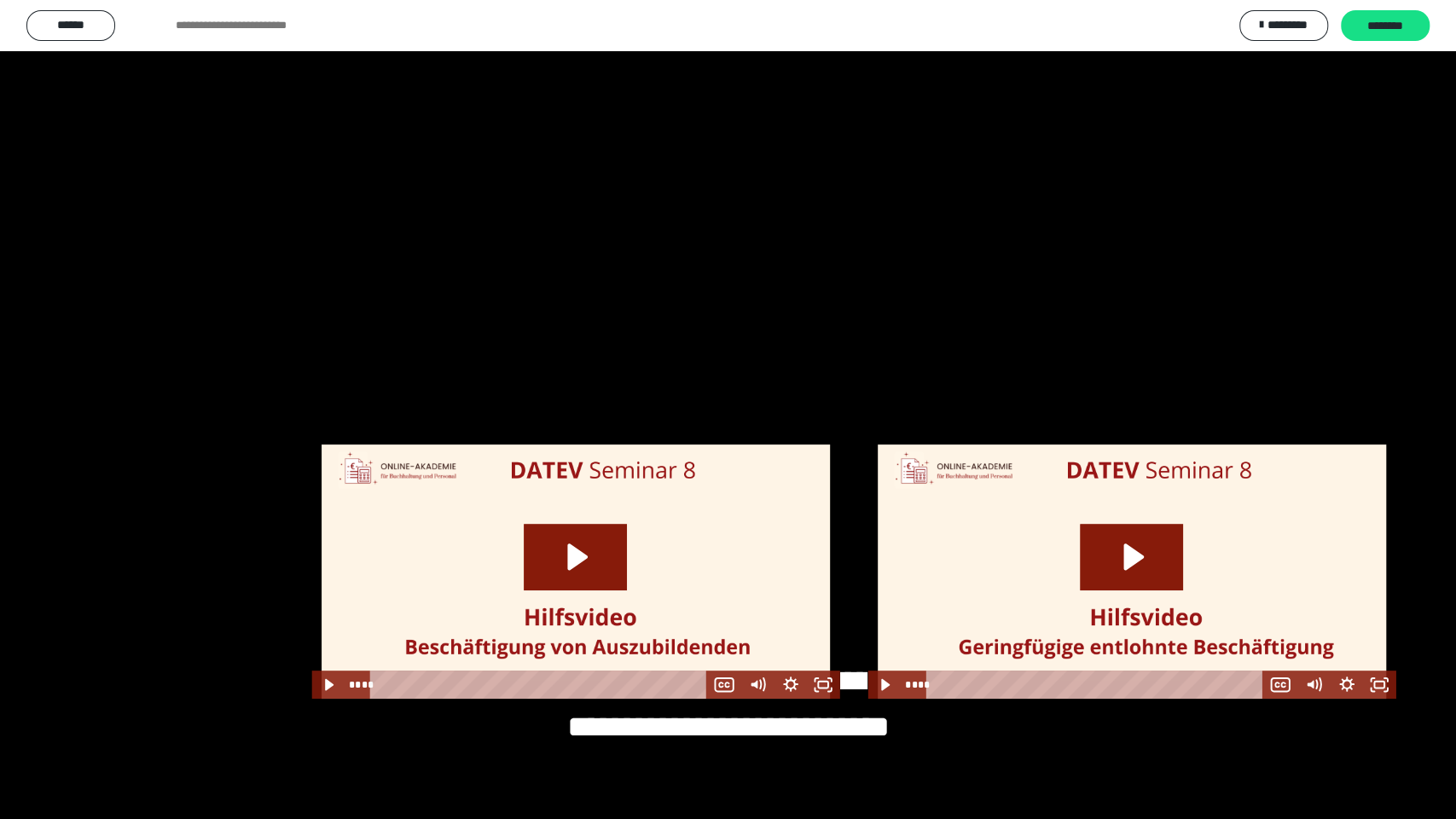 click at bounding box center [728, 410] 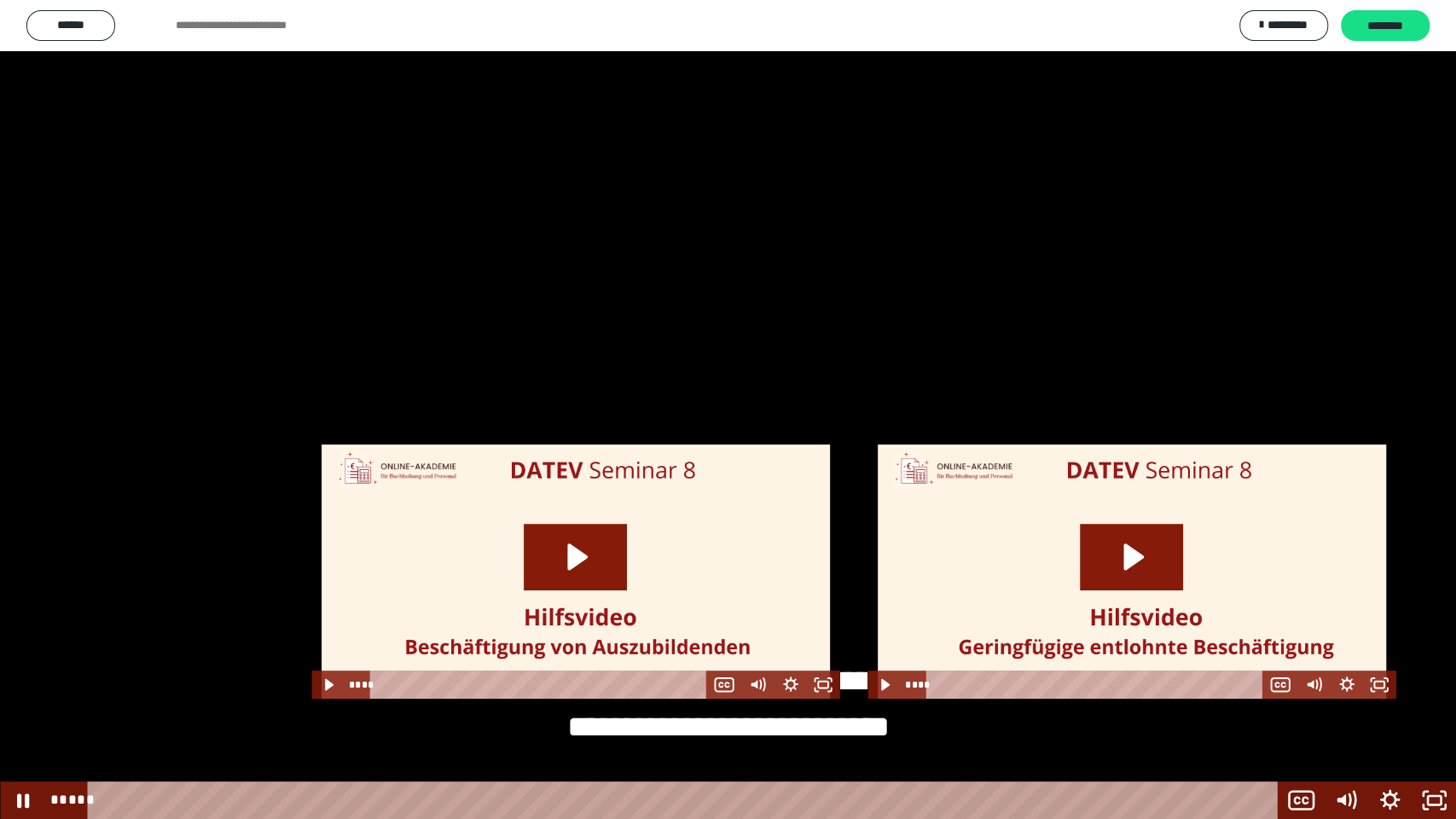 click at bounding box center (728, 410) 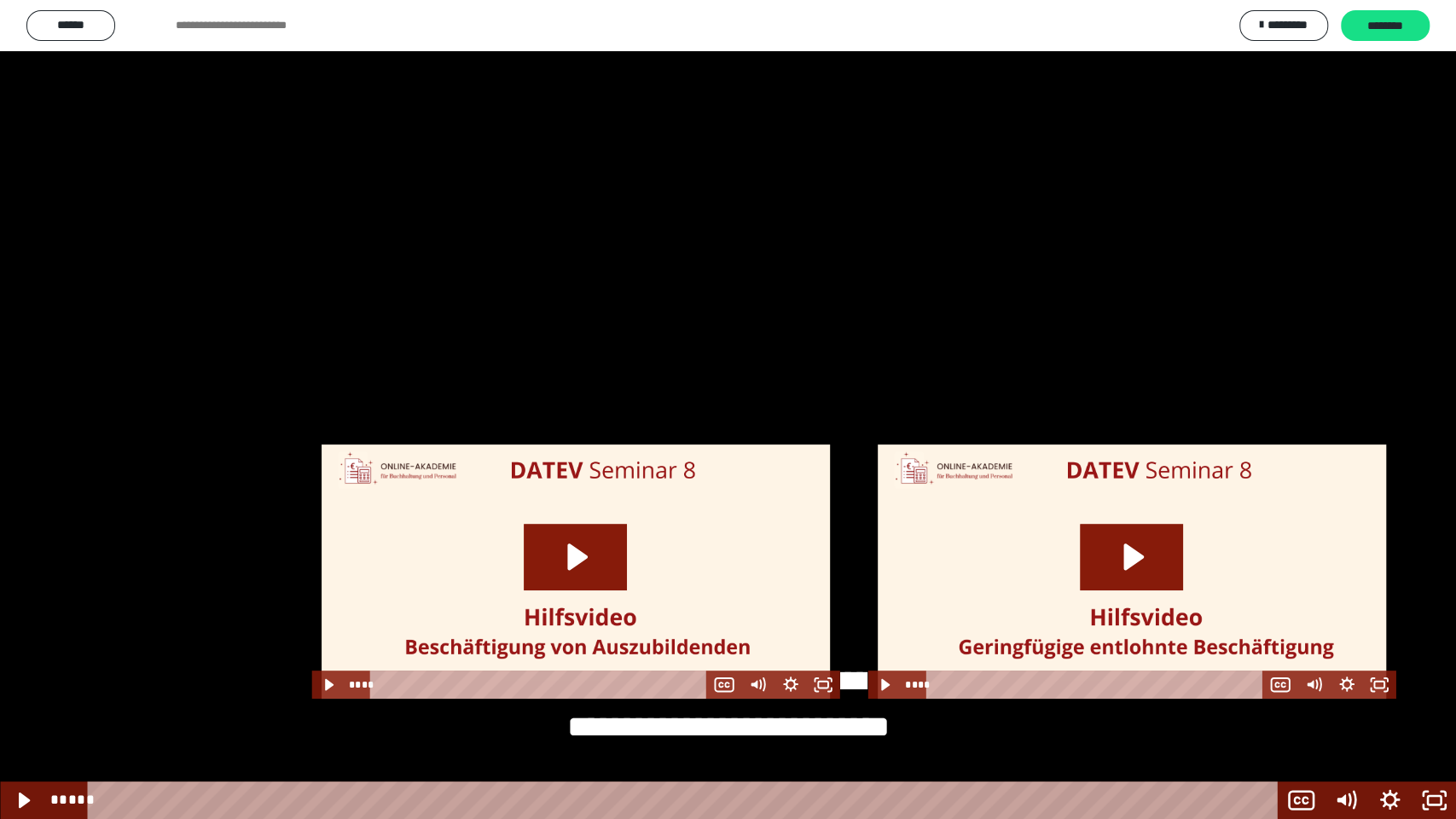 click at bounding box center [728, 410] 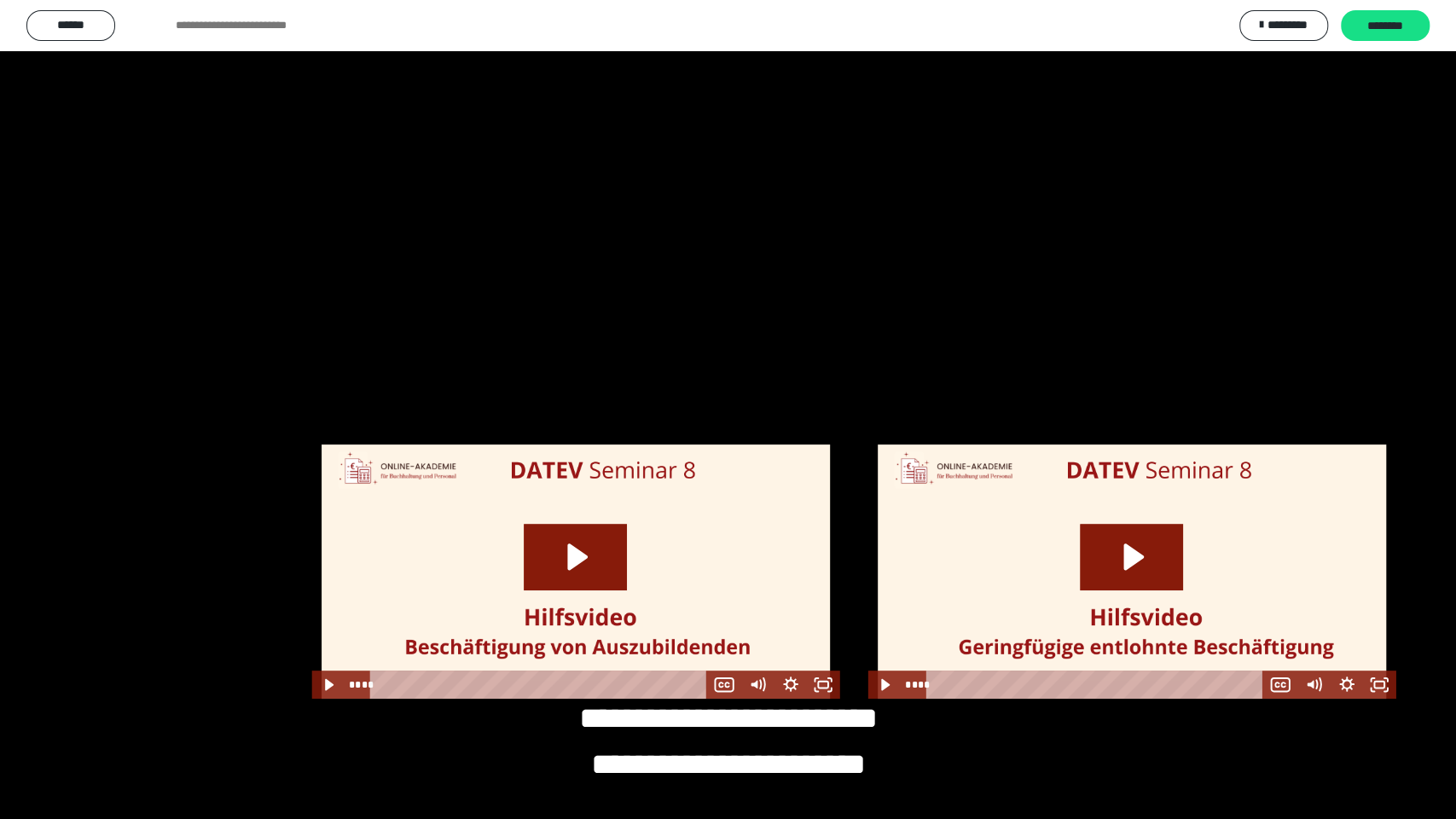 click at bounding box center [728, 410] 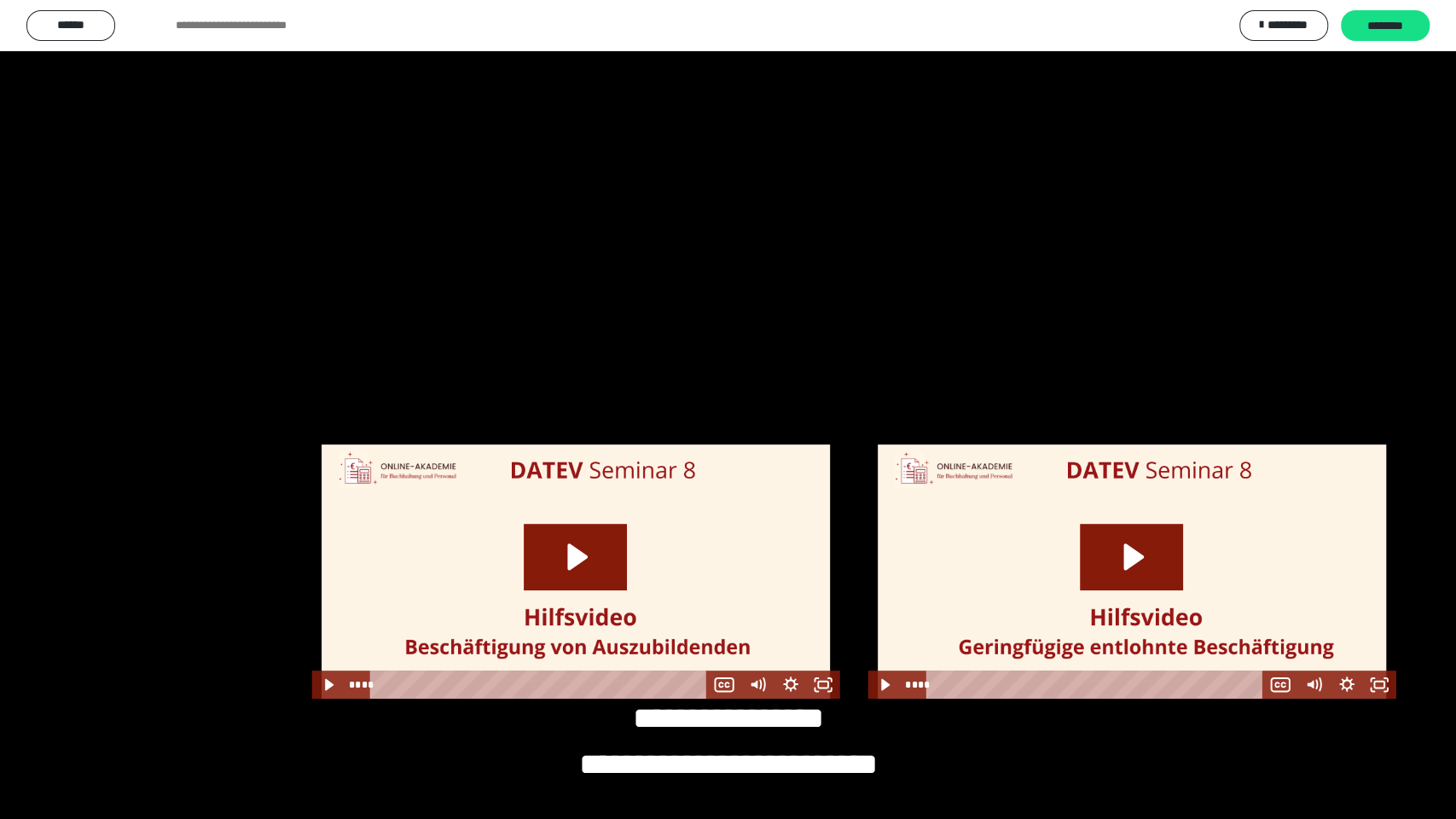 click at bounding box center [728, 410] 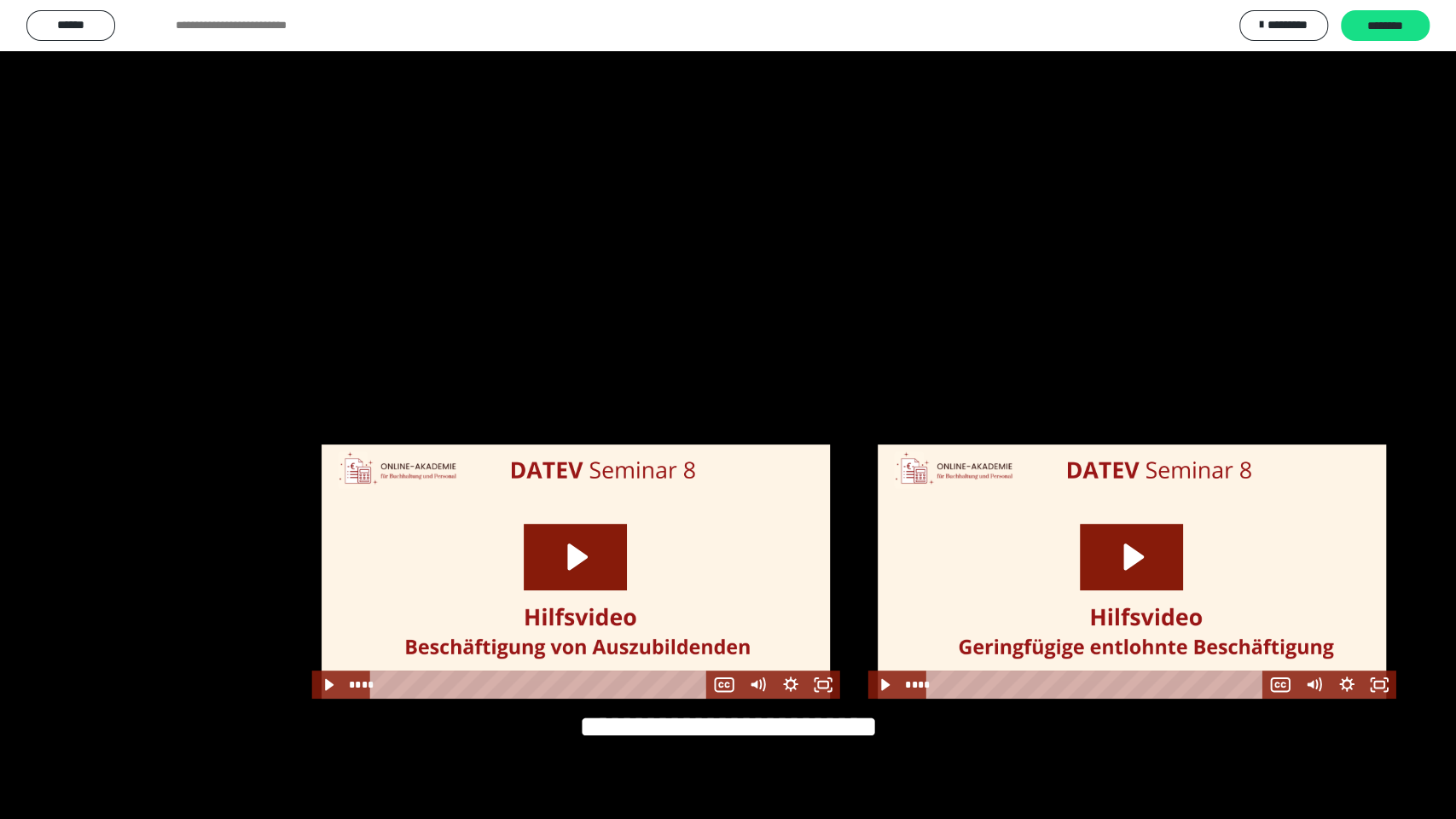 click at bounding box center (728, 410) 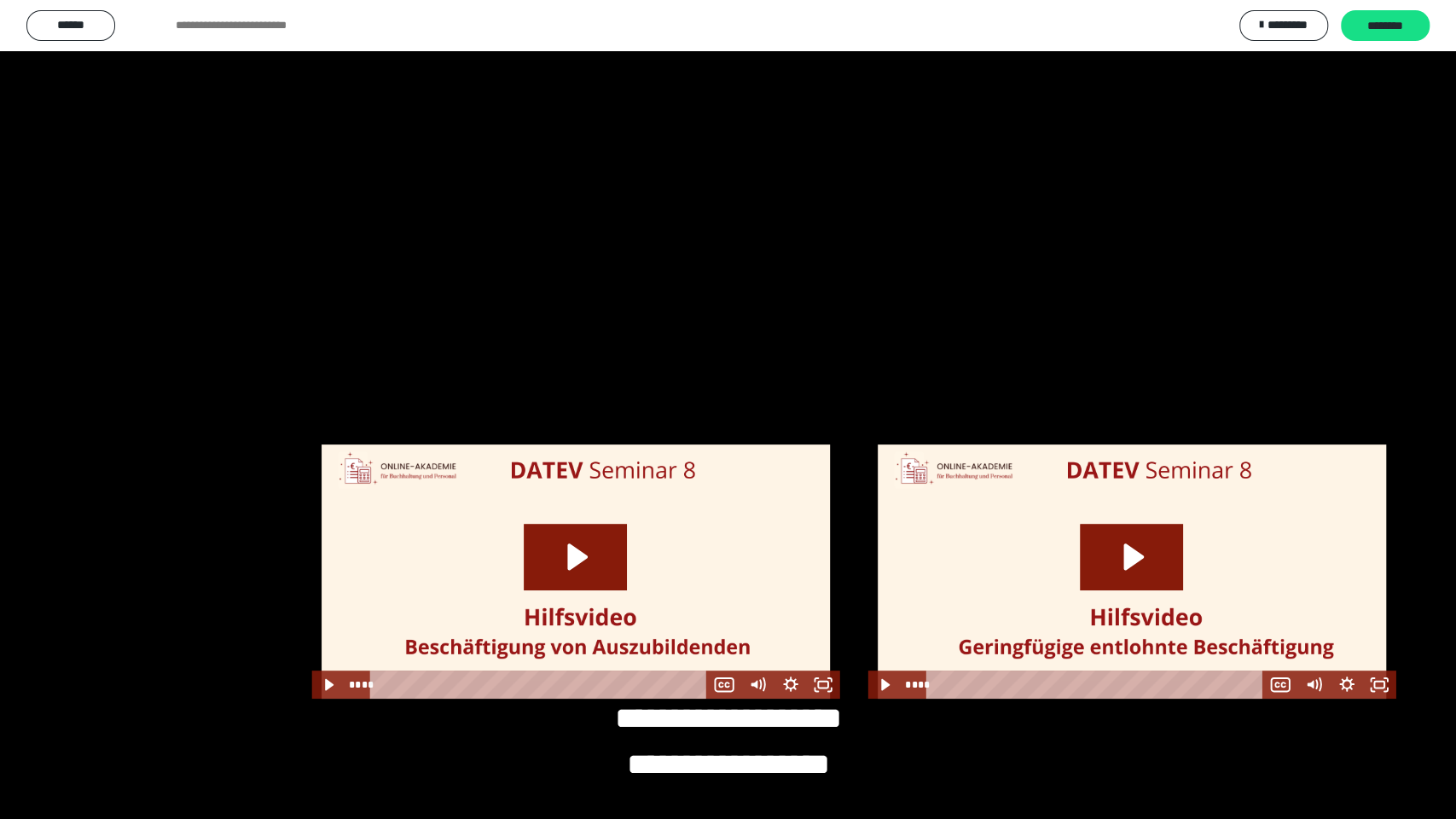 click at bounding box center (728, 410) 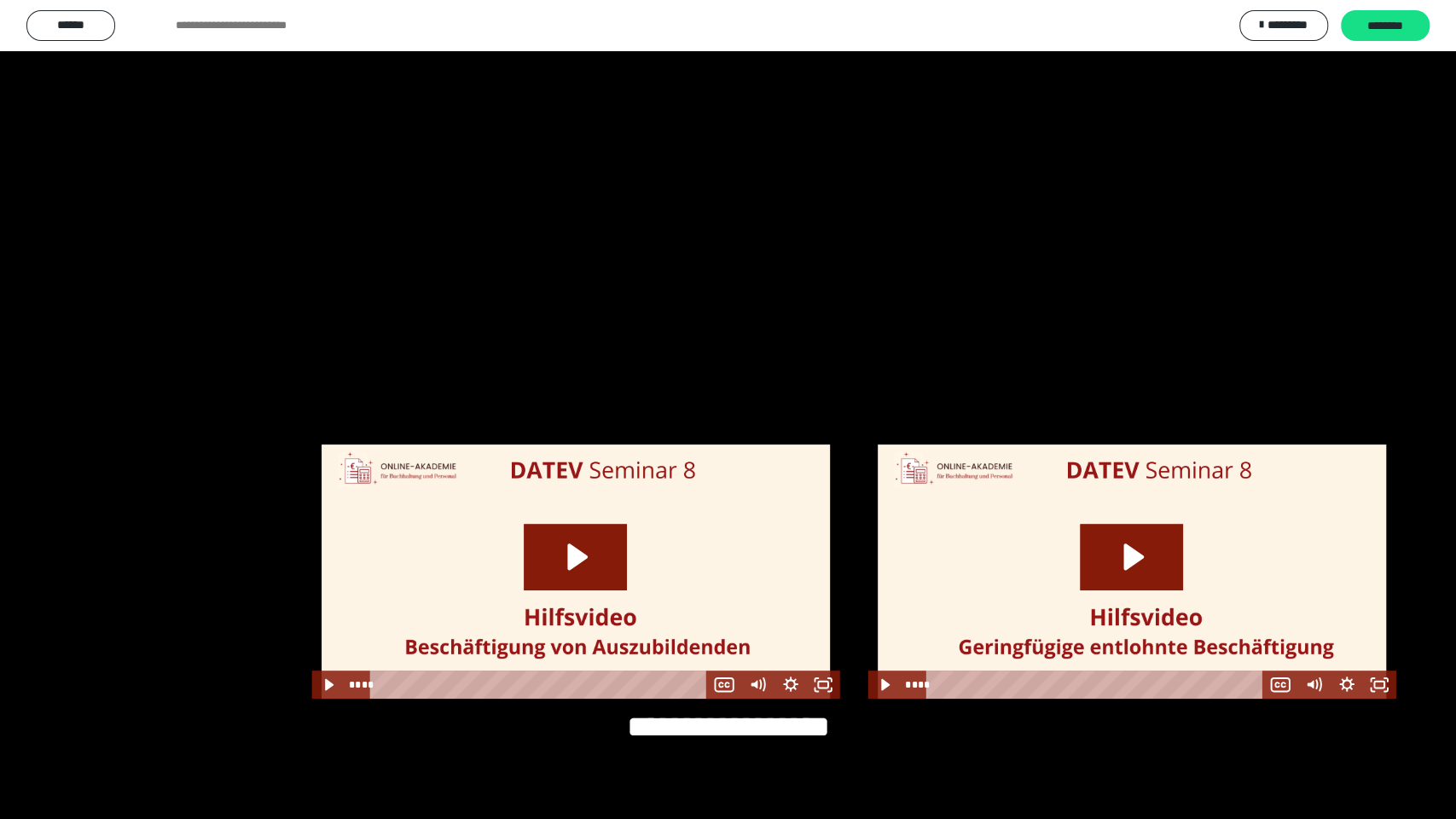 click at bounding box center (728, 410) 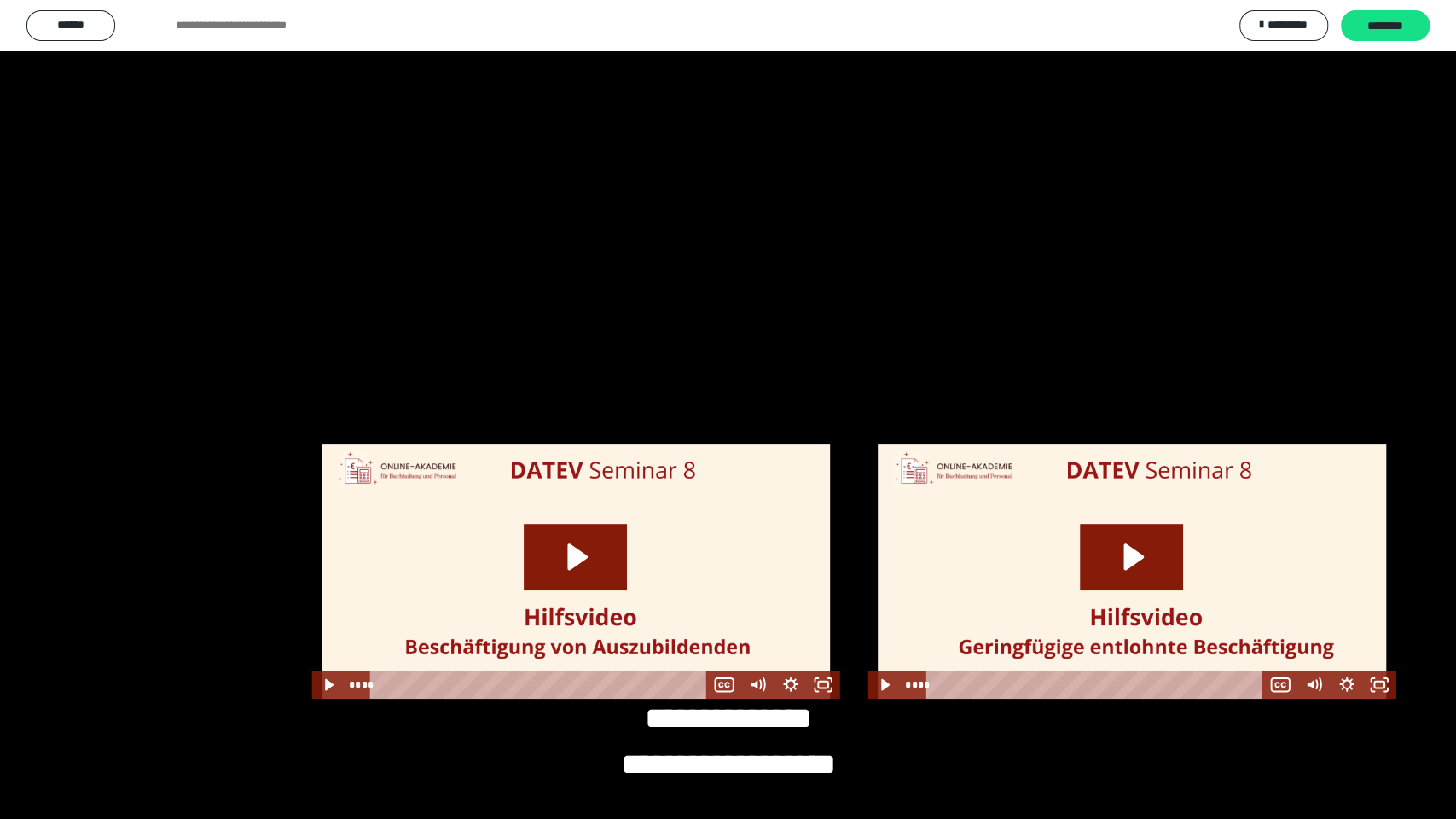 click at bounding box center (728, 410) 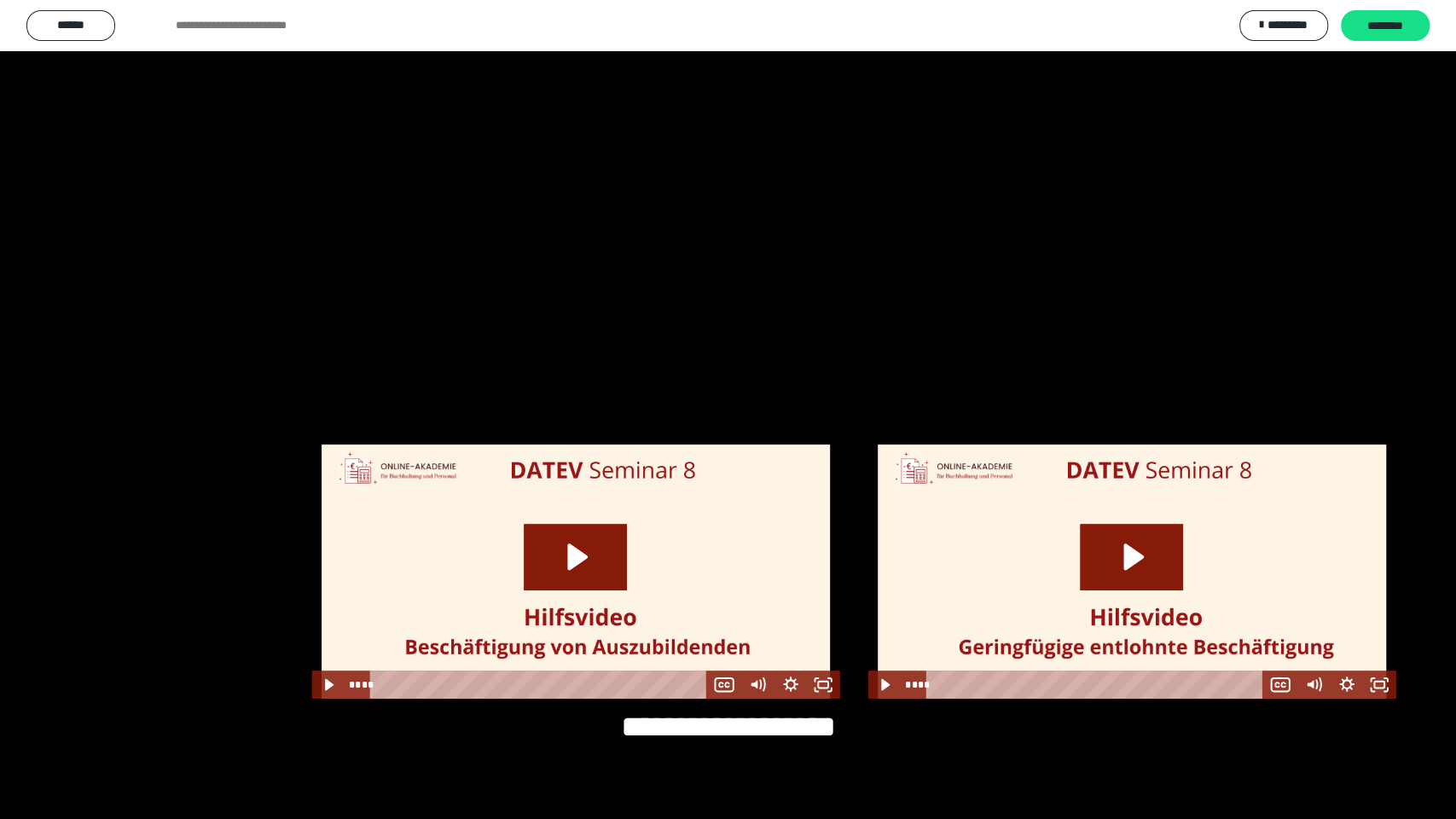 click at bounding box center [728, 410] 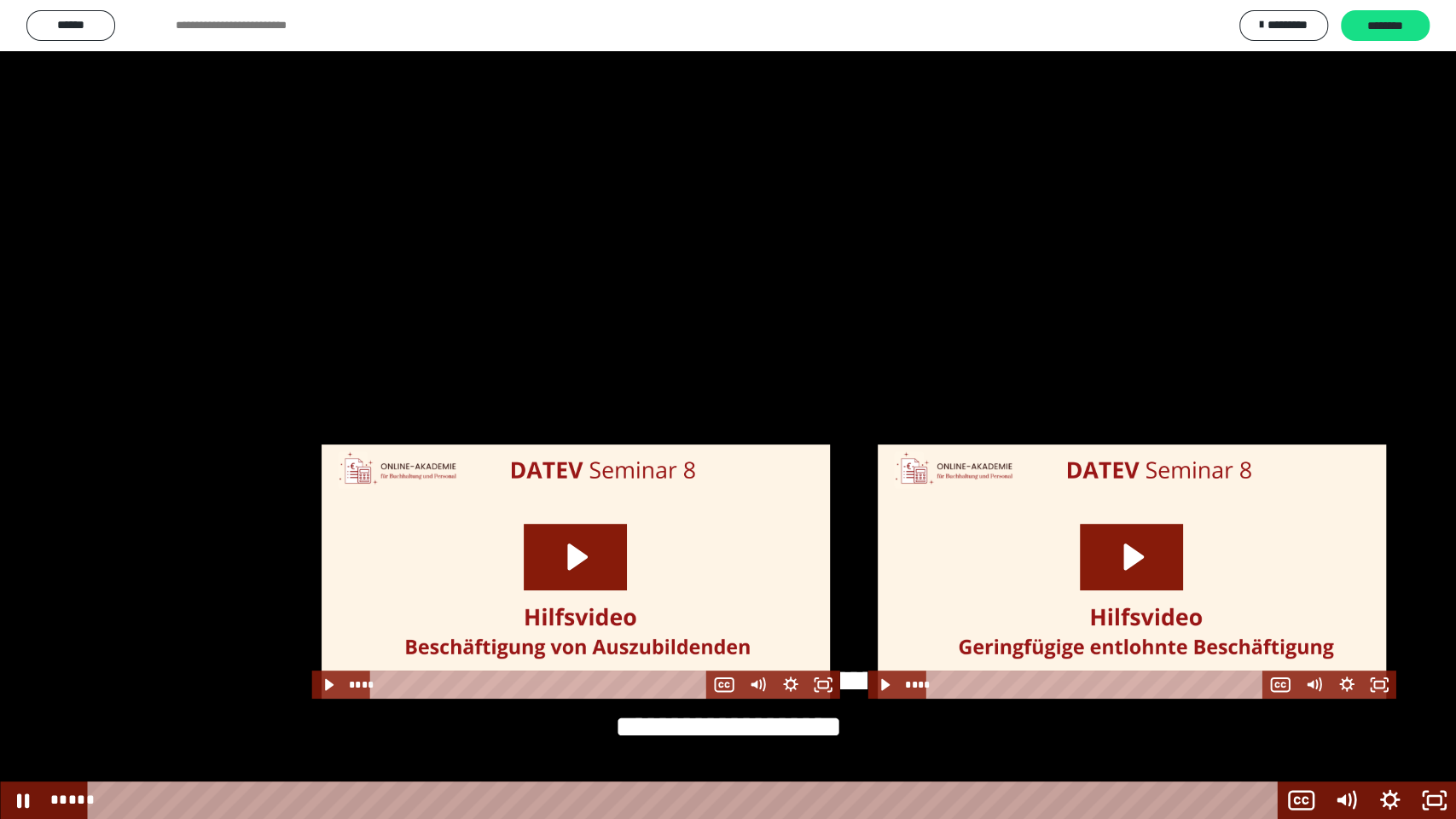 click at bounding box center (728, 410) 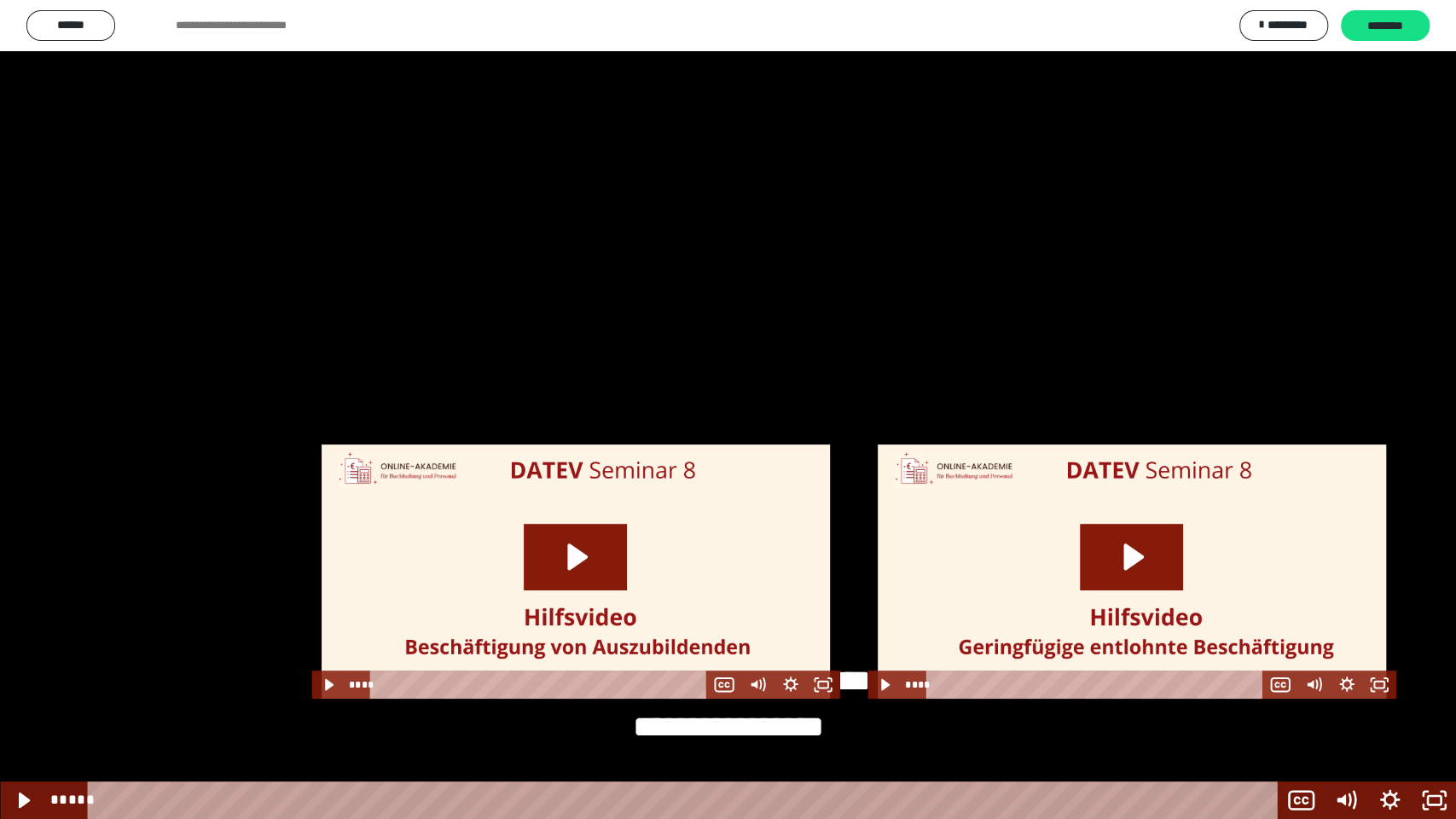 click at bounding box center [728, 410] 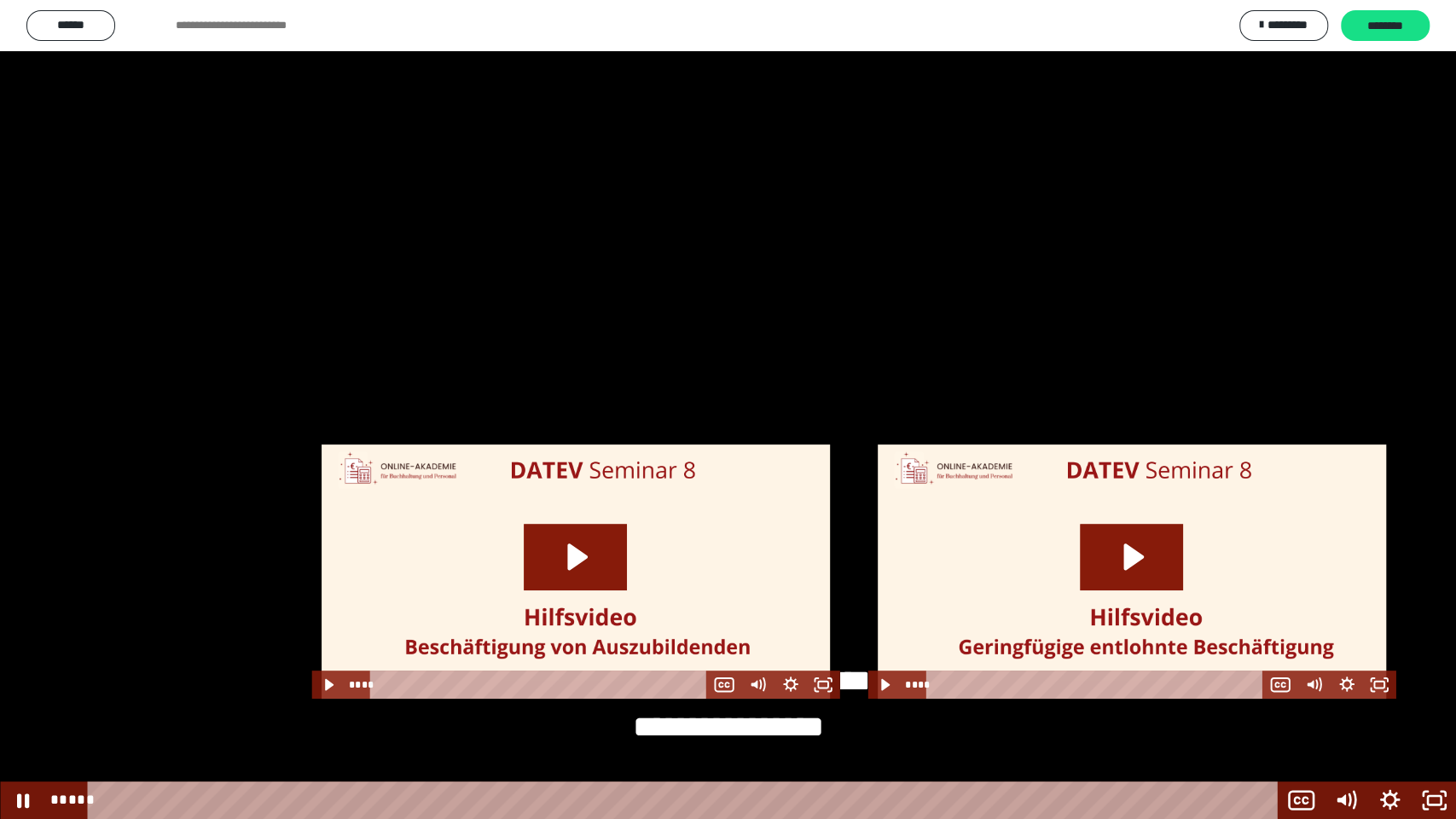 click at bounding box center [728, 410] 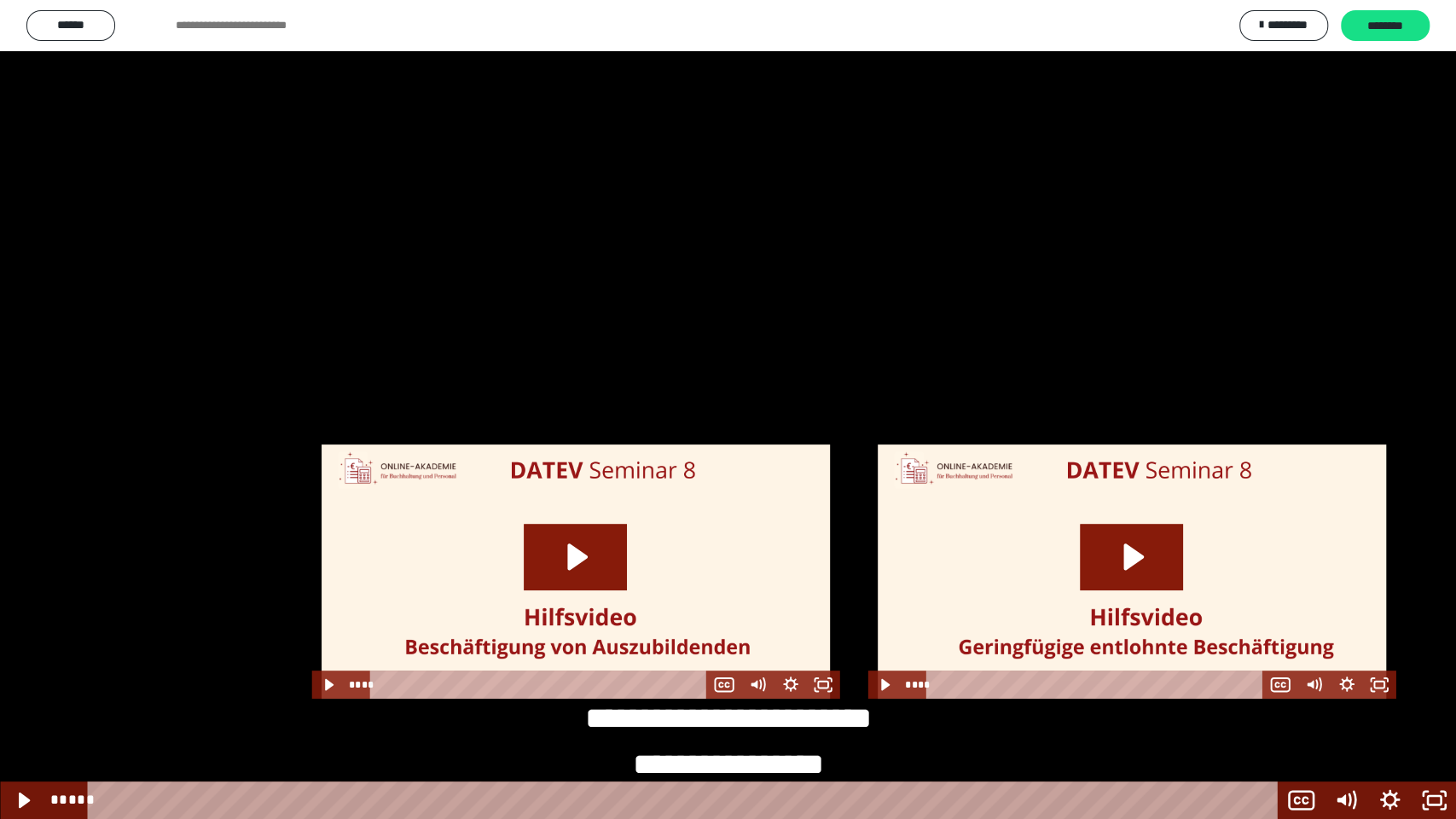 click at bounding box center [728, 410] 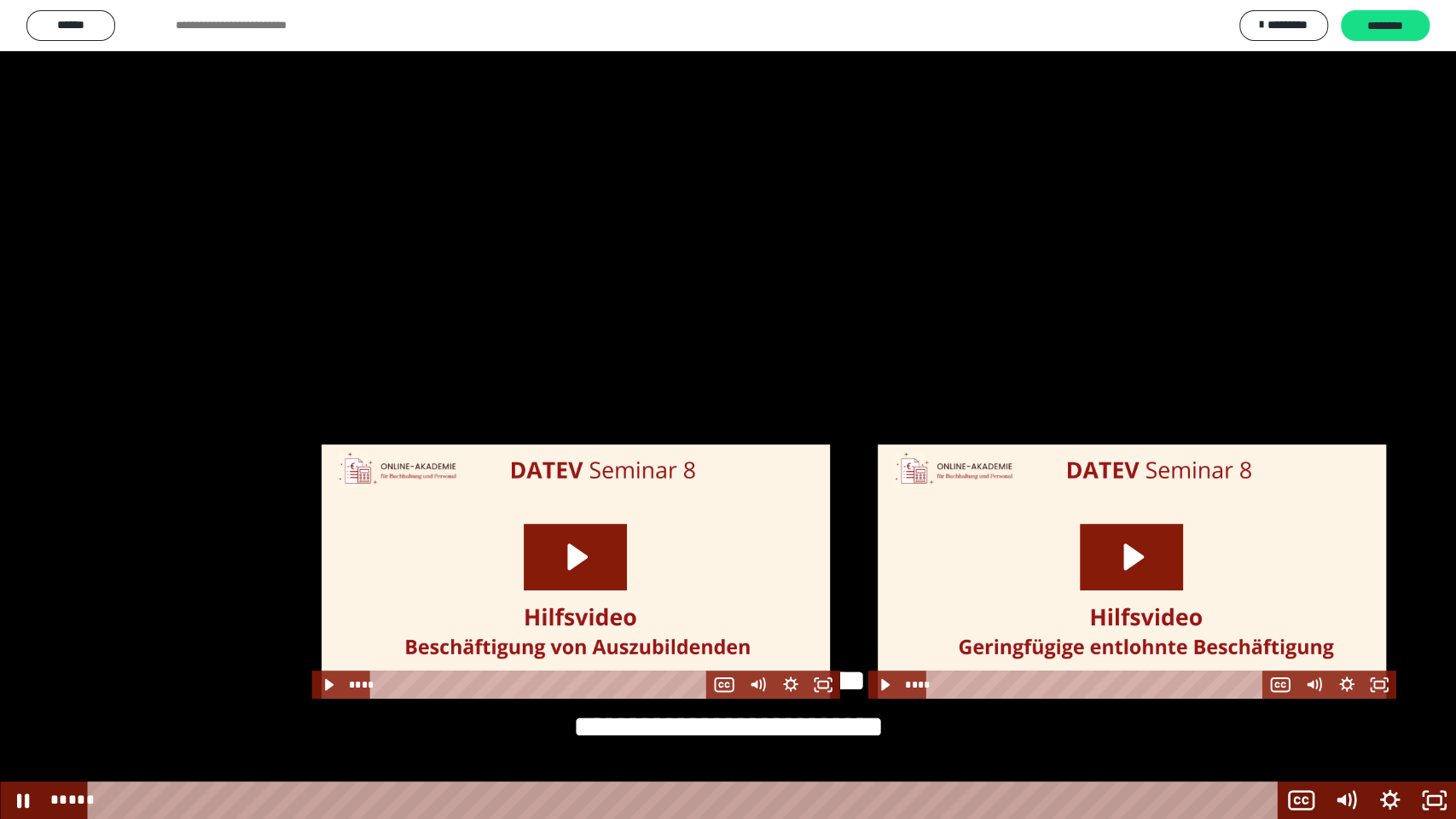 click at bounding box center [728, 410] 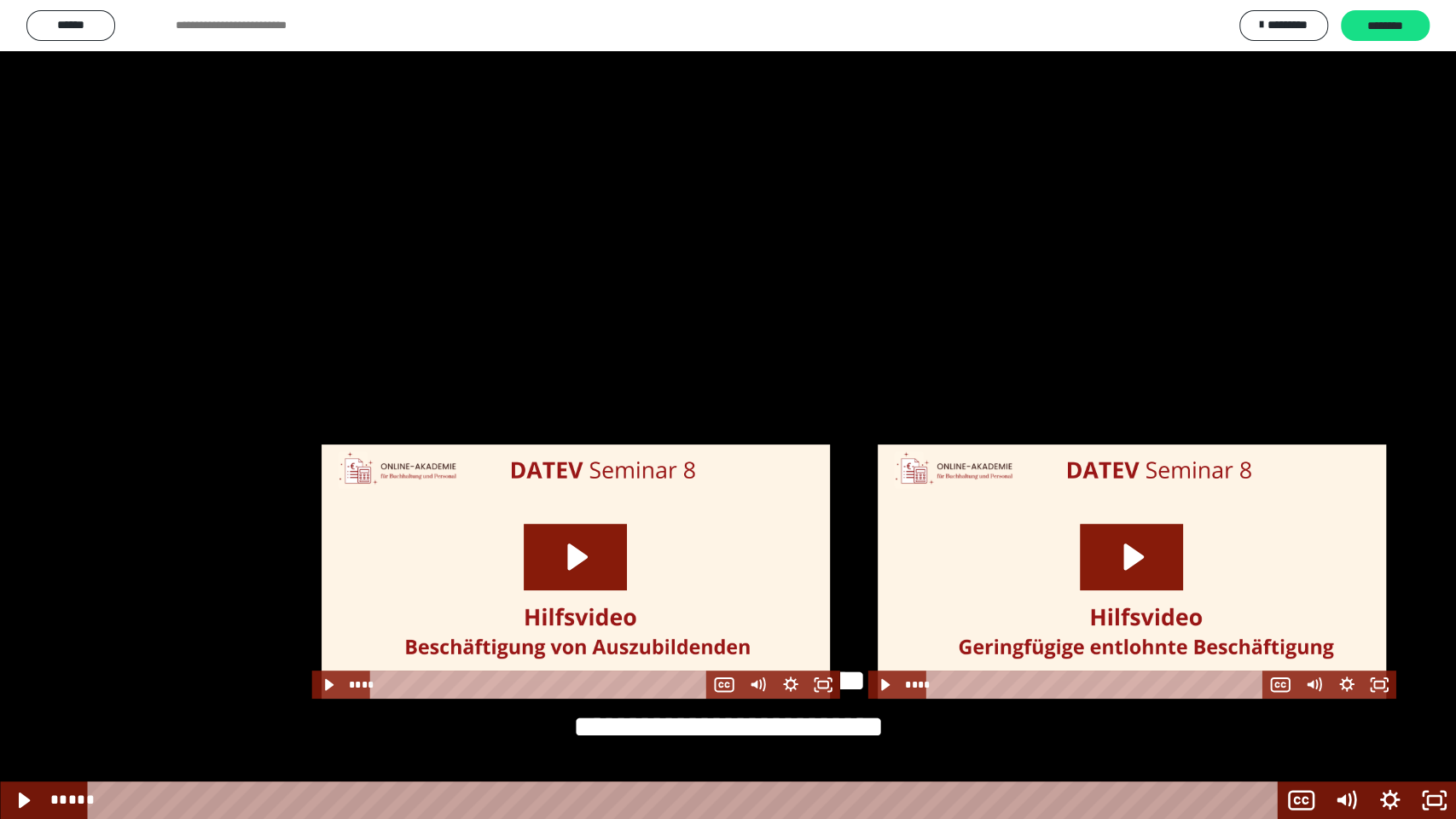 click at bounding box center [728, 410] 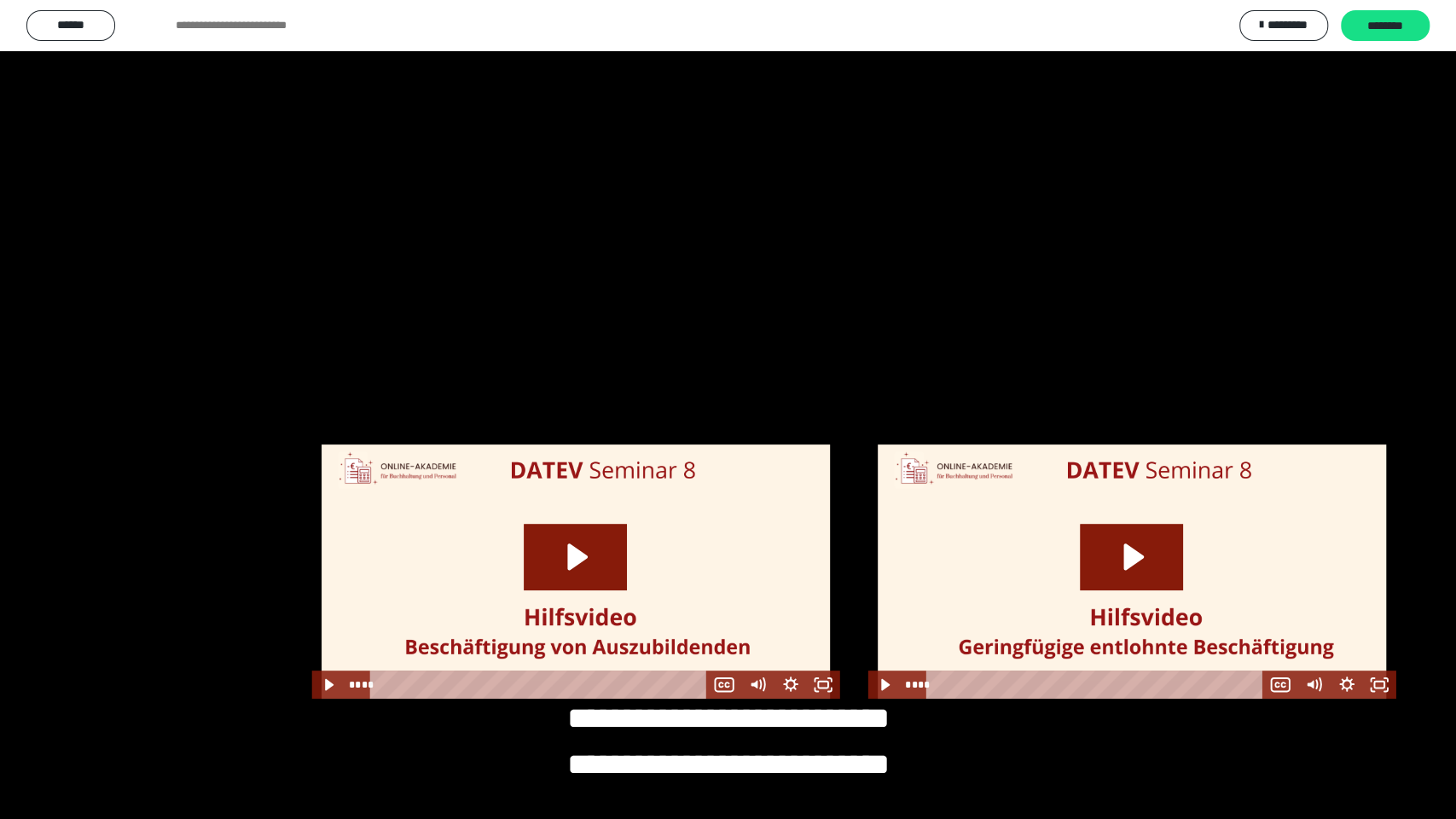 click at bounding box center [728, 410] 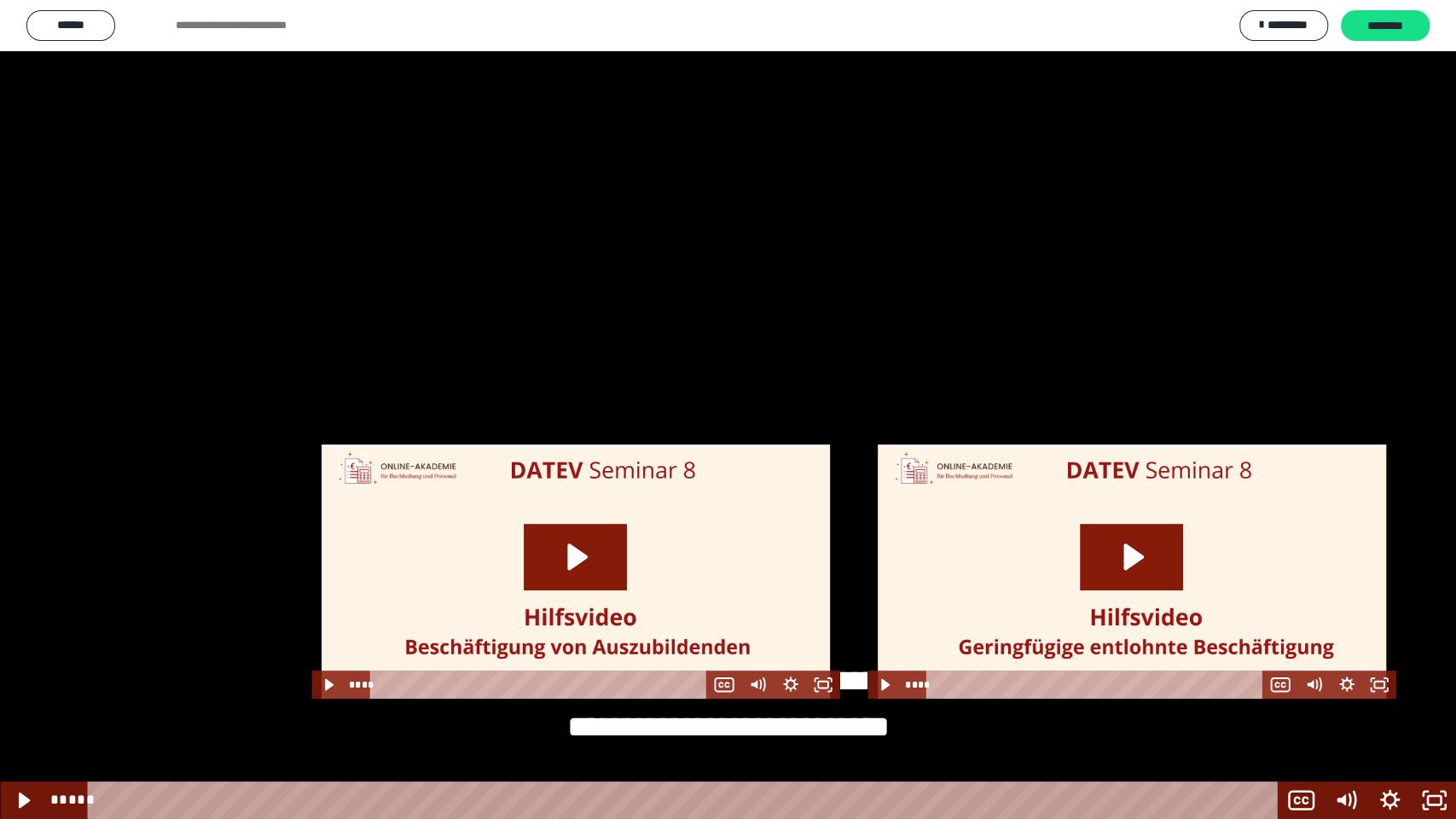 click at bounding box center [728, 410] 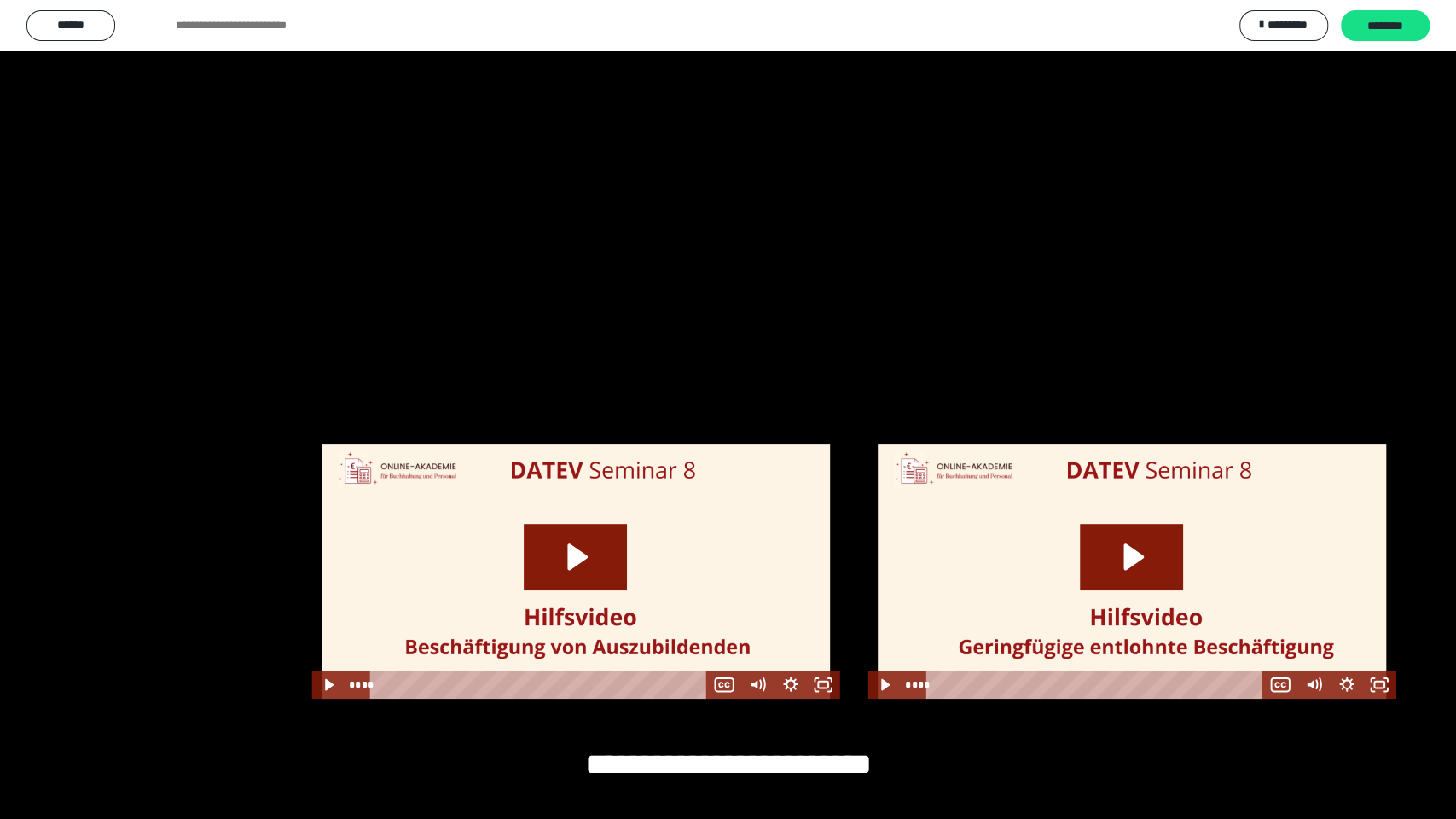 click at bounding box center [728, 410] 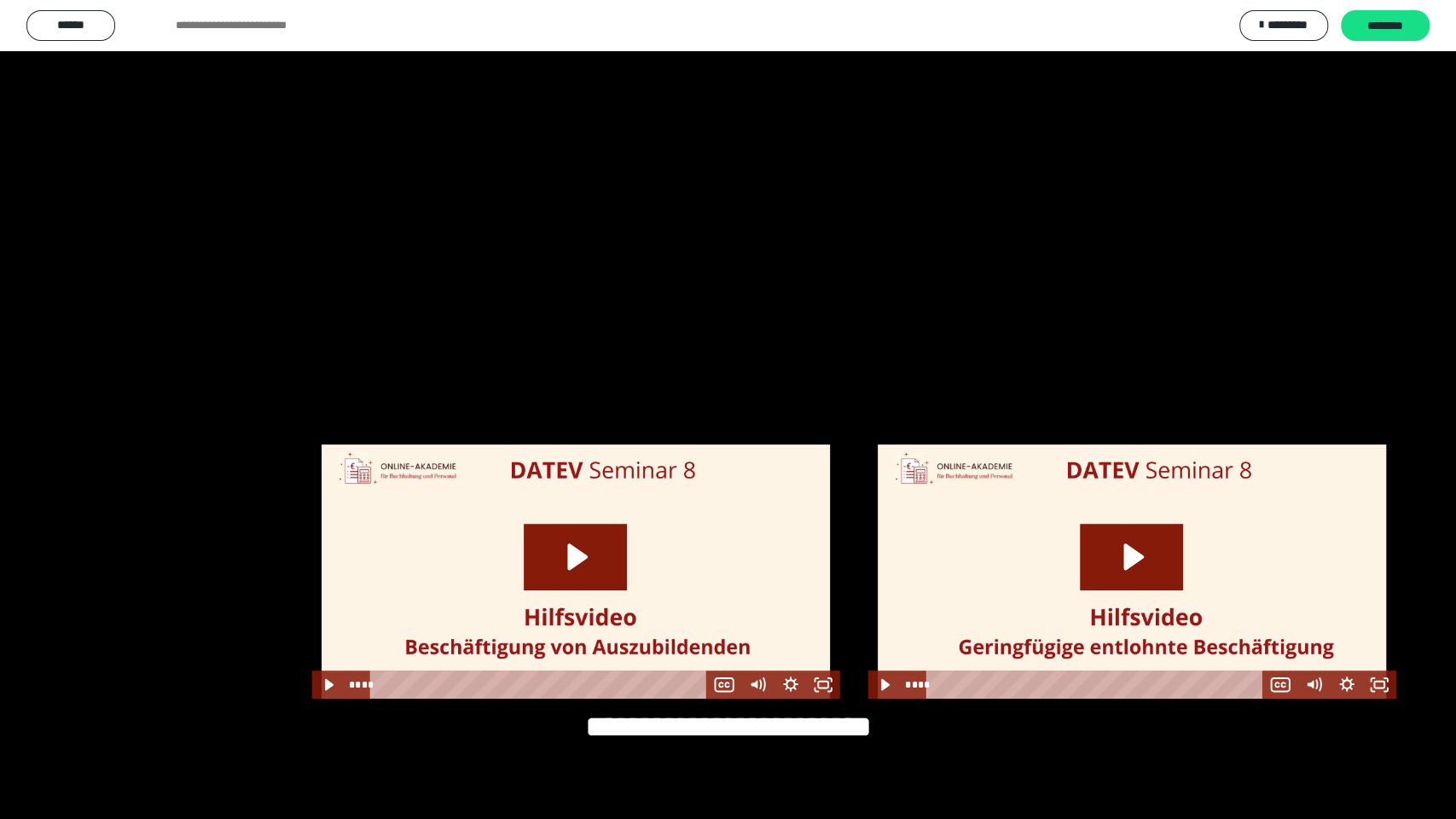 click at bounding box center (728, 410) 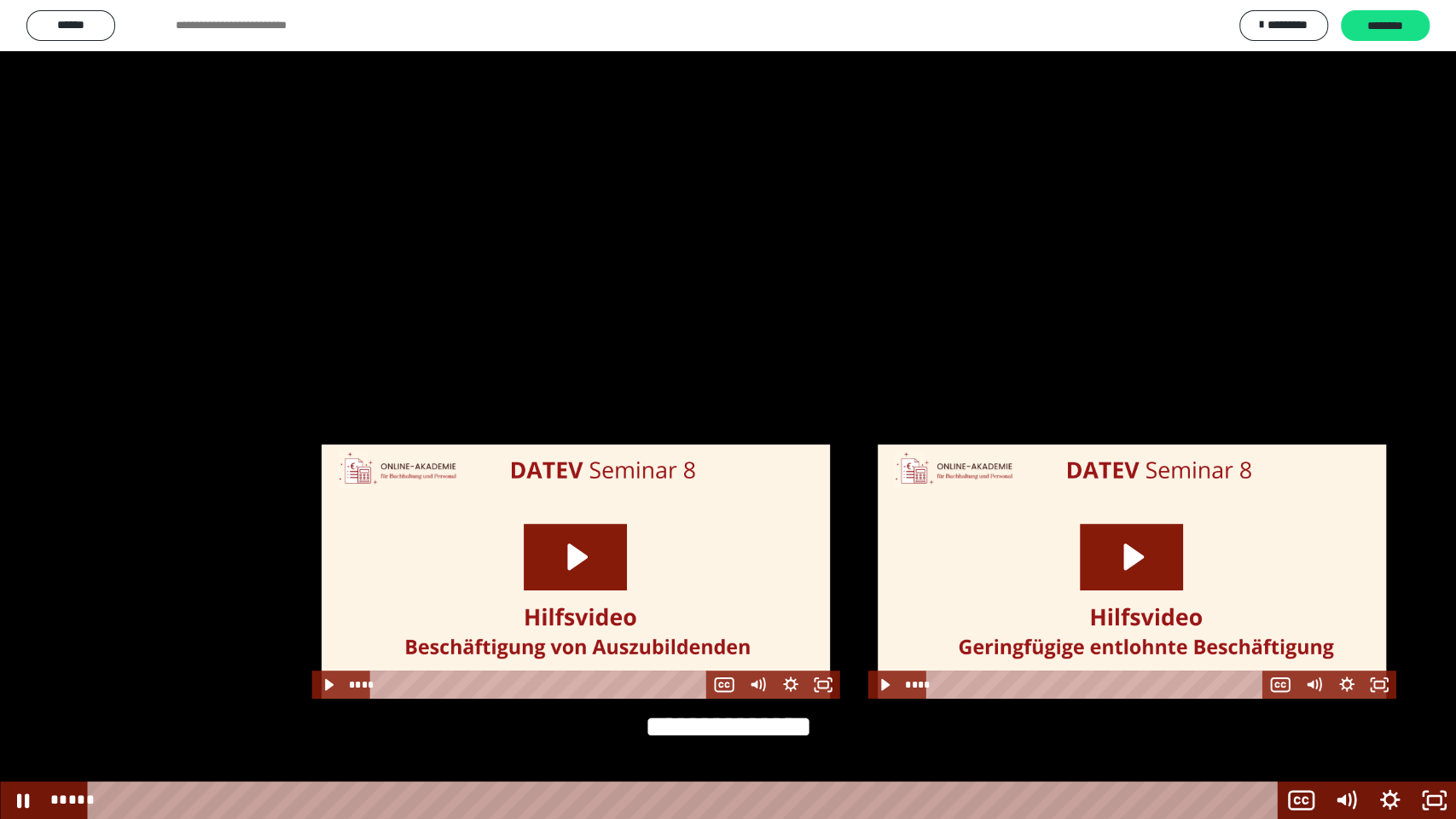 click at bounding box center [728, 410] 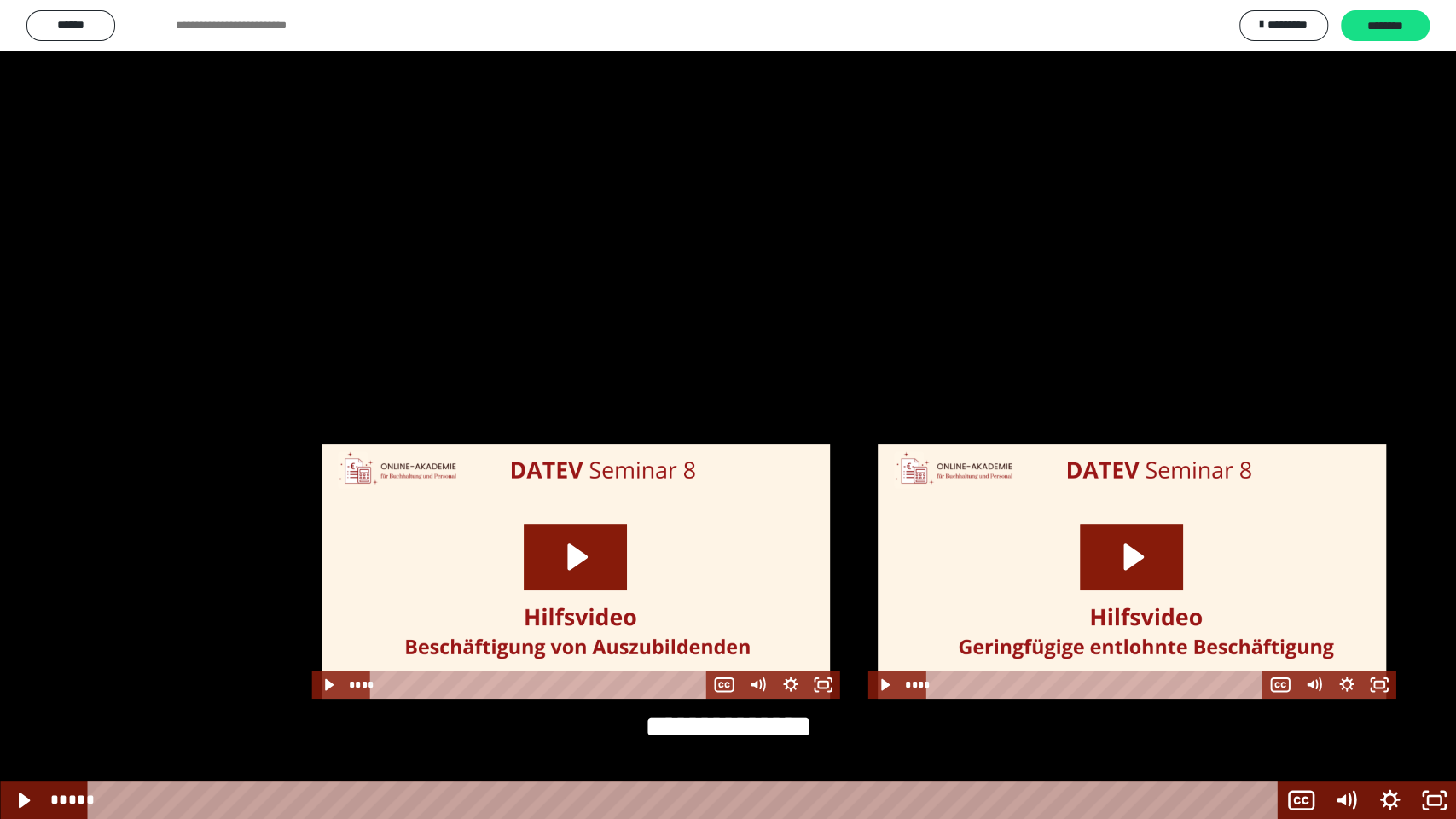 click at bounding box center [728, 410] 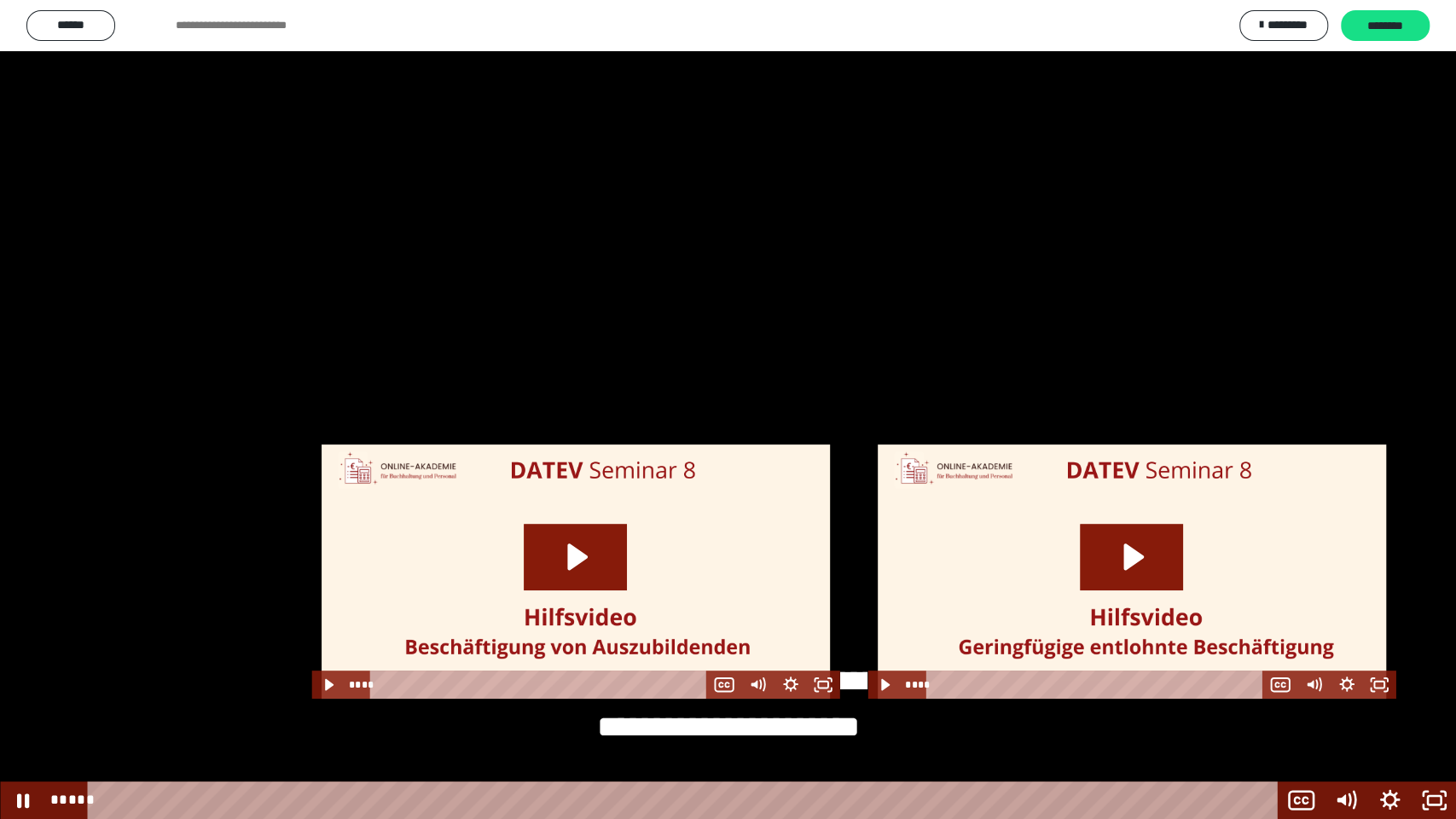 click at bounding box center (728, 410) 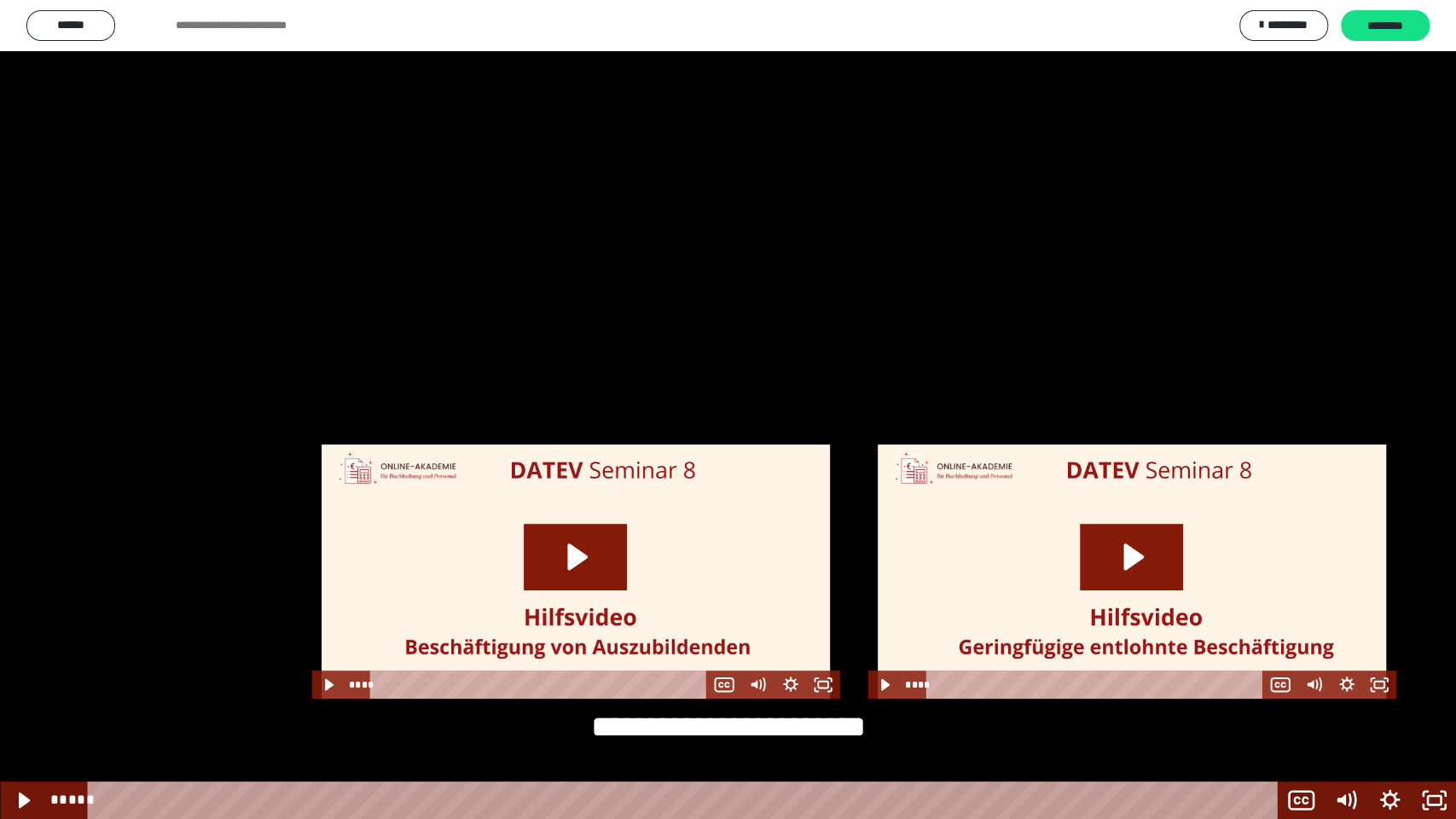 click at bounding box center (728, 410) 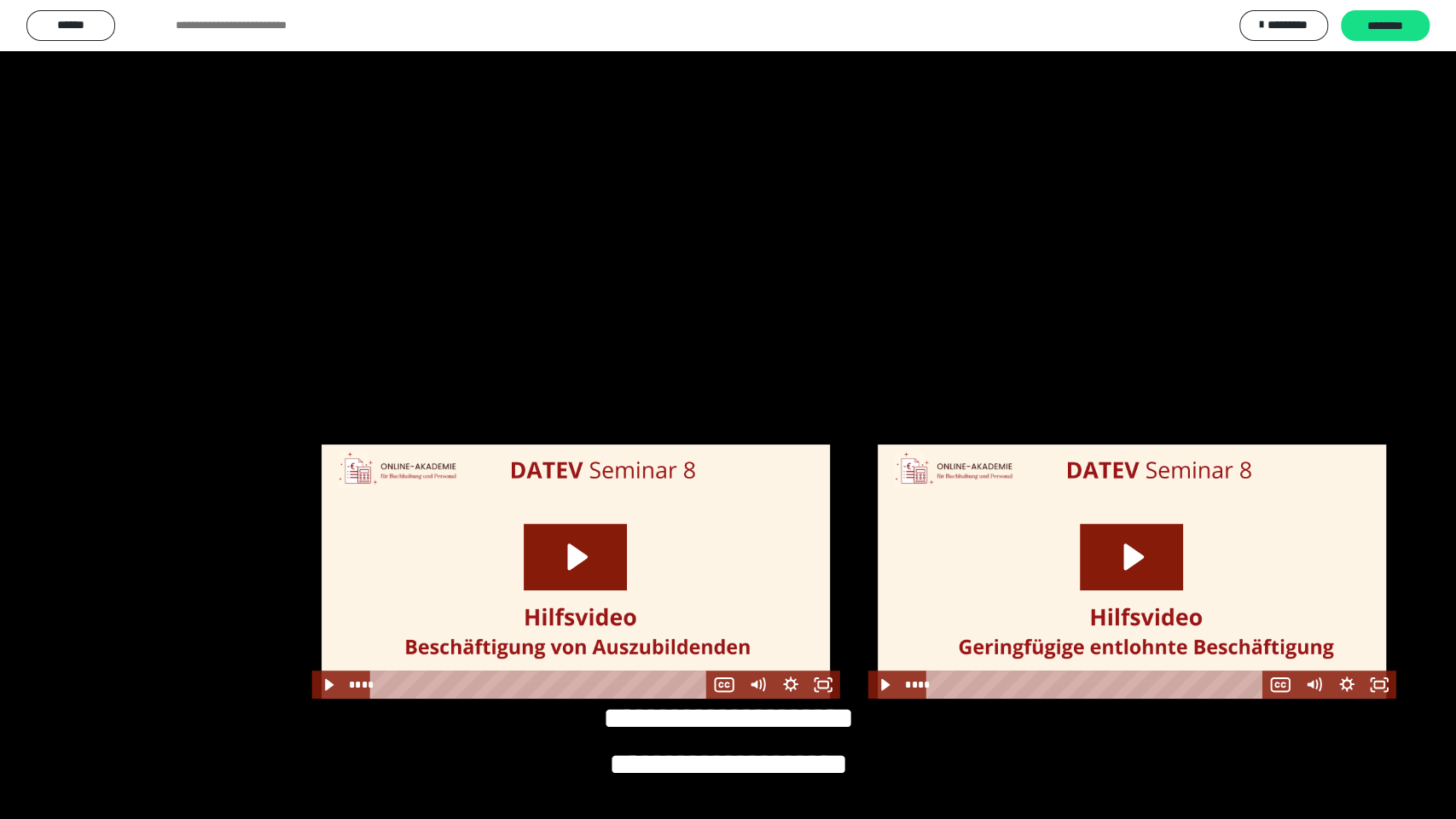 click at bounding box center (728, 410) 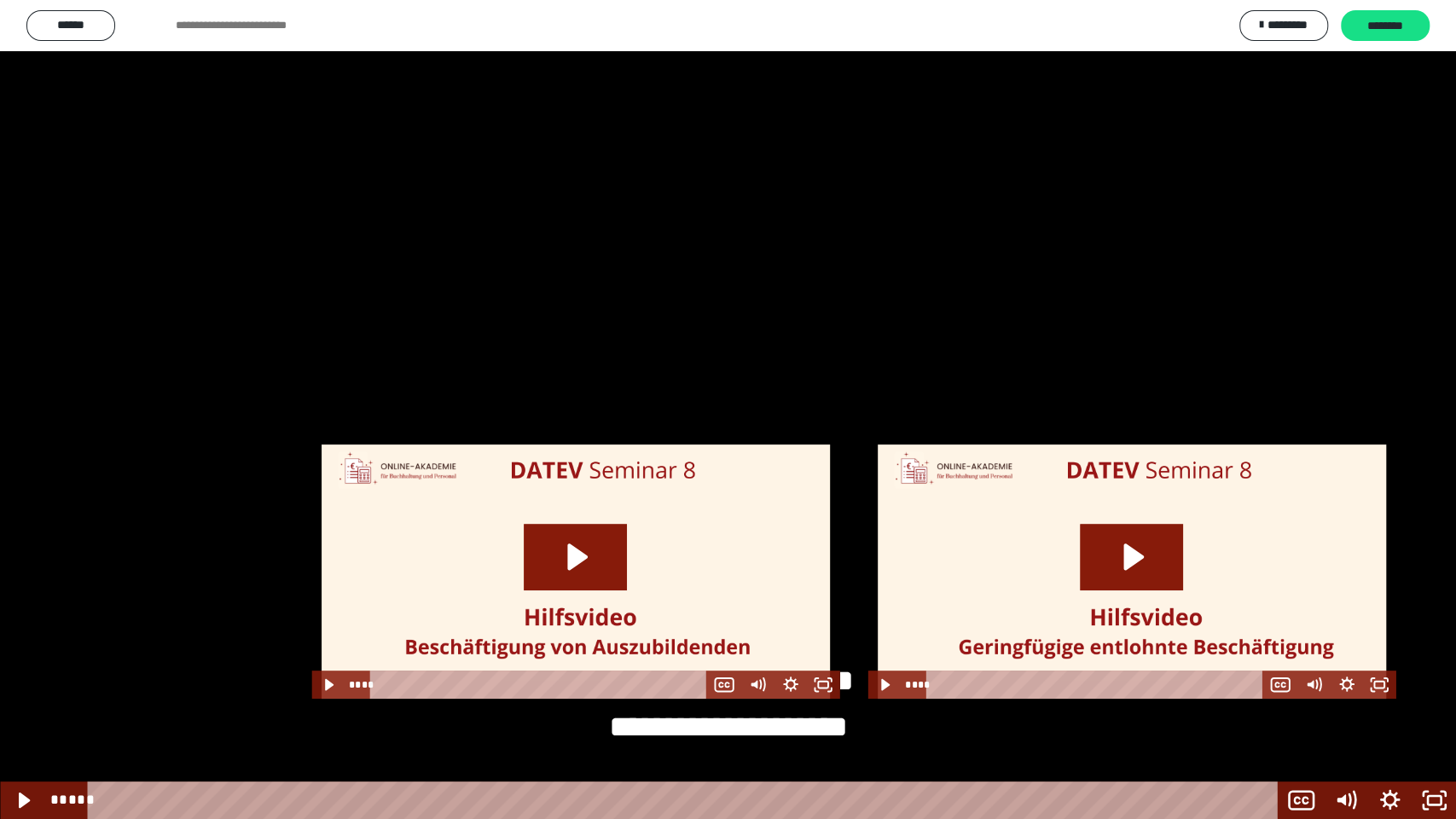 click at bounding box center [728, 410] 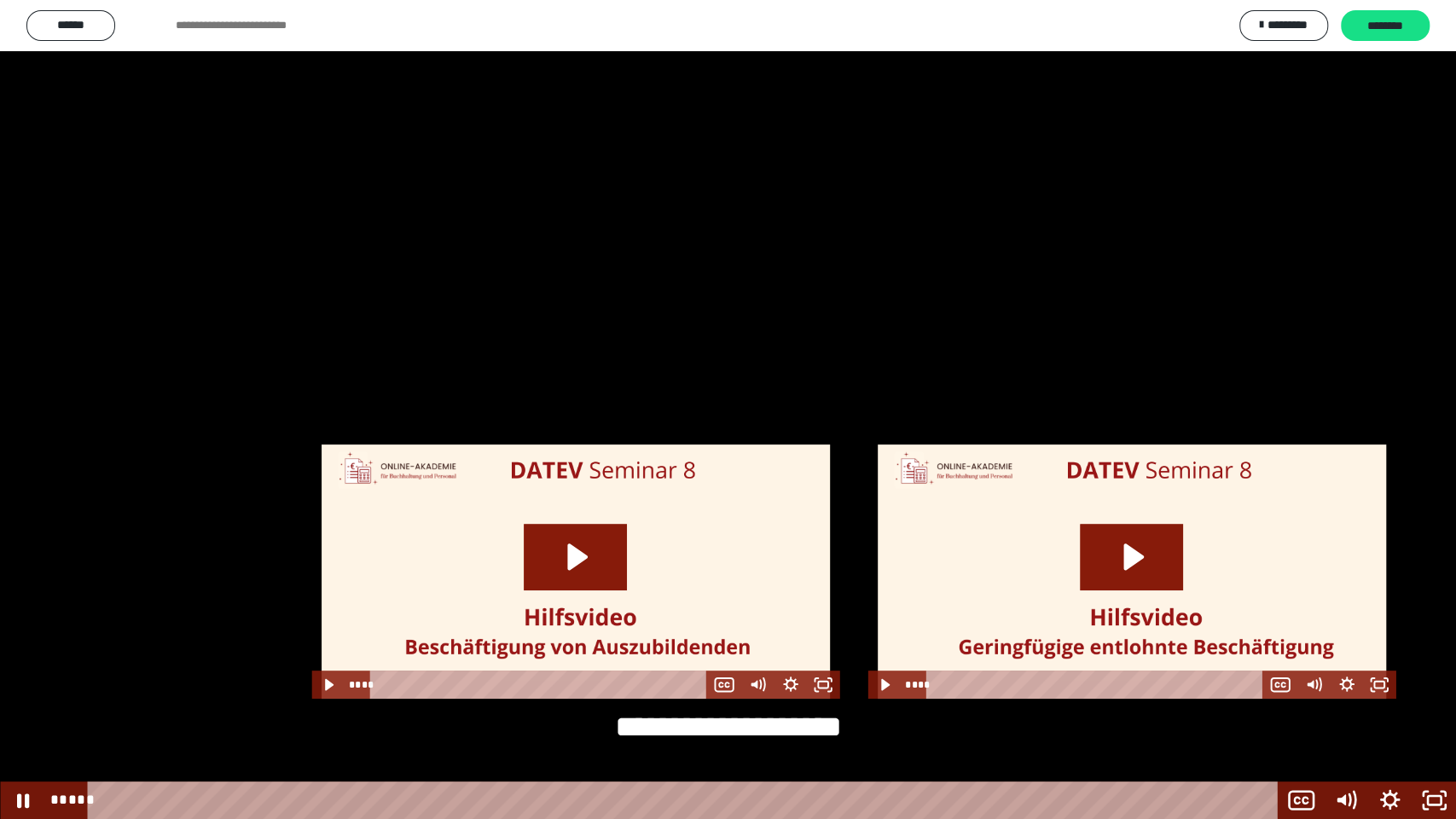 click at bounding box center (728, 410) 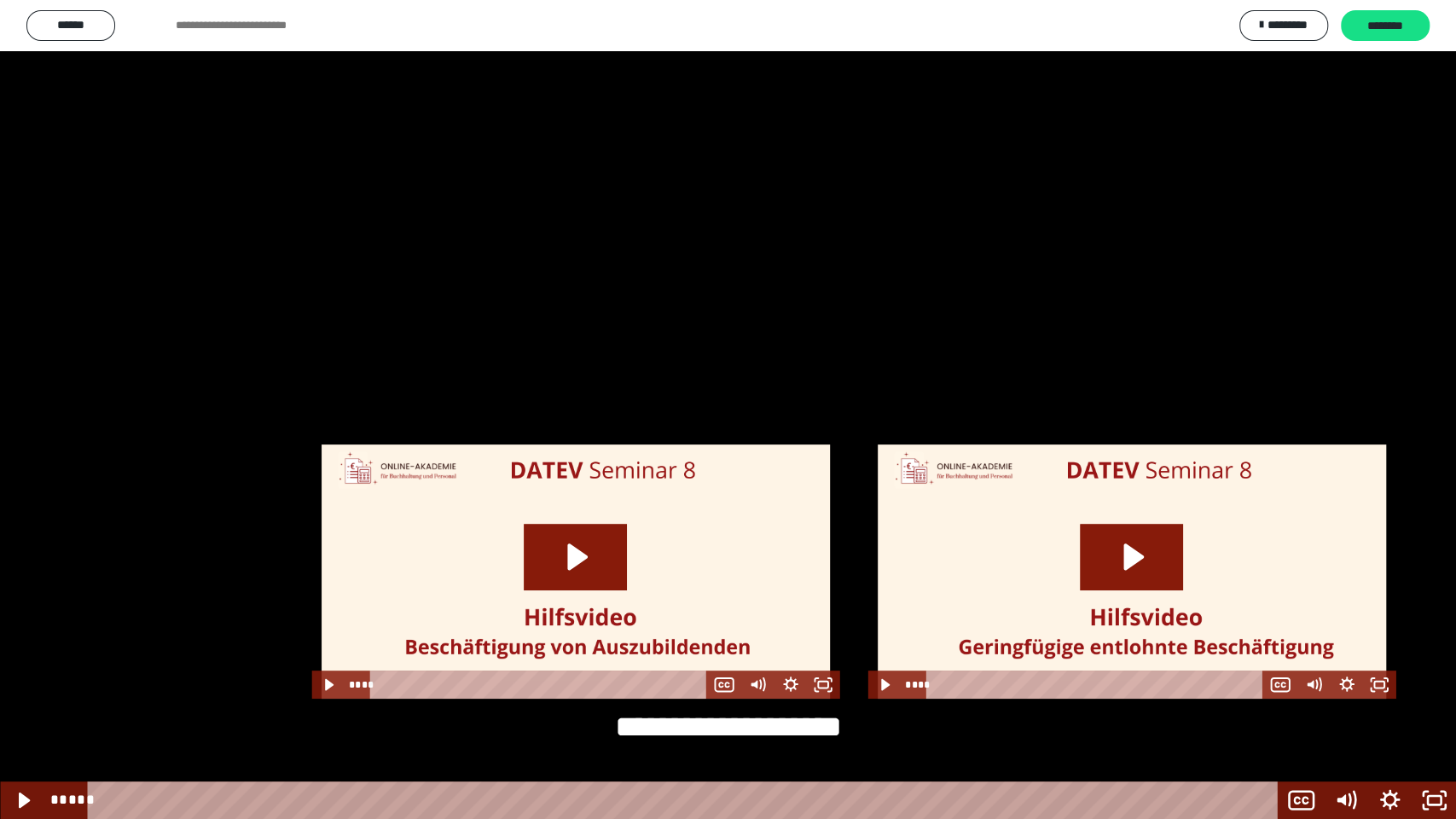 click at bounding box center (728, 410) 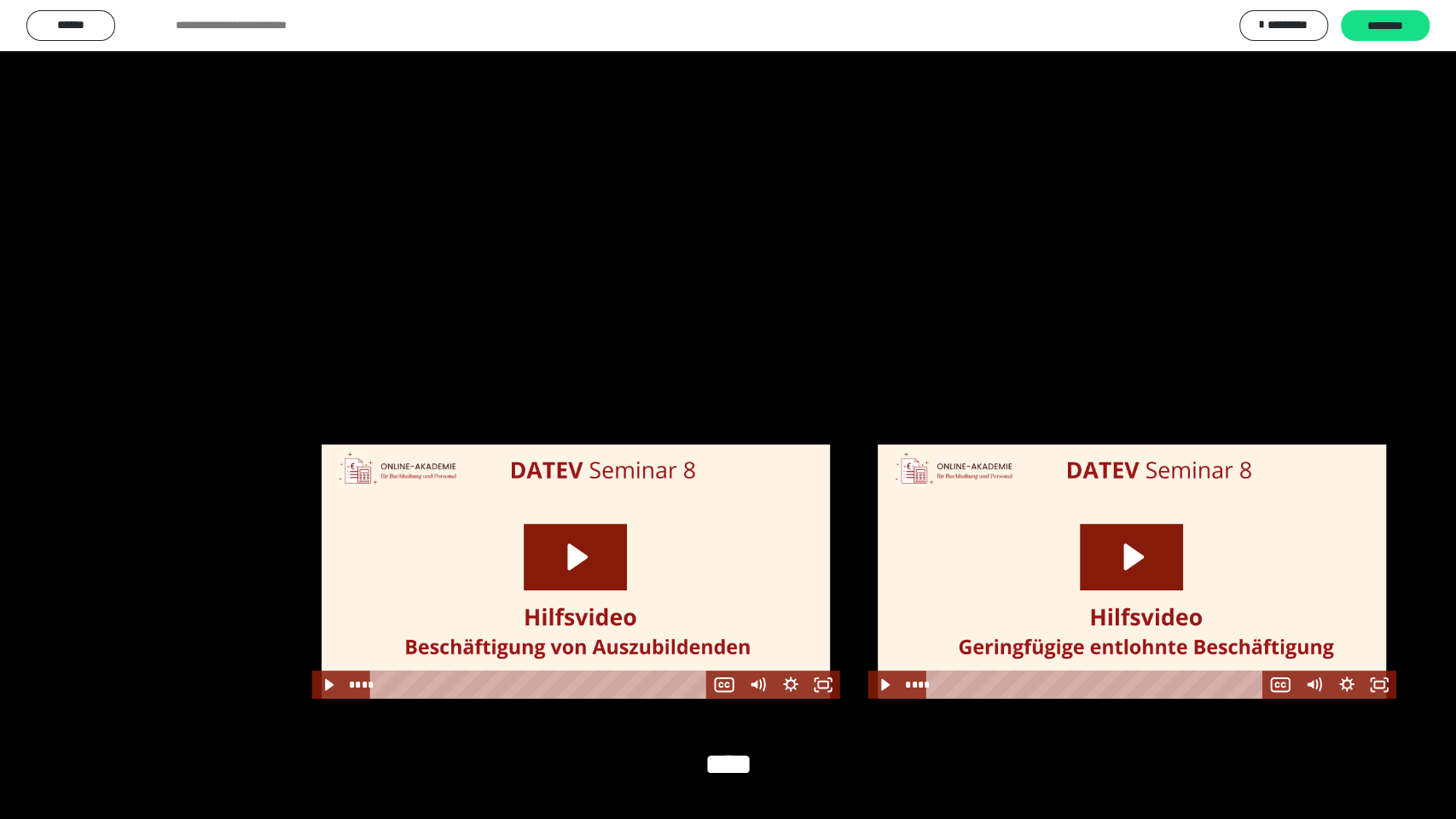 click at bounding box center [728, 410] 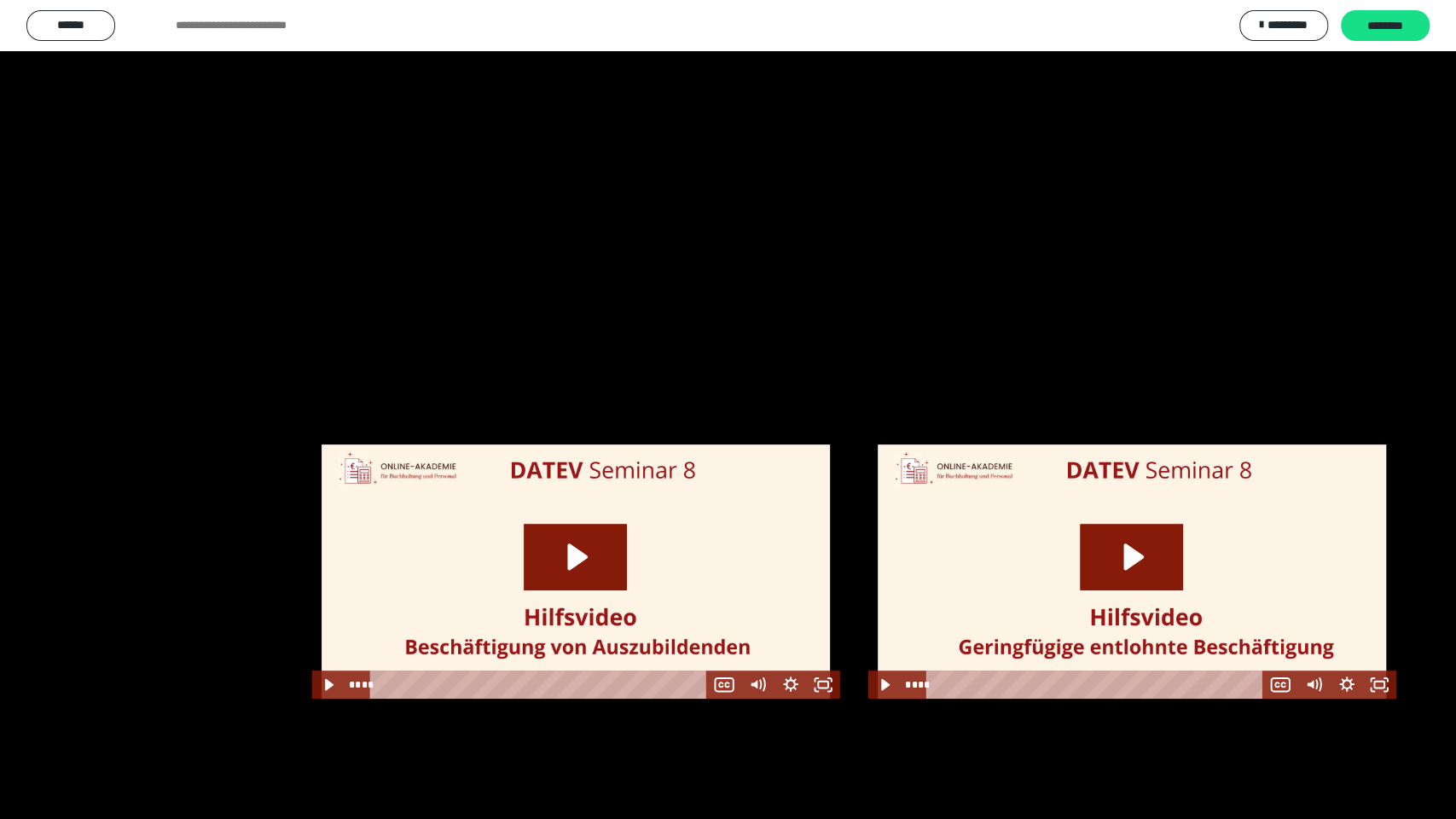 click at bounding box center (728, 410) 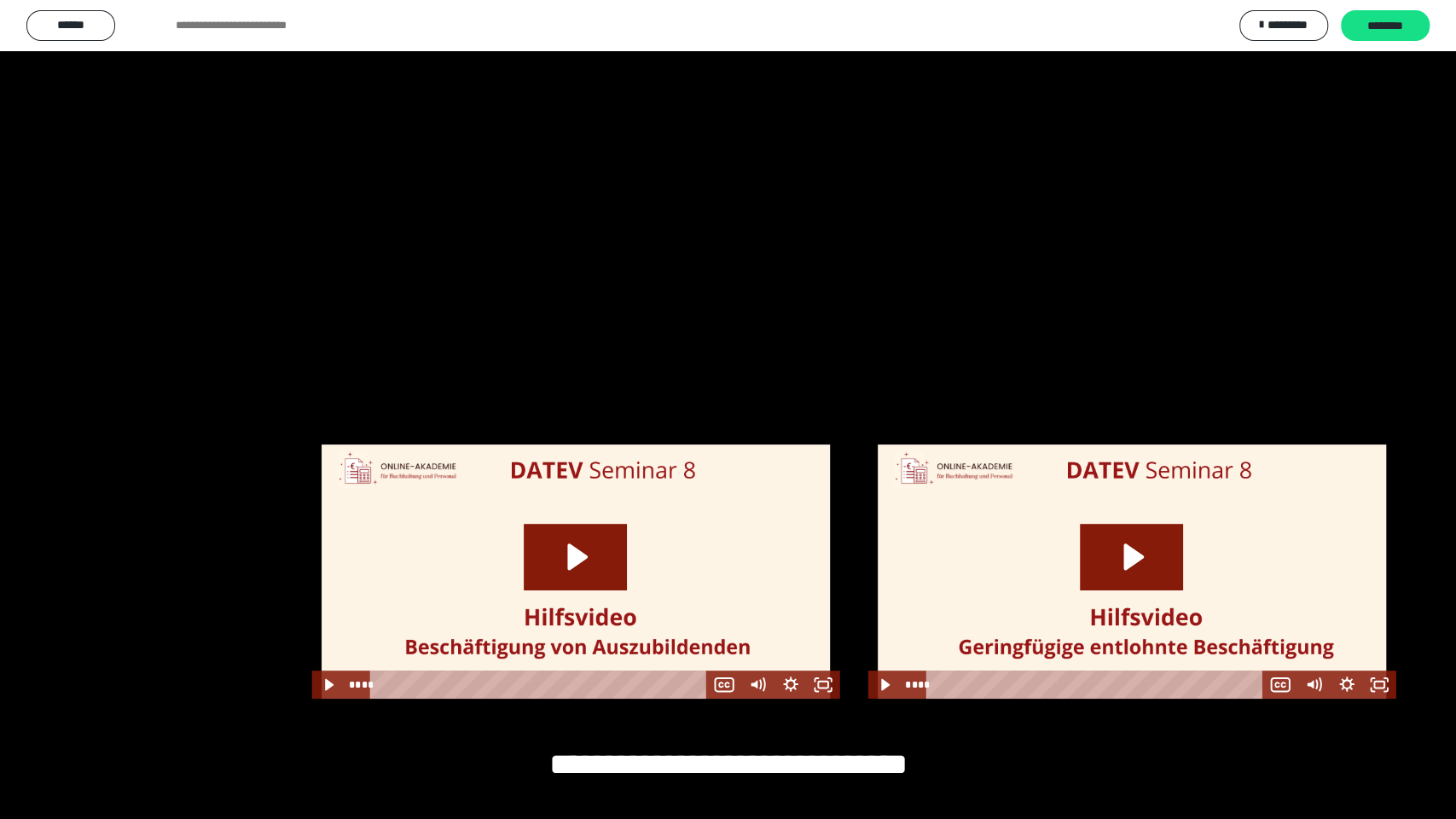 click at bounding box center [728, 410] 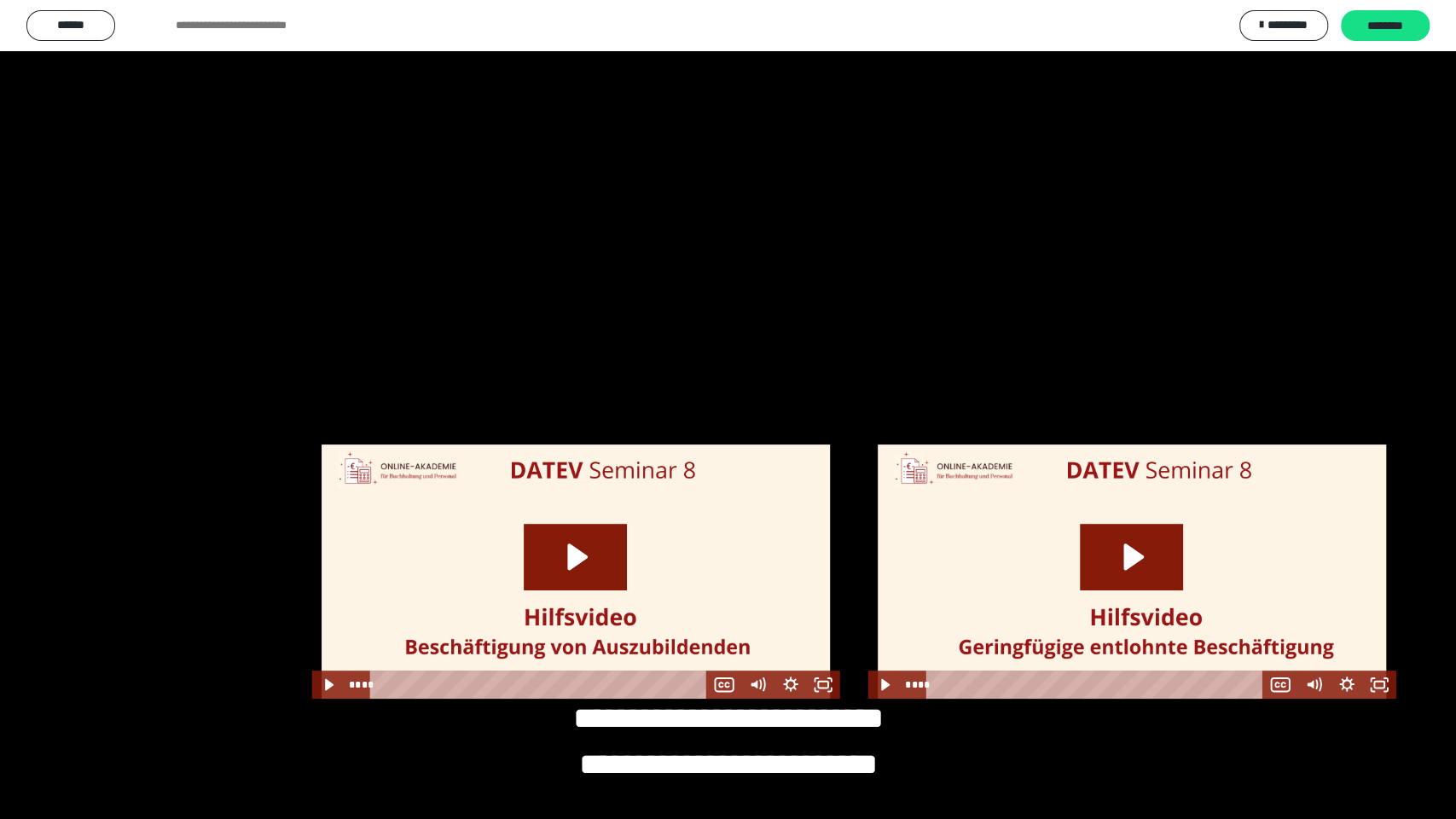 click at bounding box center [728, 410] 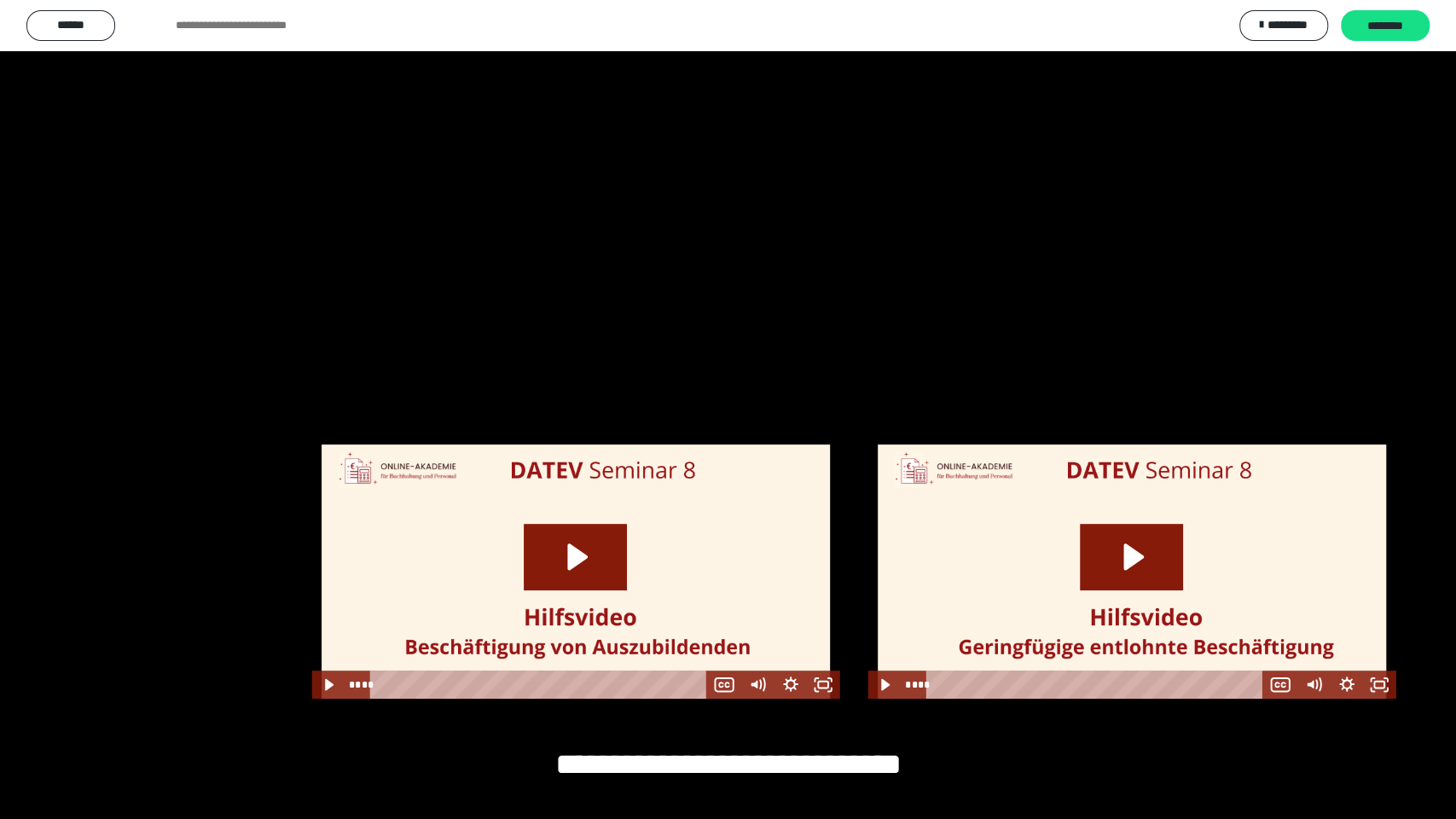 click at bounding box center (728, 410) 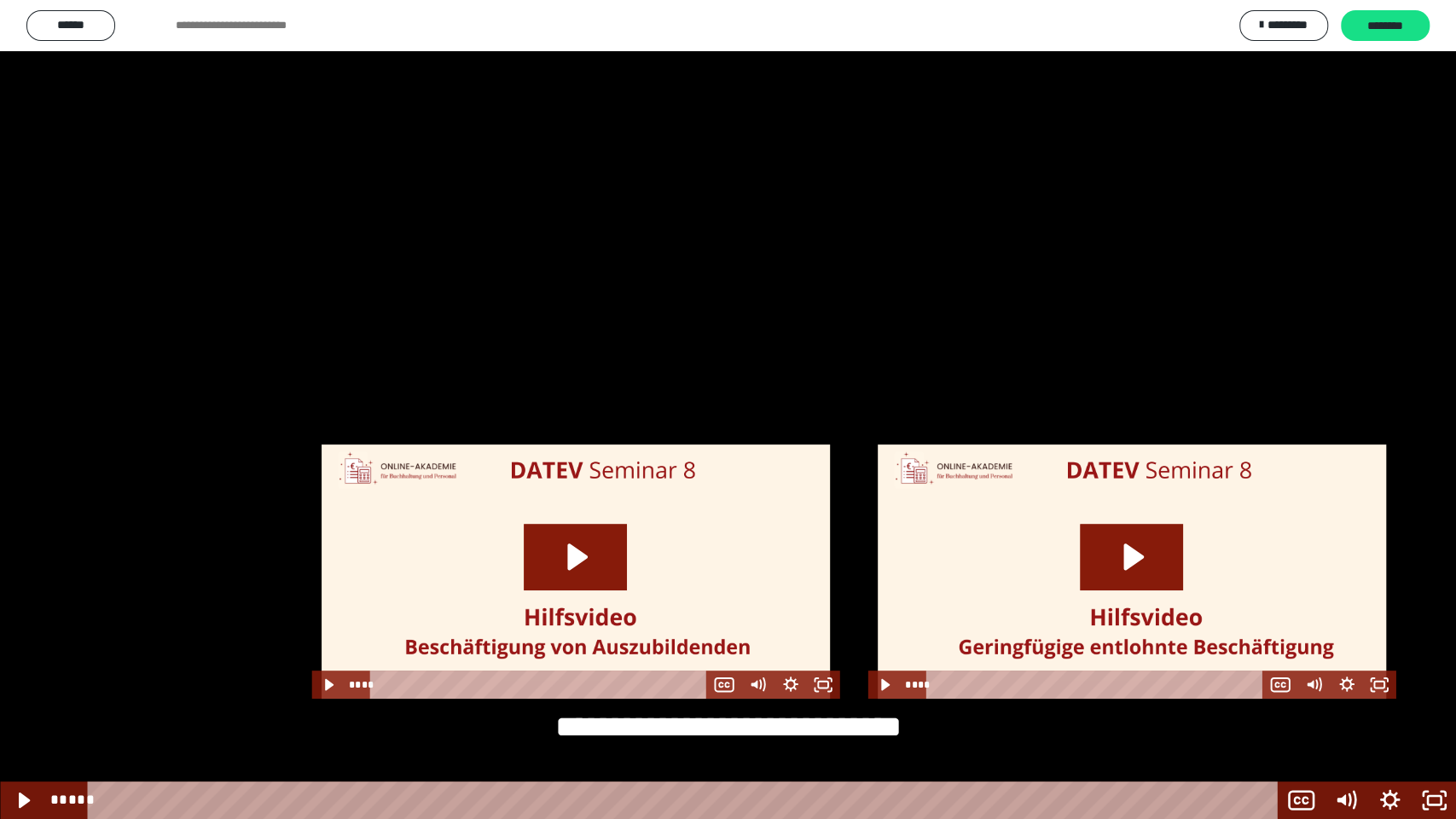 click at bounding box center (728, 410) 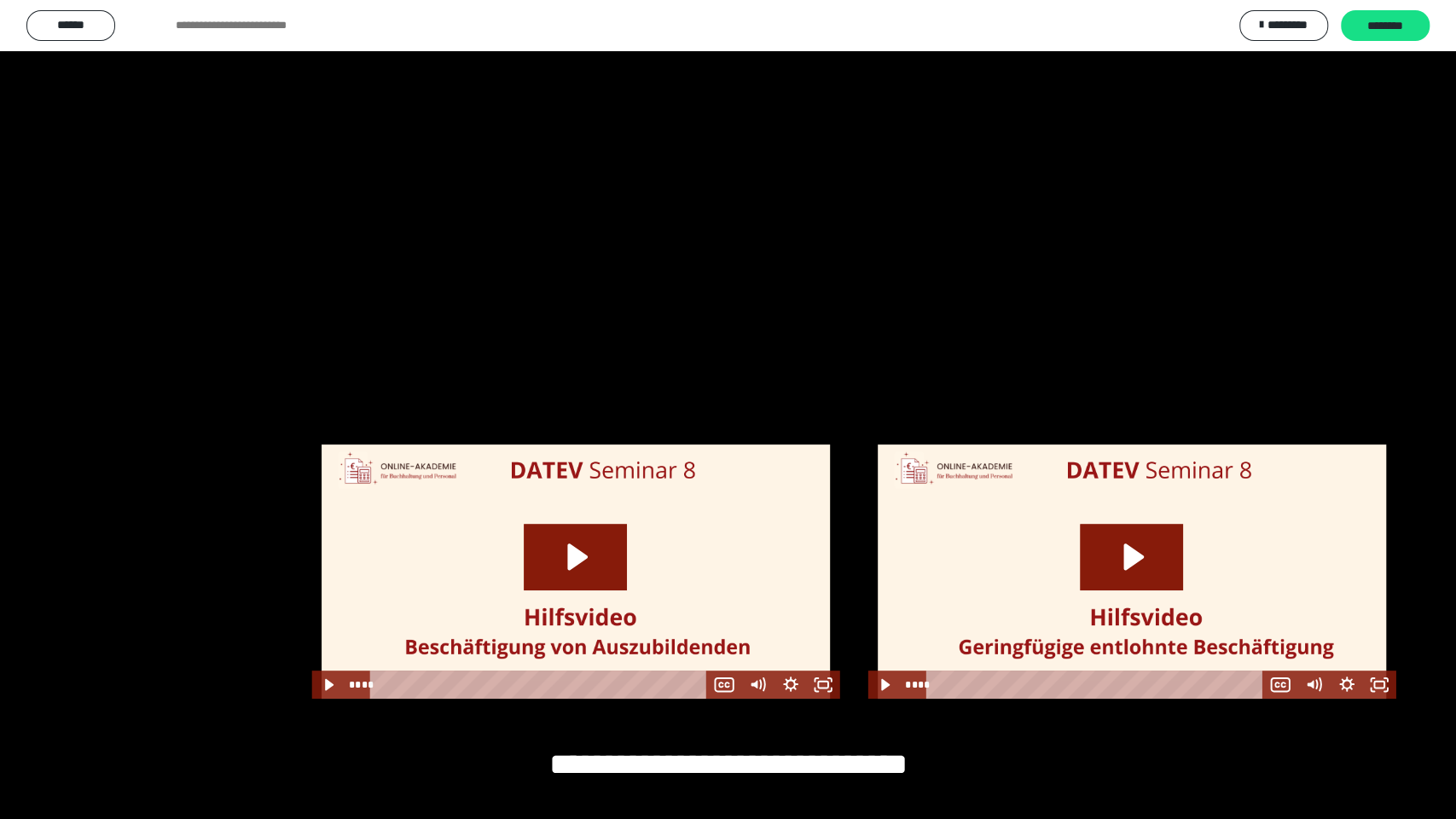 click at bounding box center [728, 410] 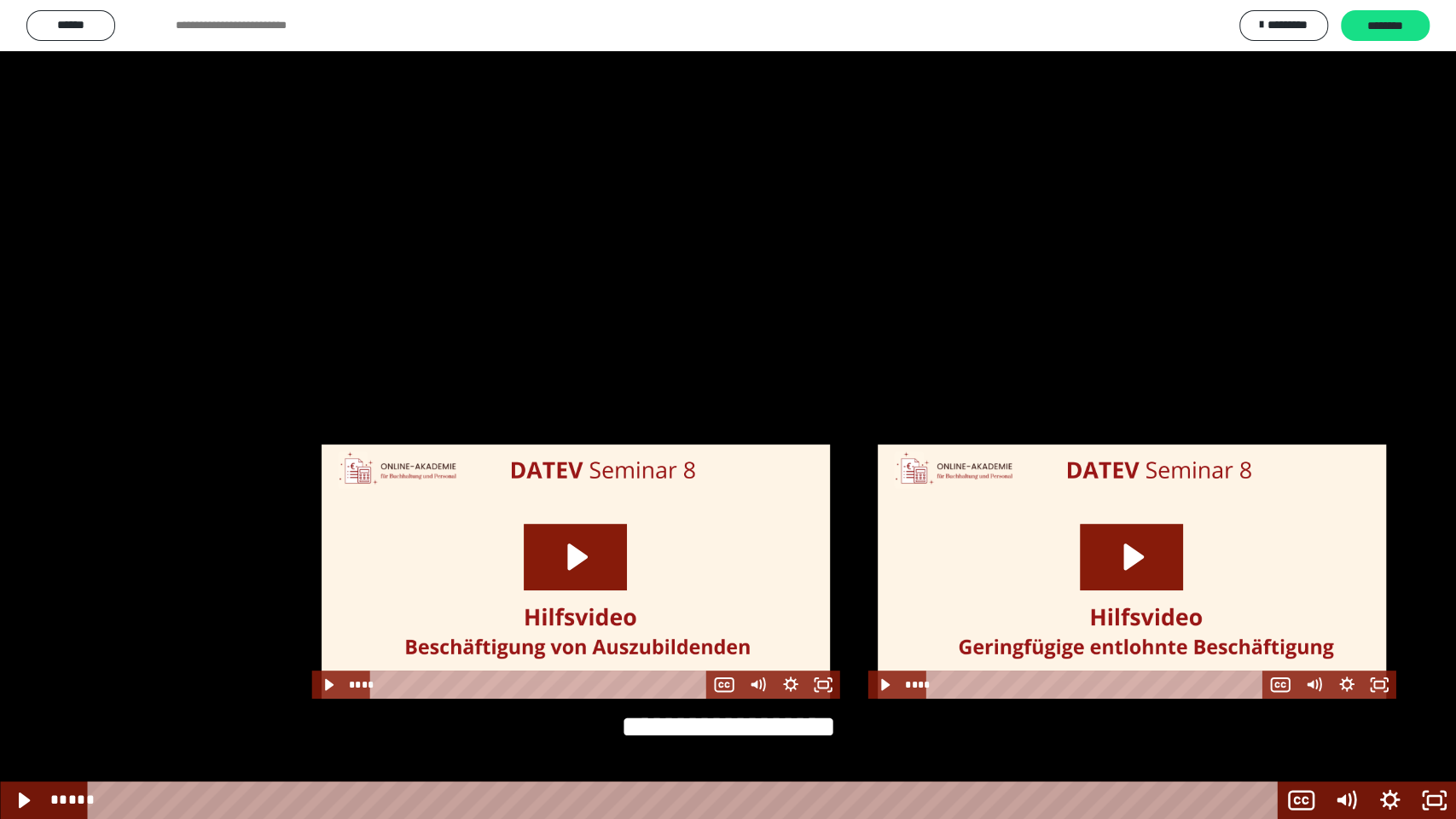 click at bounding box center [728, 410] 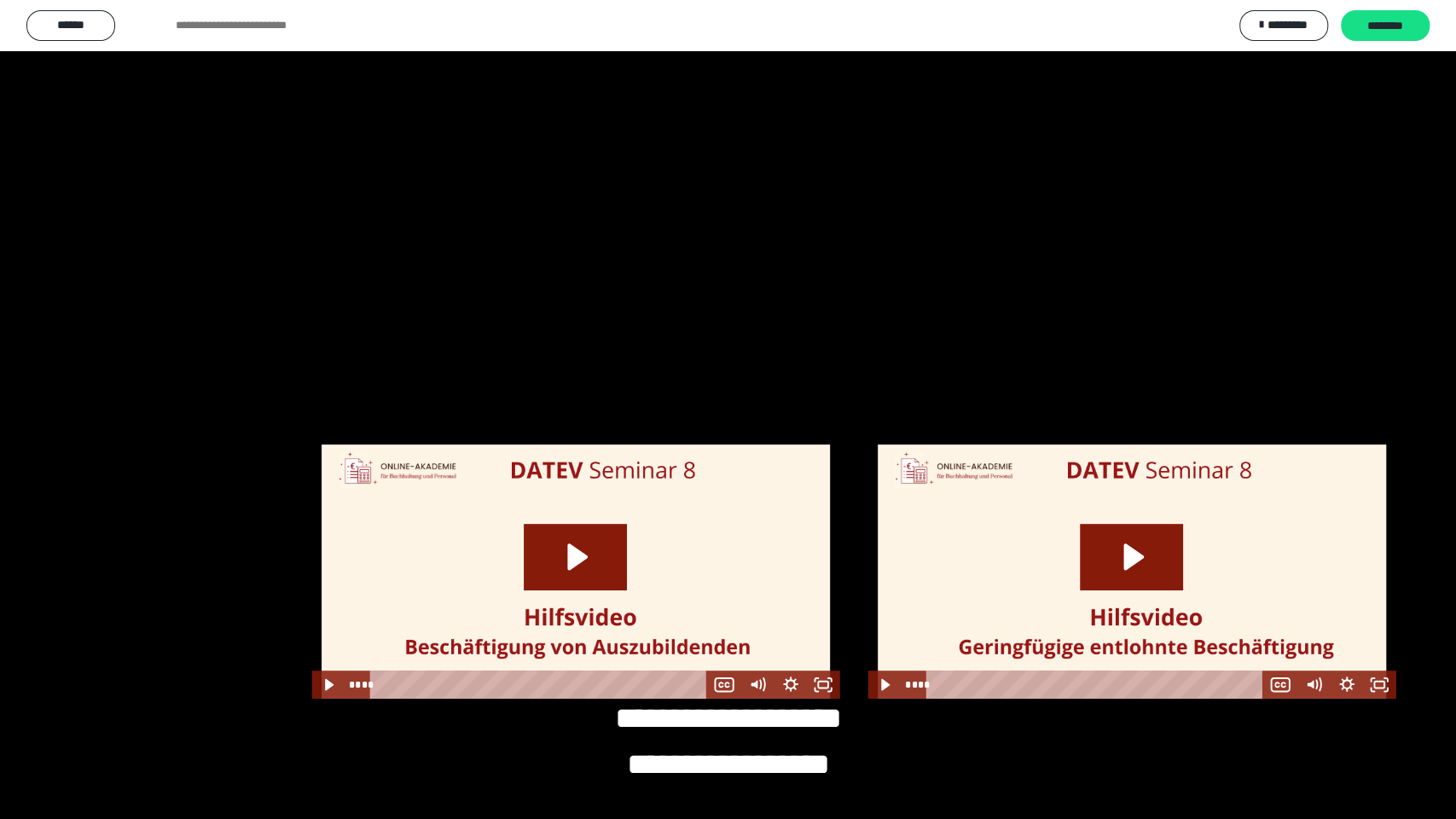 click at bounding box center (728, 410) 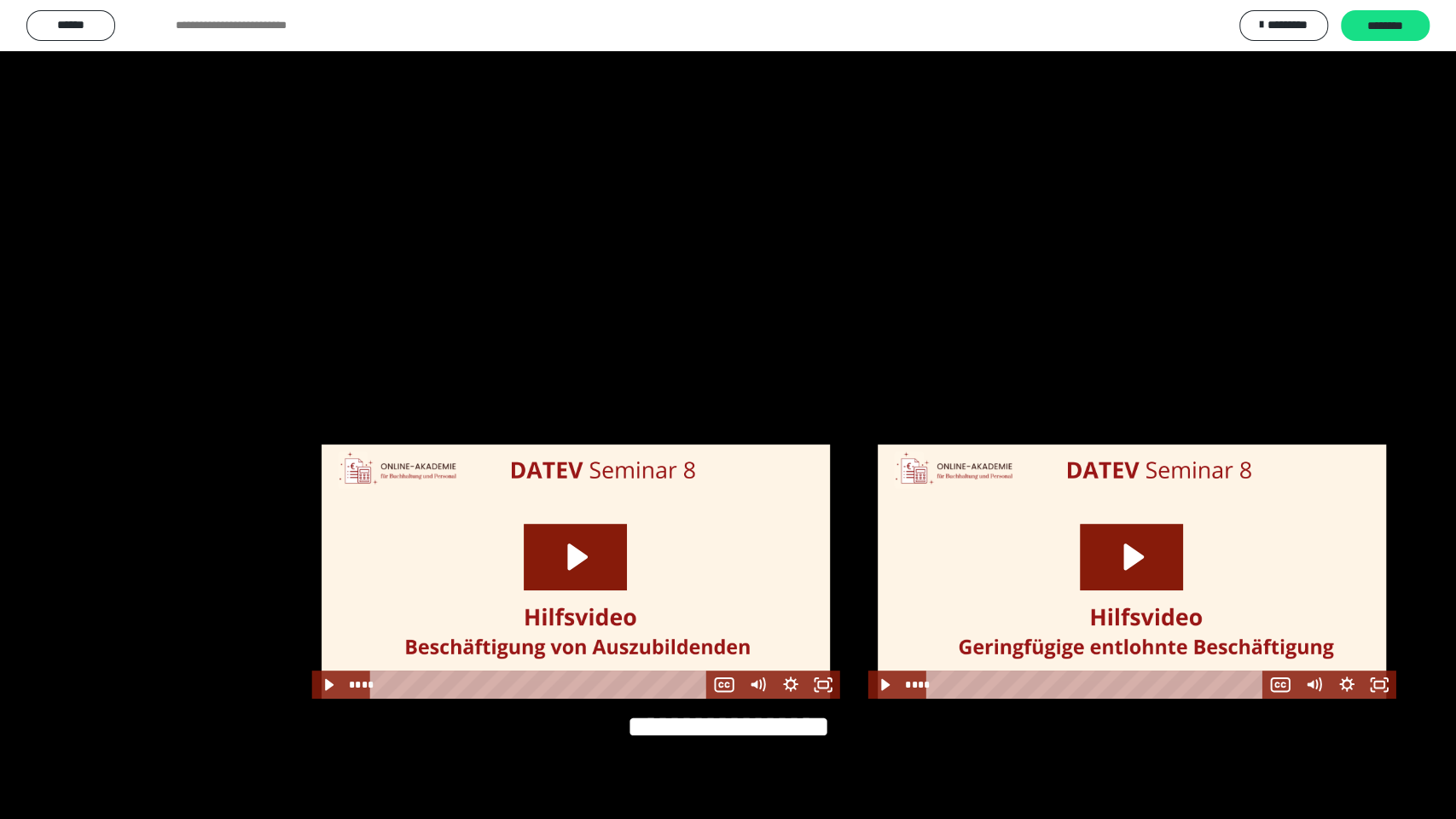 click at bounding box center [728, 410] 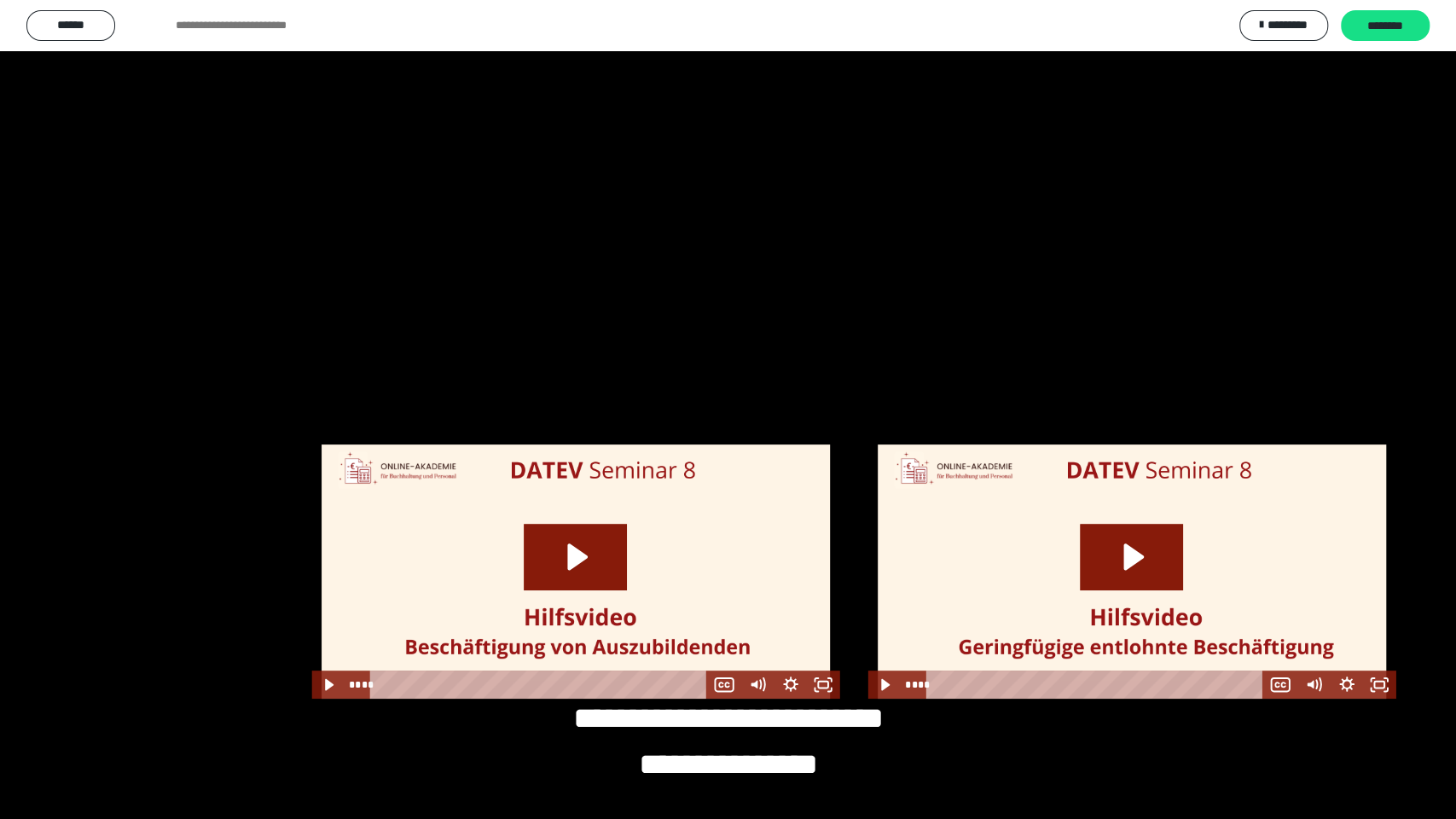 click at bounding box center [728, 410] 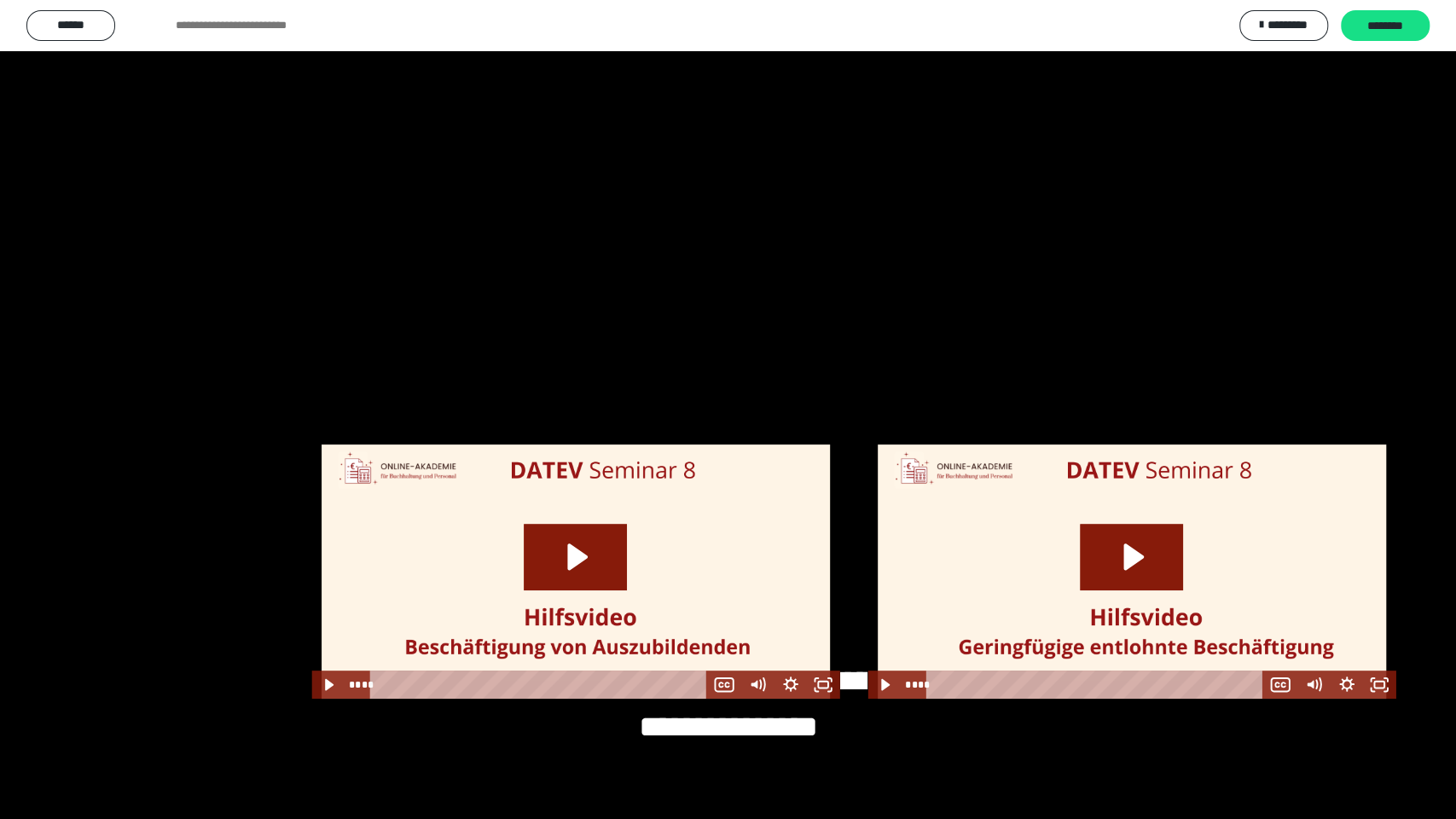click at bounding box center (728, 410) 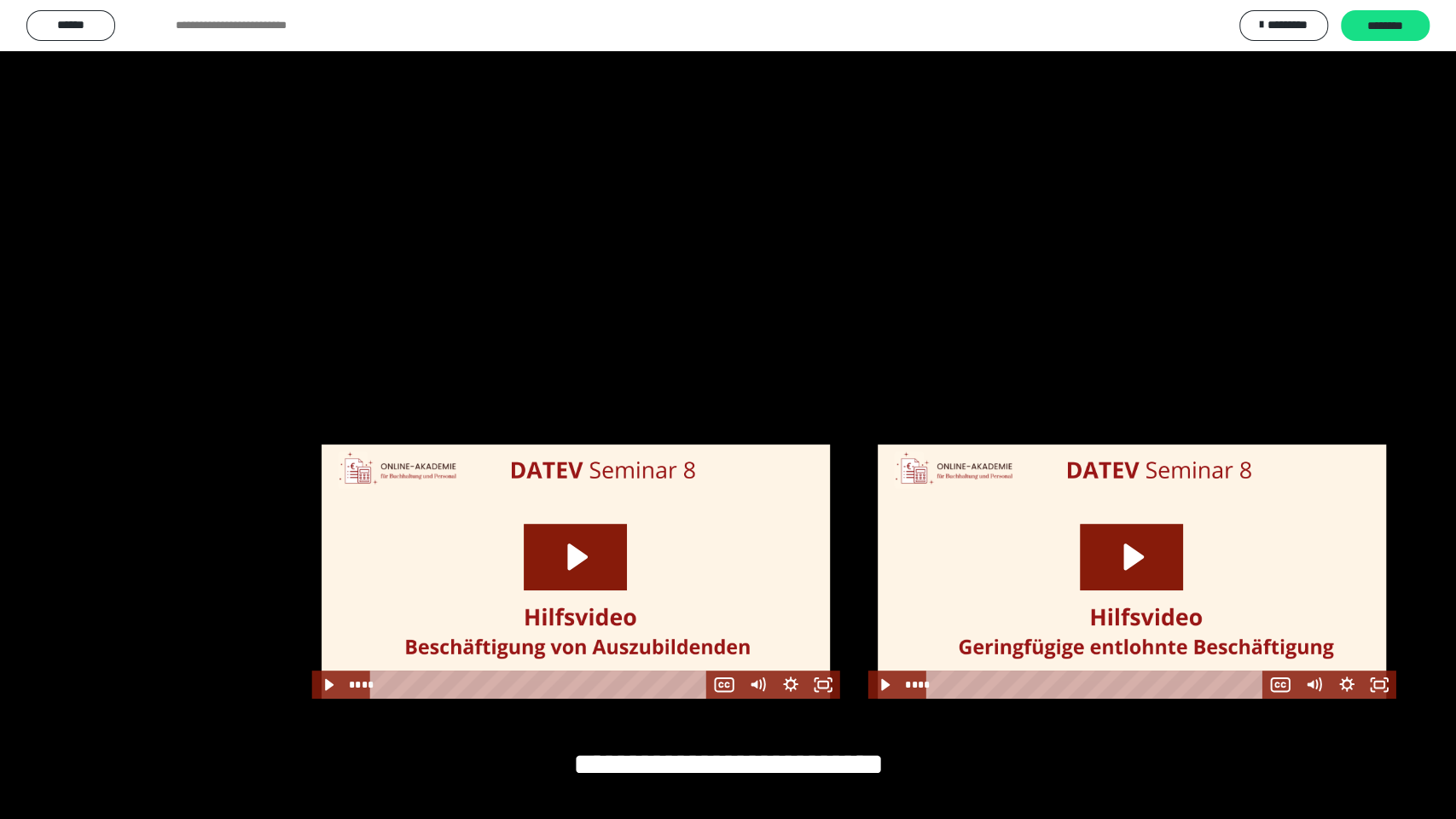 click at bounding box center (728, 410) 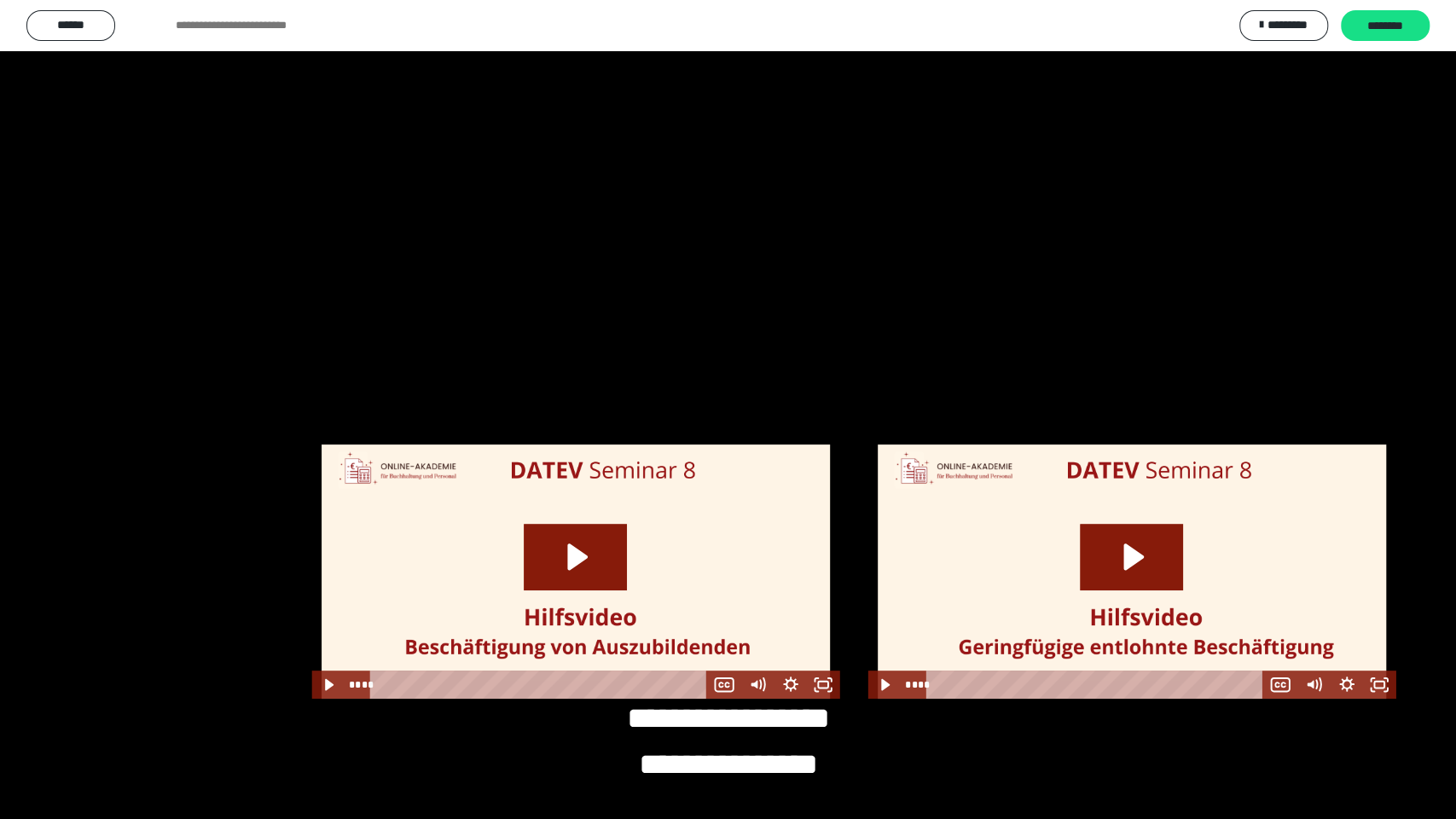 click at bounding box center [728, 410] 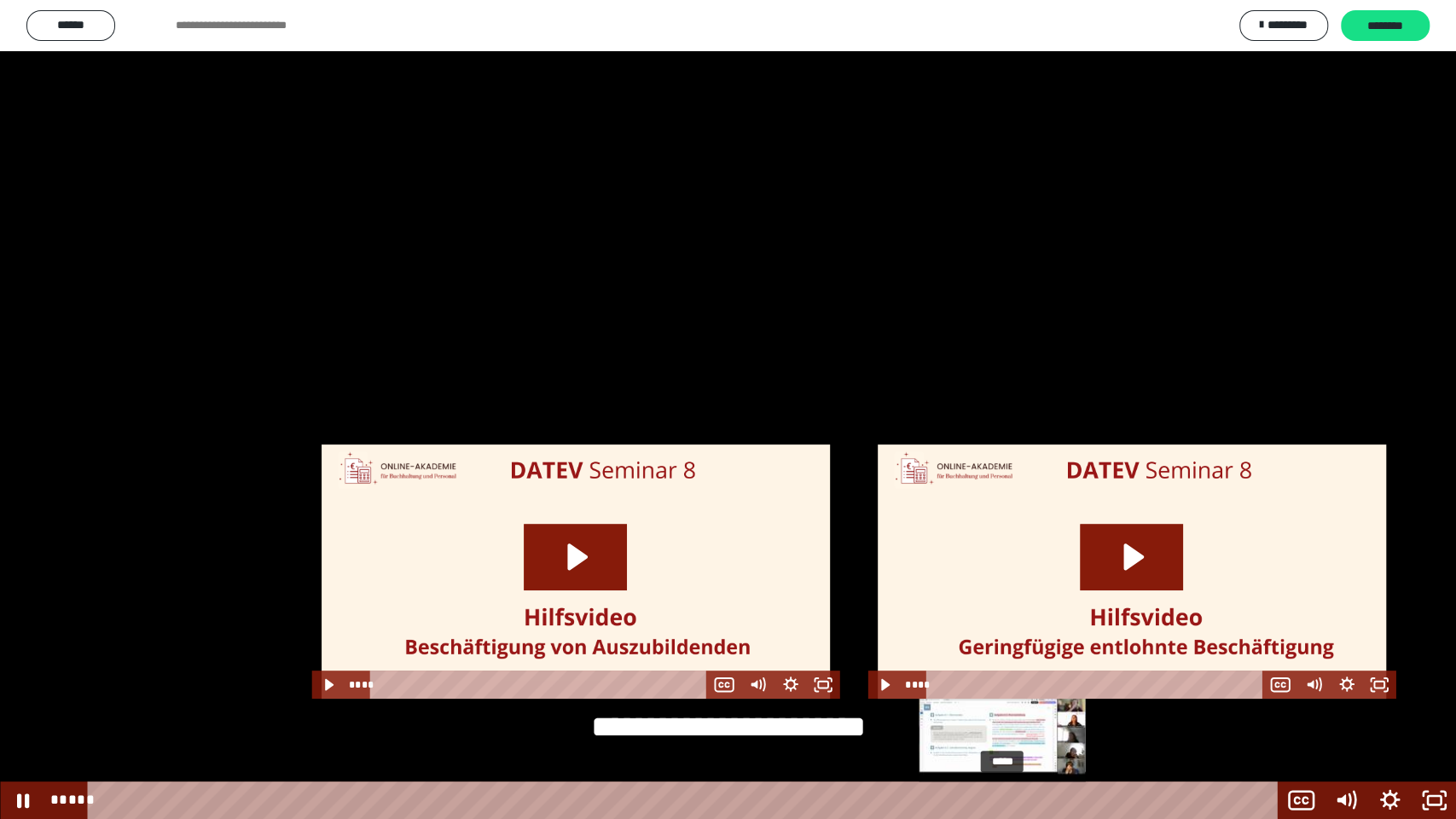 click on "*****" at bounding box center [686, 800] 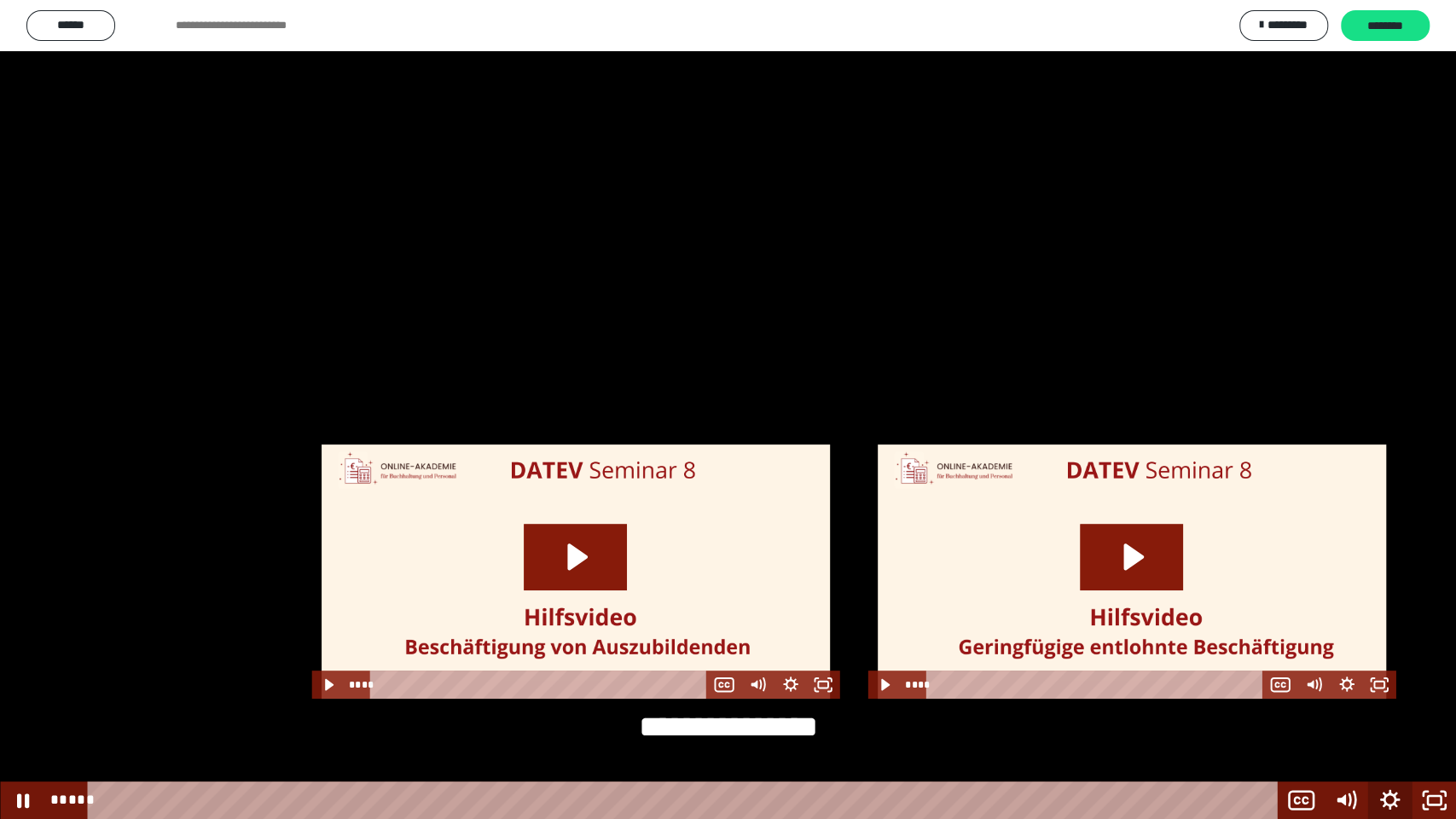 click 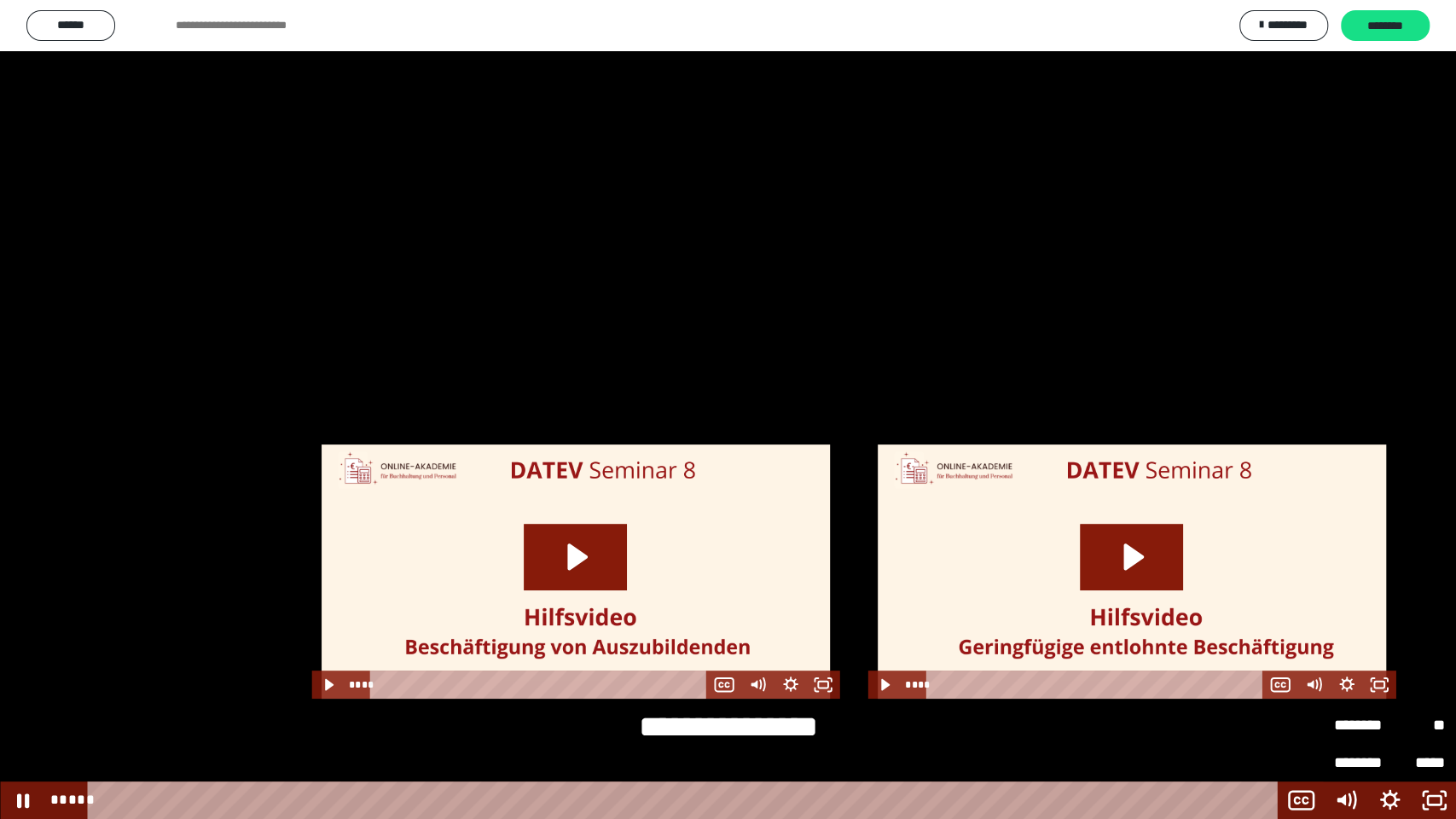 click on "********" at bounding box center [1361, 725] 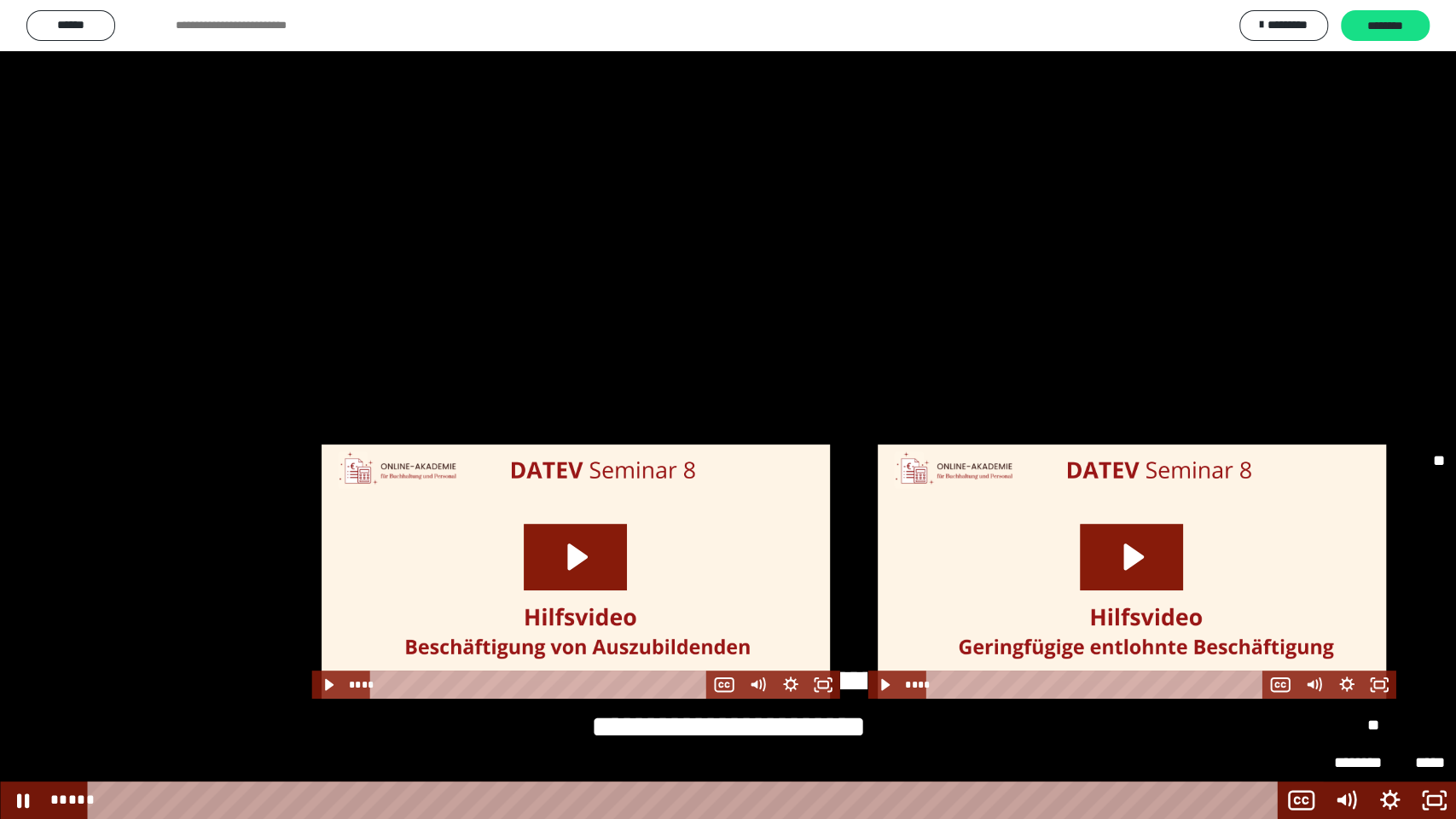 click at bounding box center (728, 410) 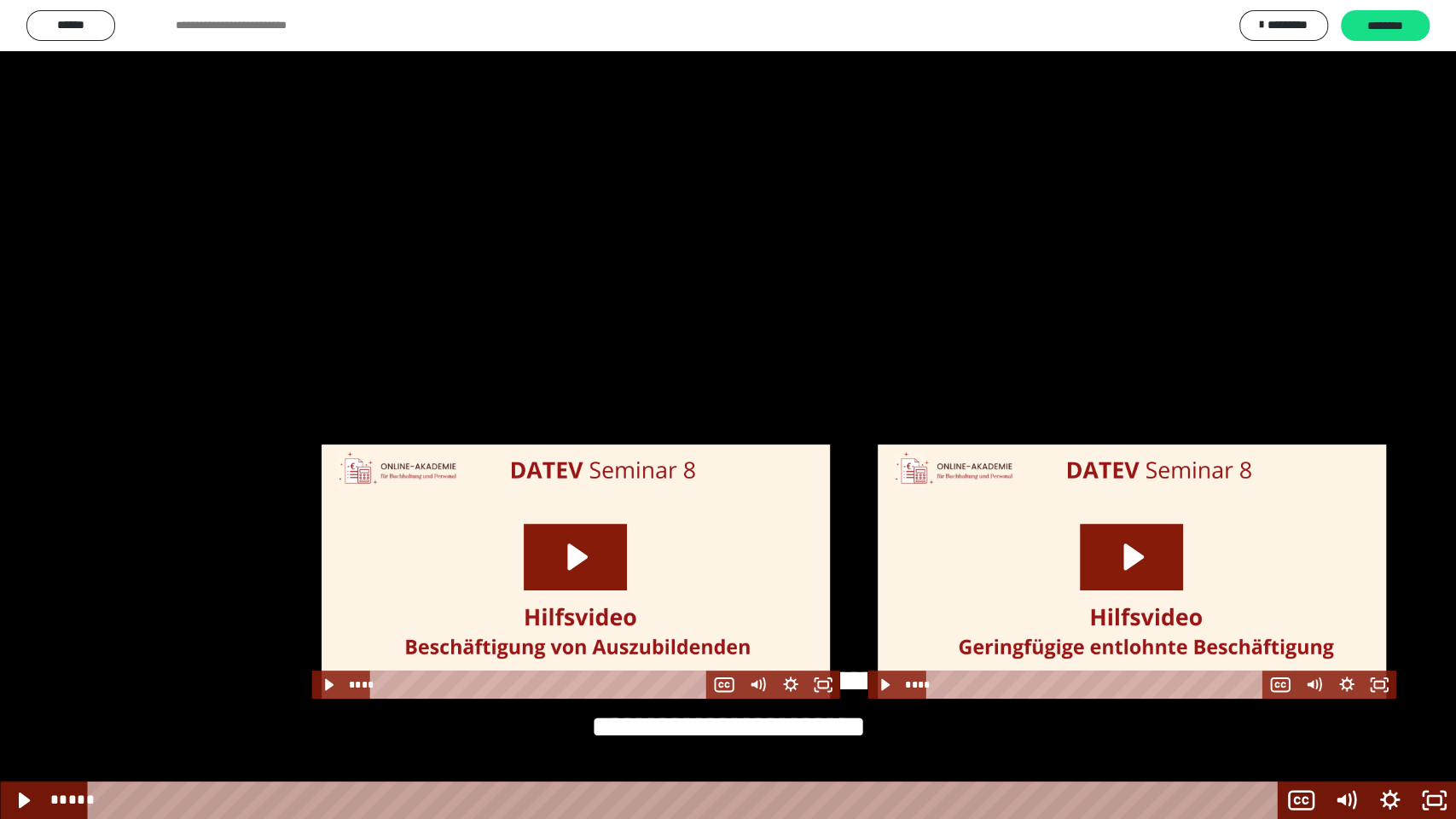 click at bounding box center [728, 410] 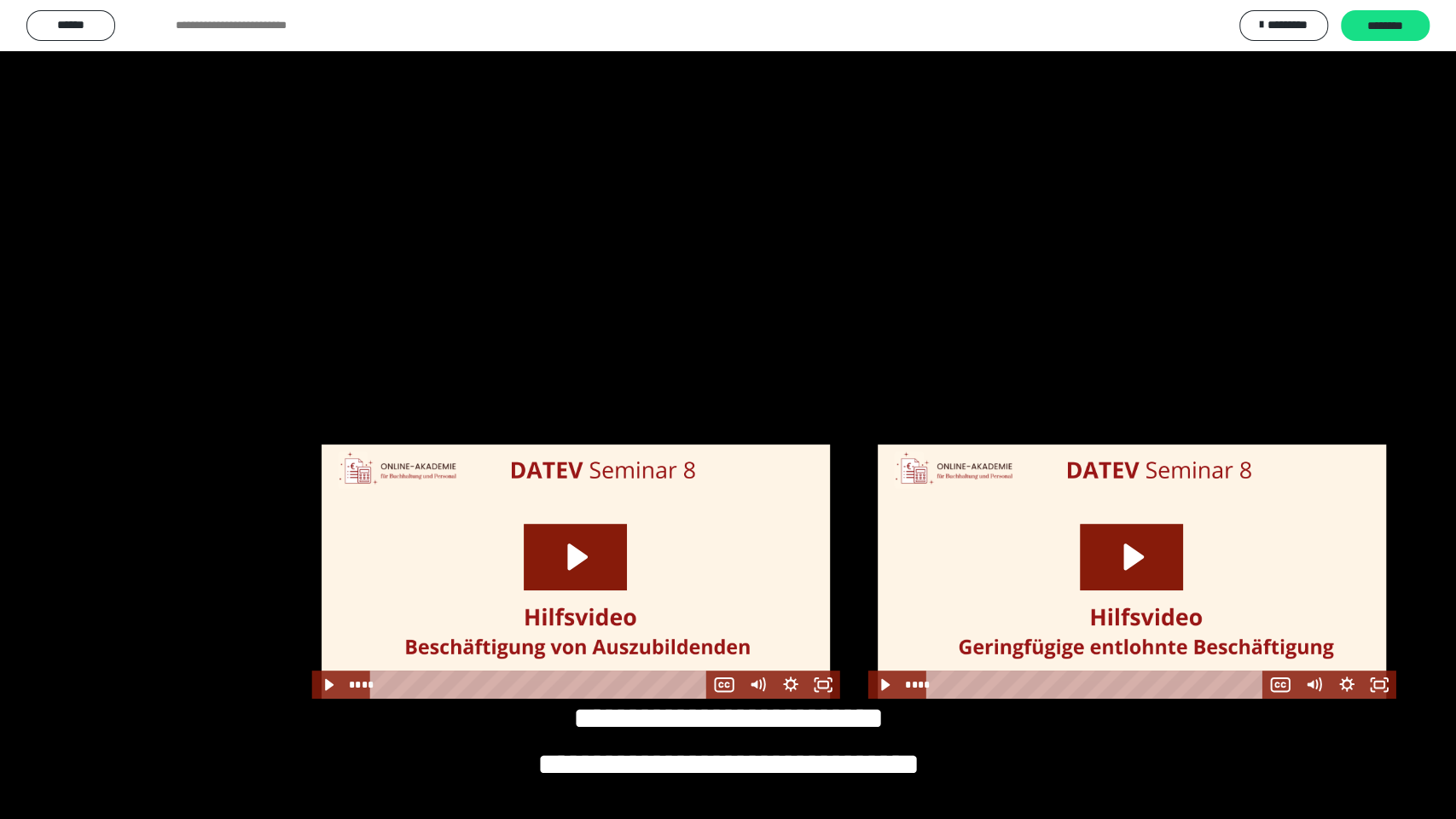 click at bounding box center [728, 410] 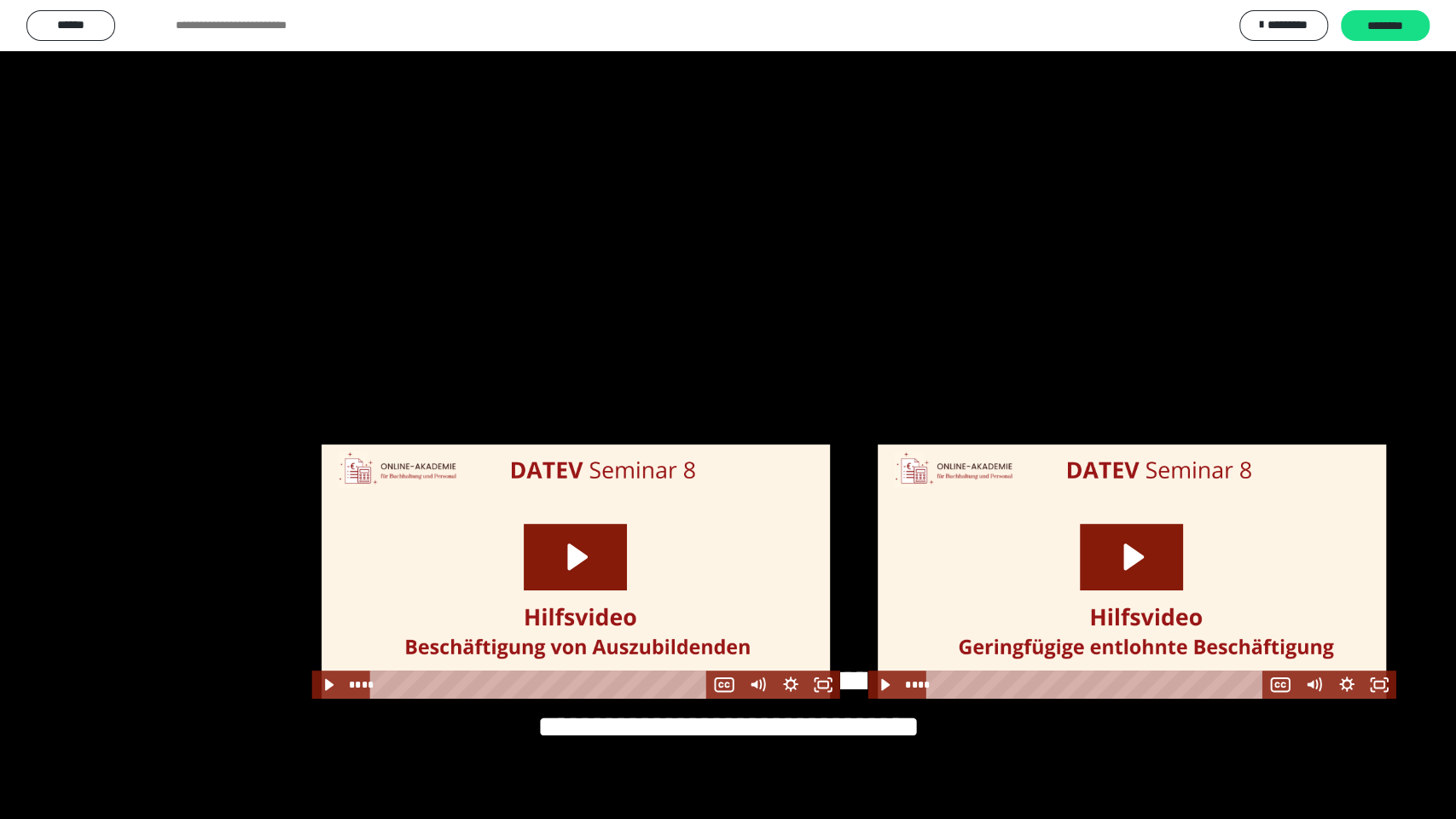 click at bounding box center (728, 410) 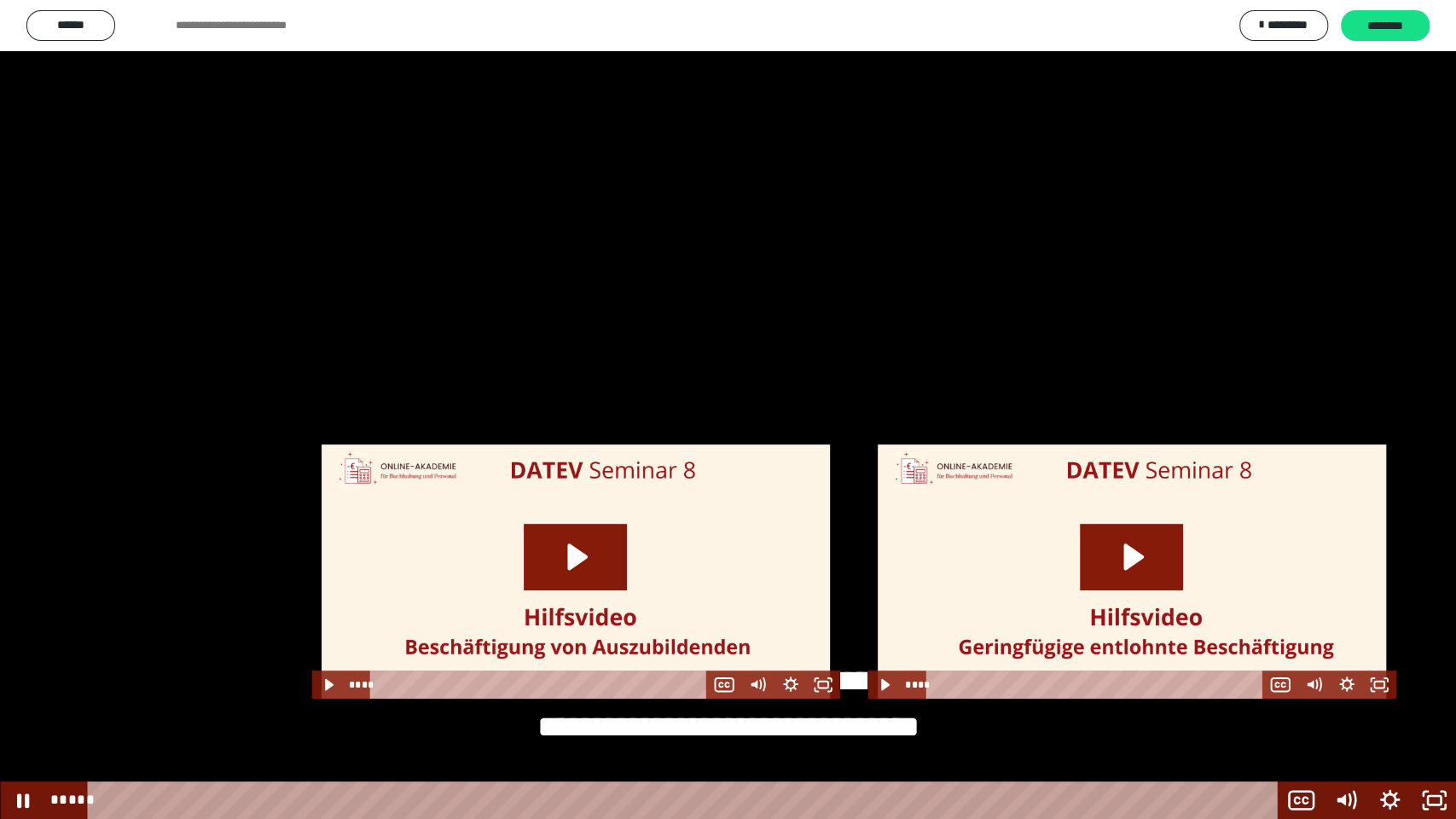 click at bounding box center (728, 410) 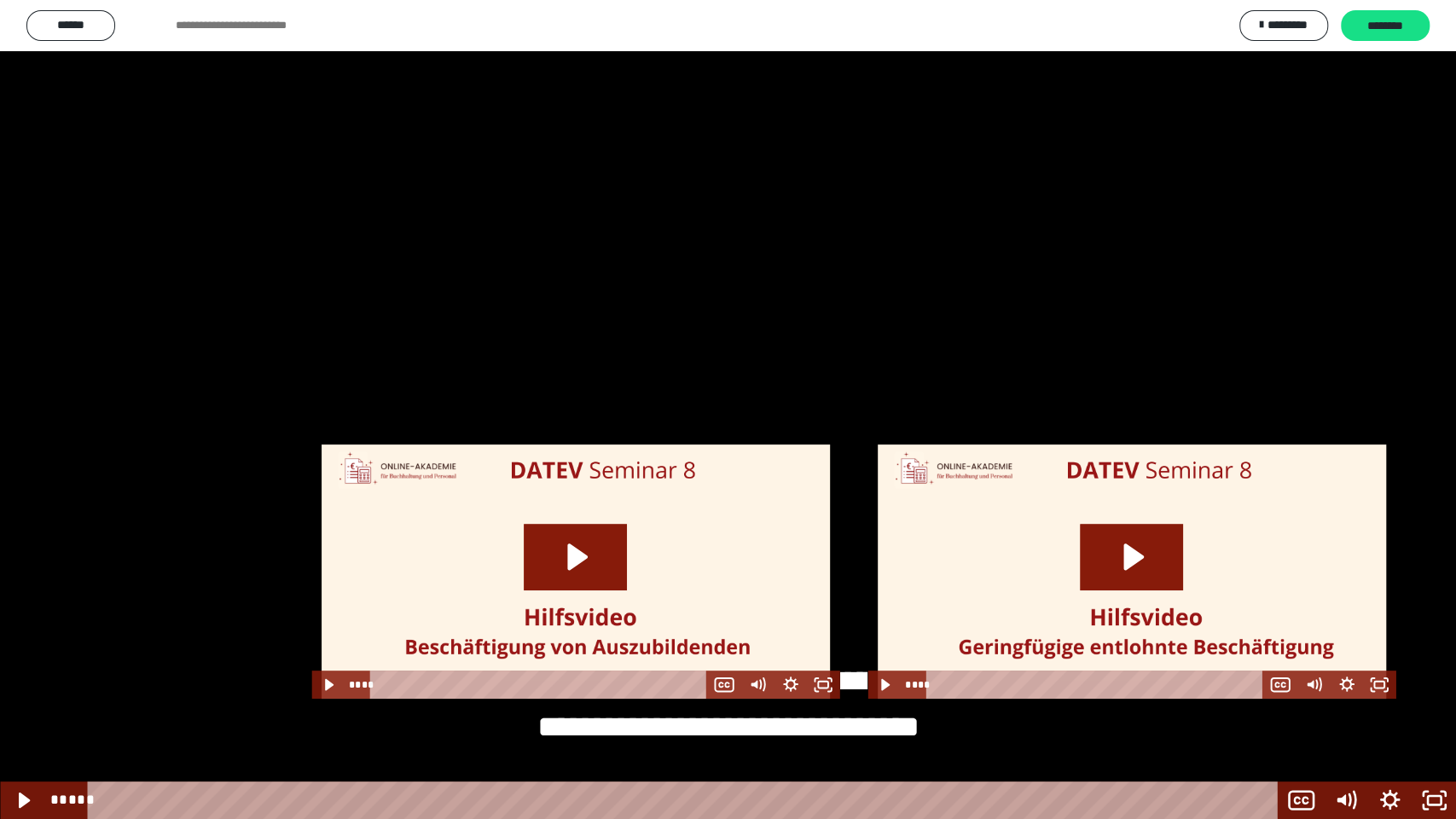 click at bounding box center [728, 410] 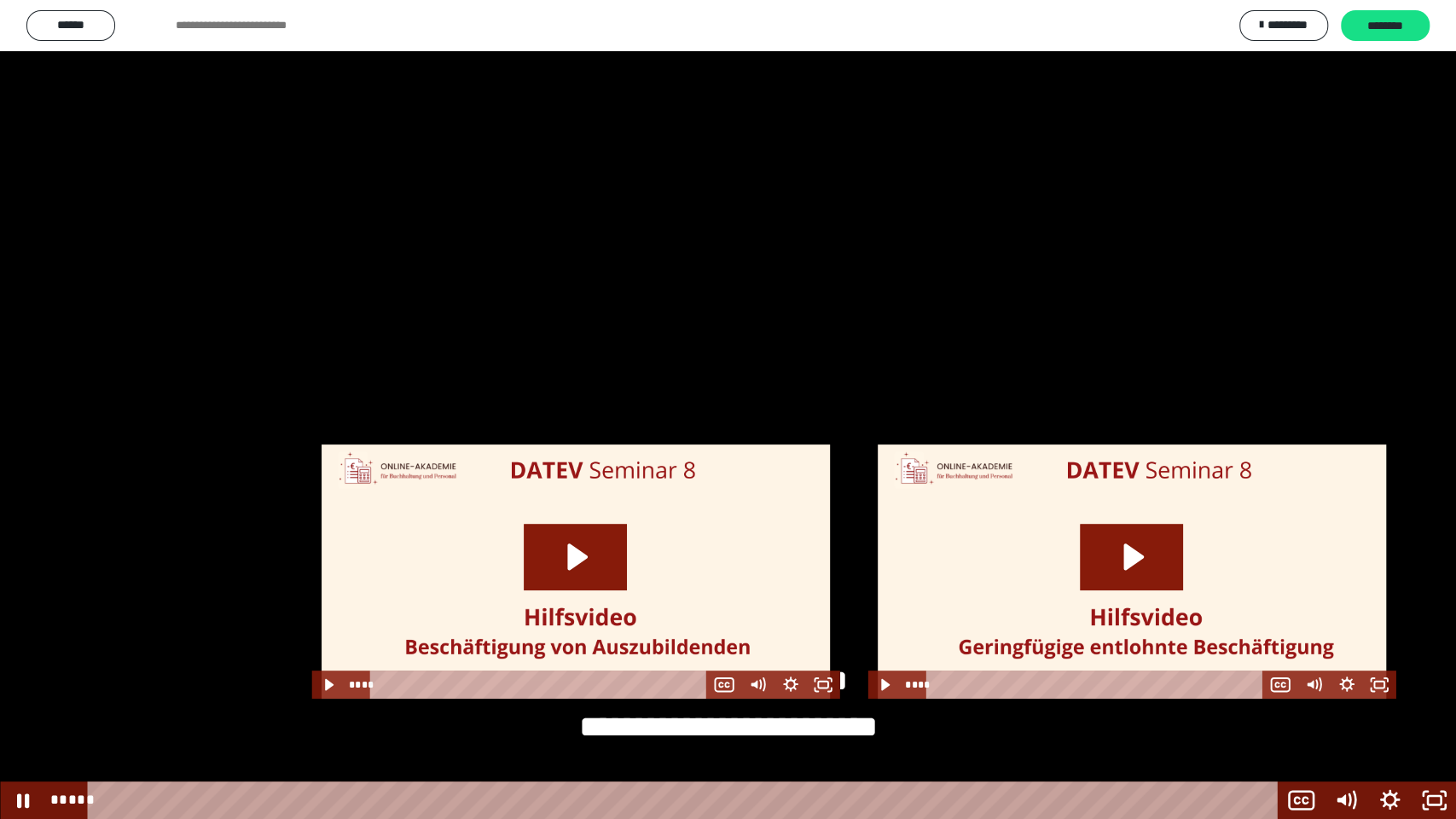 click at bounding box center [728, 410] 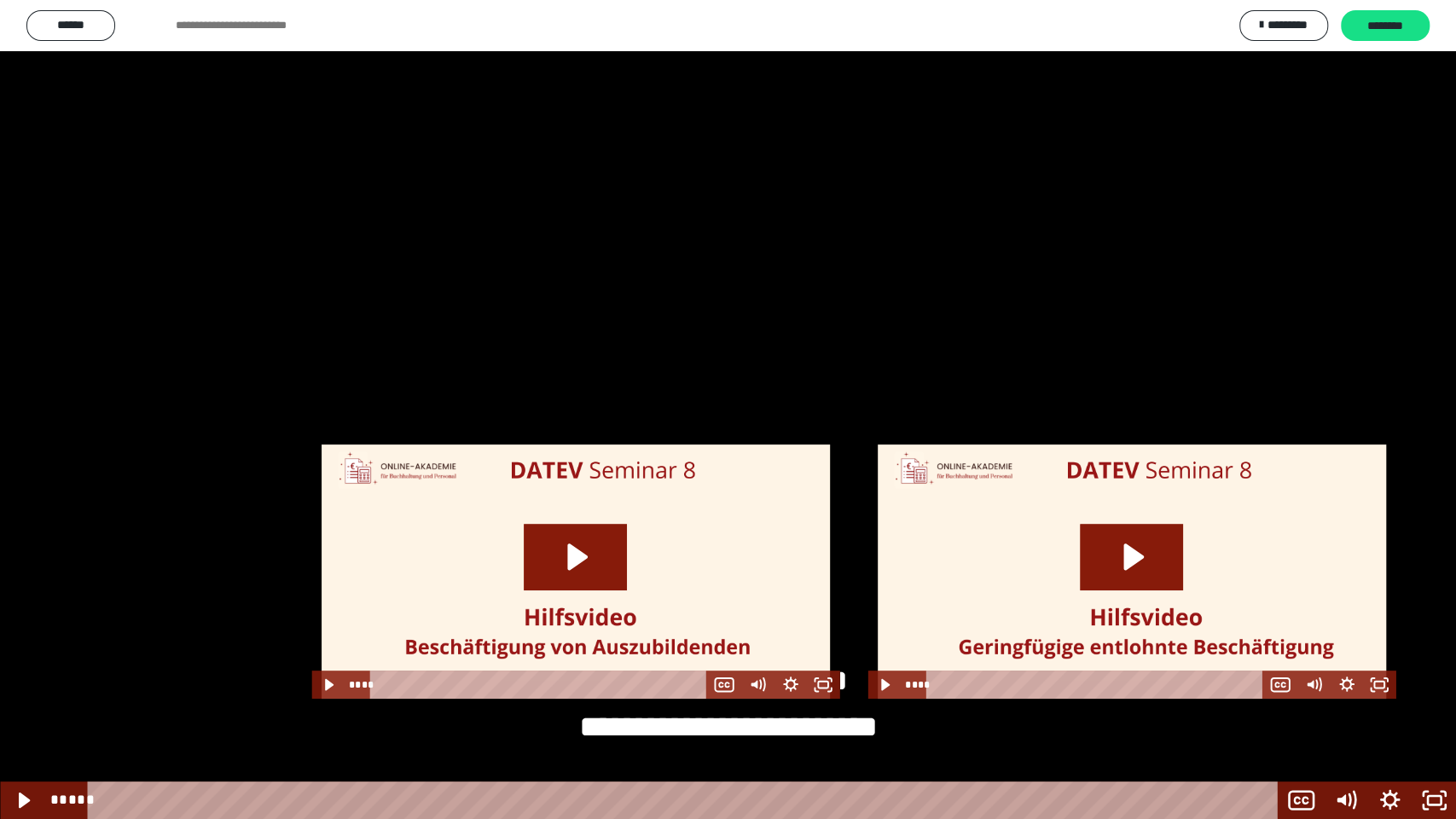 click at bounding box center [728, 410] 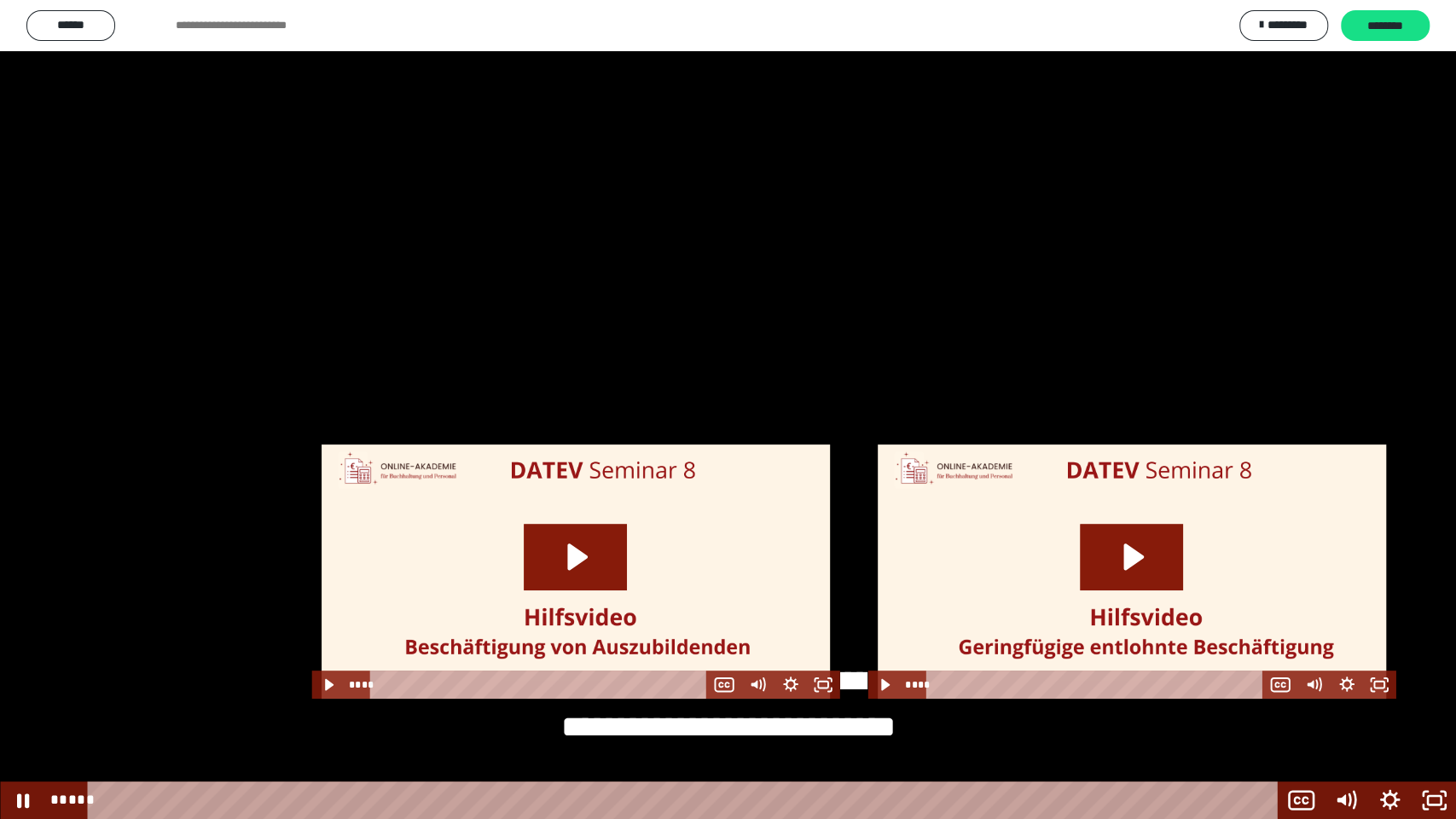click at bounding box center [728, 410] 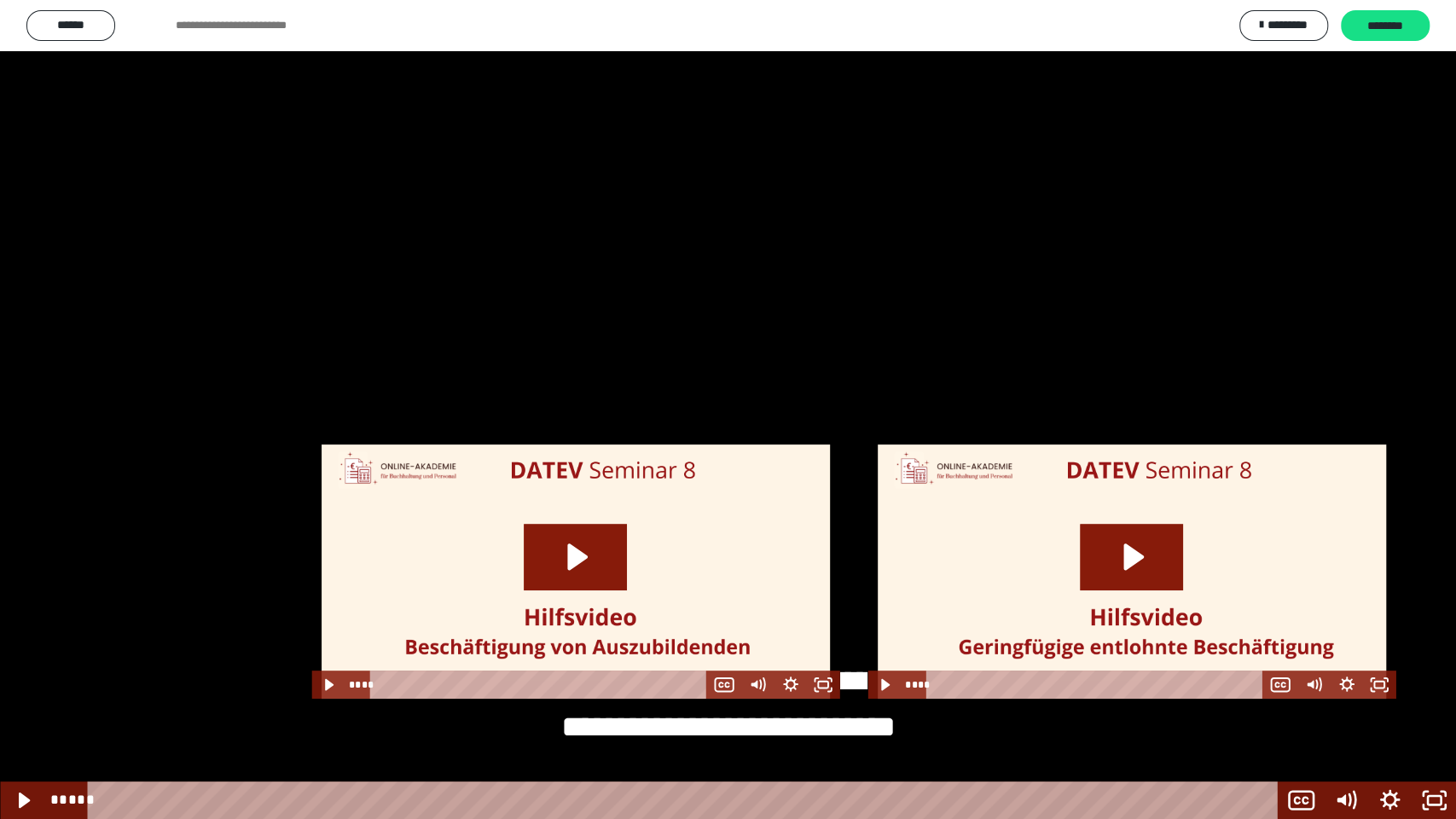 click at bounding box center (728, 410) 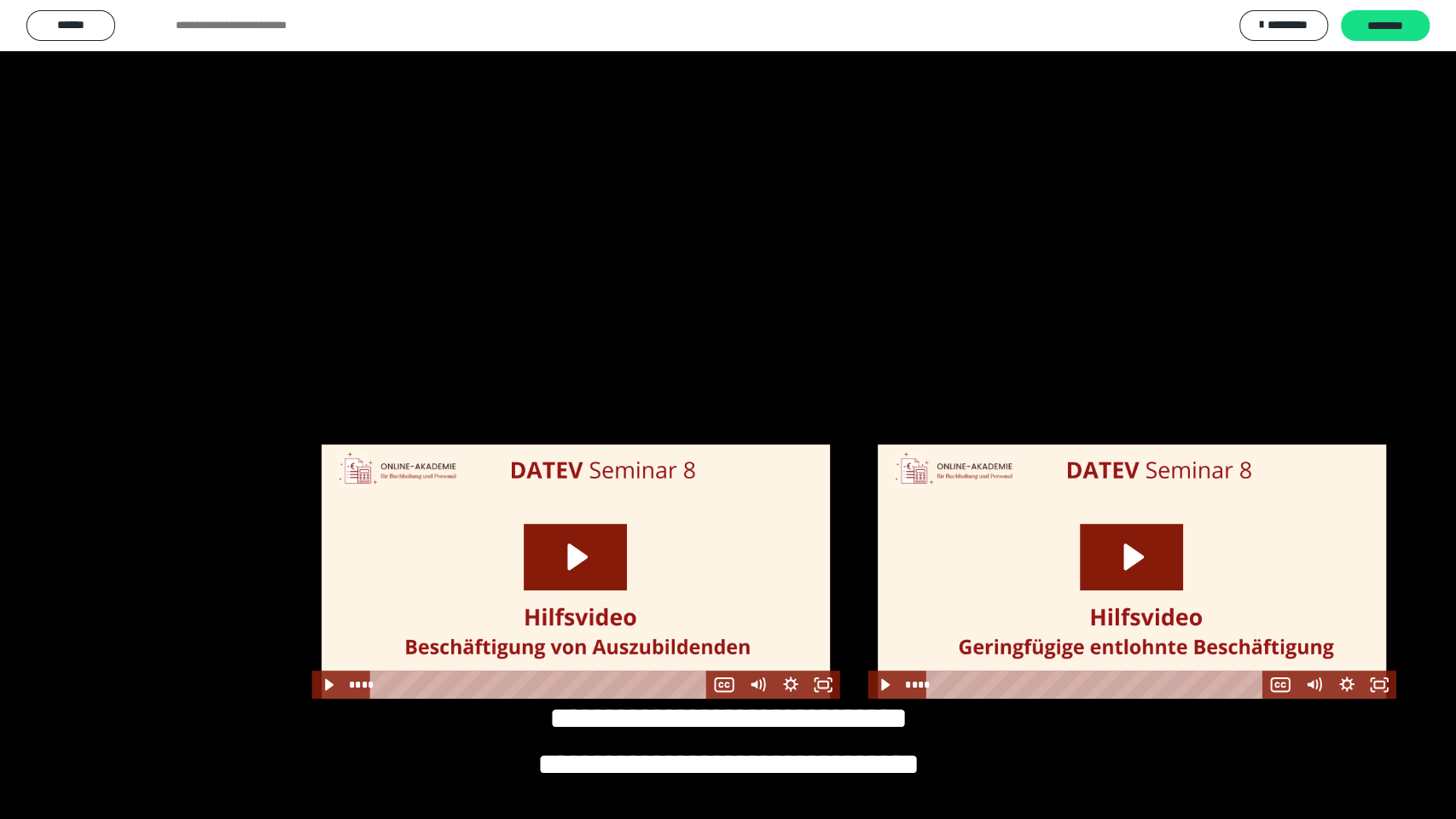 click at bounding box center [728, 410] 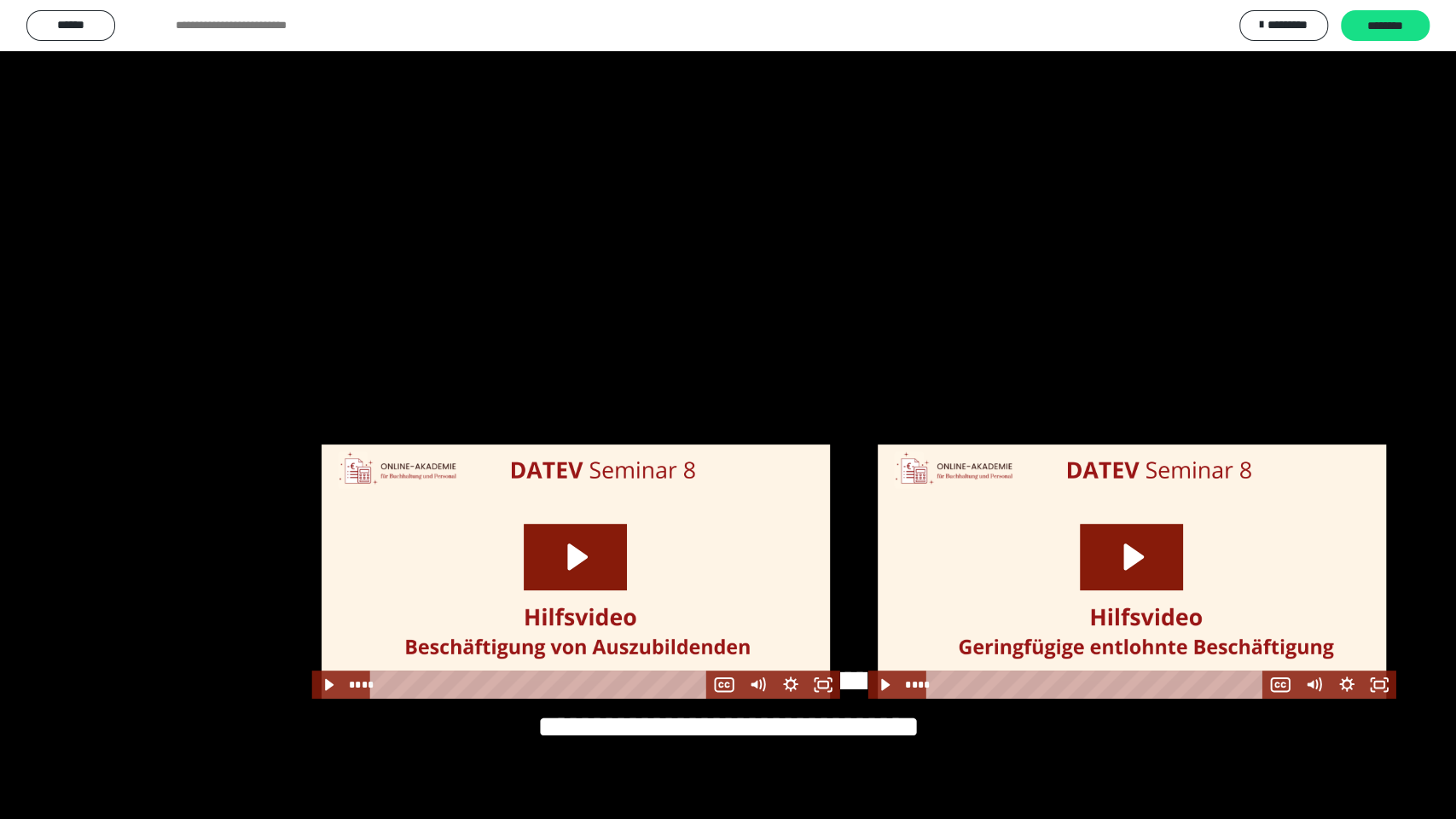click at bounding box center [728, 410] 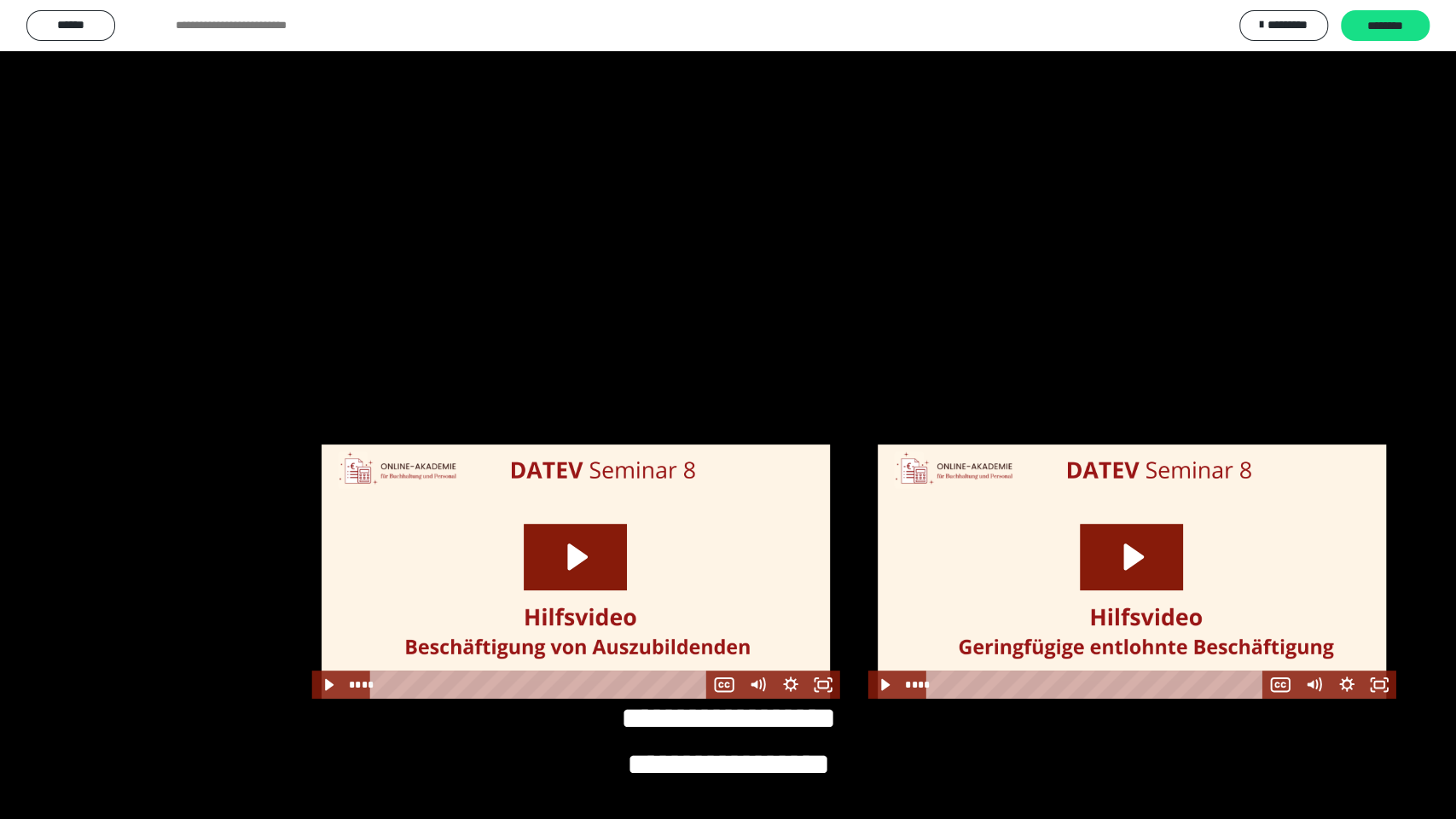 click at bounding box center [728, 410] 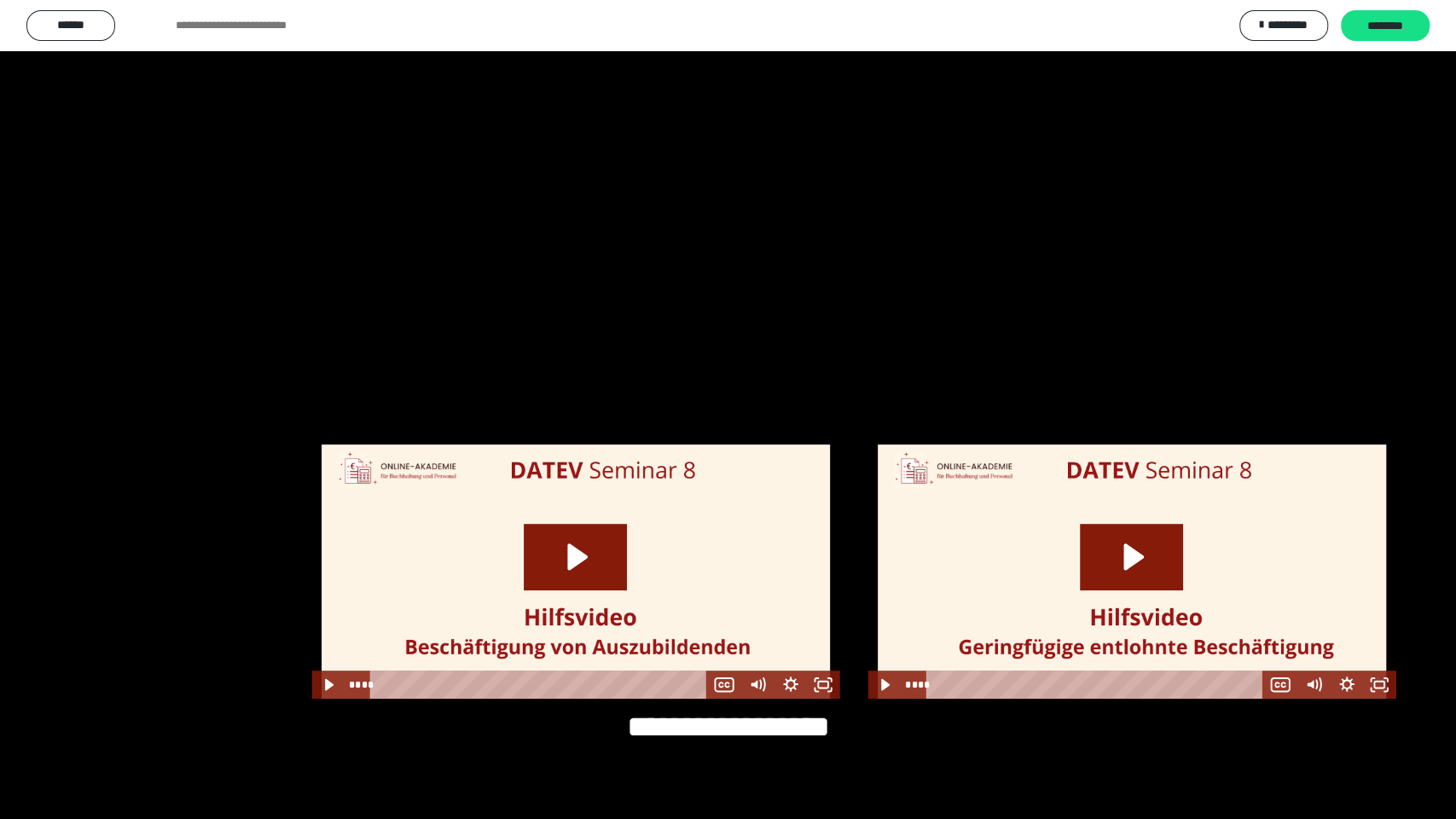 click at bounding box center [728, 410] 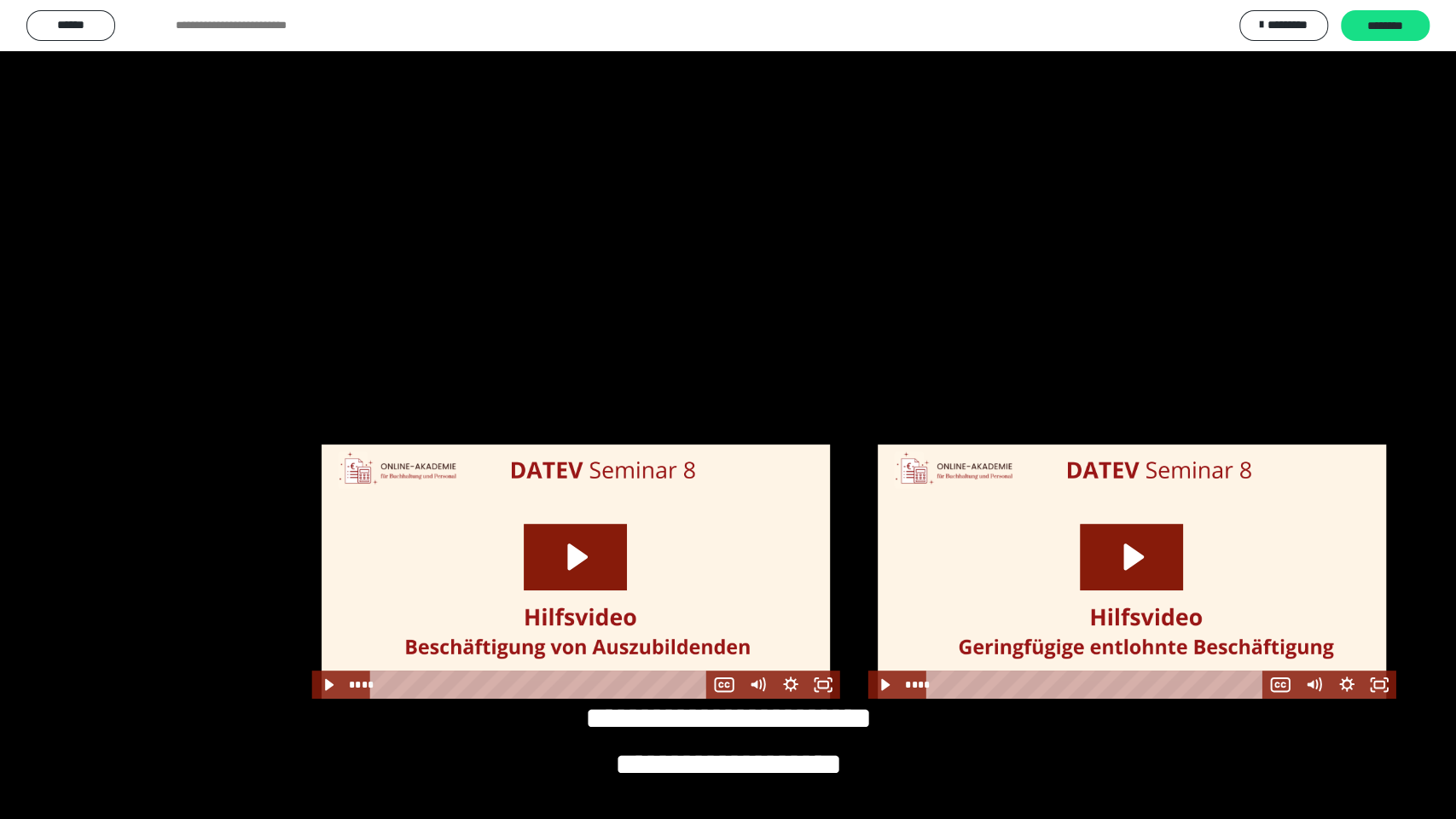 click at bounding box center [728, 410] 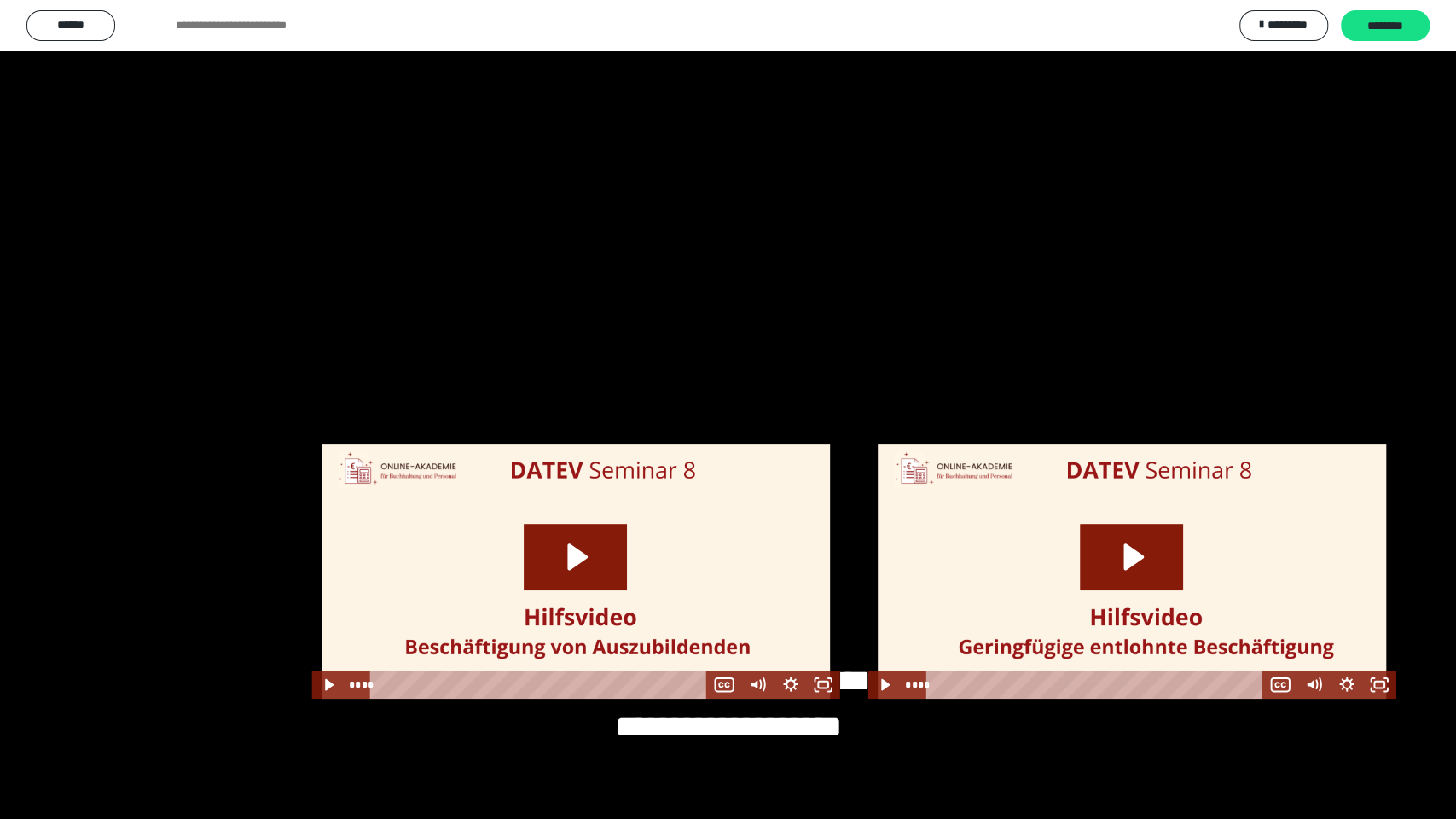 click at bounding box center [728, 410] 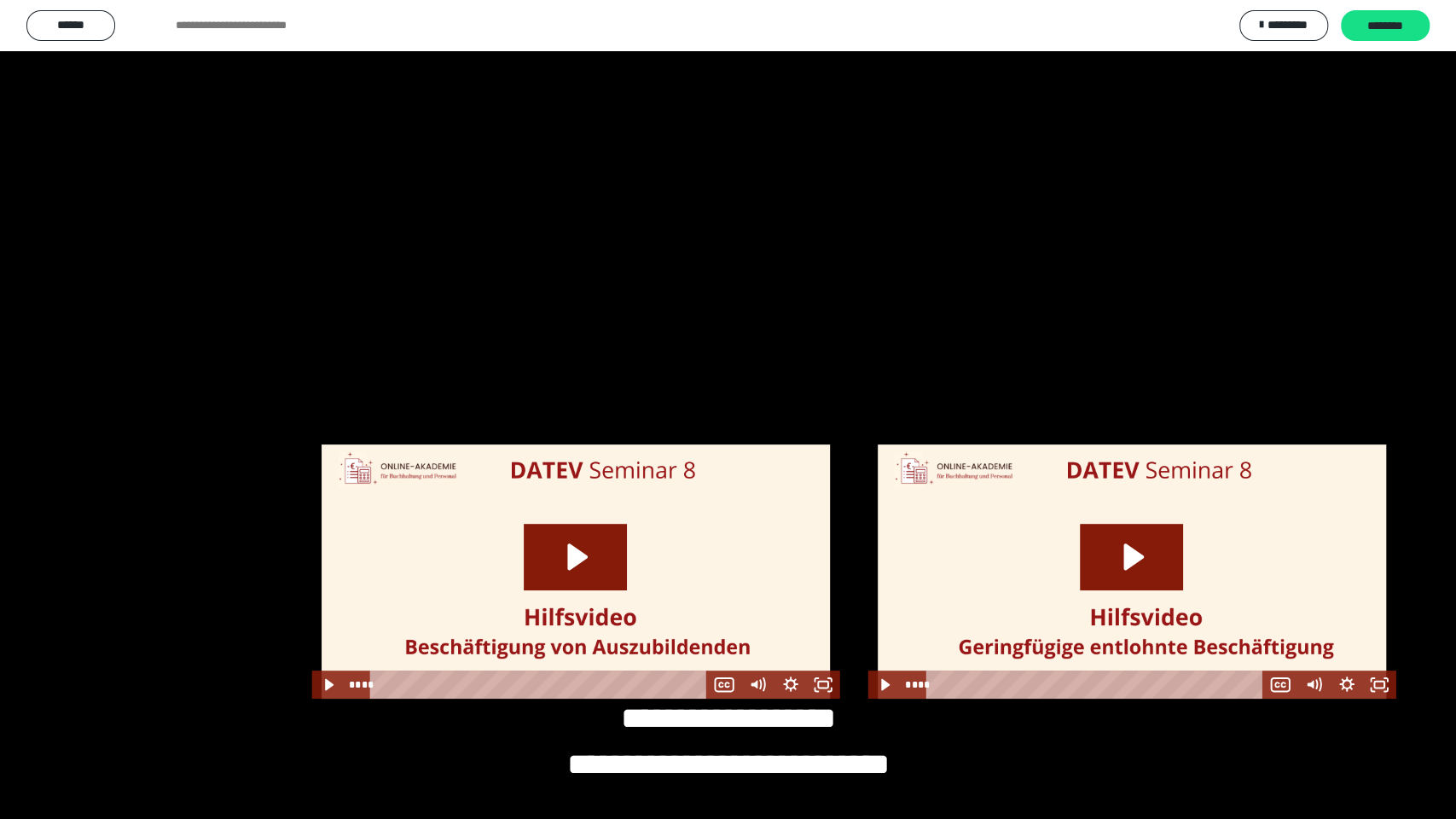 click at bounding box center (728, 410) 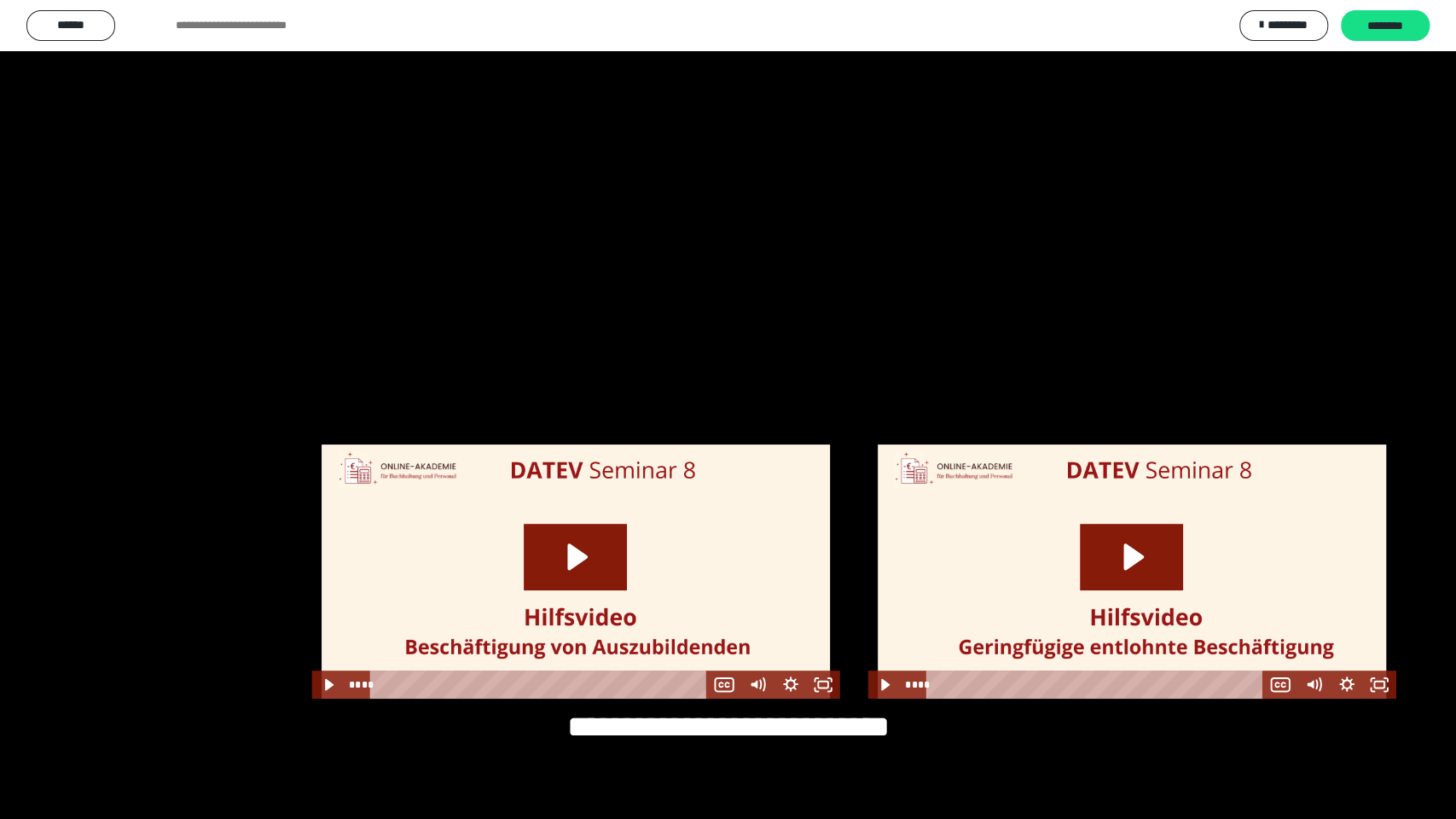 click at bounding box center (728, 410) 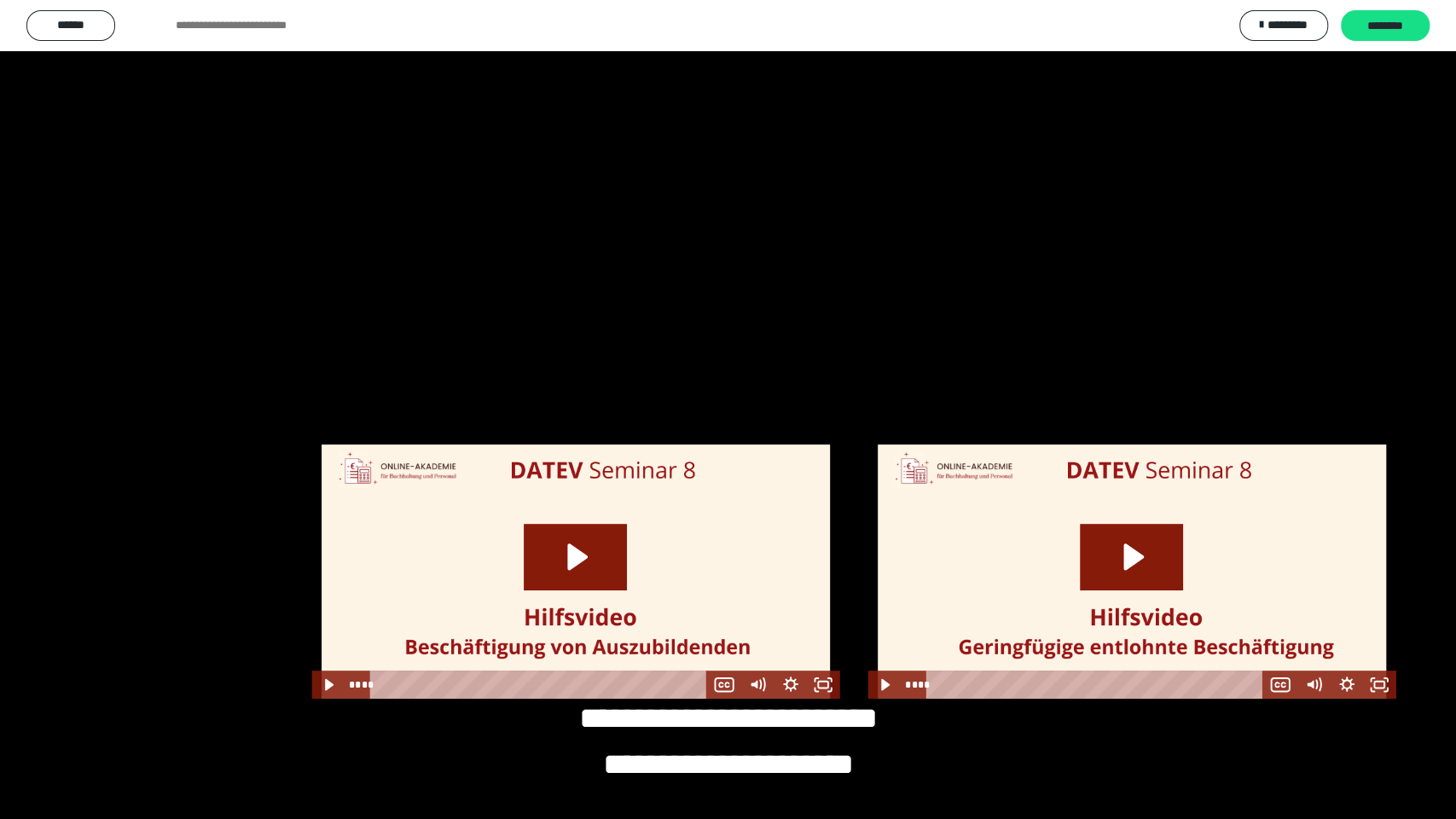 click at bounding box center [728, 410] 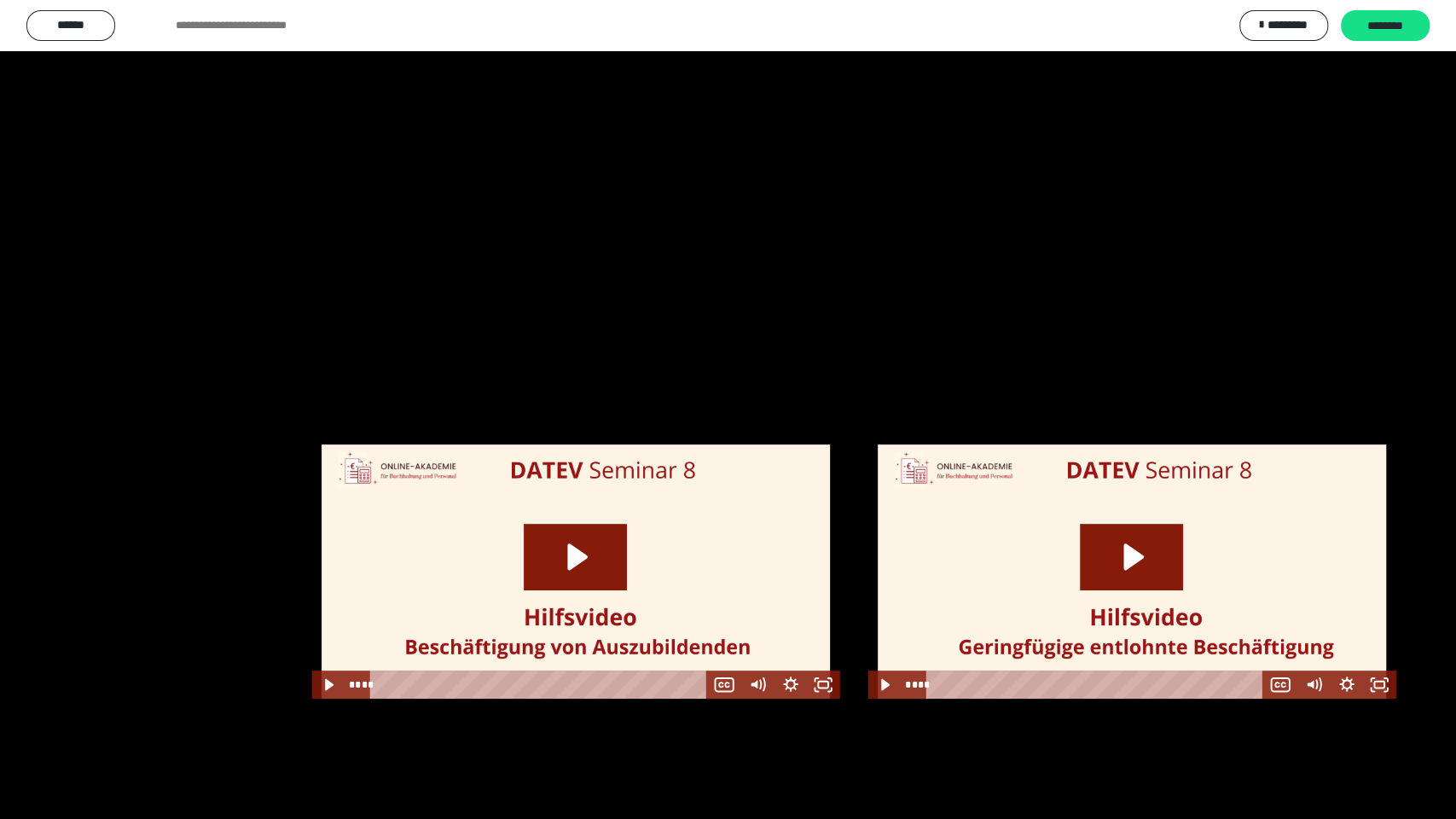 click at bounding box center [728, 410] 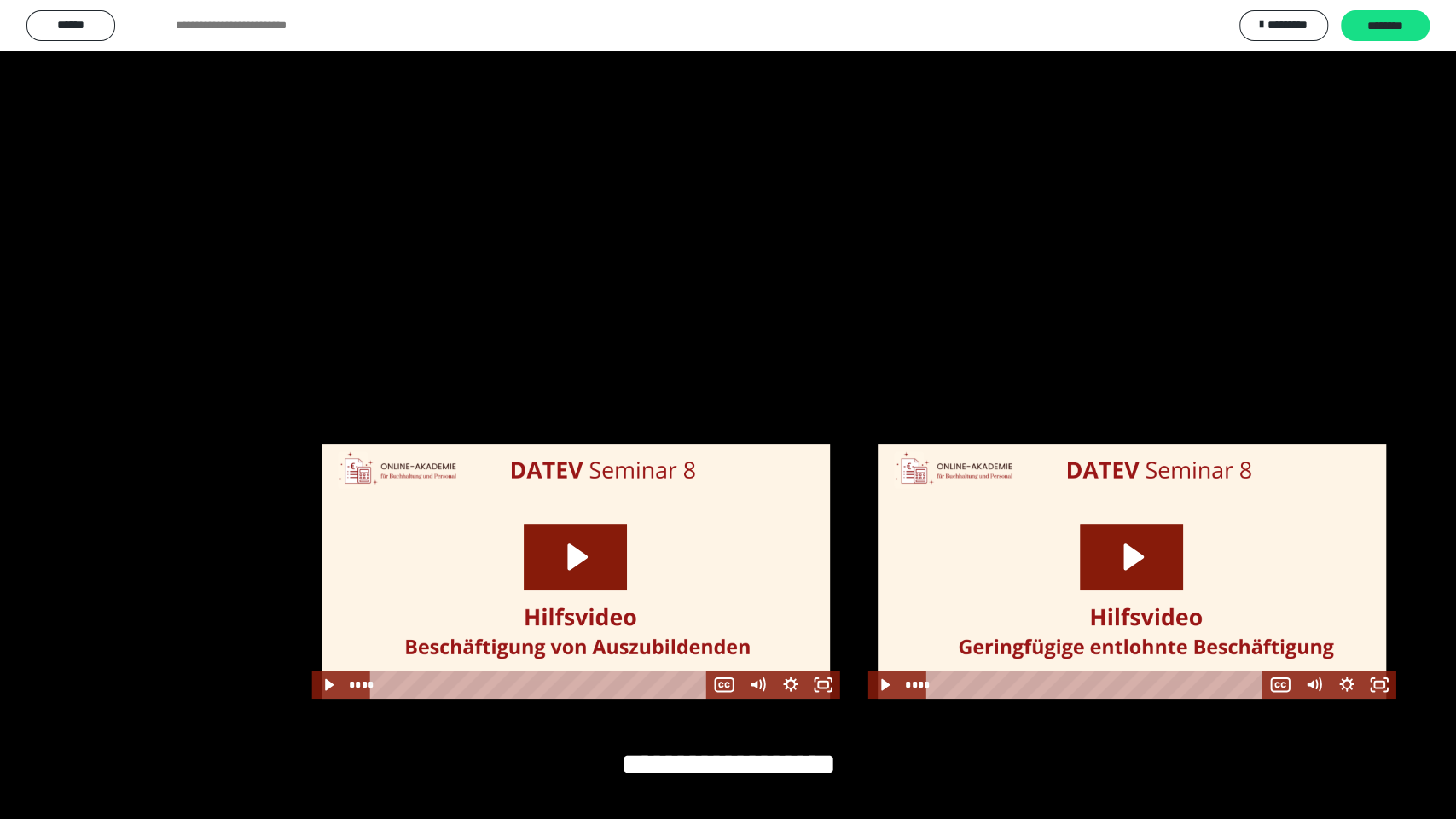 click at bounding box center [728, 410] 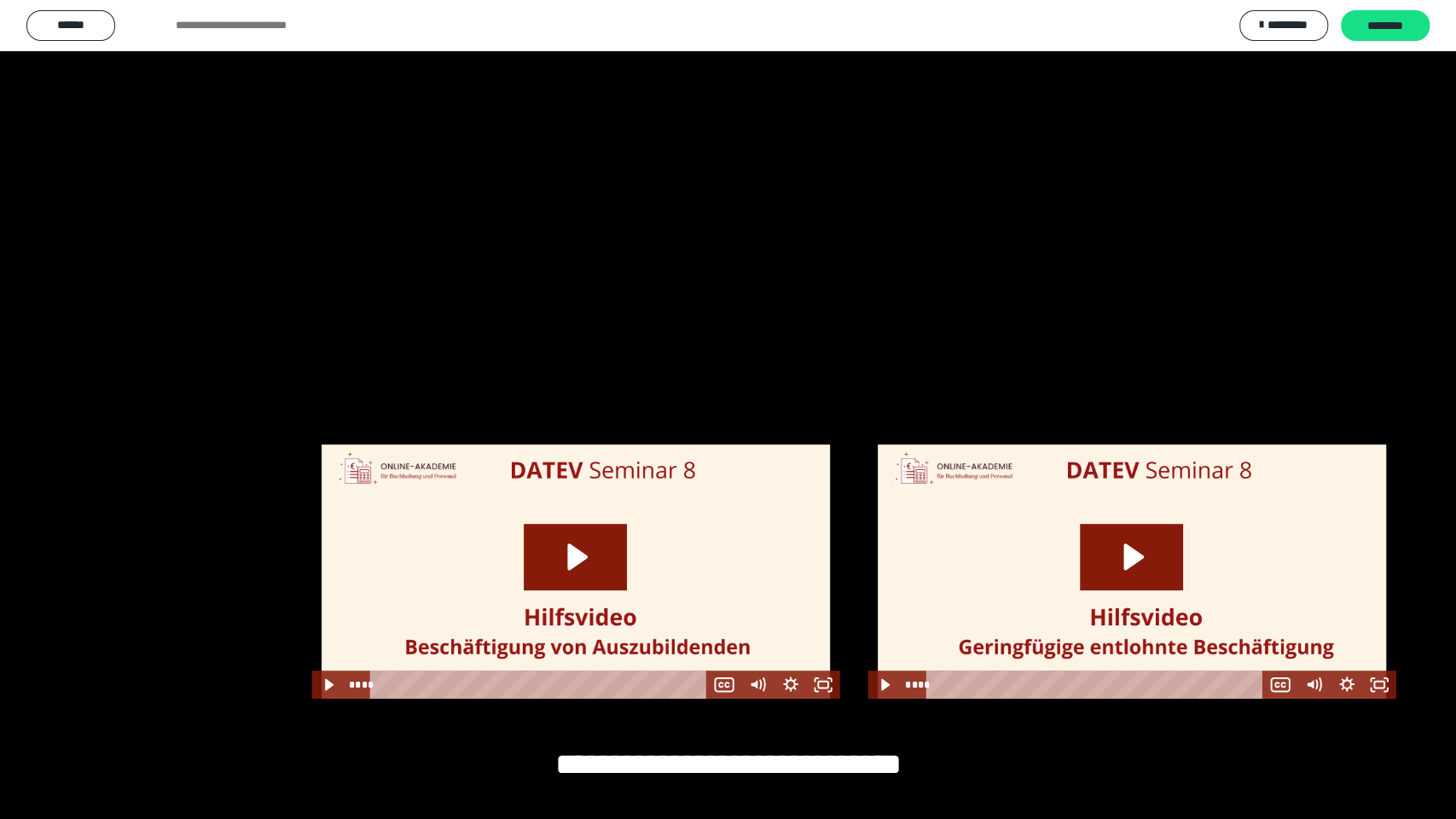 click at bounding box center (728, 410) 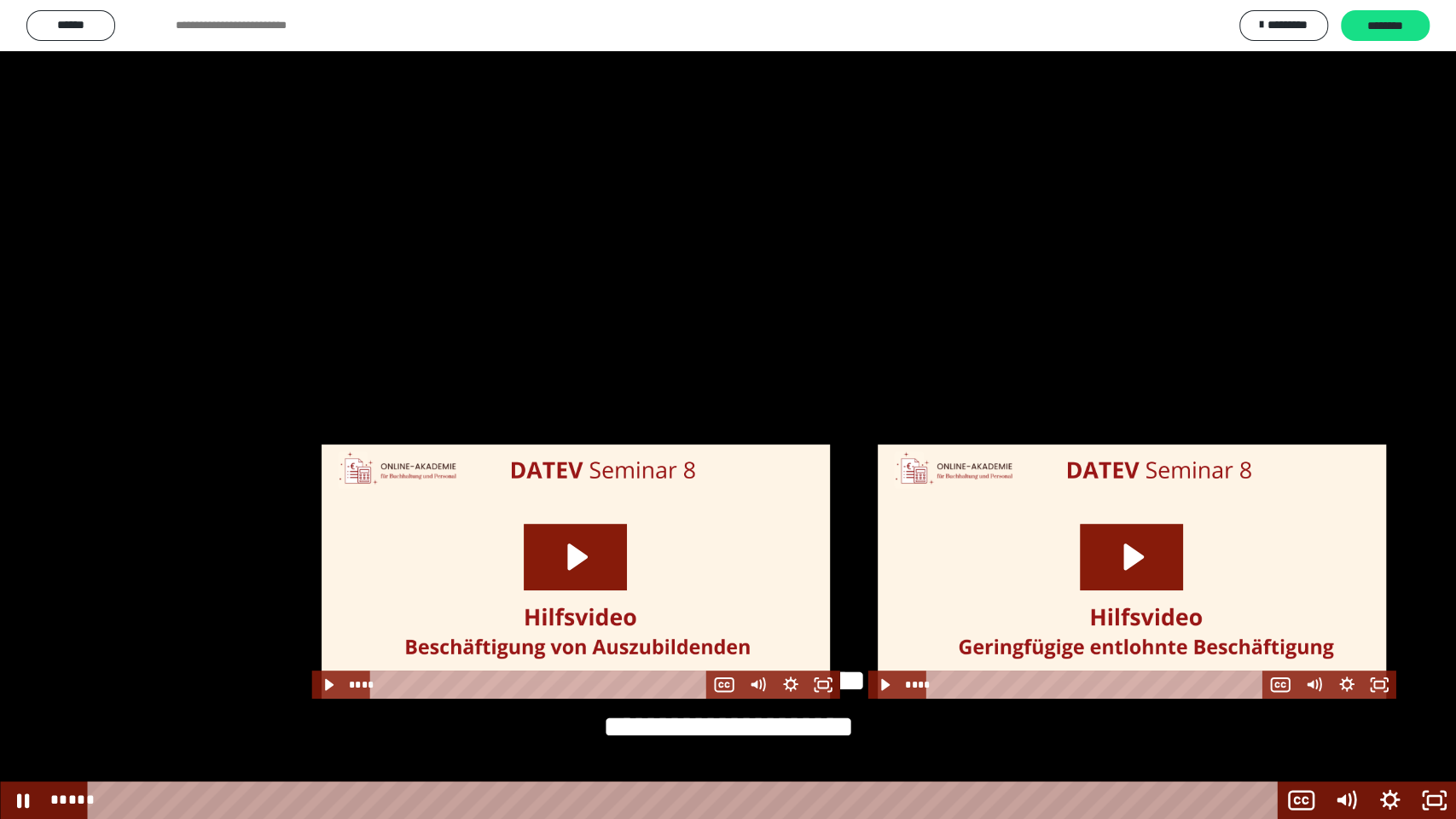 click at bounding box center (728, 410) 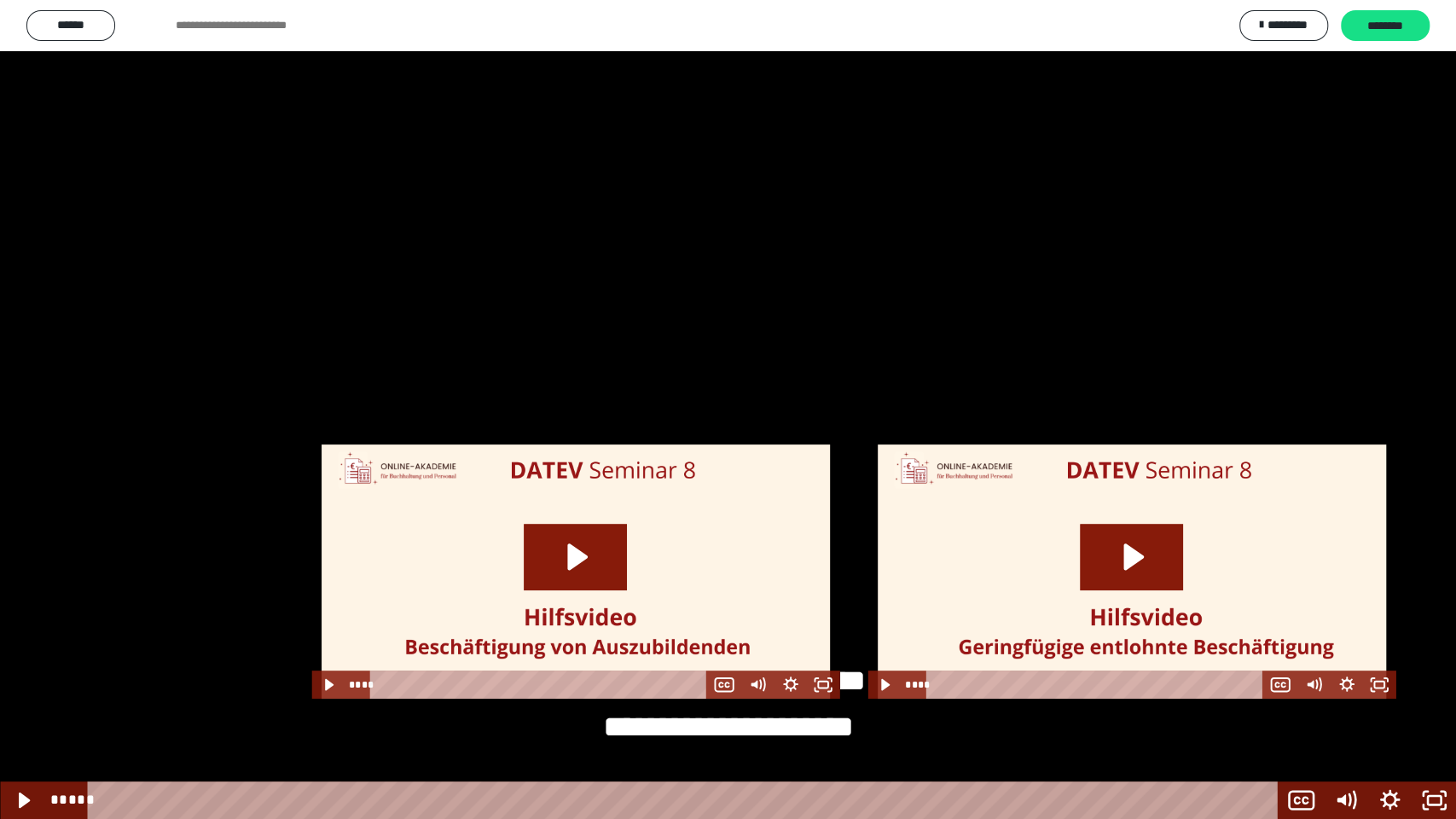 click at bounding box center (728, 410) 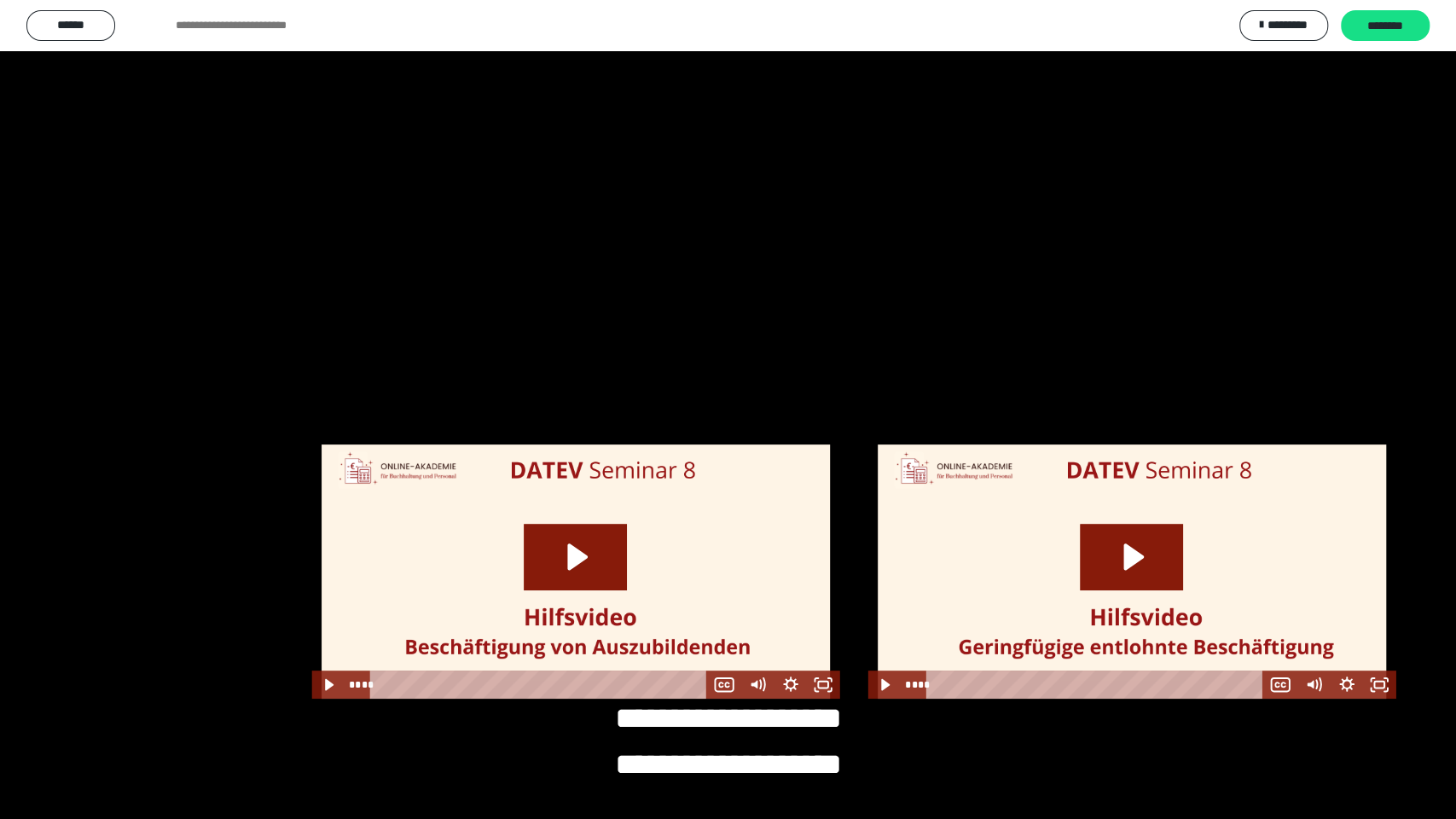 click at bounding box center [728, 410] 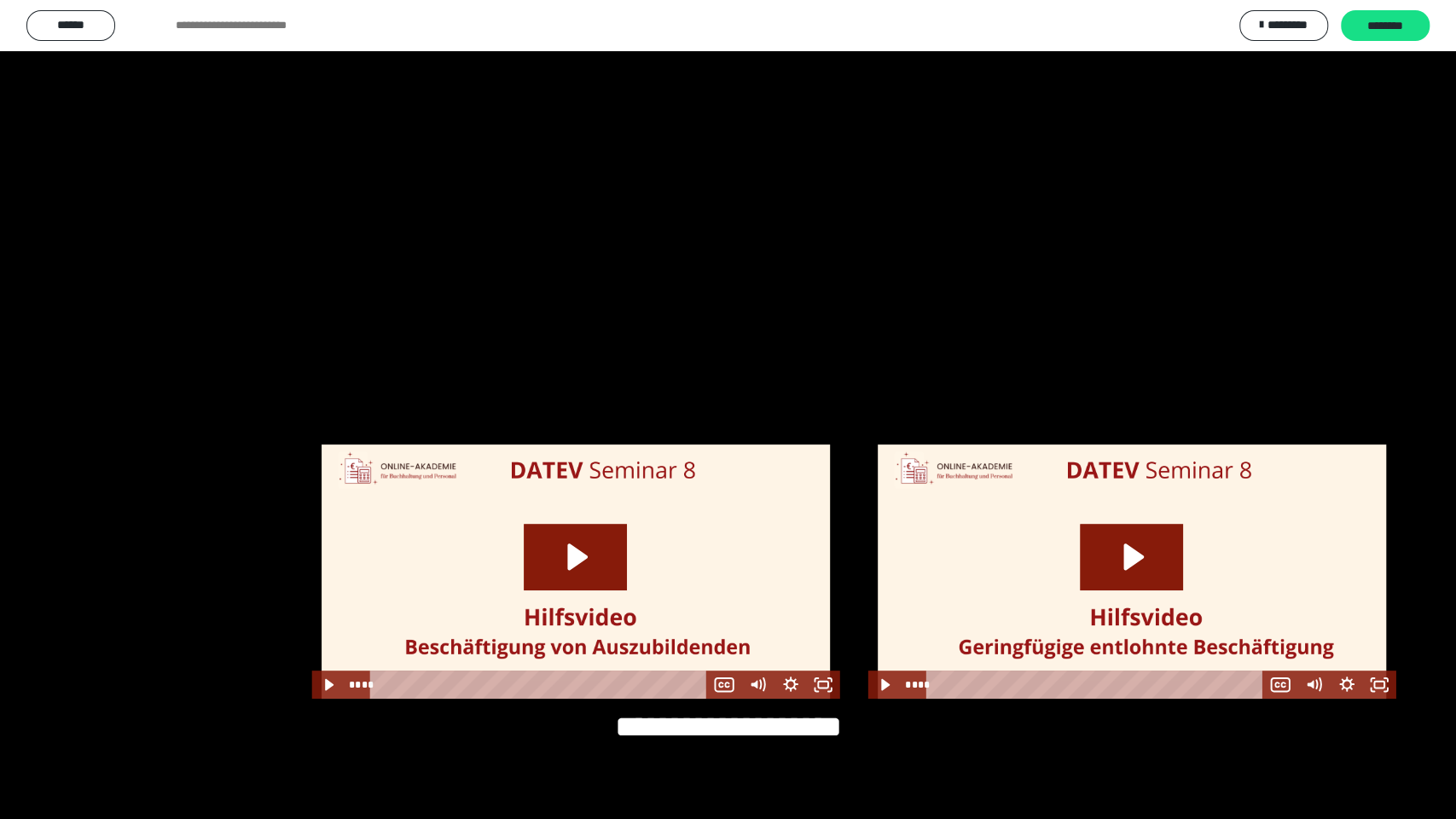 click at bounding box center [728, 410] 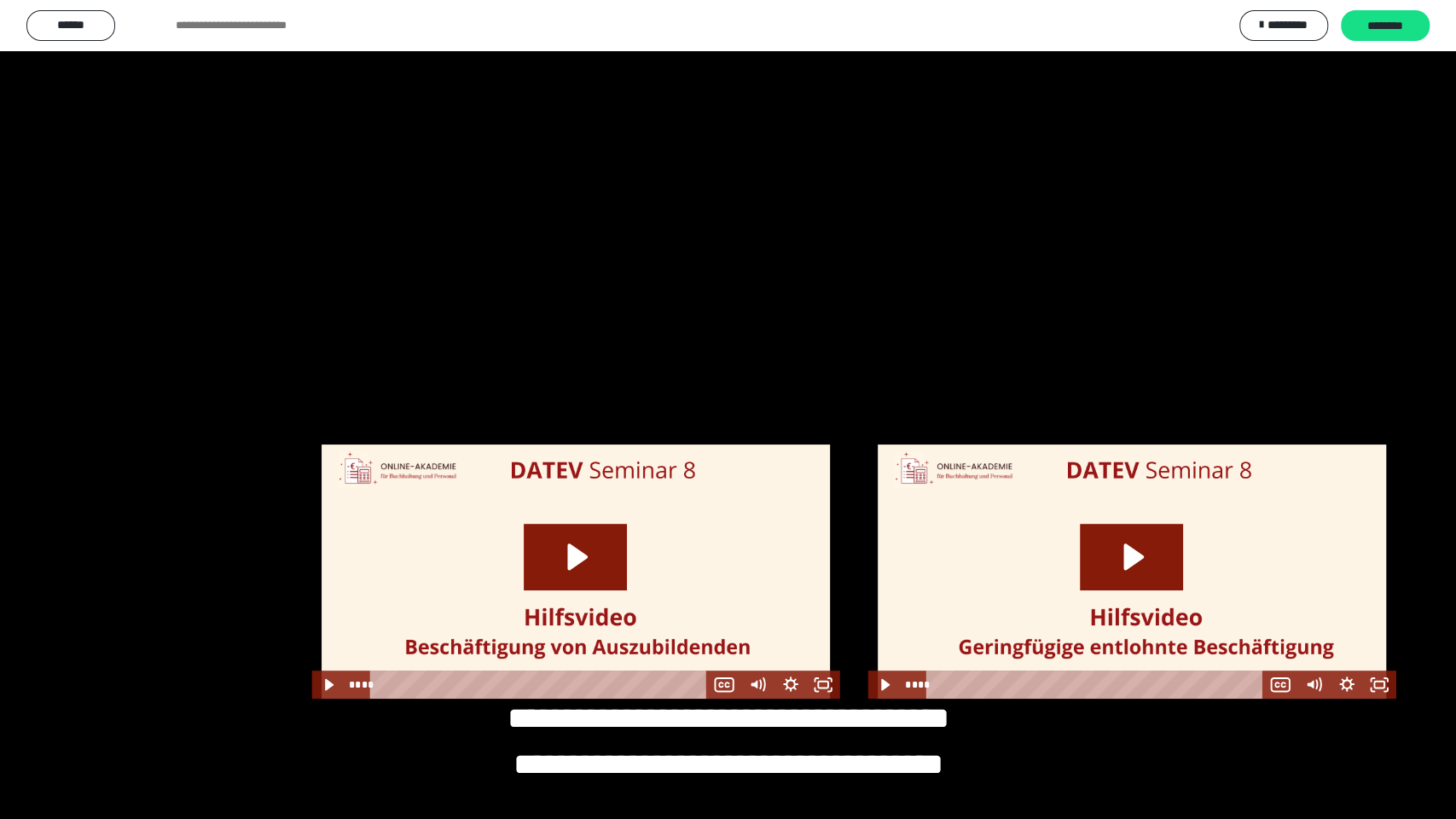 click at bounding box center (728, 410) 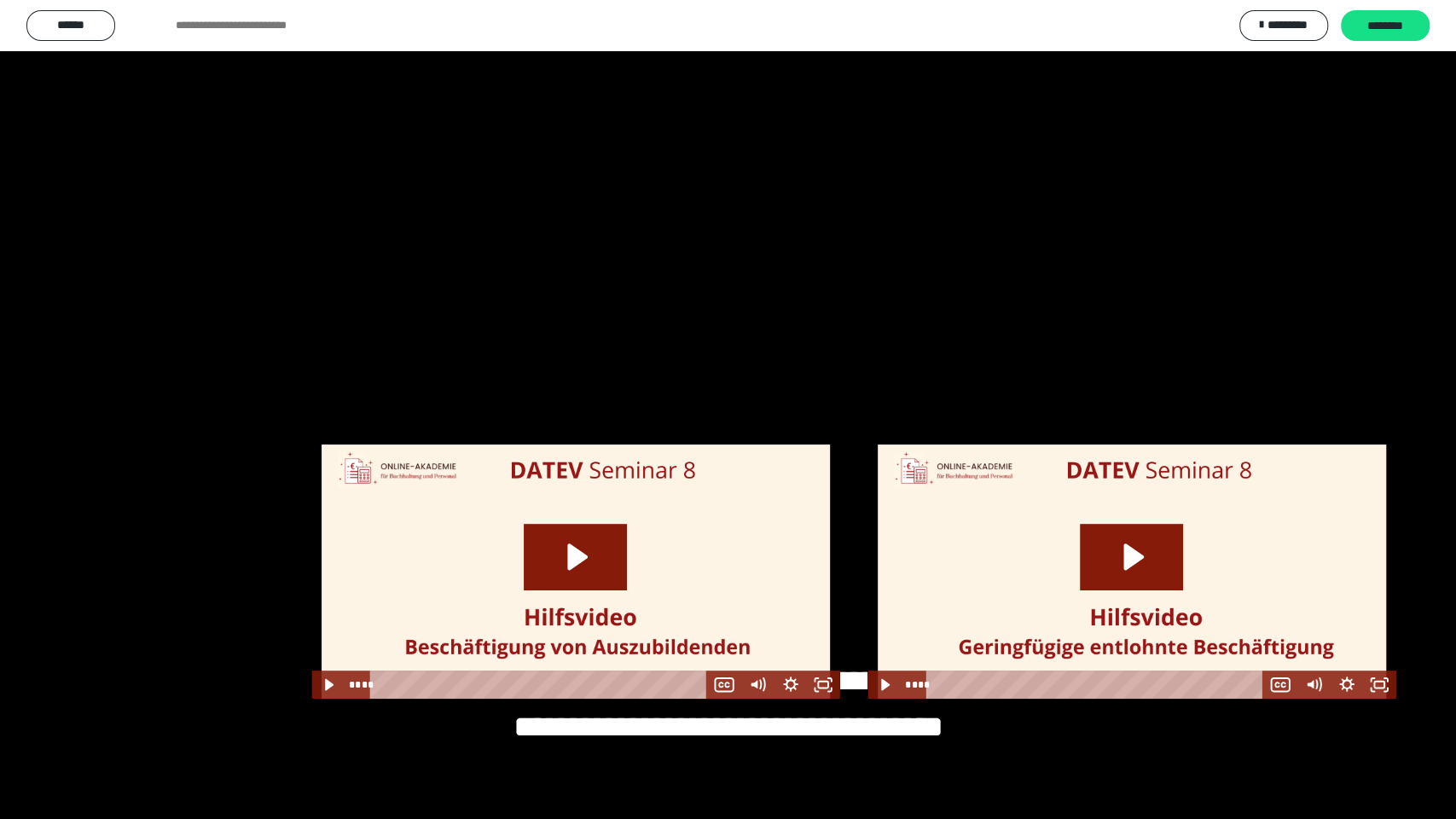 click at bounding box center [728, 410] 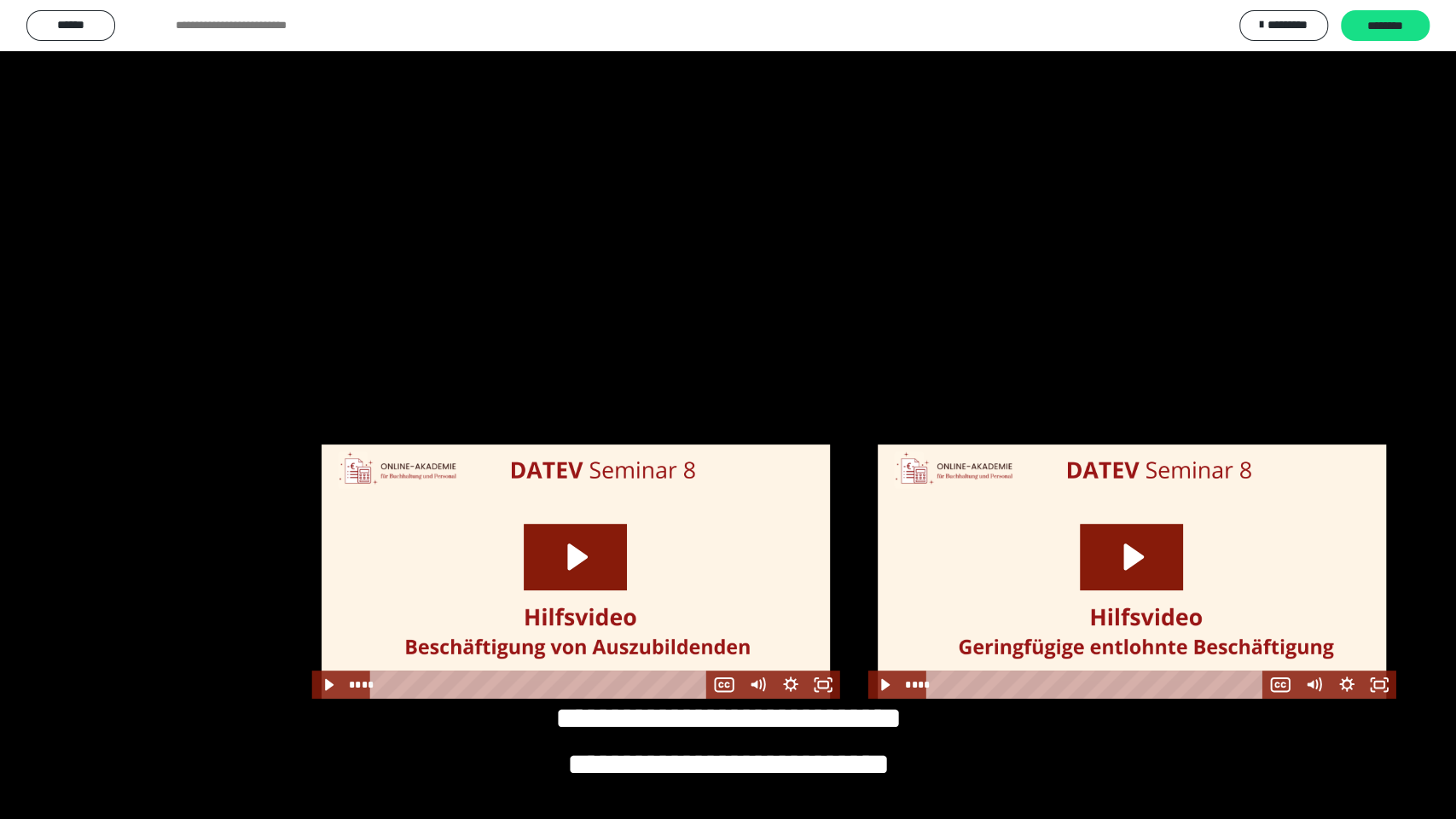 click at bounding box center [728, 410] 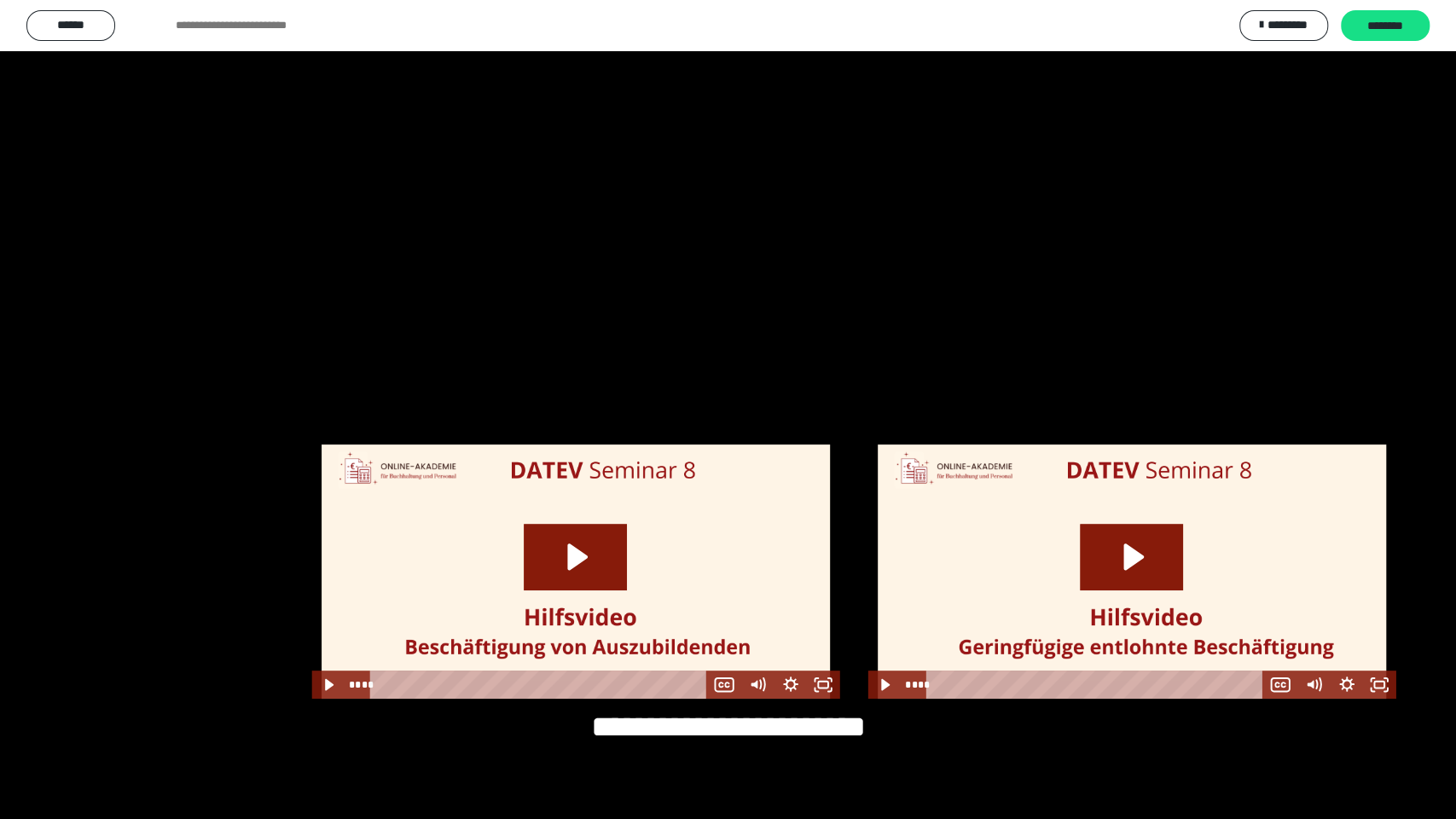 click at bounding box center (728, 410) 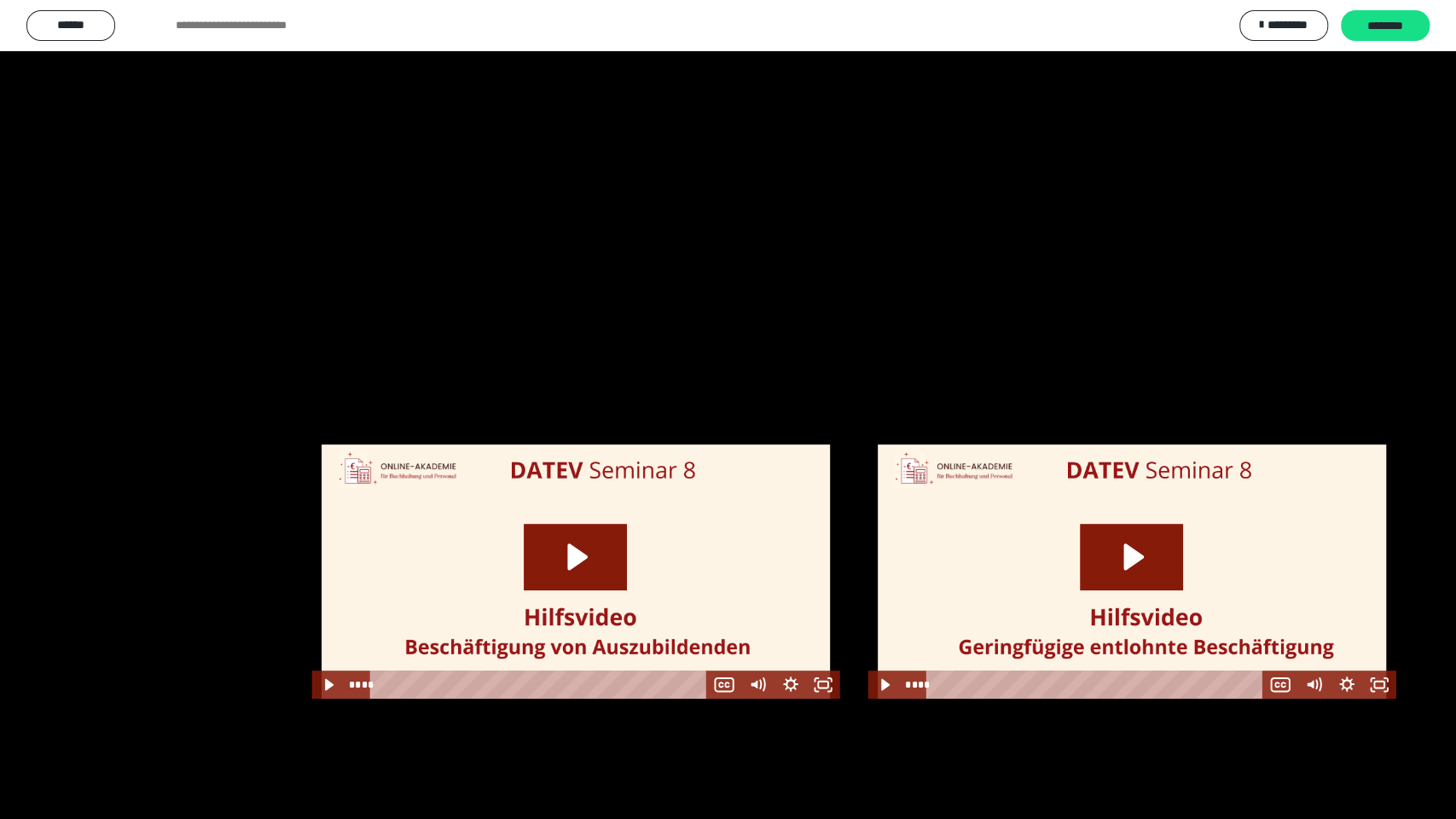 click at bounding box center [728, 410] 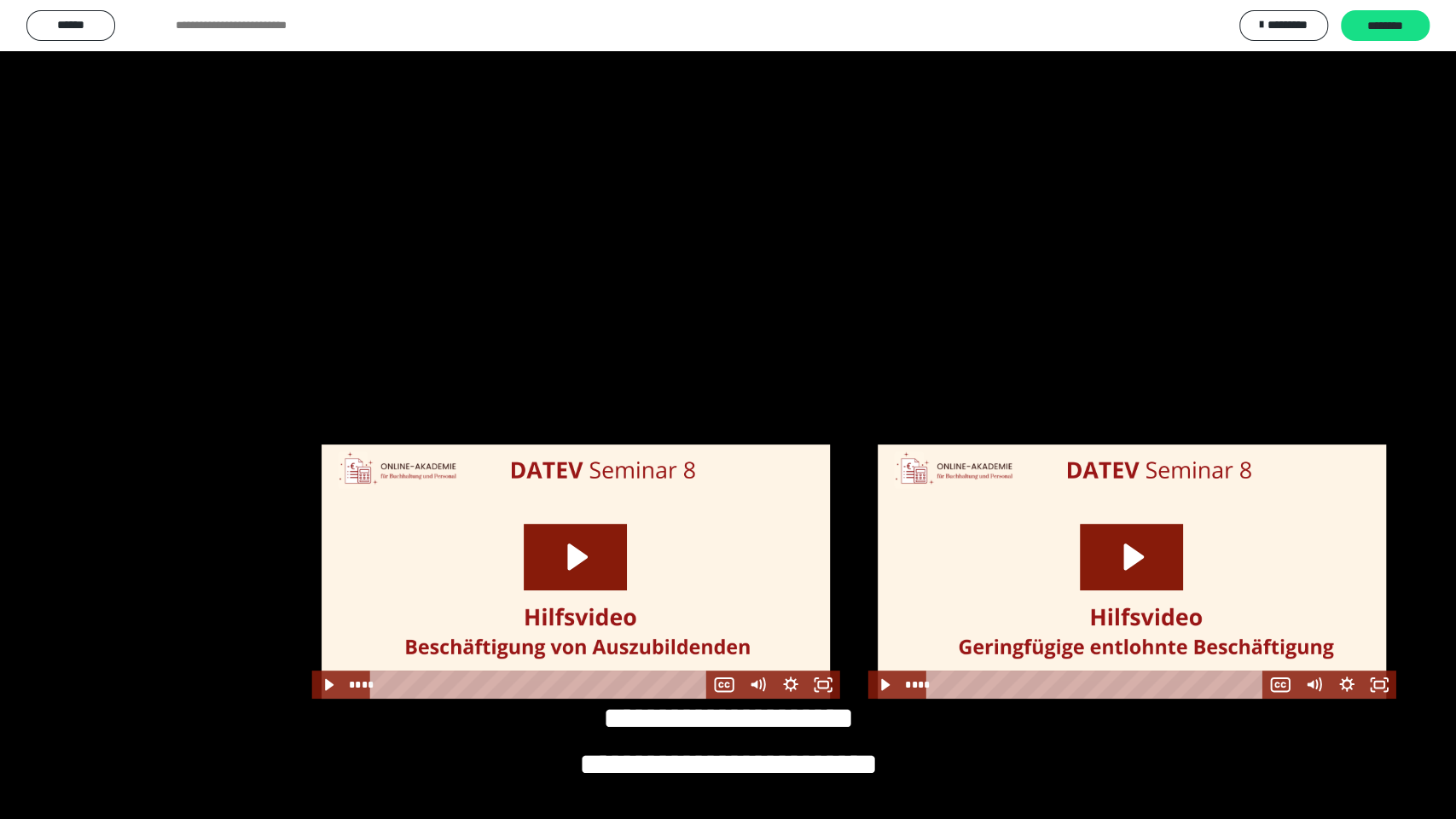 click at bounding box center [728, 410] 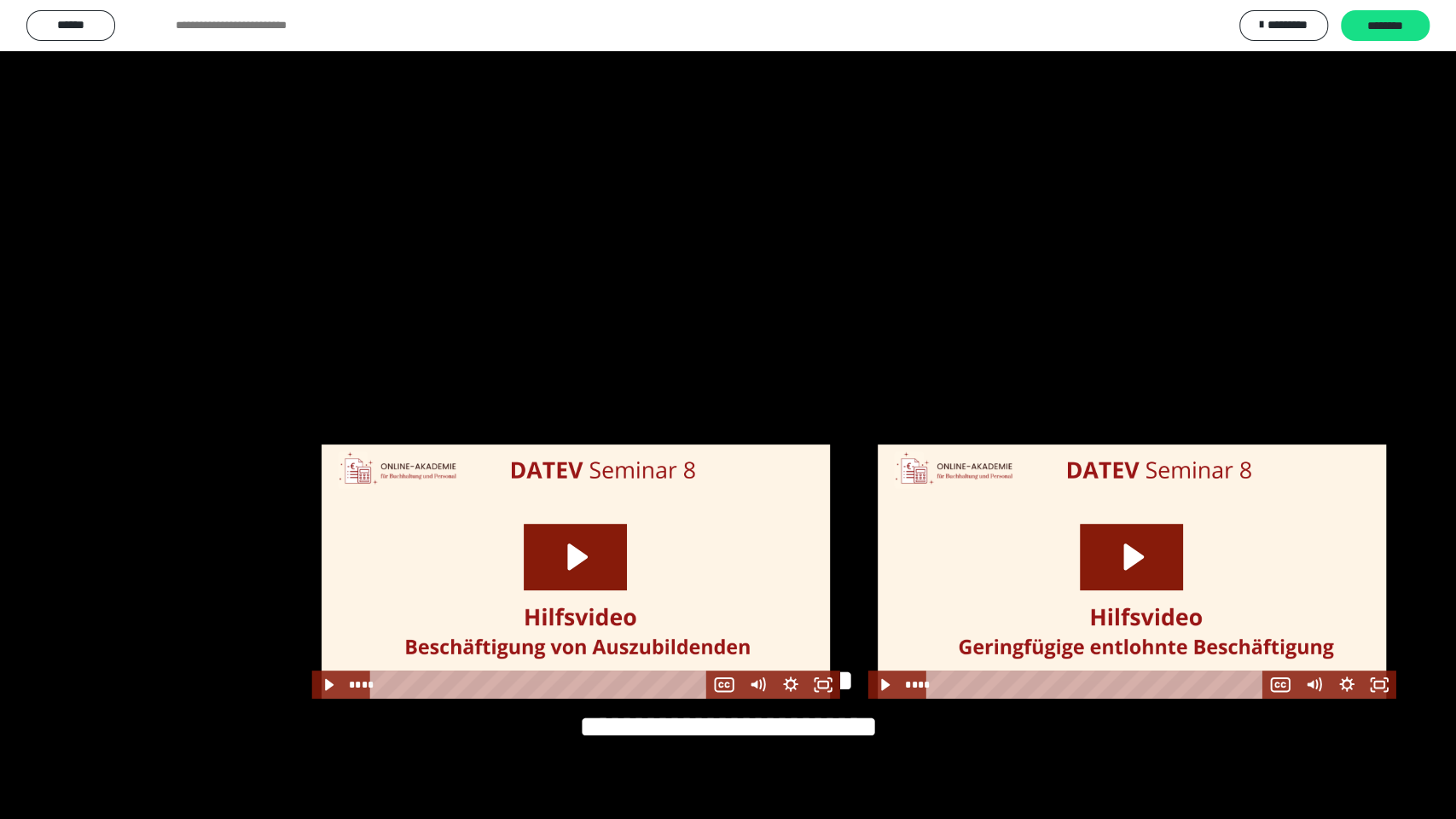 click at bounding box center [728, 410] 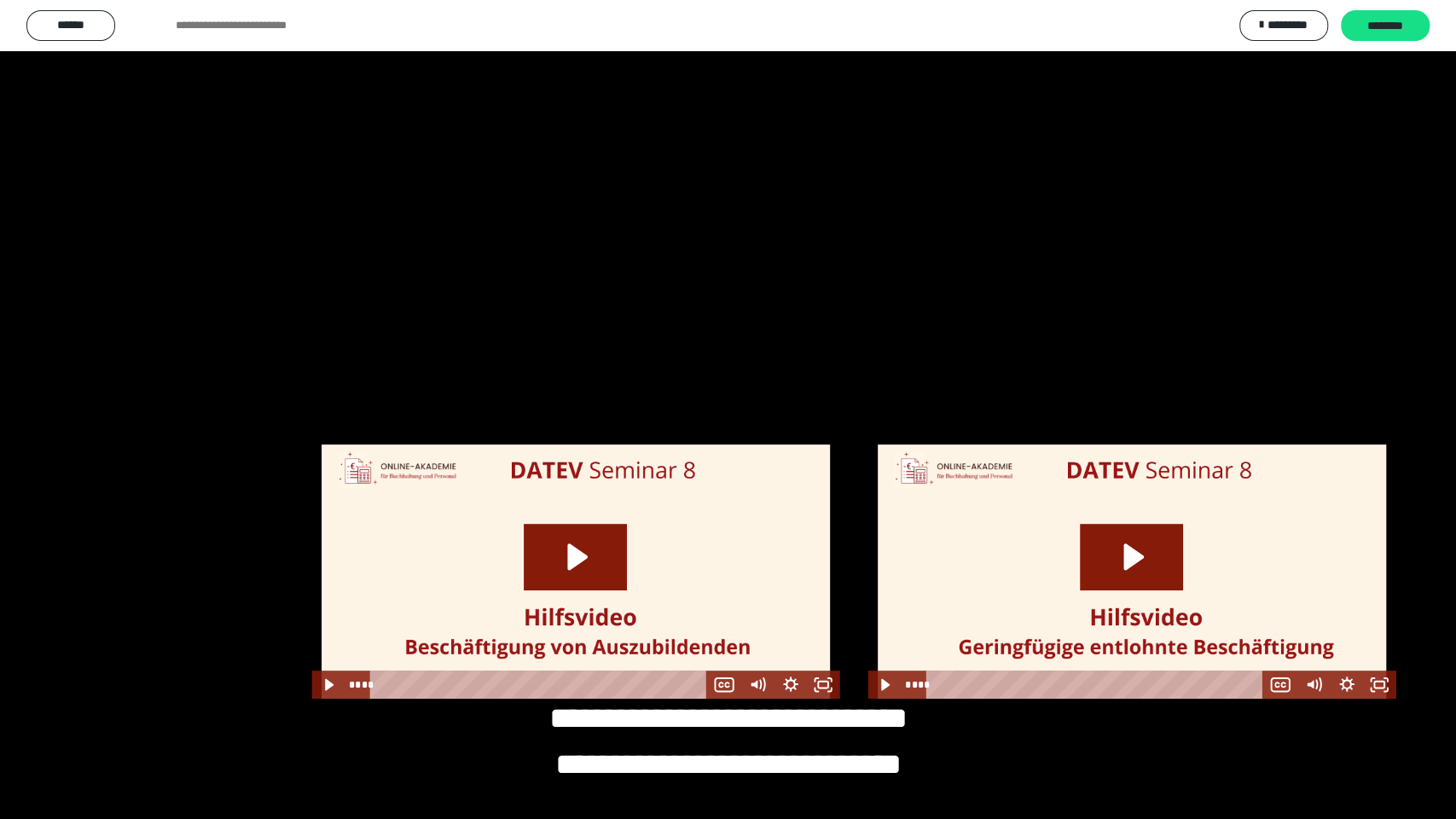click at bounding box center (728, 410) 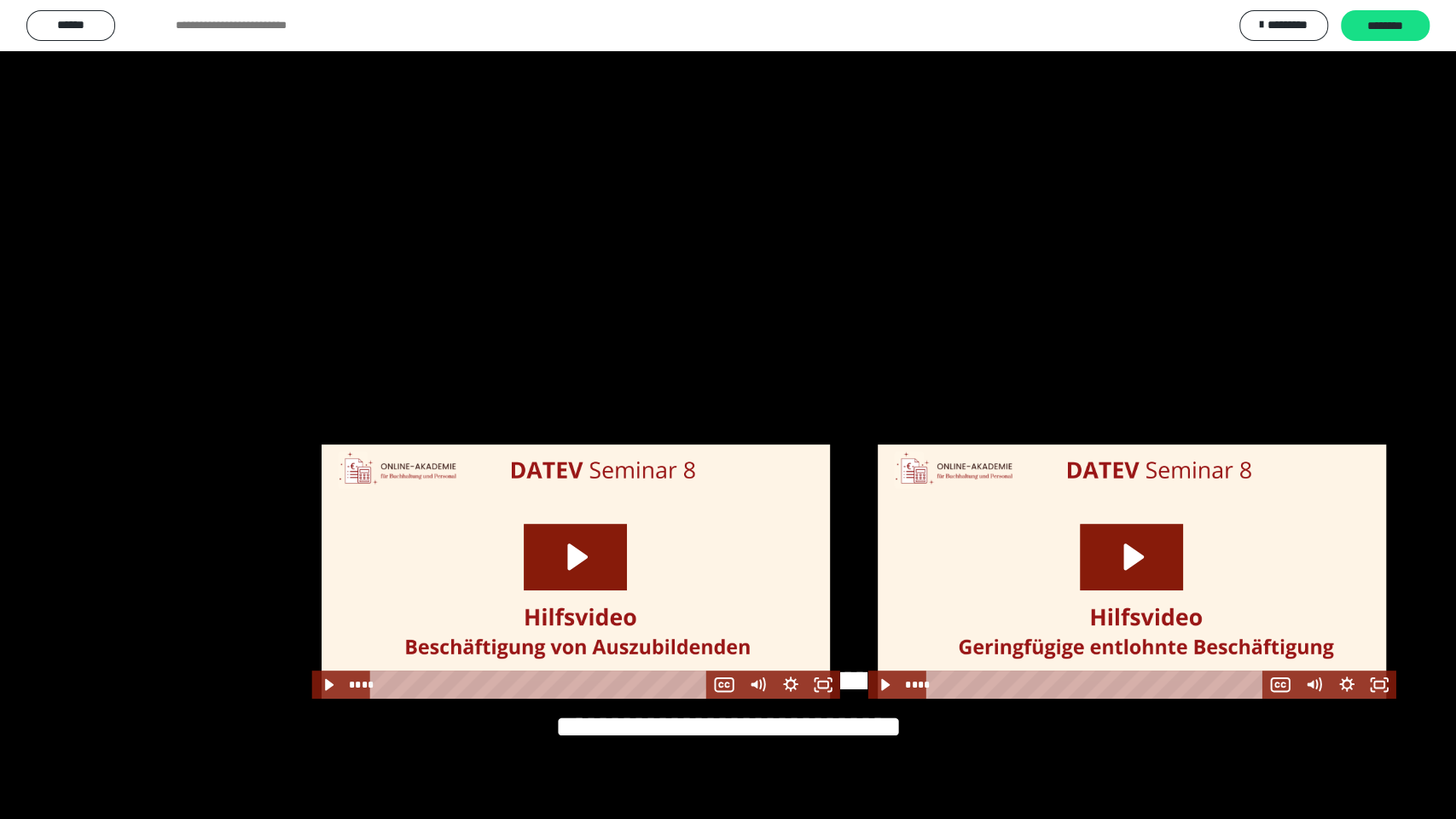 click at bounding box center (728, 410) 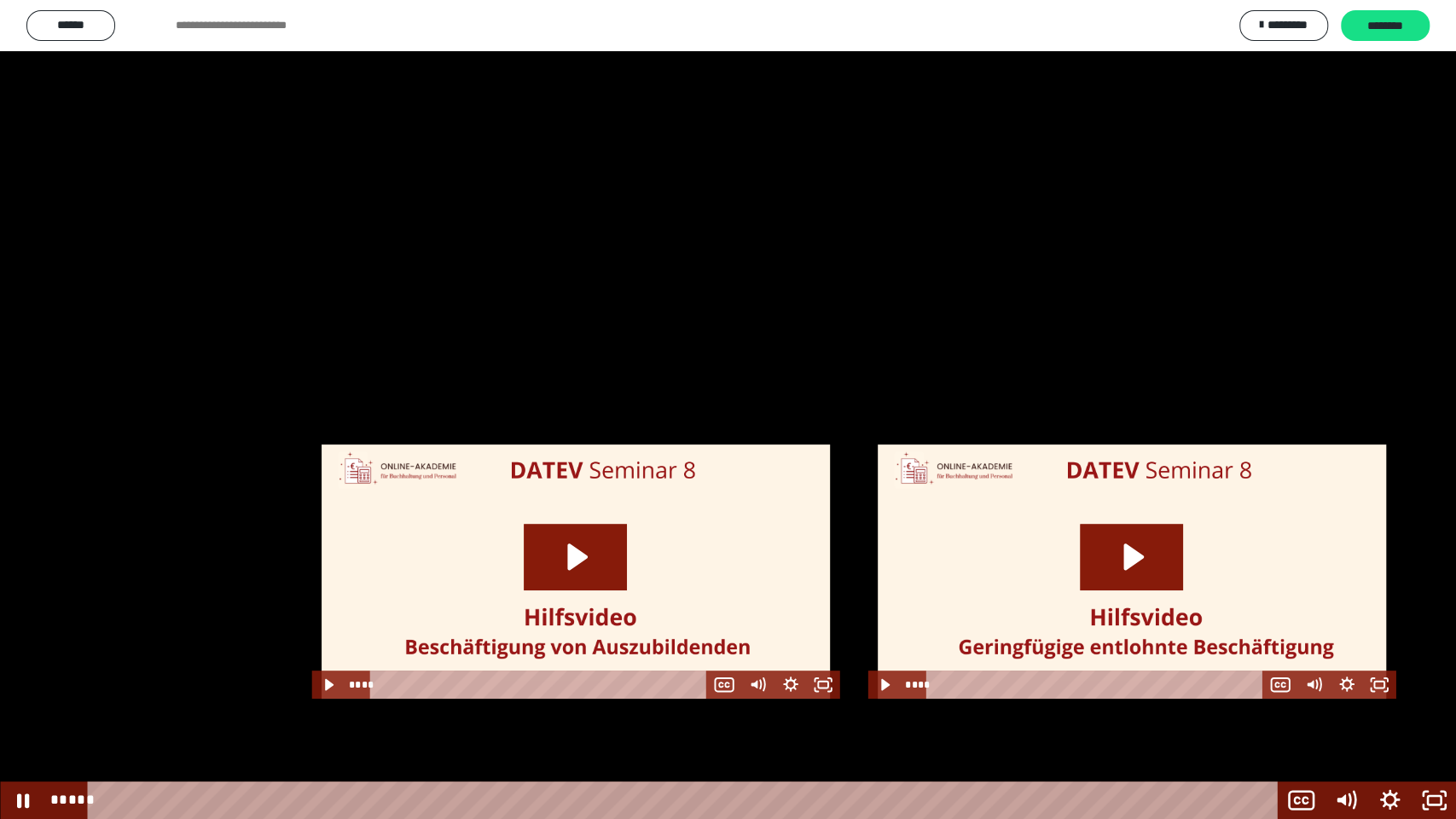 click at bounding box center (728, 410) 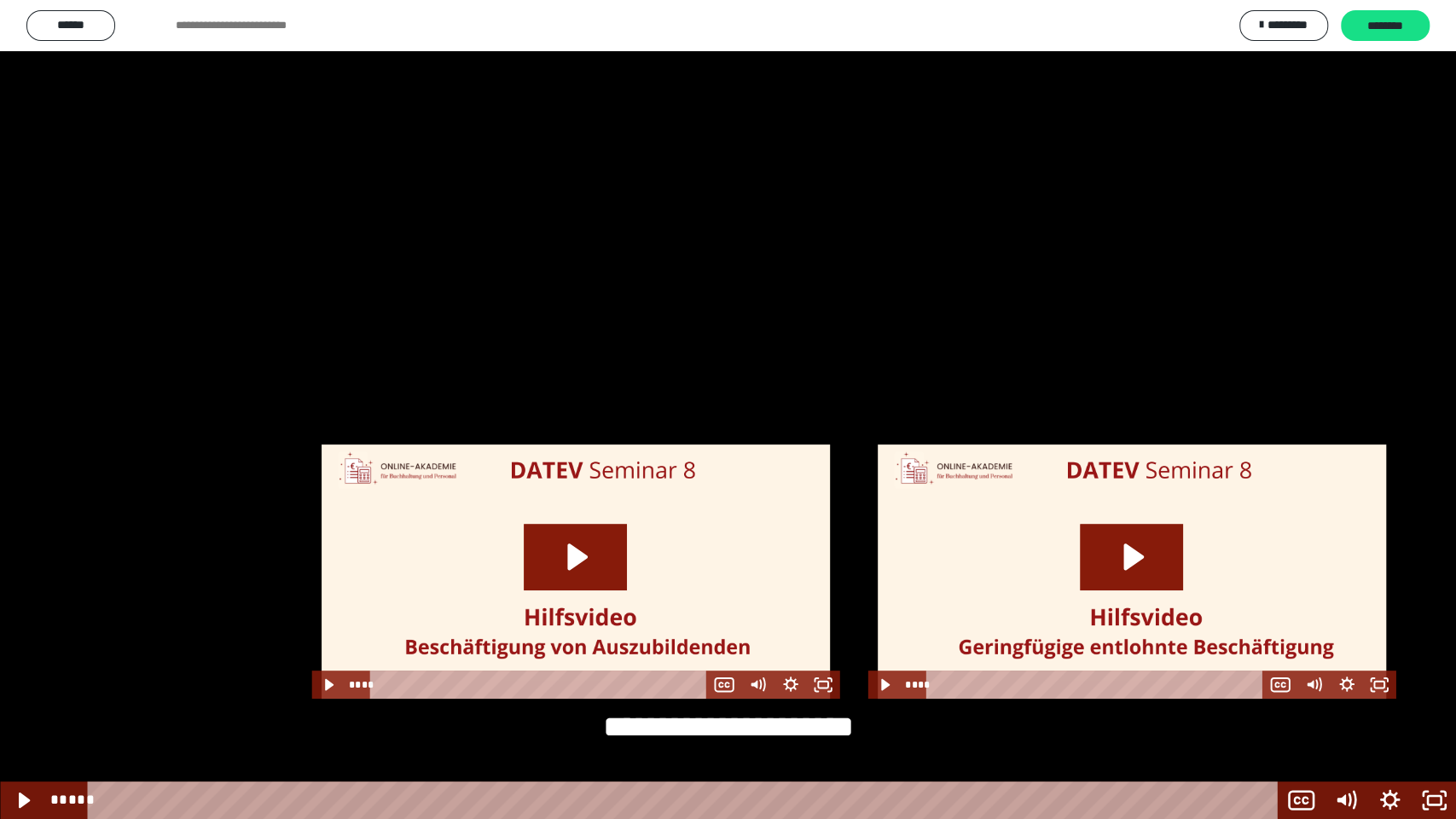 click at bounding box center (728, 410) 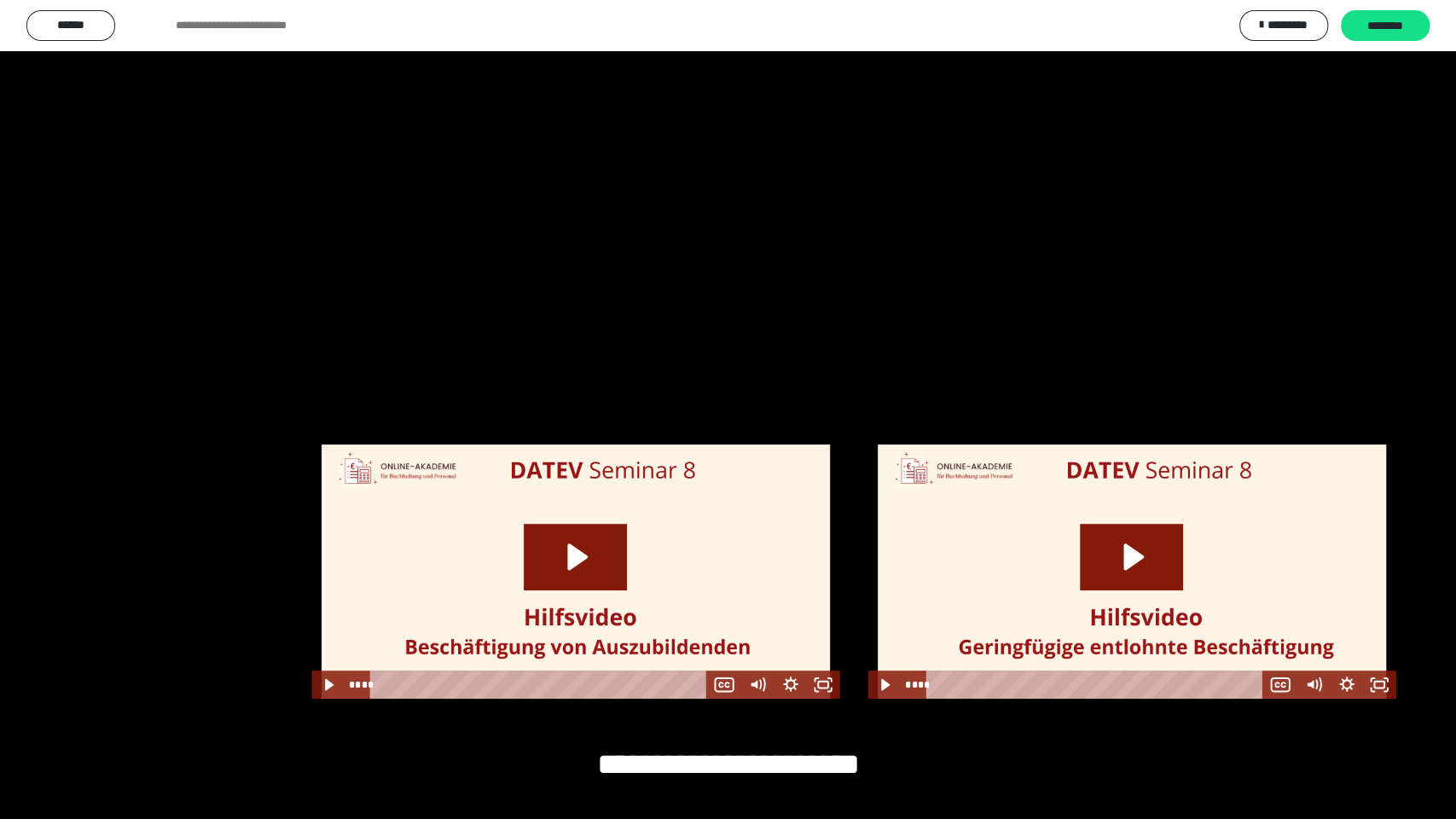 click at bounding box center (728, 410) 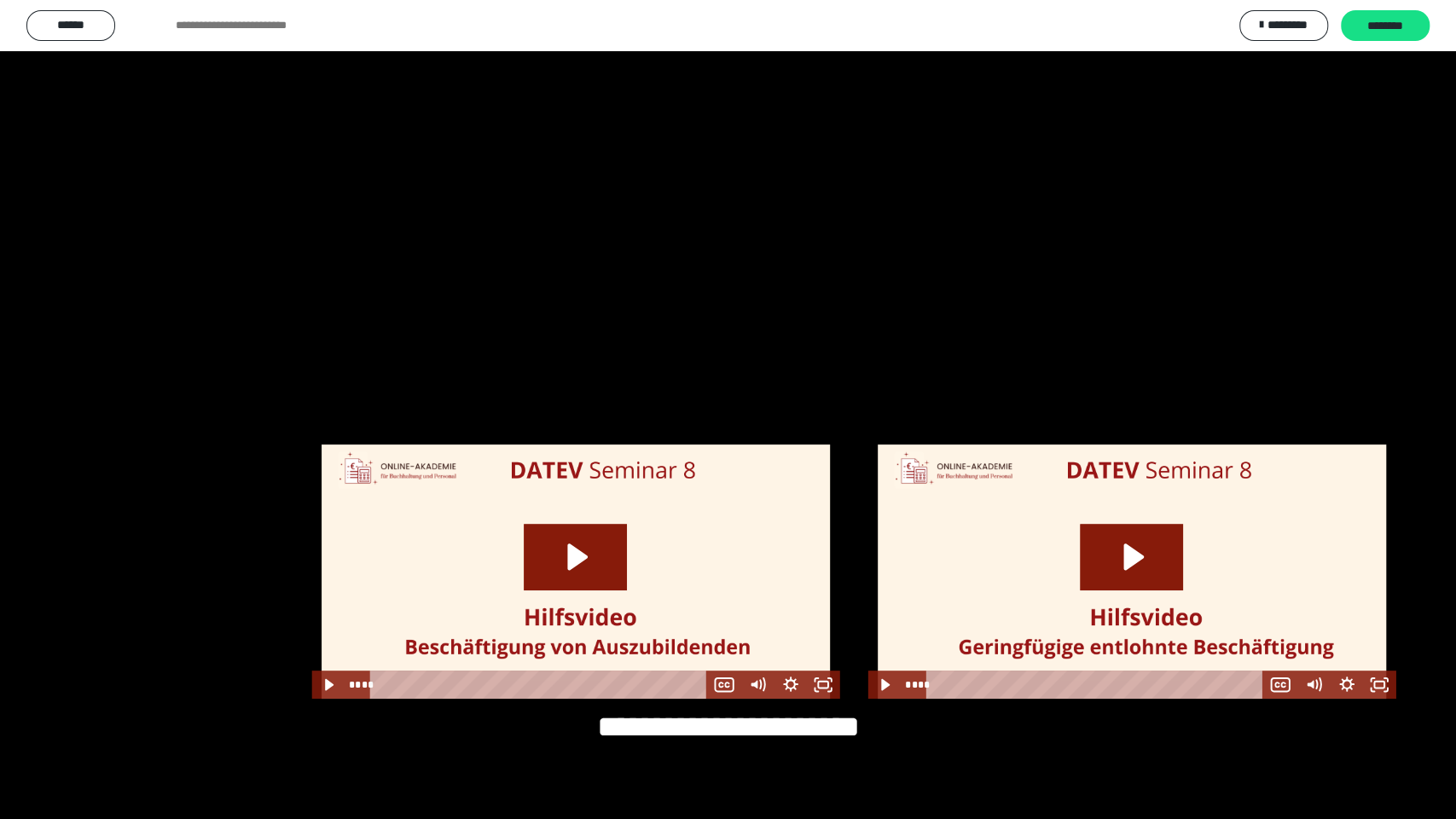 click at bounding box center [728, 410] 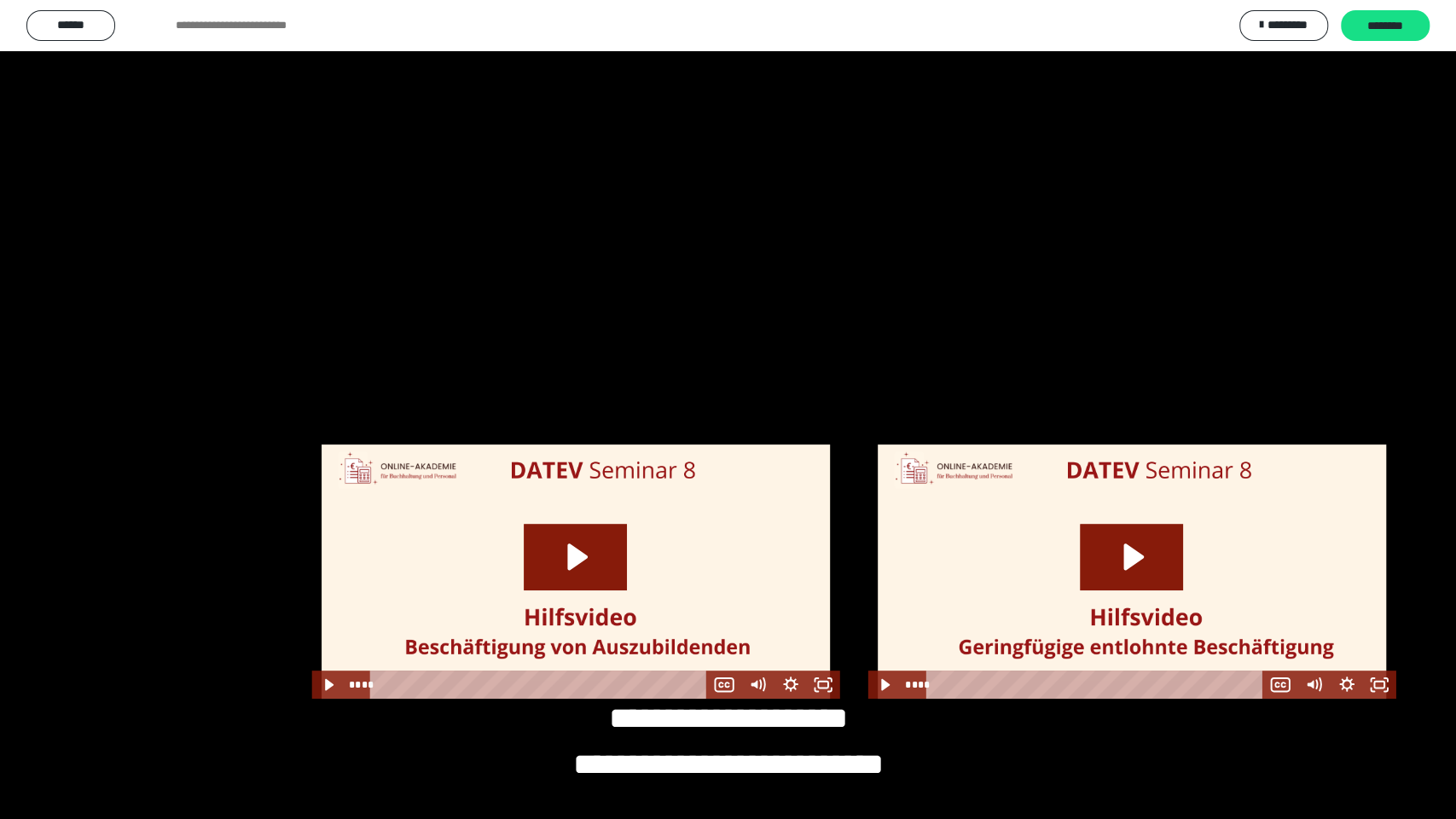 click at bounding box center [728, 410] 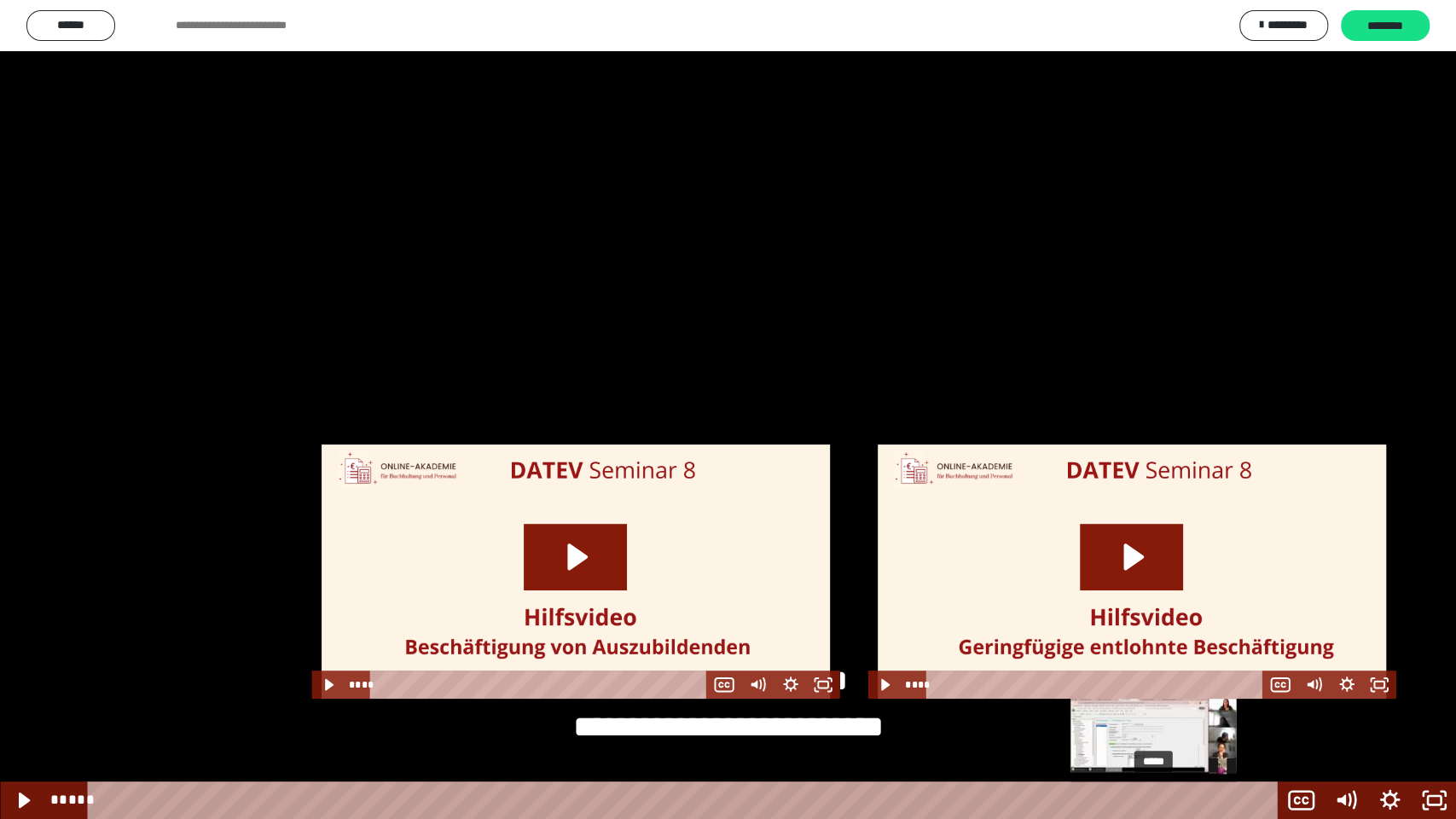 click on "*****" at bounding box center (686, 800) 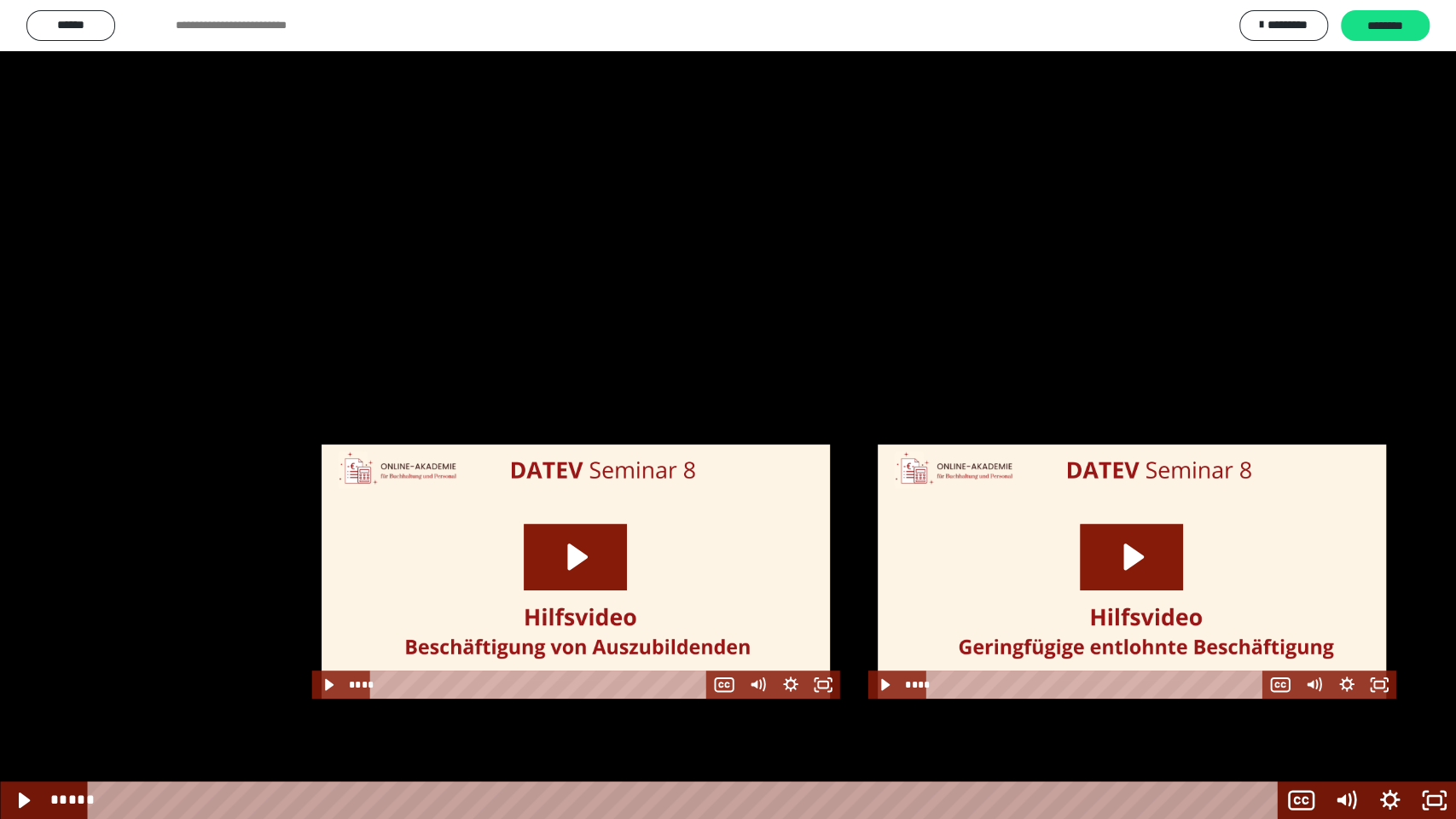 click at bounding box center [728, 410] 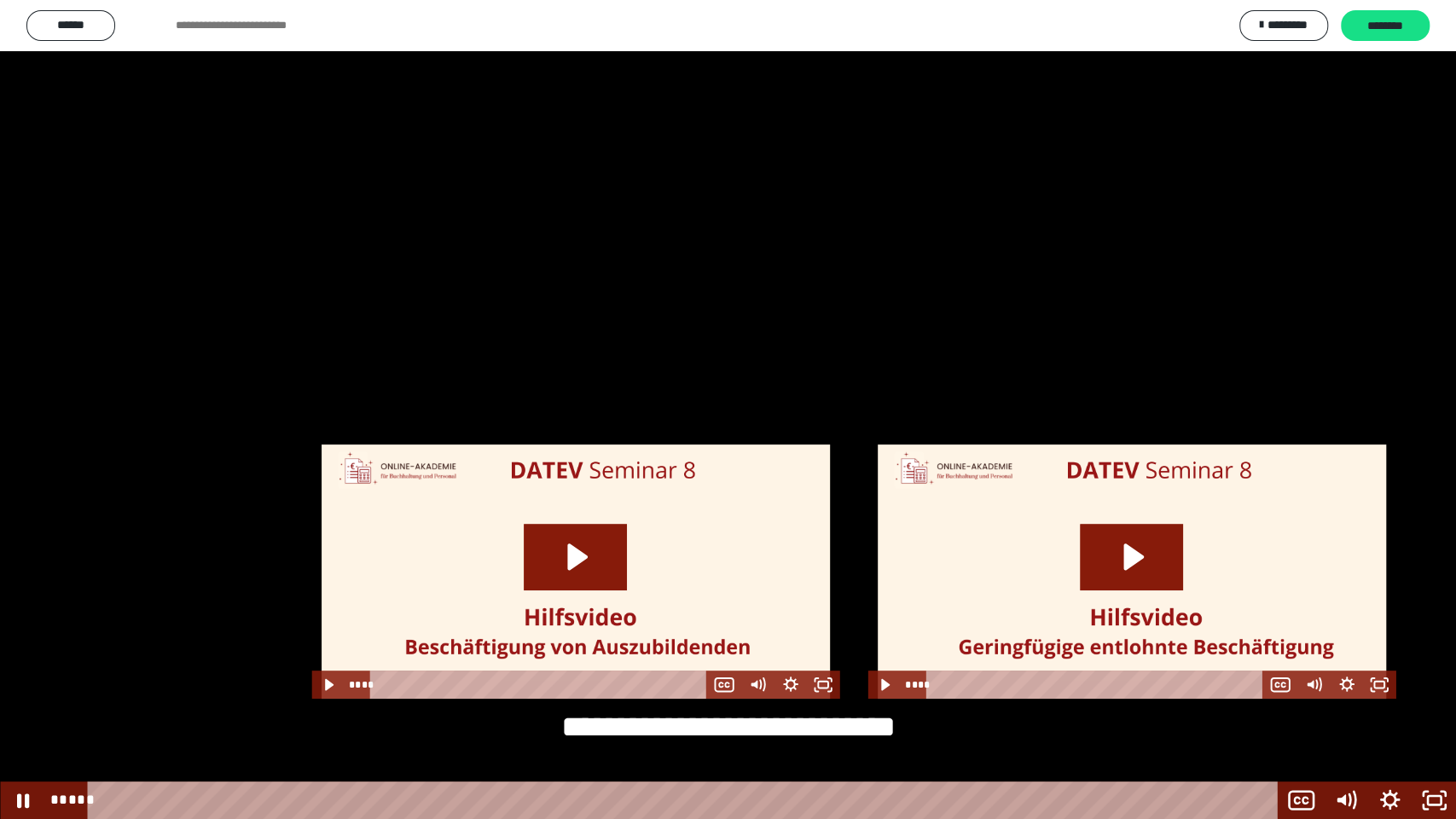 click at bounding box center (728, 410) 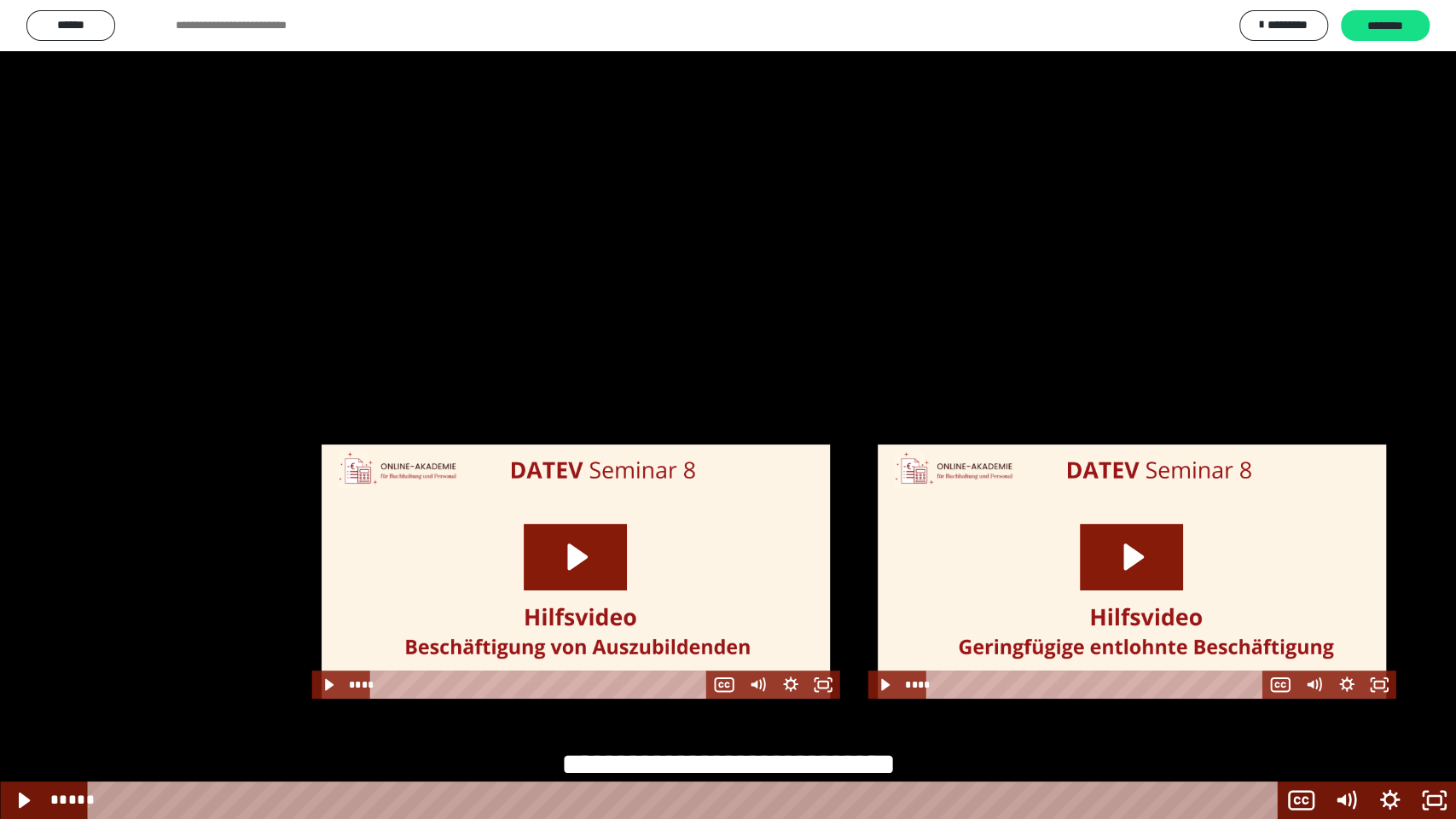 click at bounding box center [728, 410] 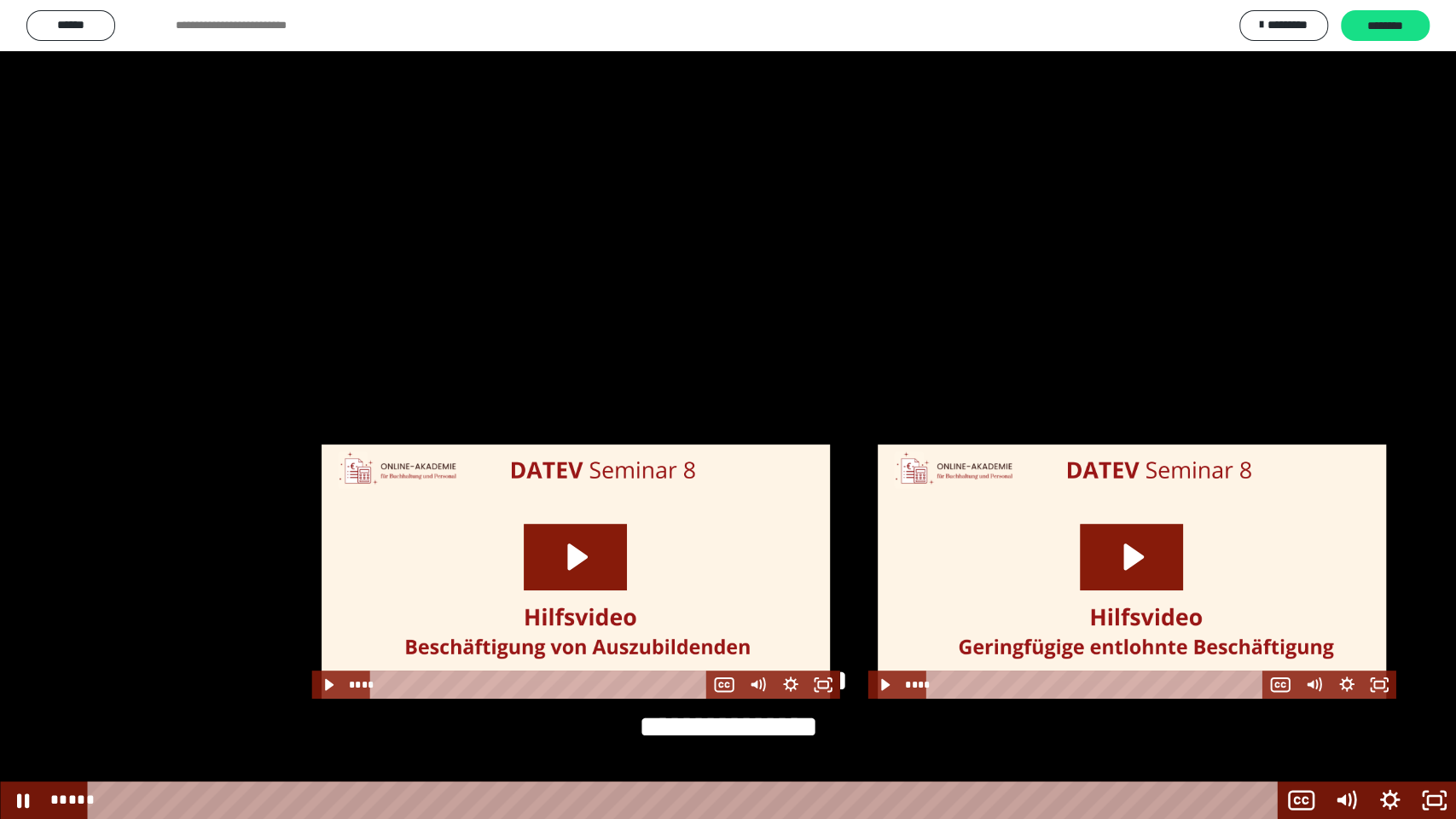 click at bounding box center [728, 410] 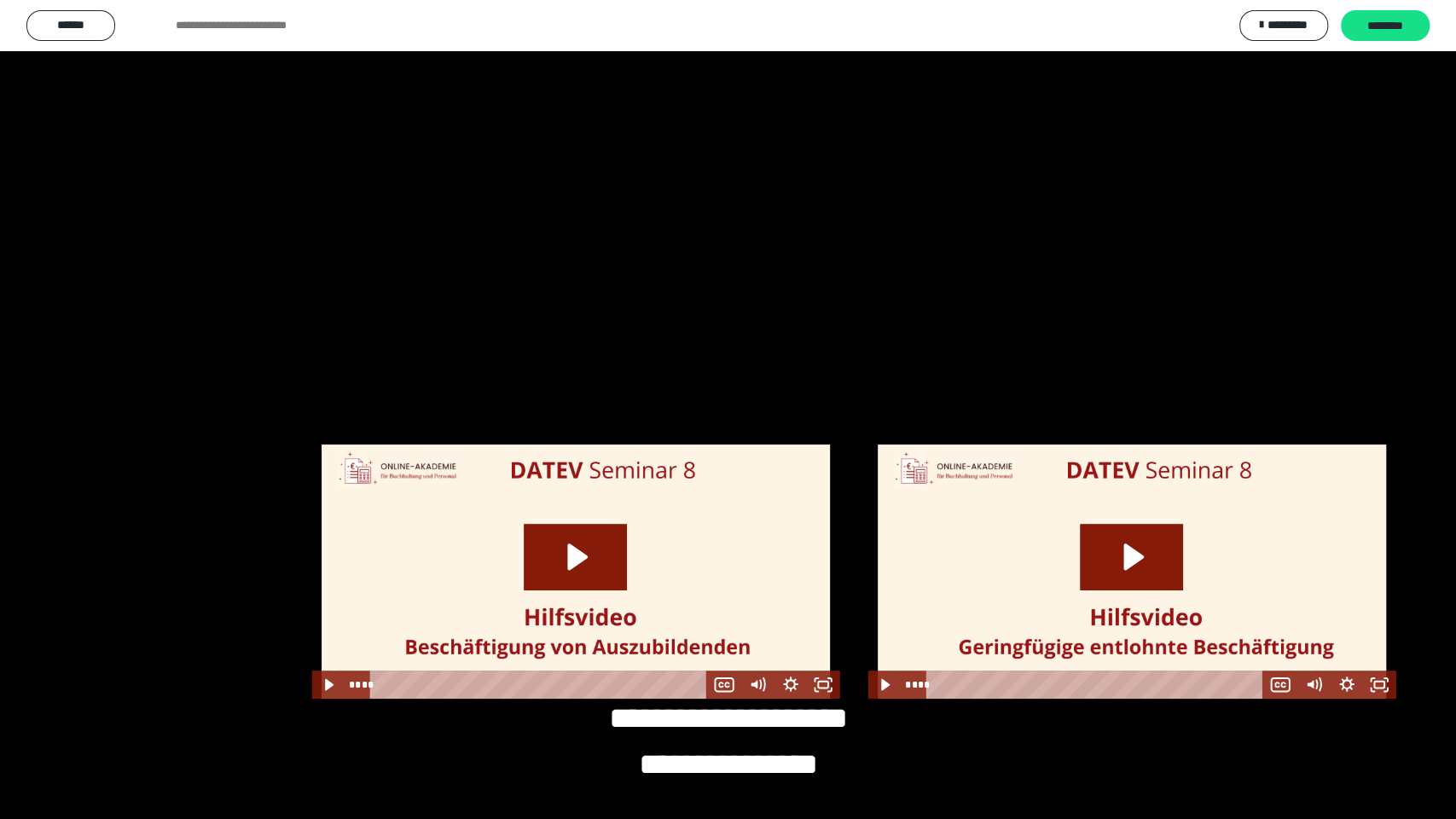 click at bounding box center (728, 410) 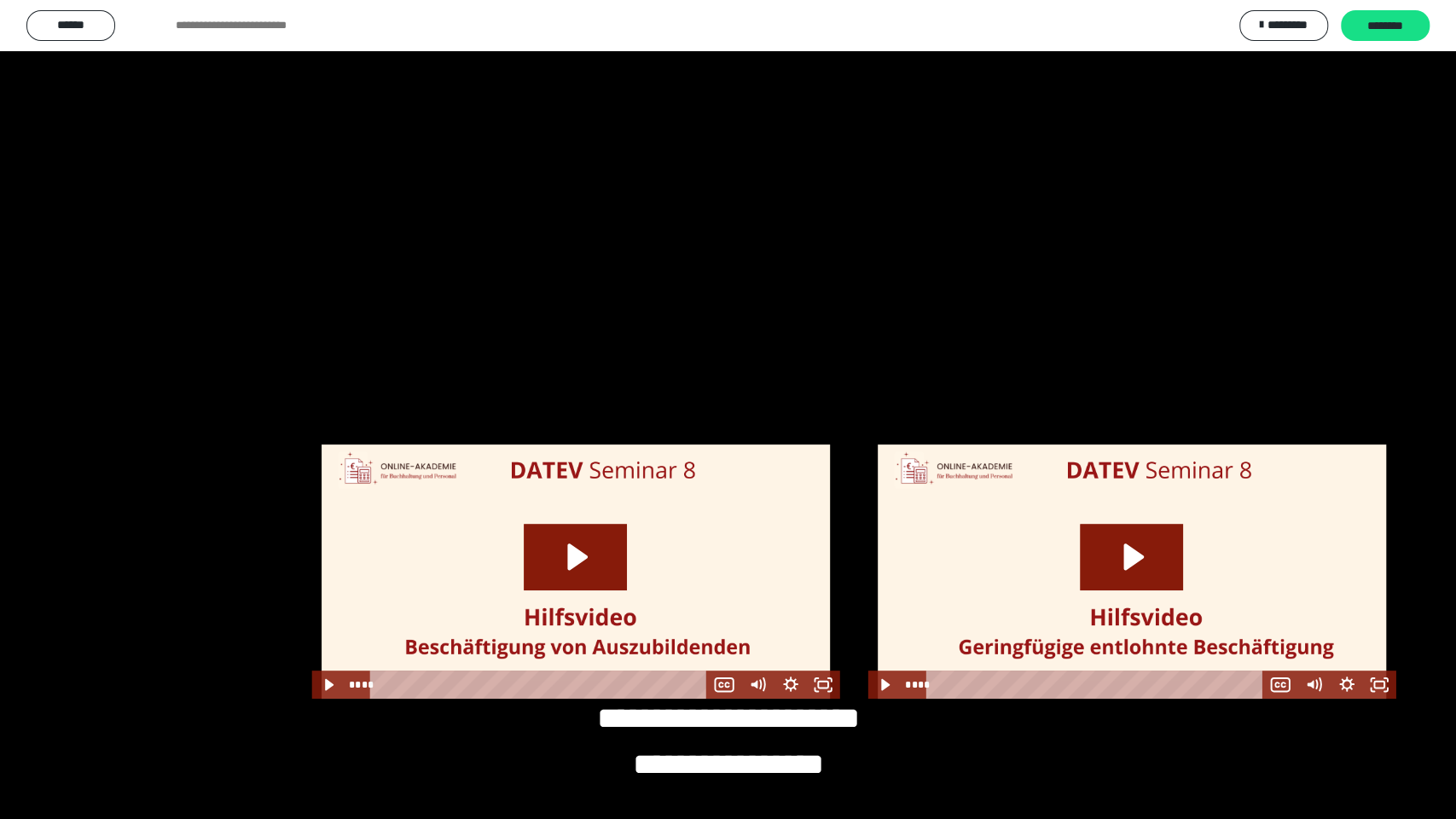 click at bounding box center (728, 410) 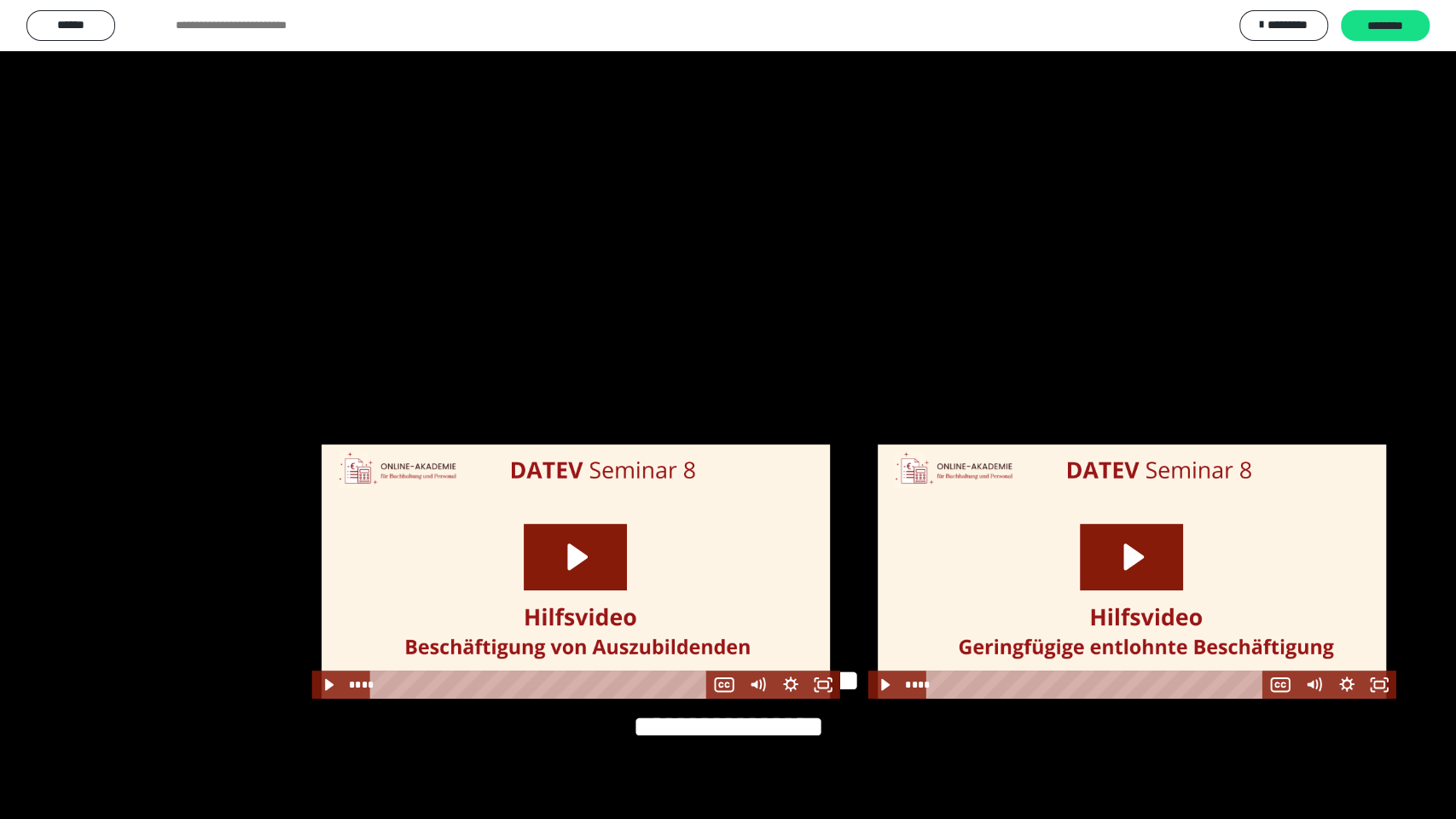 click at bounding box center [728, 410] 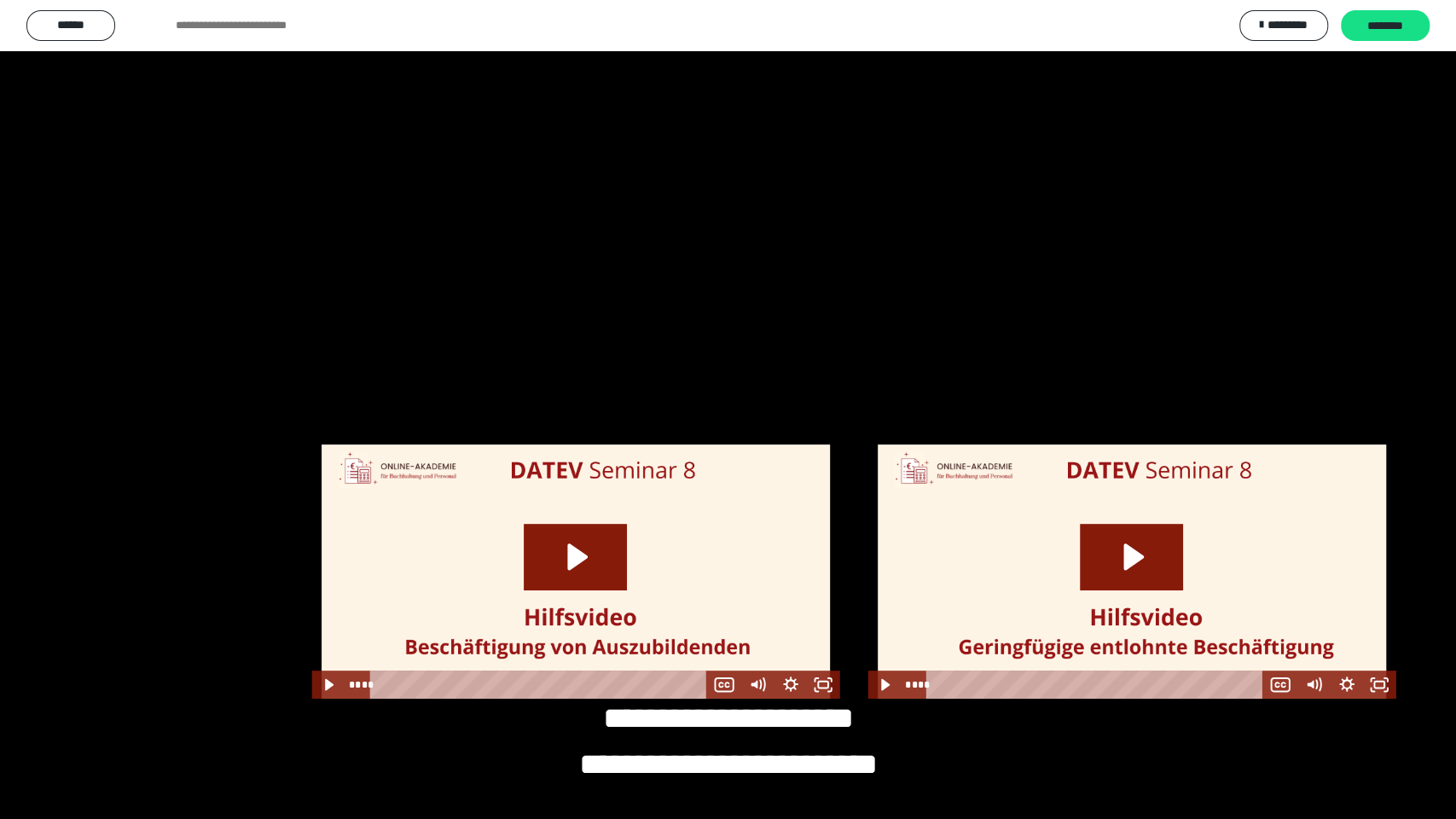 click at bounding box center [728, 410] 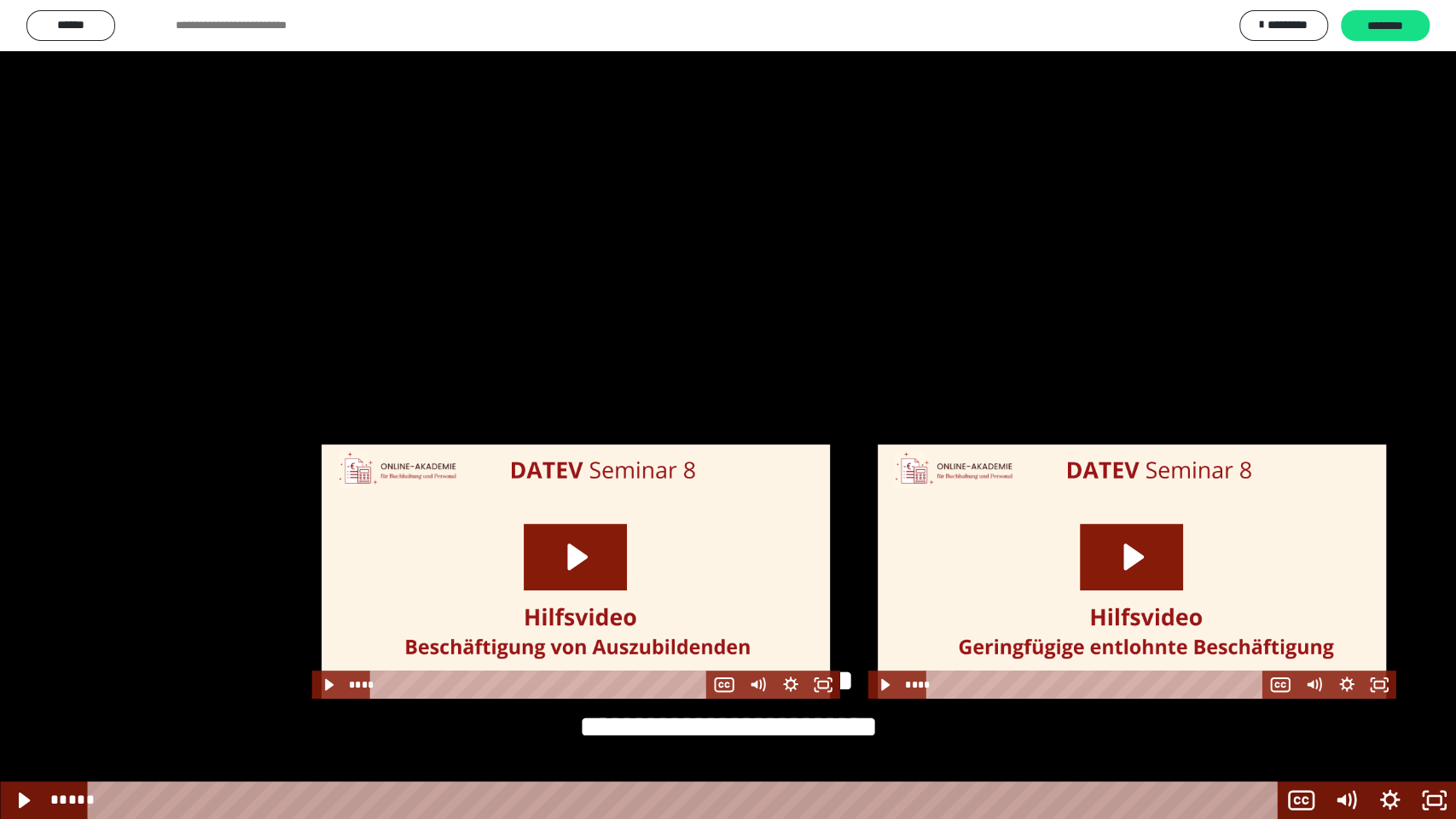 click at bounding box center (728, 410) 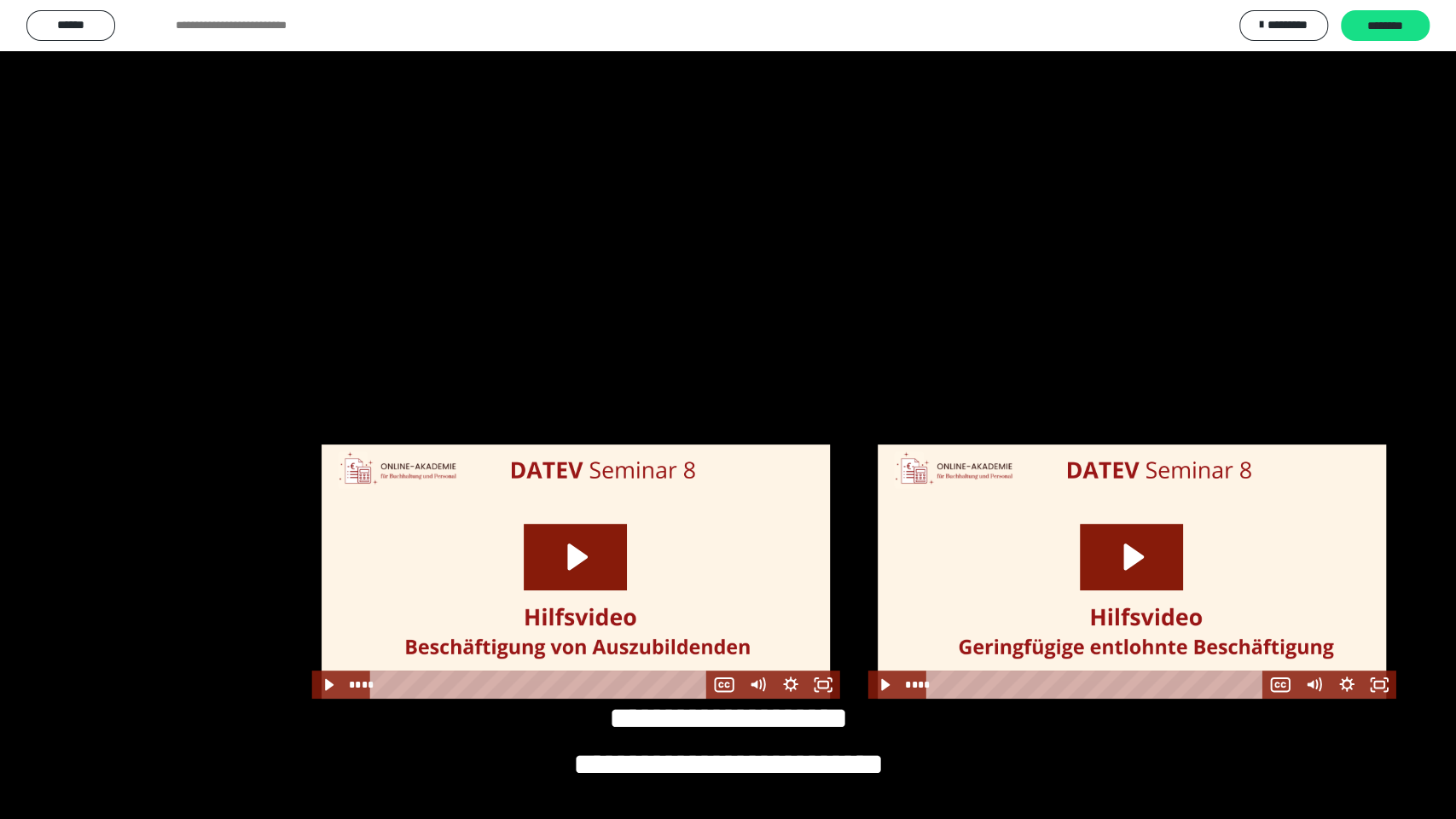 click at bounding box center (728, 410) 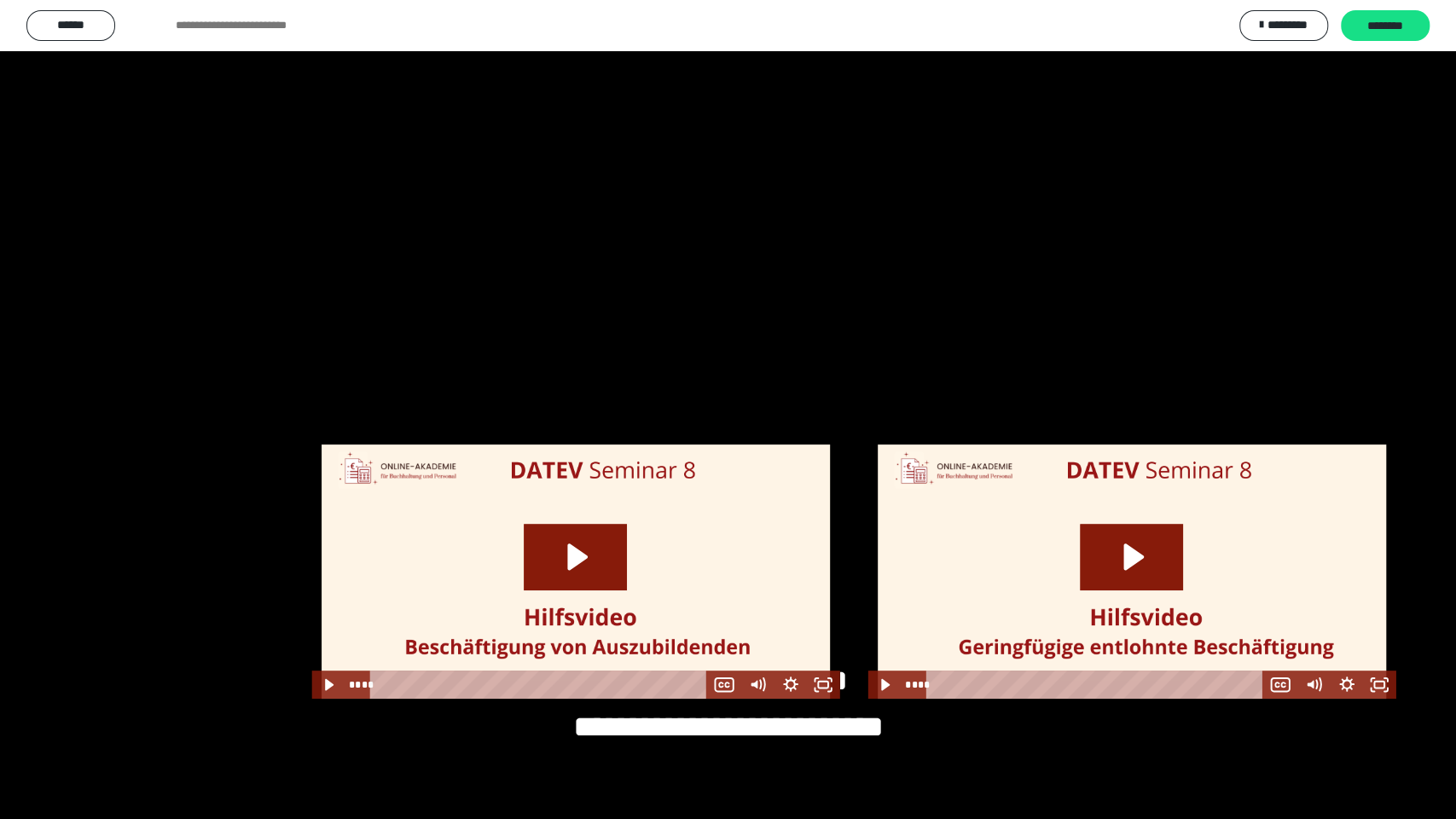 click at bounding box center (728, 410) 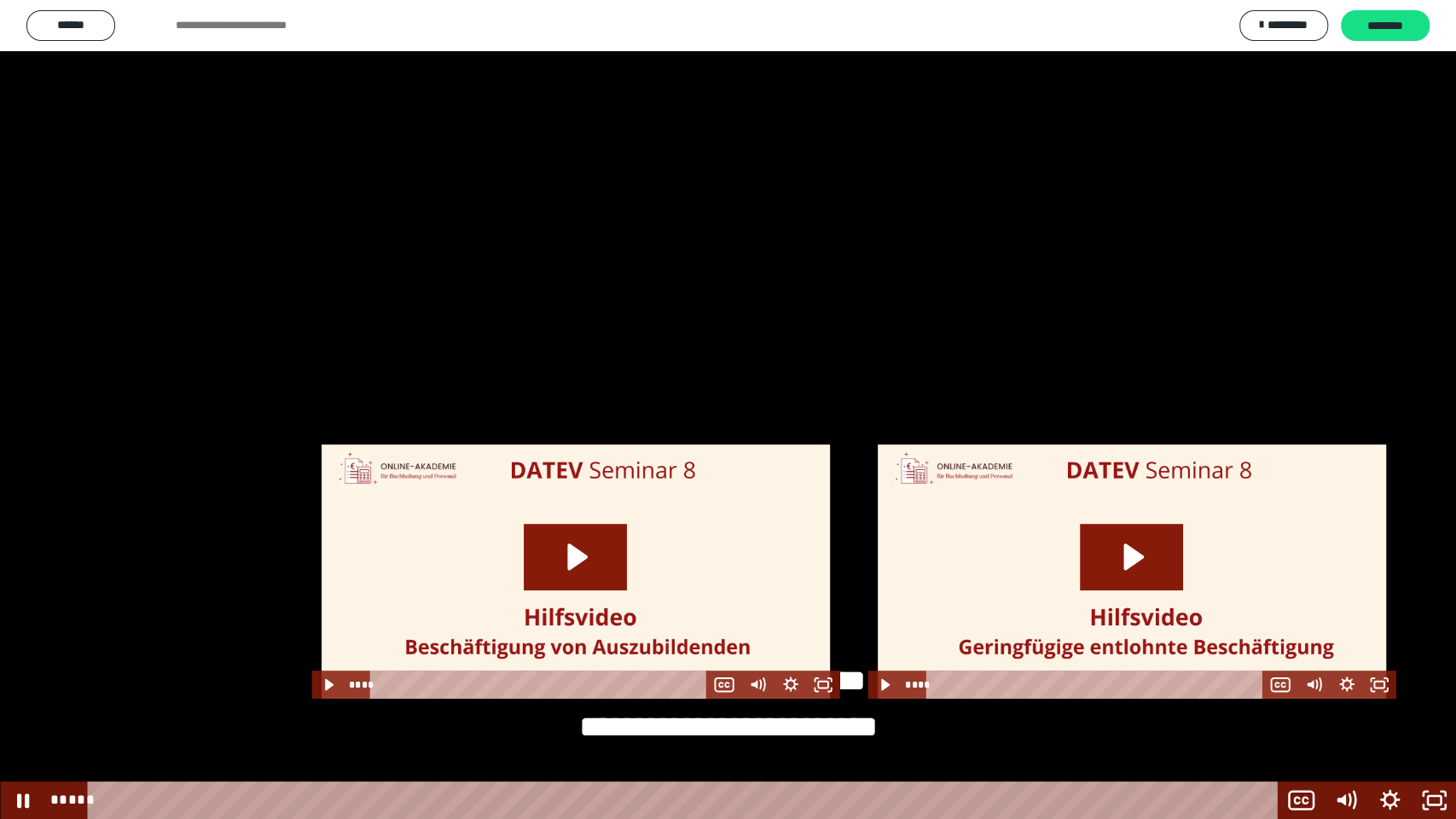 click at bounding box center [728, 410] 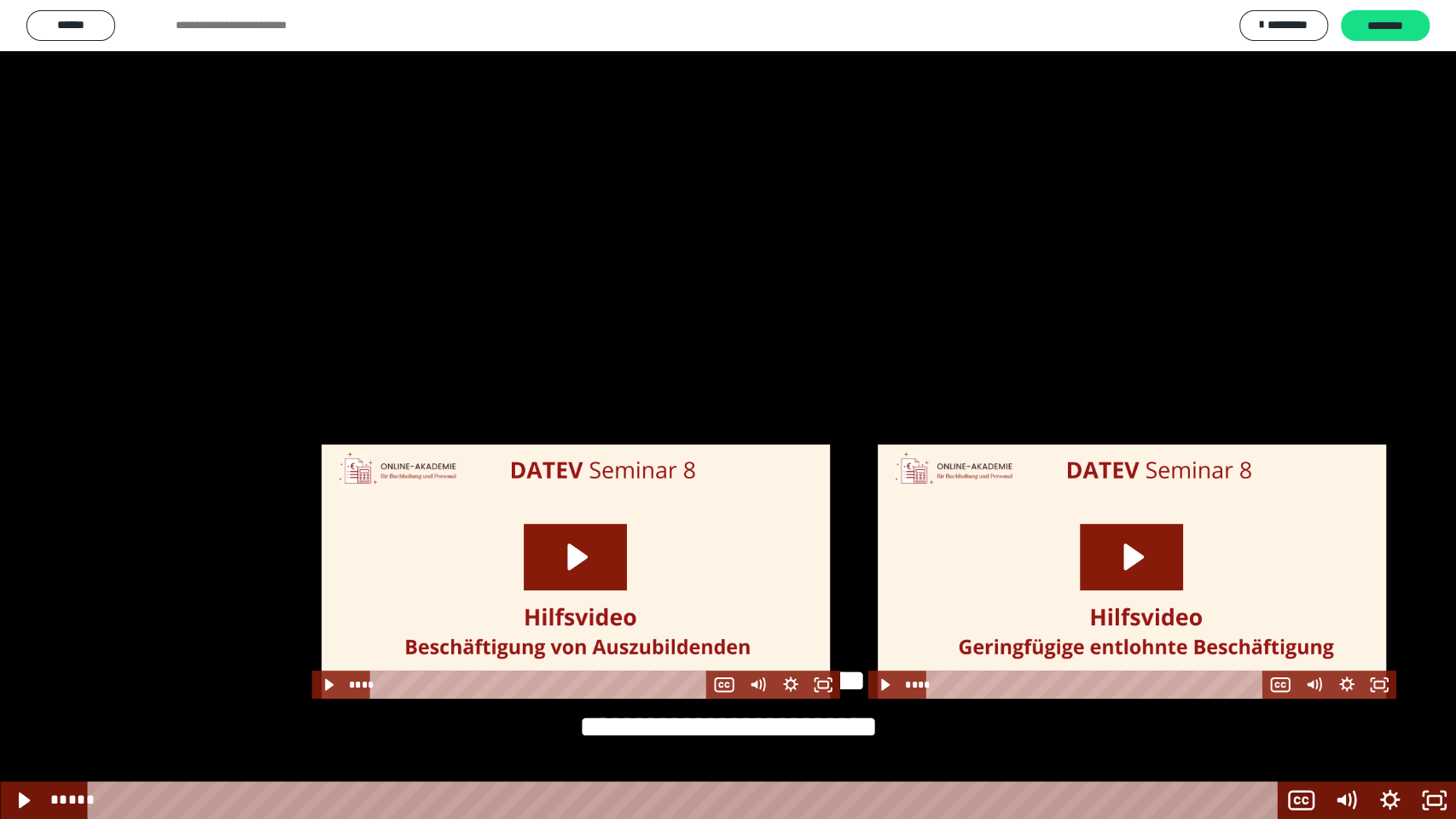 click at bounding box center (728, 410) 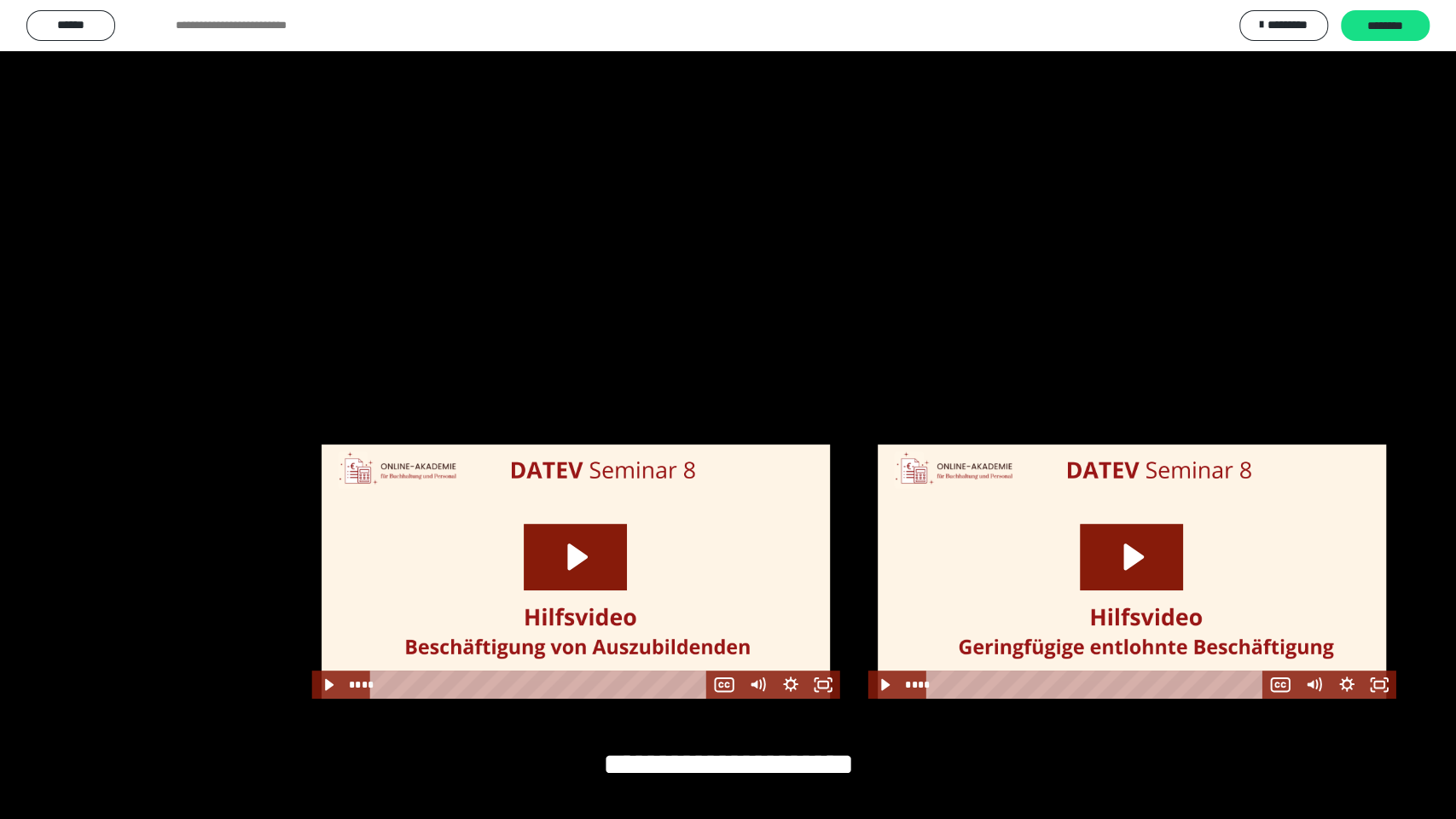 click at bounding box center (728, 410) 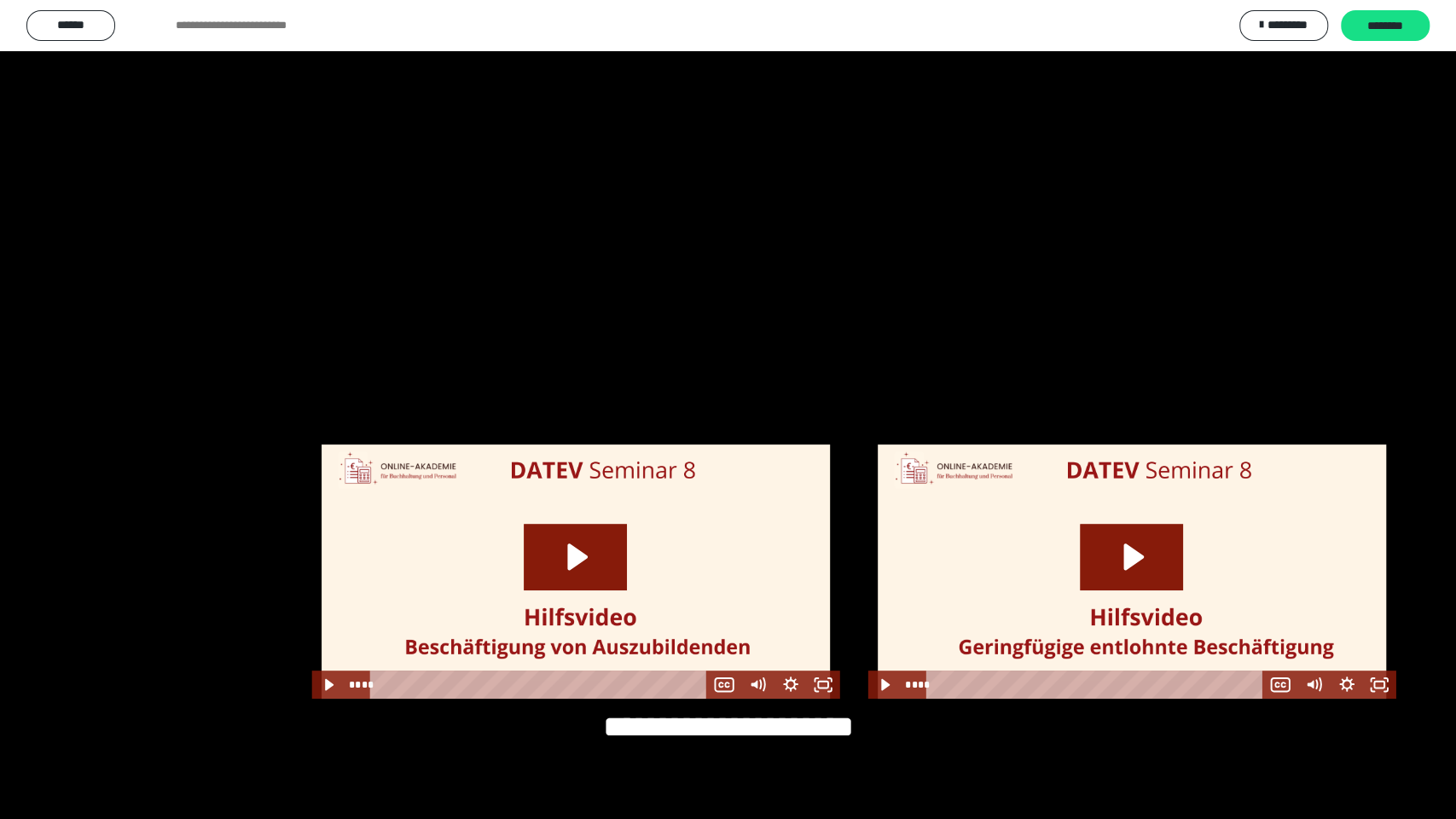 click at bounding box center (728, 410) 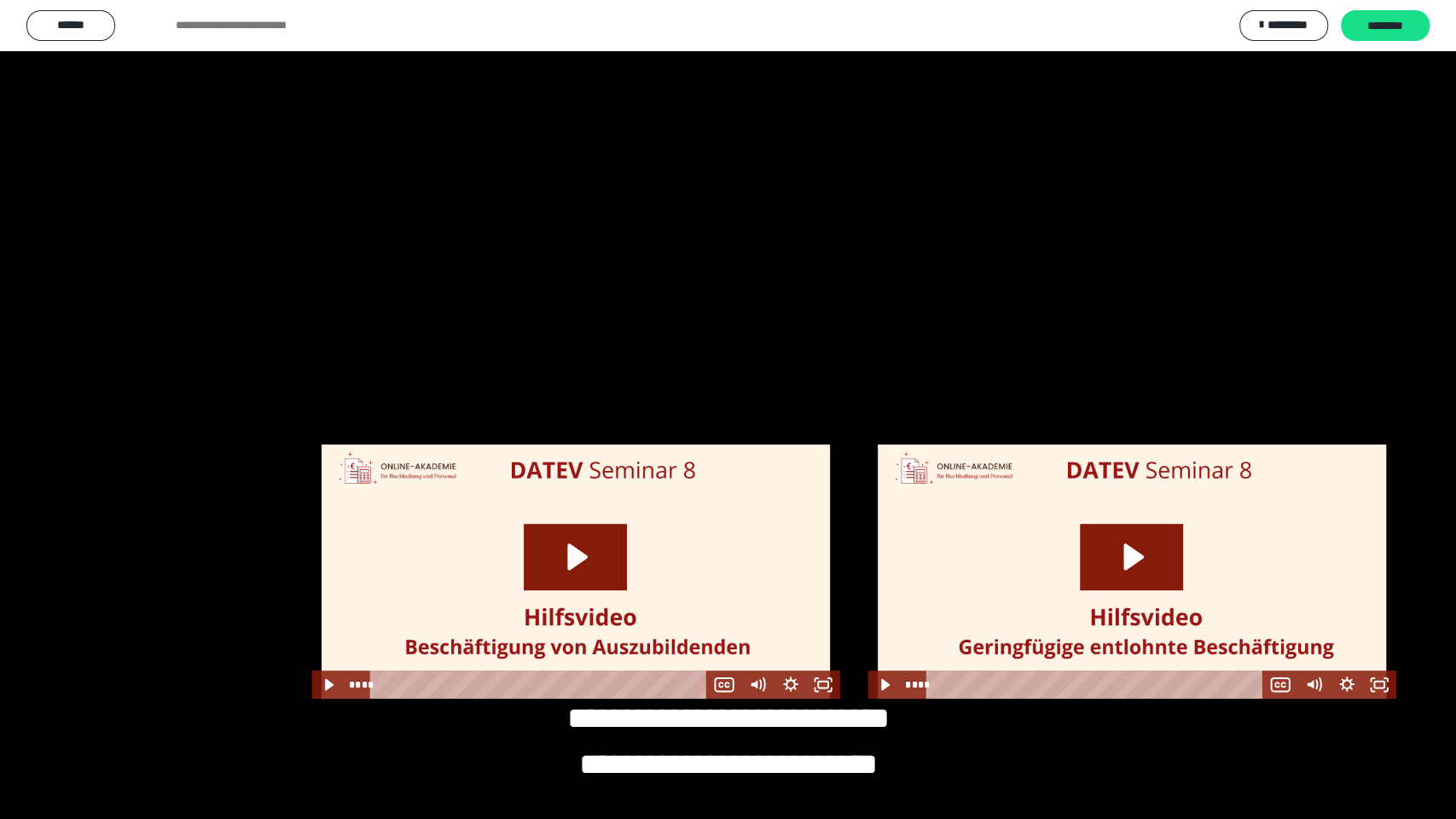 click at bounding box center (728, 410) 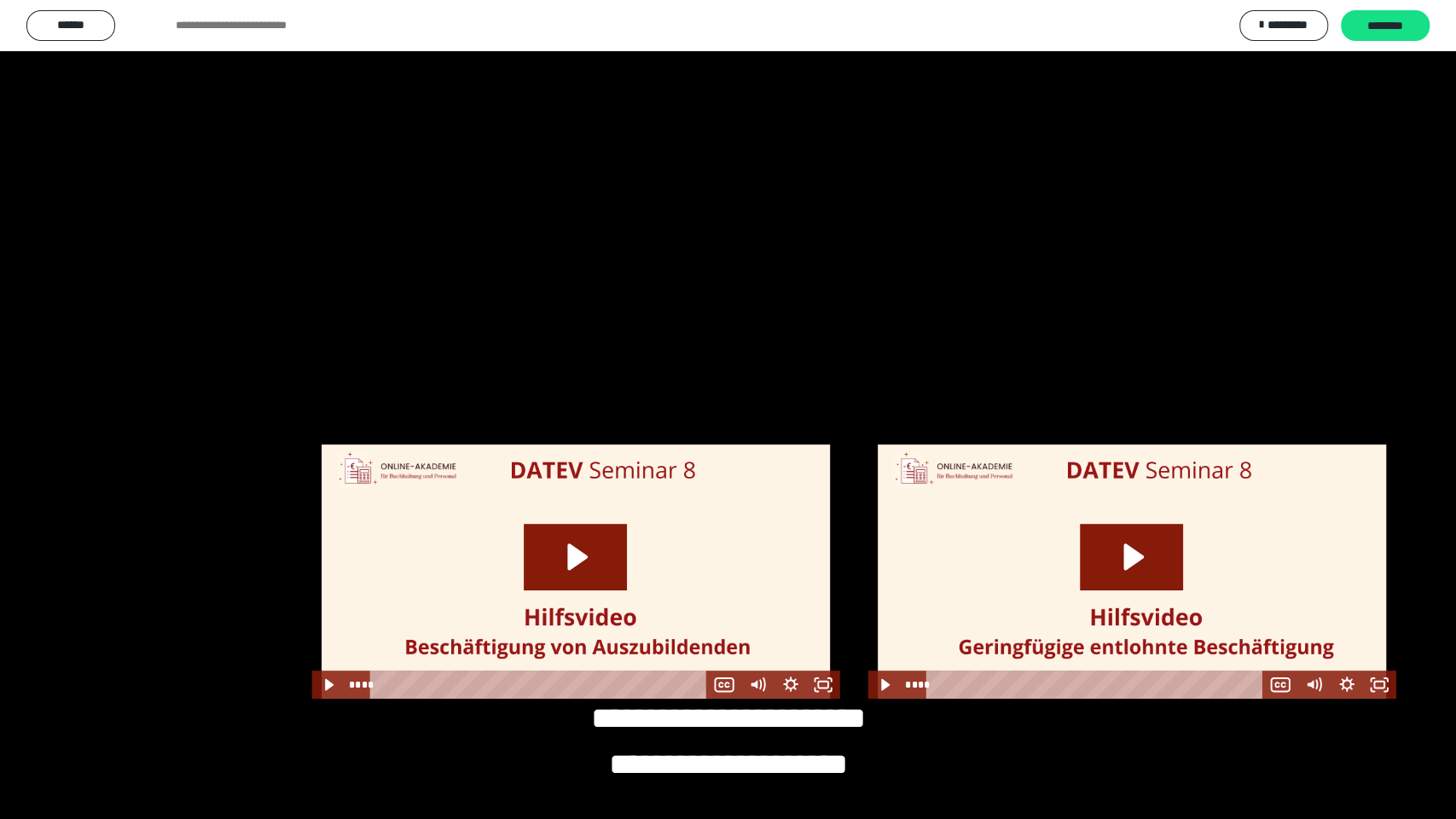 click at bounding box center [728, 410] 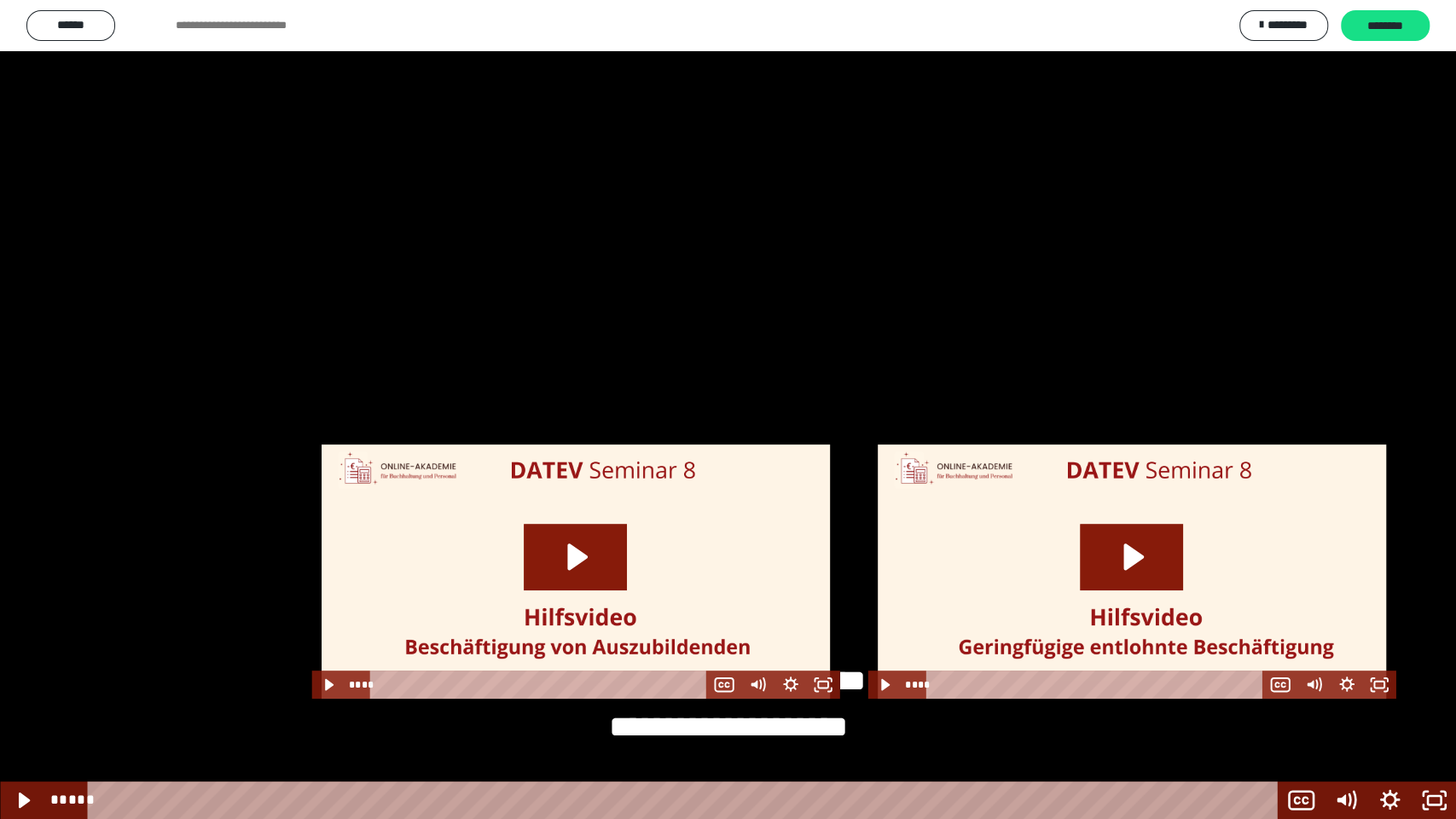 click at bounding box center (728, 410) 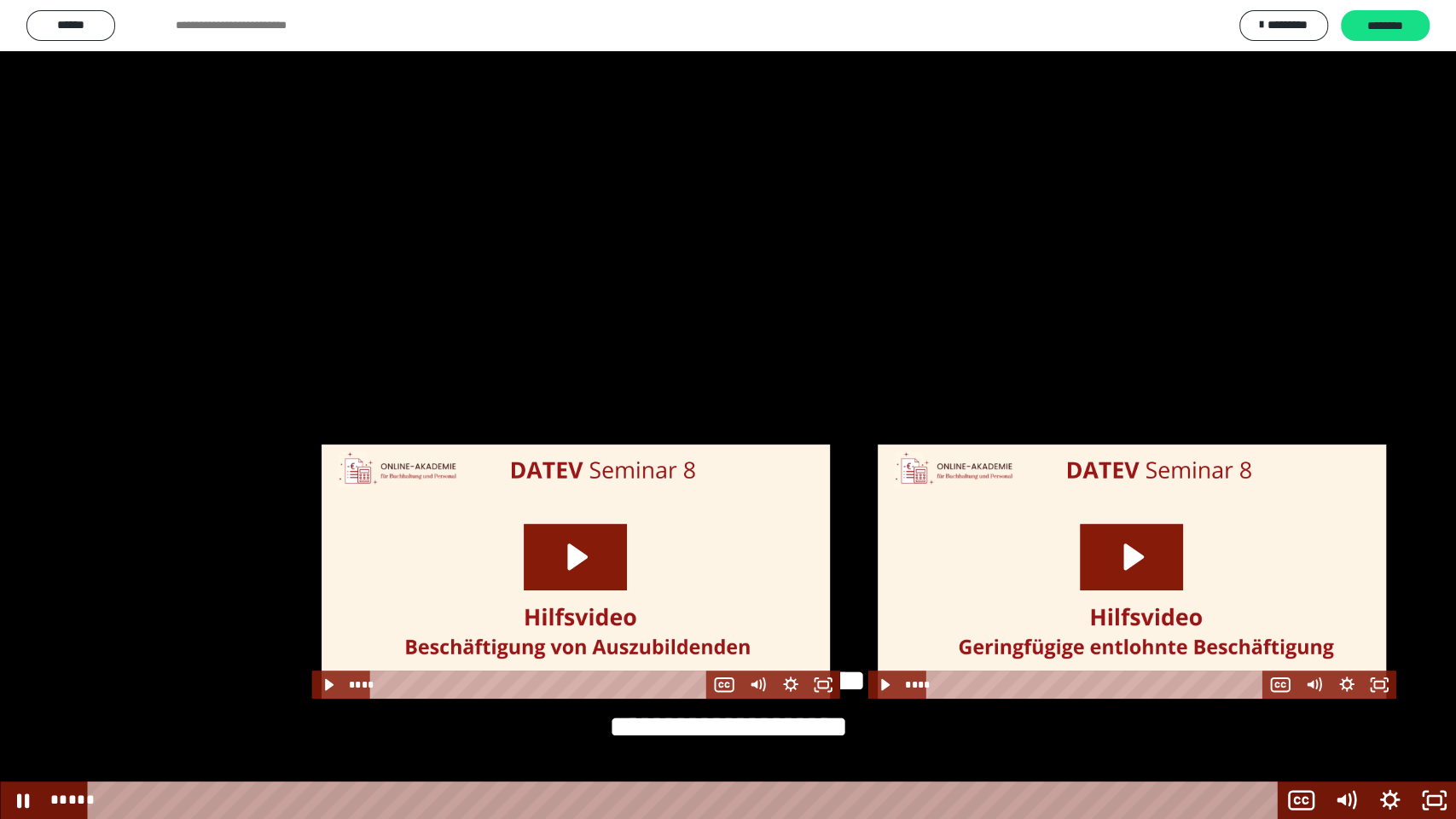 click at bounding box center (728, 410) 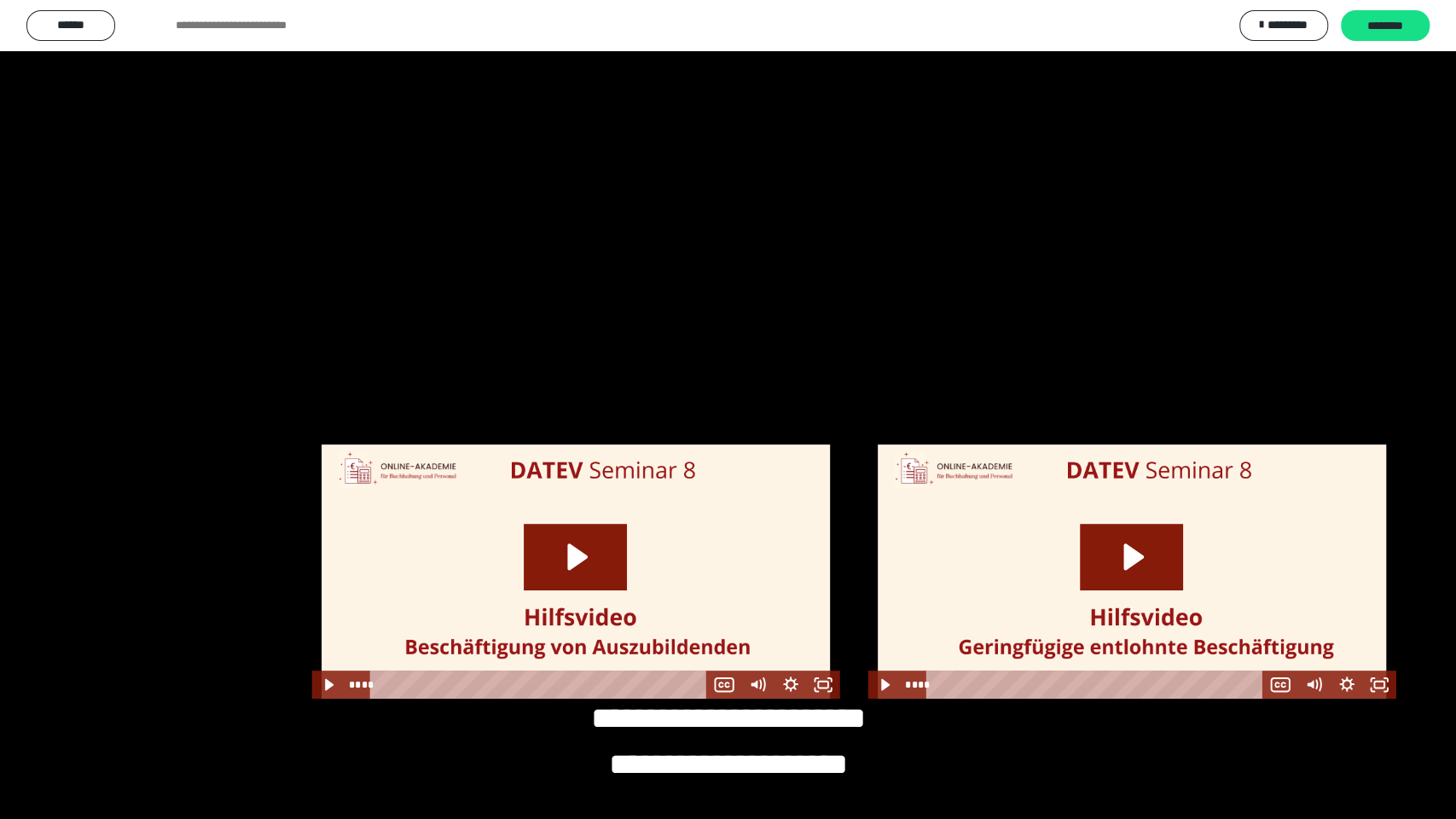 click at bounding box center [728, 410] 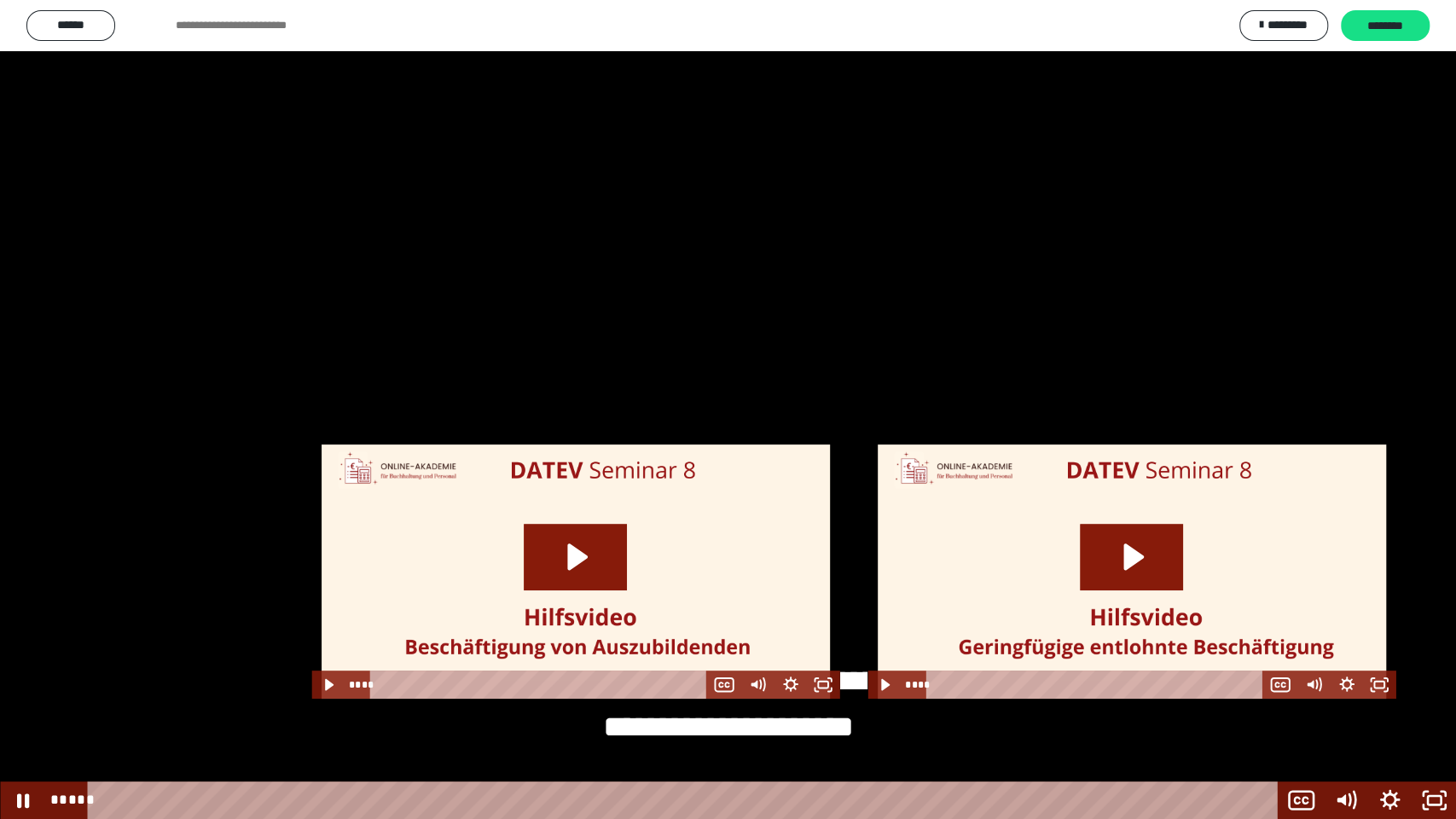 click at bounding box center (728, 410) 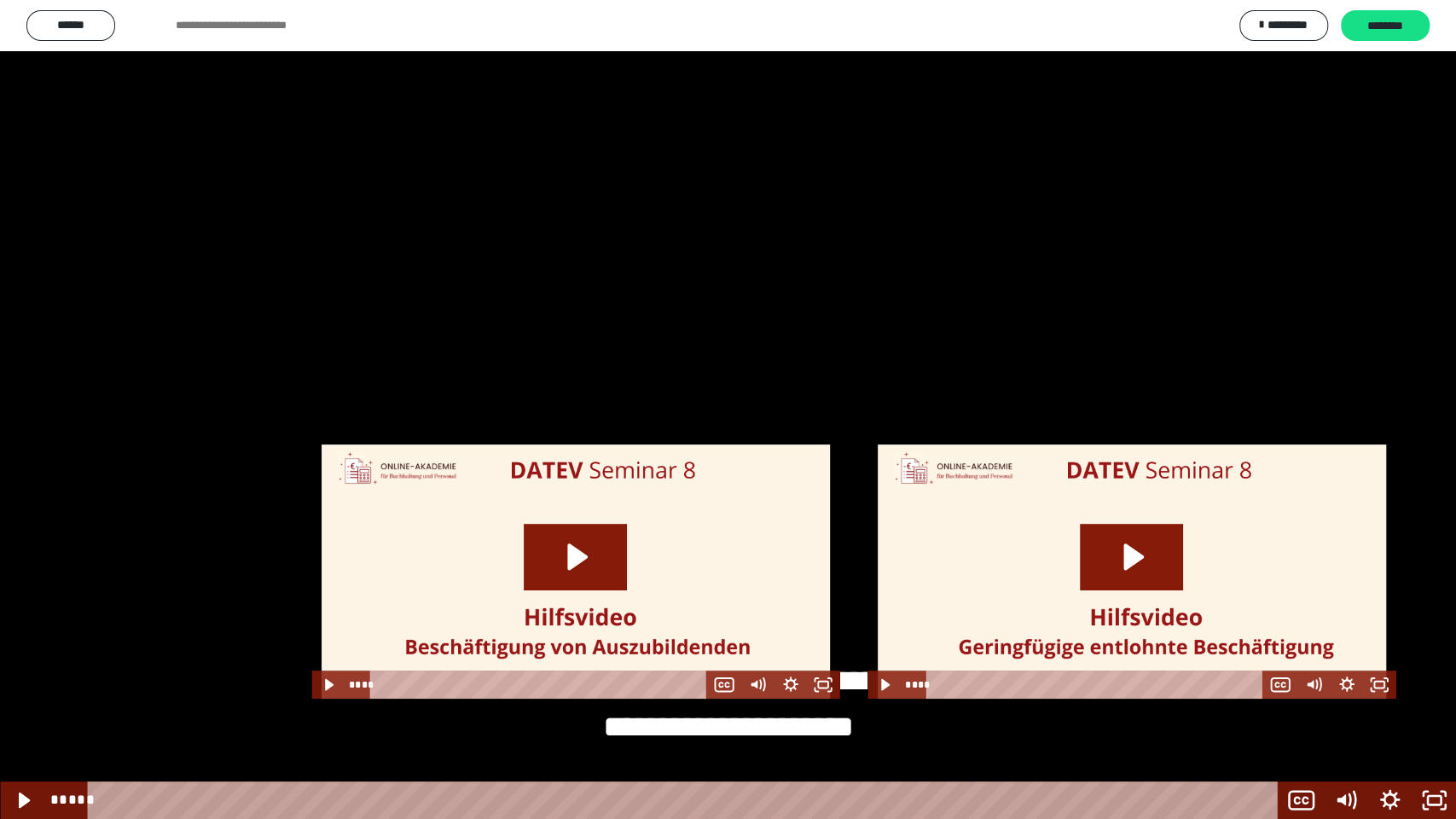 click at bounding box center [728, 410] 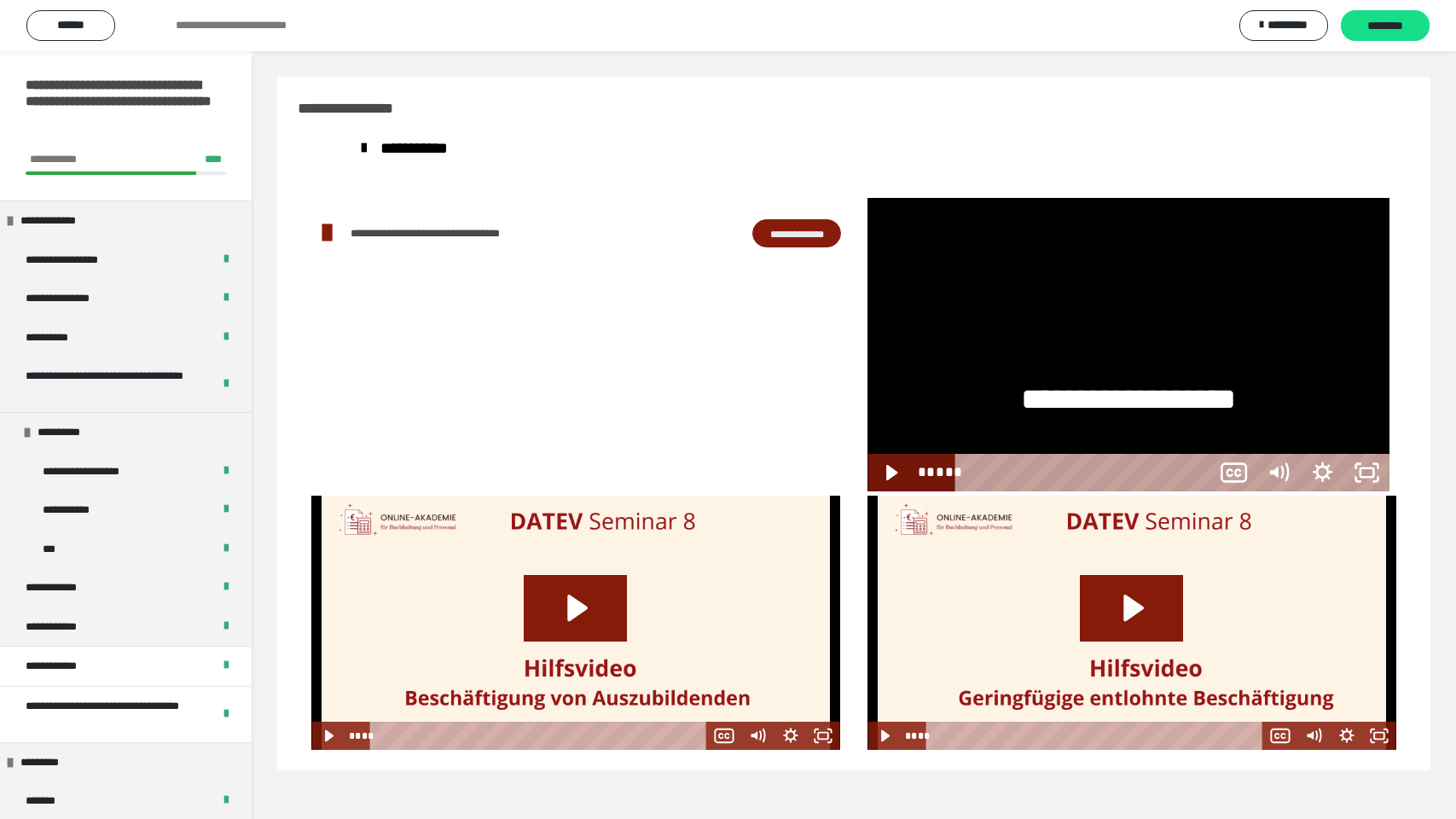 scroll, scrollTop: 51, scrollLeft: 0, axis: vertical 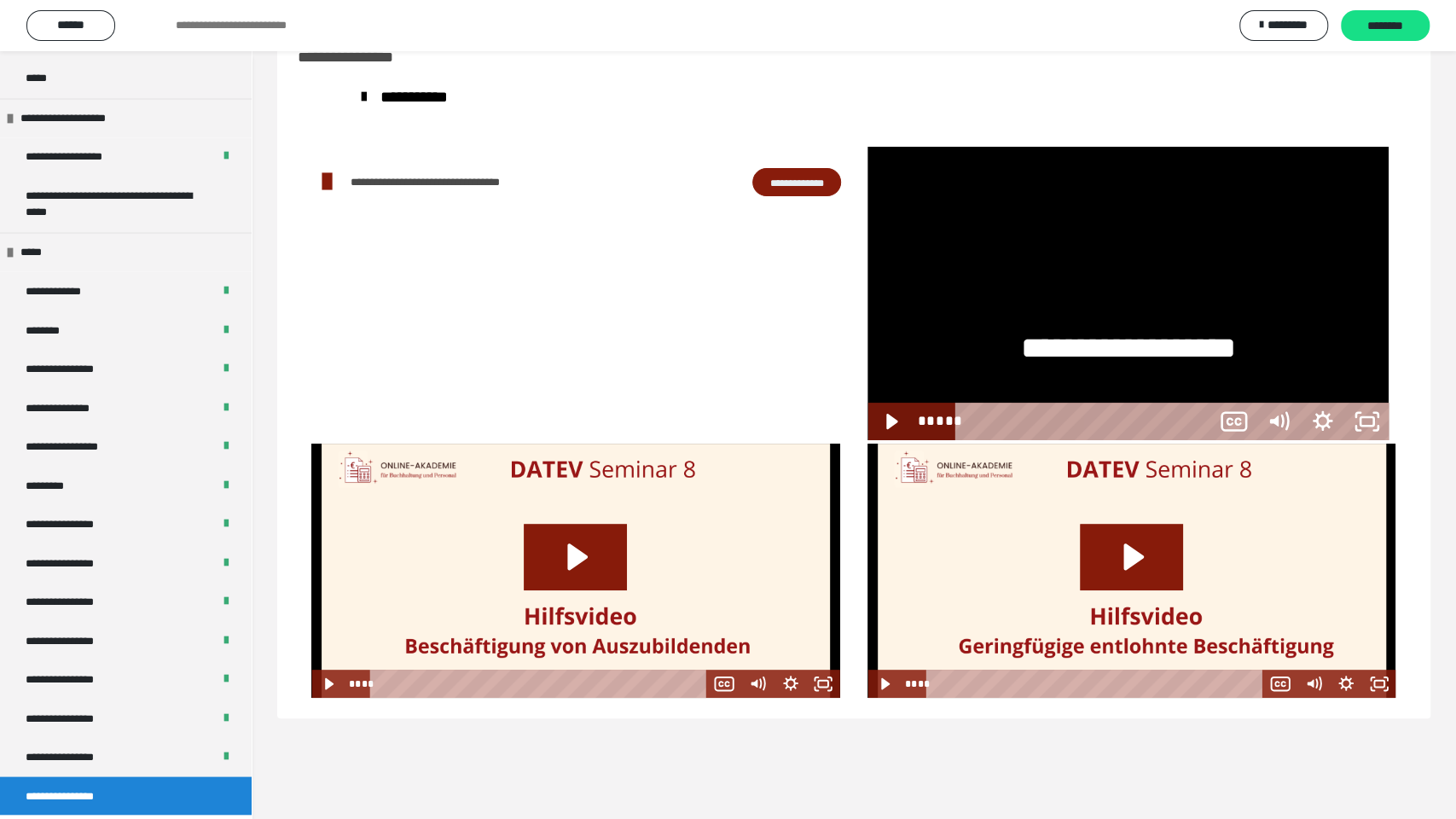 click at bounding box center (1128, 293) 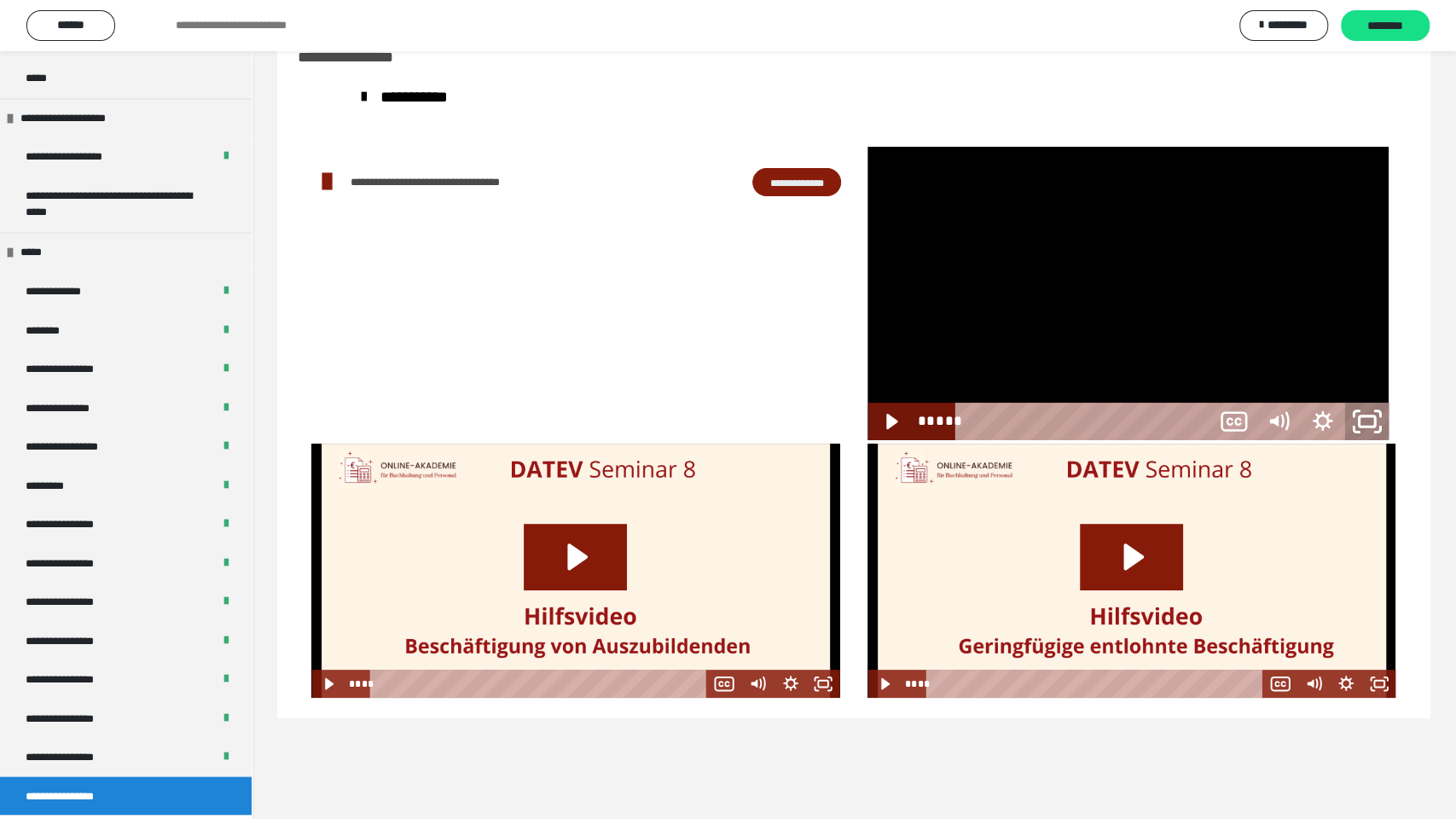 click 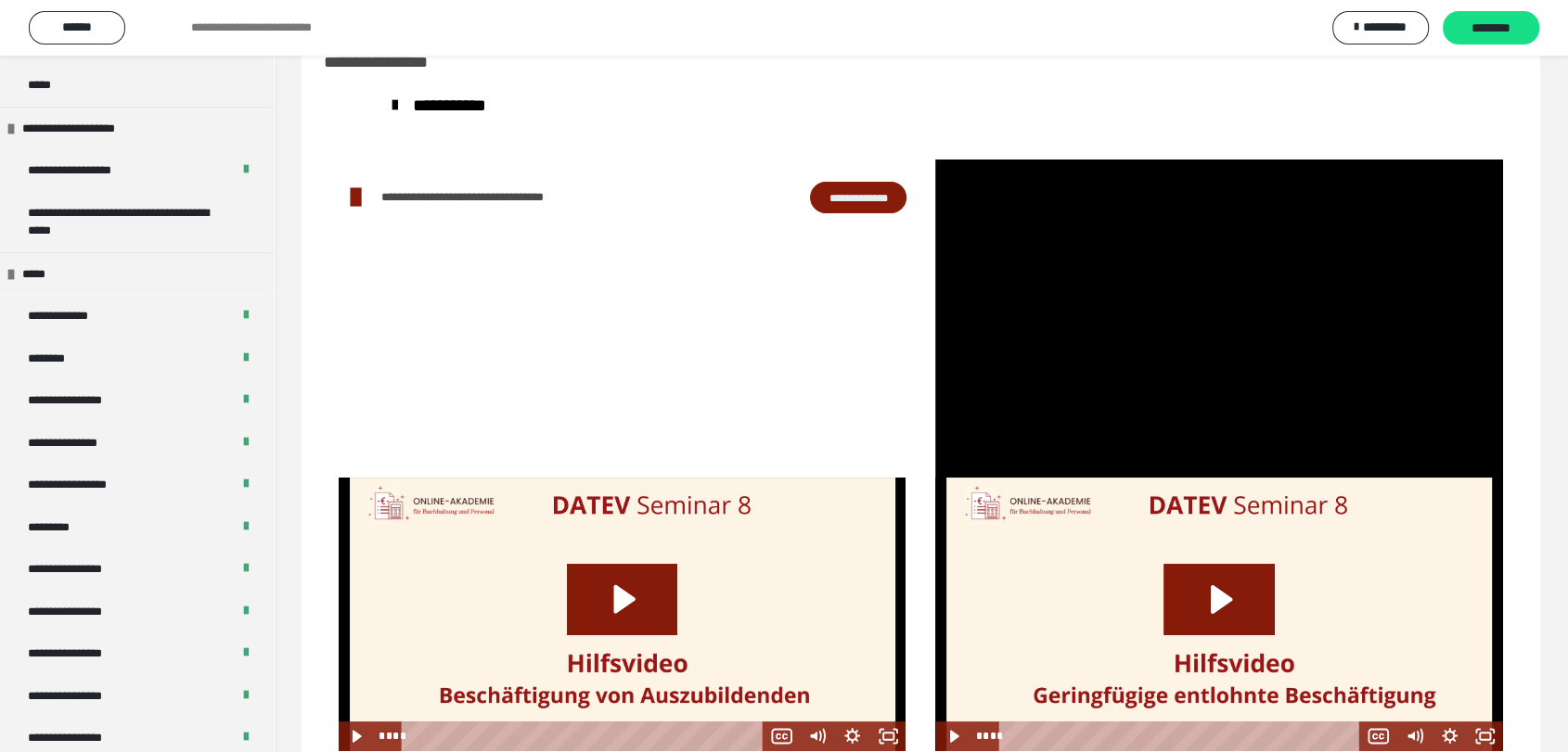 scroll, scrollTop: 2265, scrollLeft: 0, axis: vertical 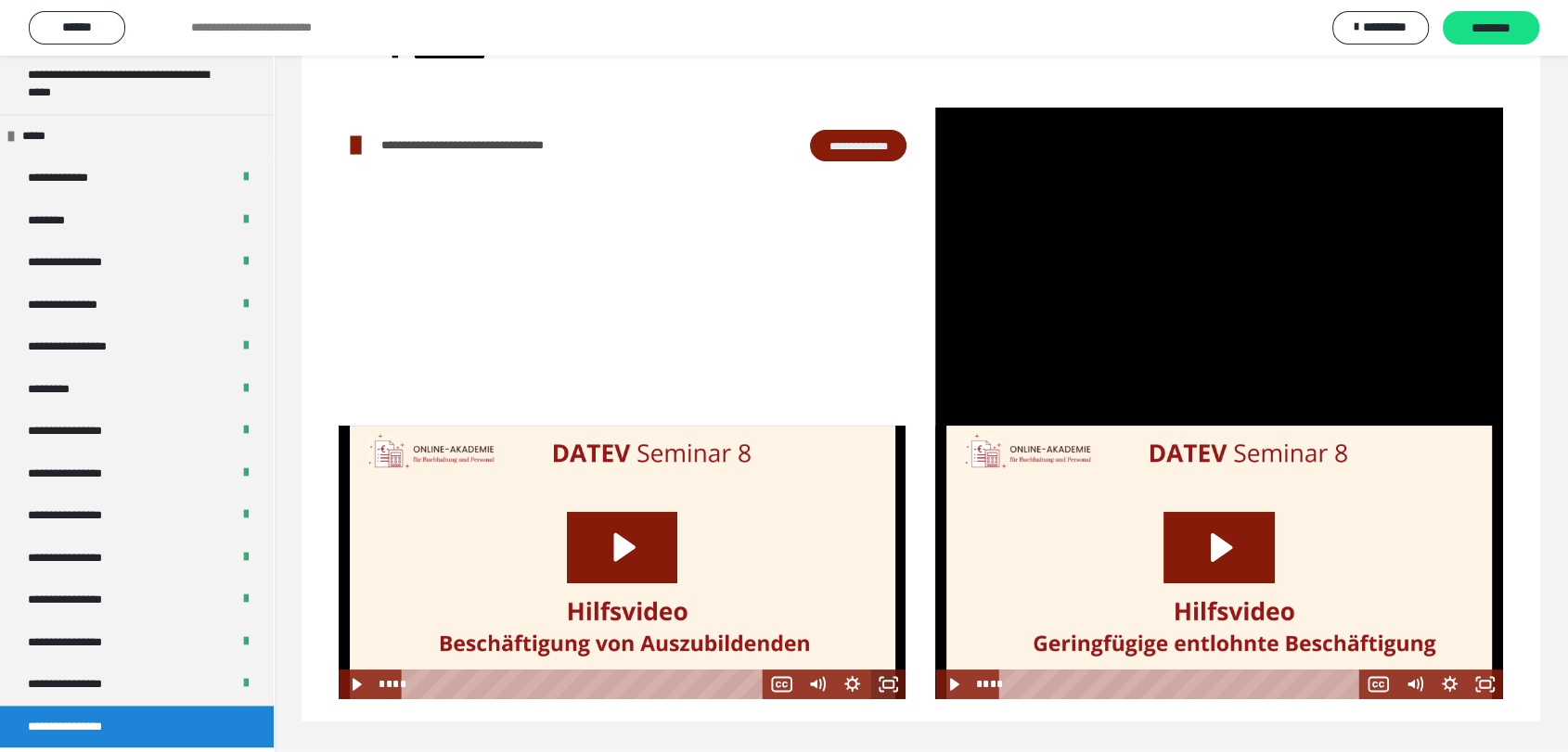 drag, startPoint x: 884, startPoint y: 685, endPoint x: 884, endPoint y: 775, distance: 90 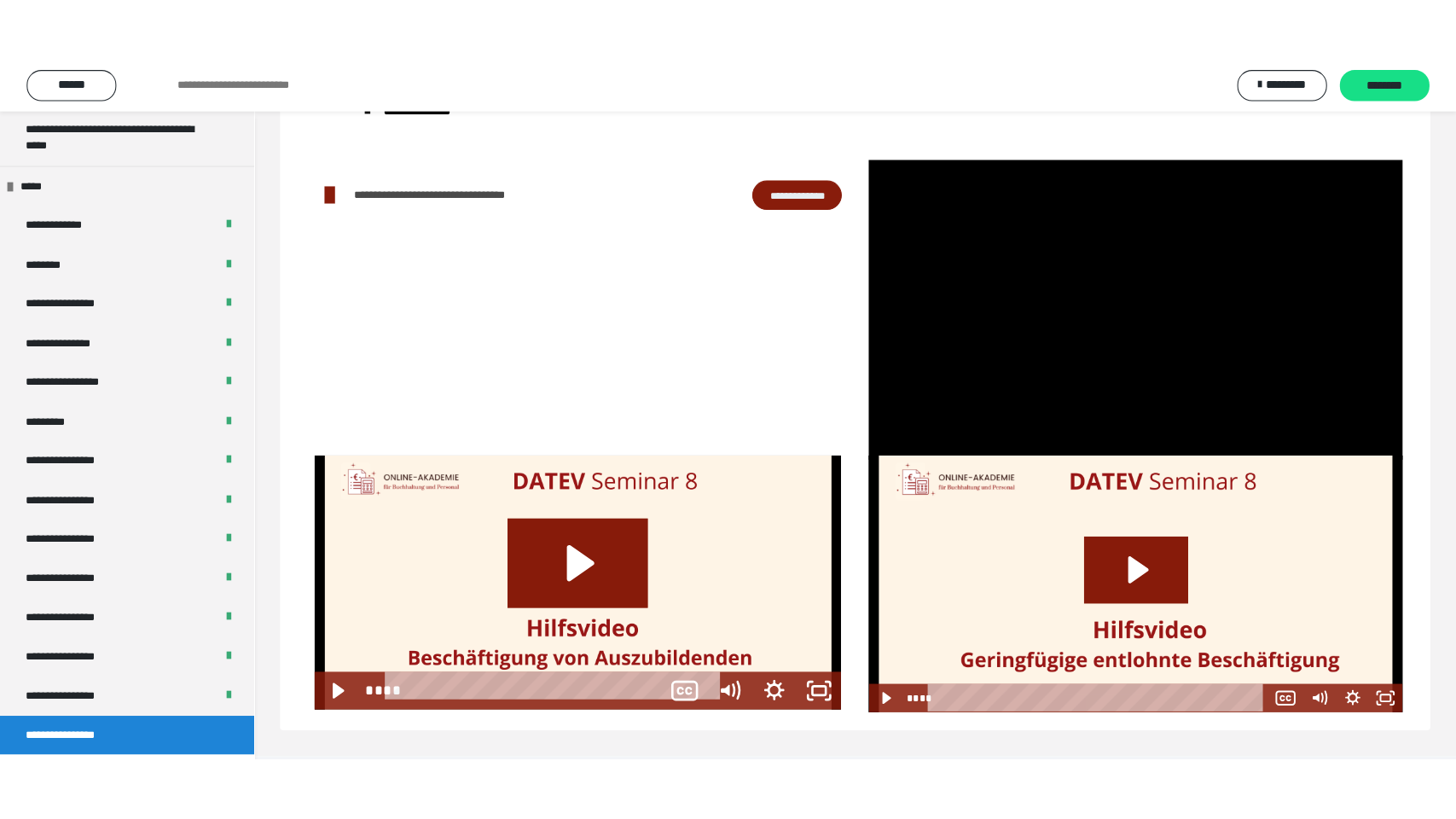 scroll, scrollTop: 51, scrollLeft: 0, axis: vertical 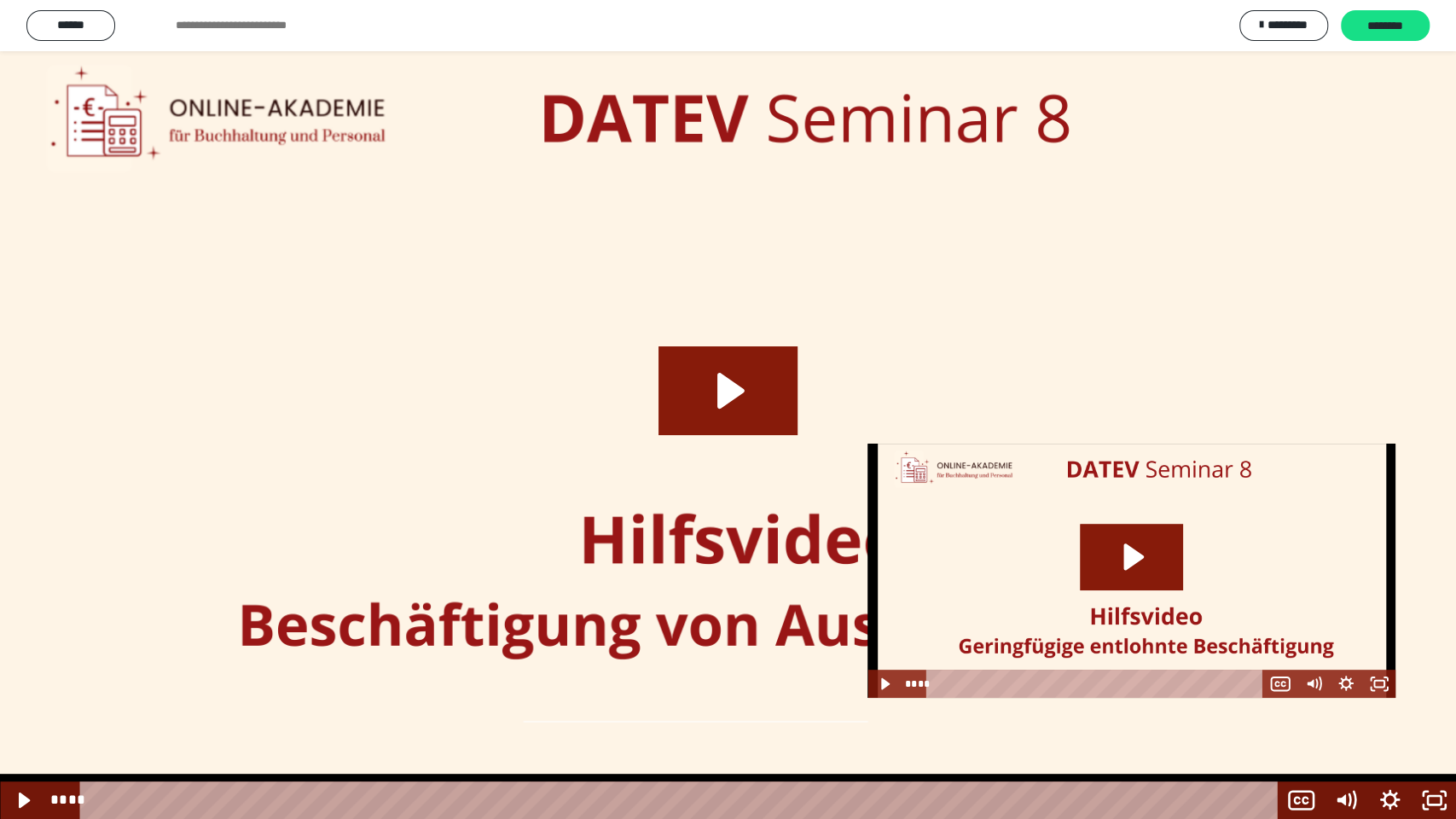 click at bounding box center (728, 410) 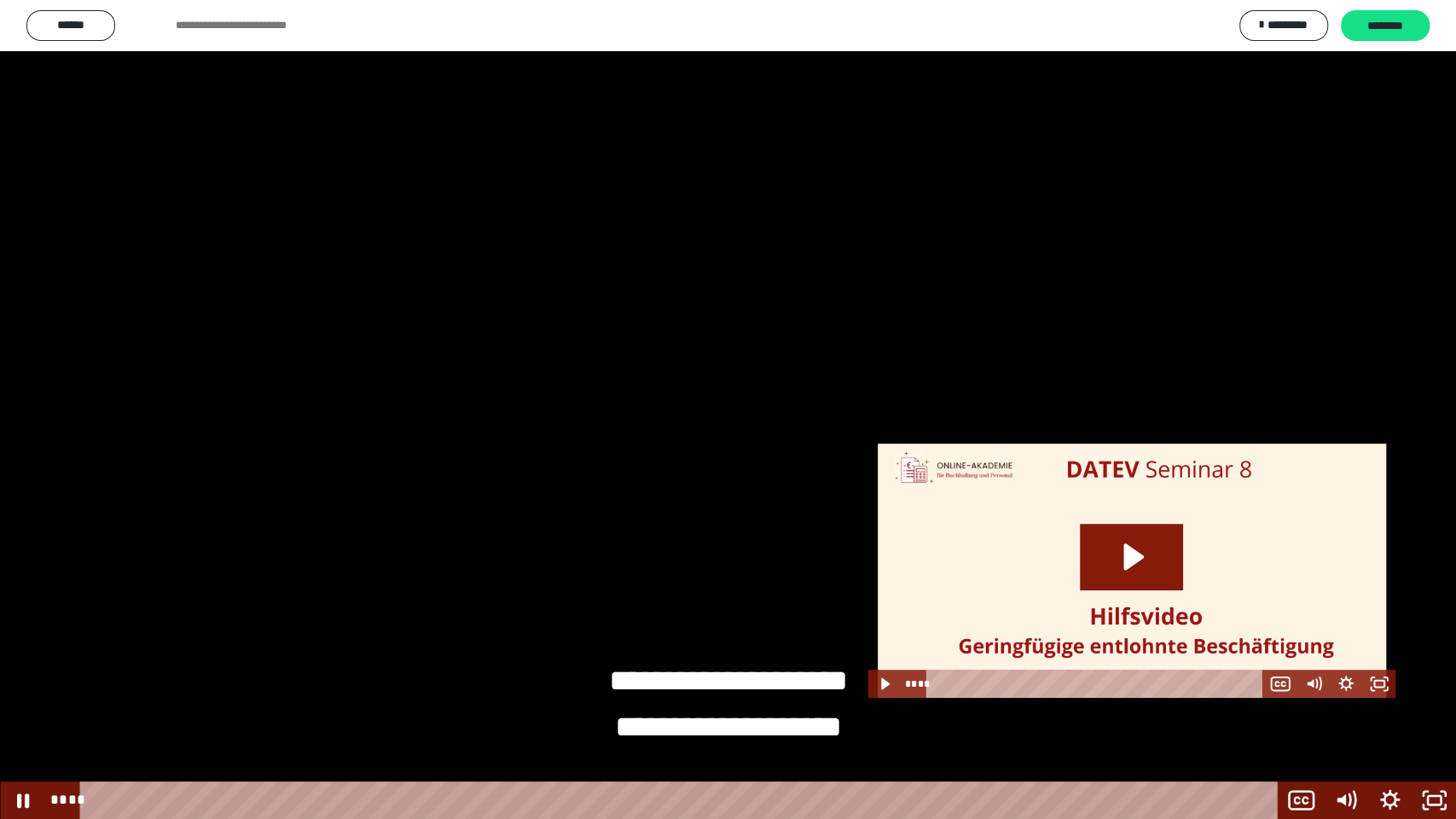 click at bounding box center (728, 410) 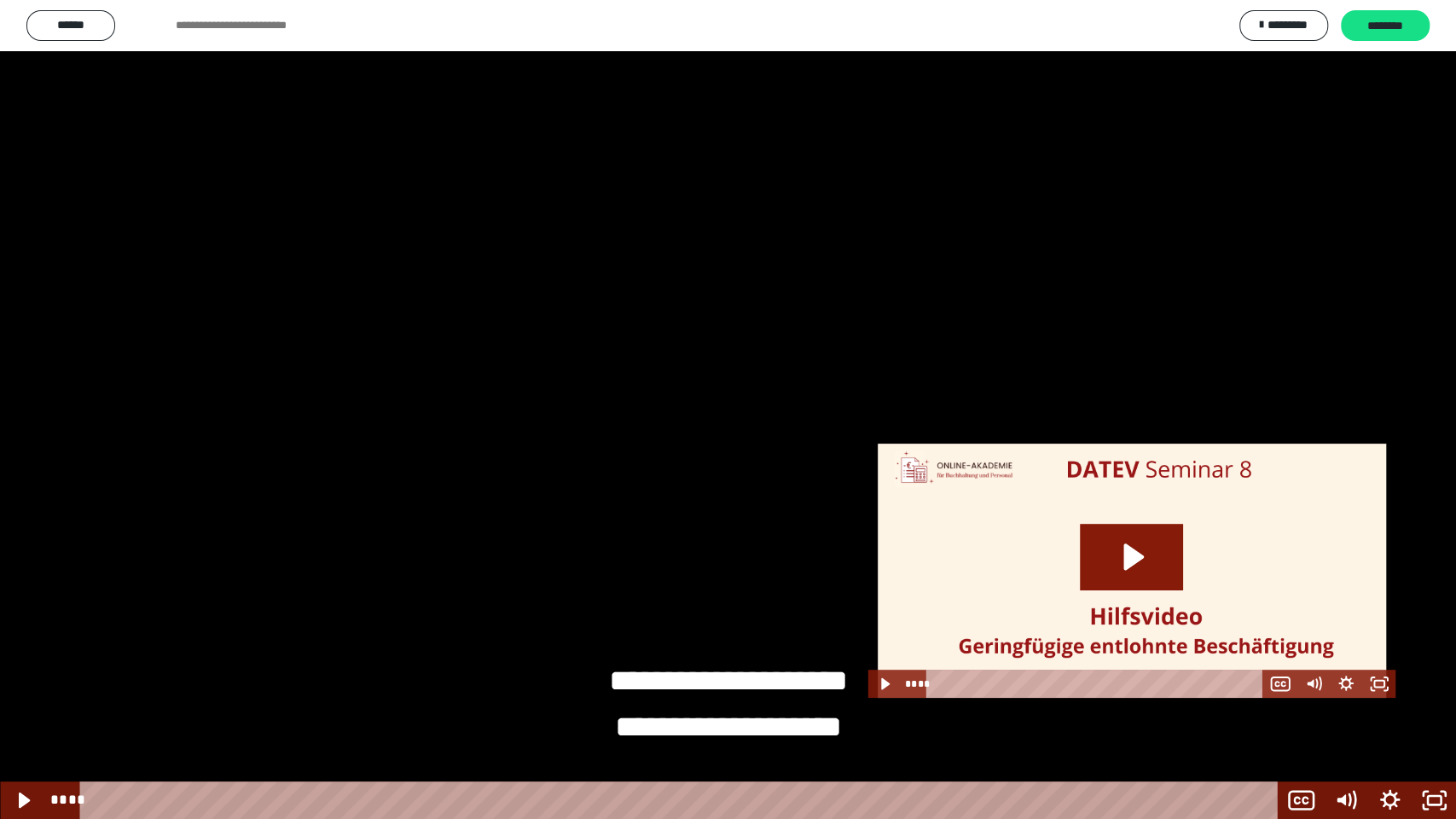 click at bounding box center [728, 410] 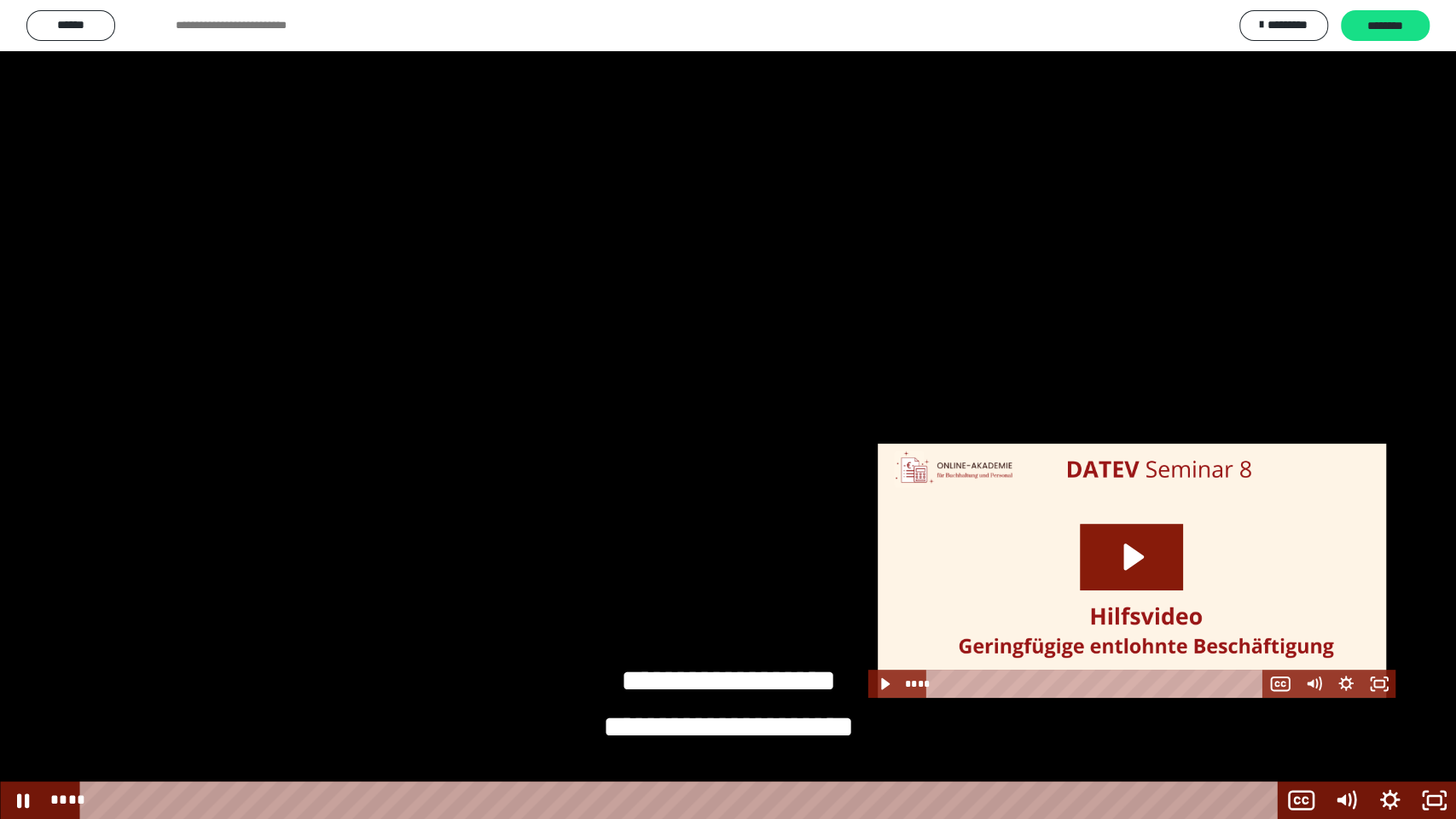 click at bounding box center (728, 410) 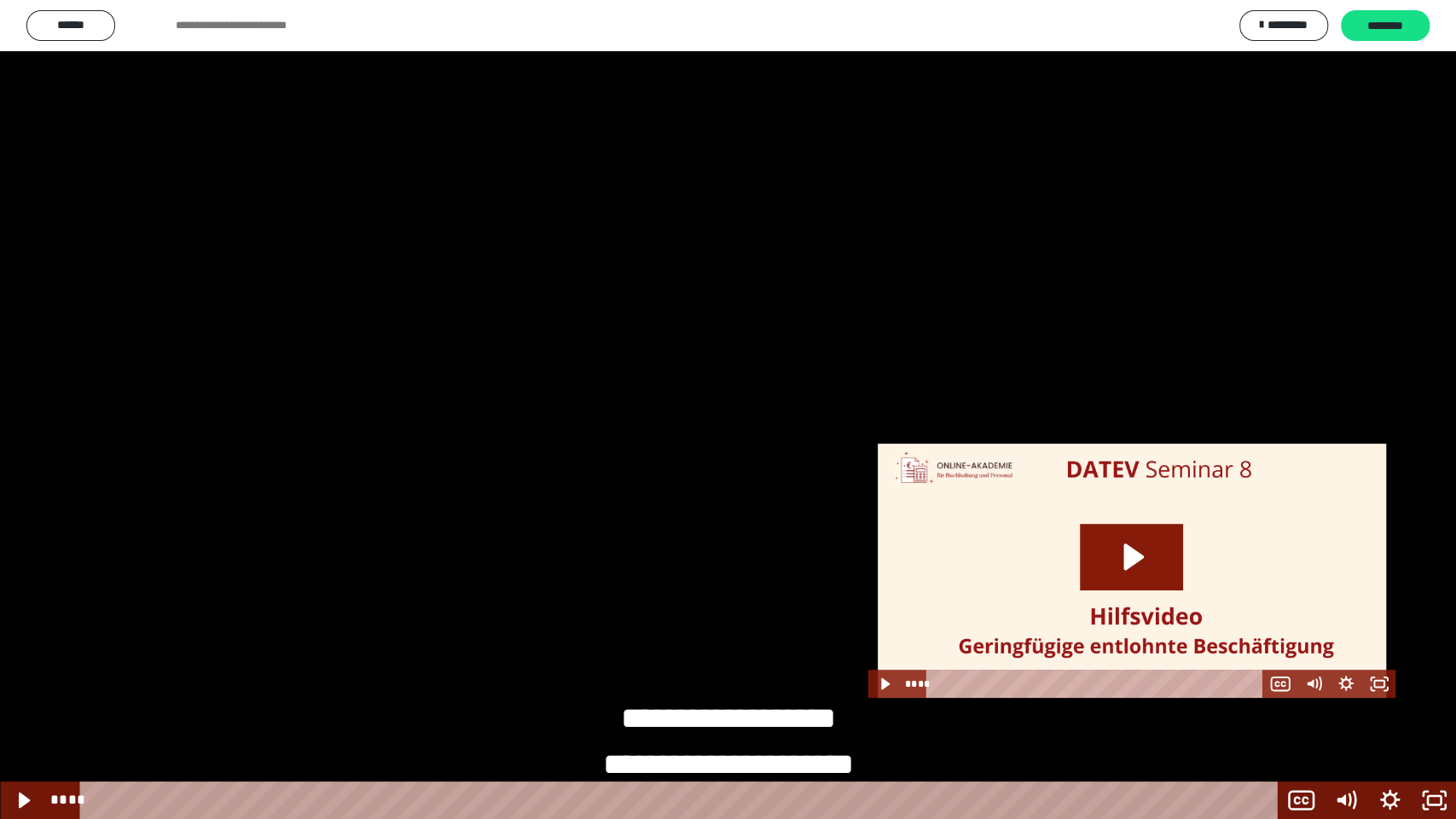 click at bounding box center [728, 410] 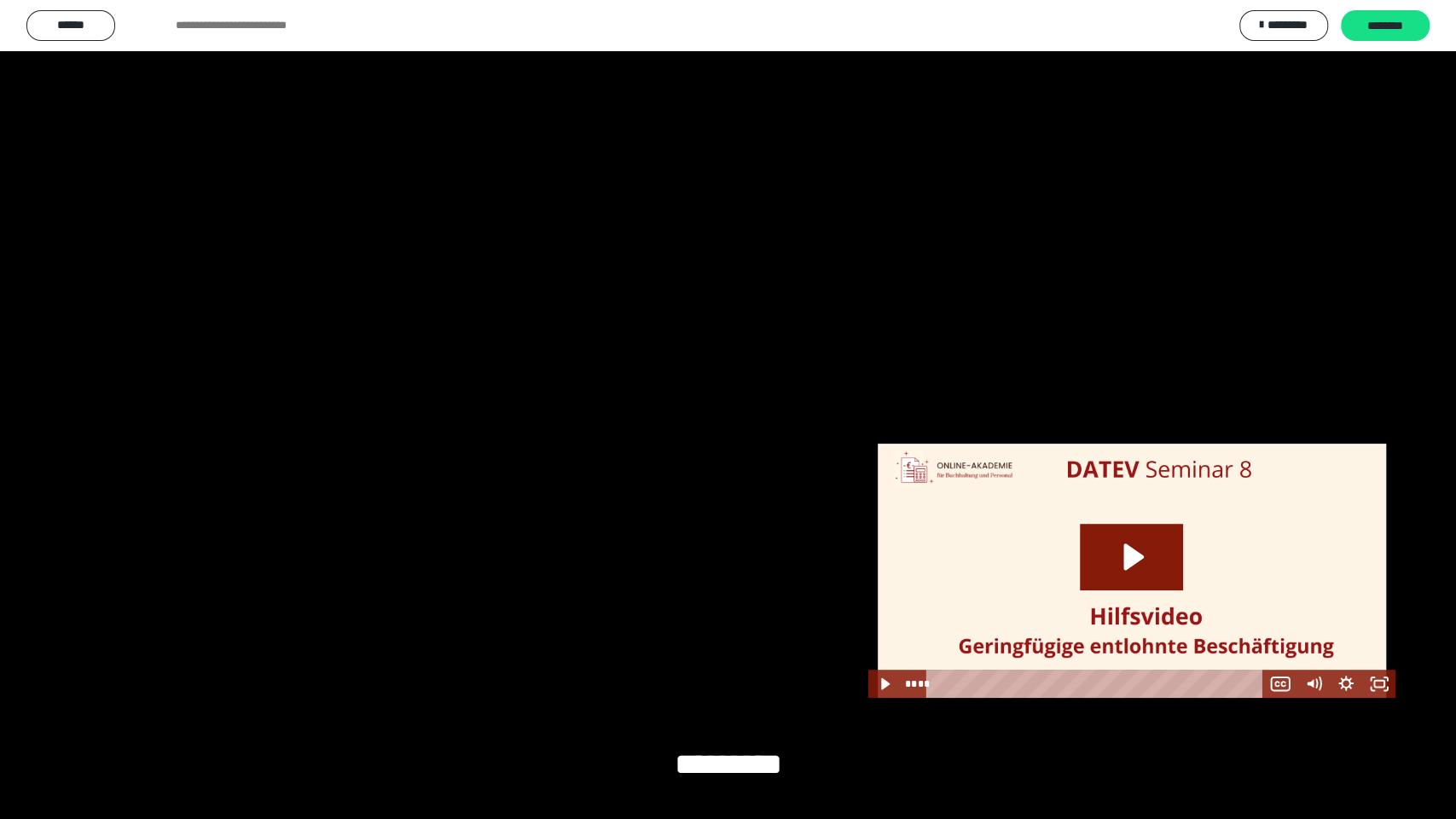 click at bounding box center [728, 410] 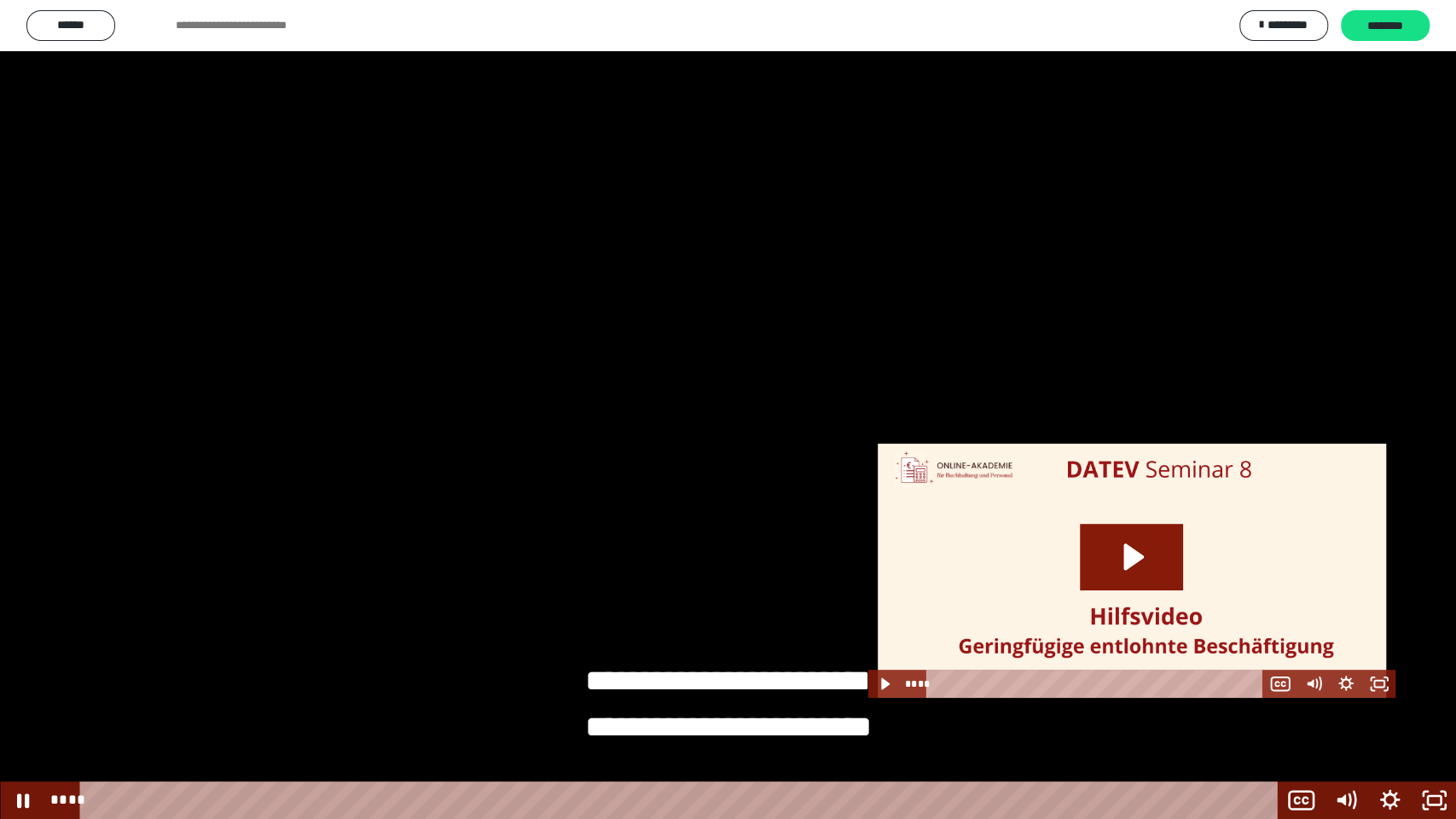 click at bounding box center [728, 410] 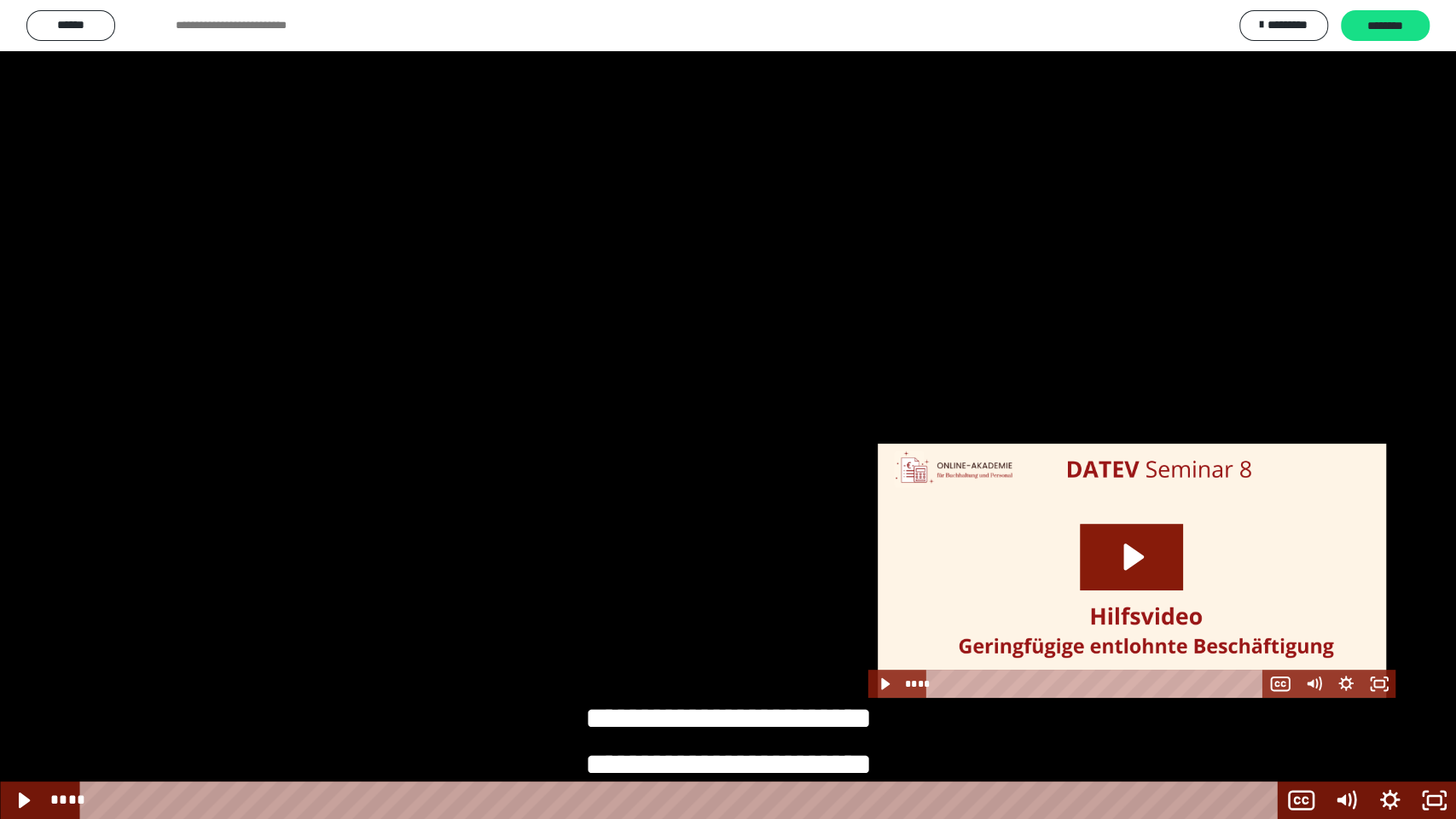 click at bounding box center [728, 410] 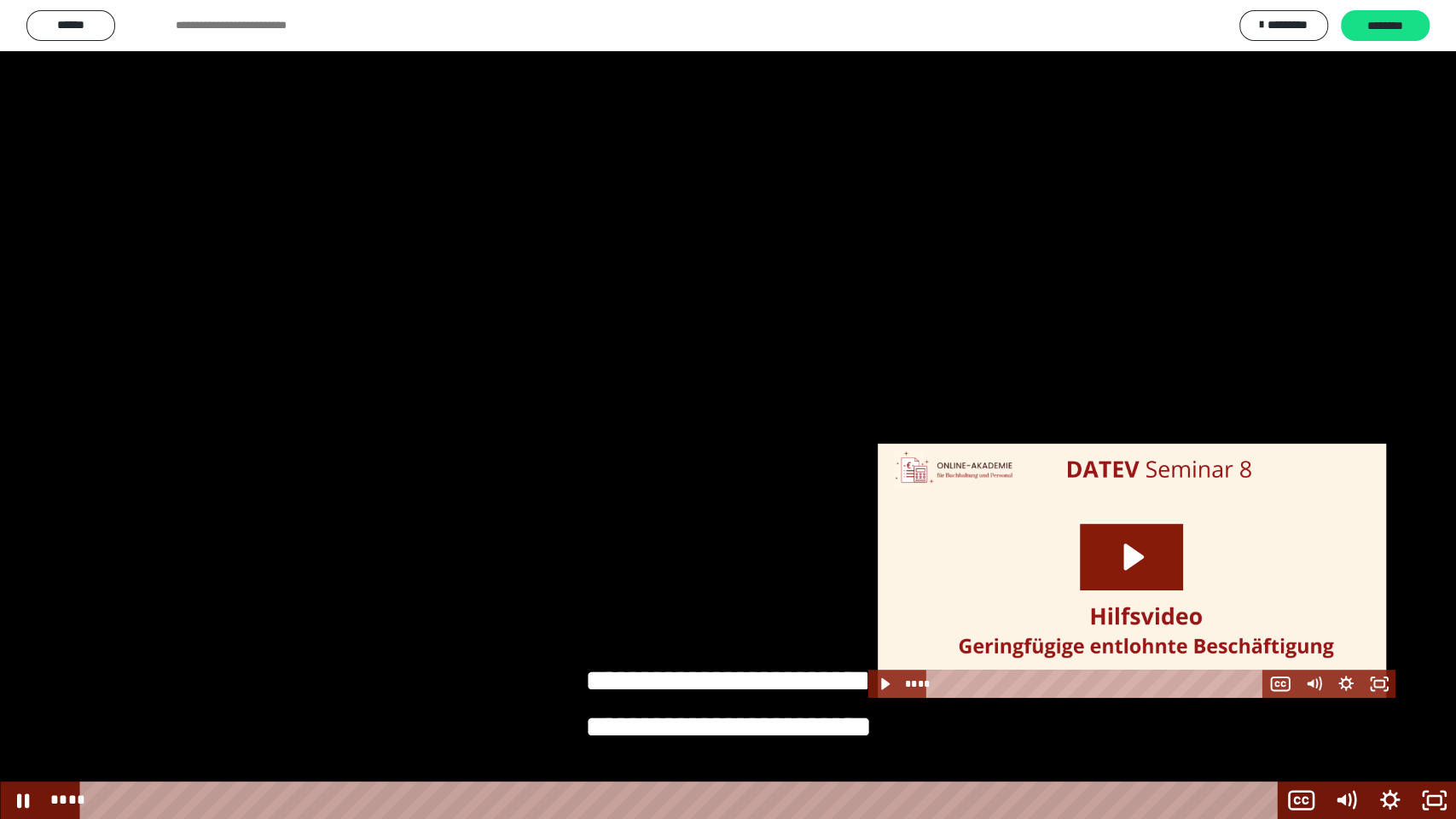click at bounding box center [728, 410] 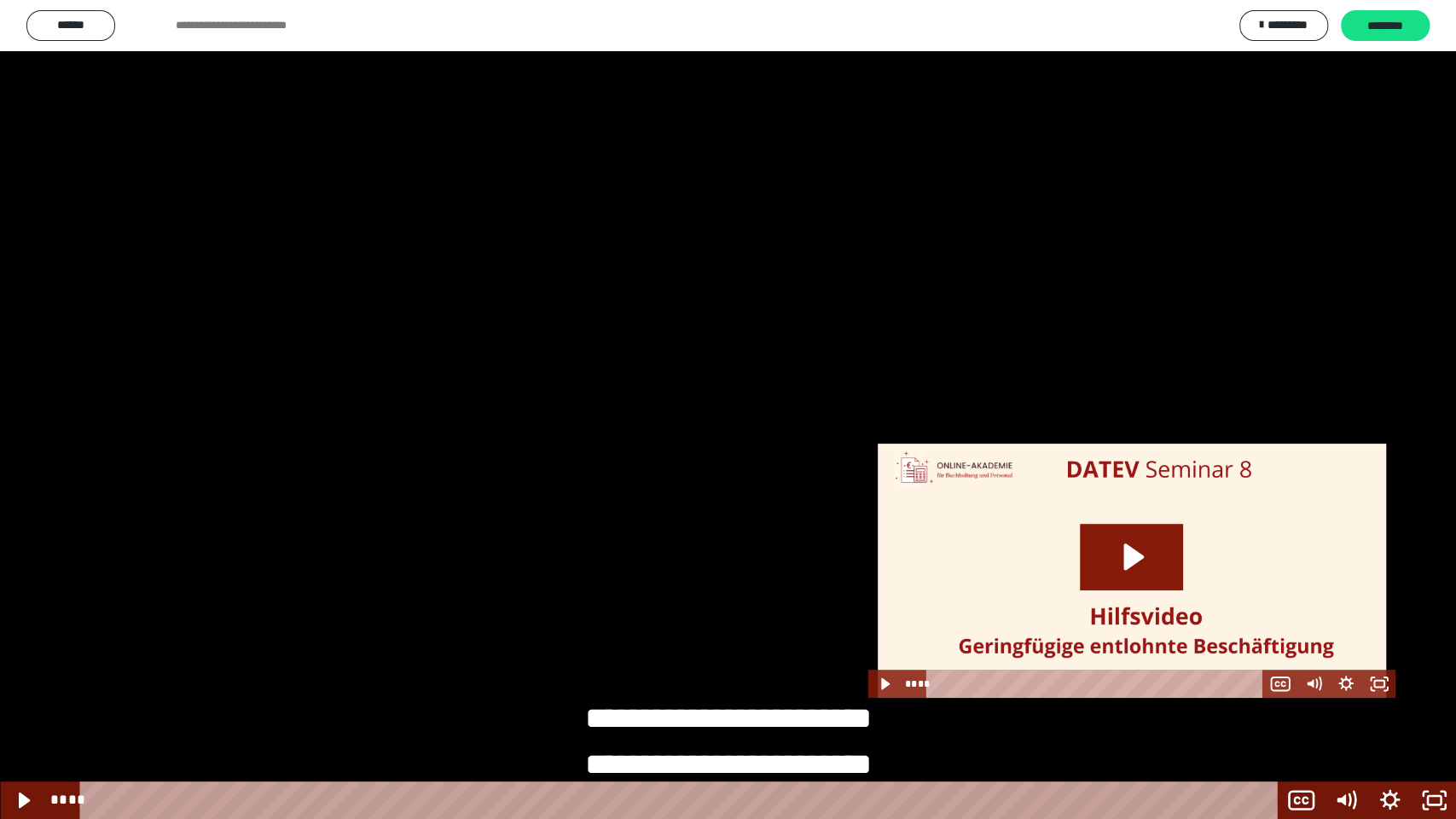 click at bounding box center [728, 410] 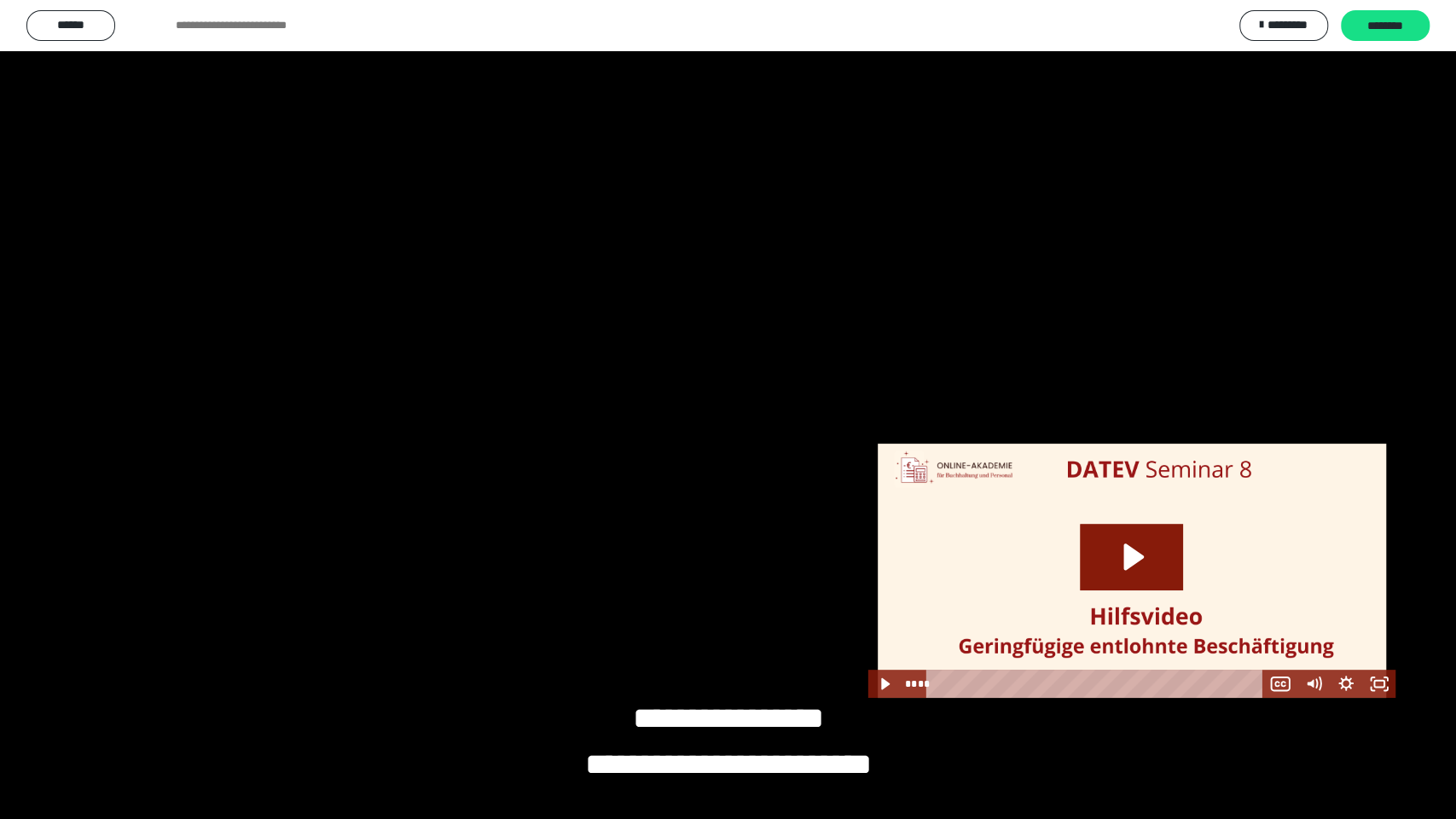 click at bounding box center (728, 410) 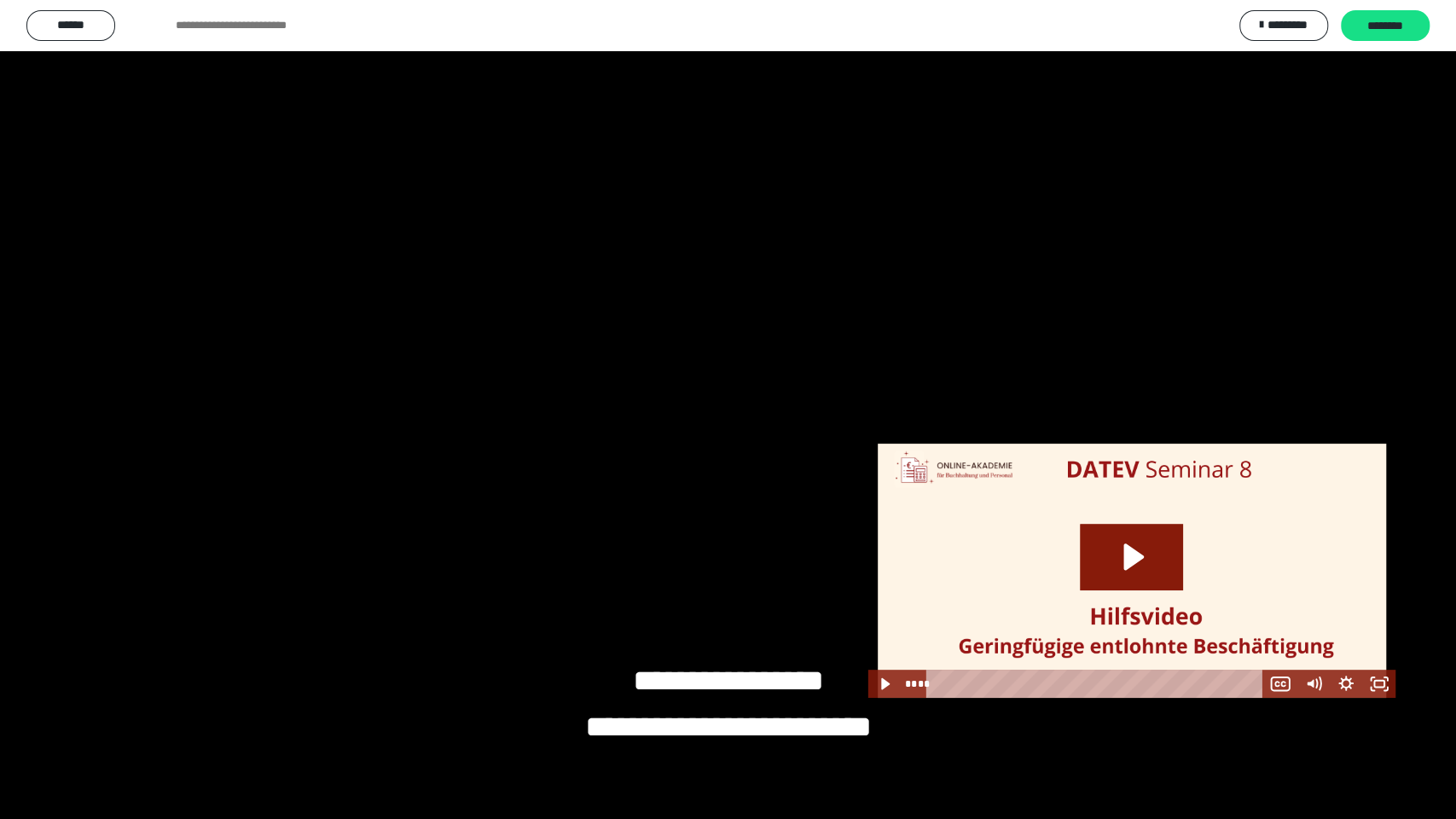 click at bounding box center (728, 410) 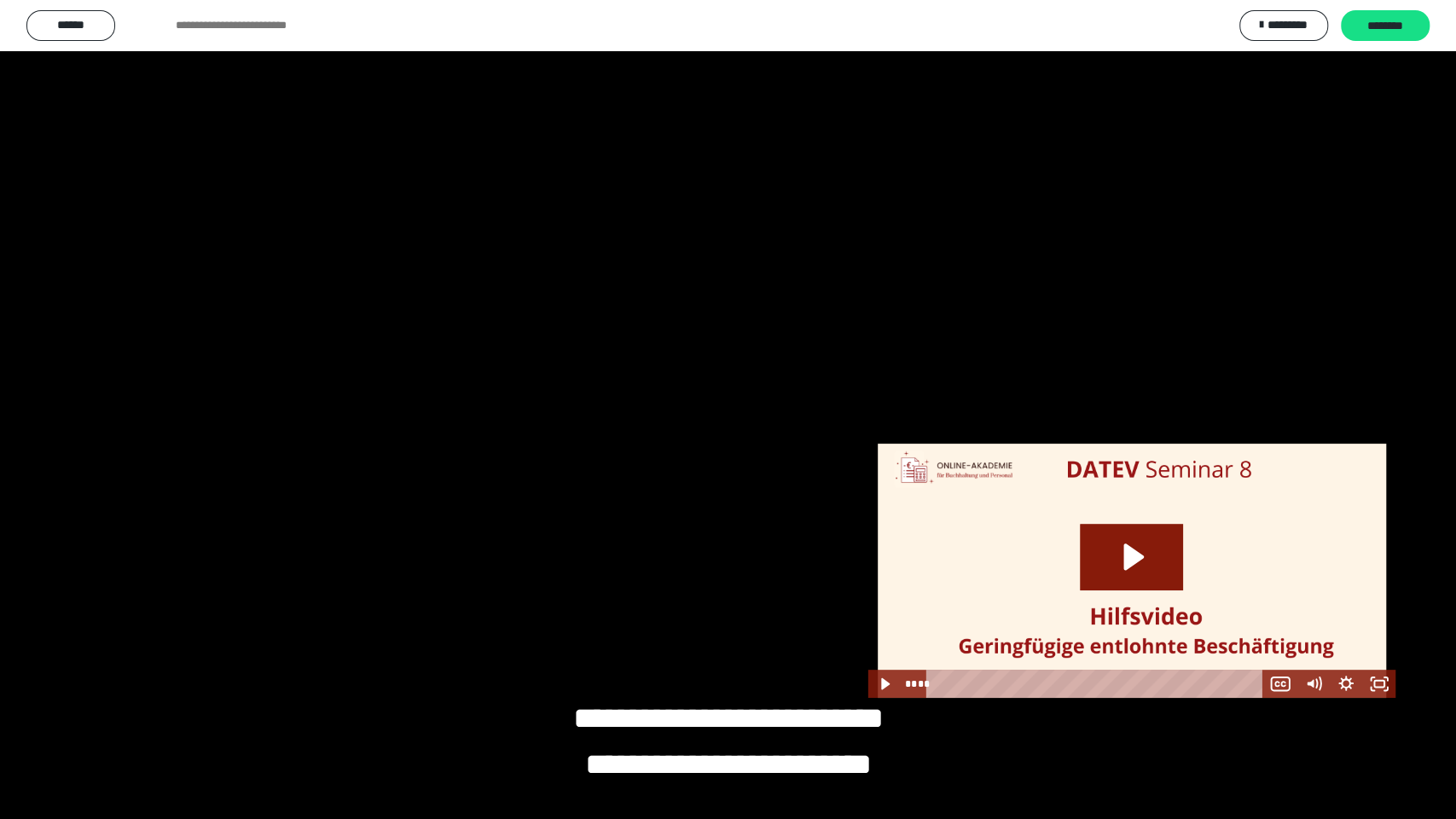 click at bounding box center (728, 410) 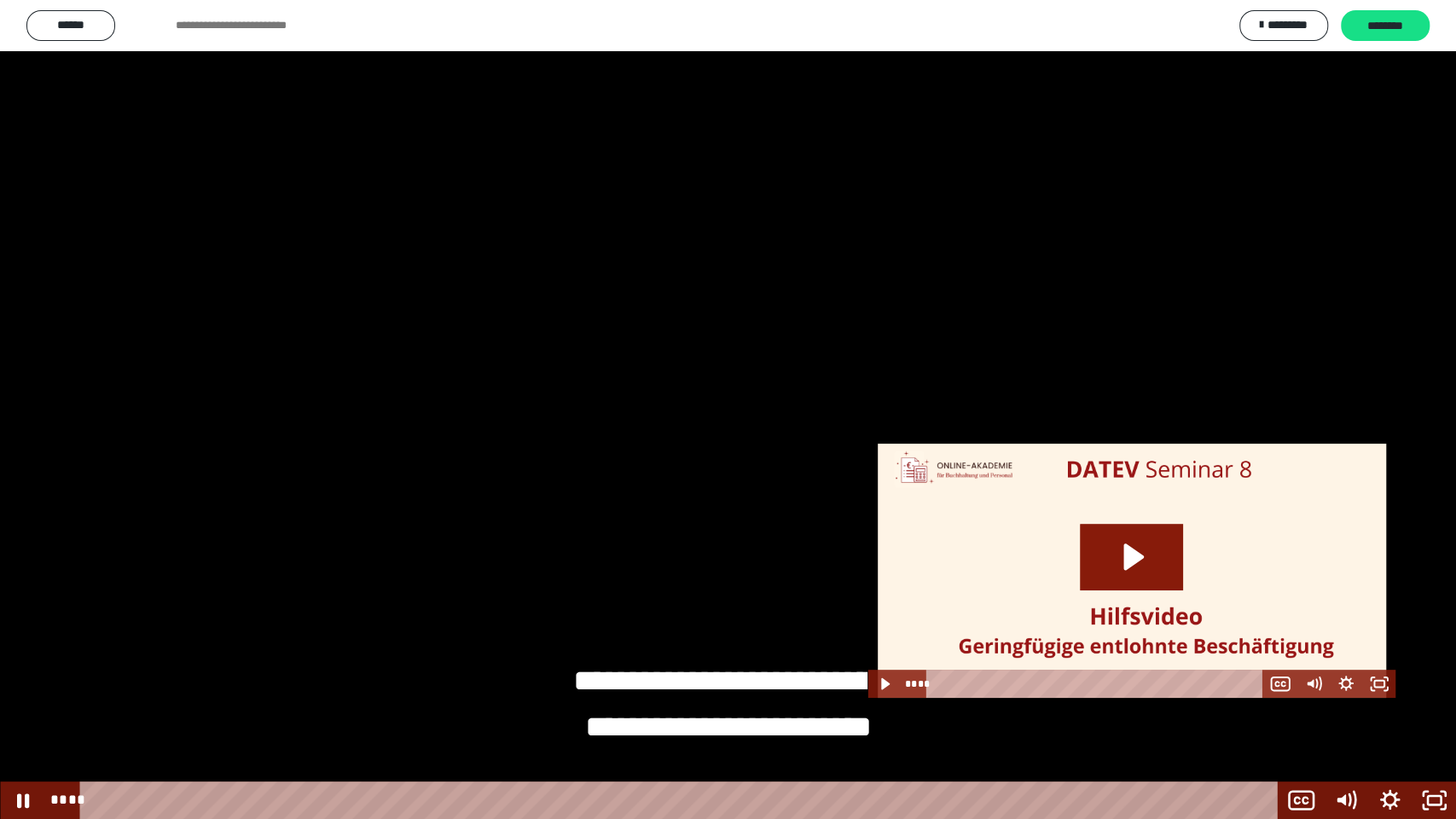 click at bounding box center [728, 410] 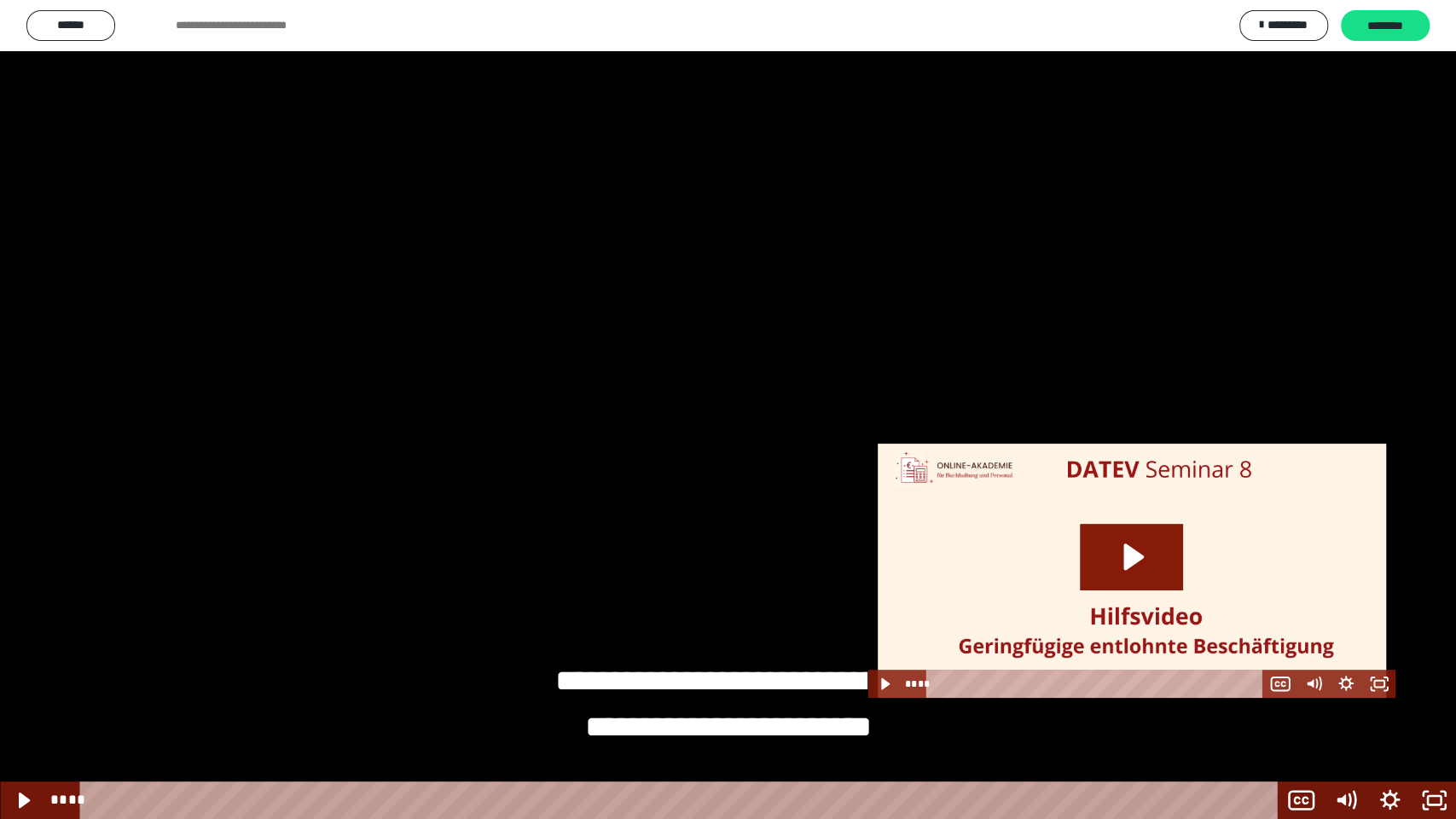 click at bounding box center (728, 410) 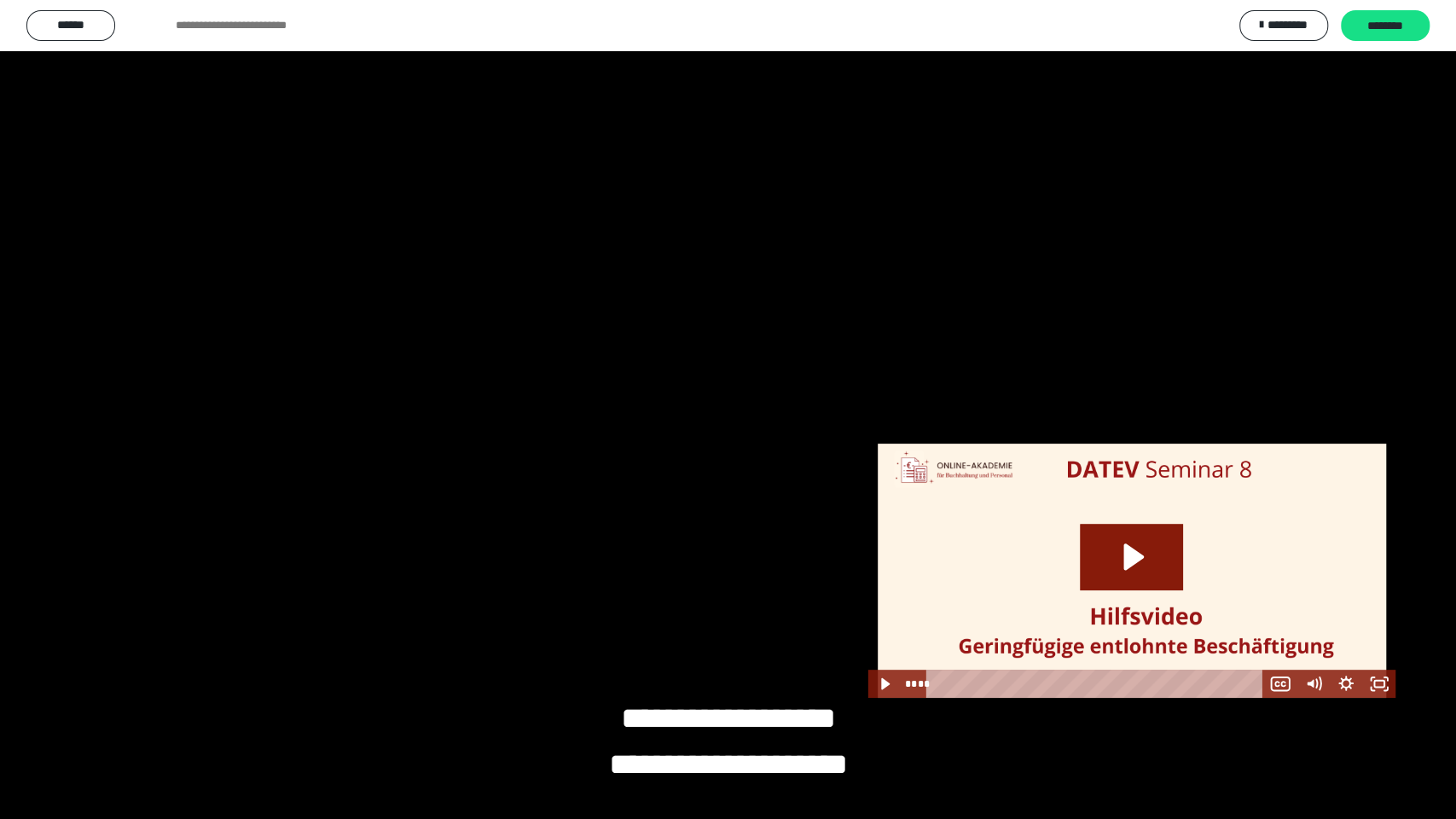 click at bounding box center [728, 410] 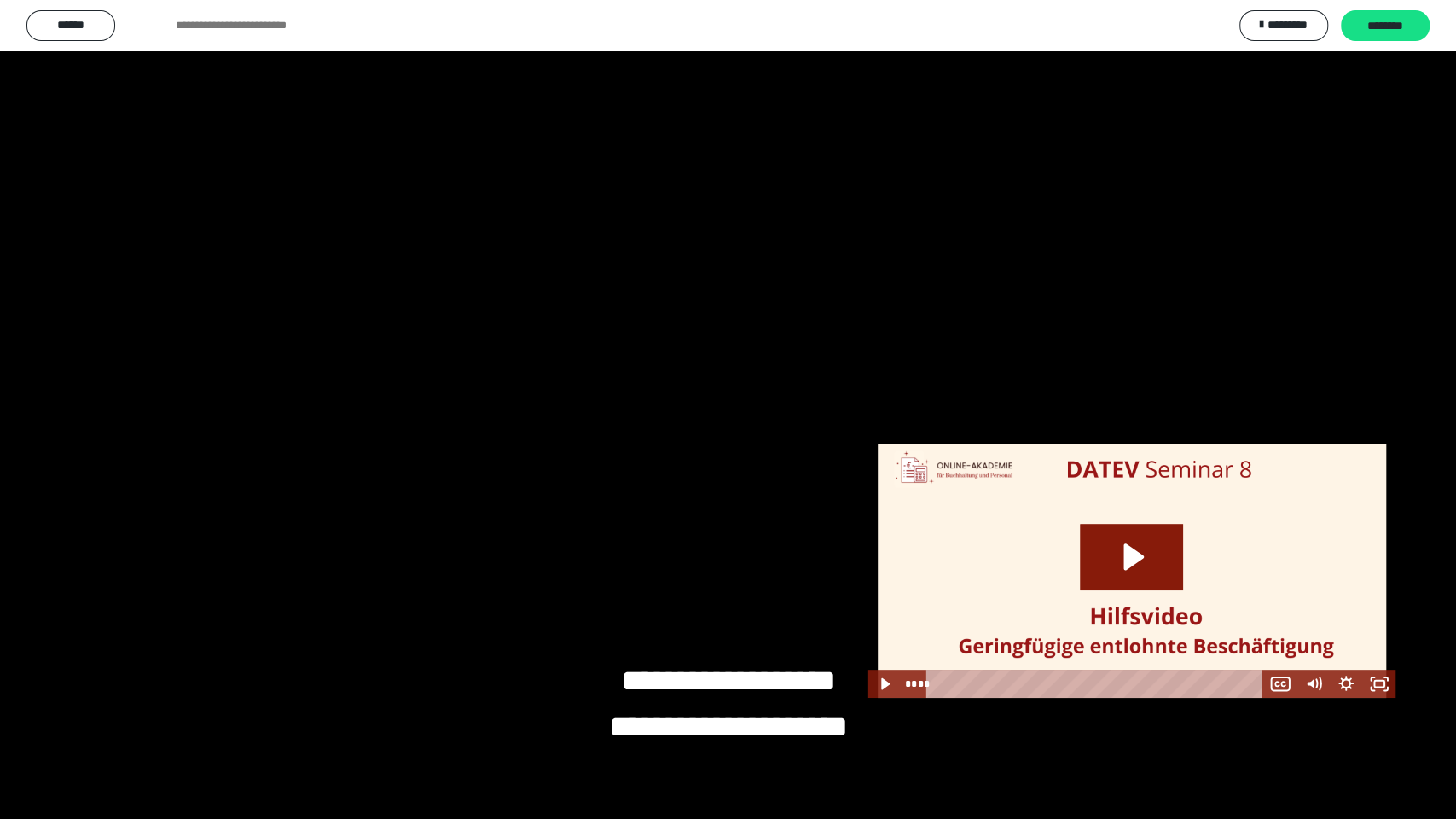 click at bounding box center (728, 410) 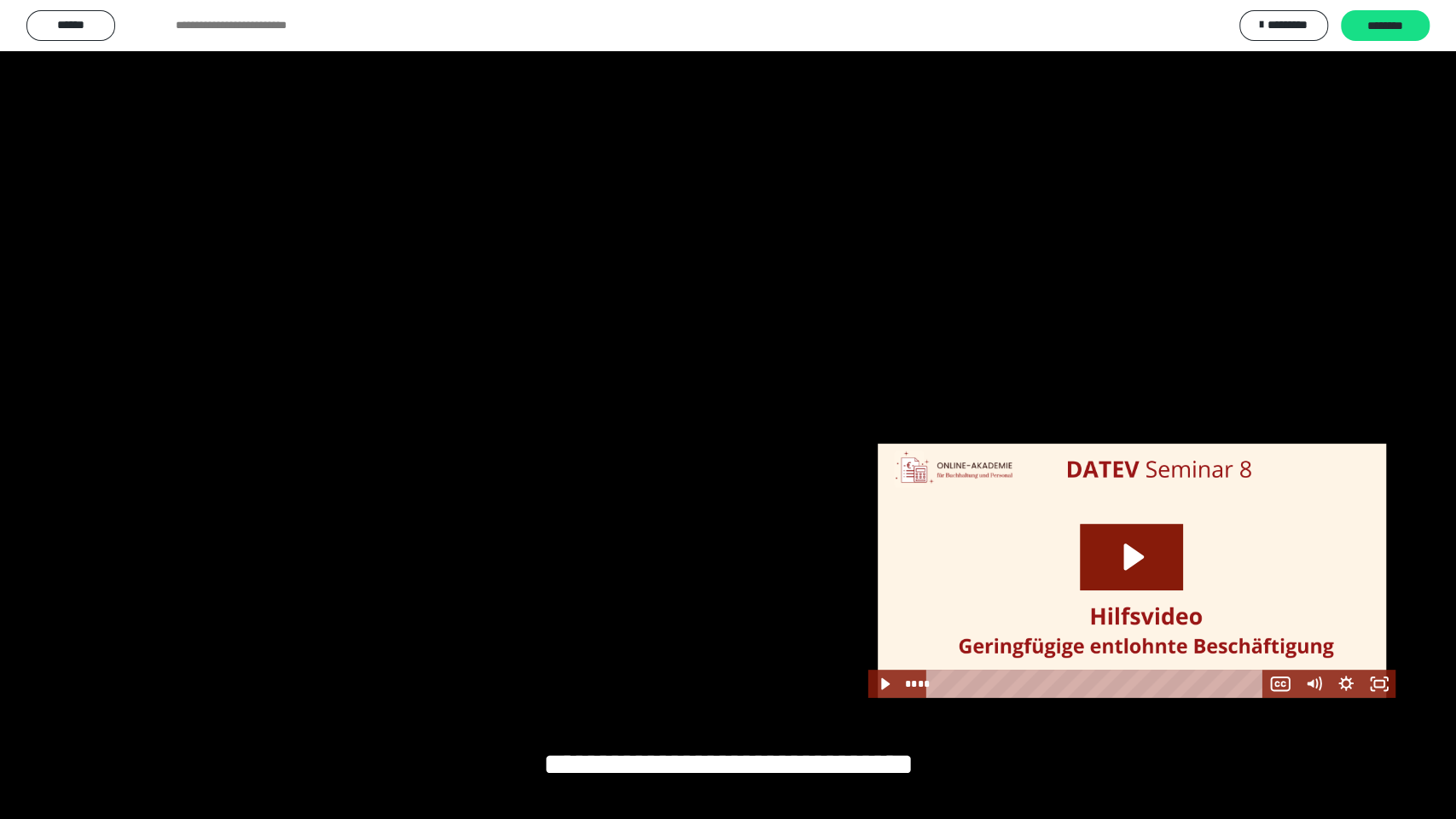 click at bounding box center [728, 410] 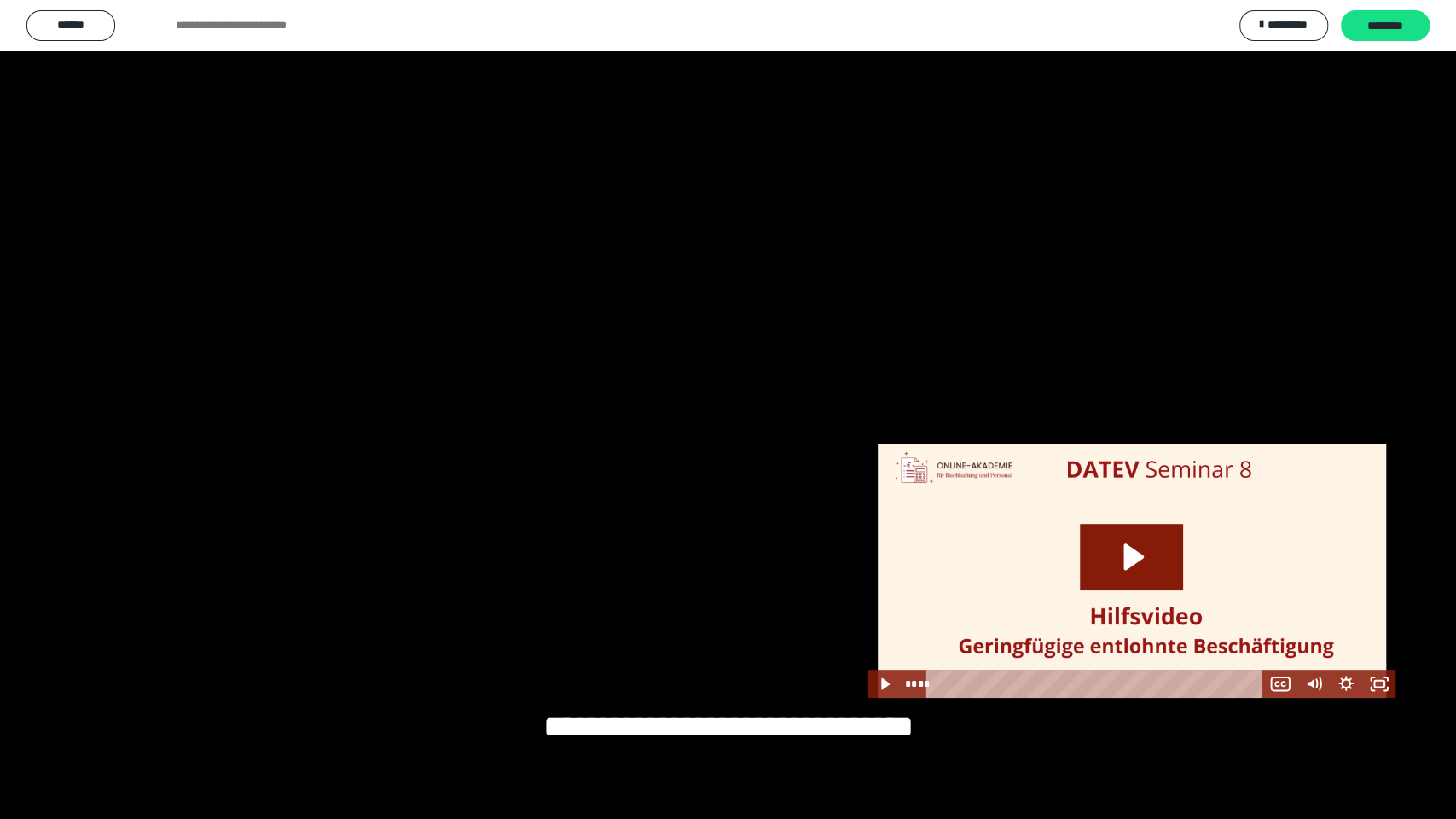 click at bounding box center [728, 410] 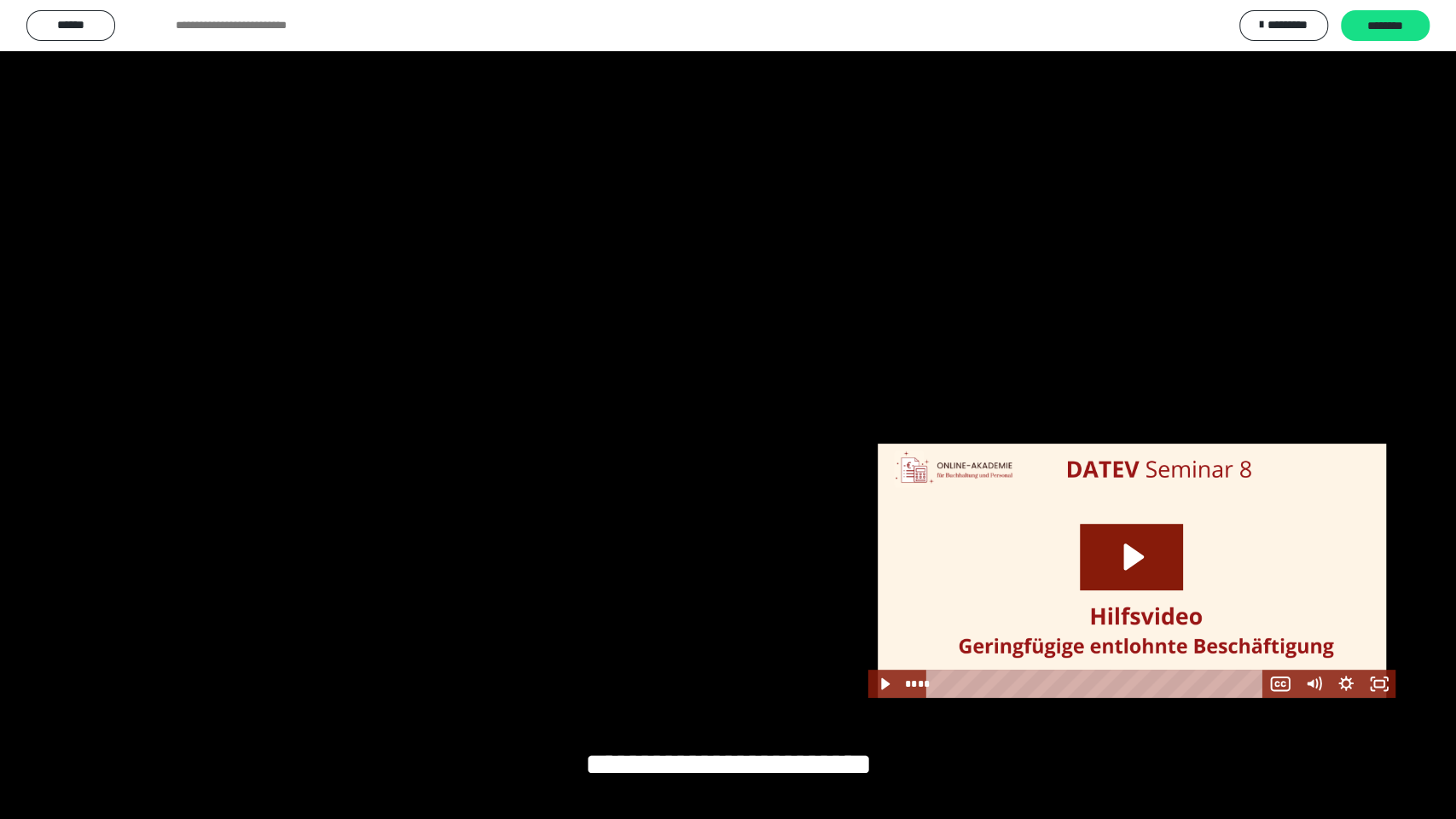 click at bounding box center [728, 410] 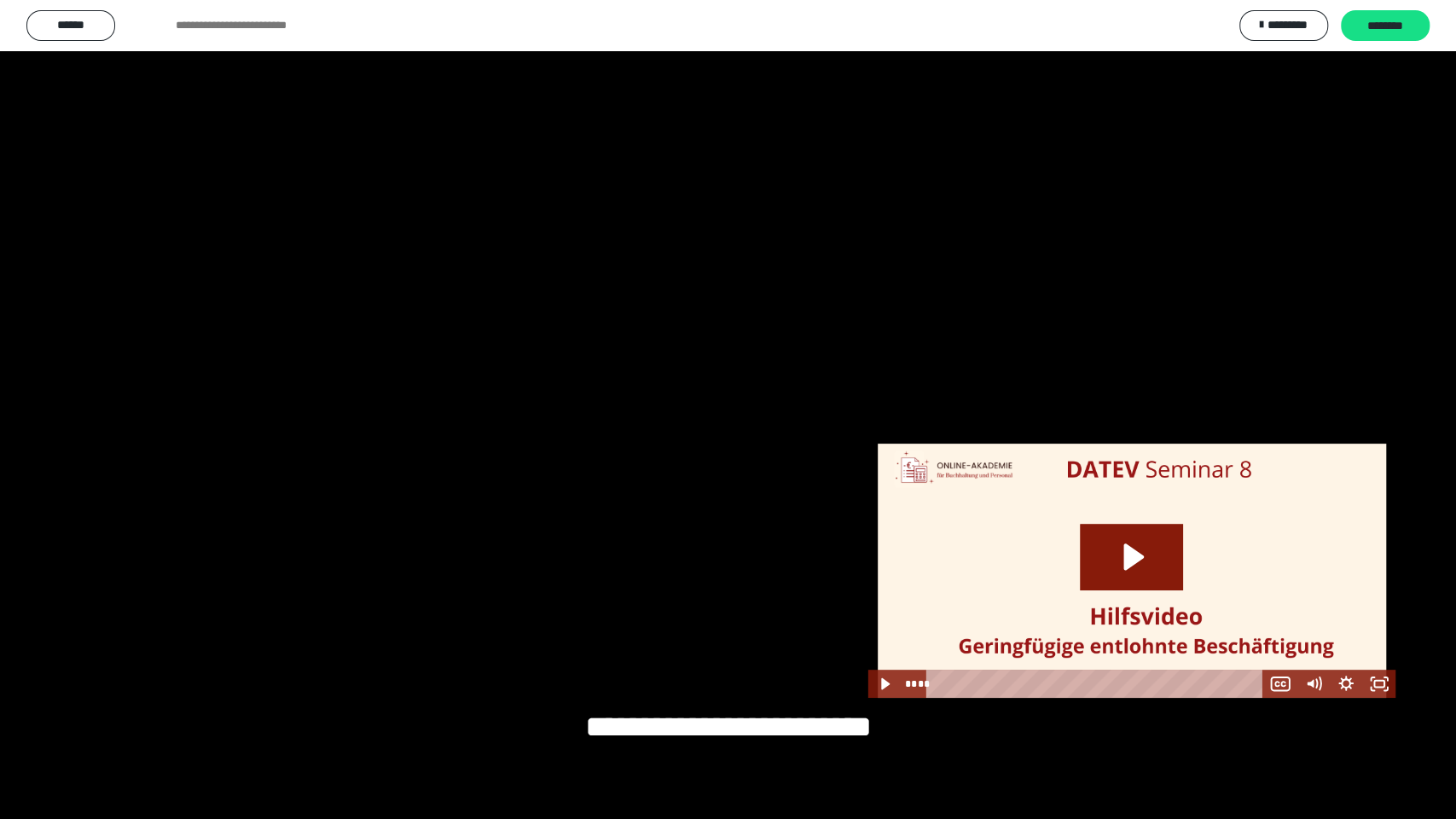 click at bounding box center [728, 410] 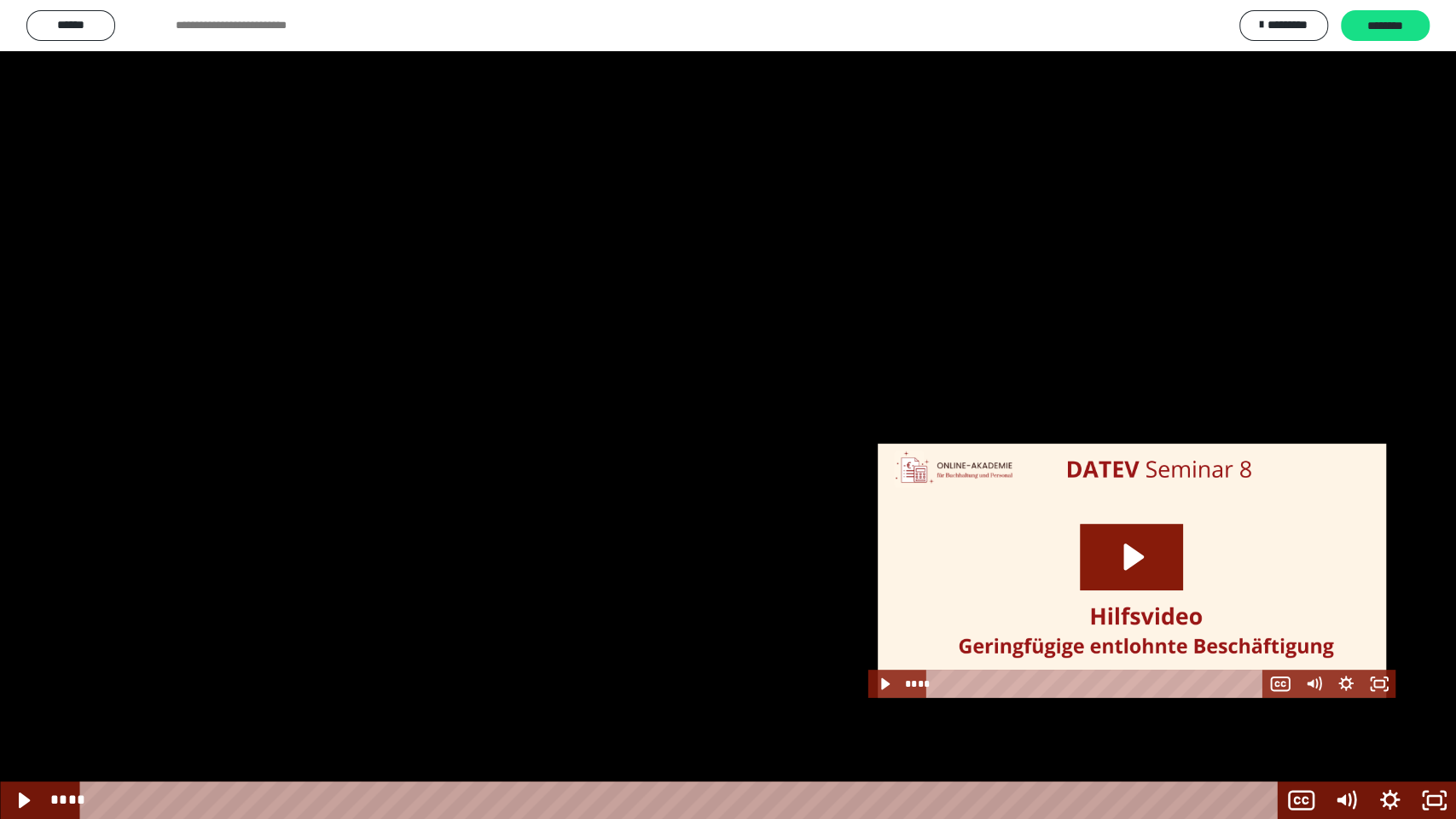 click at bounding box center [728, 410] 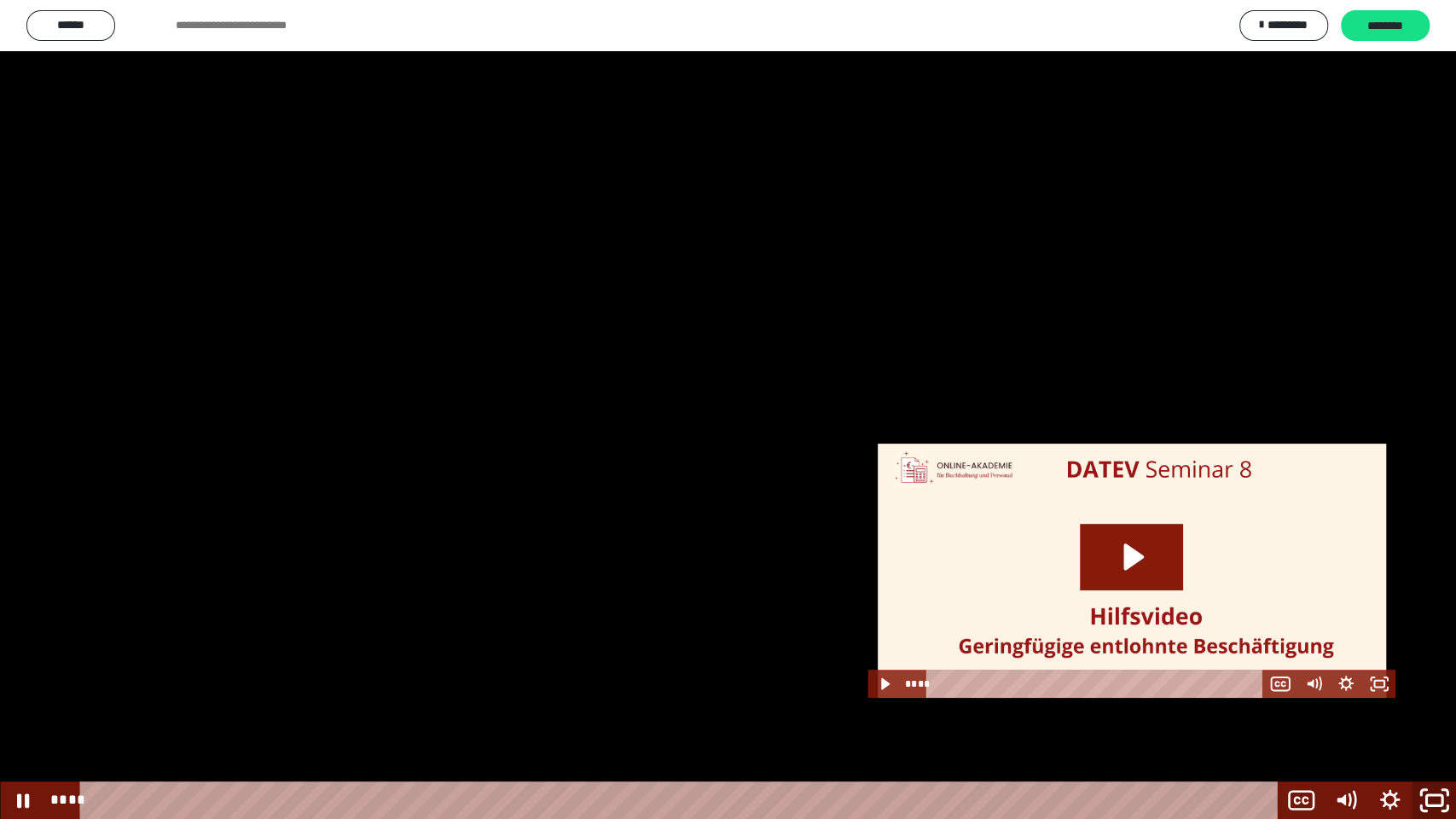 click 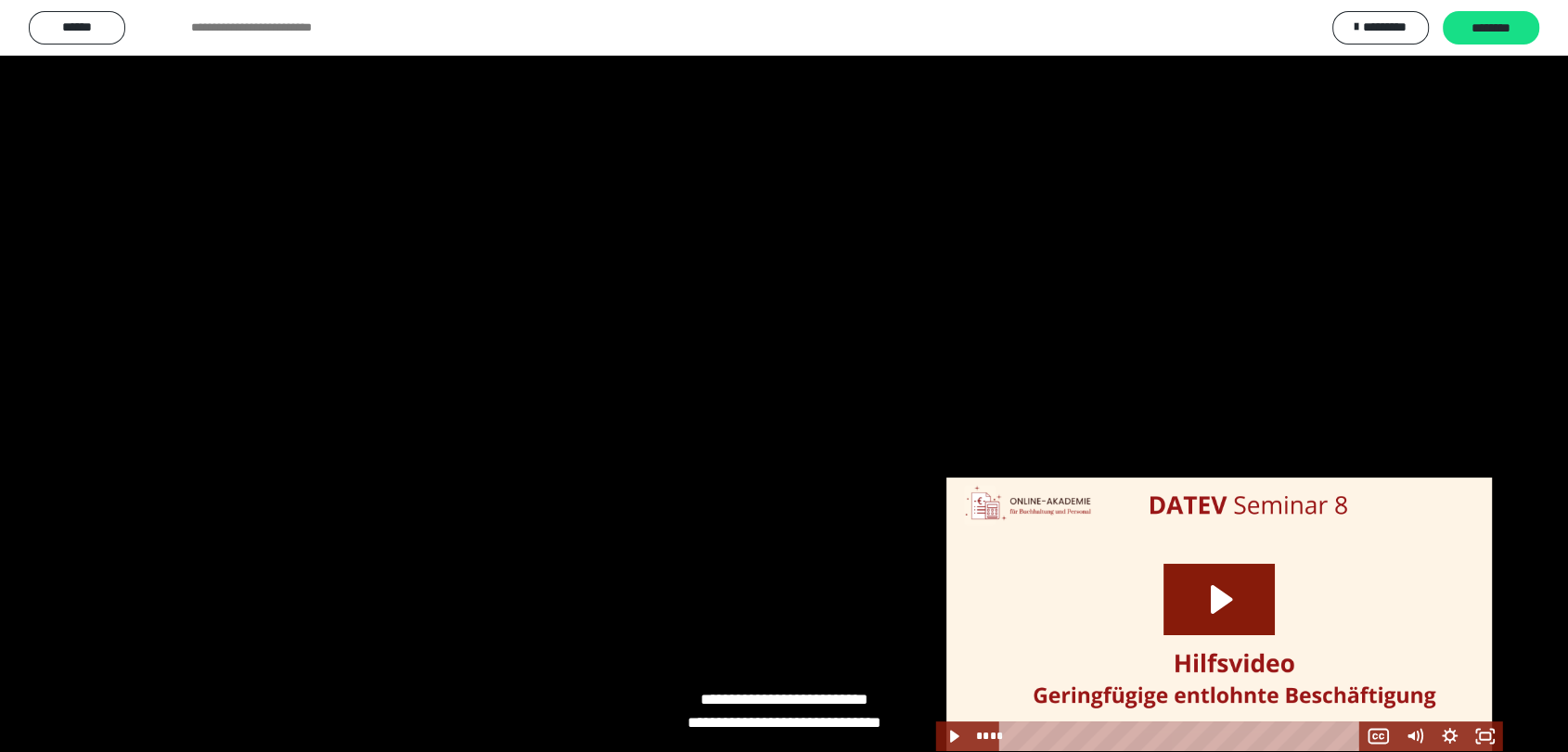 scroll, scrollTop: 2265, scrollLeft: 0, axis: vertical 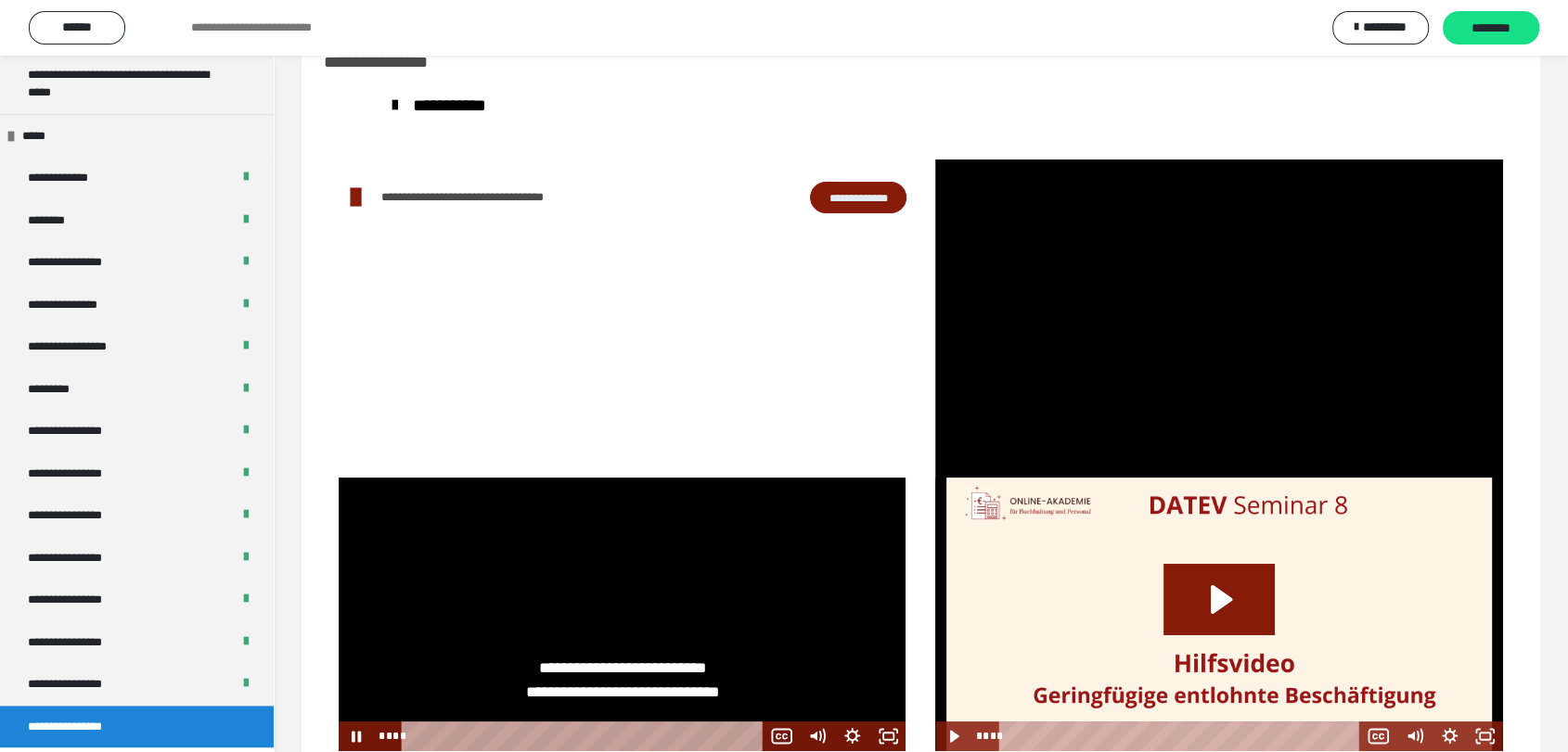 click at bounding box center [622, 614] 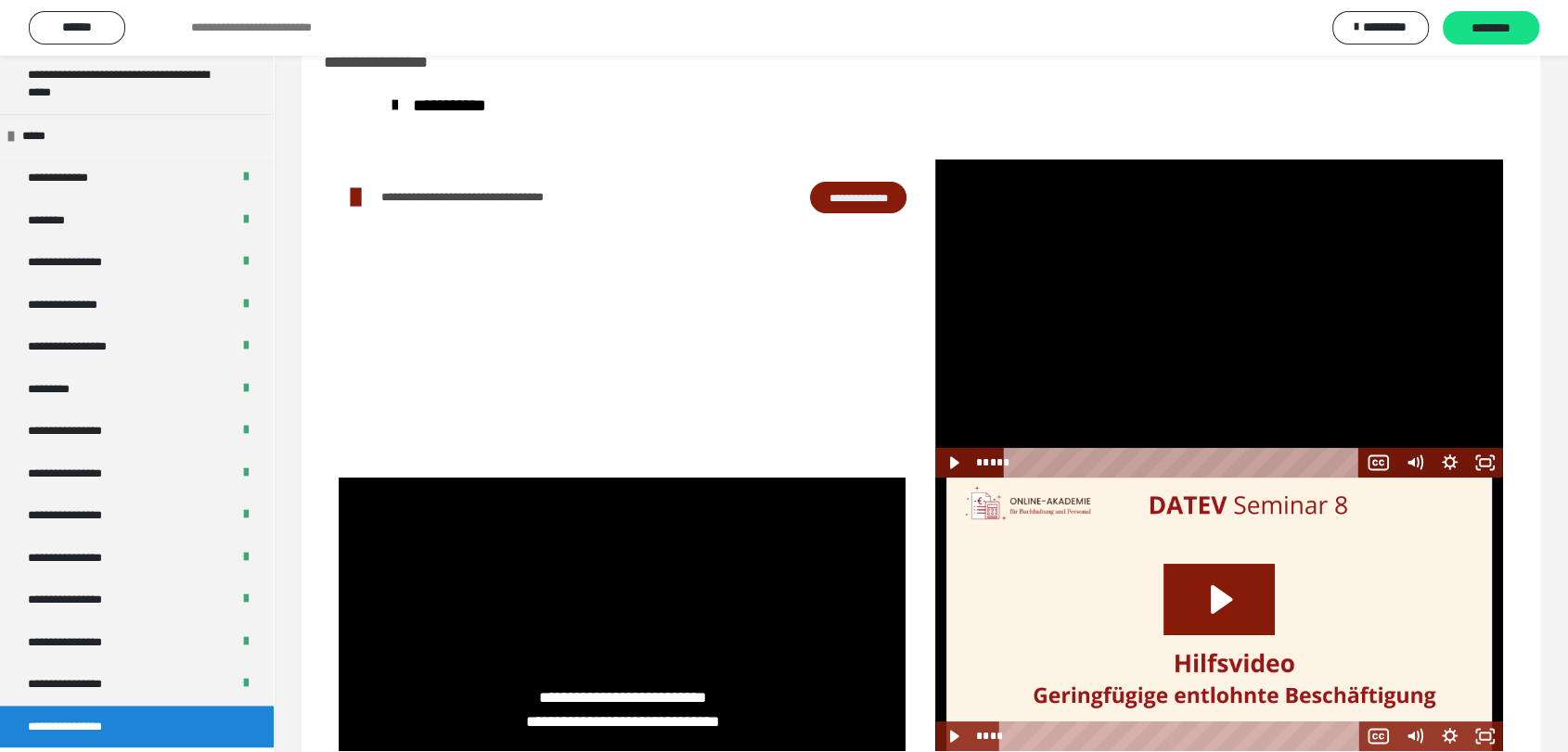 scroll, scrollTop: 108, scrollLeft: 0, axis: vertical 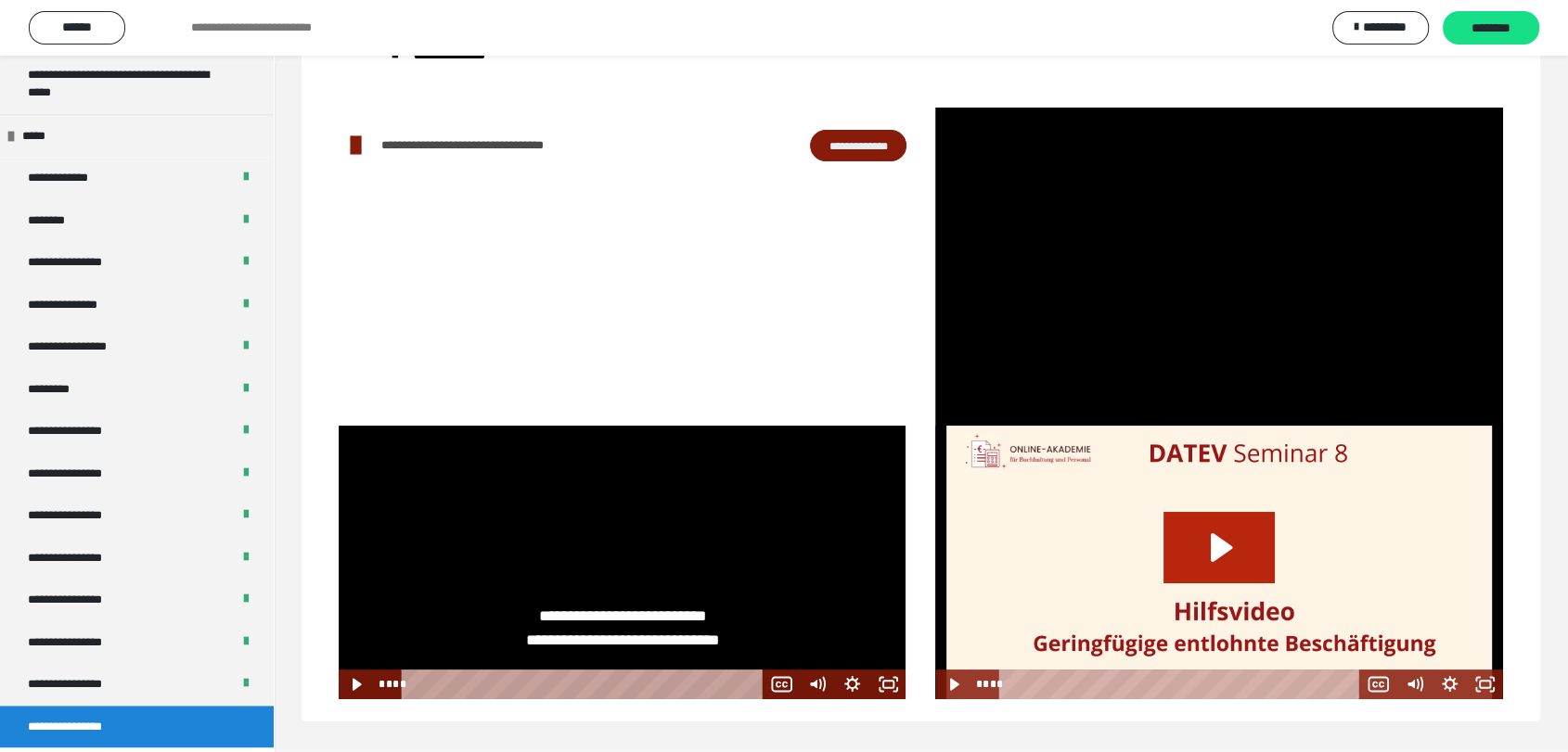 click 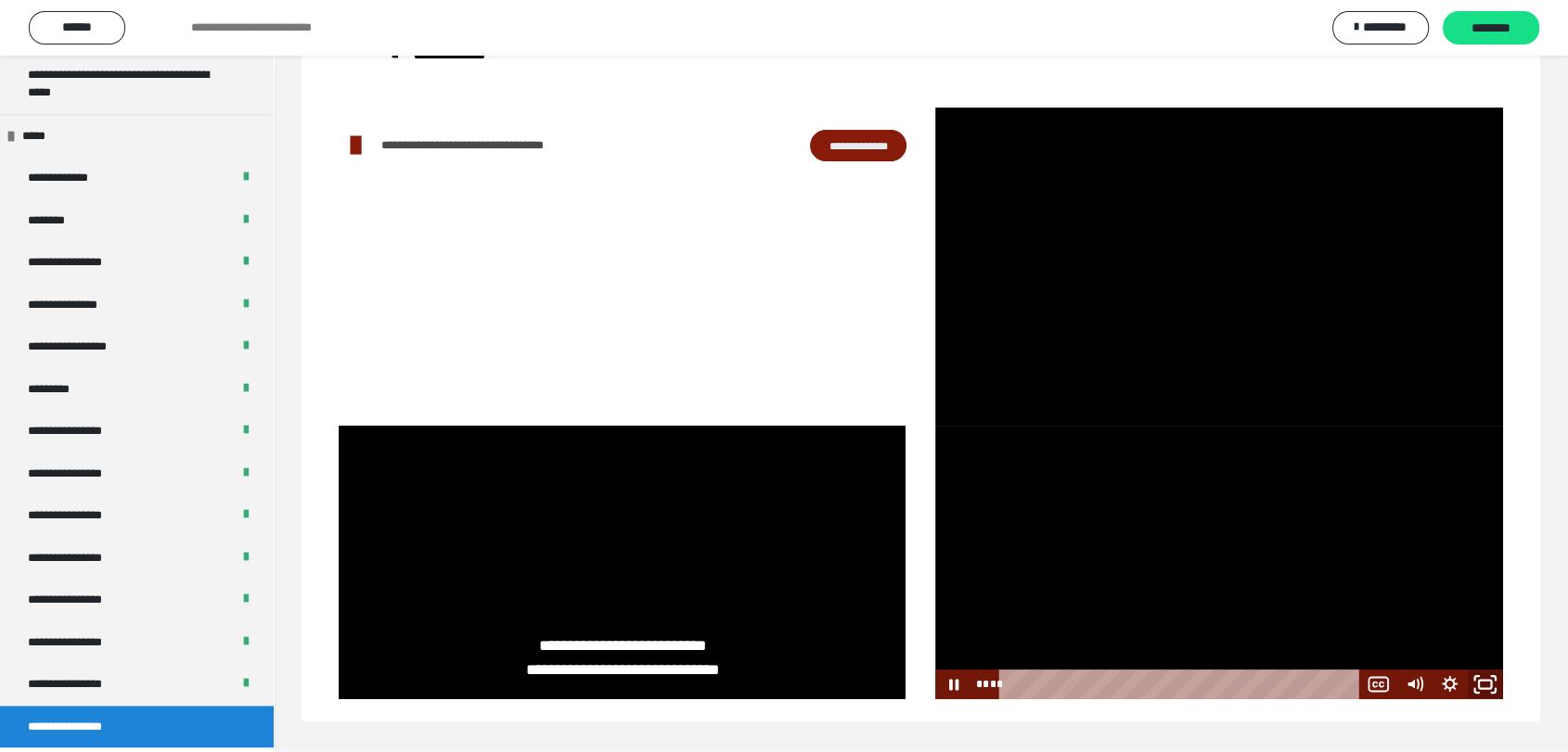 click 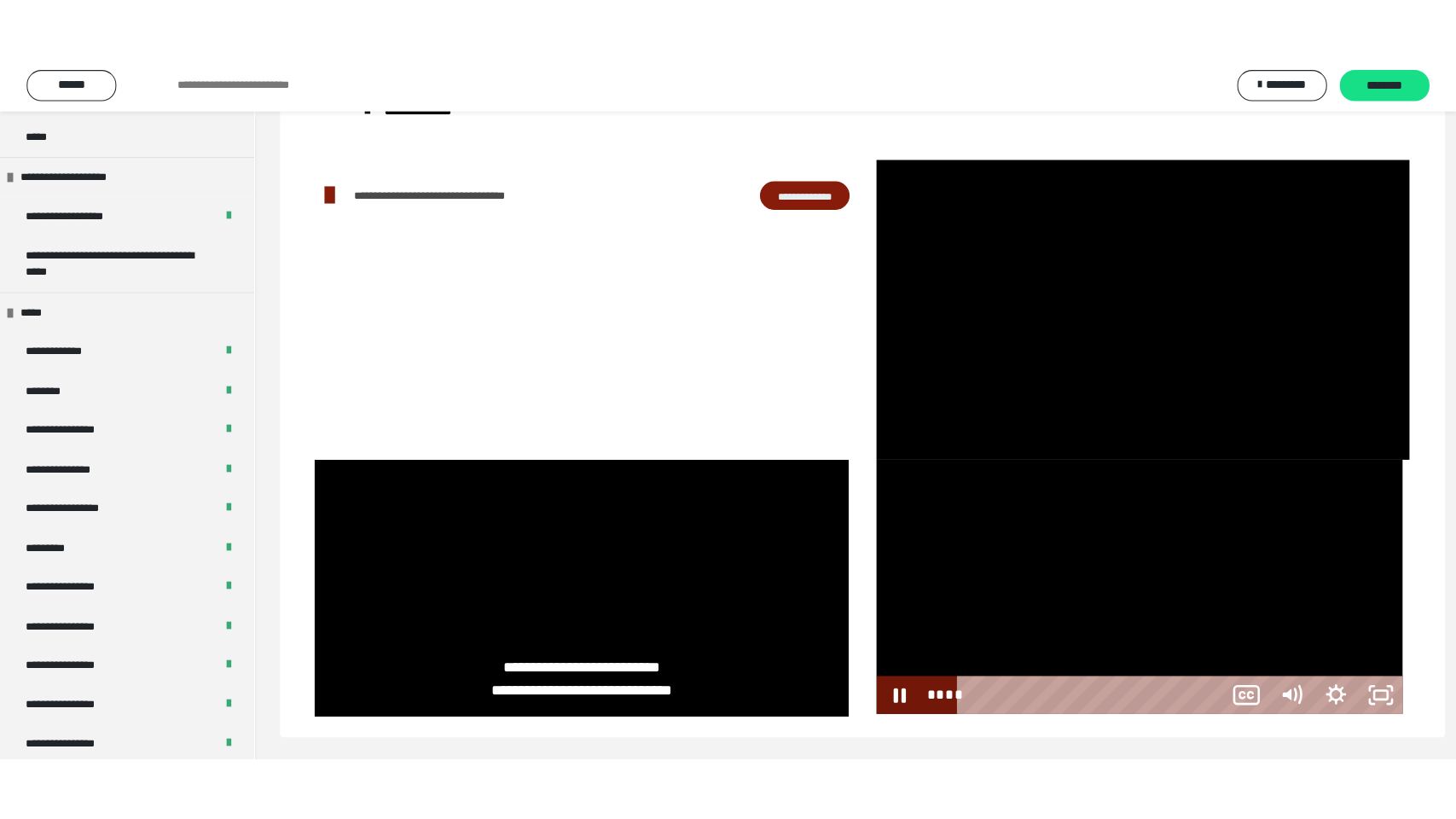 scroll, scrollTop: 51, scrollLeft: 0, axis: vertical 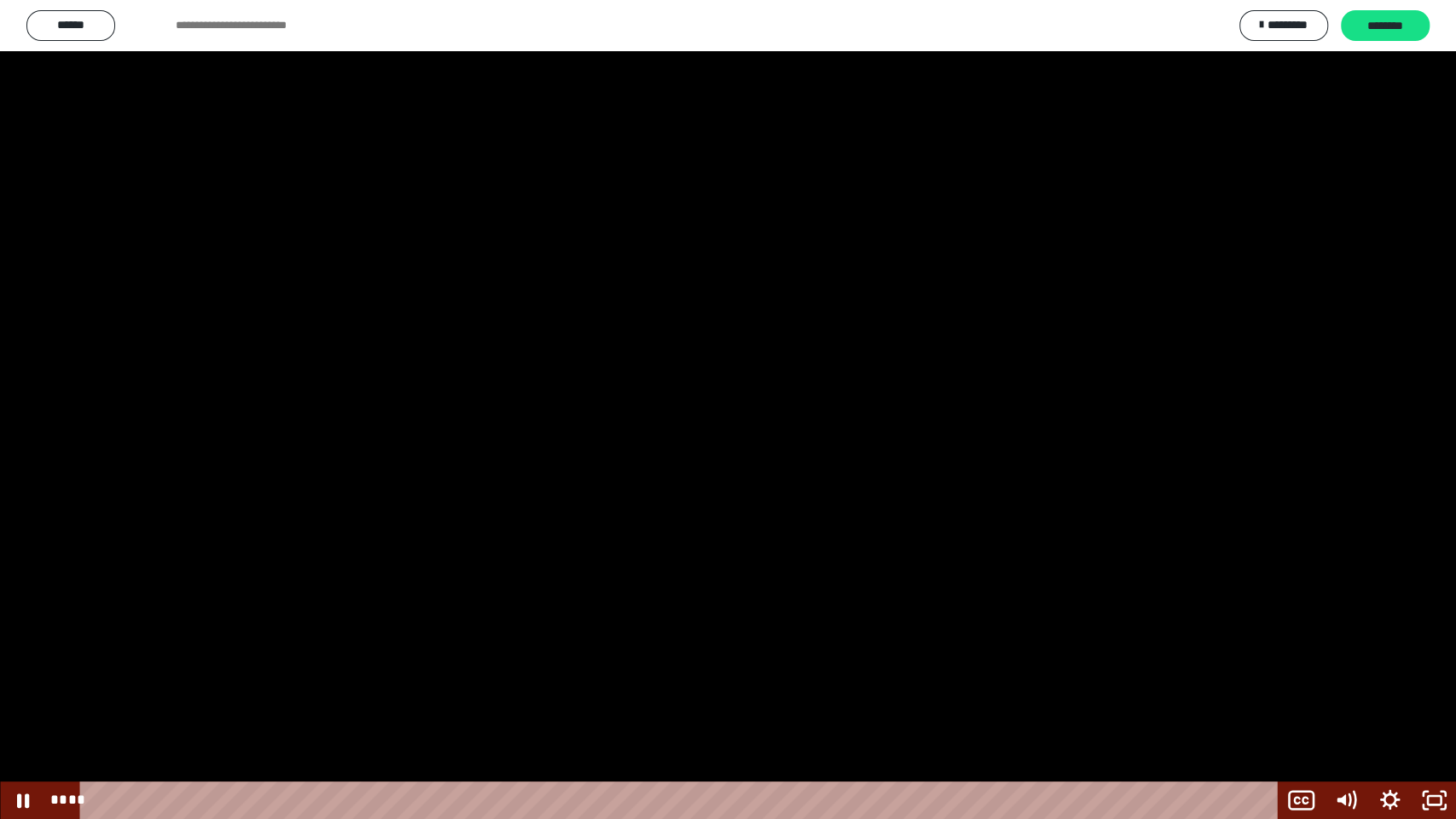 drag, startPoint x: 681, startPoint y: 422, endPoint x: 972, endPoint y: 502, distance: 301.79629 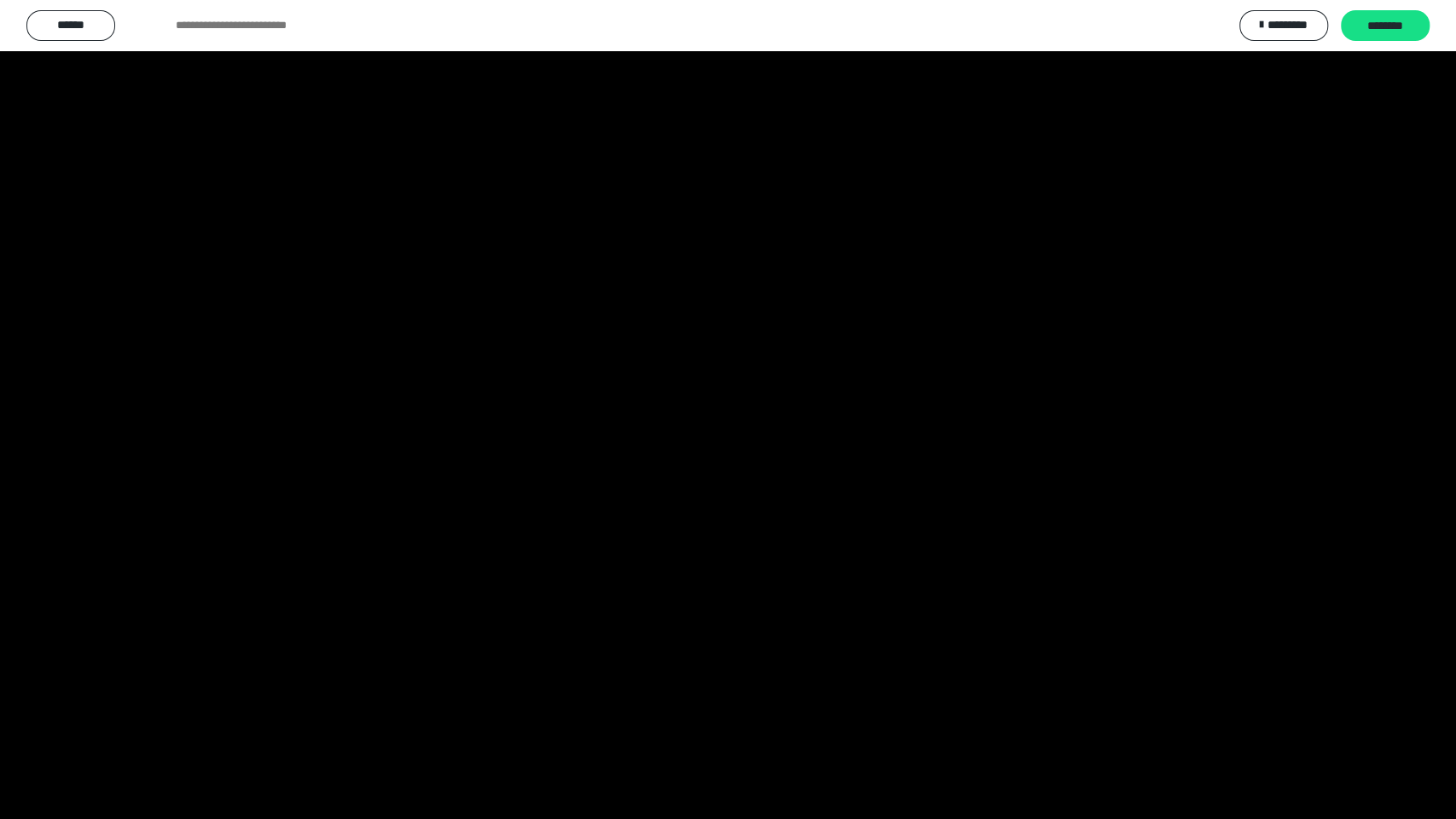 click at bounding box center [728, 410] 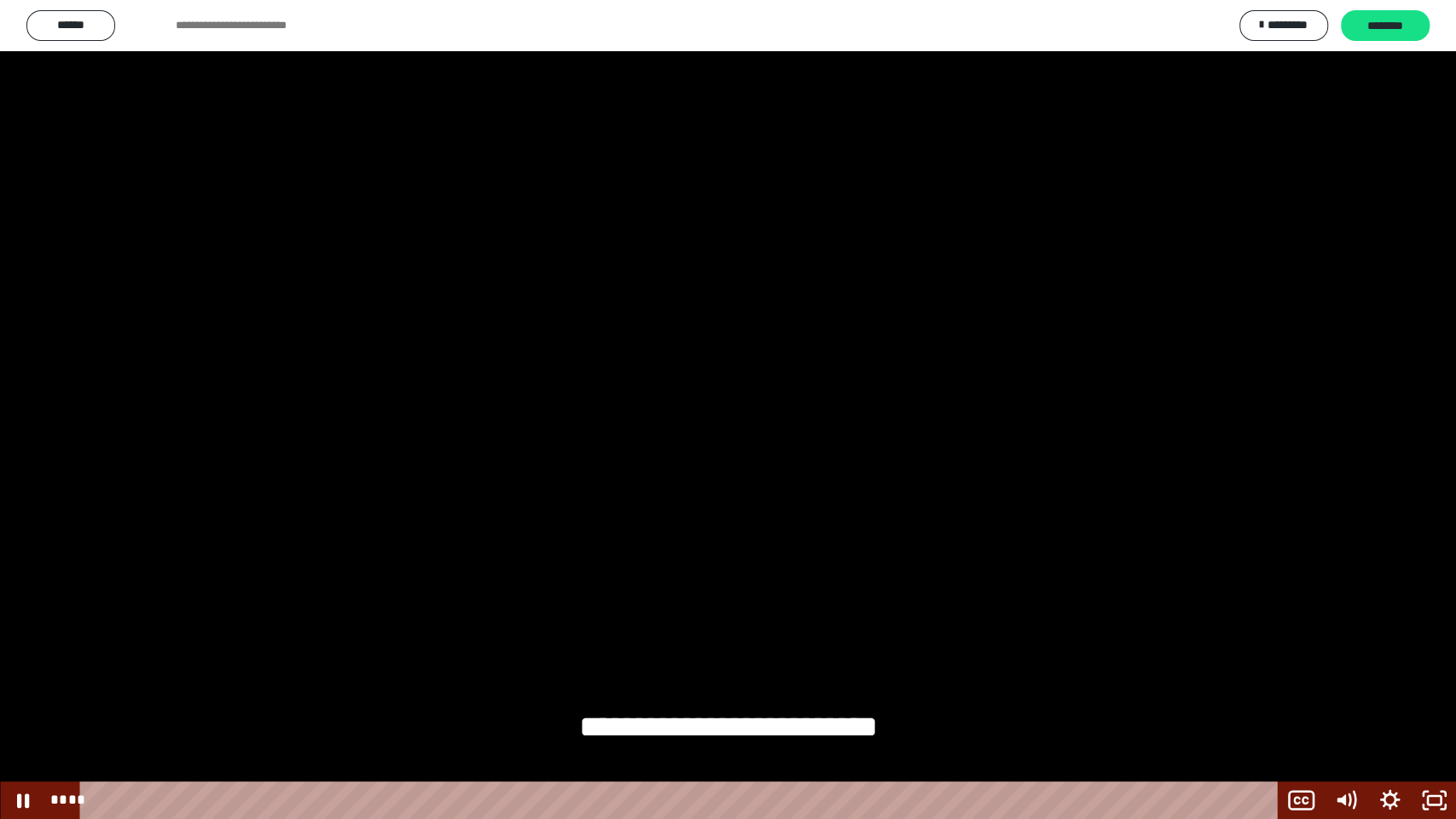 click at bounding box center [728, 410] 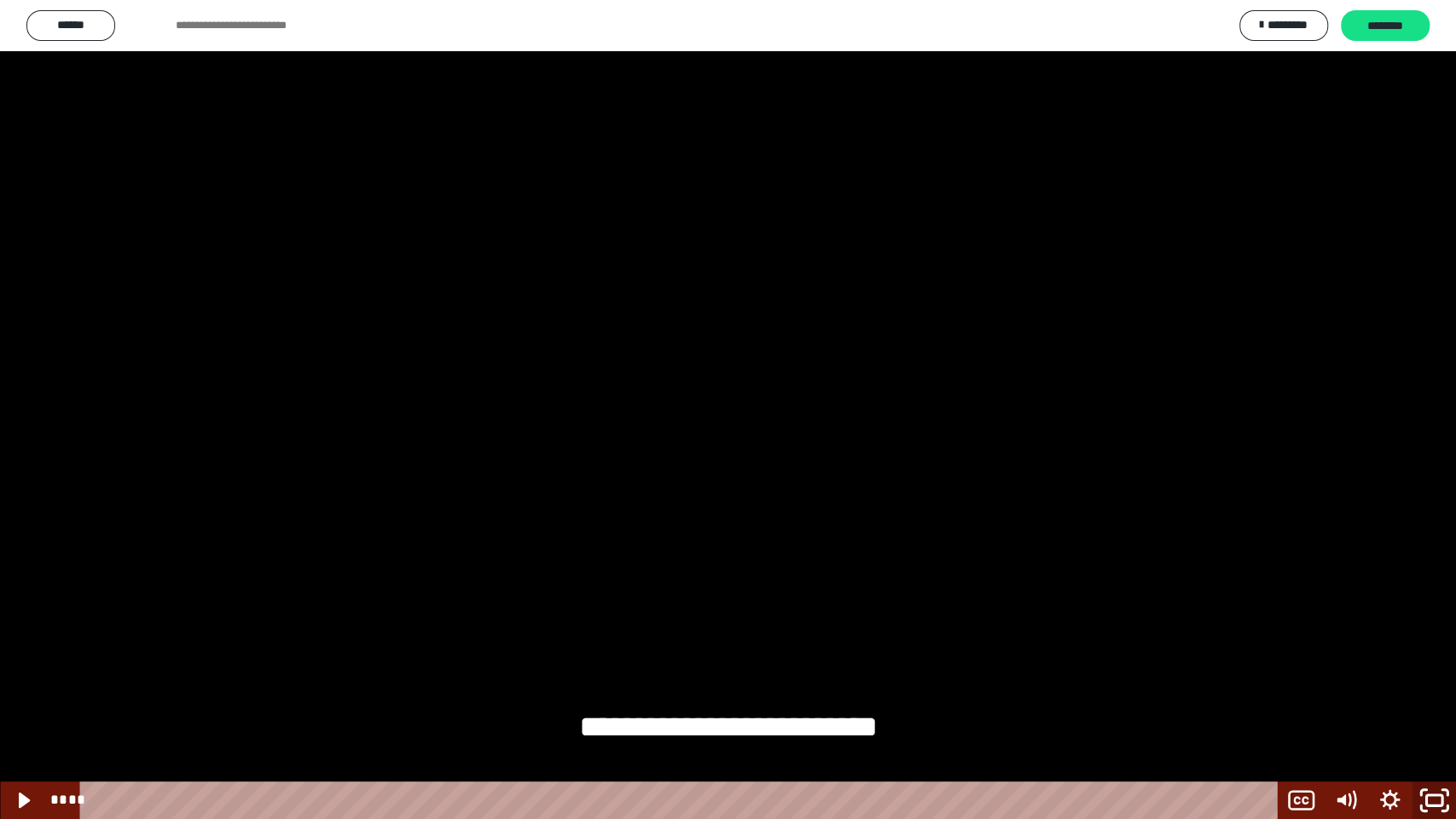 click 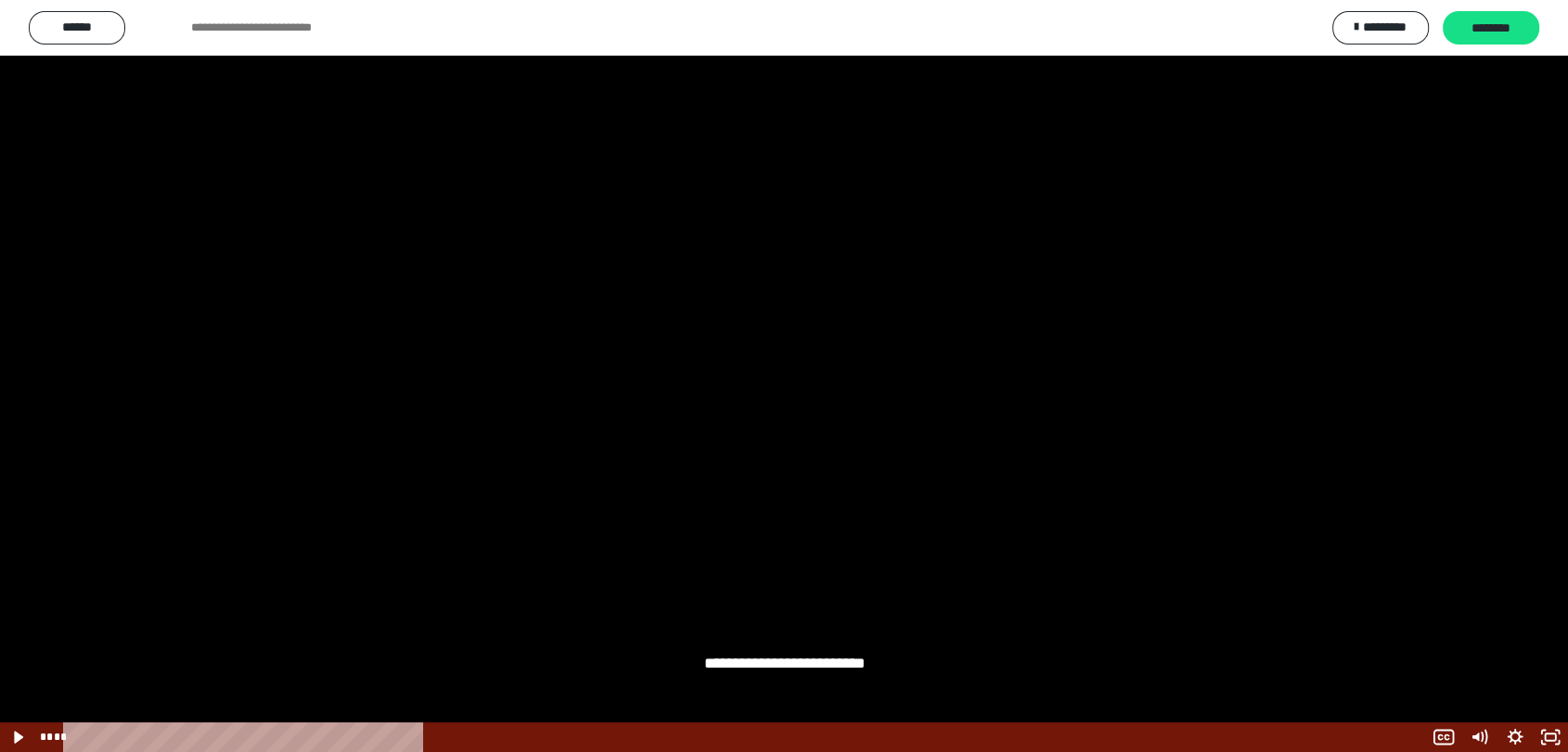 scroll, scrollTop: 2265, scrollLeft: 0, axis: vertical 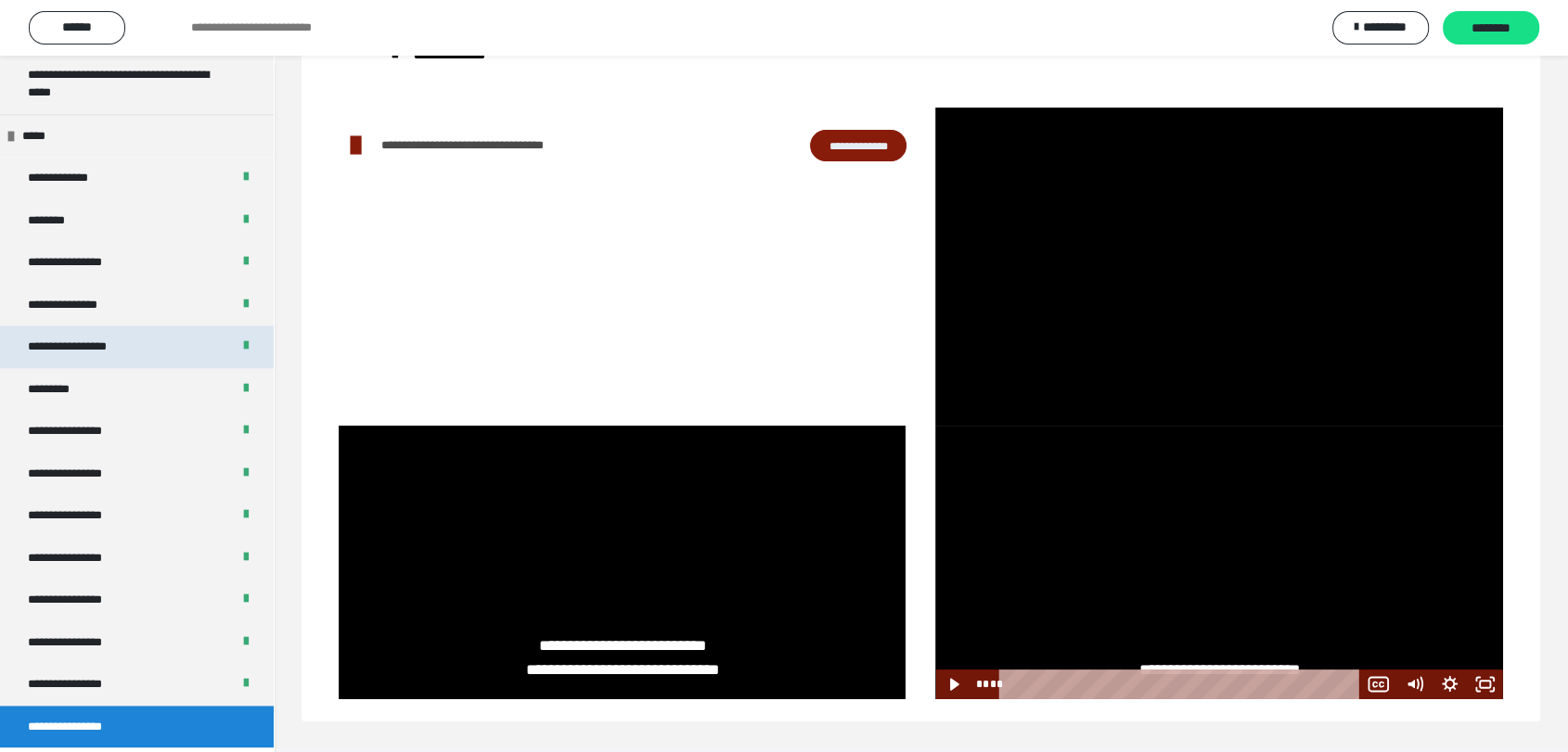 click on "**********" at bounding box center [86, 347] 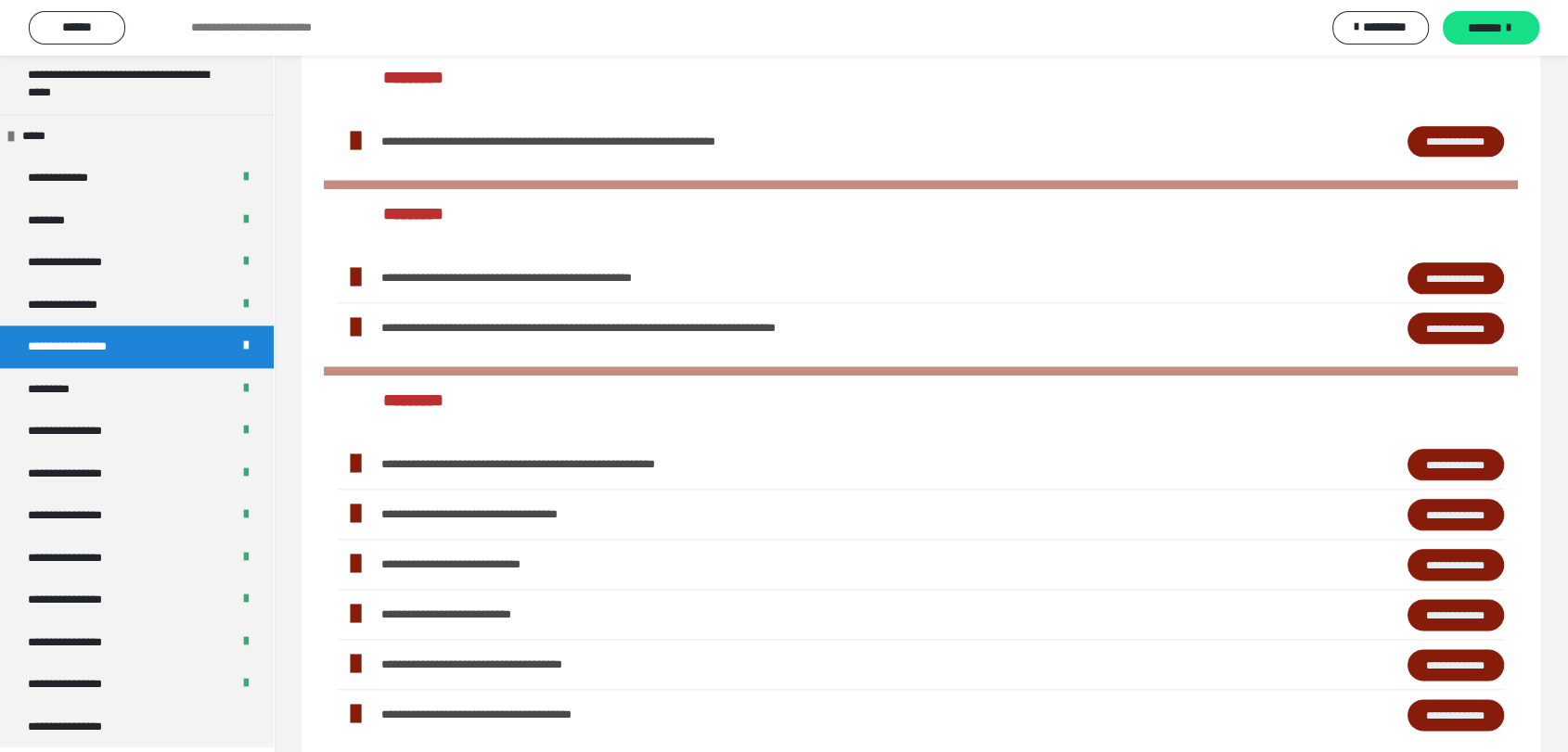 scroll, scrollTop: 2123, scrollLeft: 0, axis: vertical 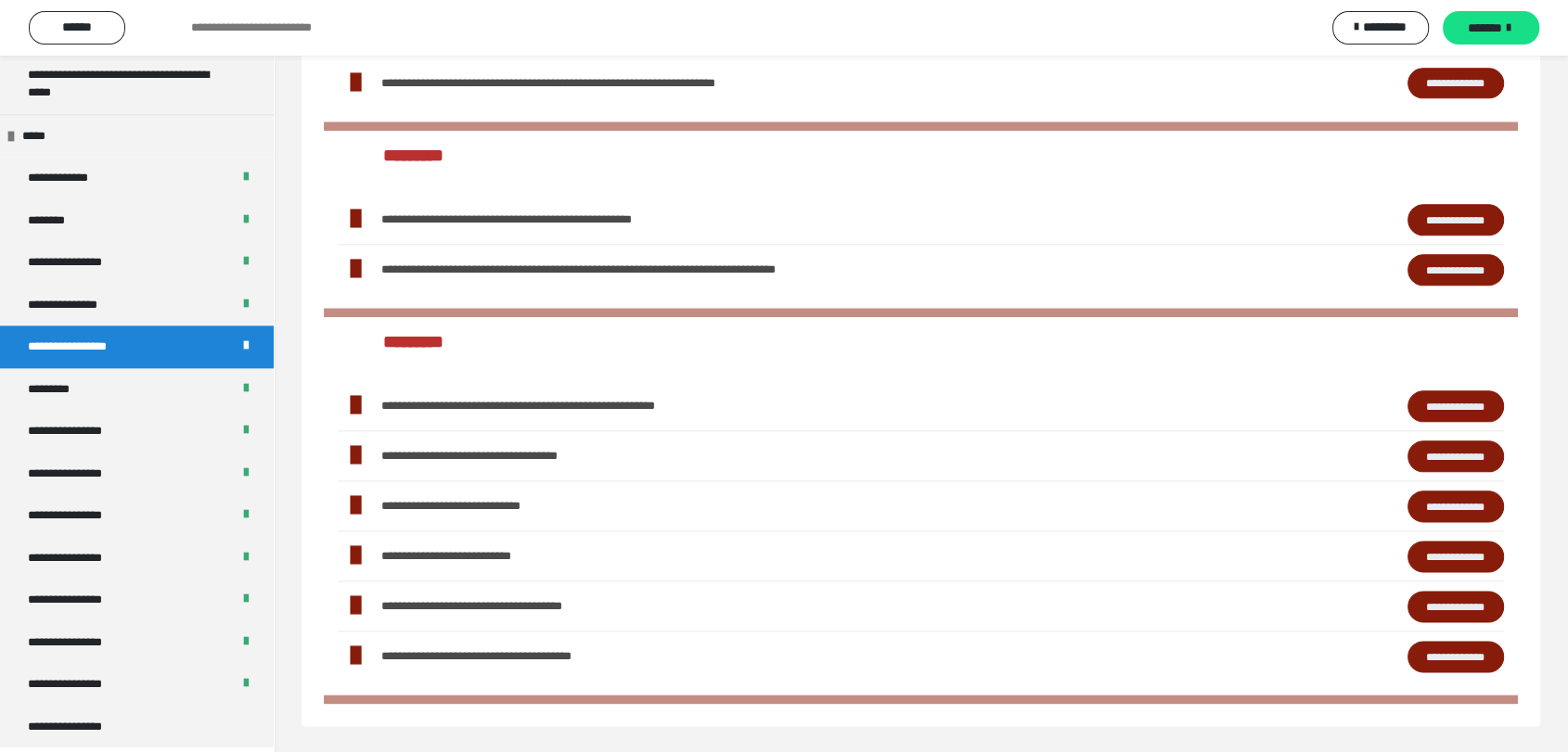click on "**********" at bounding box center (1456, 406) 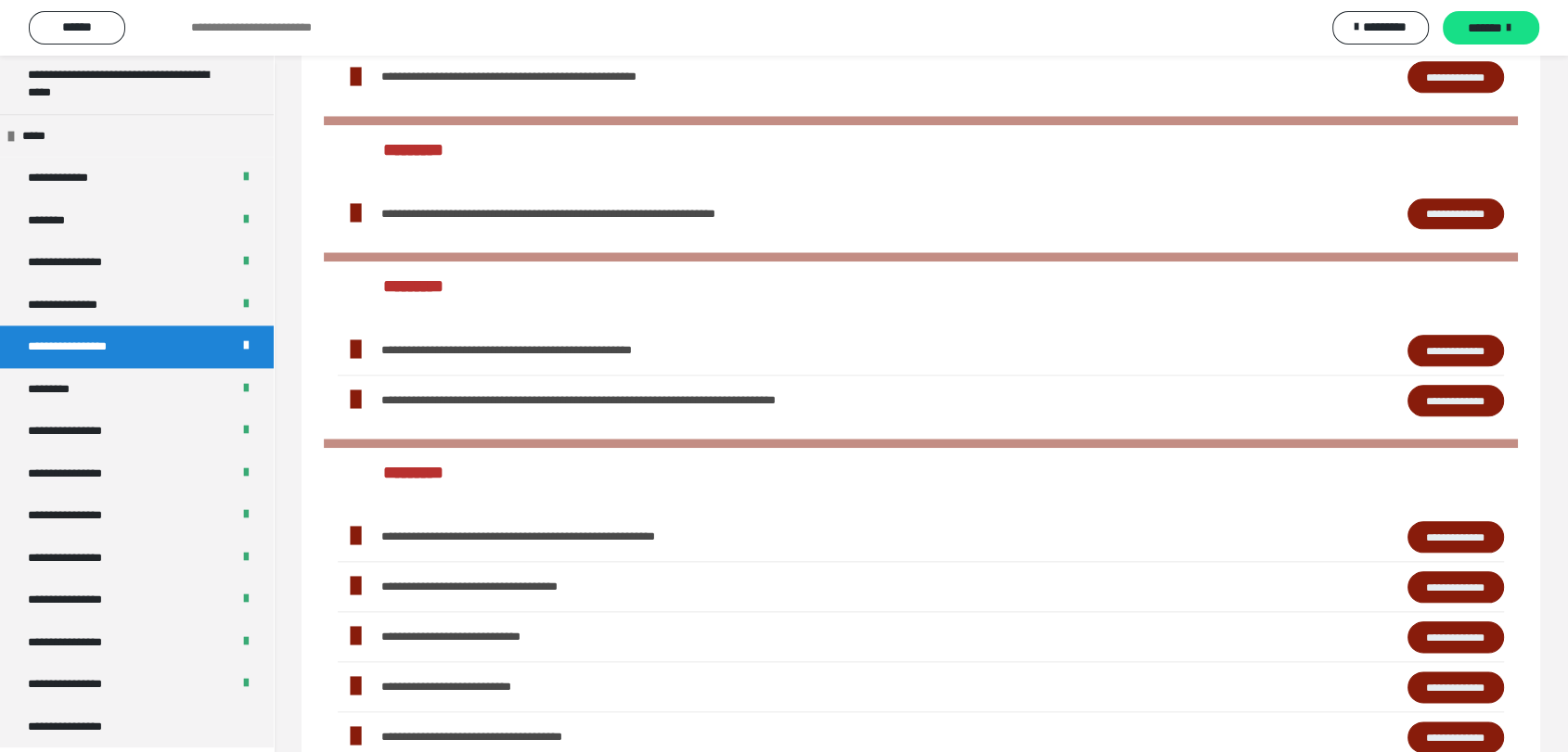 scroll, scrollTop: 2123, scrollLeft: 0, axis: vertical 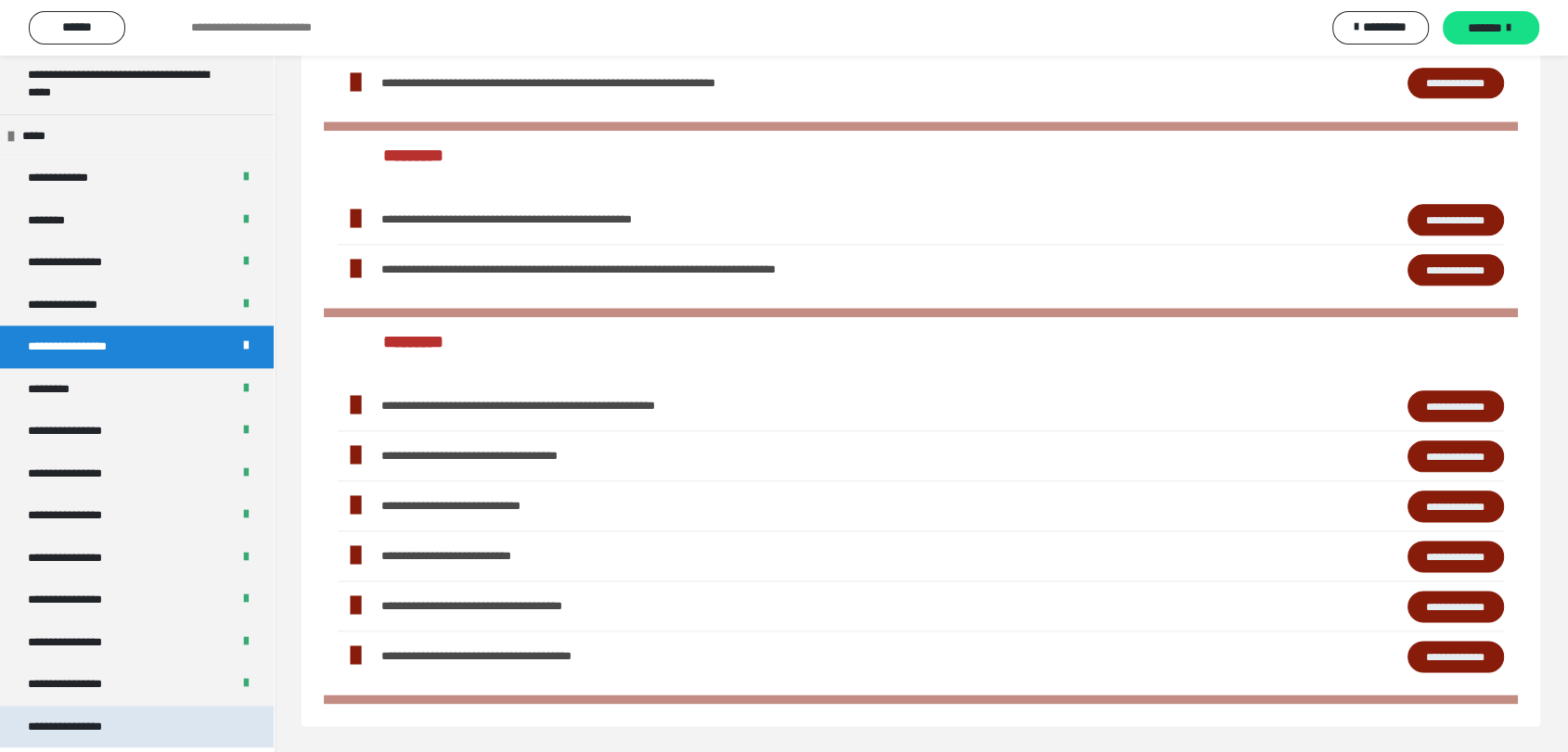 click on "**********" at bounding box center [136, 727] 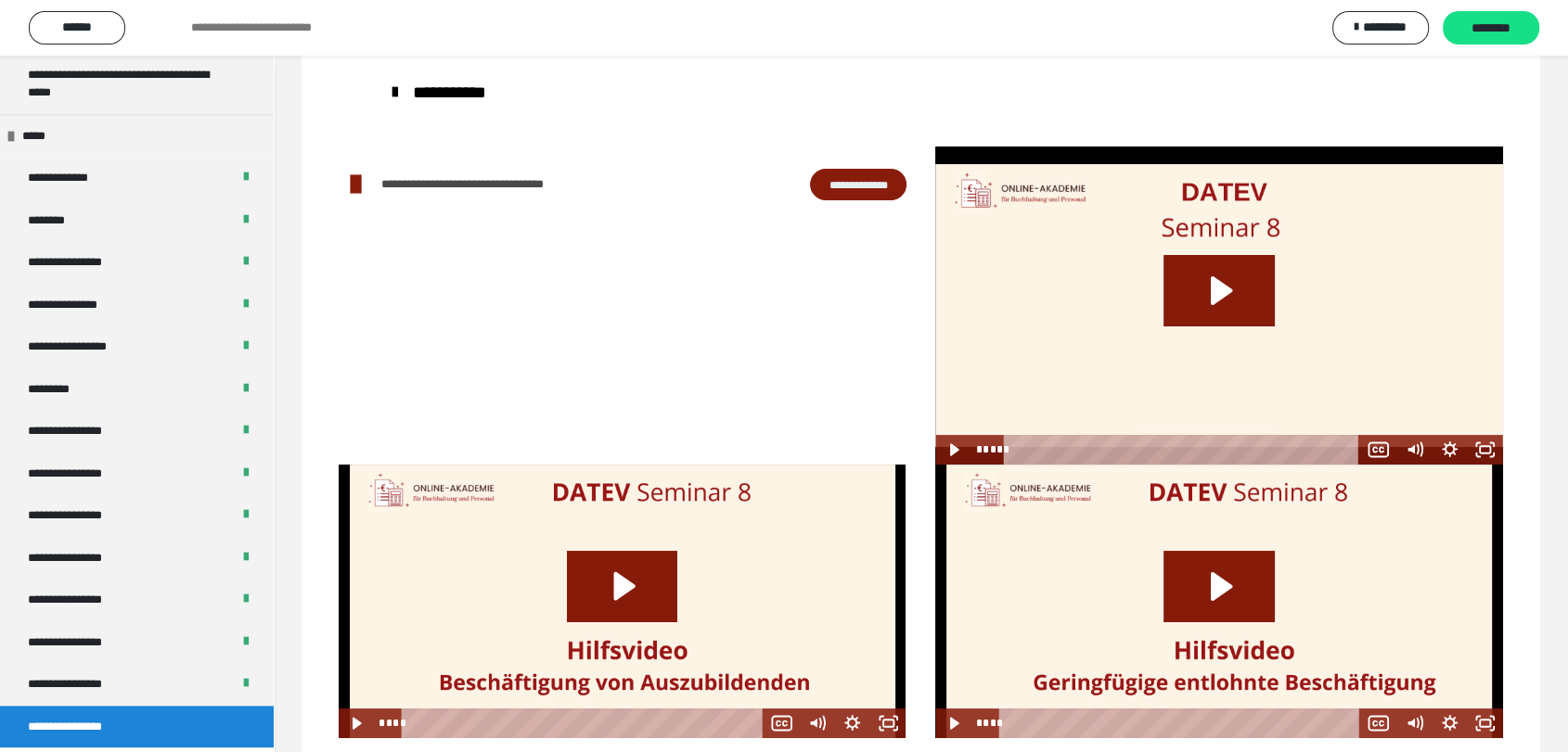 scroll, scrollTop: 108, scrollLeft: 0, axis: vertical 